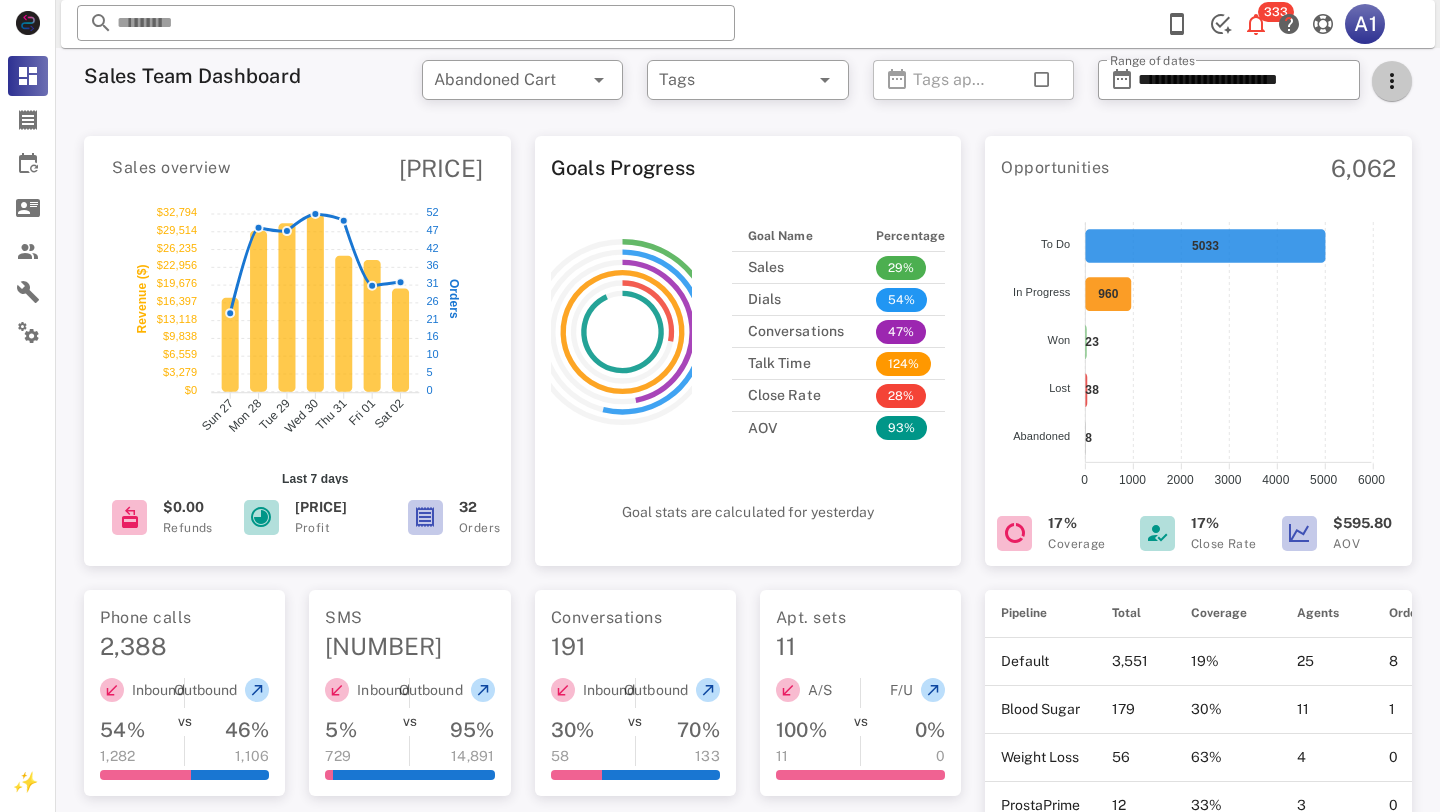 scroll, scrollTop: 0, scrollLeft: 0, axis: both 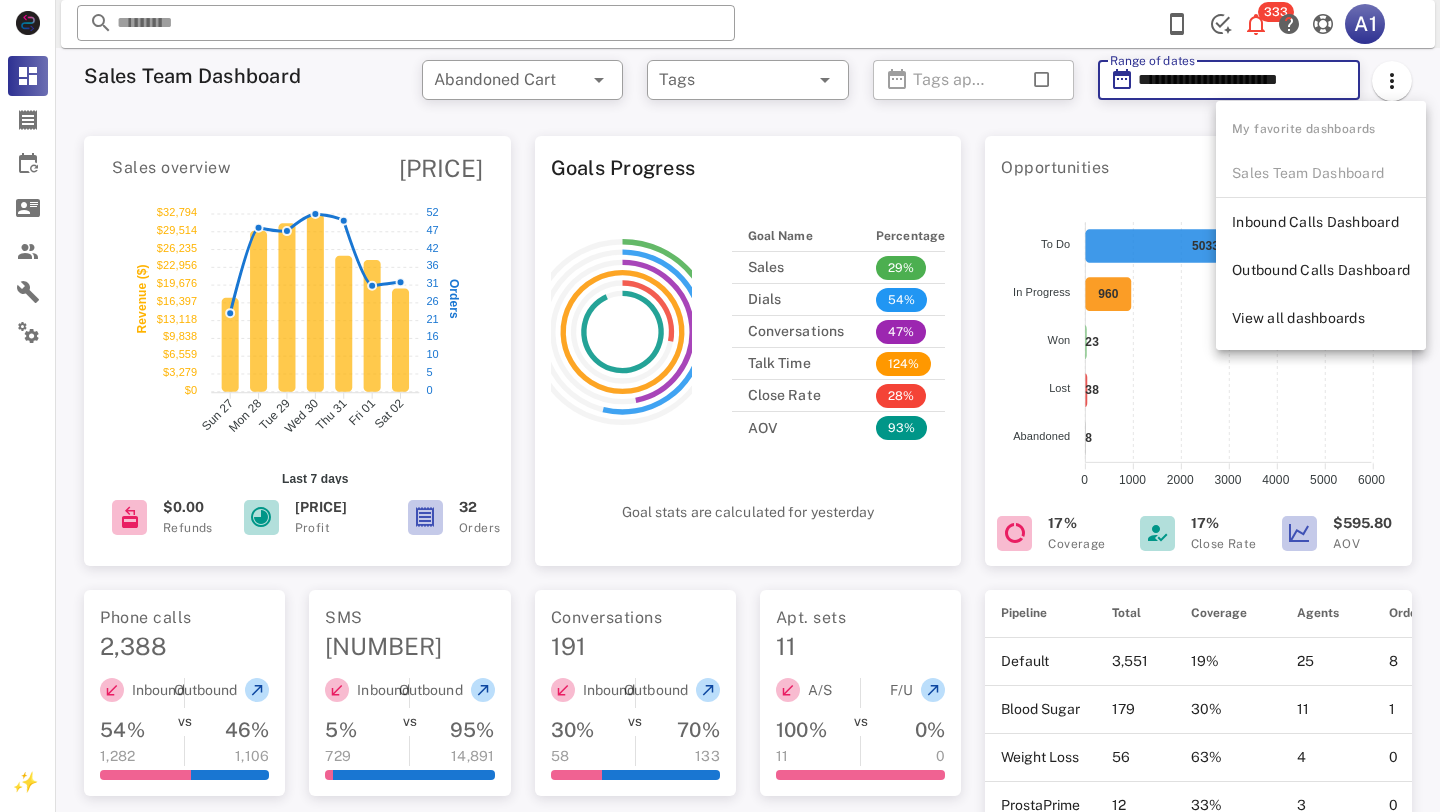 click on "**********" at bounding box center (1243, 80) 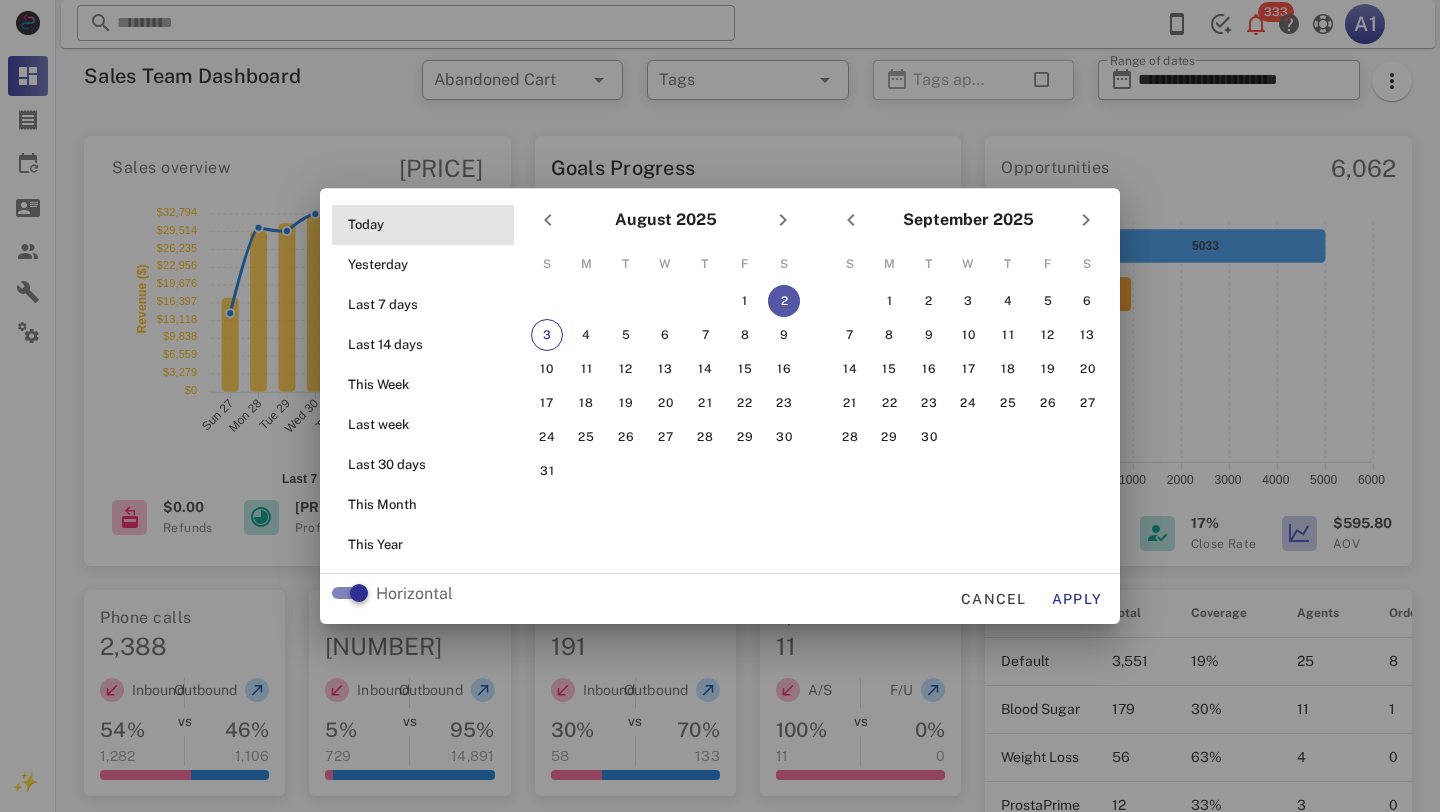 click on "Today" at bounding box center [429, 225] 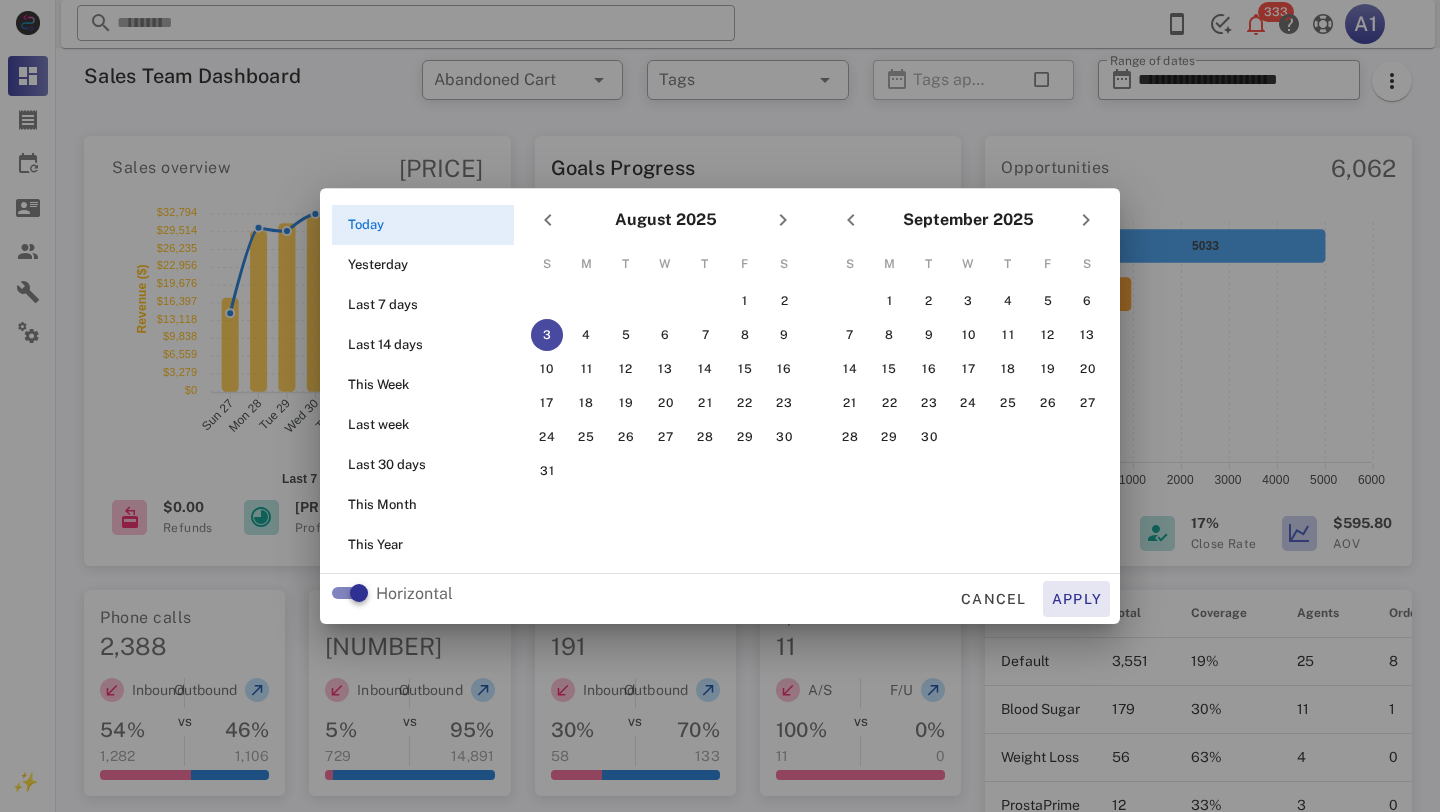 click on "Apply" at bounding box center [1077, 599] 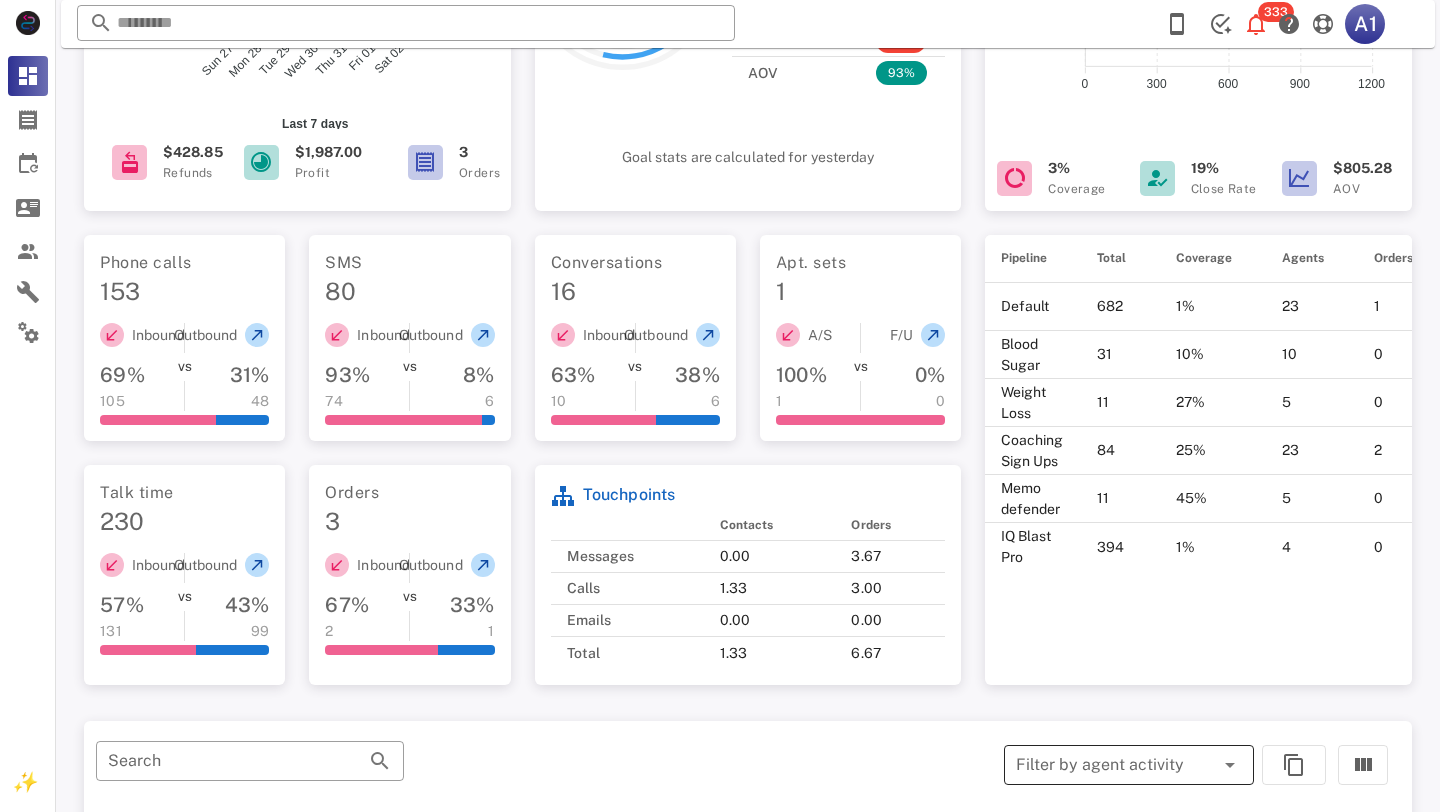 scroll, scrollTop: 0, scrollLeft: 0, axis: both 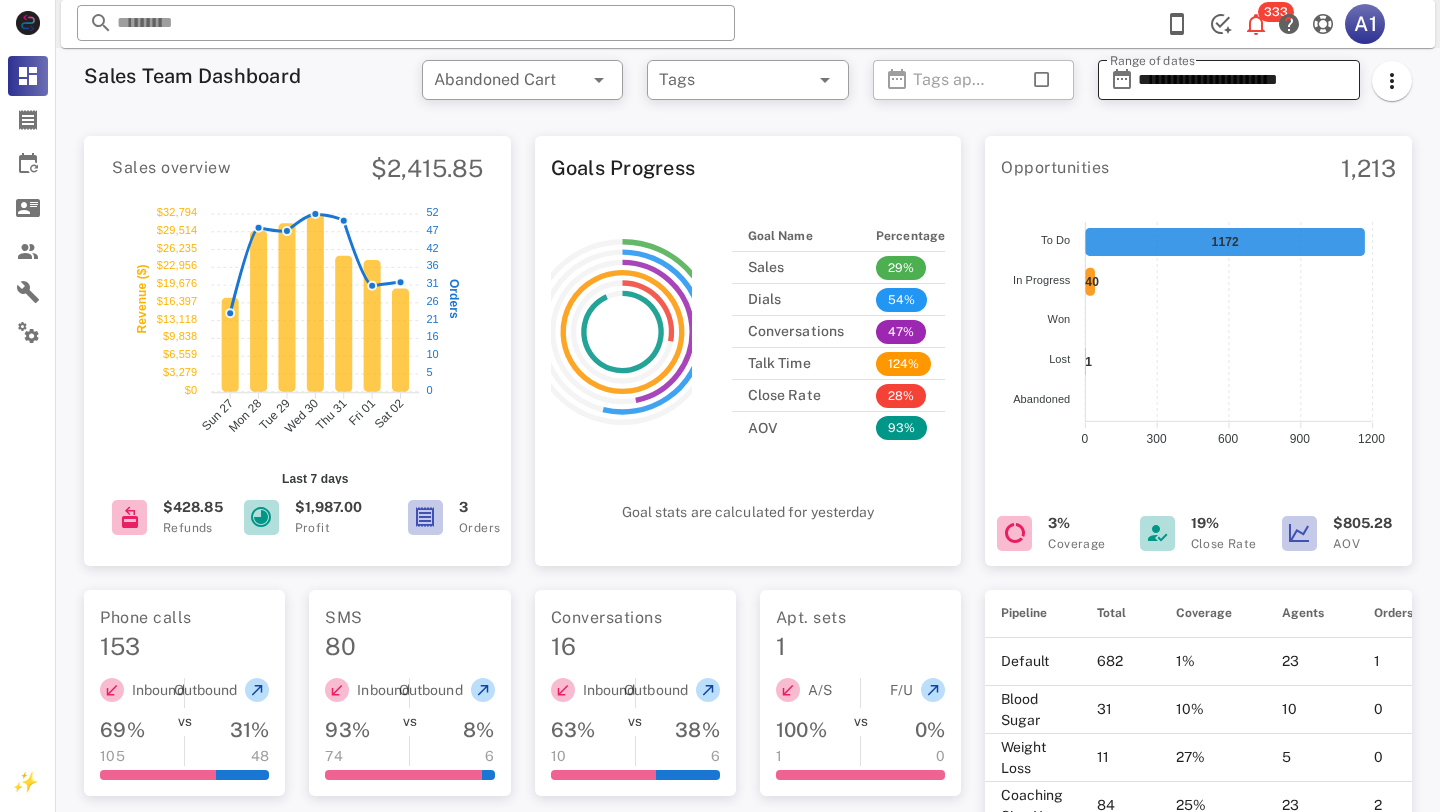 click on "**********" at bounding box center (1243, 80) 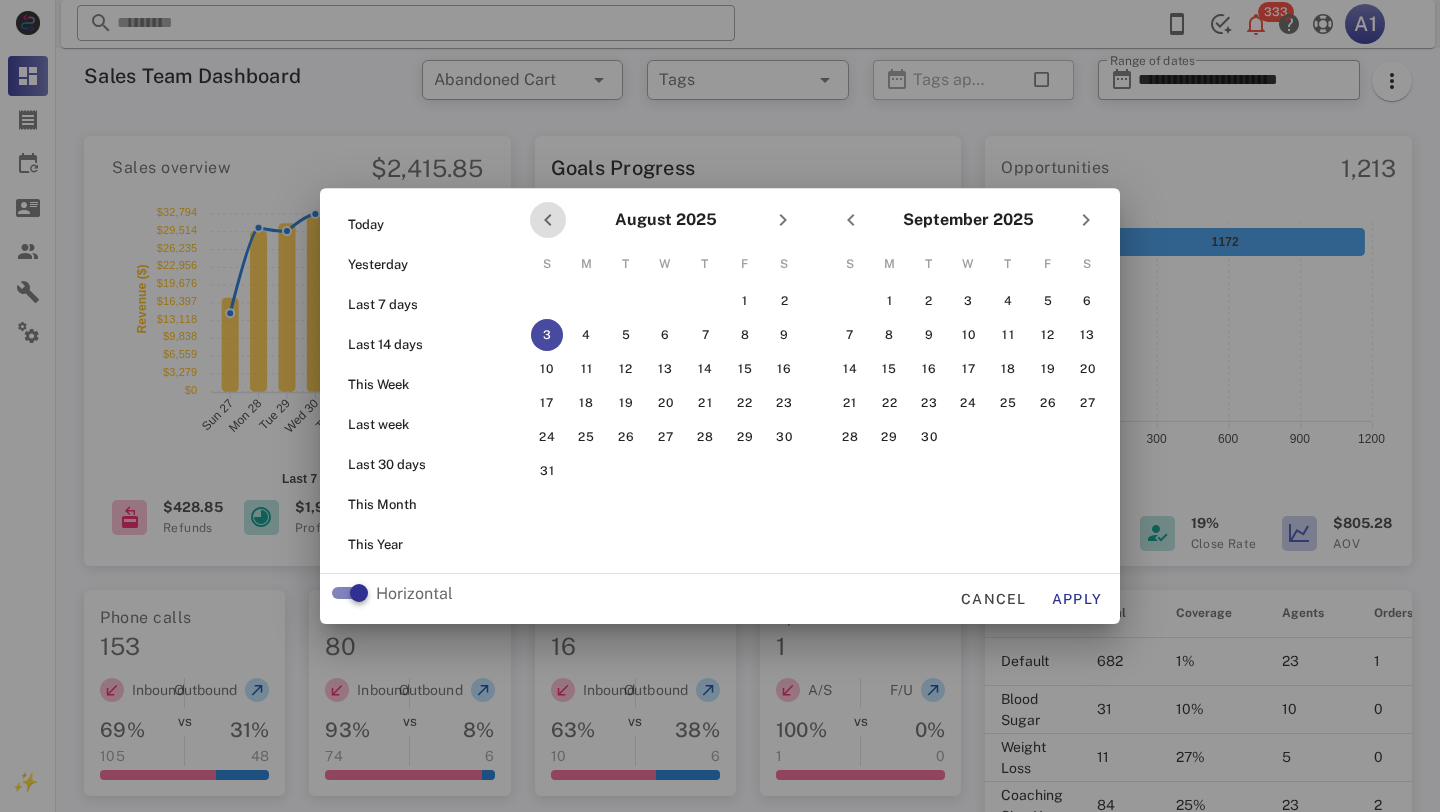 click at bounding box center (548, 220) 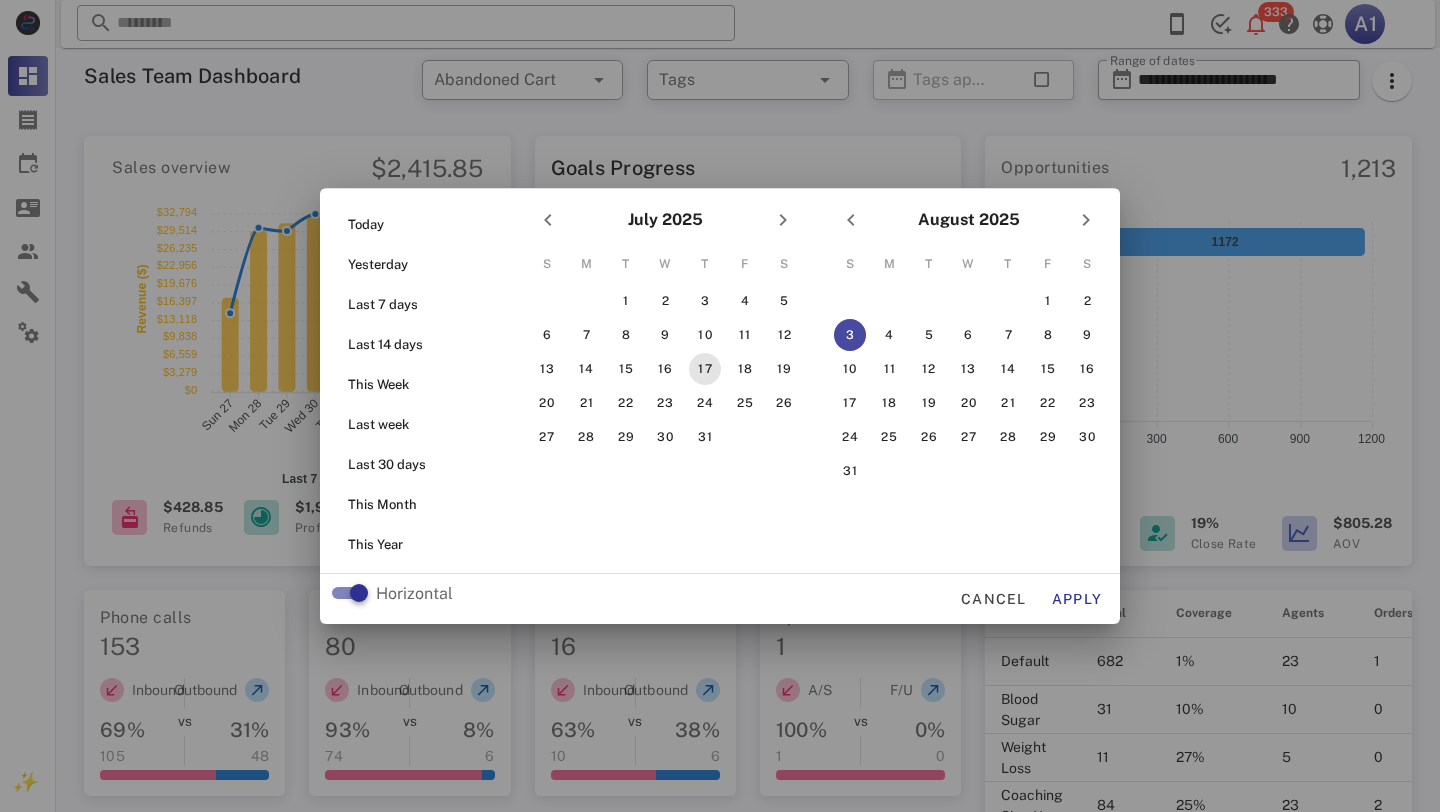 click on "17" at bounding box center (705, 369) 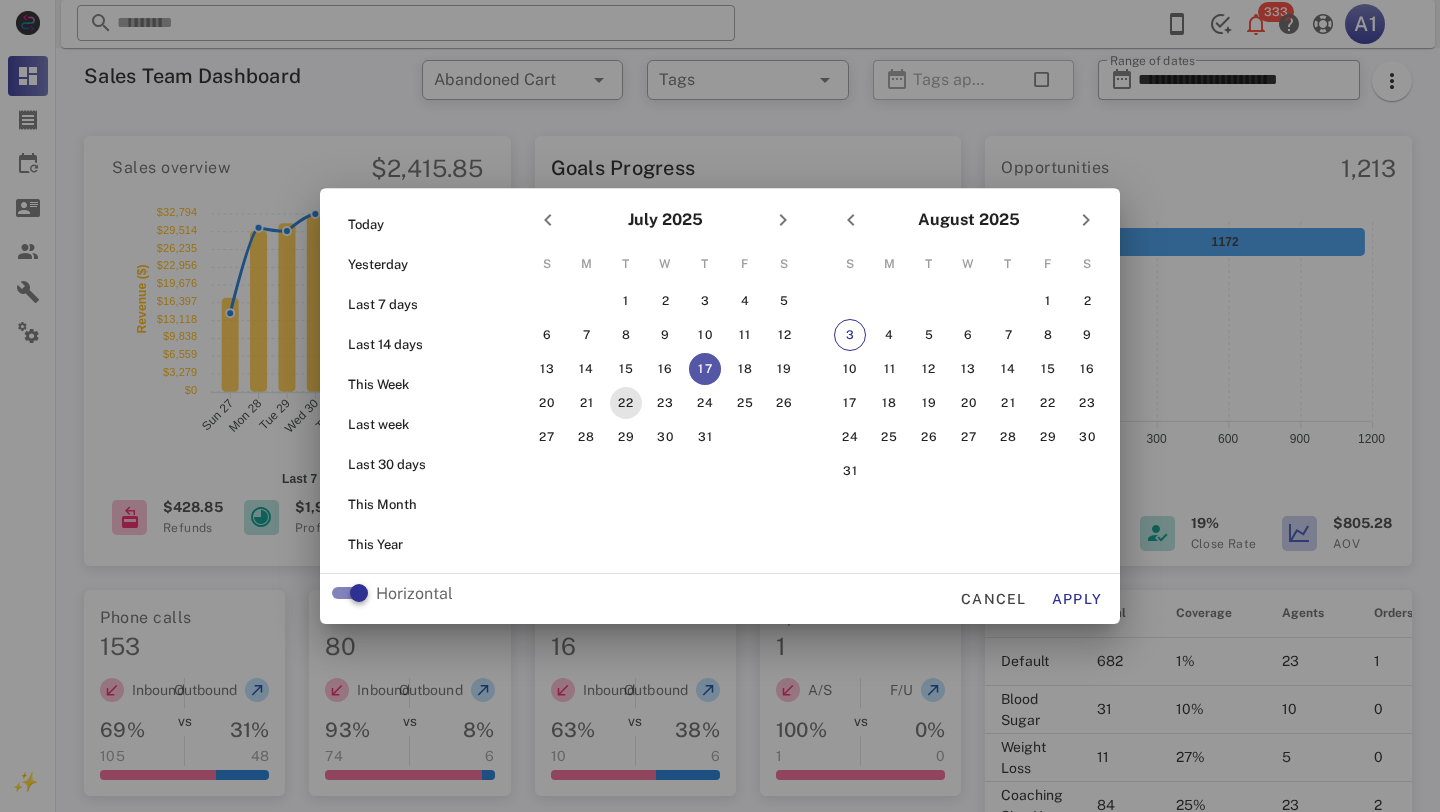 click on "22" at bounding box center [626, 403] 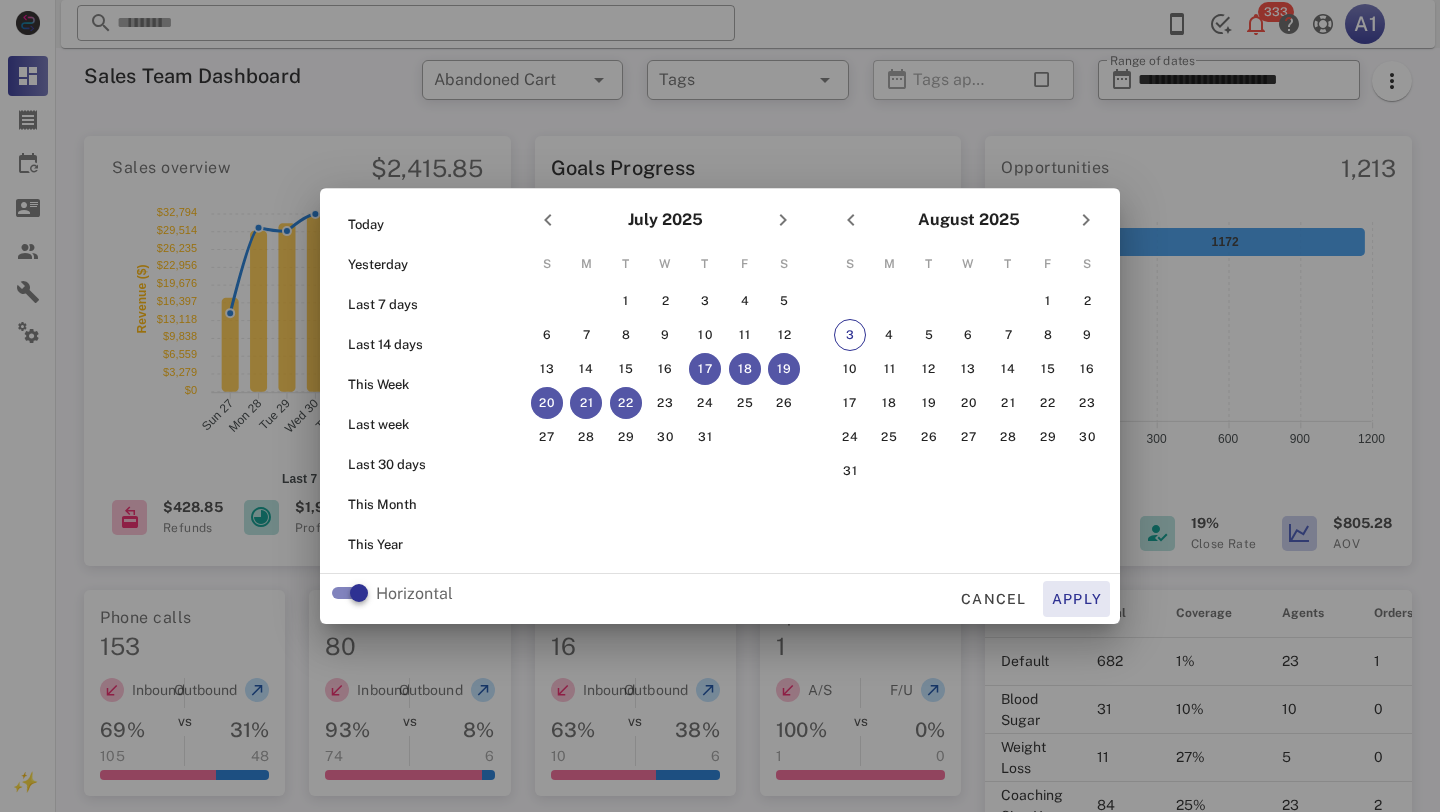 click on "Apply" at bounding box center [1077, 599] 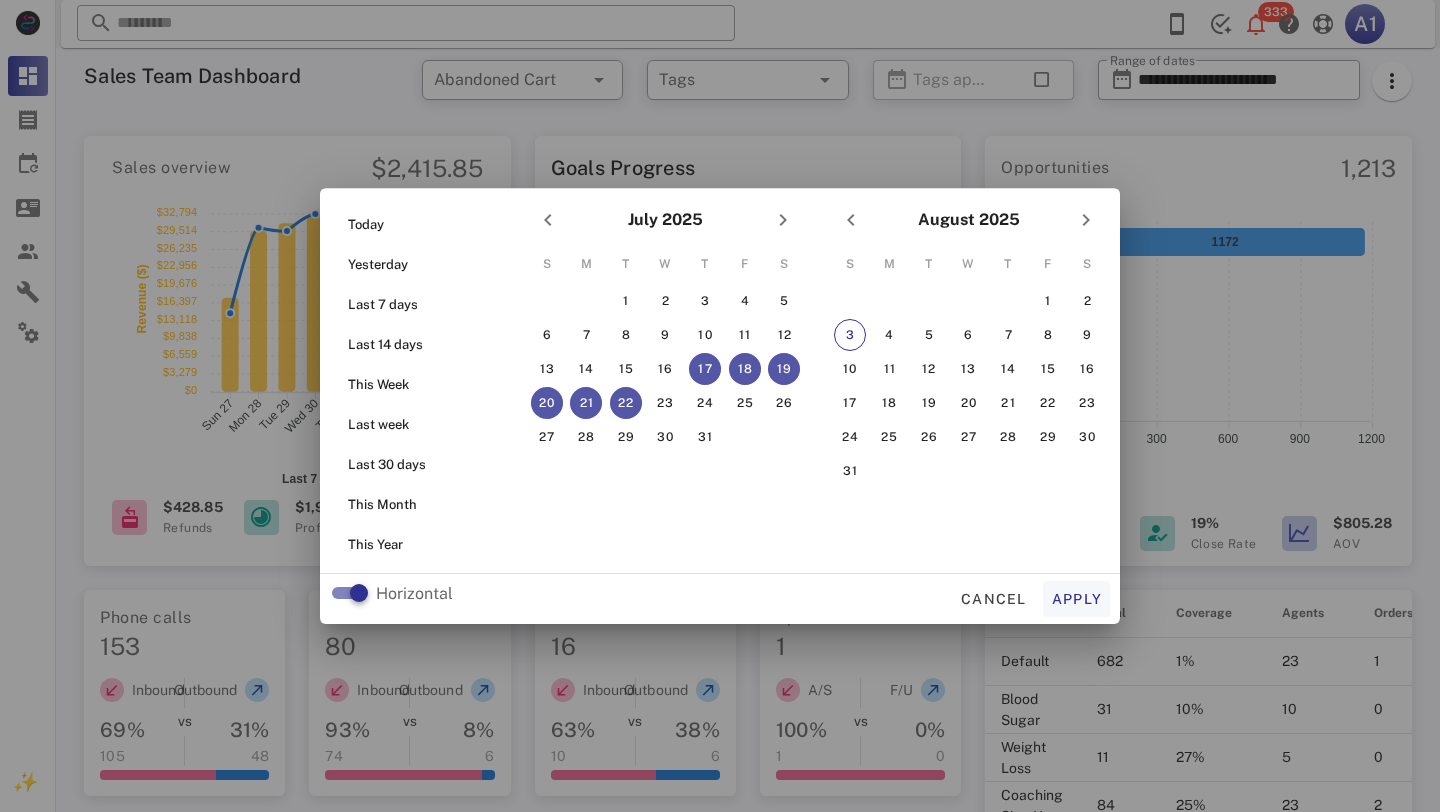 type on "**********" 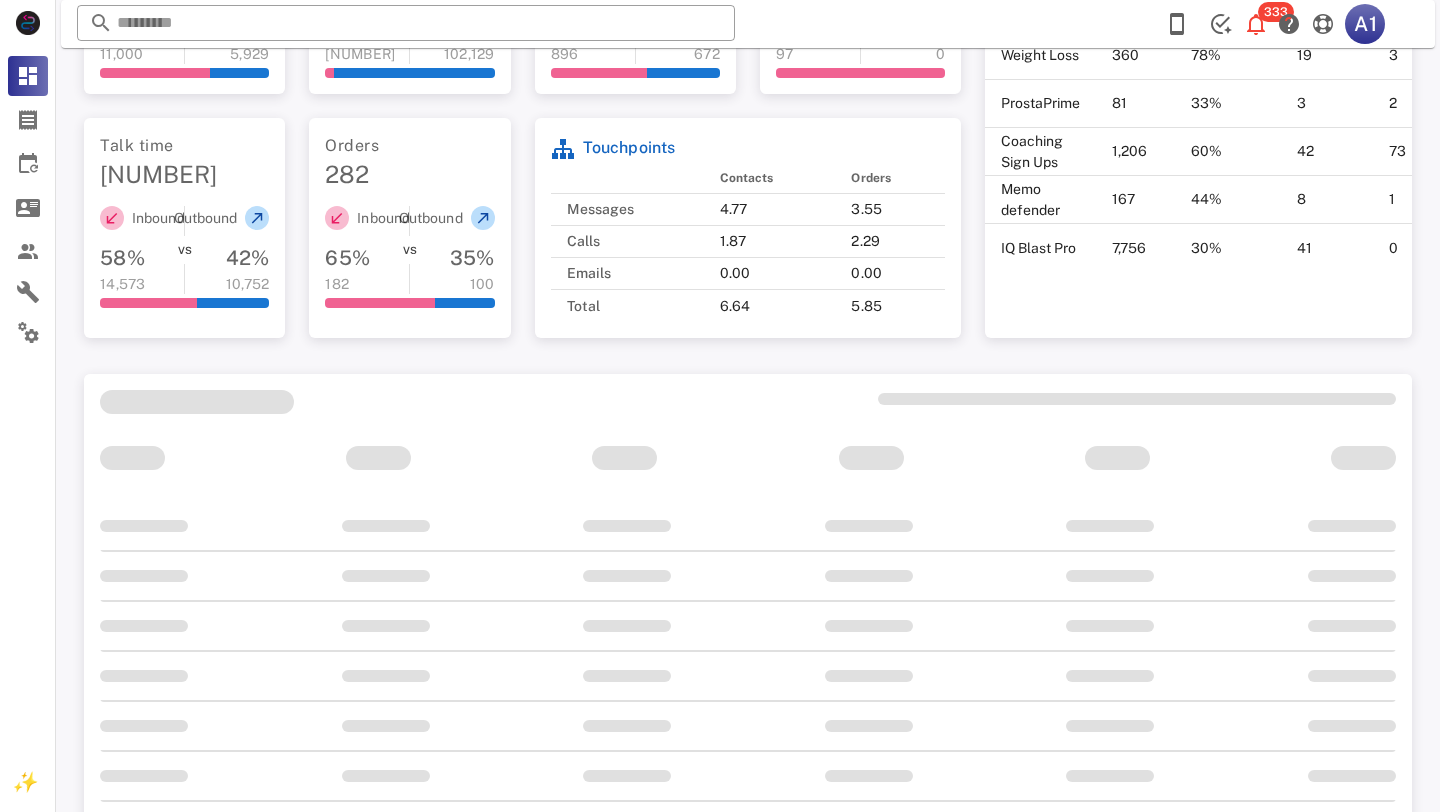 scroll, scrollTop: 748, scrollLeft: 0, axis: vertical 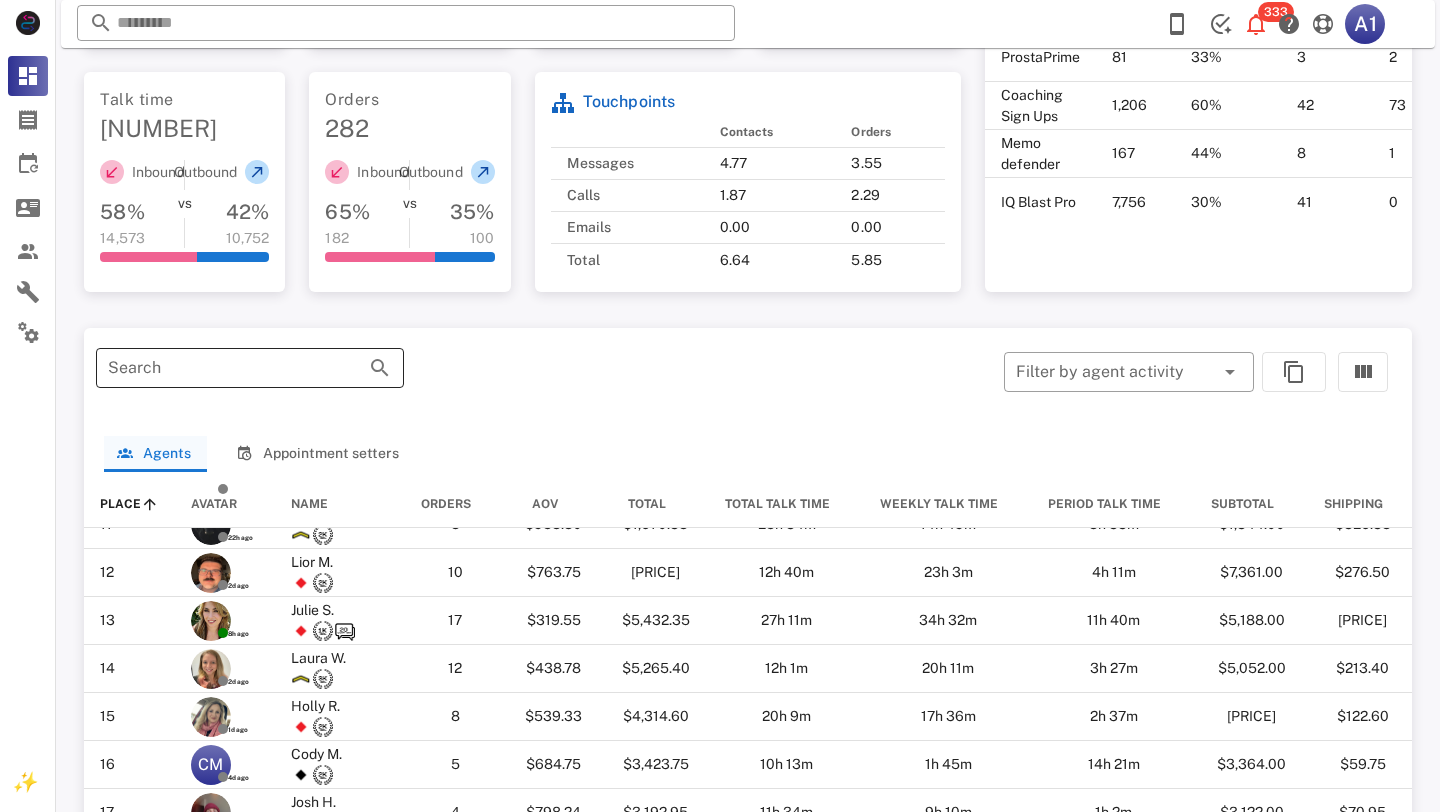 click on "Search" at bounding box center [222, 368] 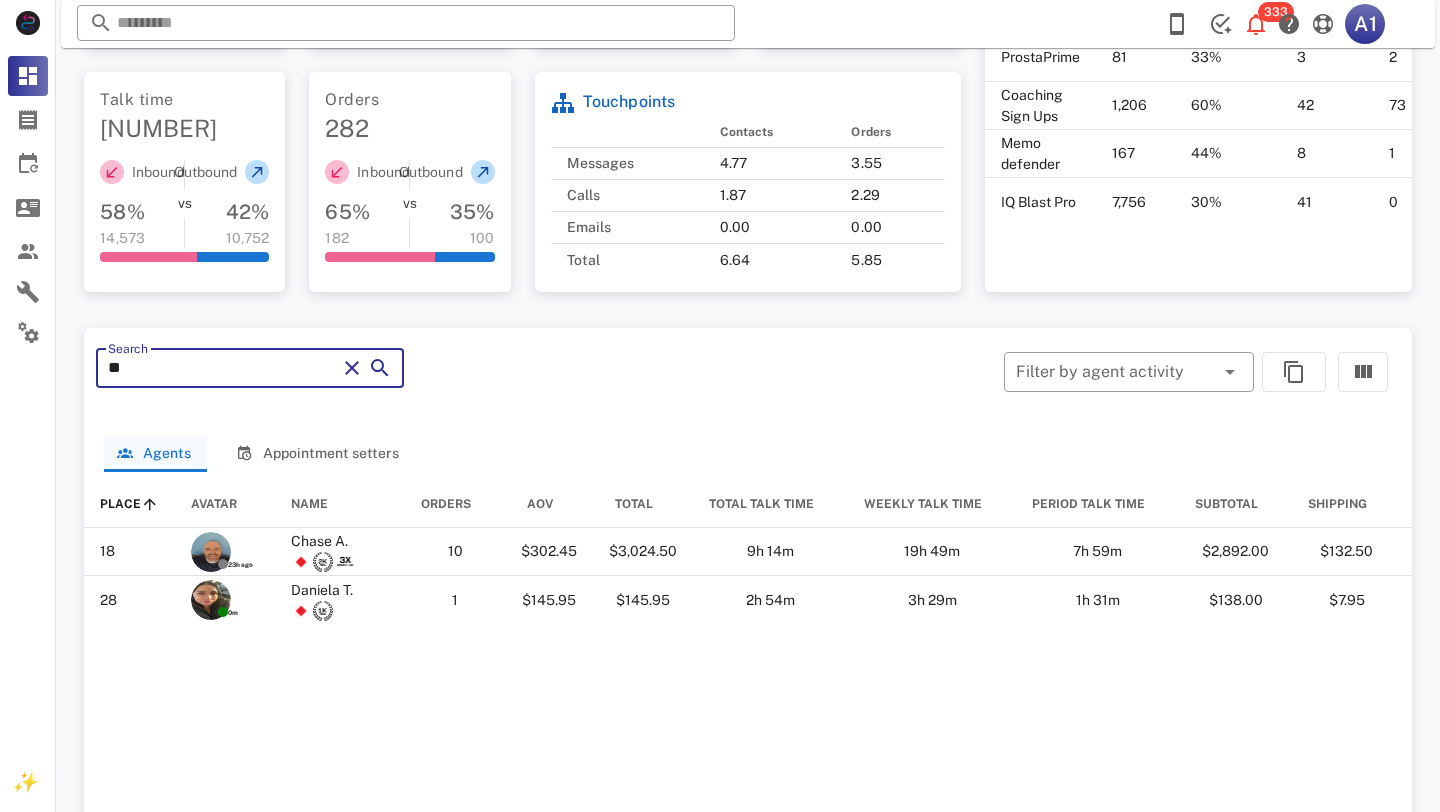 scroll, scrollTop: 0, scrollLeft: 0, axis: both 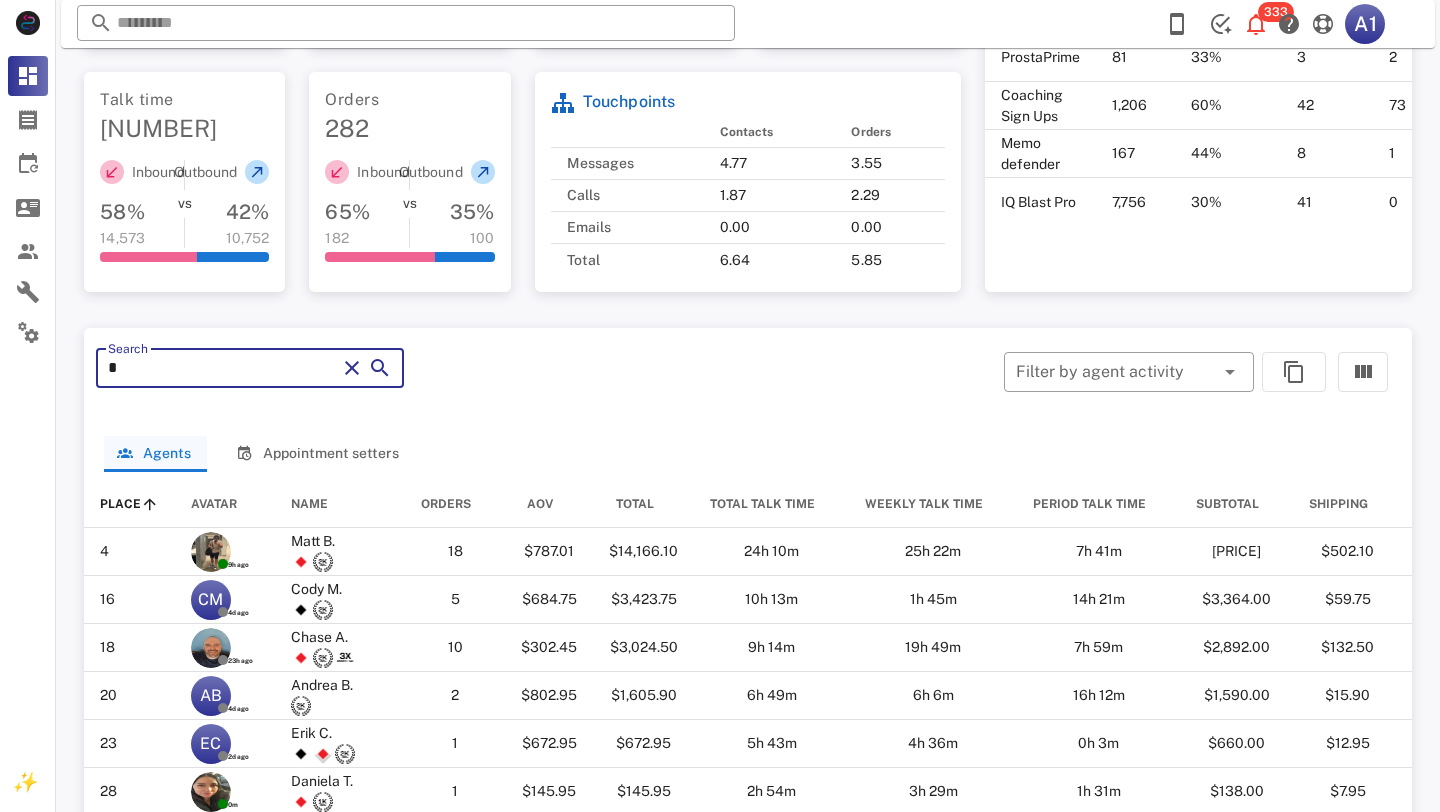 type 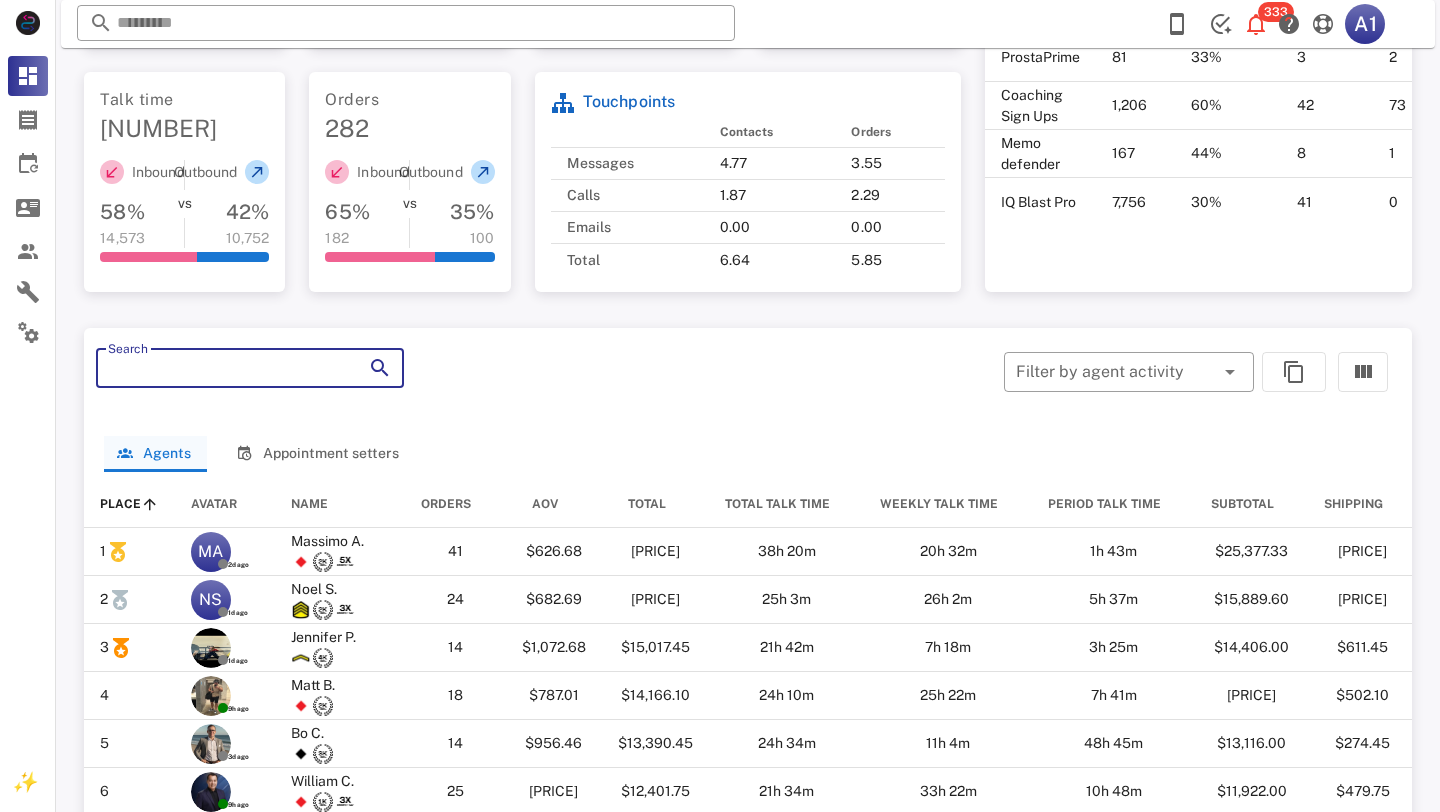 scroll, scrollTop: 0, scrollLeft: 0, axis: both 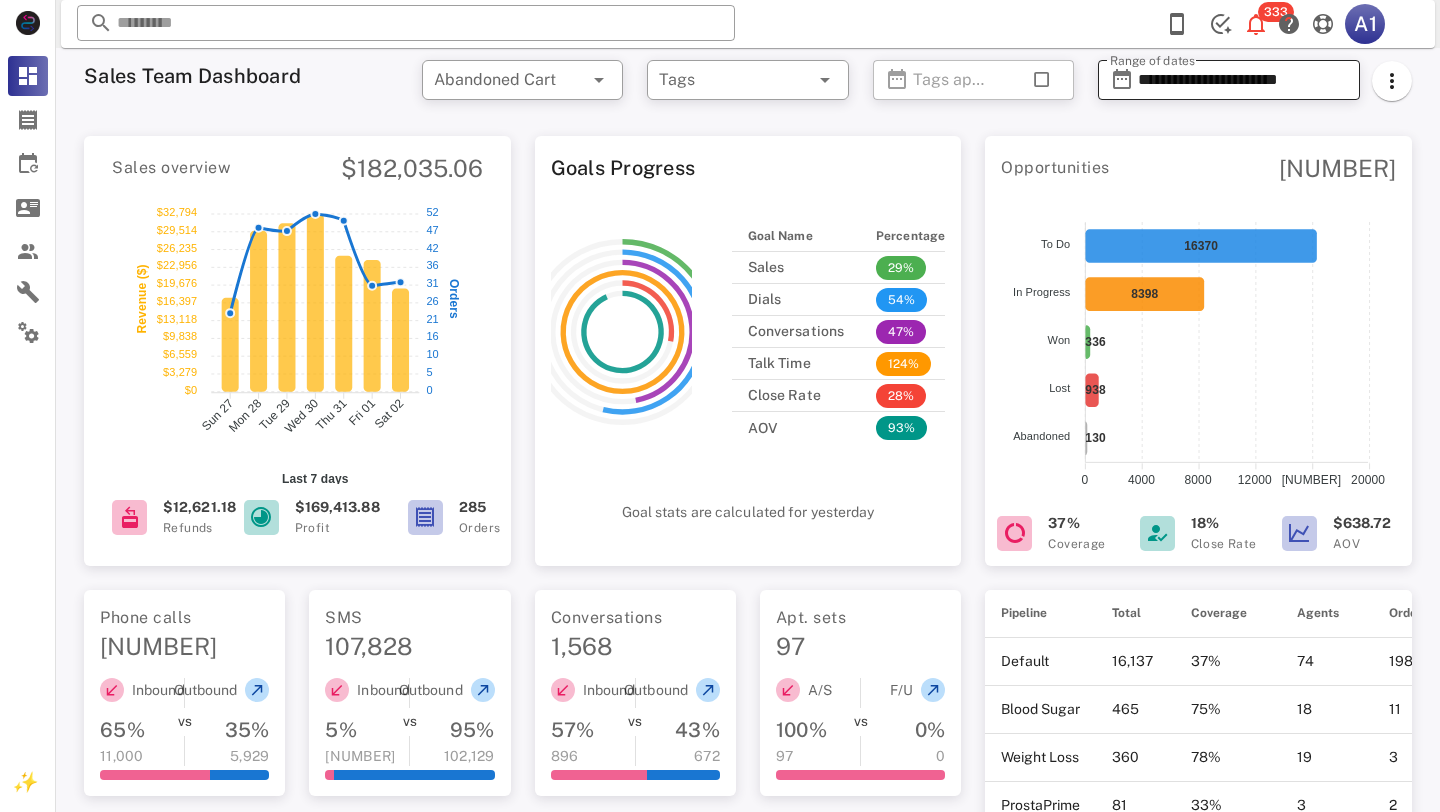 click on "**********" at bounding box center (1243, 80) 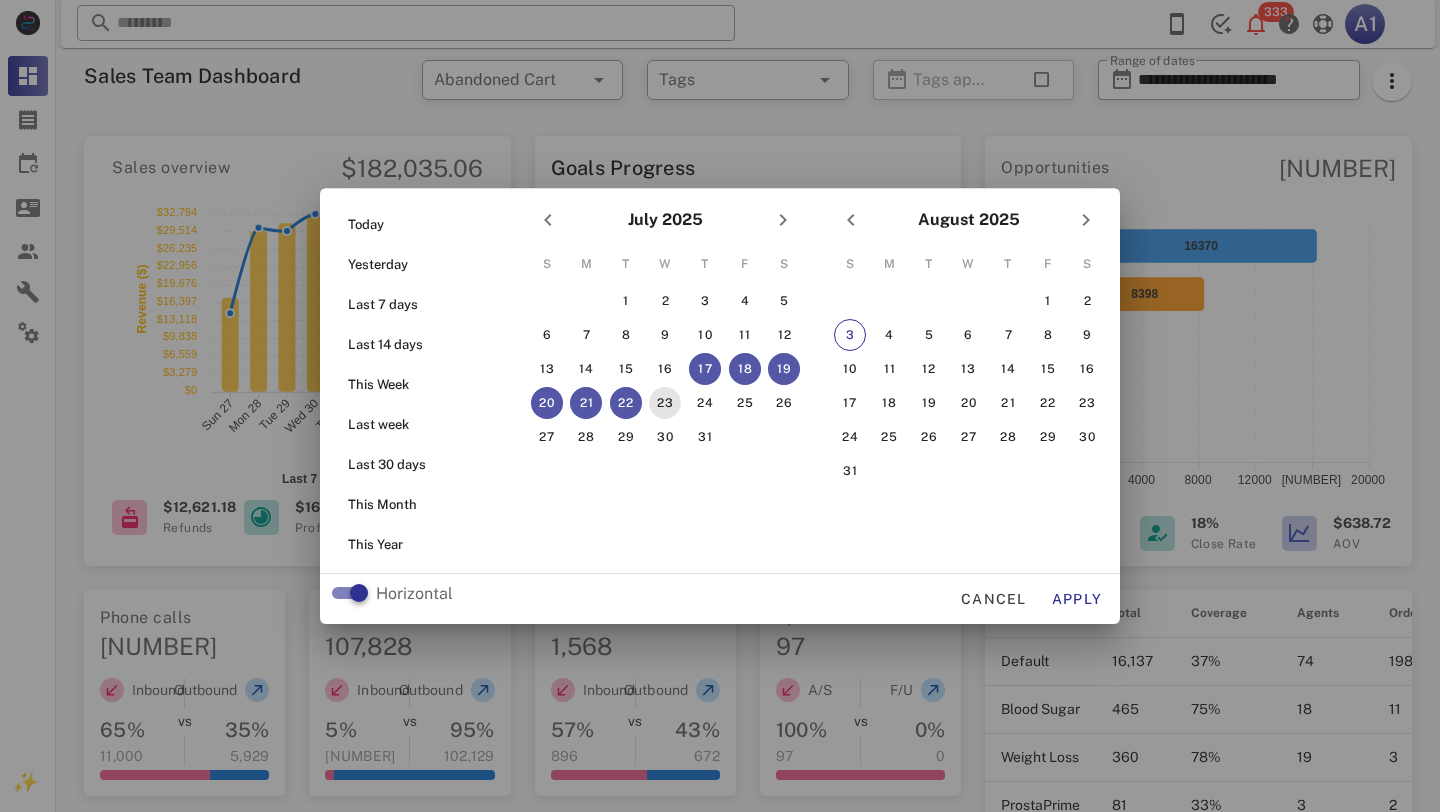 click on "23" at bounding box center (665, 403) 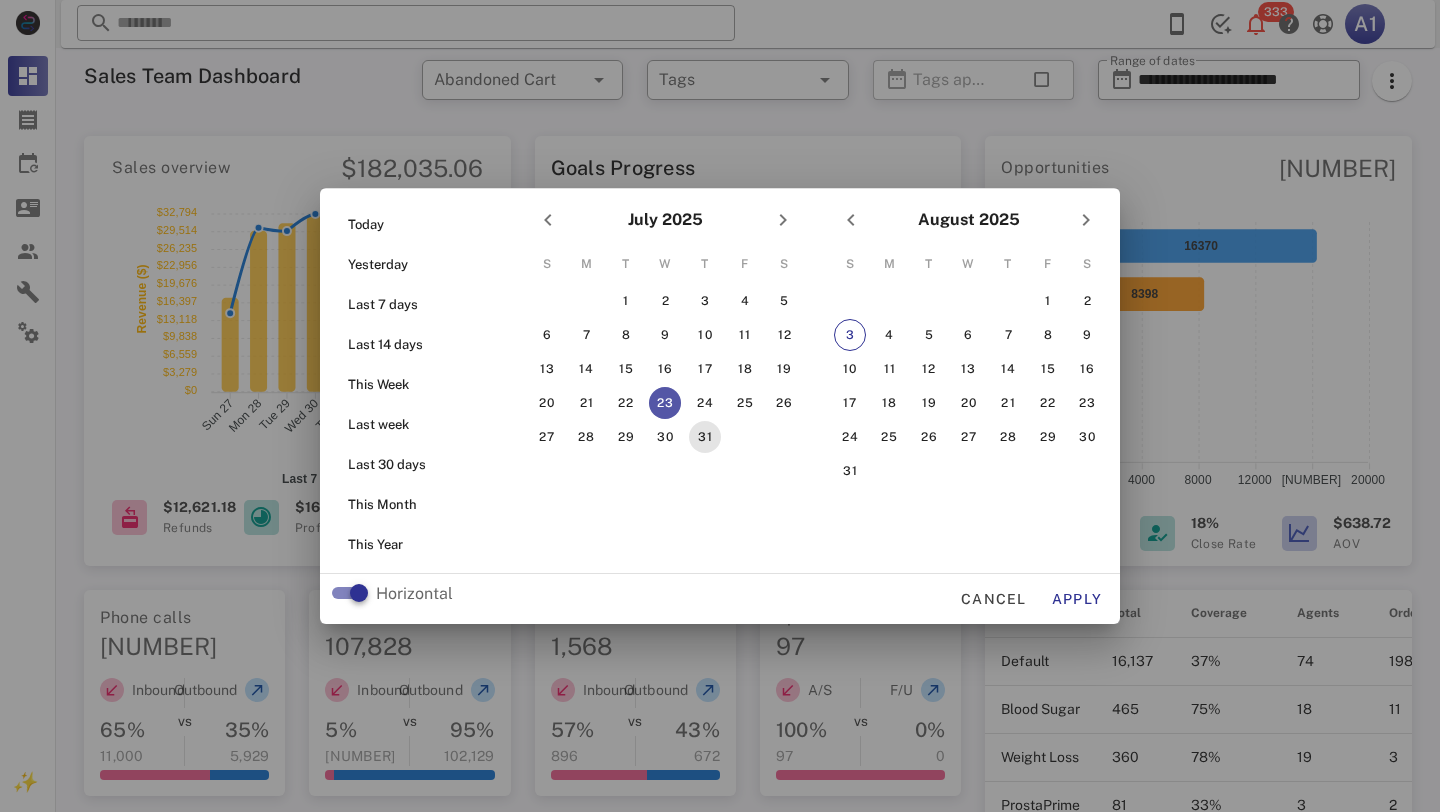 click on "31" at bounding box center (705, 437) 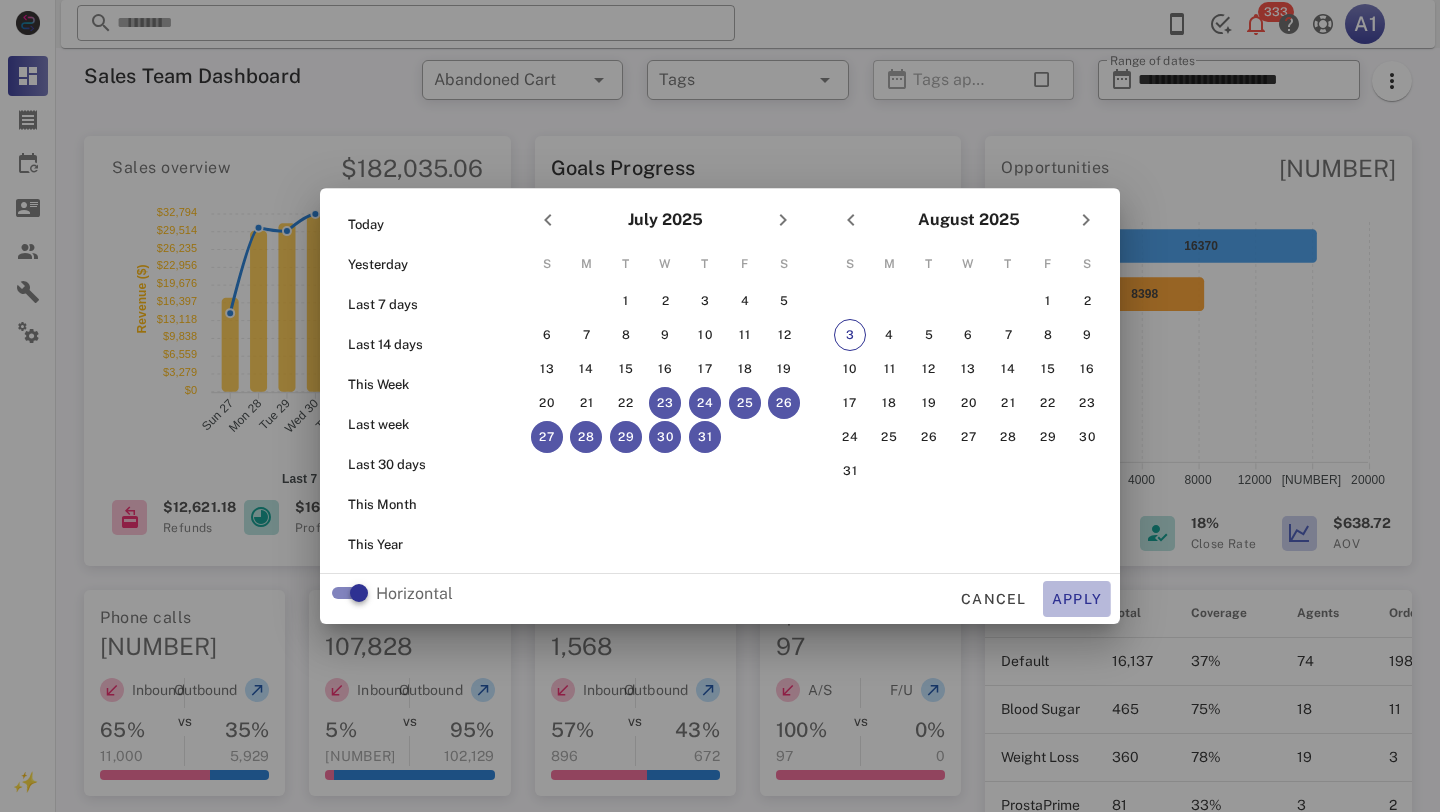 click on "Apply" at bounding box center [1077, 599] 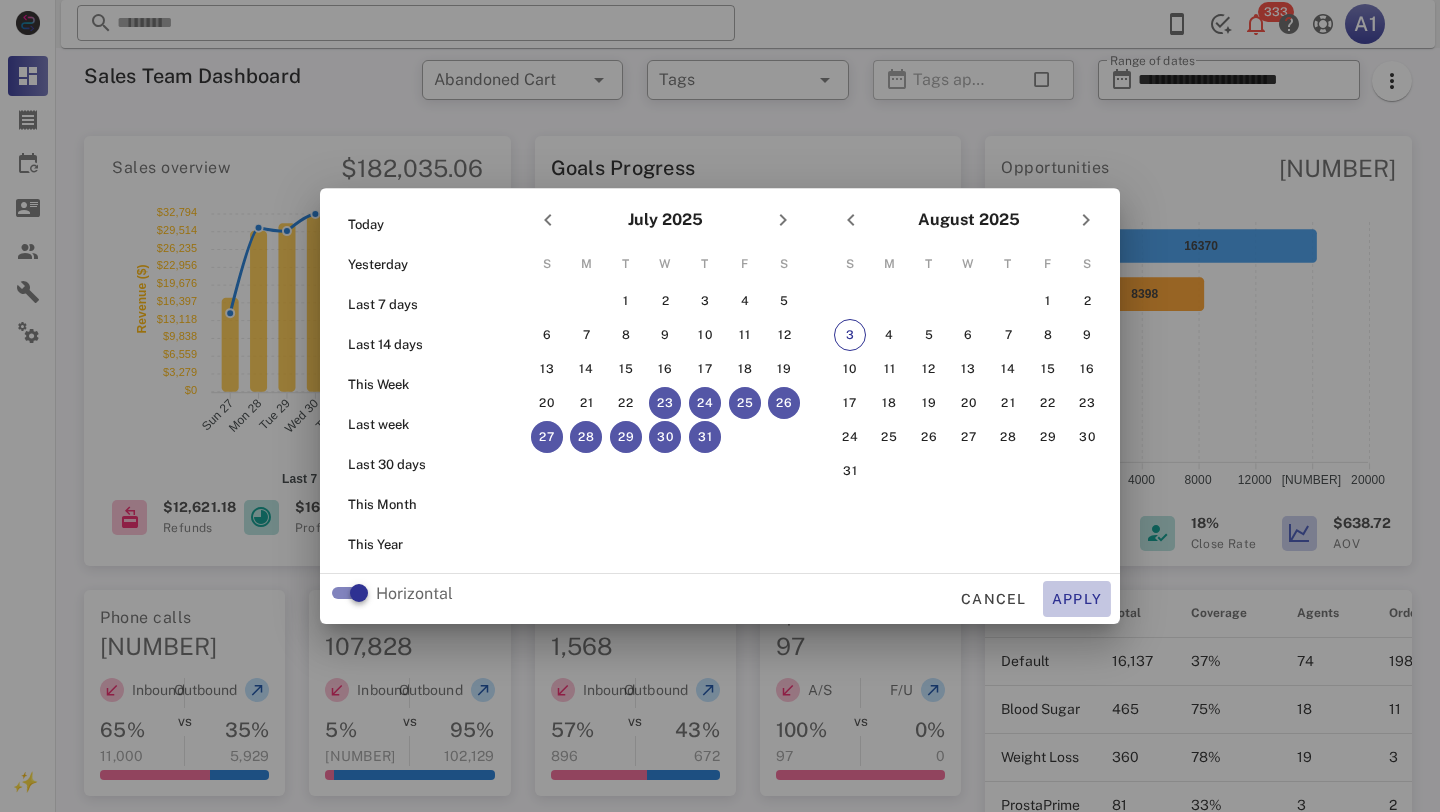 type on "**********" 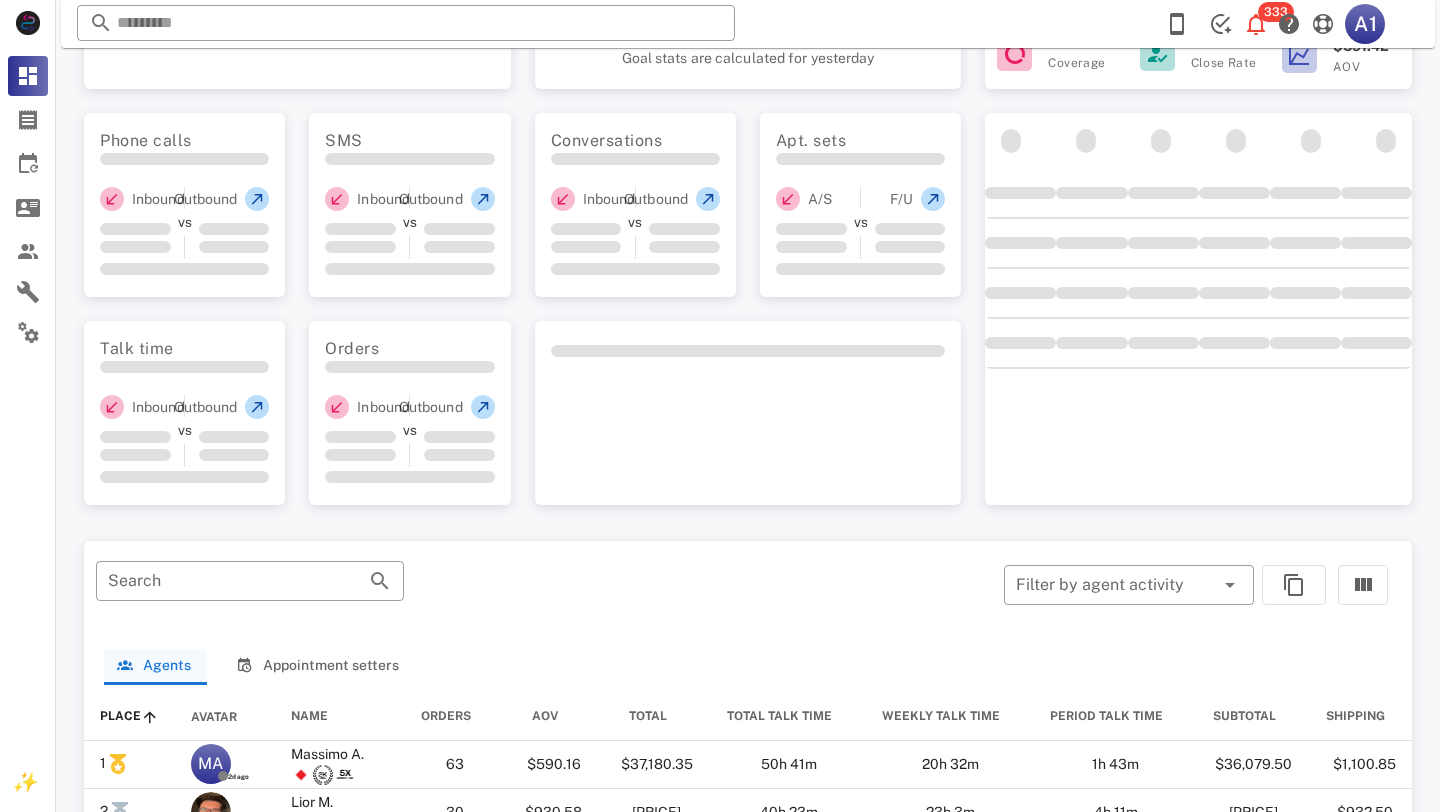 scroll, scrollTop: 551, scrollLeft: 0, axis: vertical 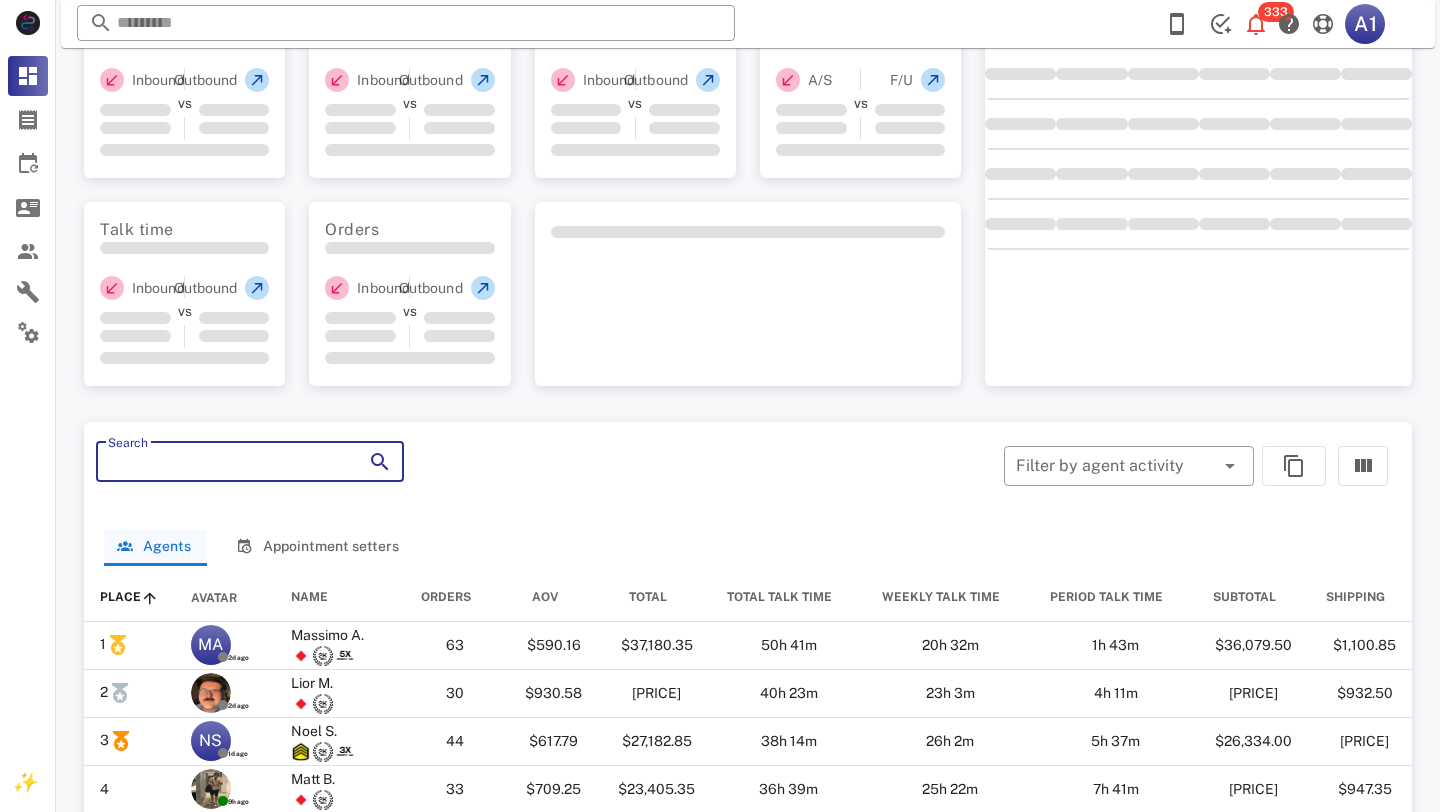 click on "Search" at bounding box center (222, 462) 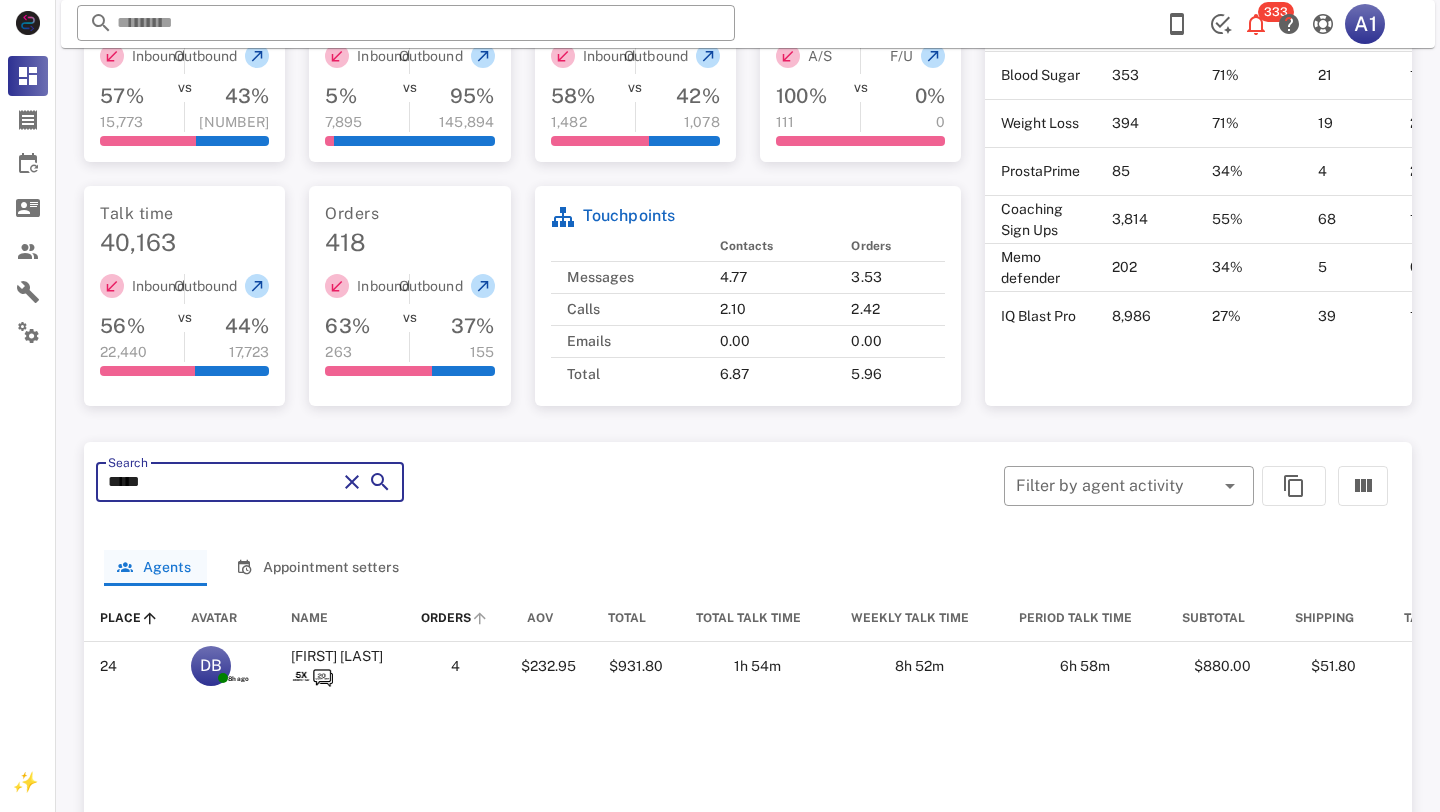 scroll, scrollTop: 633, scrollLeft: 0, axis: vertical 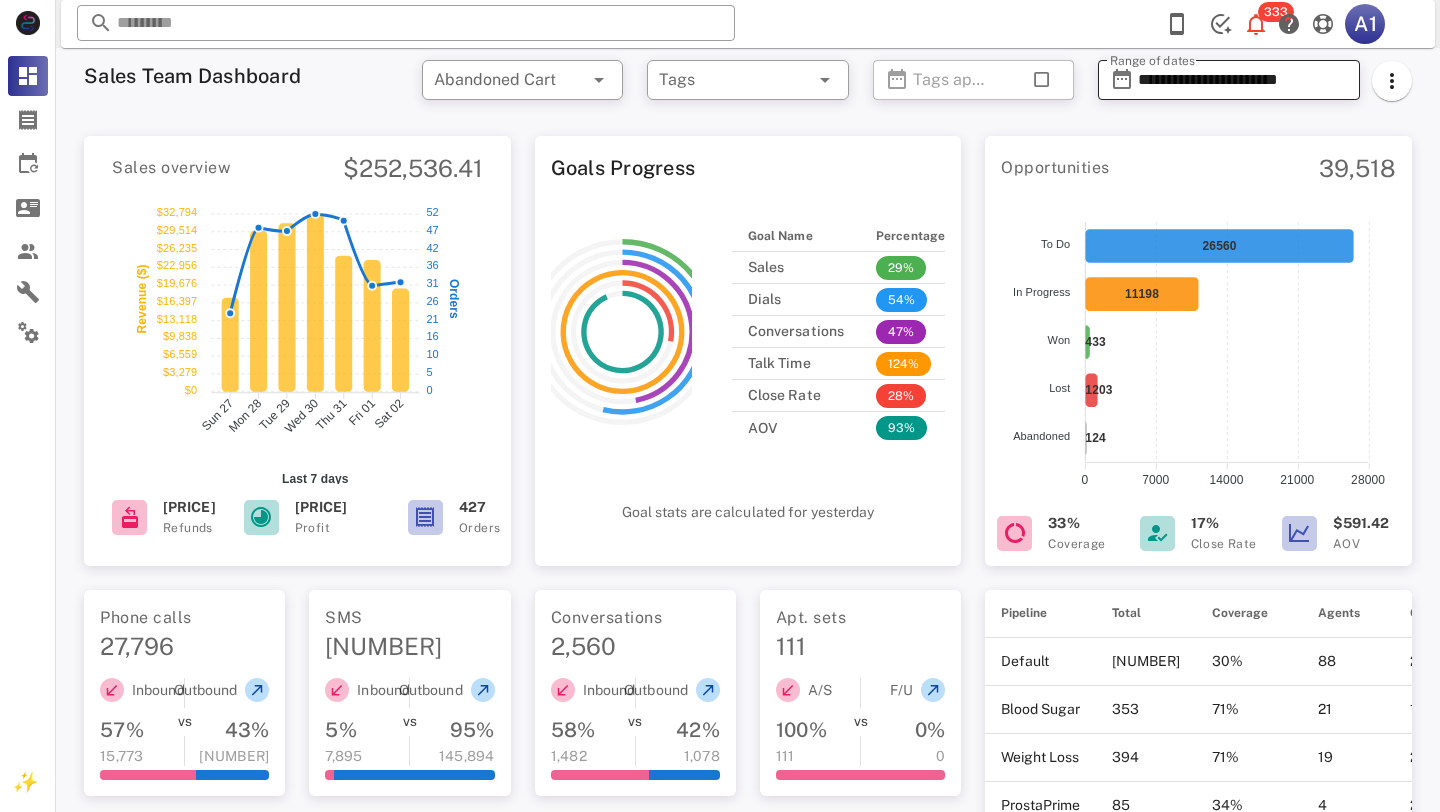 type on "*****" 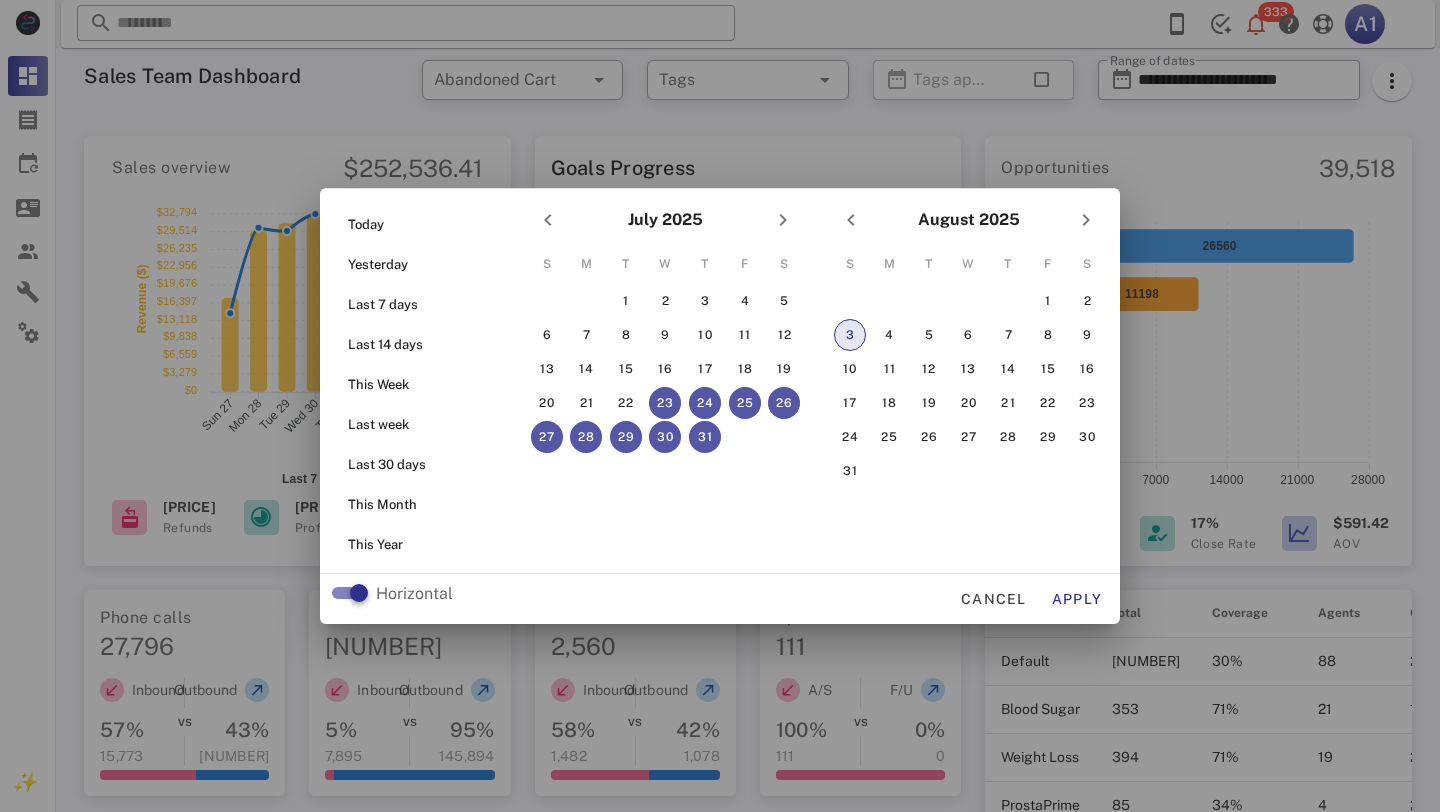 click on "3" at bounding box center [850, 335] 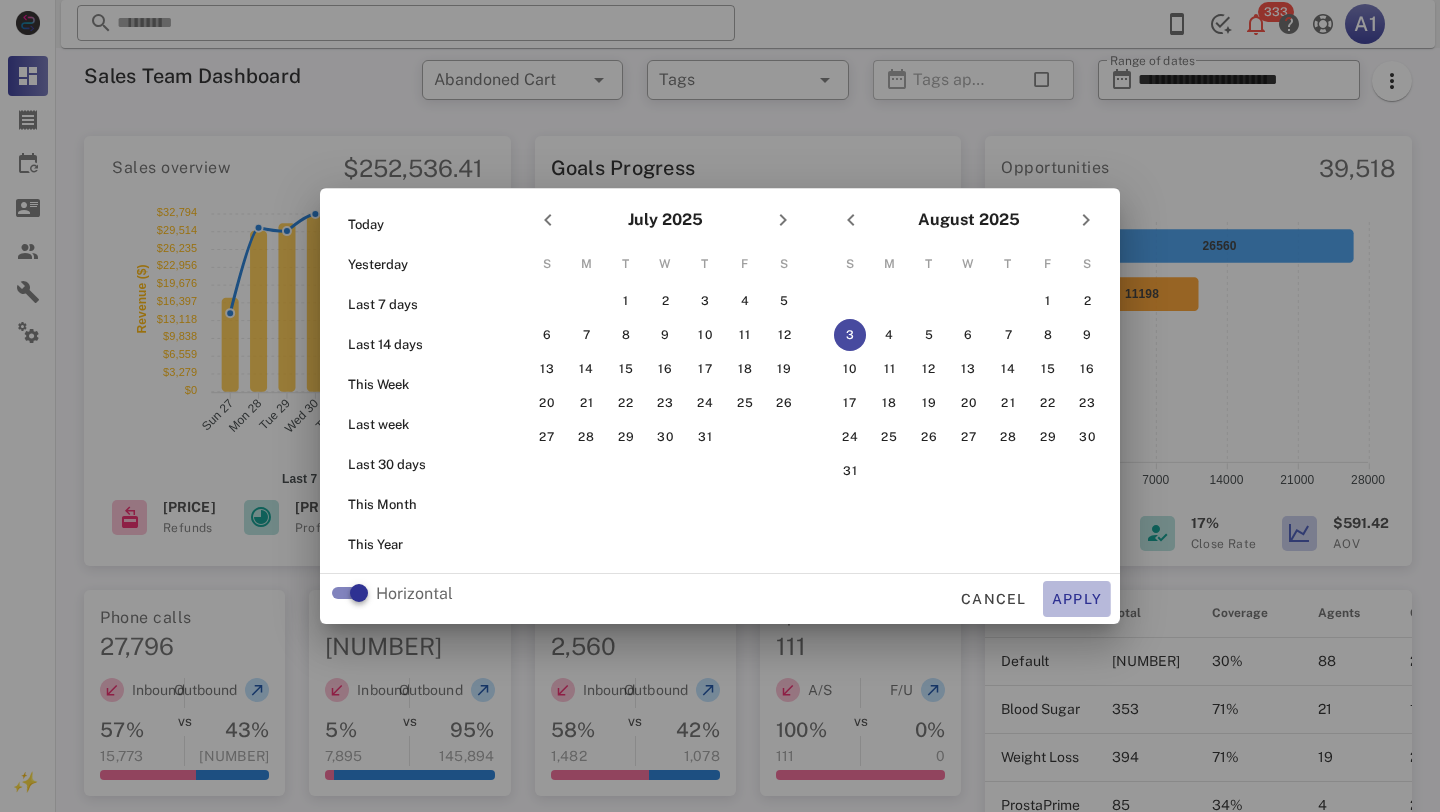 click on "Apply" at bounding box center (1077, 599) 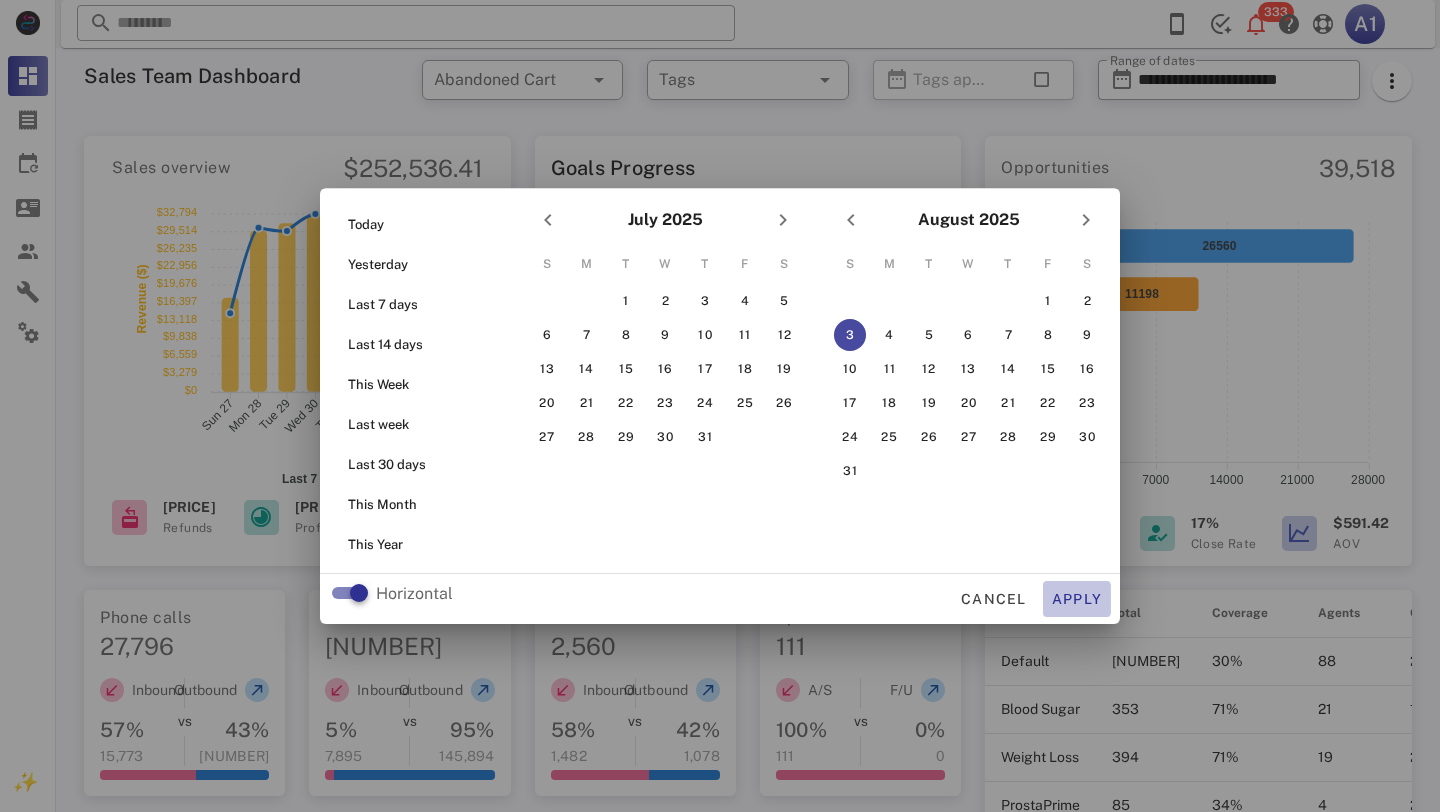 type on "**********" 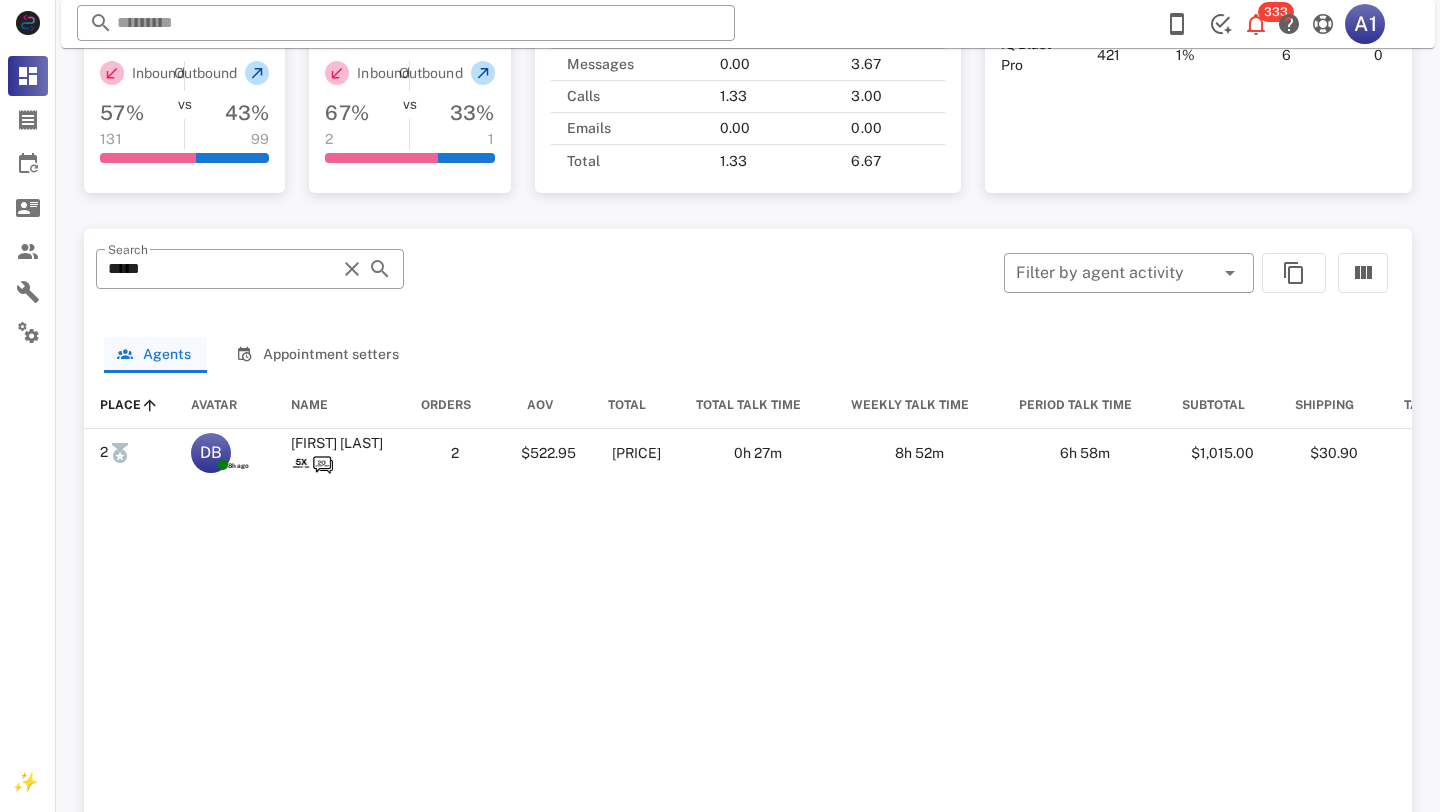 scroll, scrollTop: 755, scrollLeft: 0, axis: vertical 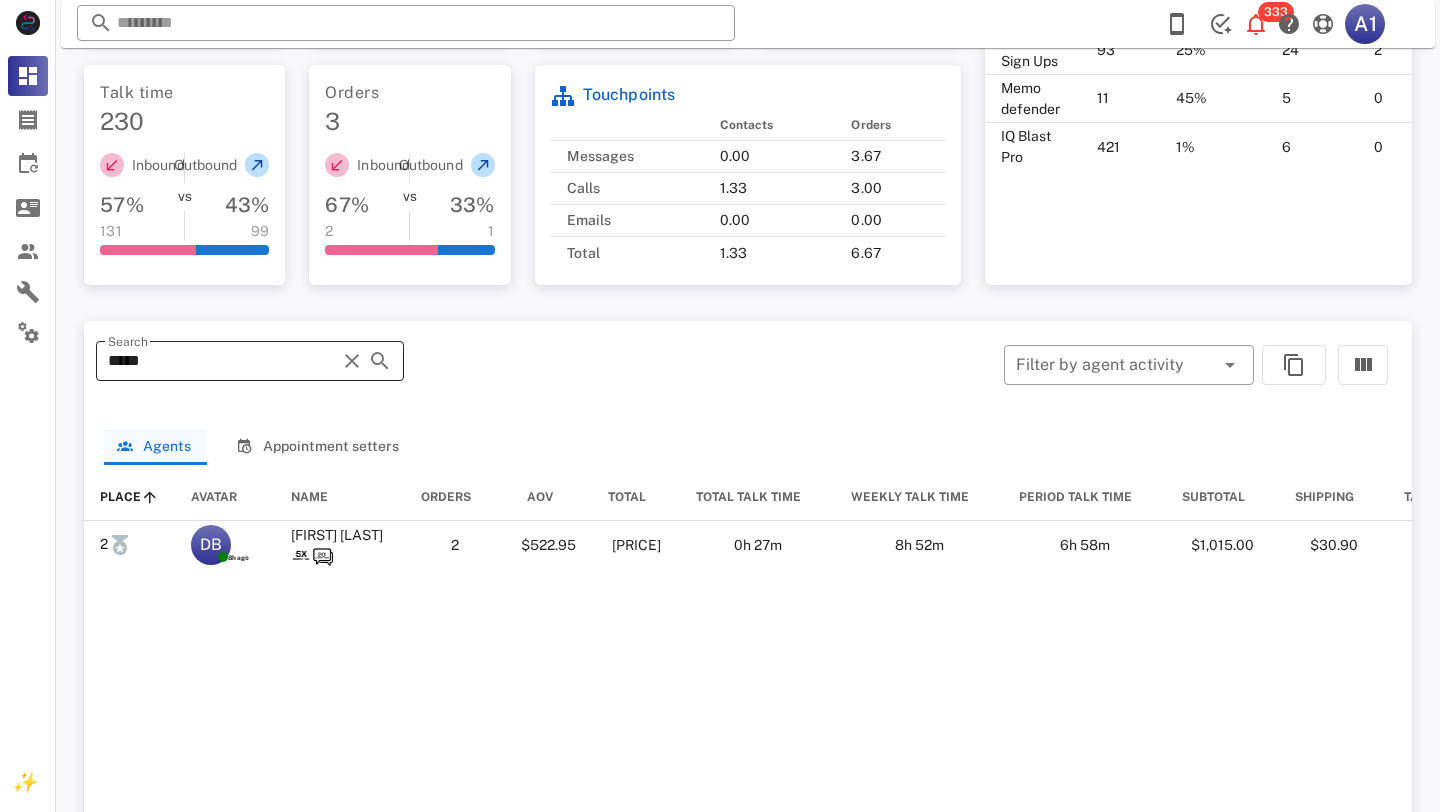 click at bounding box center [352, 361] 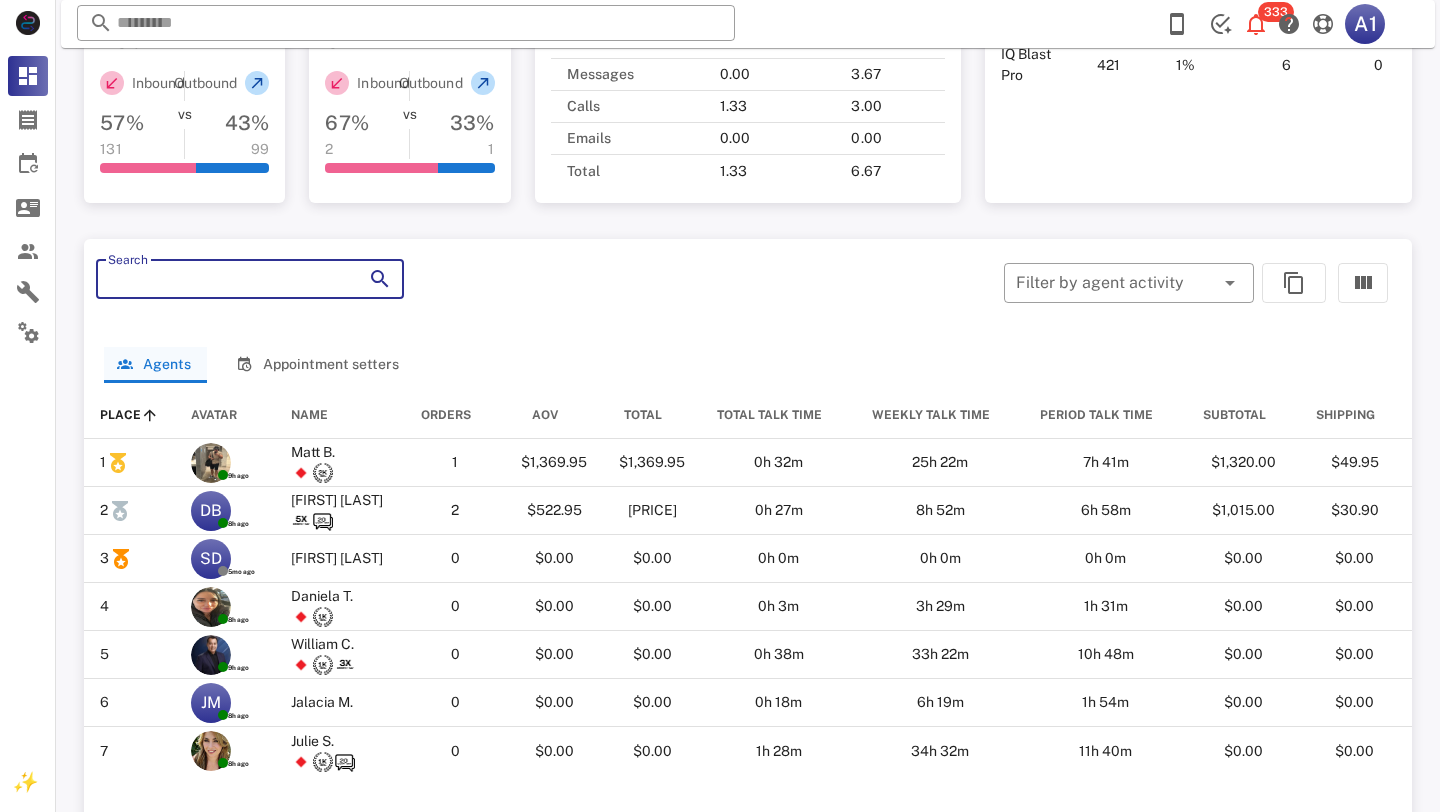 scroll, scrollTop: 0, scrollLeft: 0, axis: both 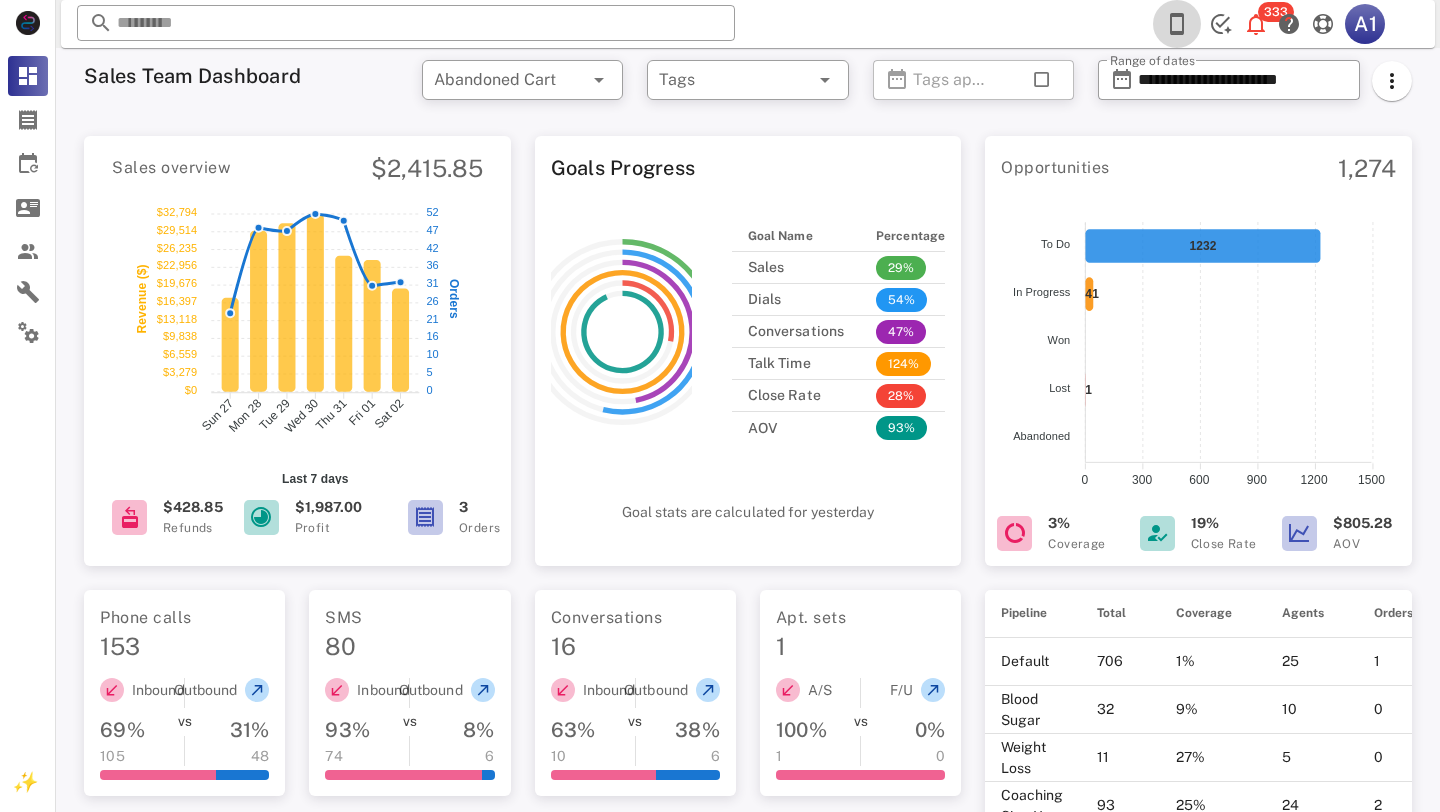 click at bounding box center (1177, 24) 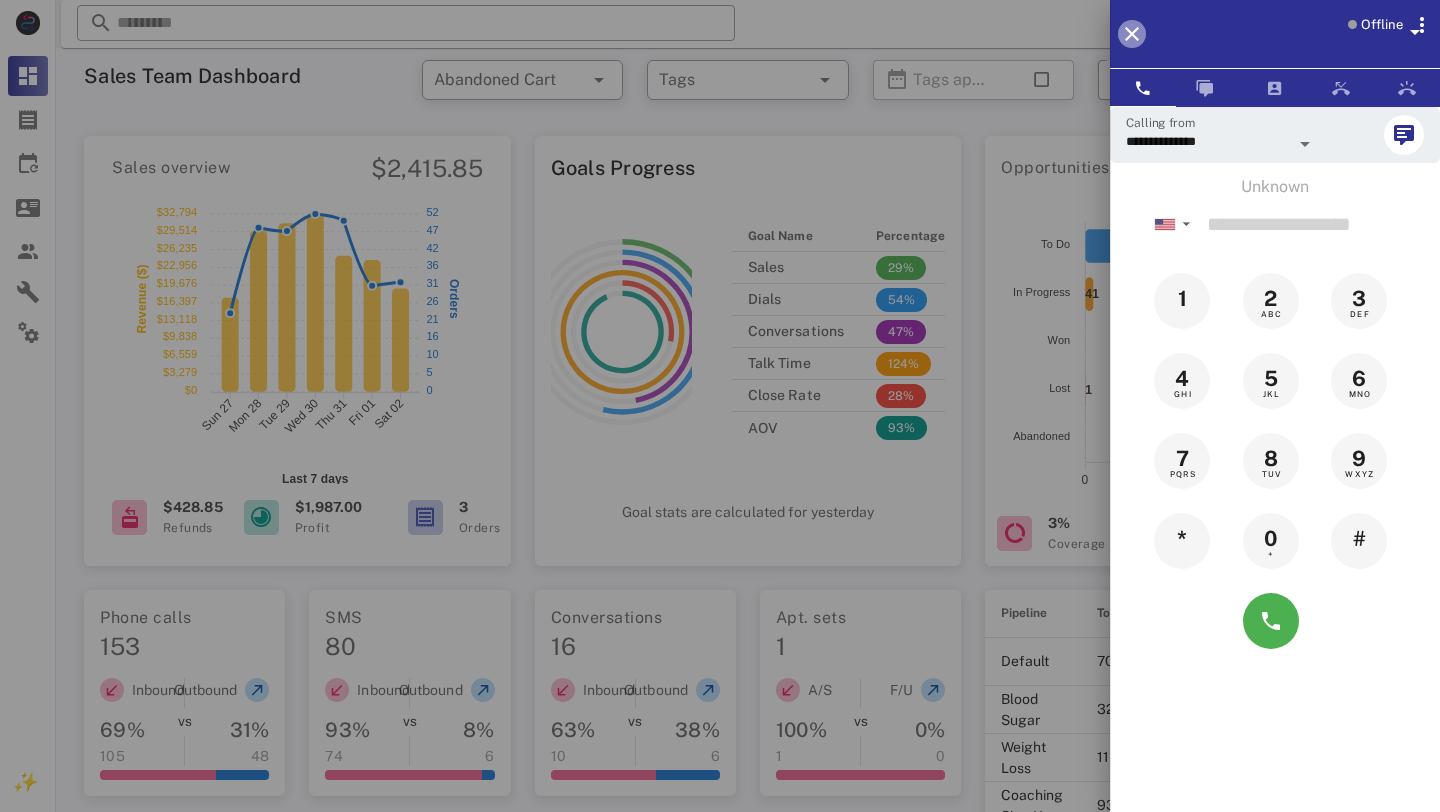 click at bounding box center [1132, 34] 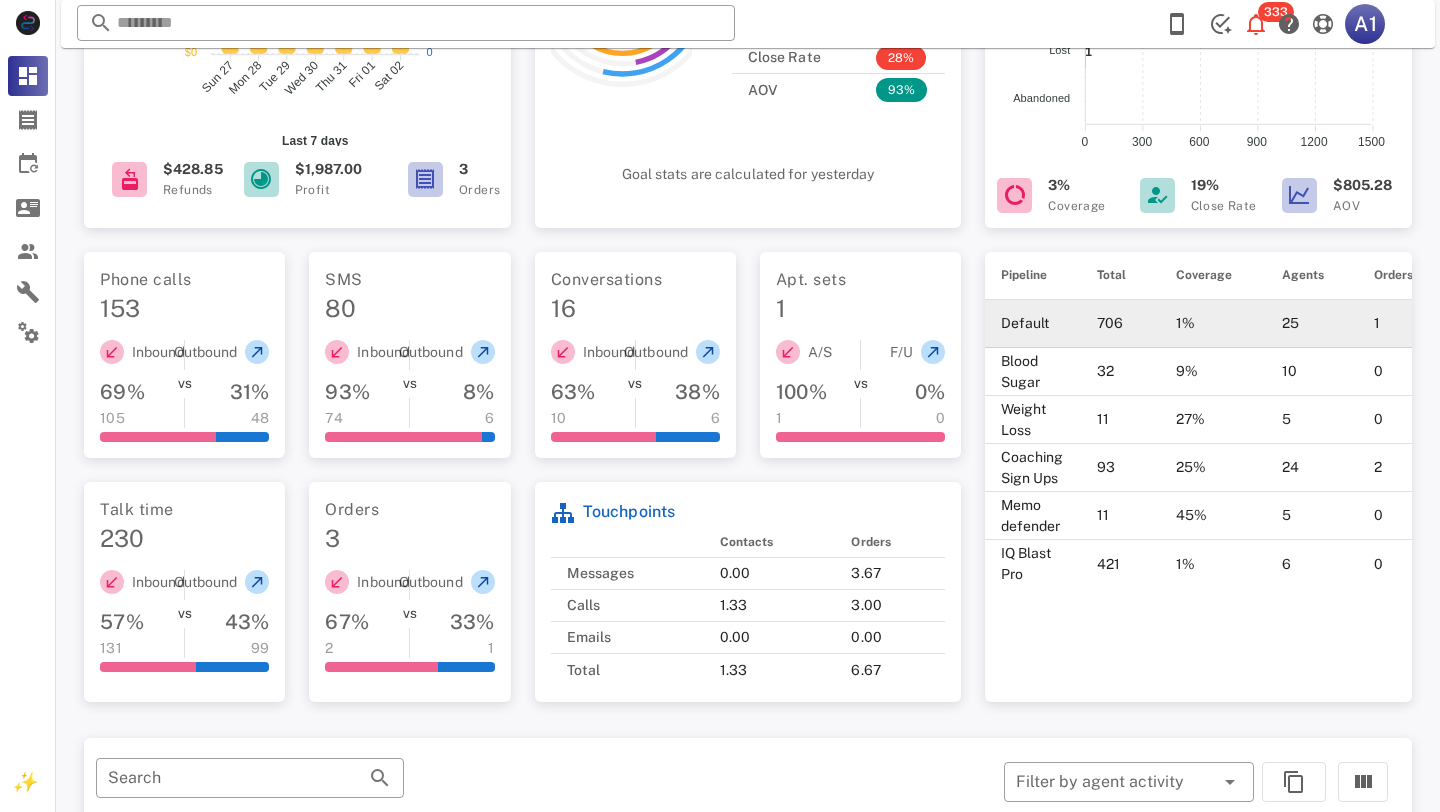 scroll, scrollTop: 0, scrollLeft: 0, axis: both 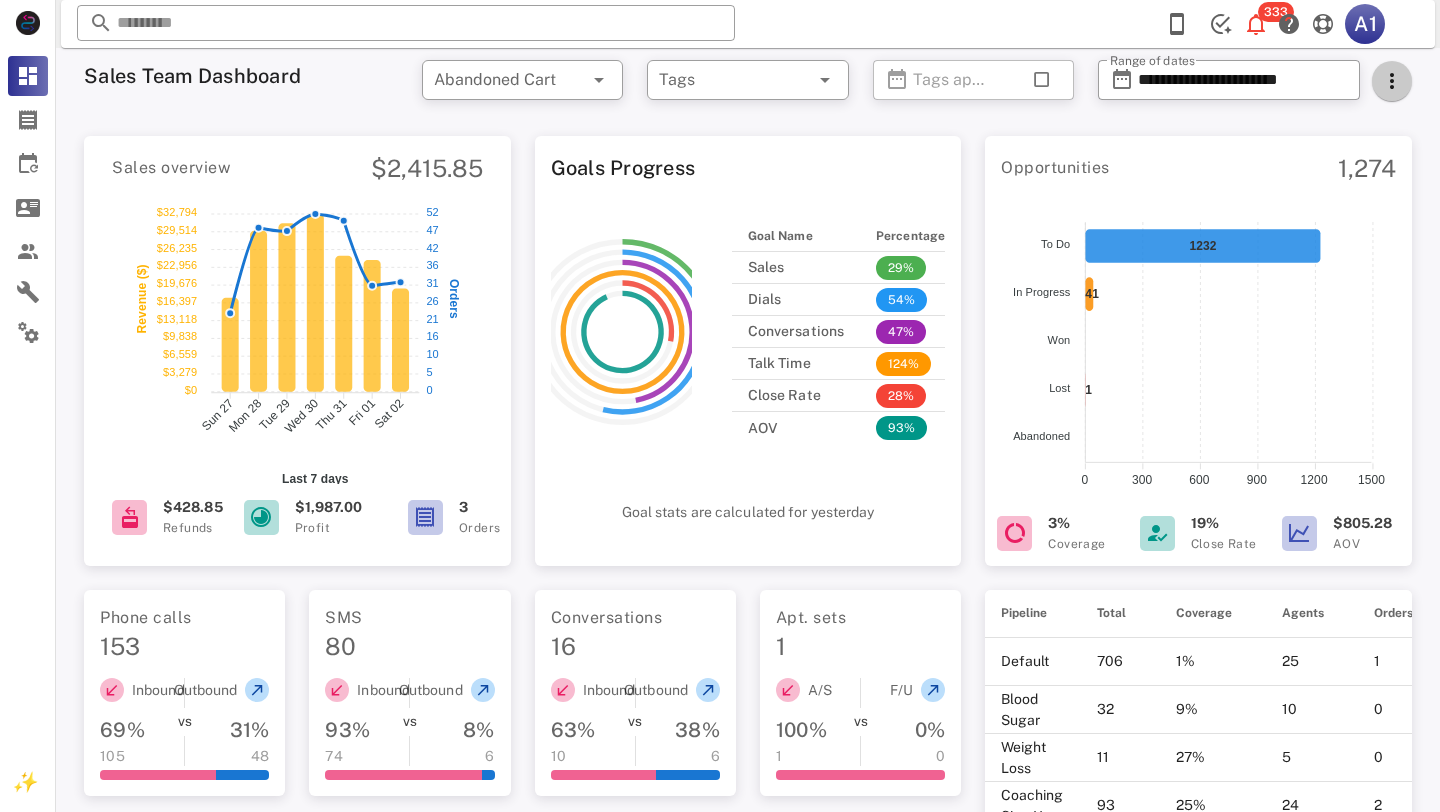 click at bounding box center (1392, 81) 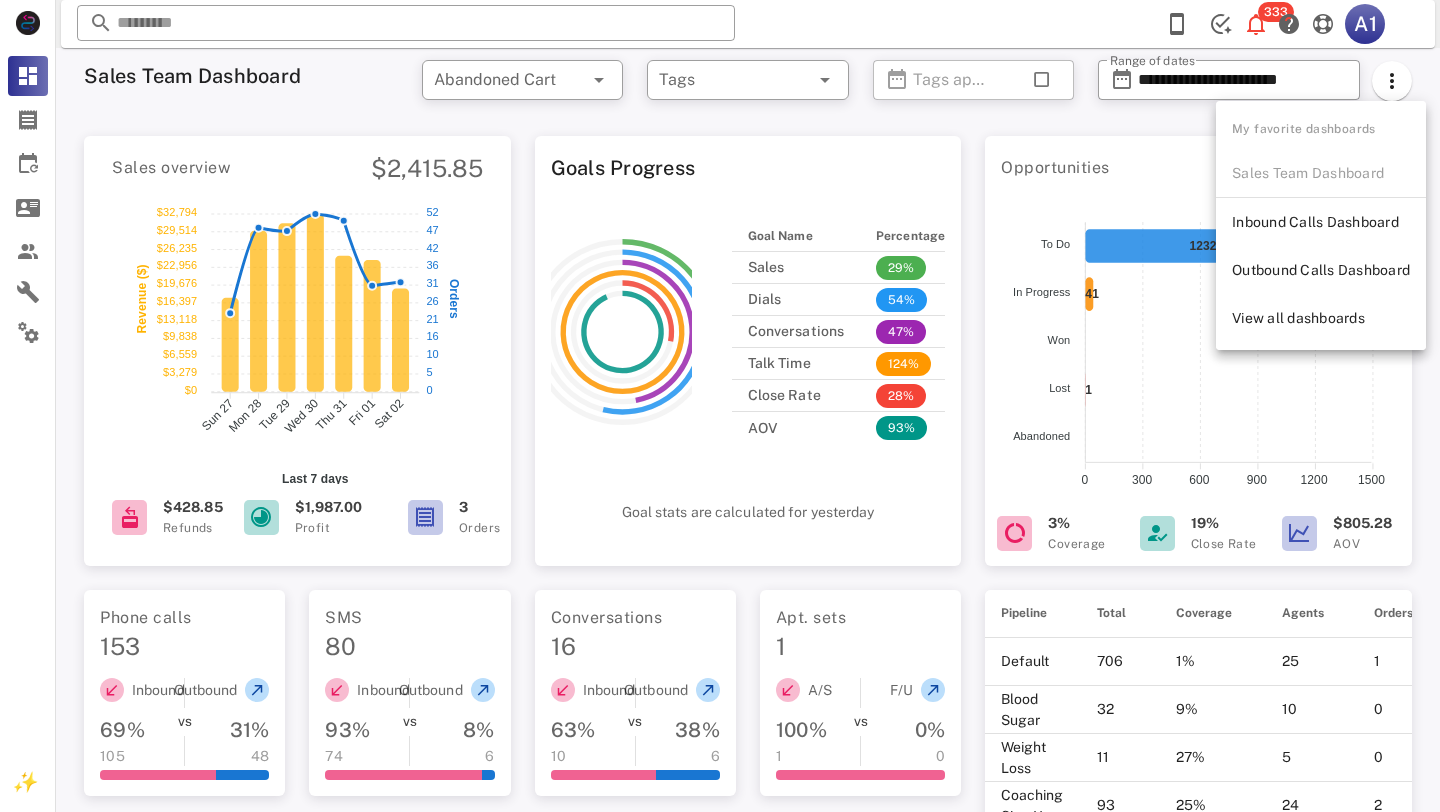 click on "Percentage" at bounding box center (910, 236) 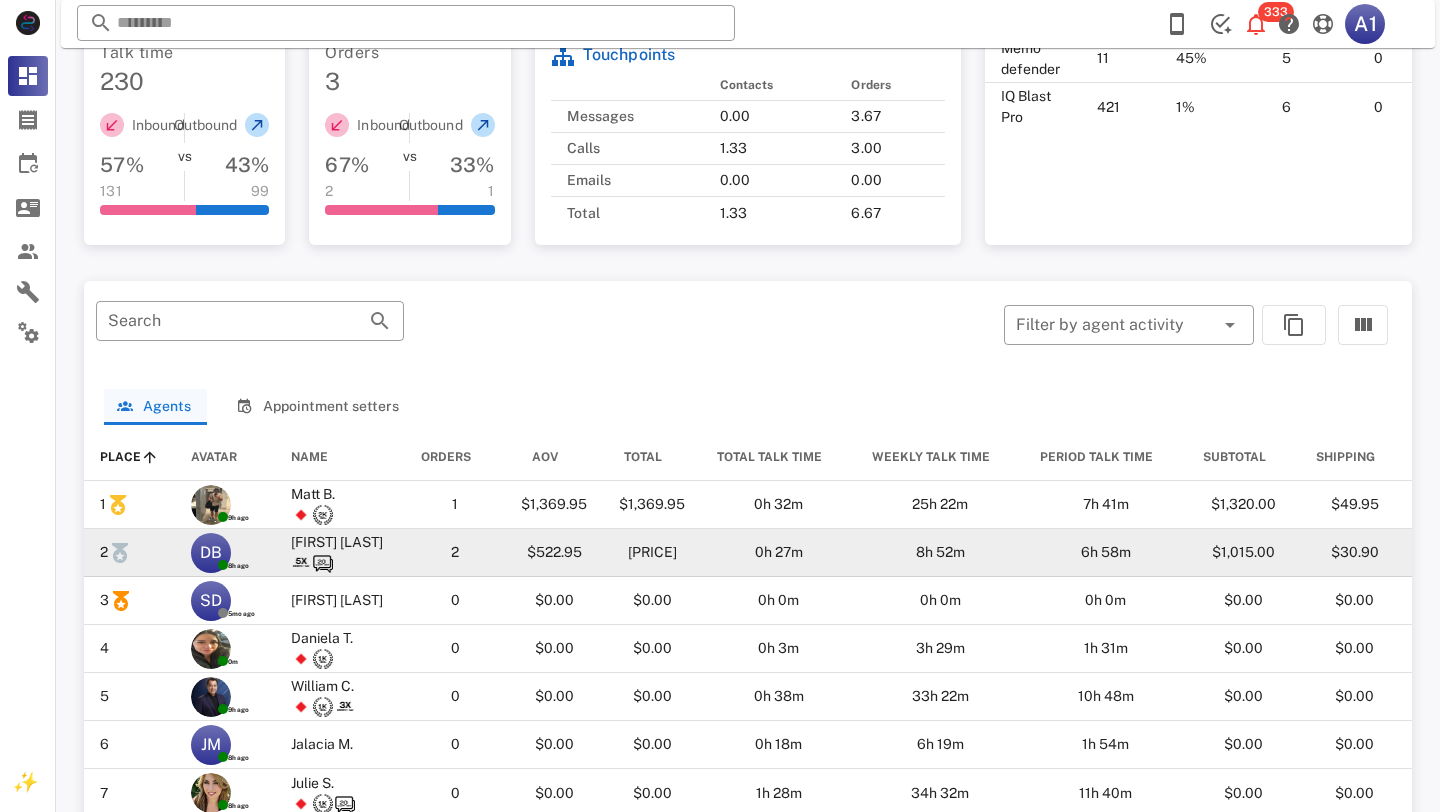 scroll, scrollTop: 0, scrollLeft: 0, axis: both 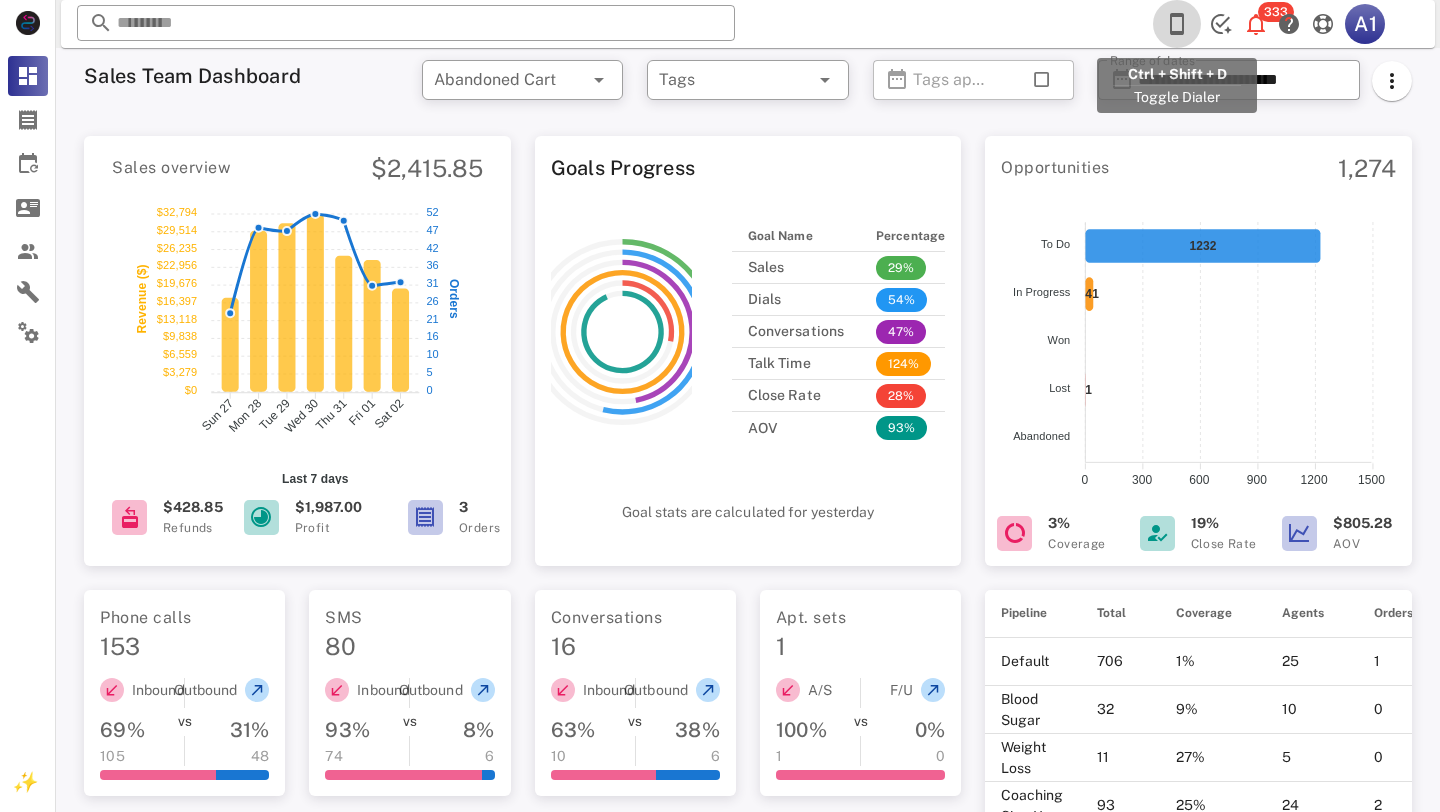 click at bounding box center [1177, 24] 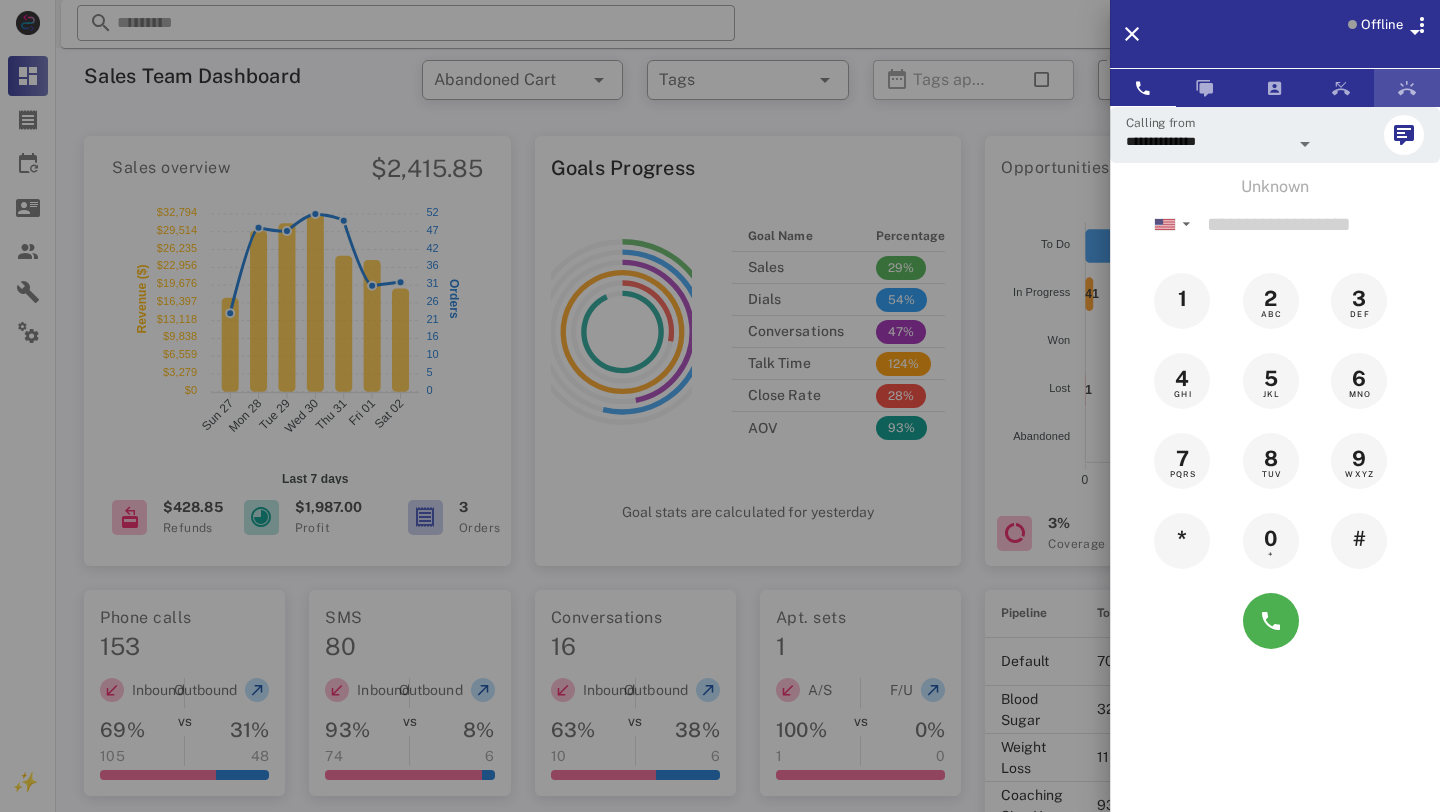 click at bounding box center (1407, 88) 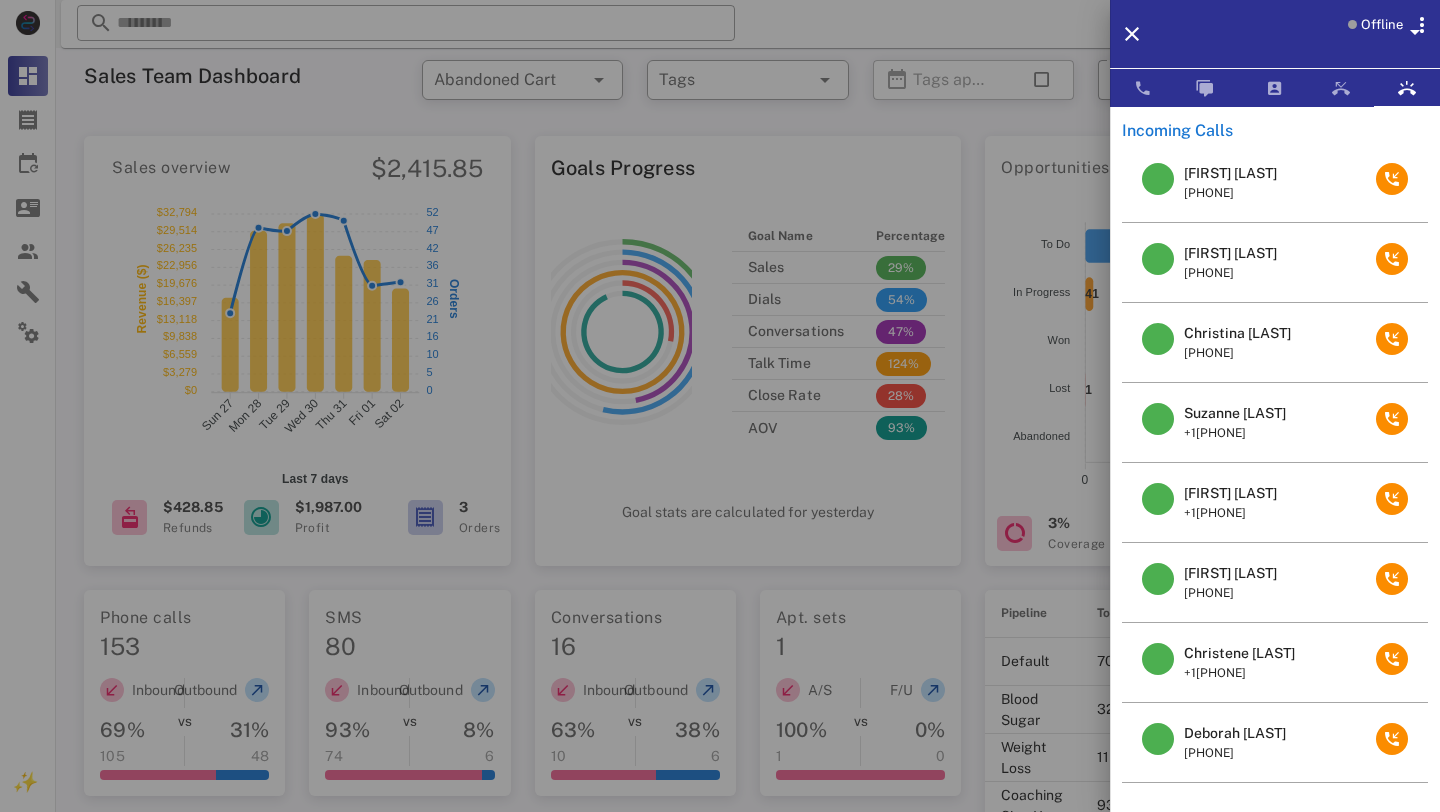 click on "Offline" at bounding box center [1382, 25] 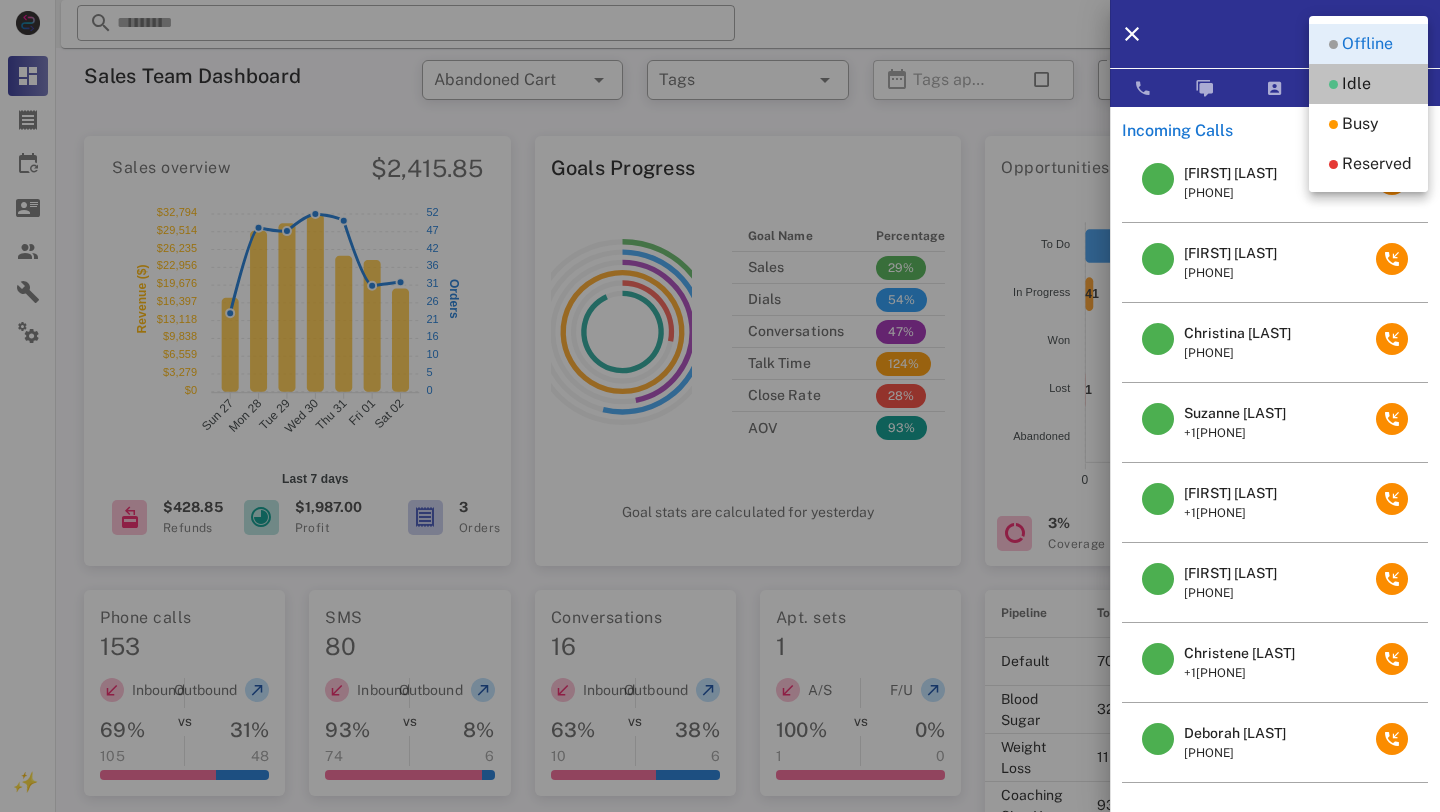 click at bounding box center (1333, 84) 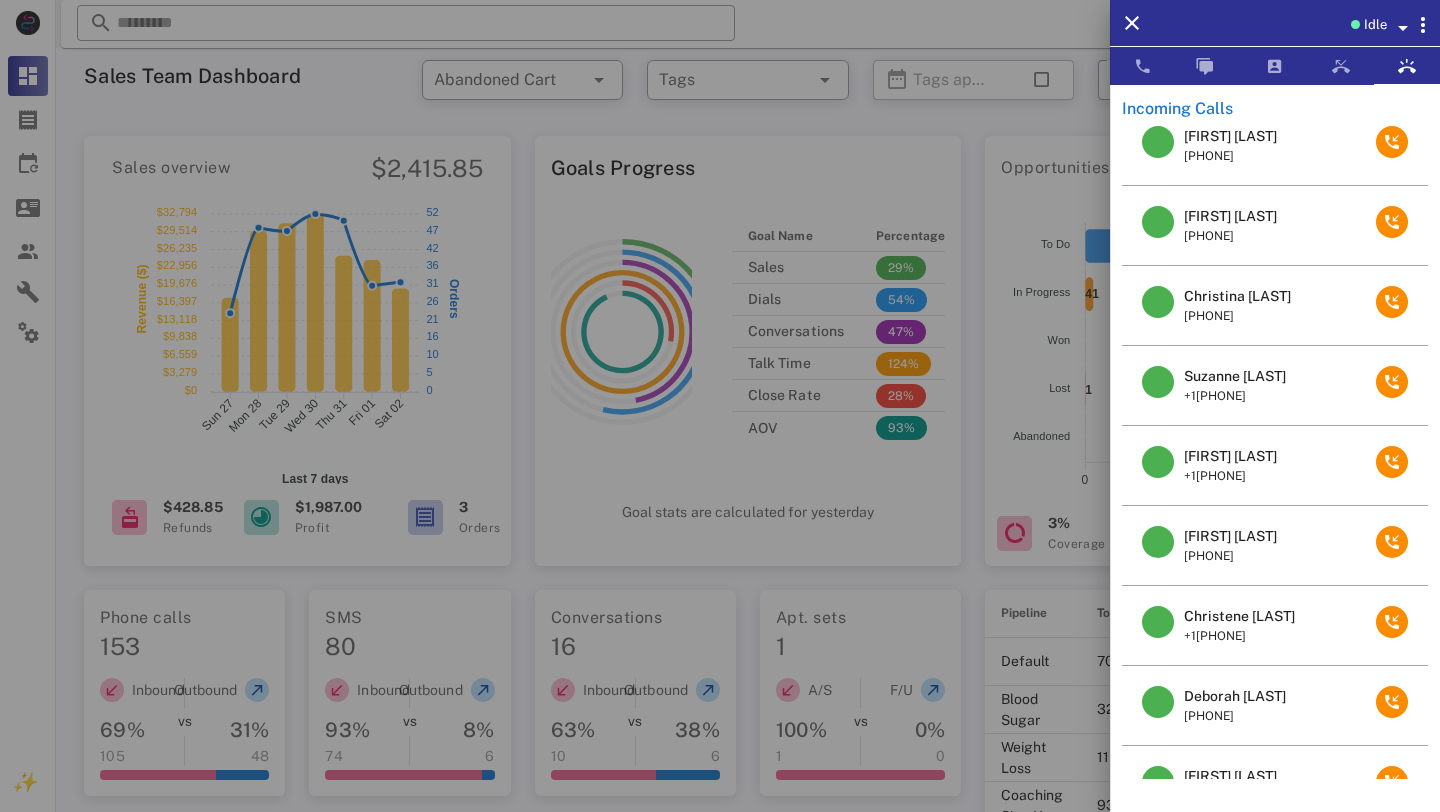 scroll, scrollTop: 0, scrollLeft: 0, axis: both 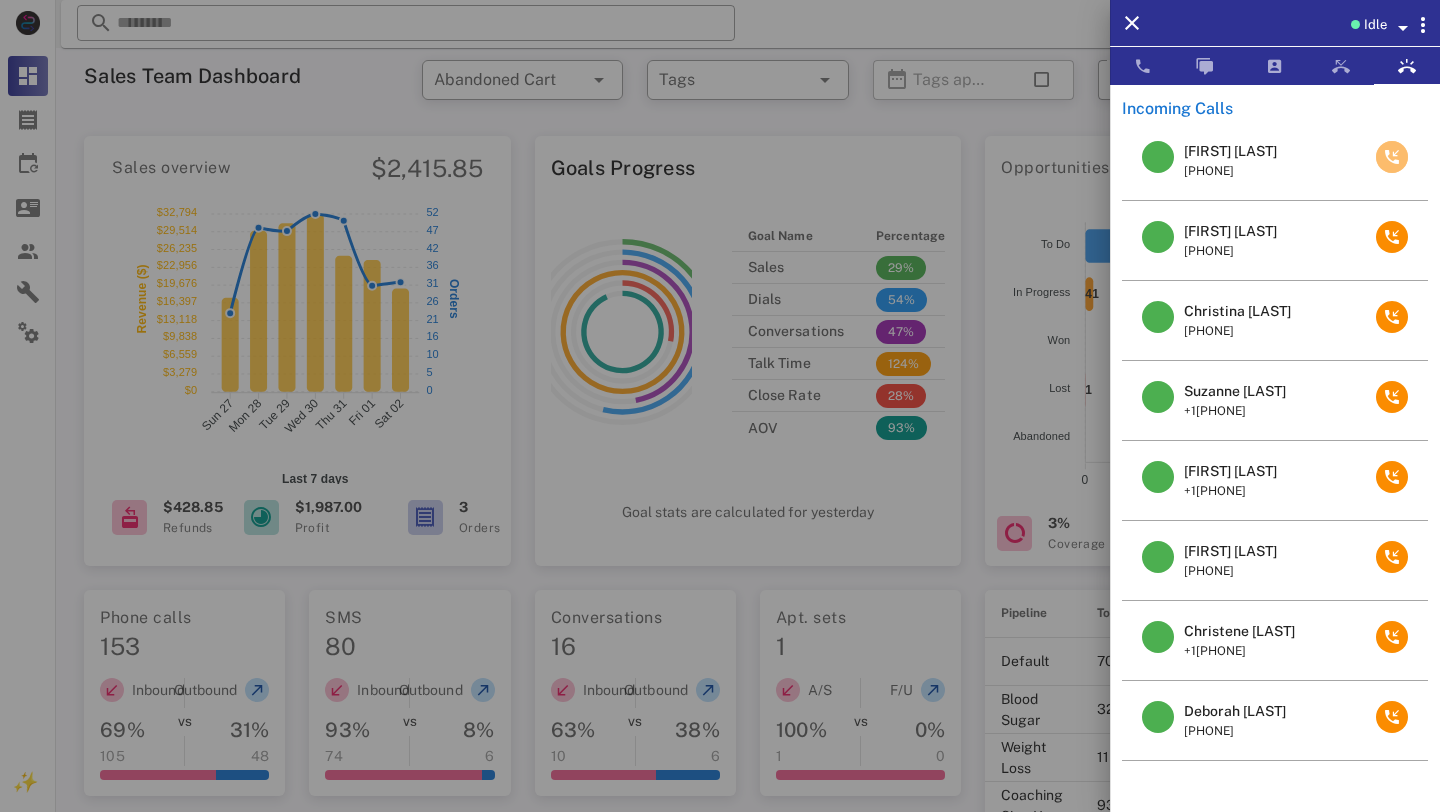 click at bounding box center (1392, 157) 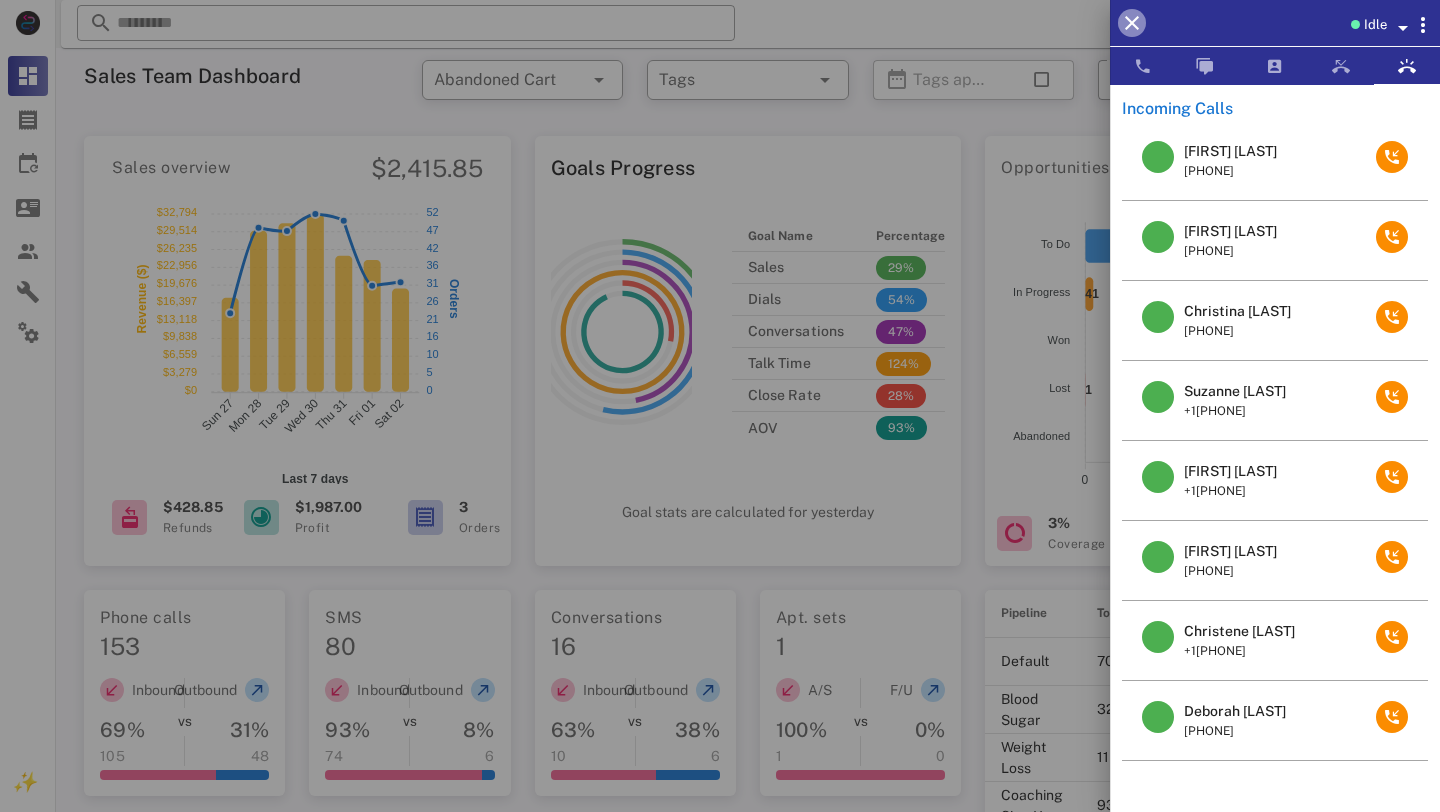 click at bounding box center [1132, 23] 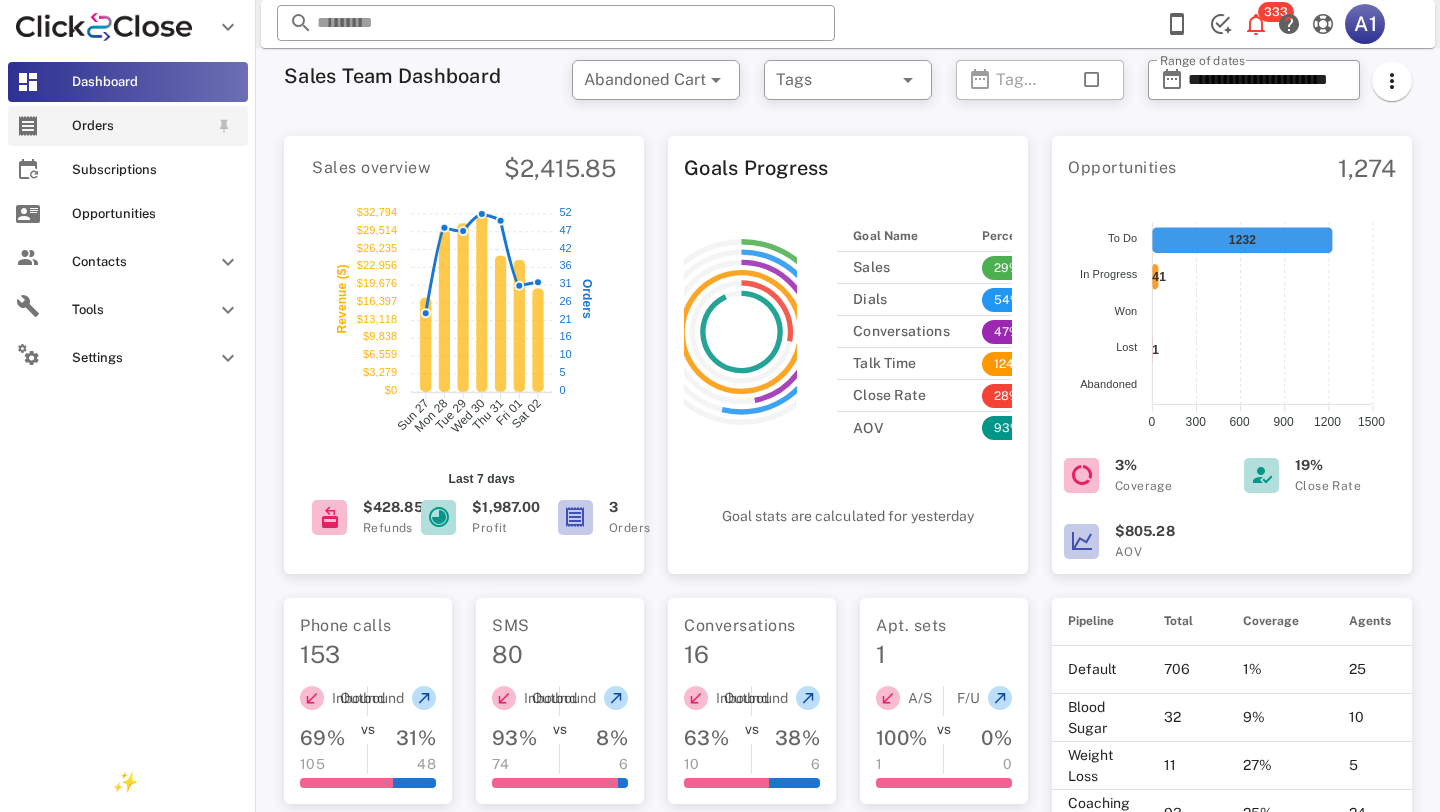 click on "Orders" at bounding box center [128, 126] 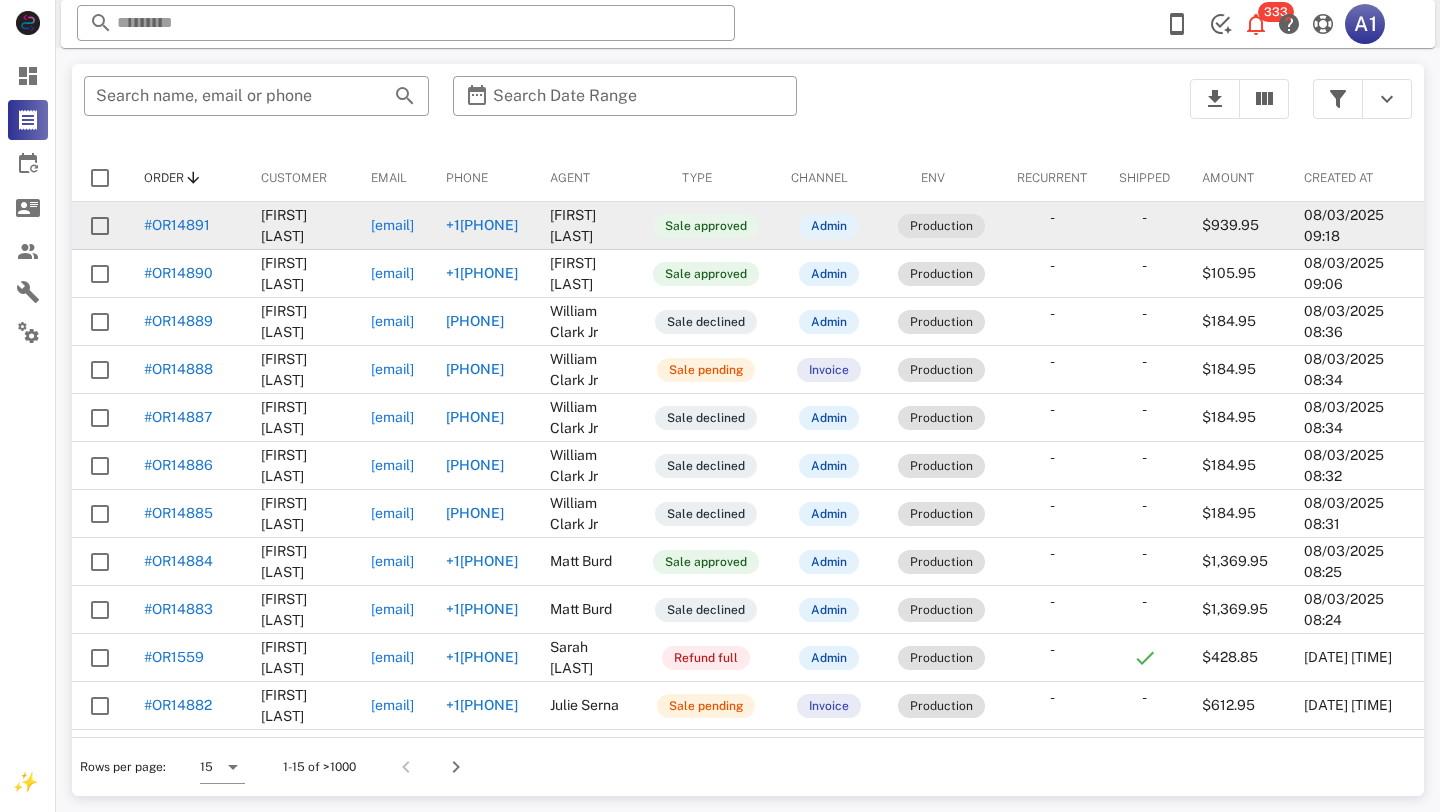click on "#OR14891" at bounding box center (177, 225) 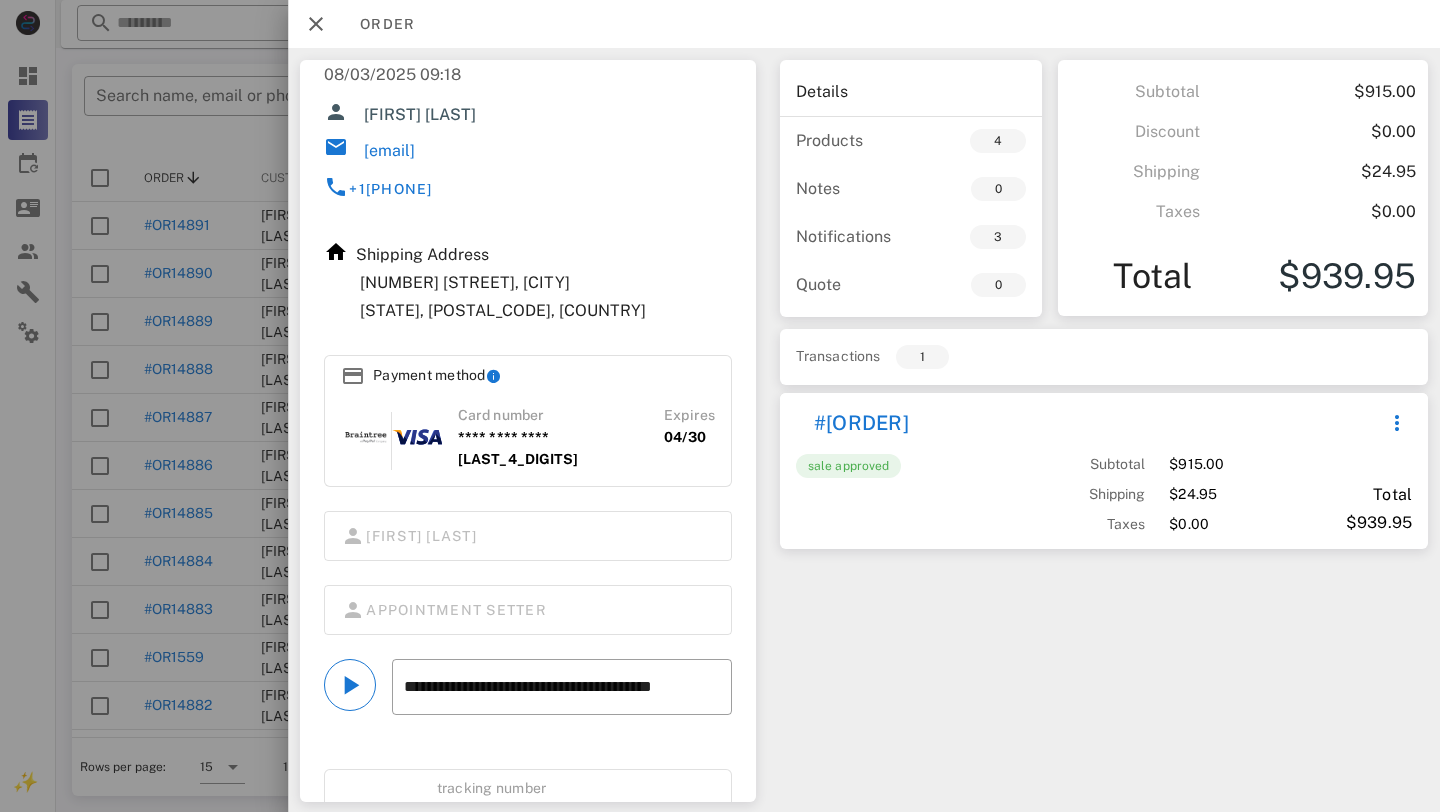 scroll, scrollTop: 106, scrollLeft: 0, axis: vertical 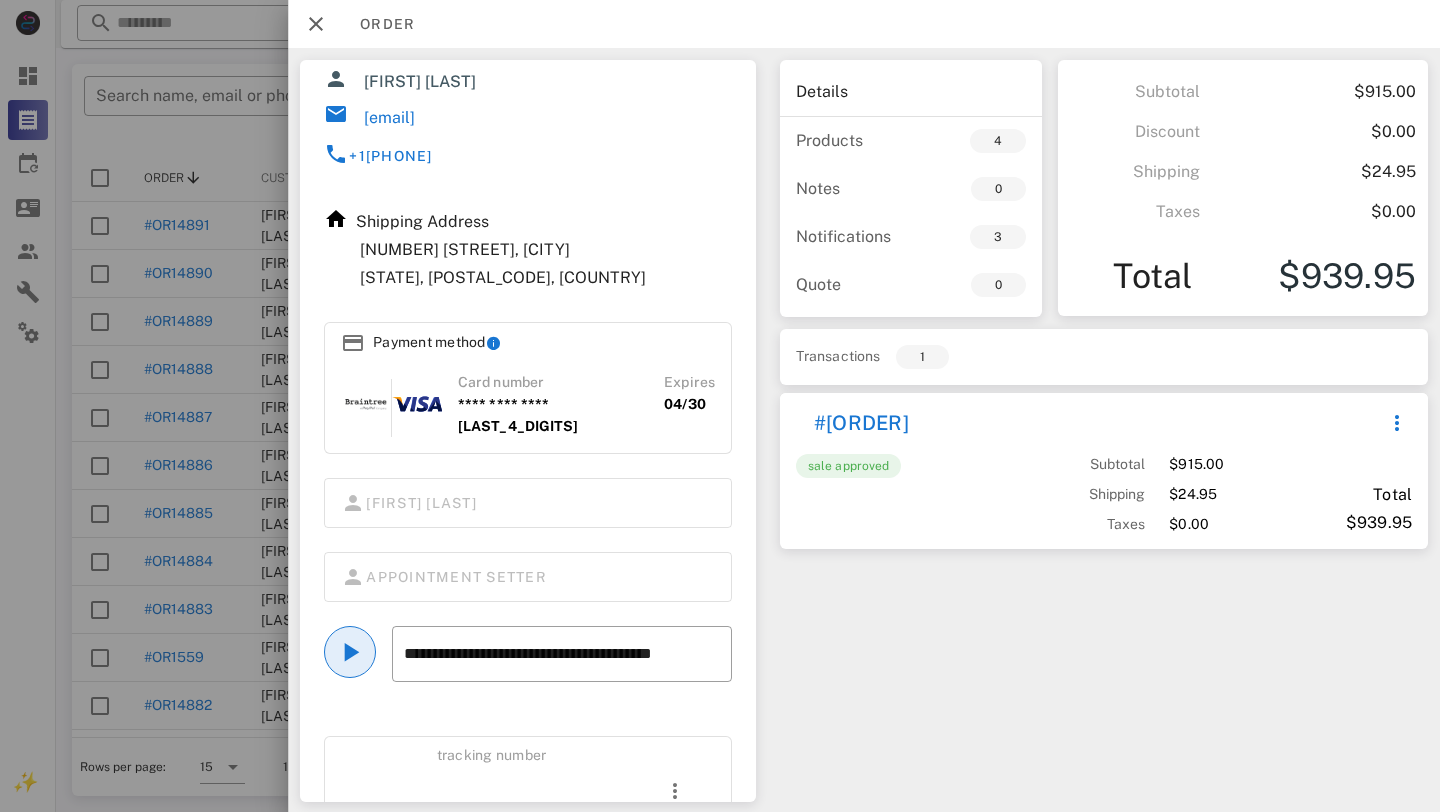 click at bounding box center [350, 652] 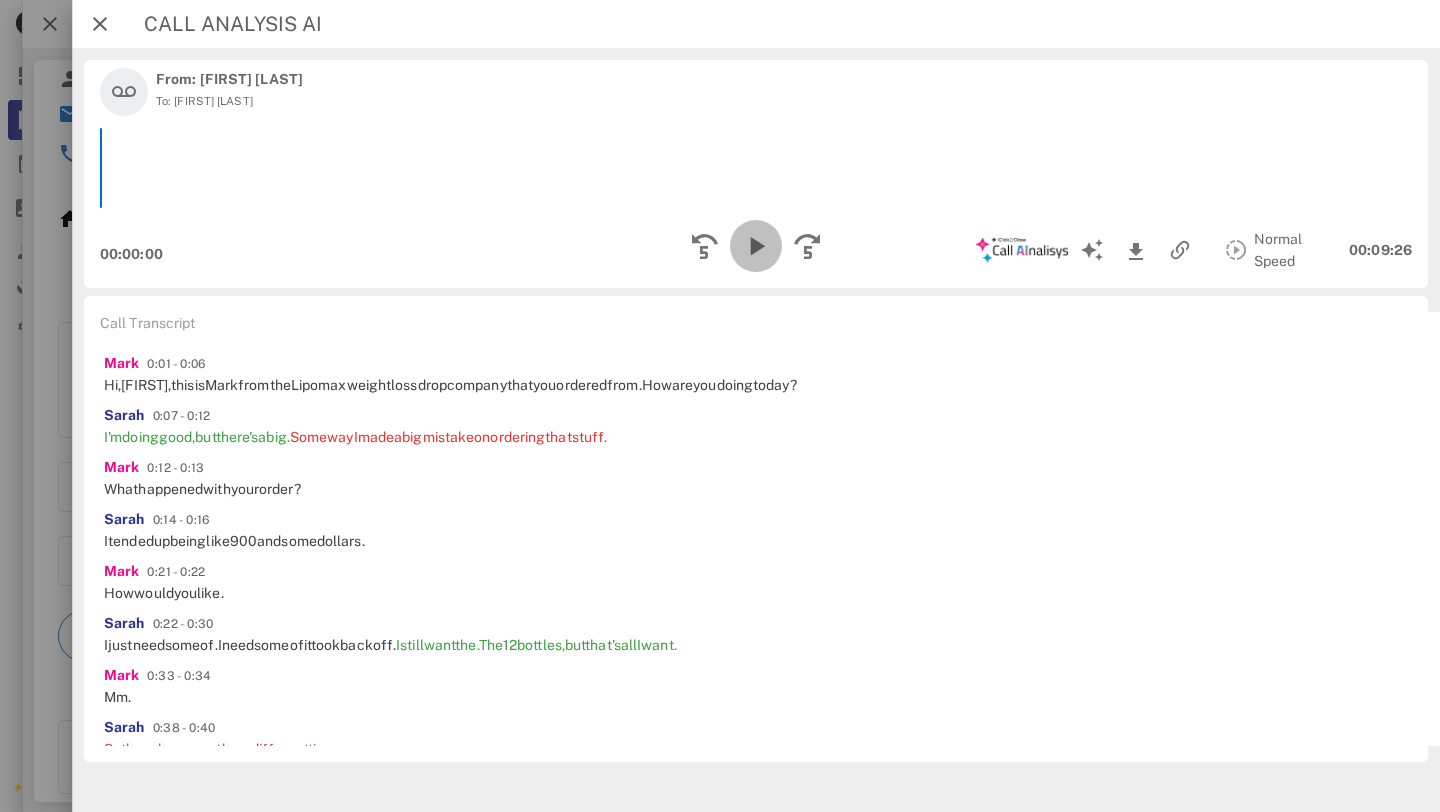 click at bounding box center [756, 246] 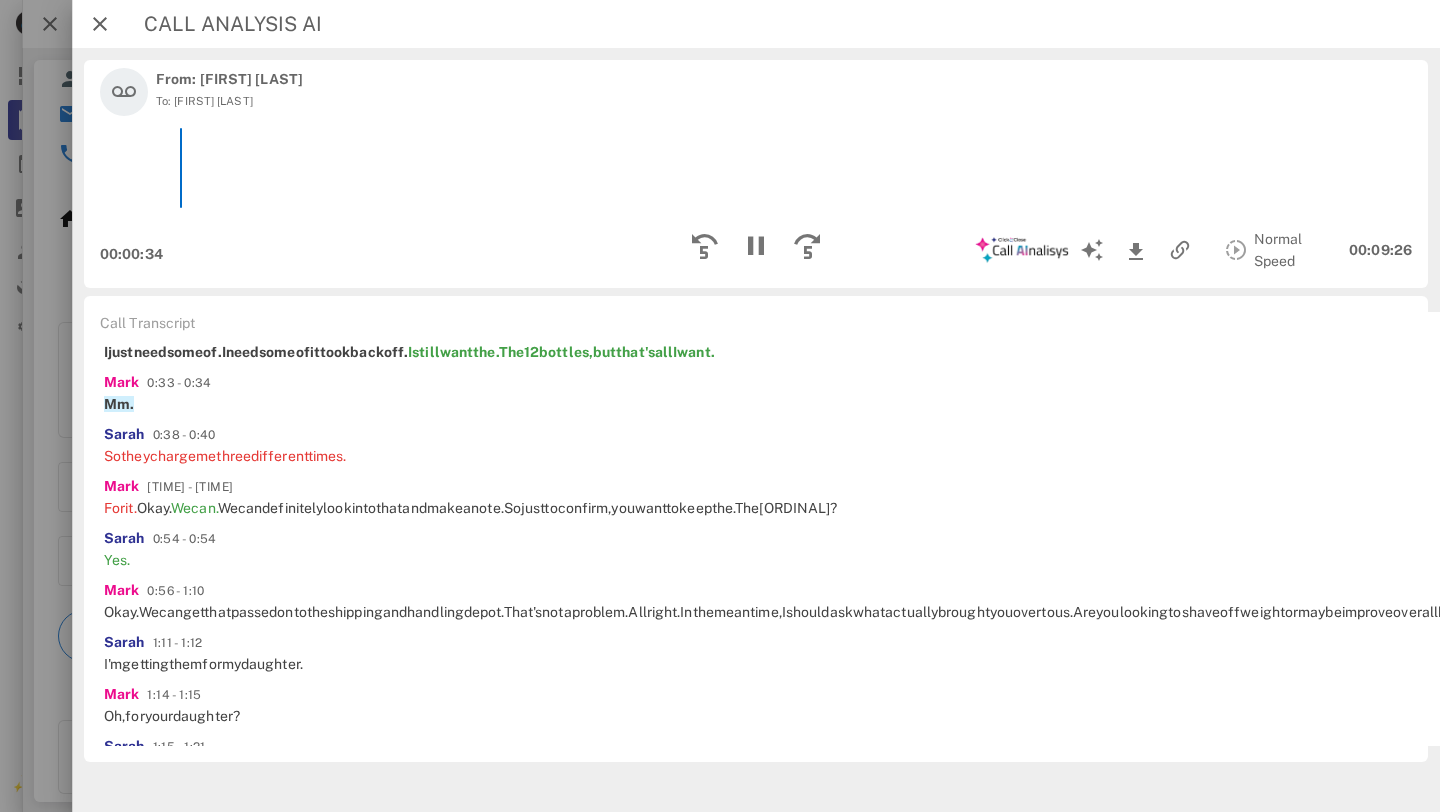 scroll, scrollTop: 324, scrollLeft: 0, axis: vertical 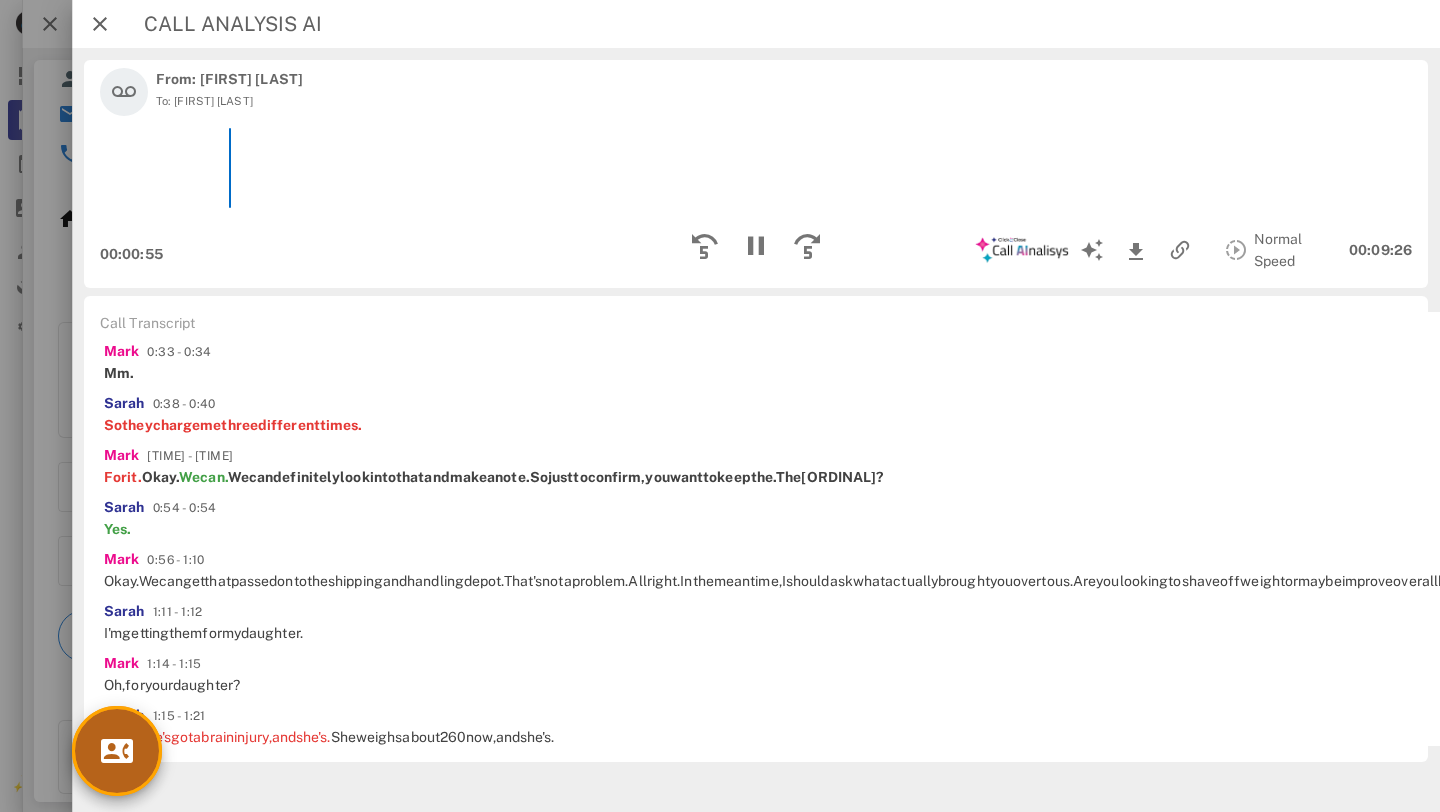 click at bounding box center [117, 751] 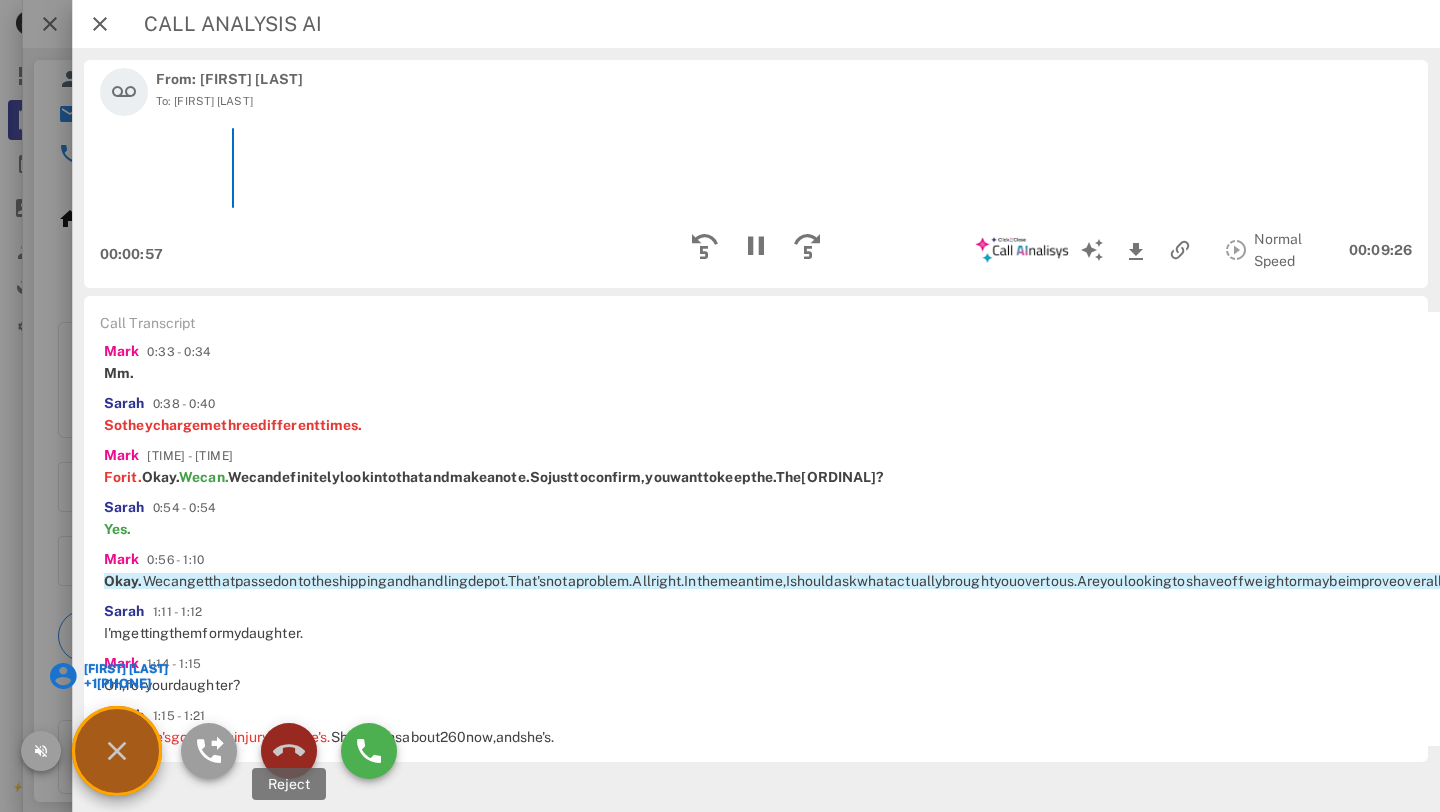 click at bounding box center [289, 751] 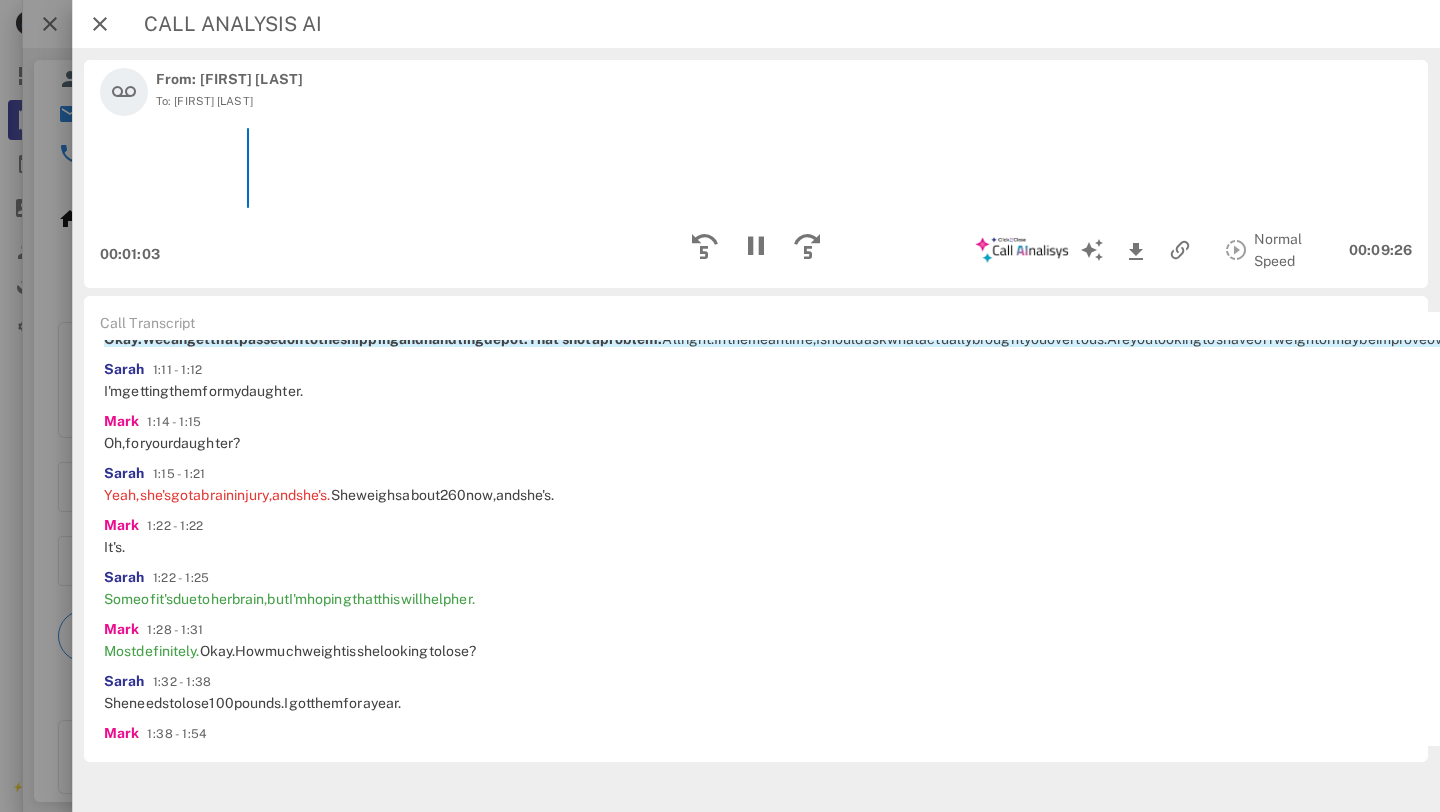 scroll, scrollTop: 559, scrollLeft: 0, axis: vertical 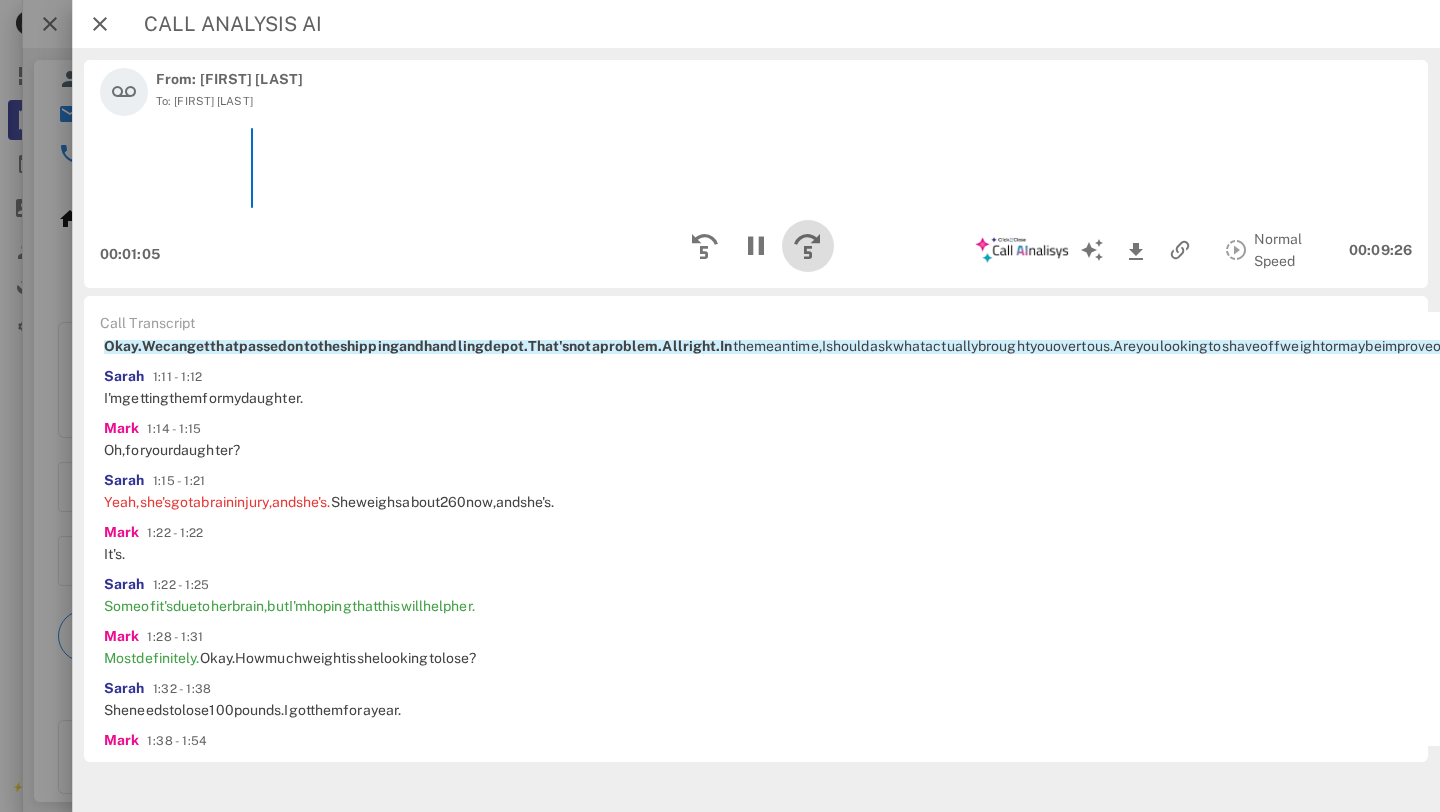 click at bounding box center [808, 246] 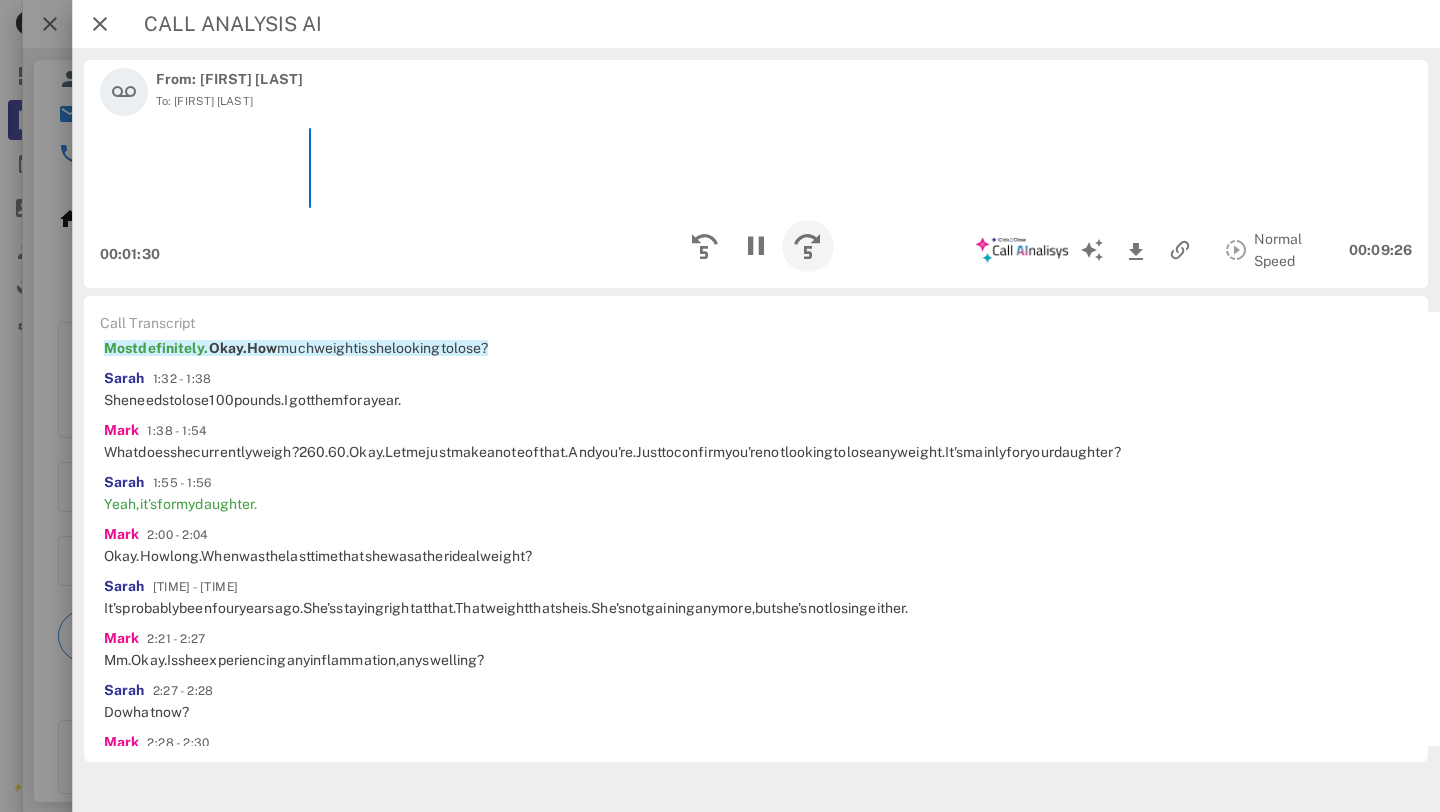 scroll, scrollTop: 915, scrollLeft: 0, axis: vertical 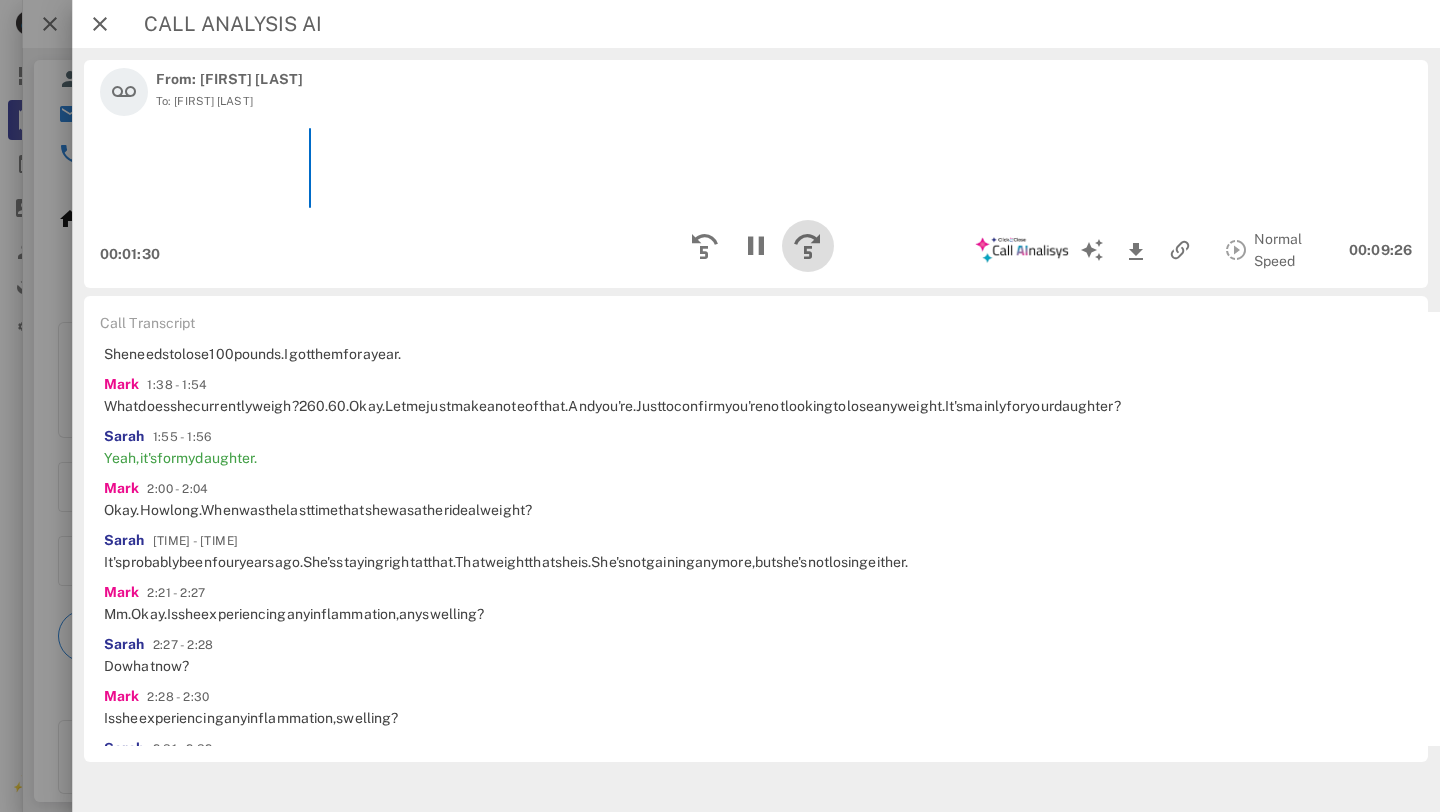 click at bounding box center (808, 246) 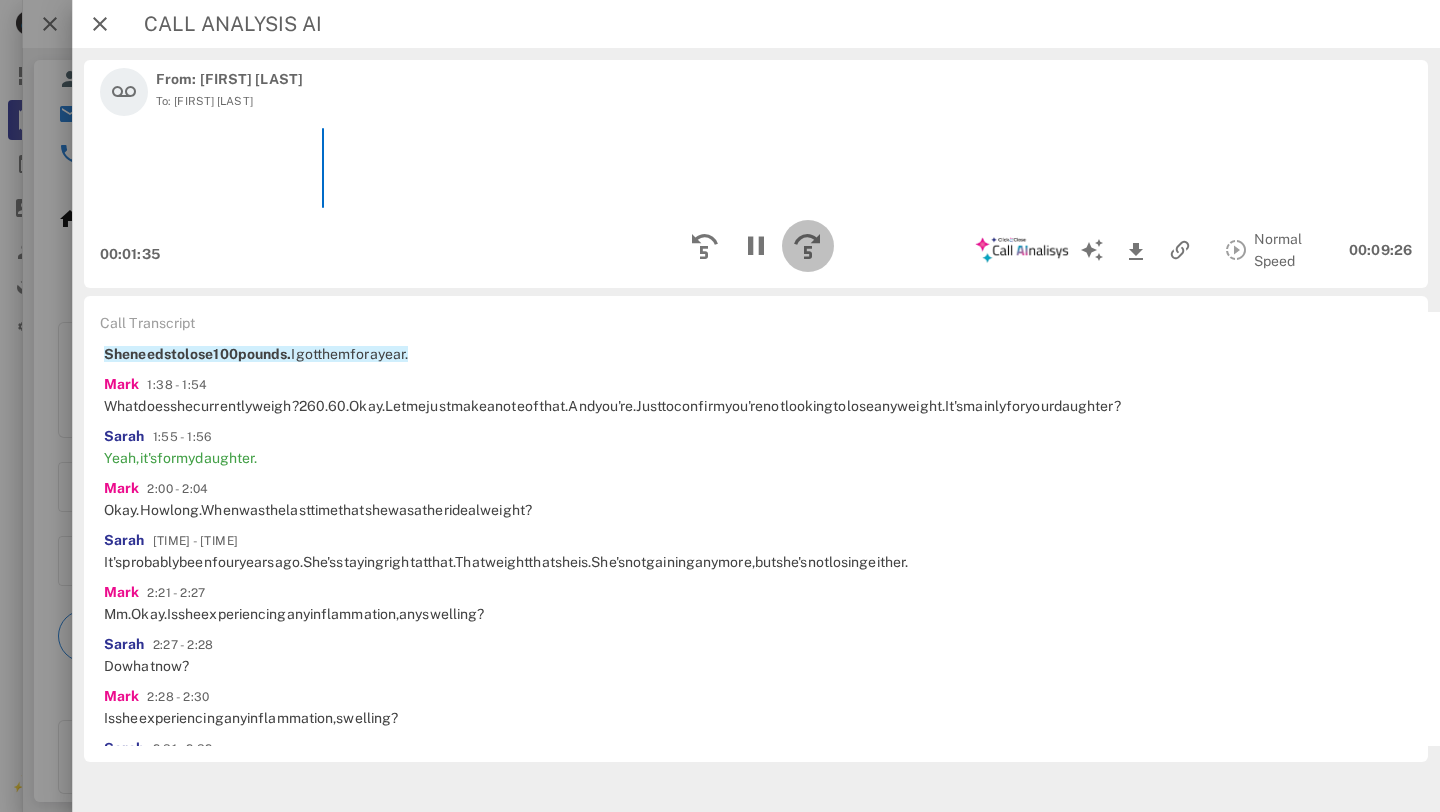 click at bounding box center [808, 246] 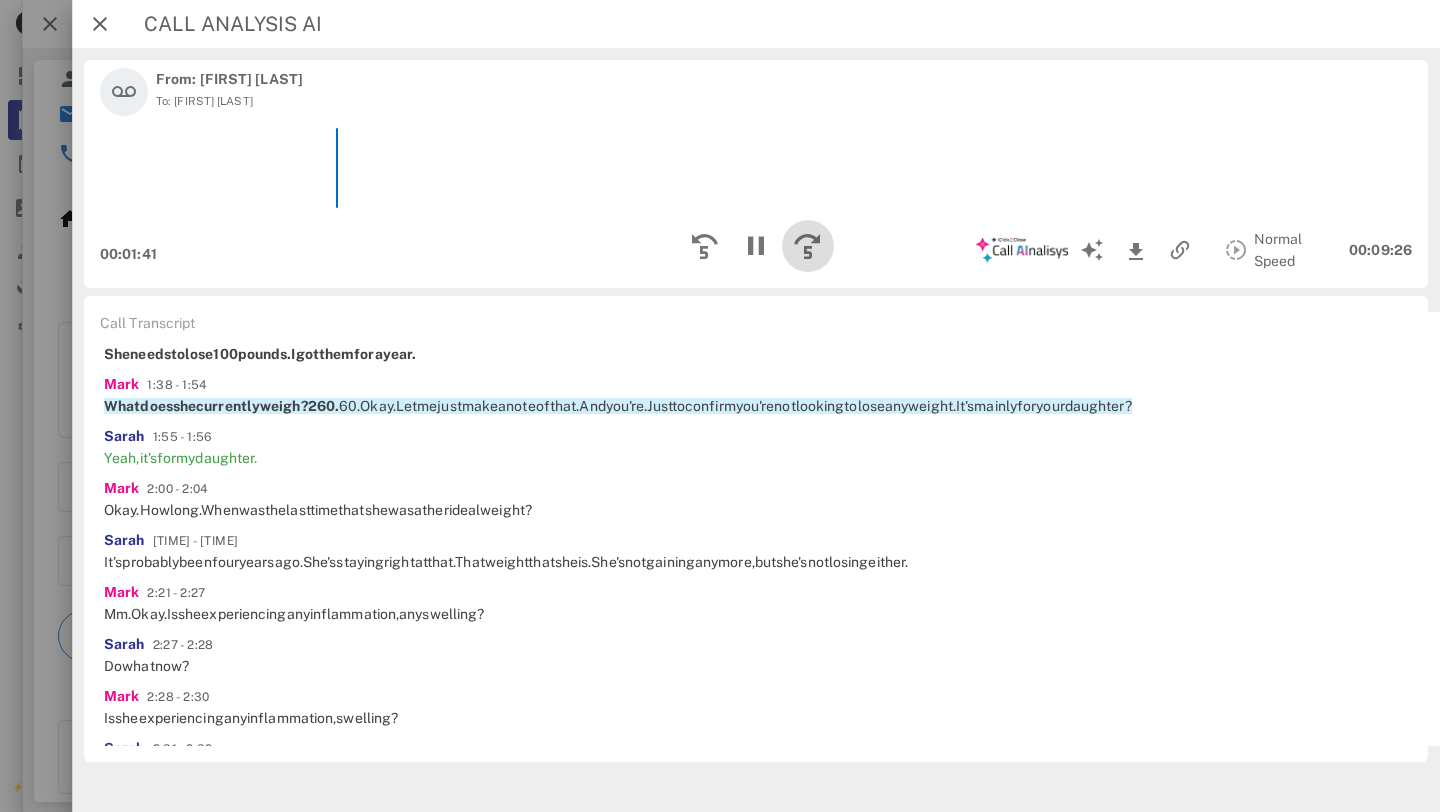 click at bounding box center [808, 246] 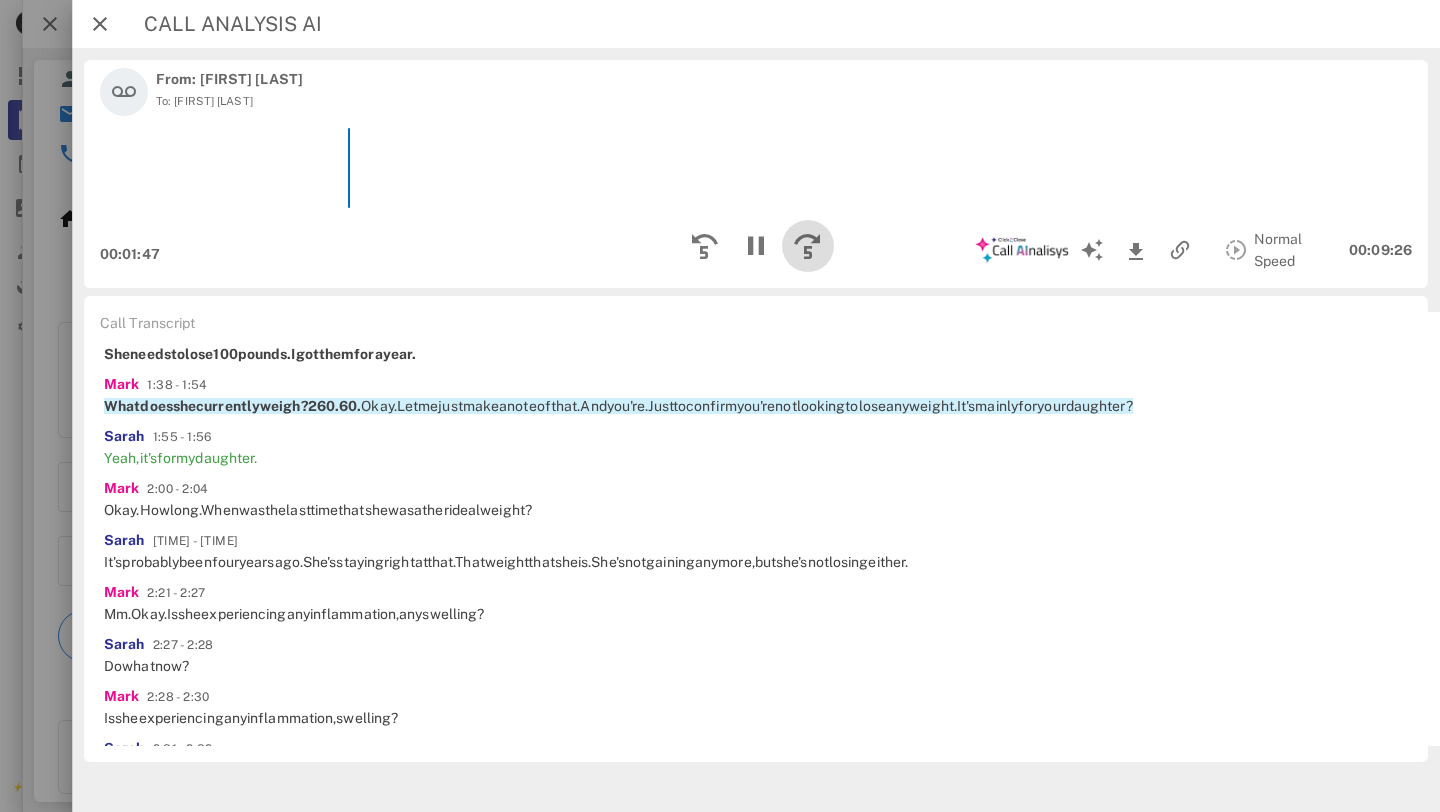 click at bounding box center [808, 246] 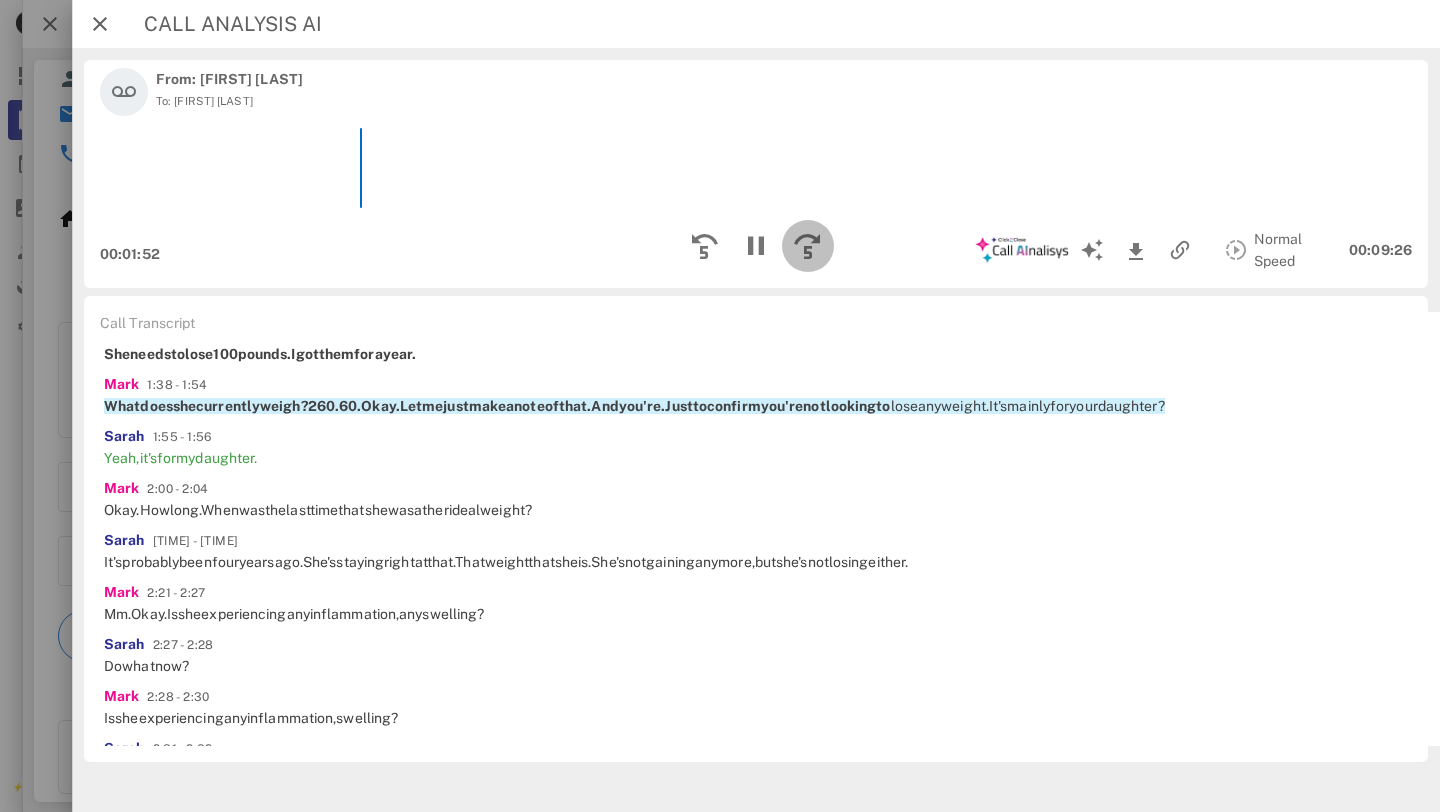 click at bounding box center (808, 246) 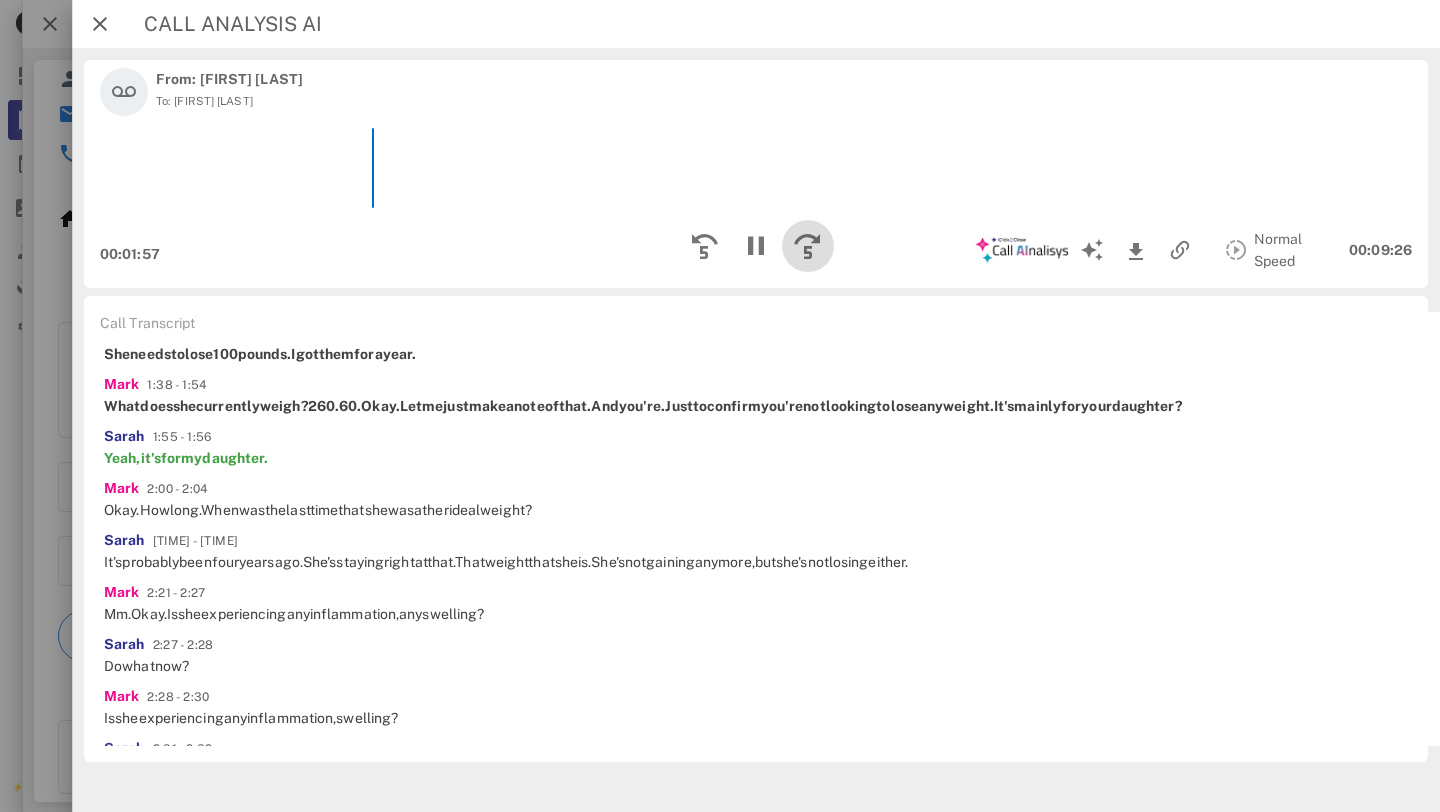 click at bounding box center [808, 246] 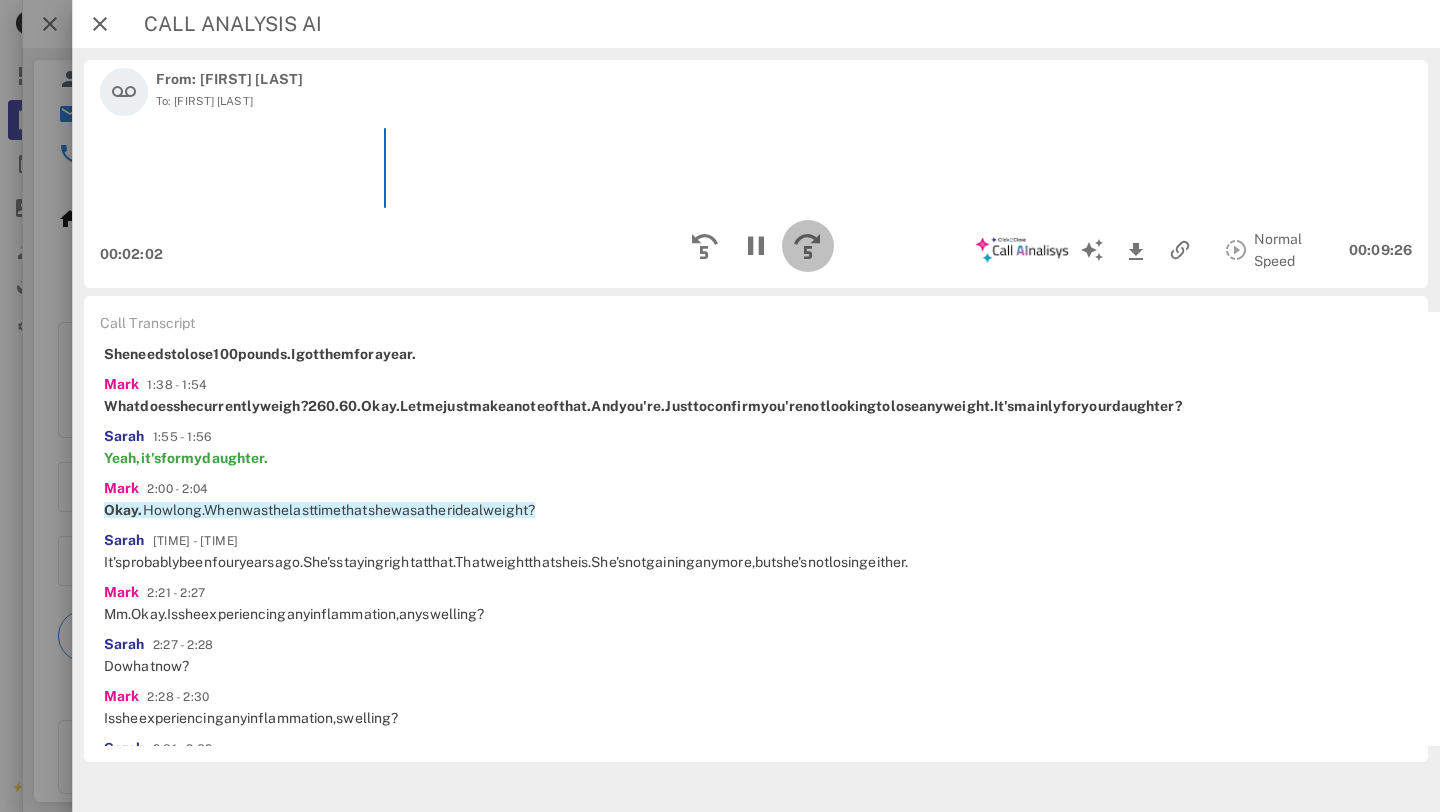 click at bounding box center (808, 246) 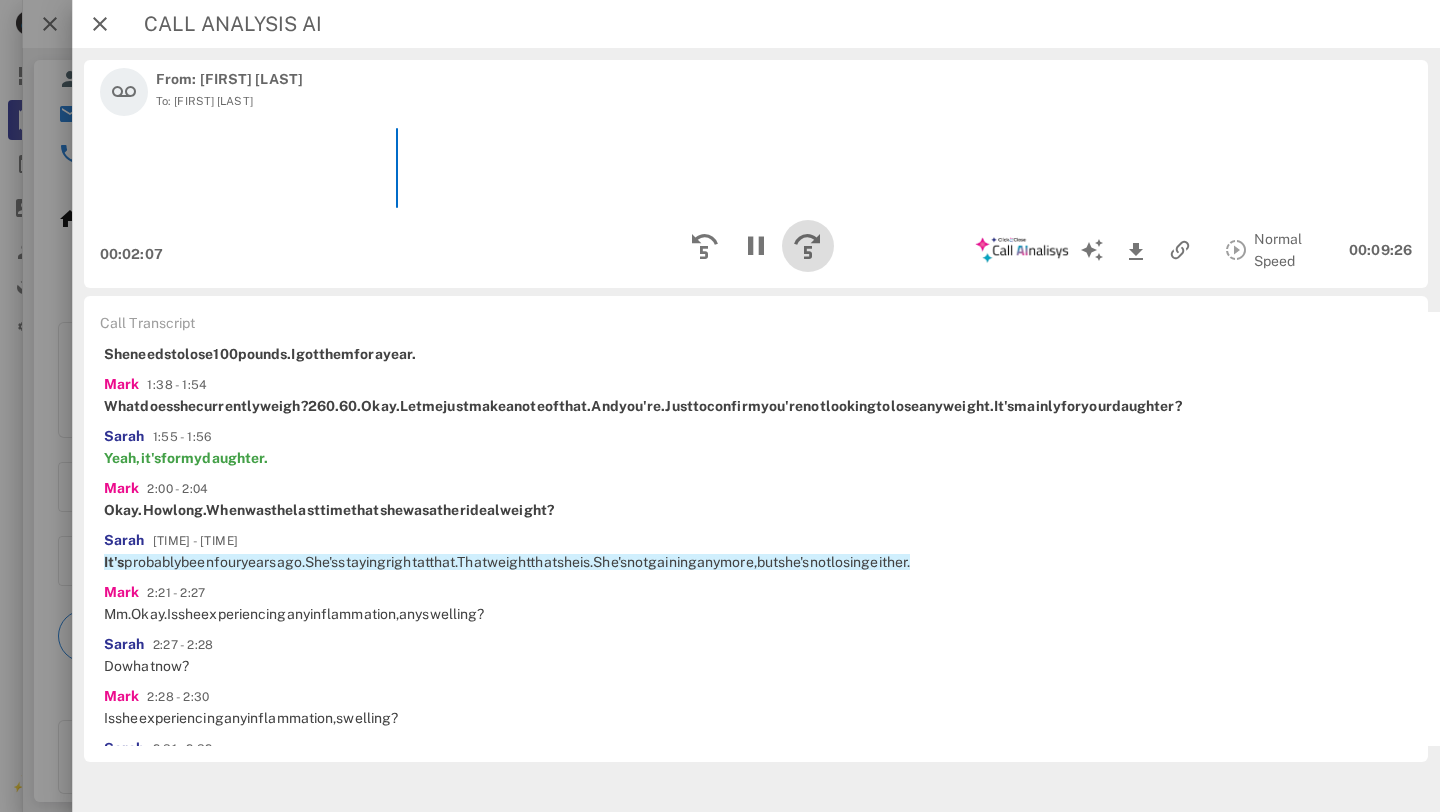 click at bounding box center (808, 246) 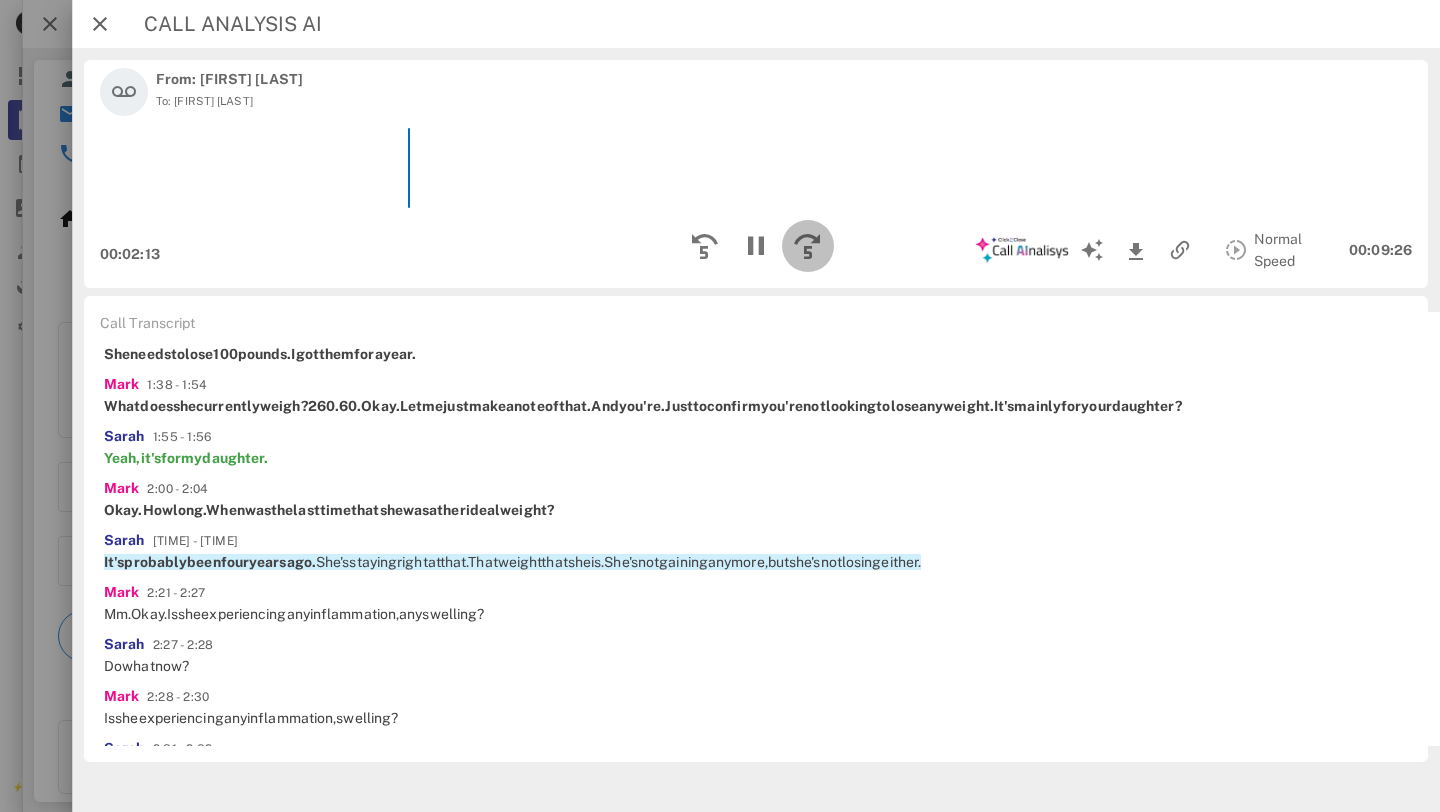 click at bounding box center [808, 246] 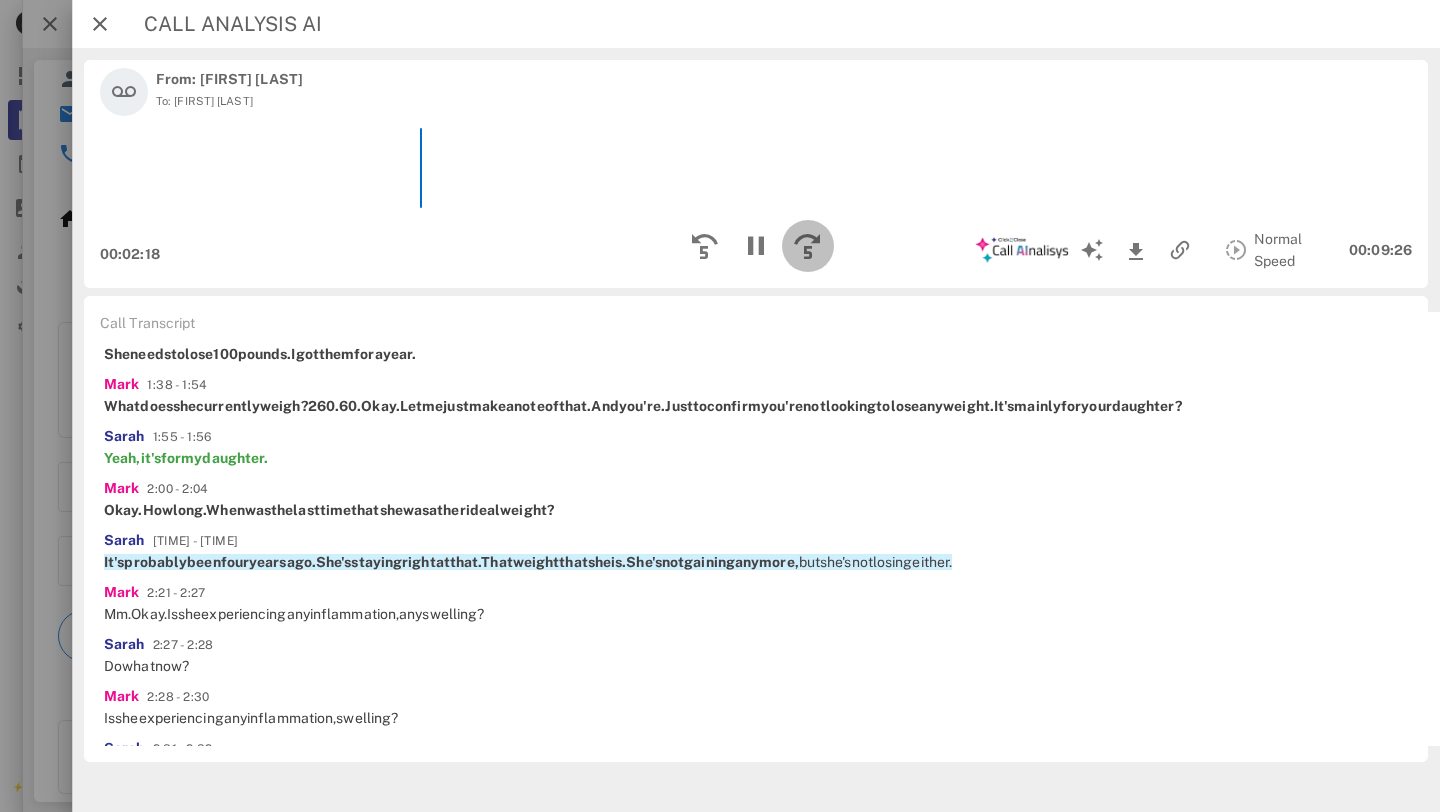 click at bounding box center (808, 246) 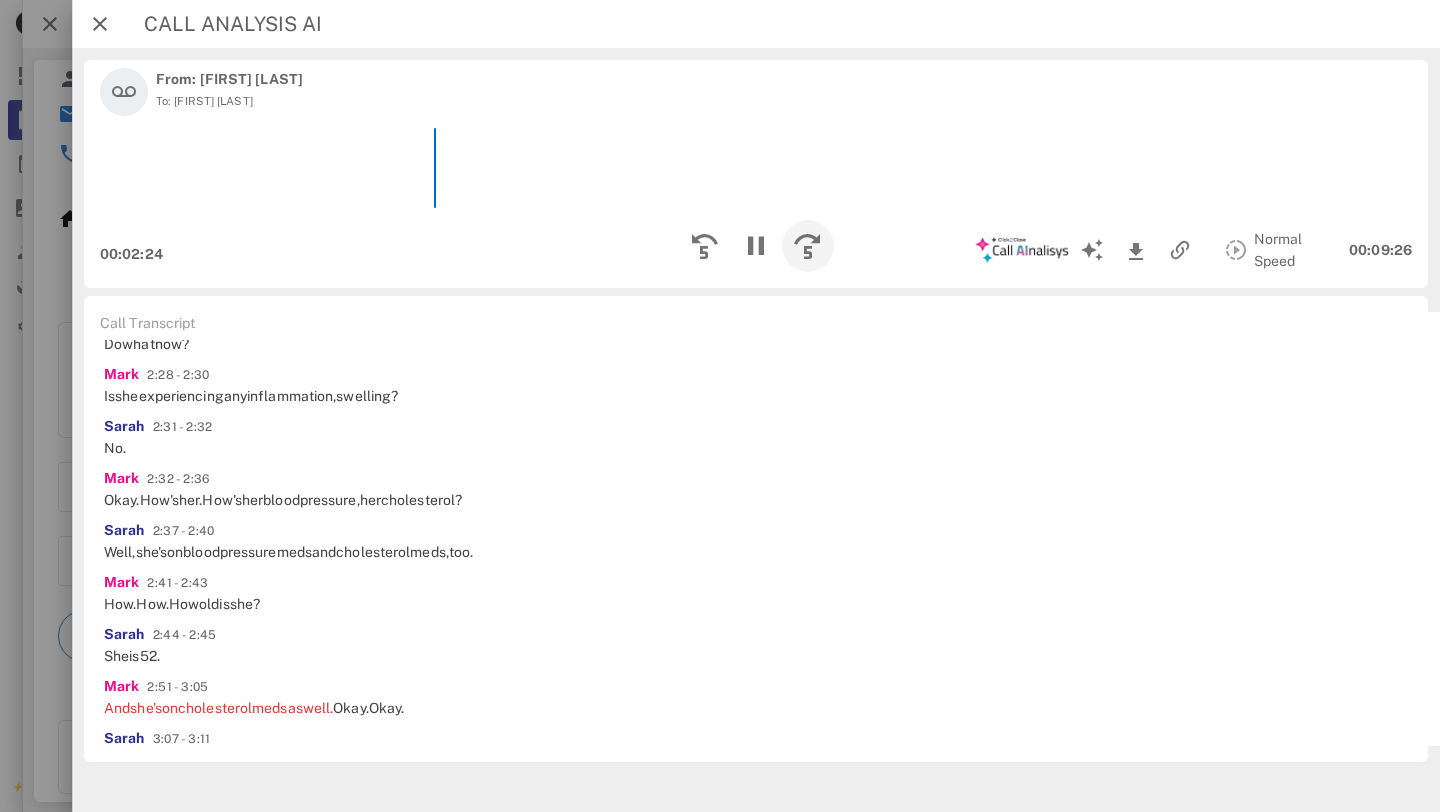 scroll, scrollTop: 1271, scrollLeft: 0, axis: vertical 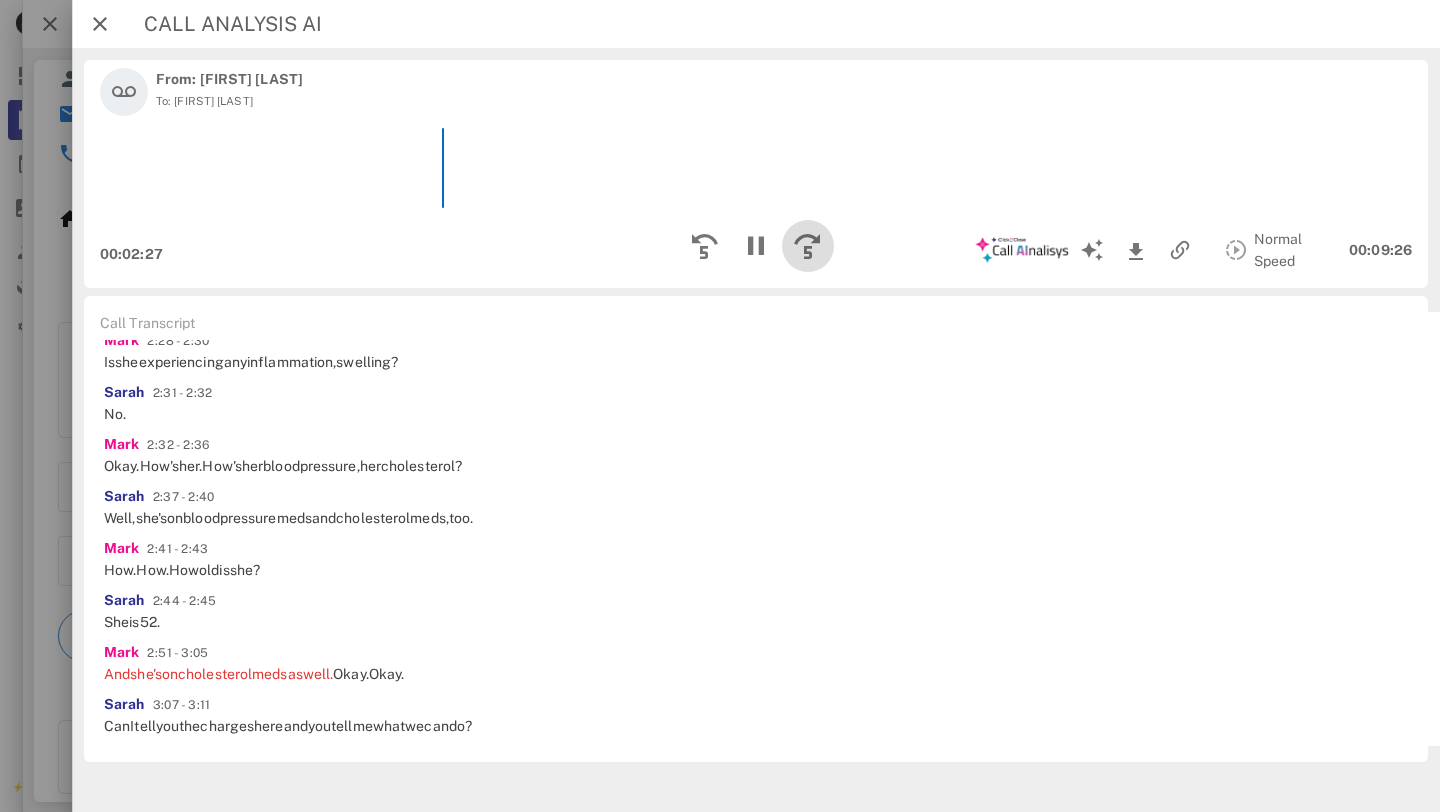 click at bounding box center [808, 246] 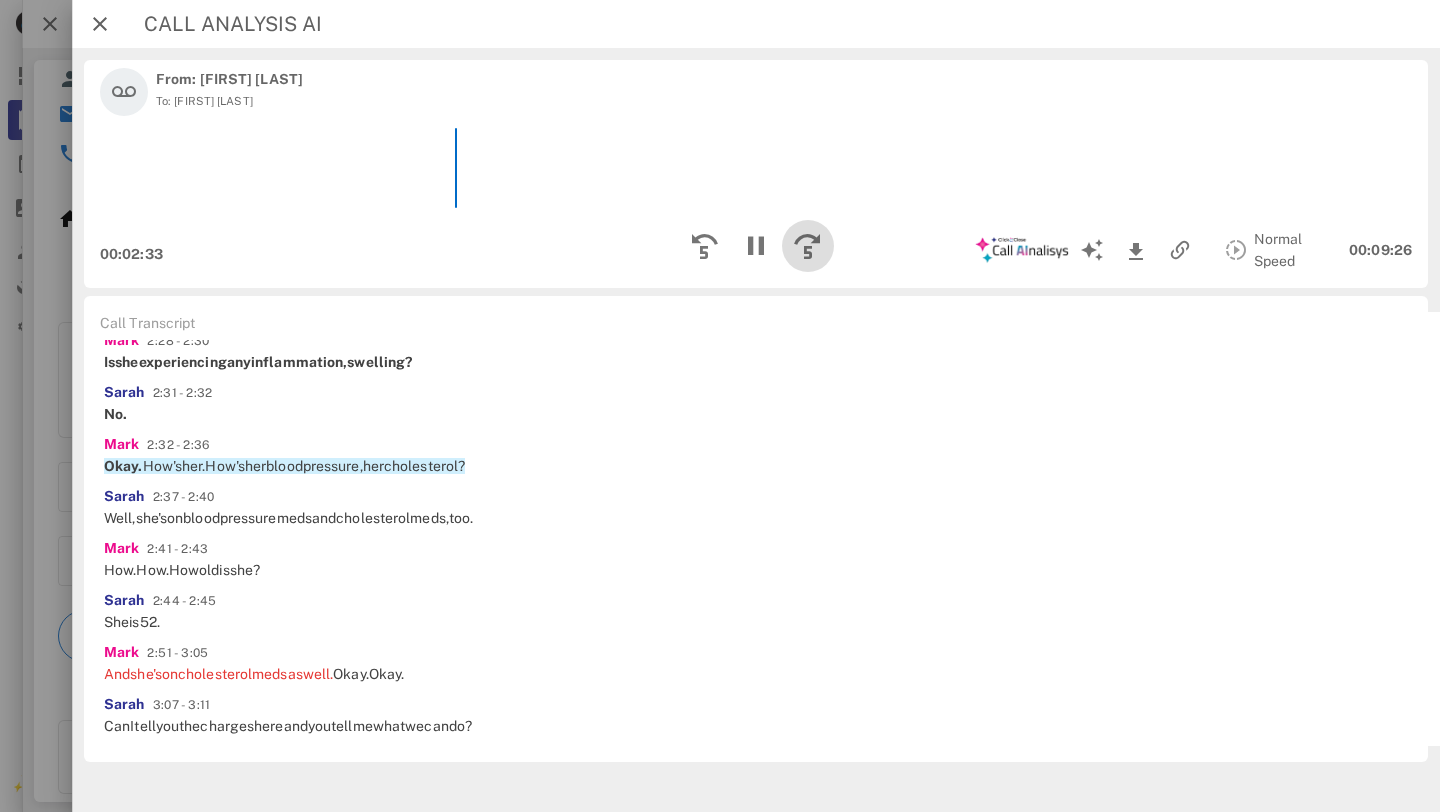 click at bounding box center [808, 246] 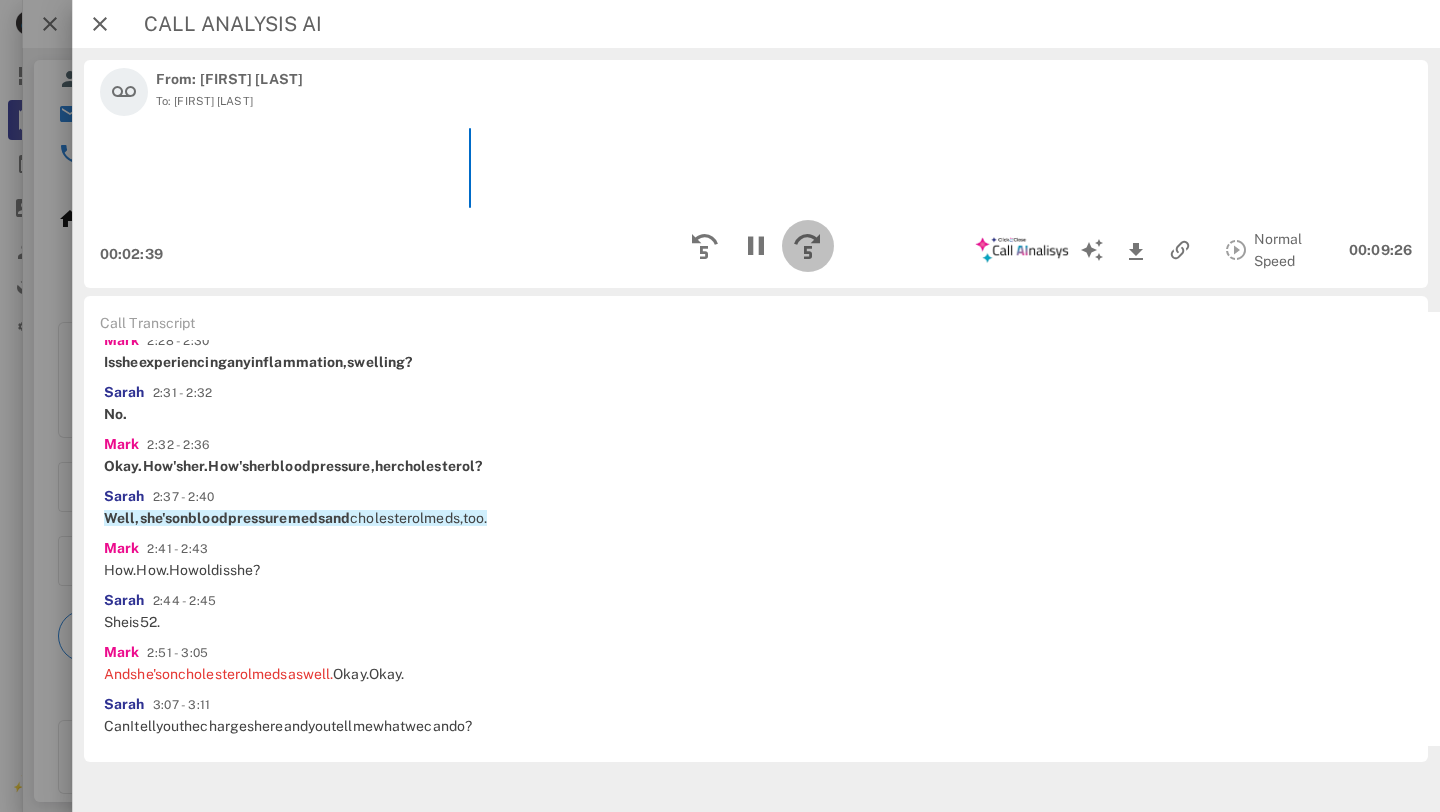 click at bounding box center [808, 246] 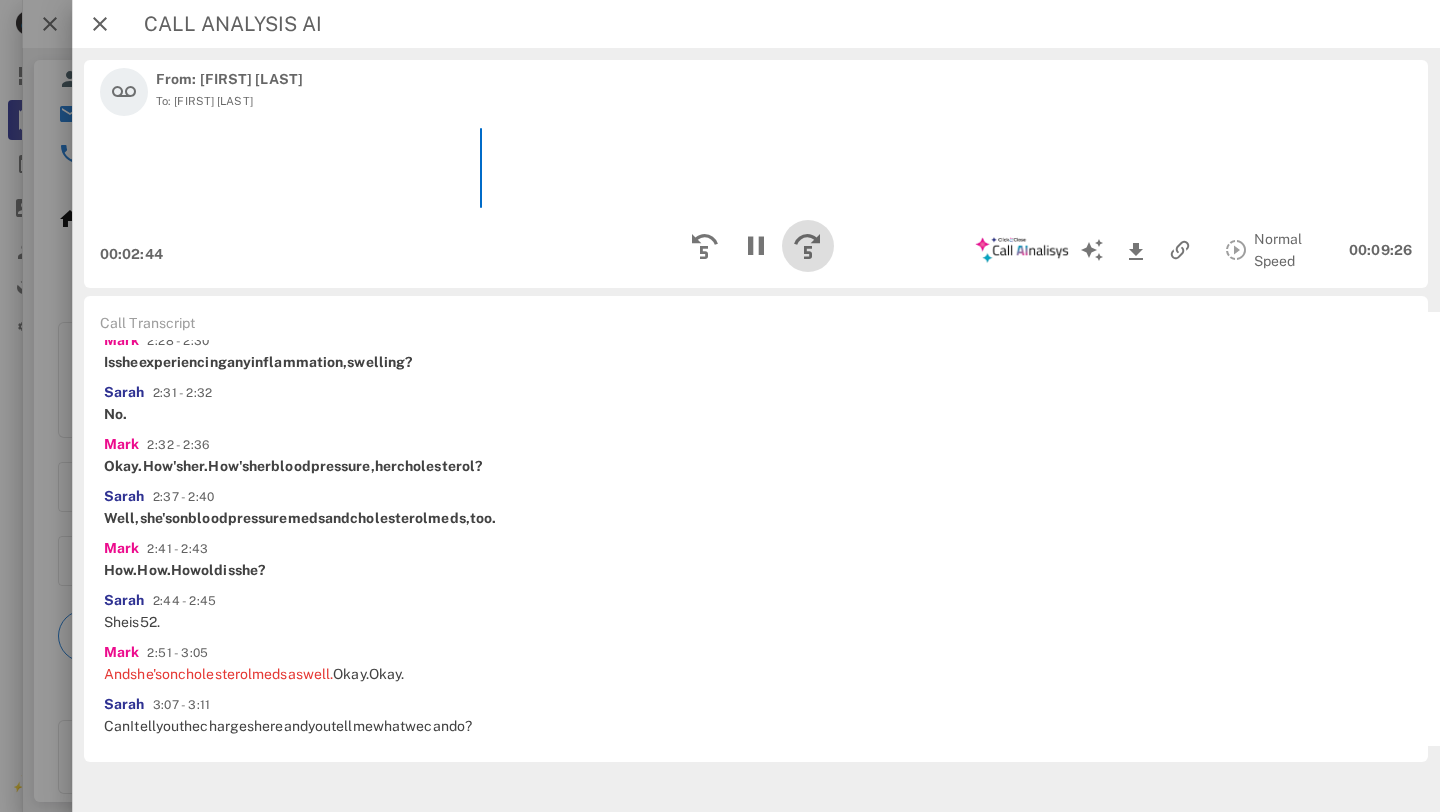 click at bounding box center (808, 246) 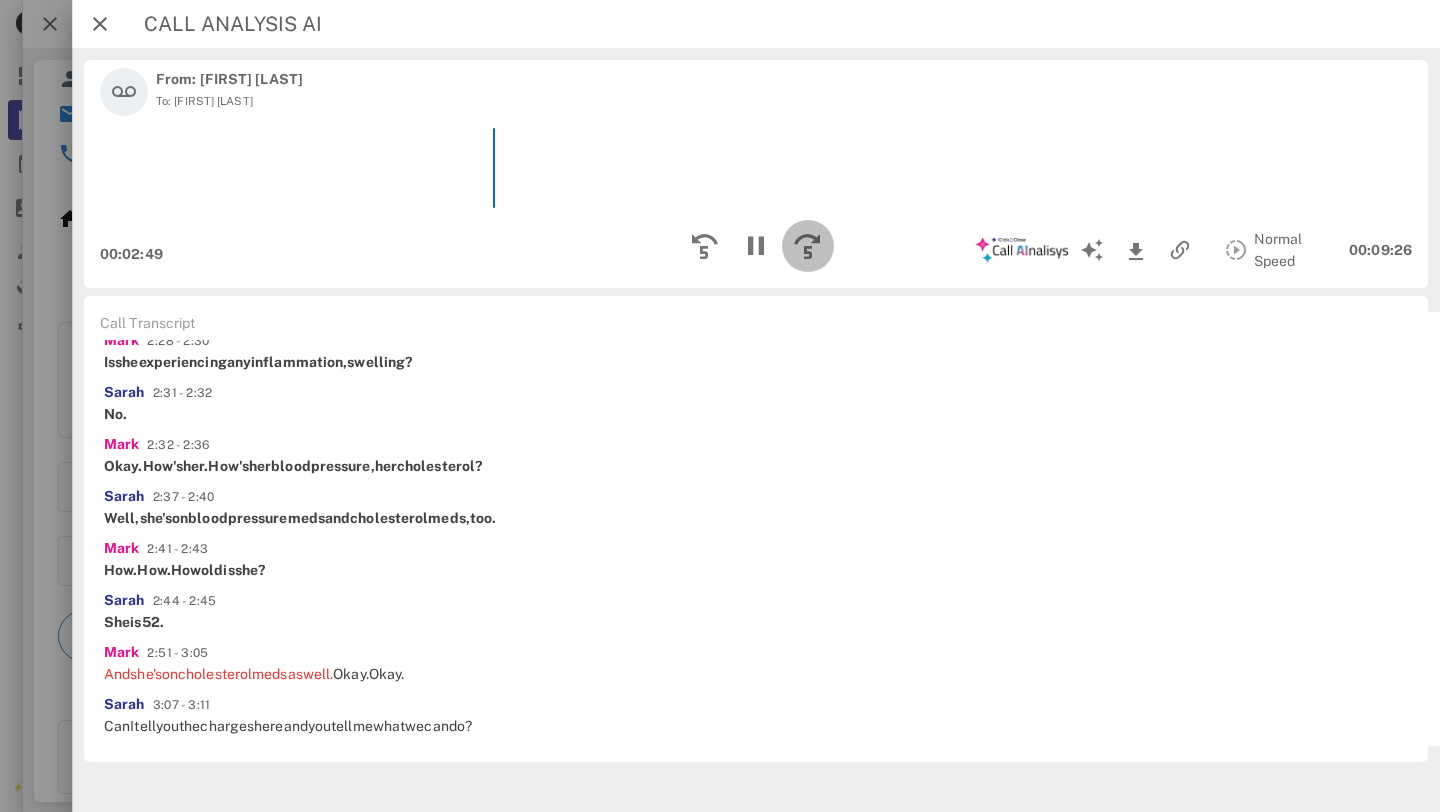 click at bounding box center (808, 246) 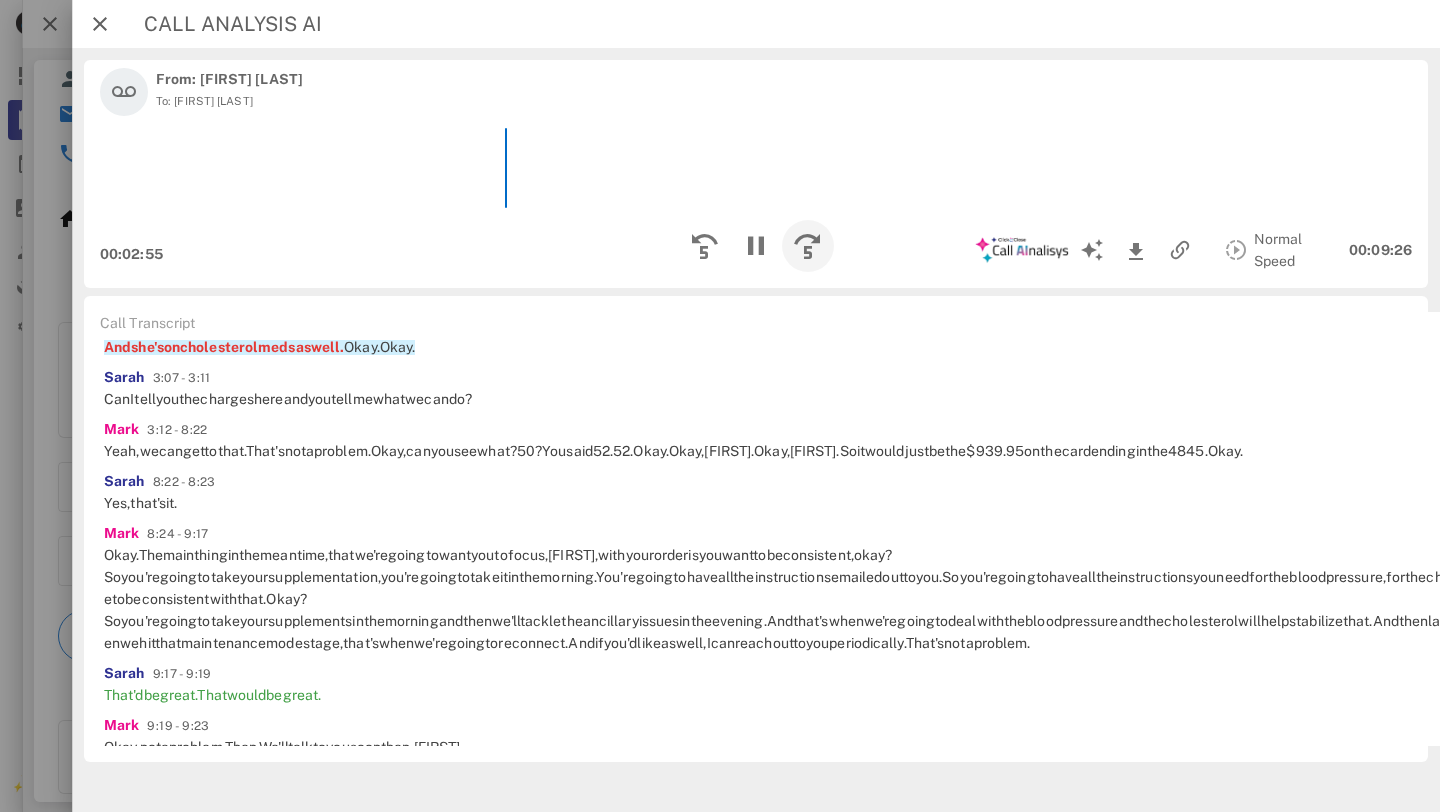 scroll, scrollTop: 1635, scrollLeft: 0, axis: vertical 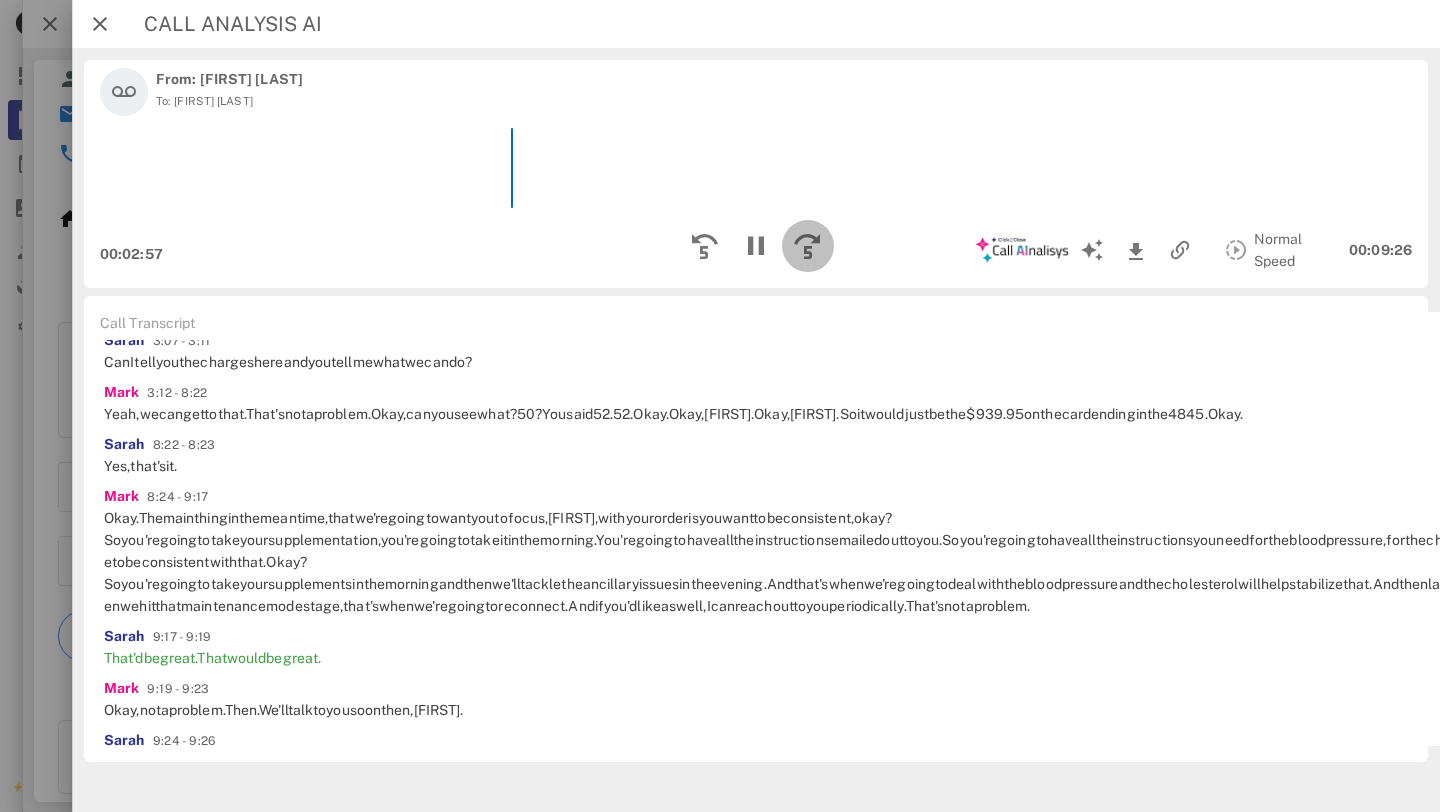 click at bounding box center [808, 246] 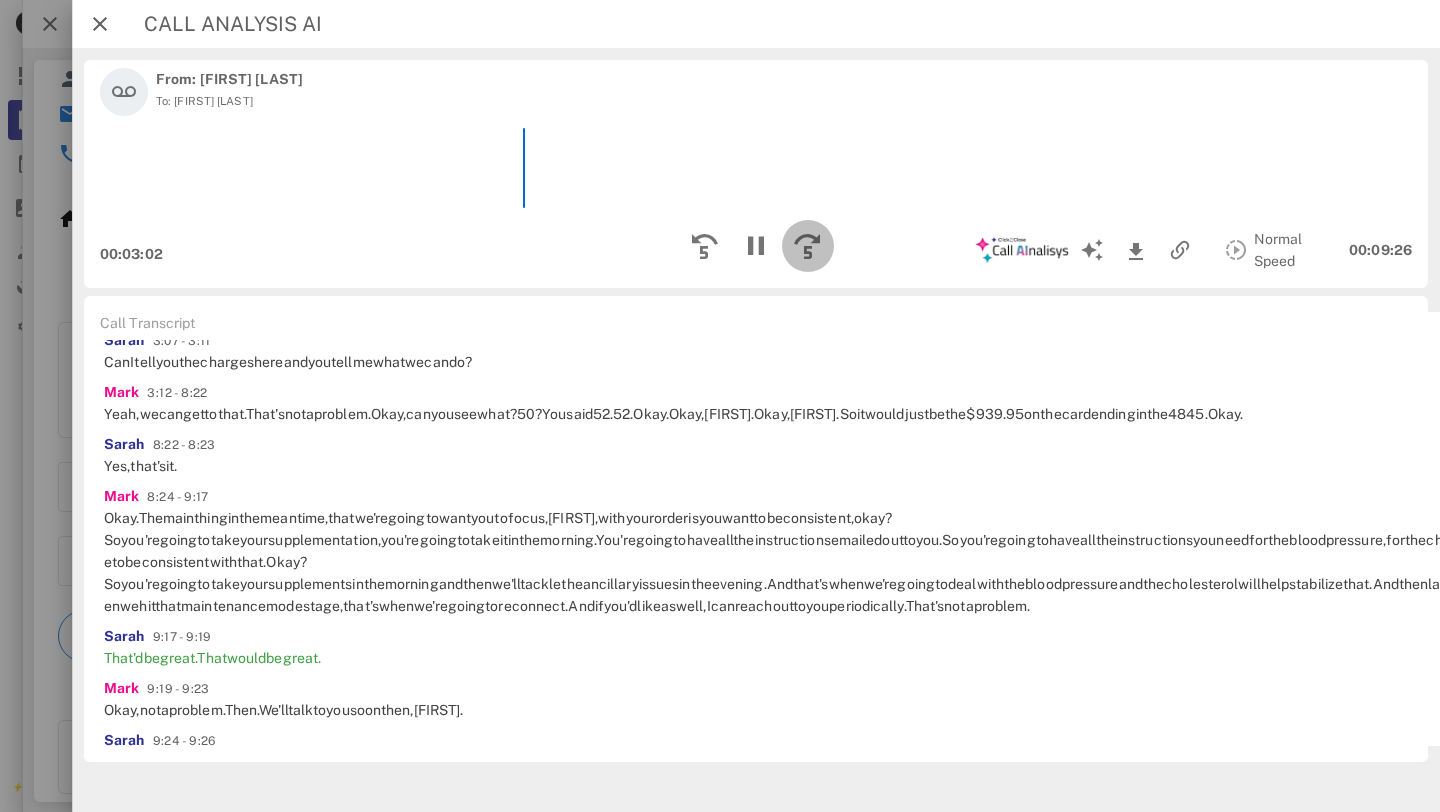 click at bounding box center [808, 246] 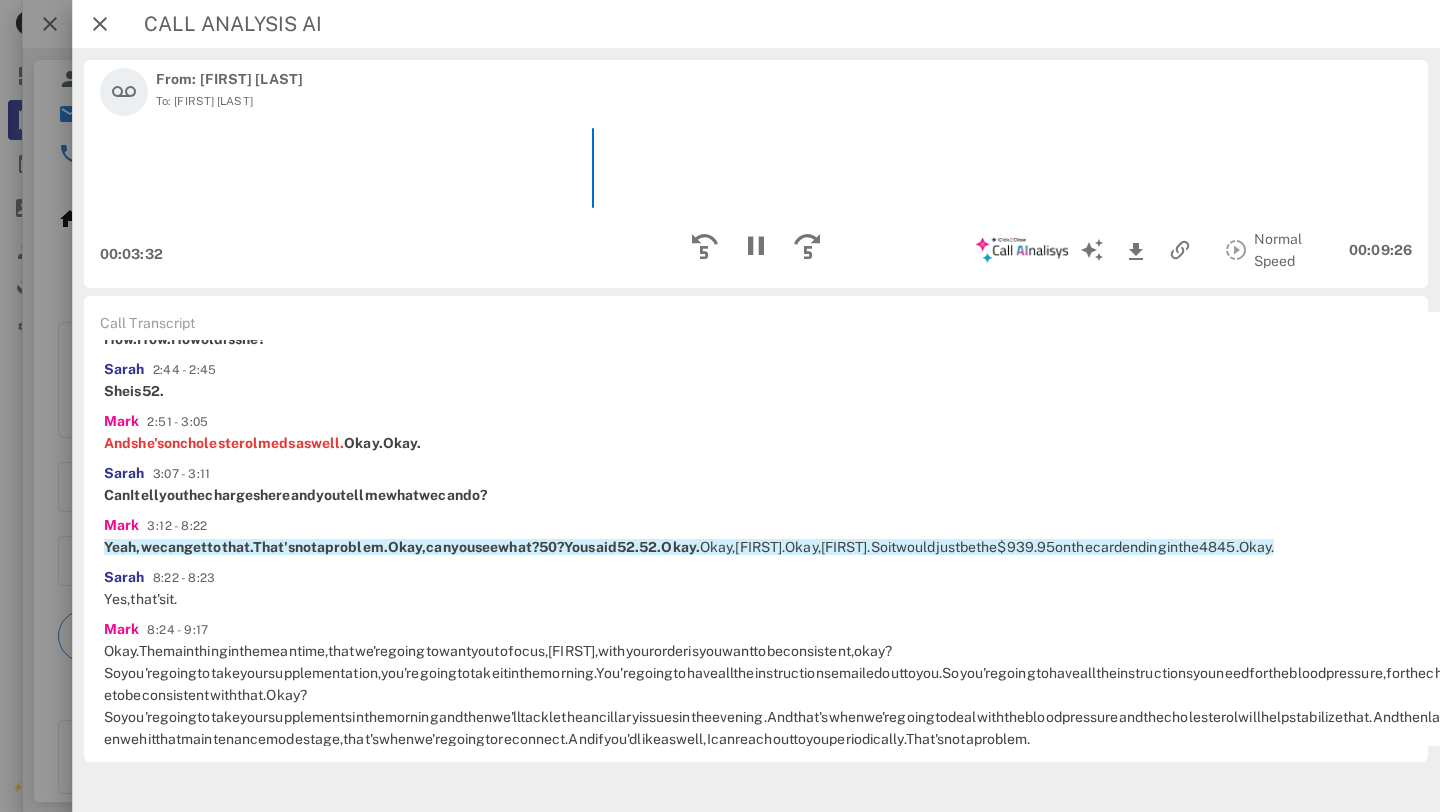 scroll, scrollTop: 1584, scrollLeft: 0, axis: vertical 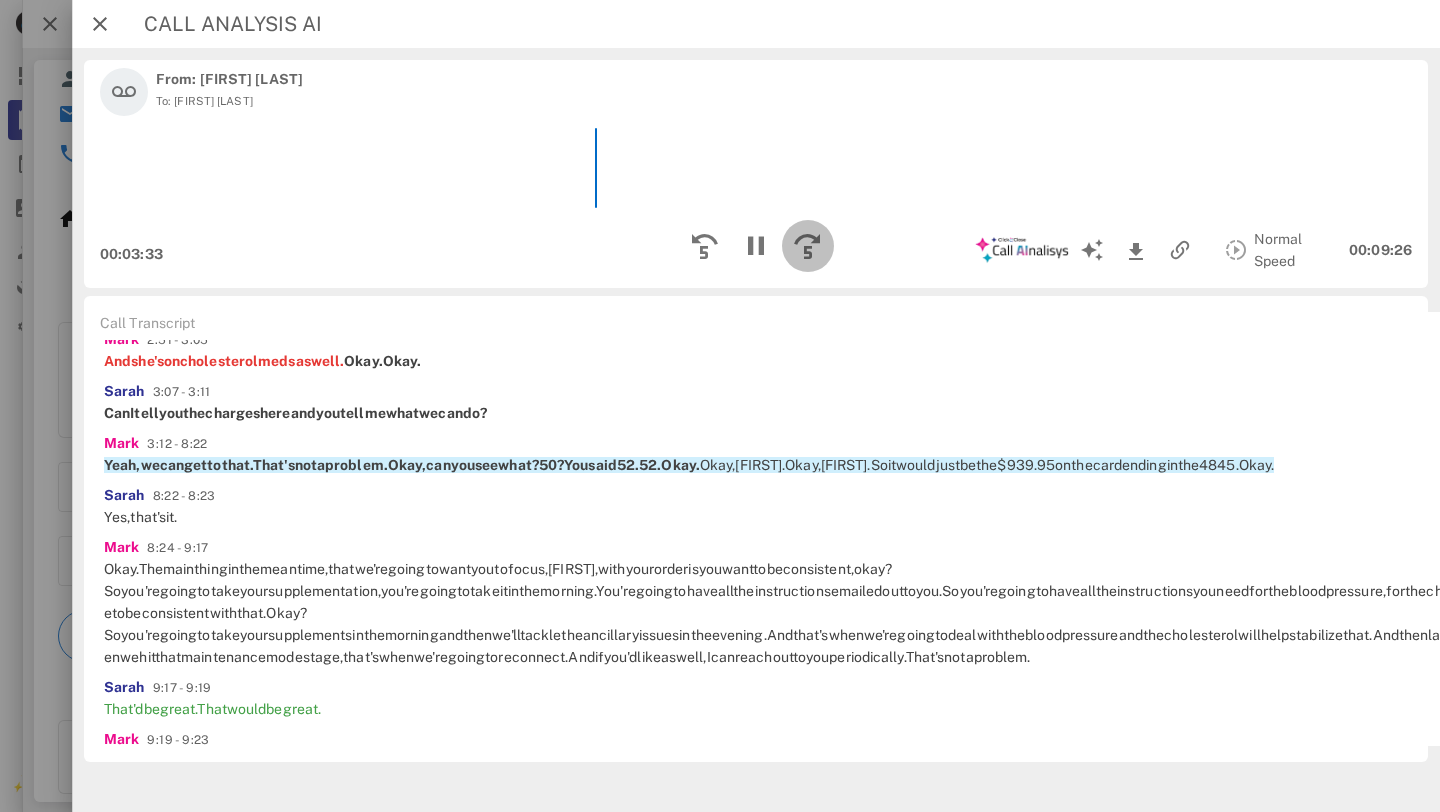 click at bounding box center (808, 246) 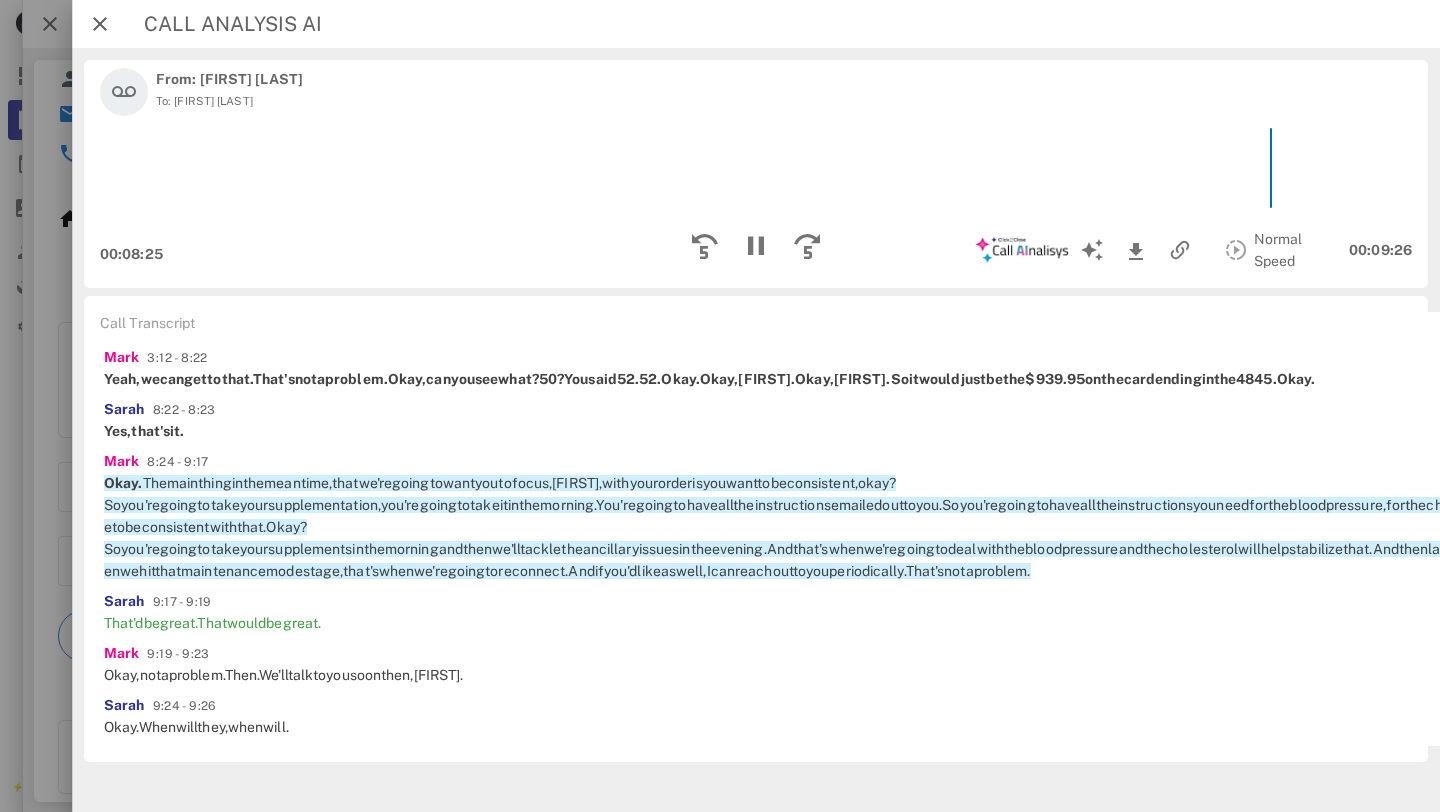 scroll, scrollTop: 1868, scrollLeft: 0, axis: vertical 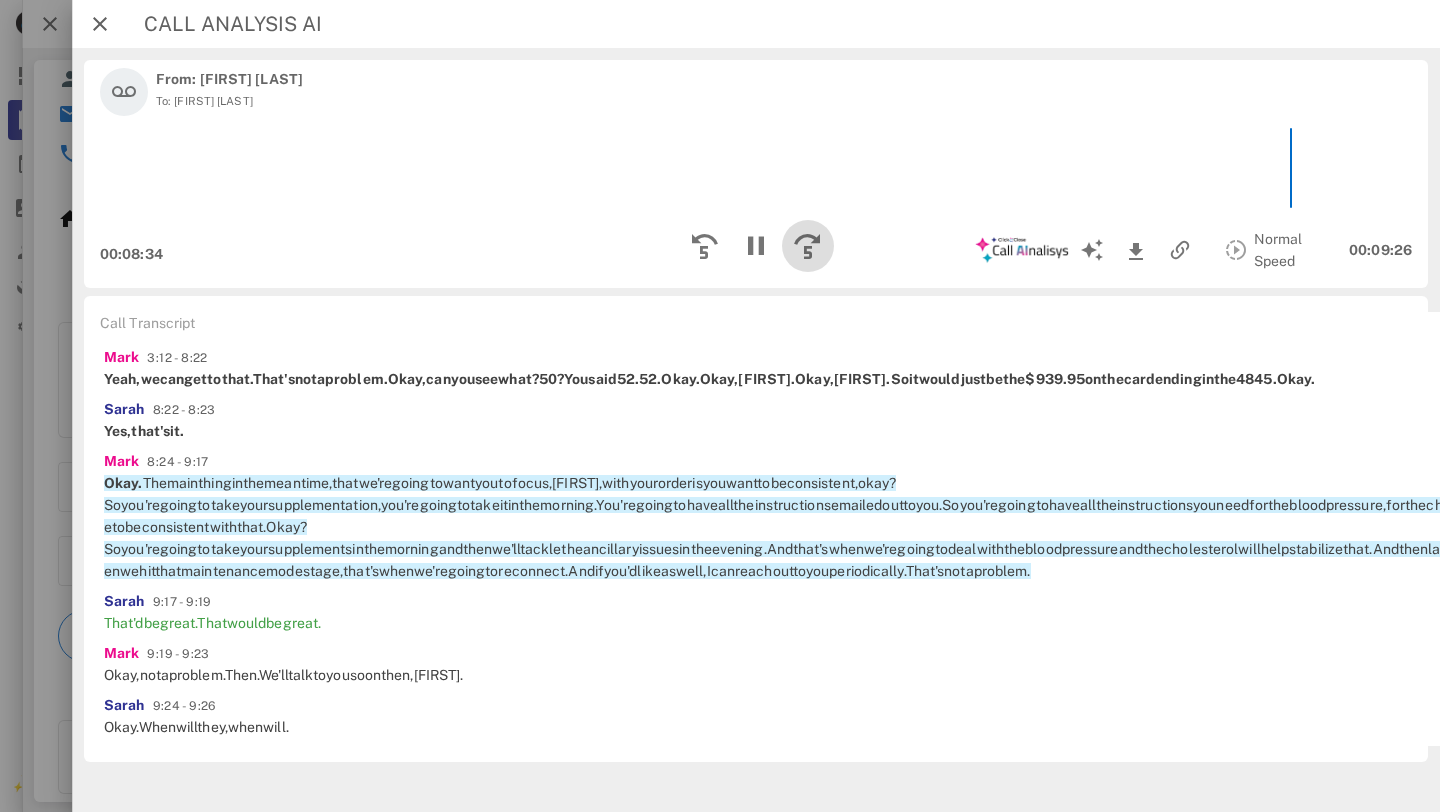 click at bounding box center (808, 246) 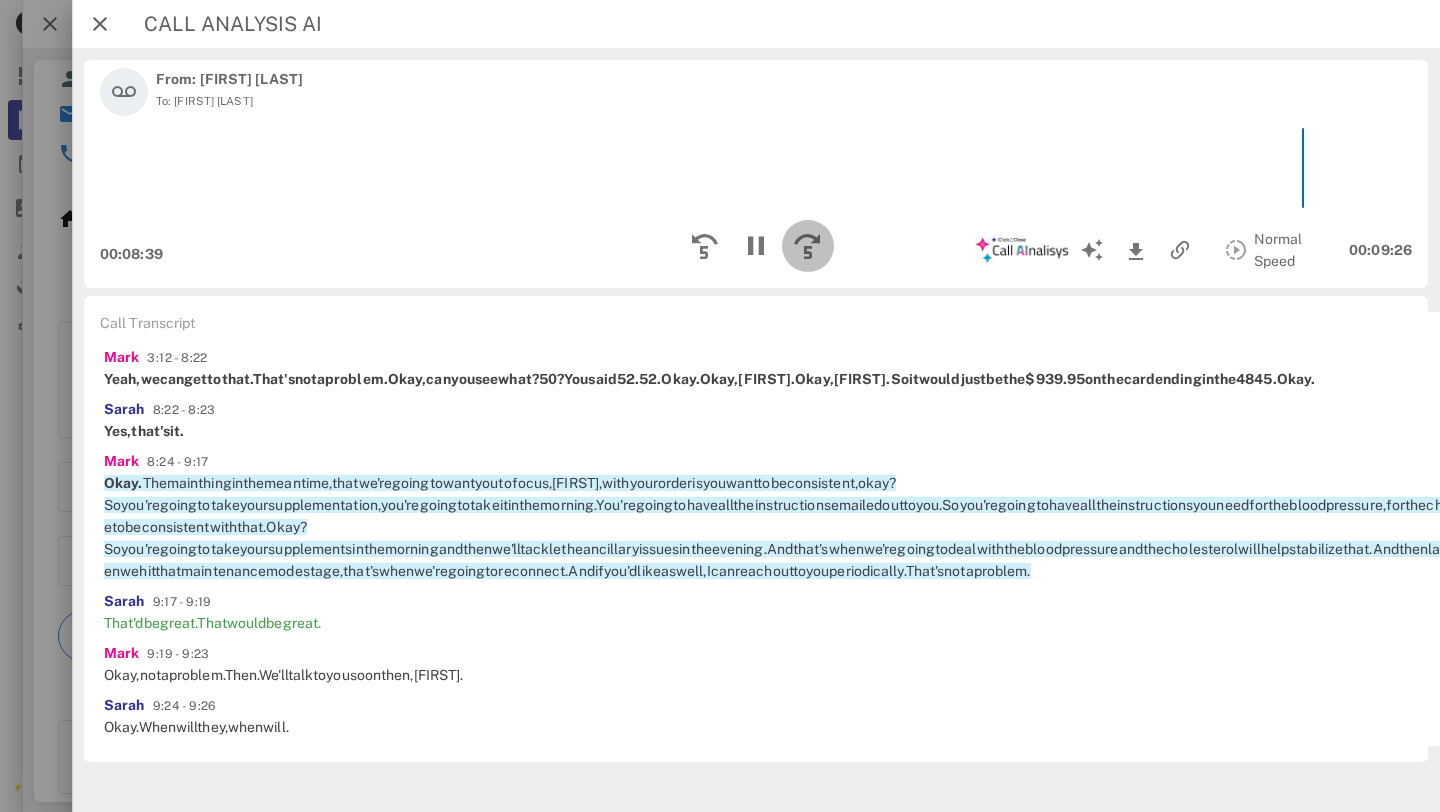 click at bounding box center [808, 246] 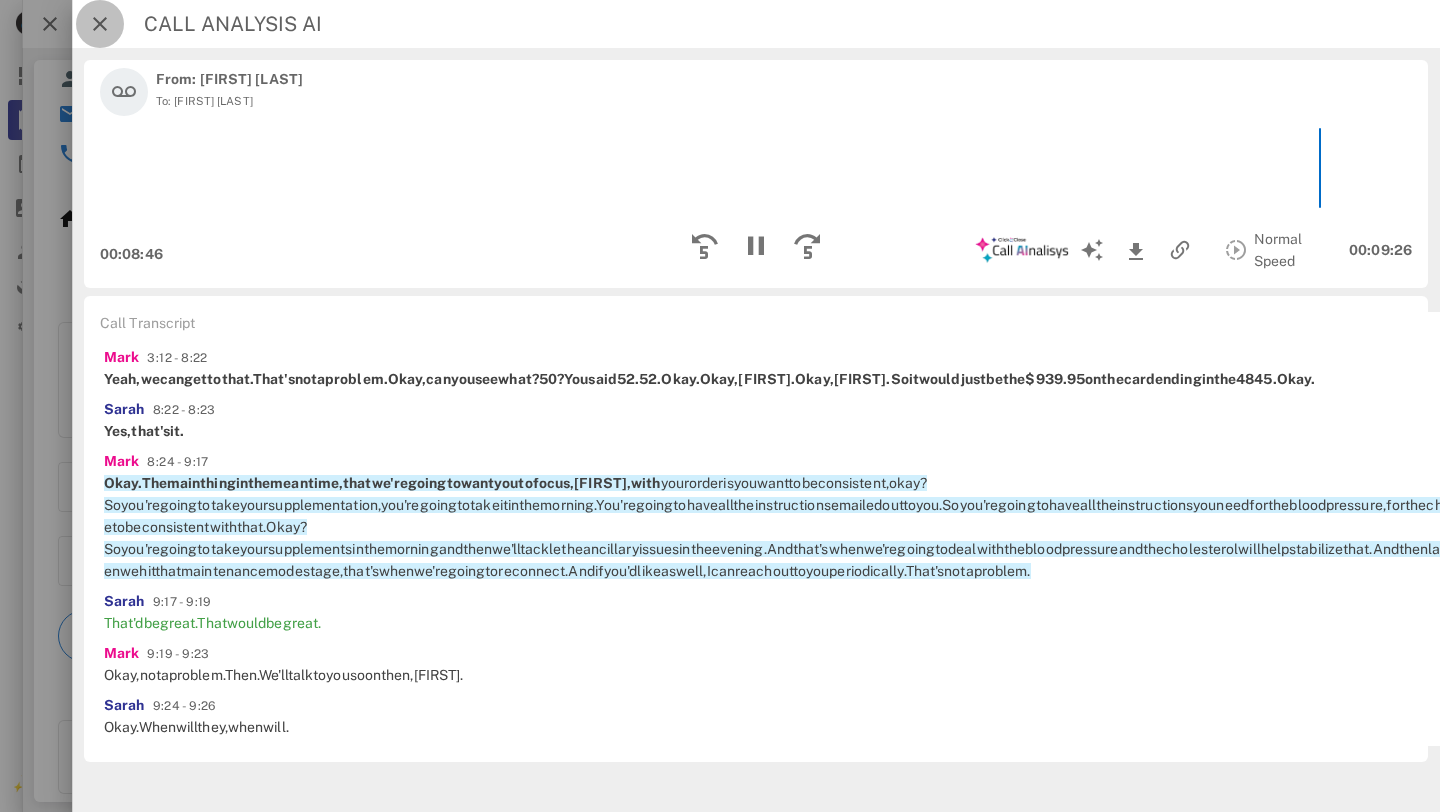 click at bounding box center (100, 24) 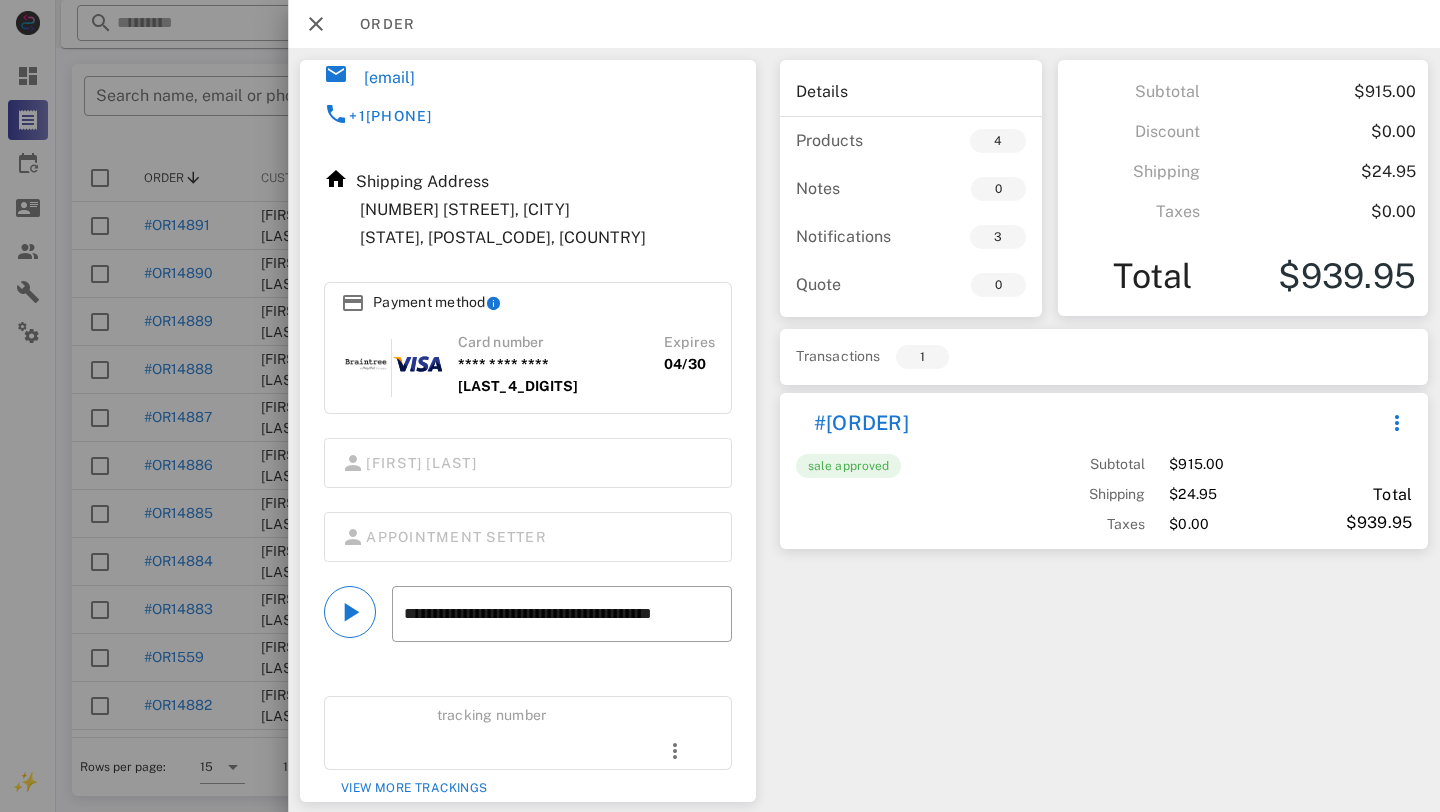 scroll, scrollTop: 0, scrollLeft: 0, axis: both 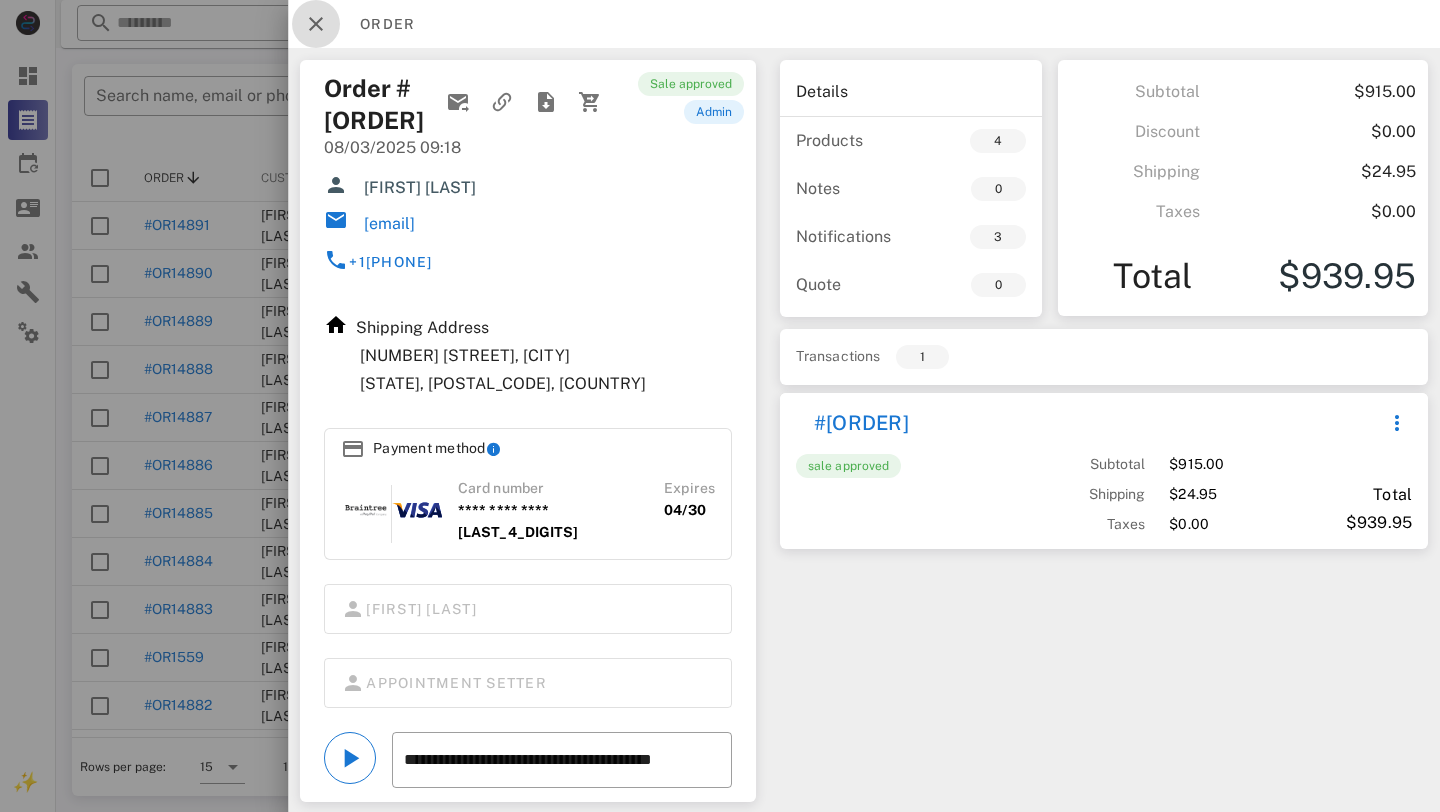 click at bounding box center [316, 24] 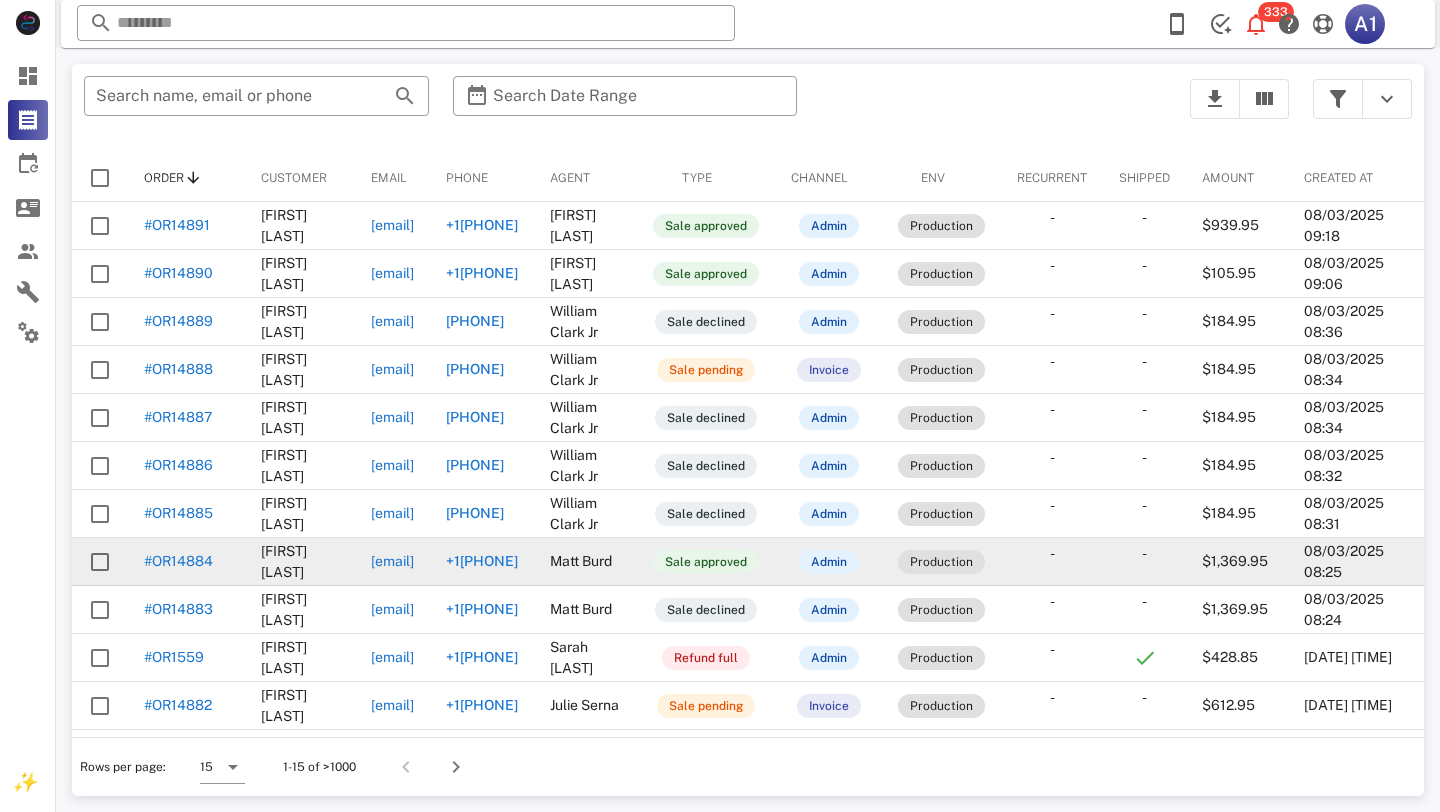 click on "#OR14884" at bounding box center [178, 561] 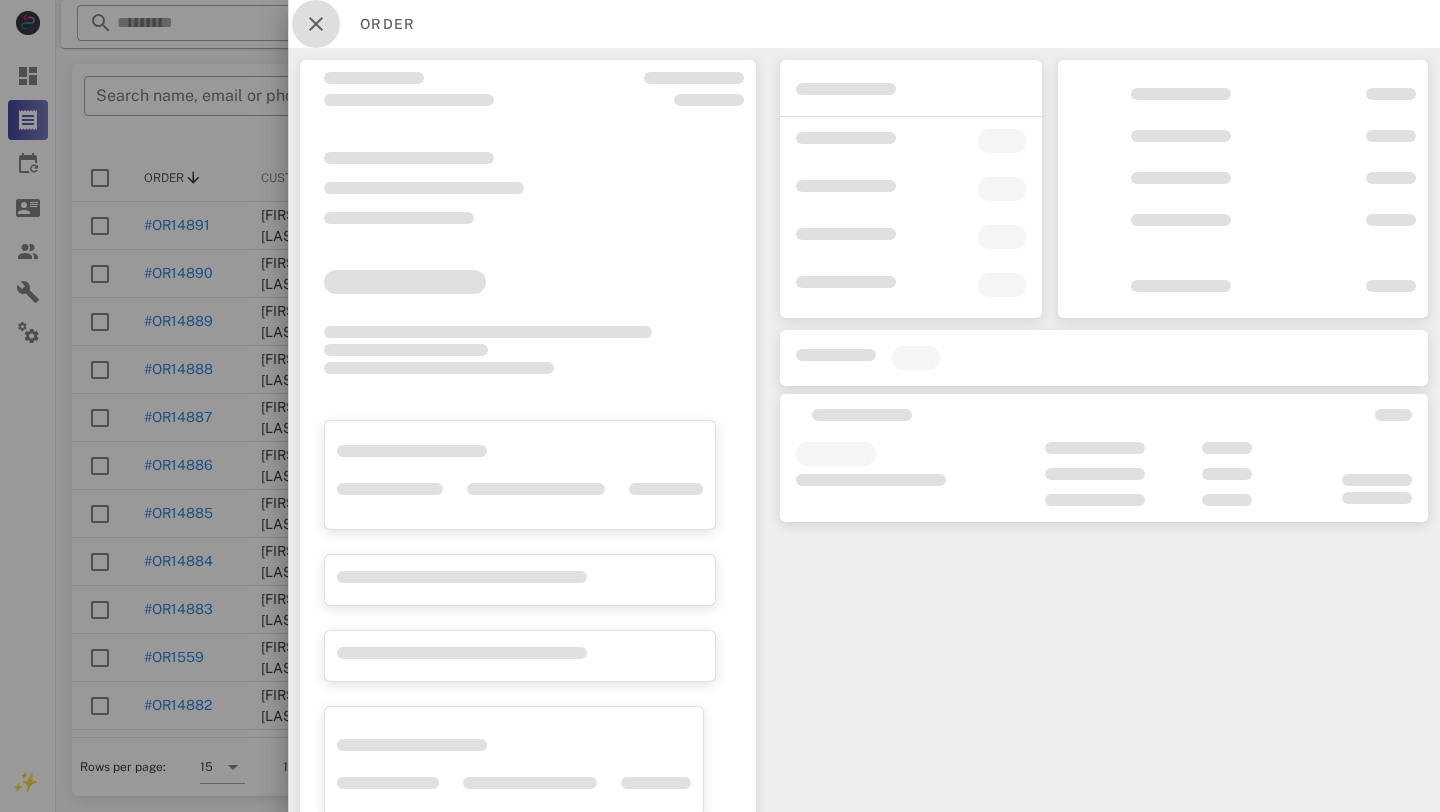 click at bounding box center (316, 24) 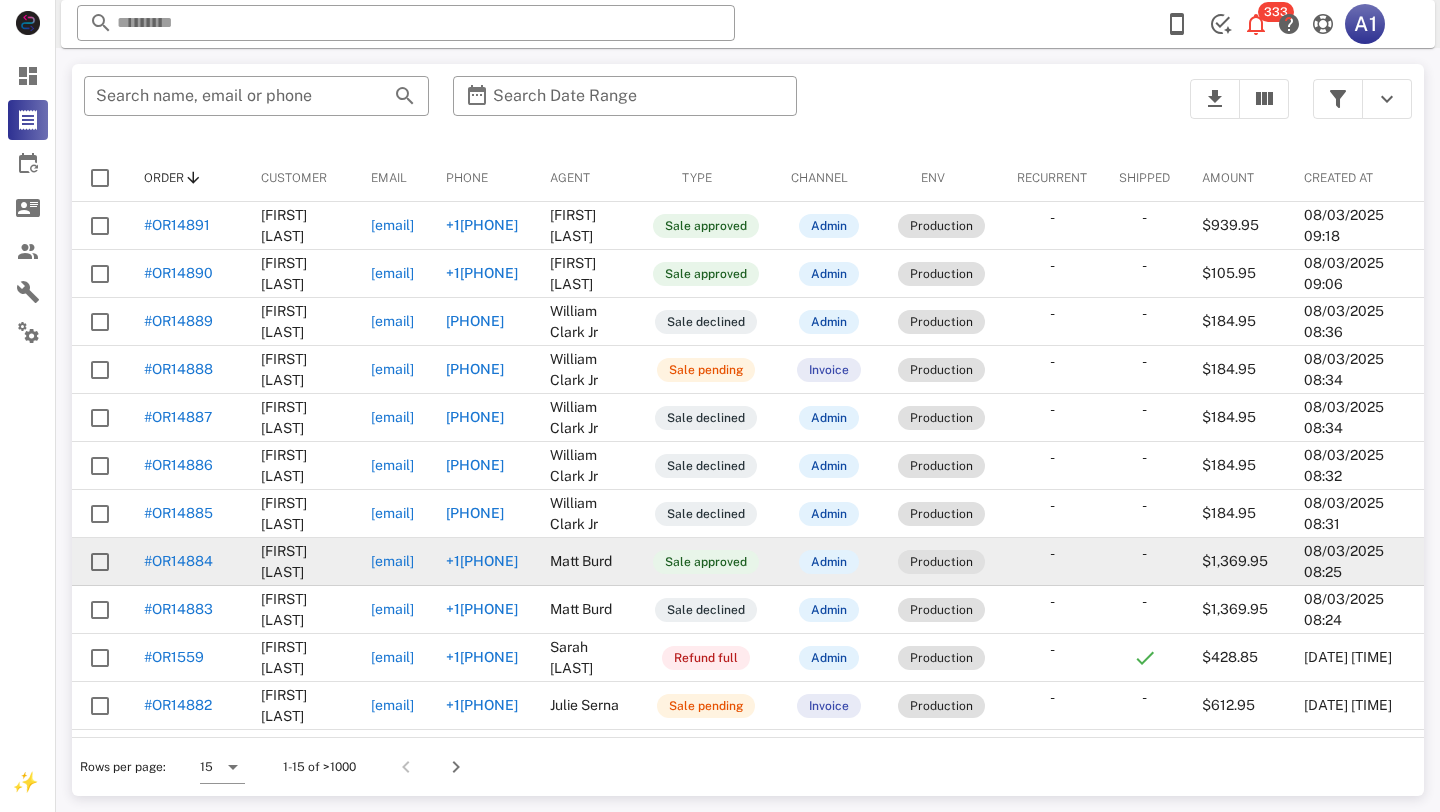 click on "#OR14884" at bounding box center (178, 561) 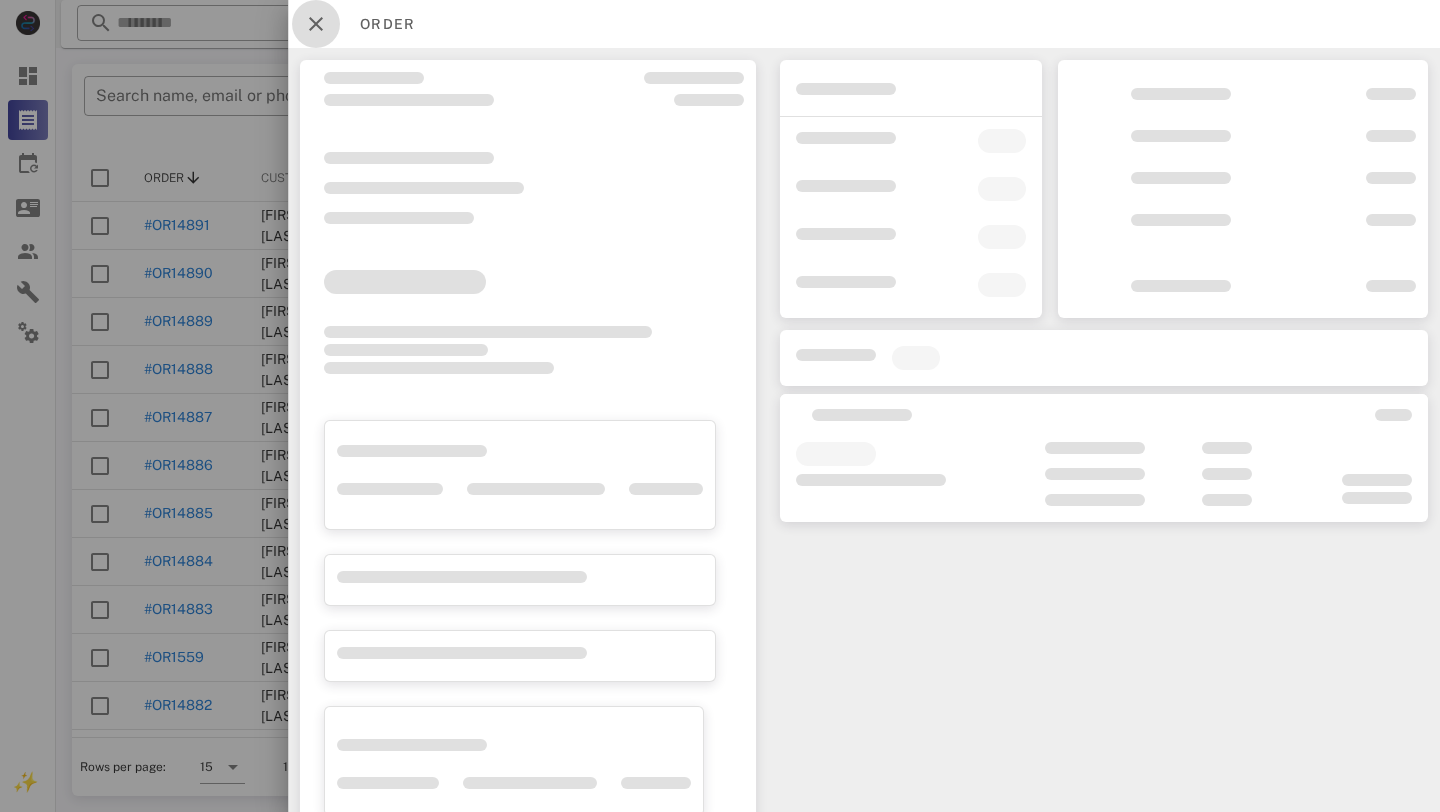click at bounding box center [316, 24] 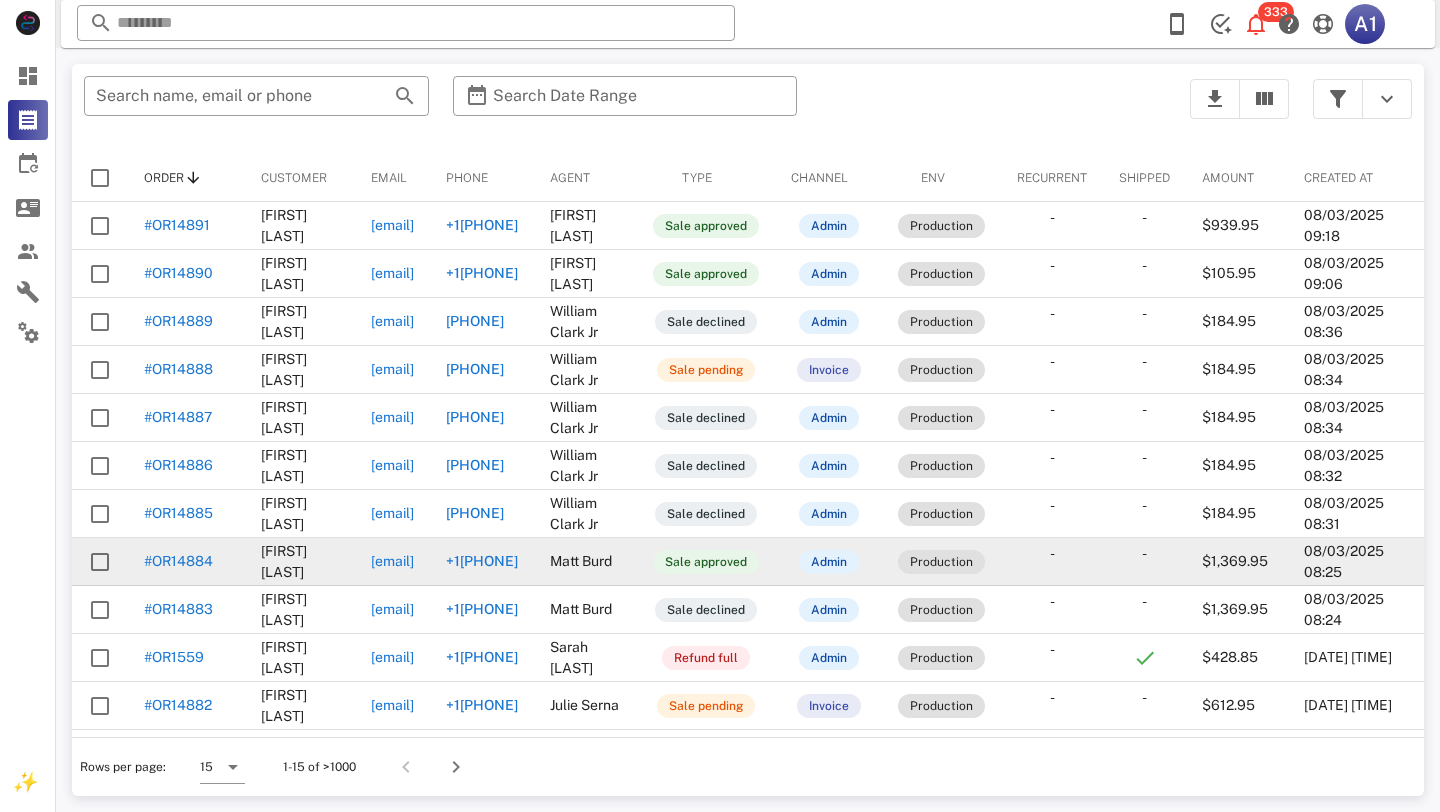 click on "#OR14884" at bounding box center [178, 561] 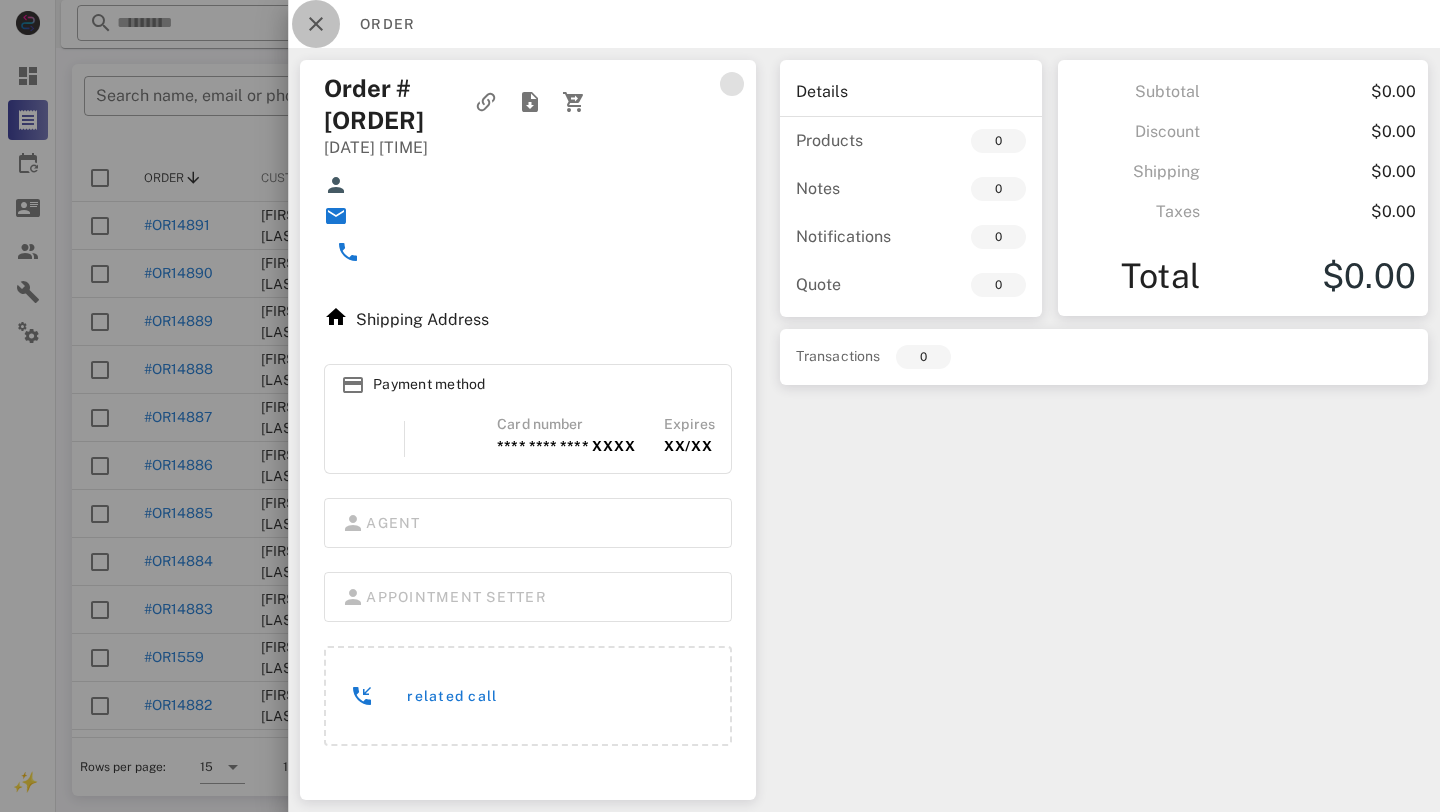 click at bounding box center [316, 24] 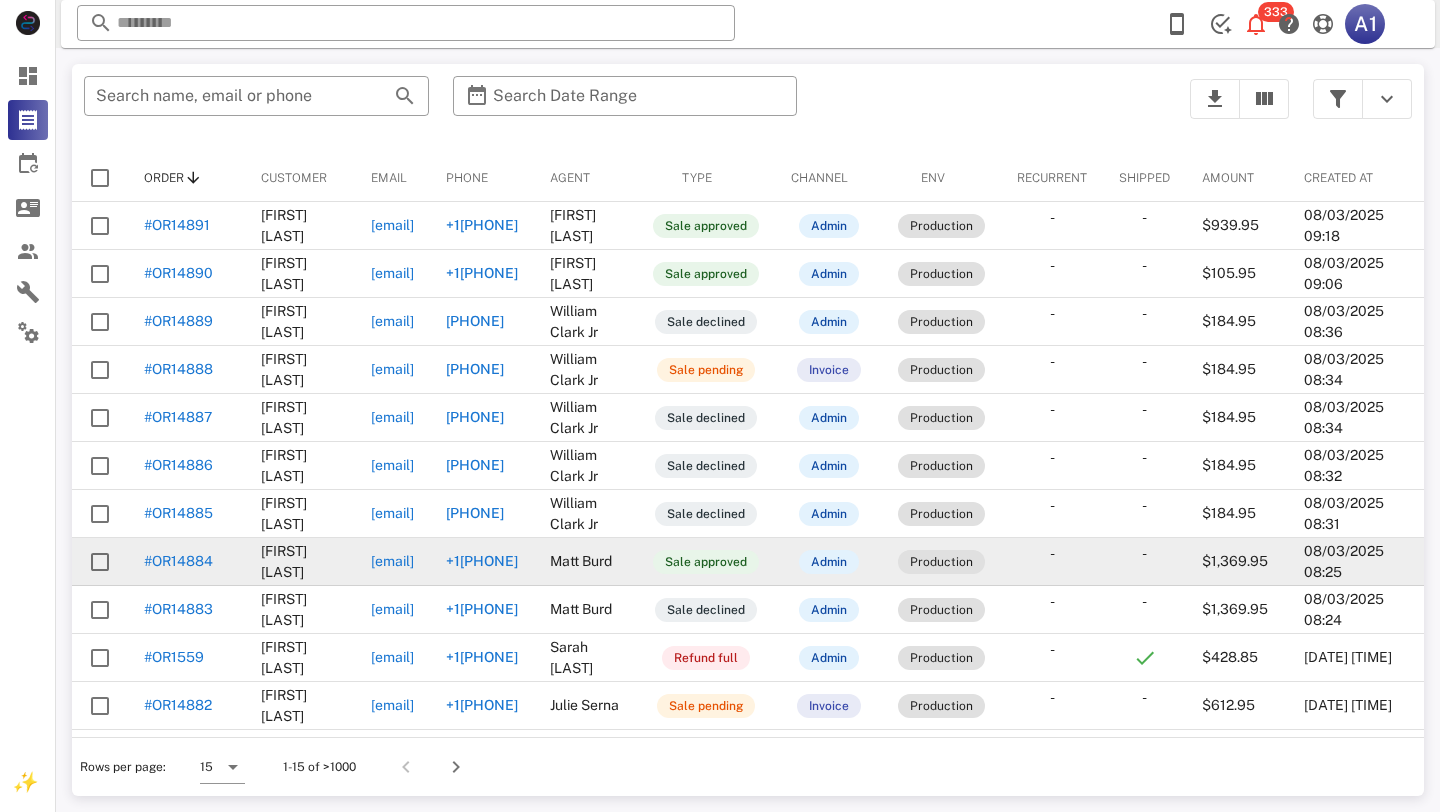 click on "#OR14884" at bounding box center (178, 561) 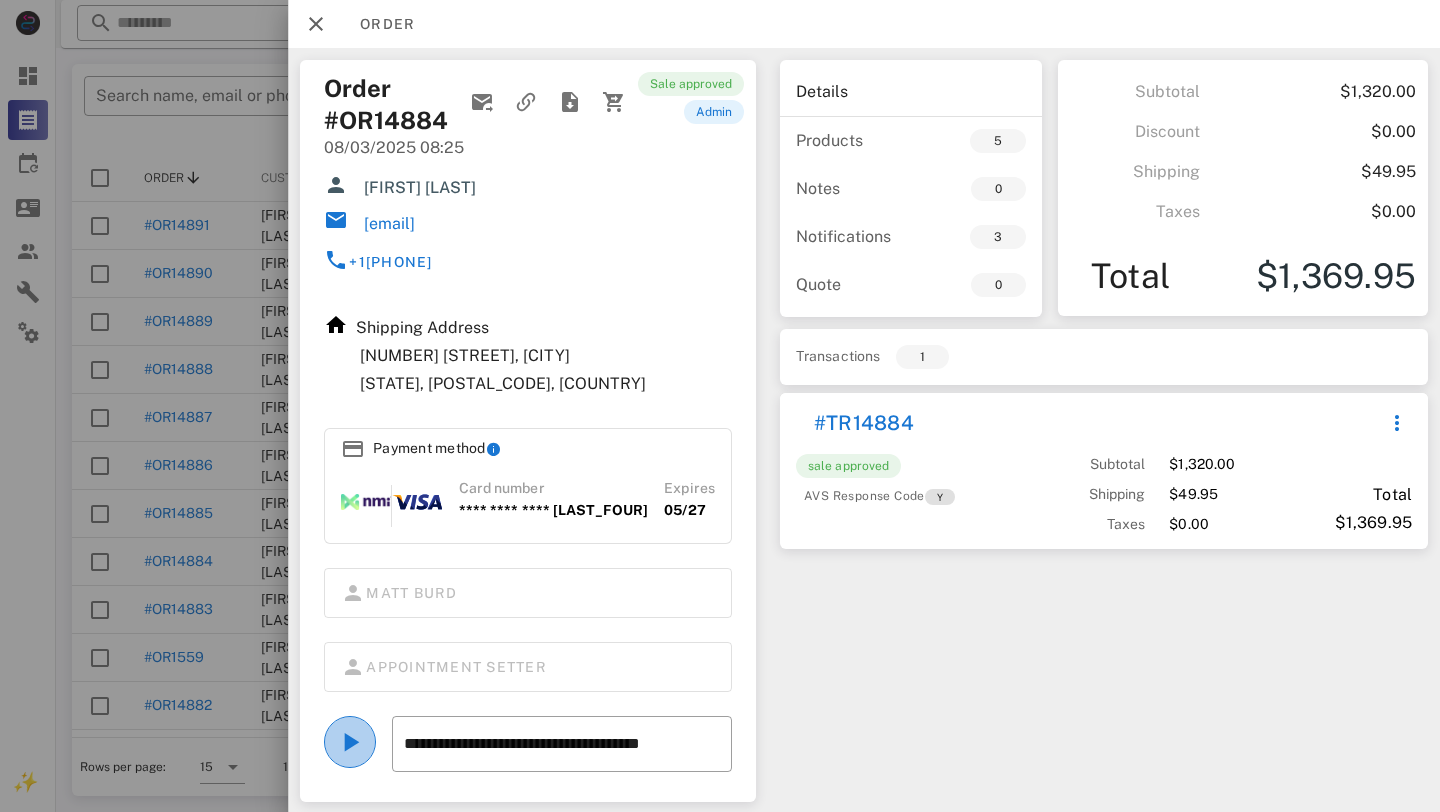 click at bounding box center (350, 742) 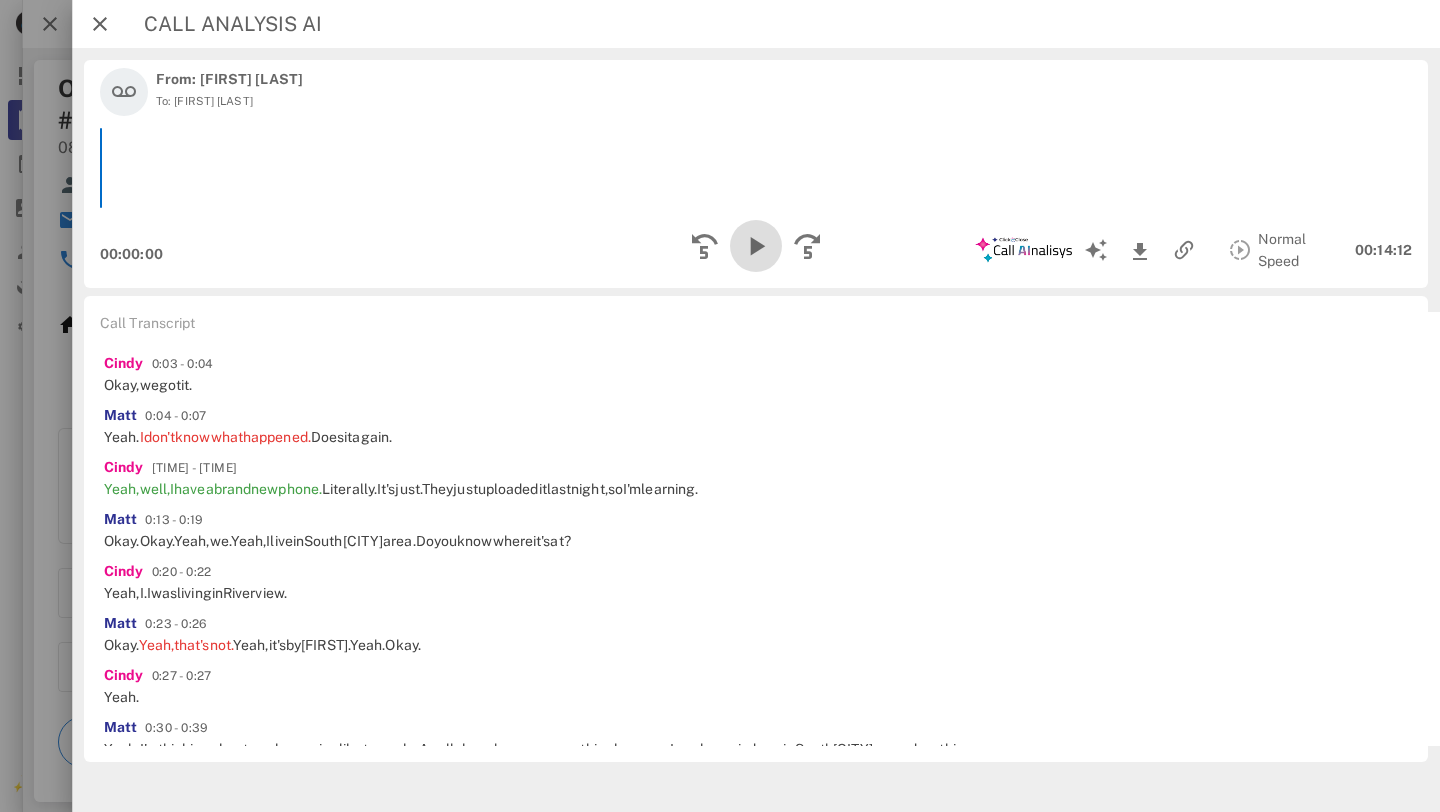 click at bounding box center [756, 246] 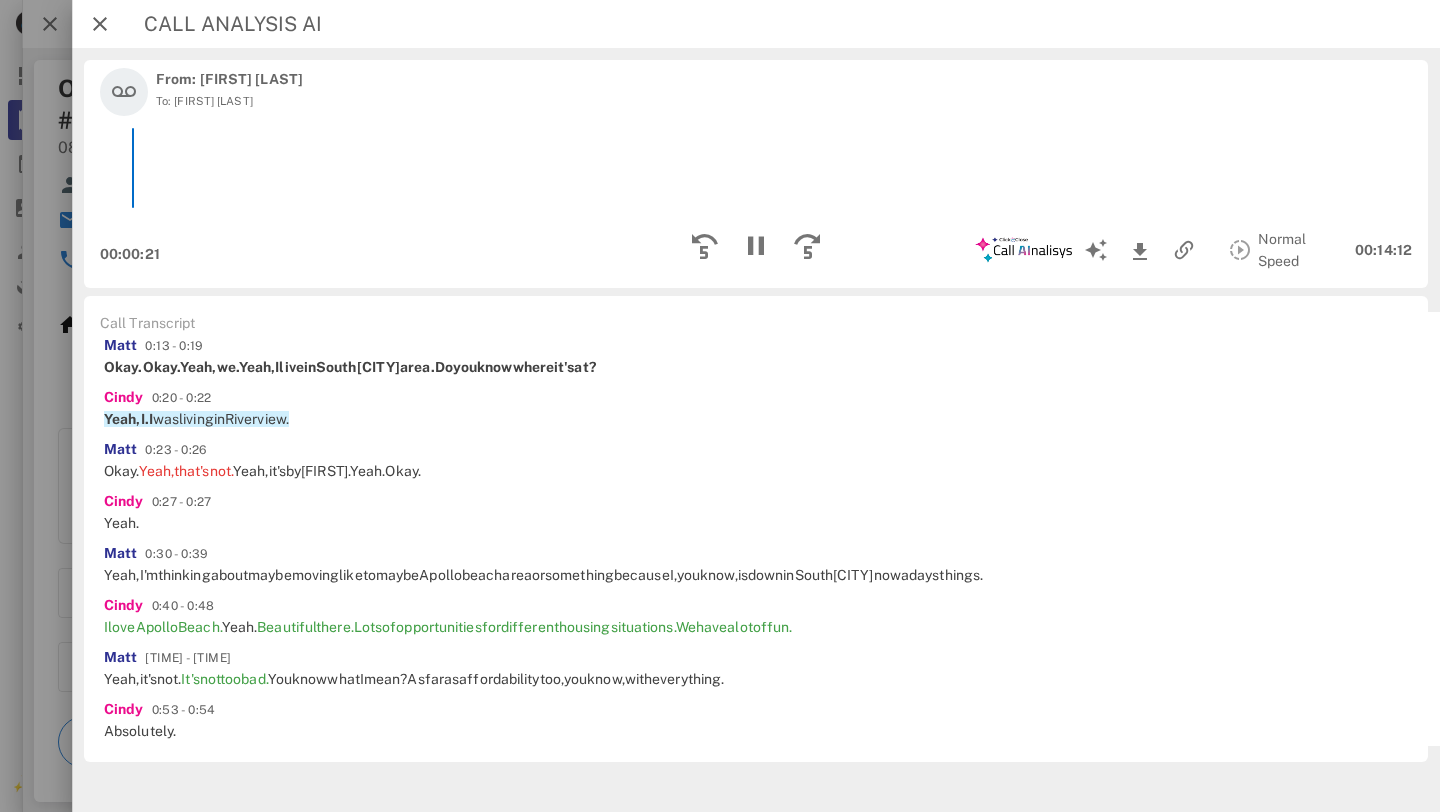 scroll, scrollTop: 0, scrollLeft: 0, axis: both 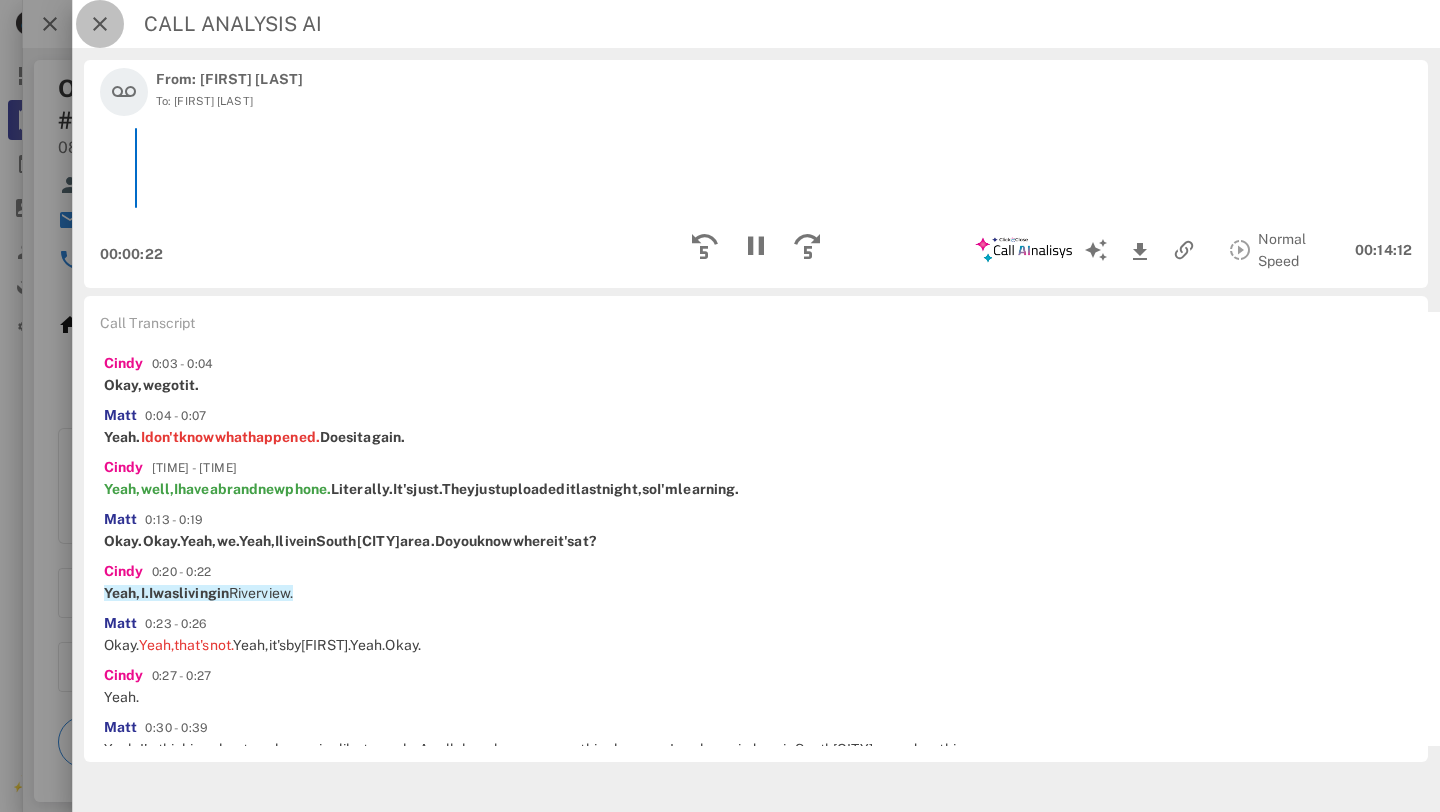 click at bounding box center (100, 24) 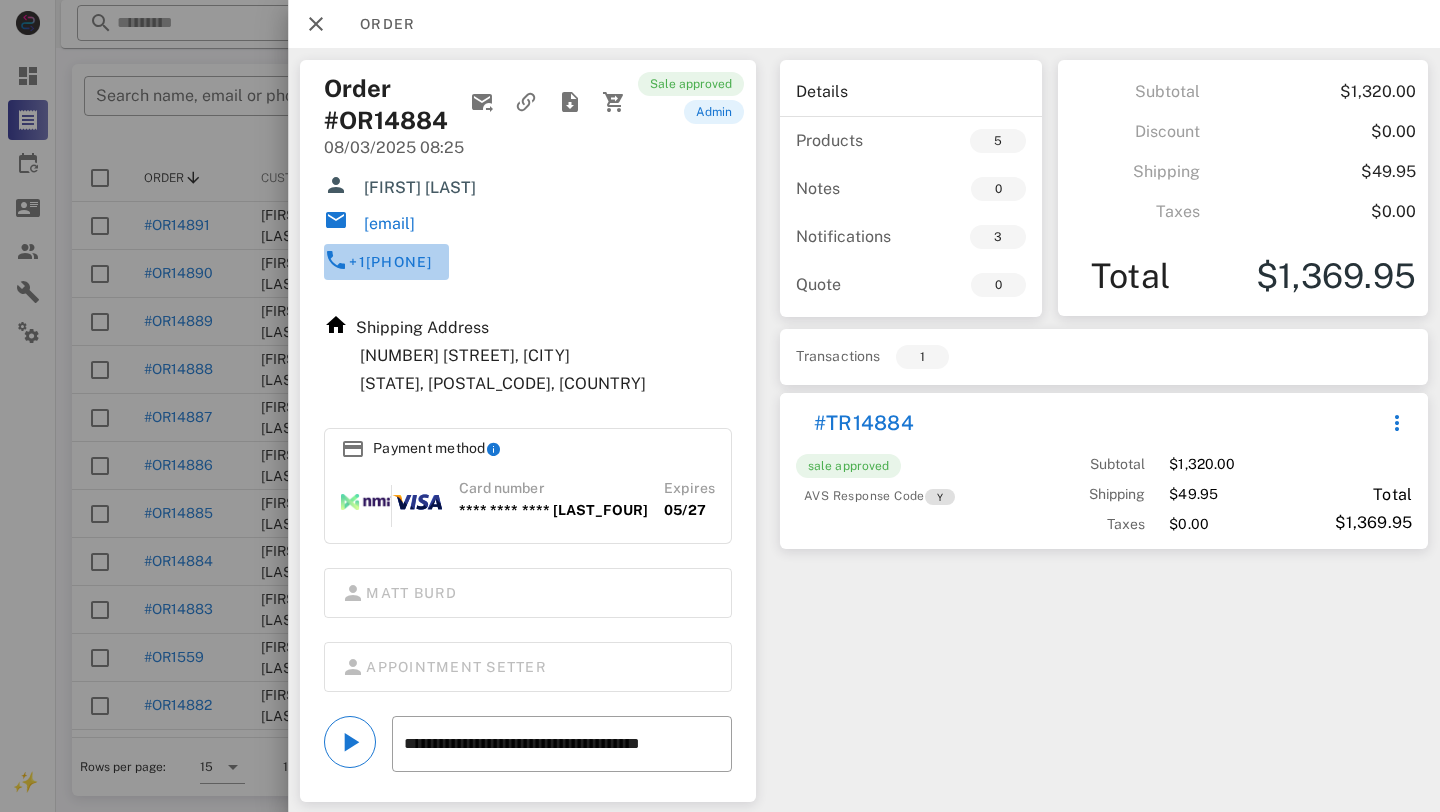 click on "+1[PHONE]" at bounding box center [390, 262] 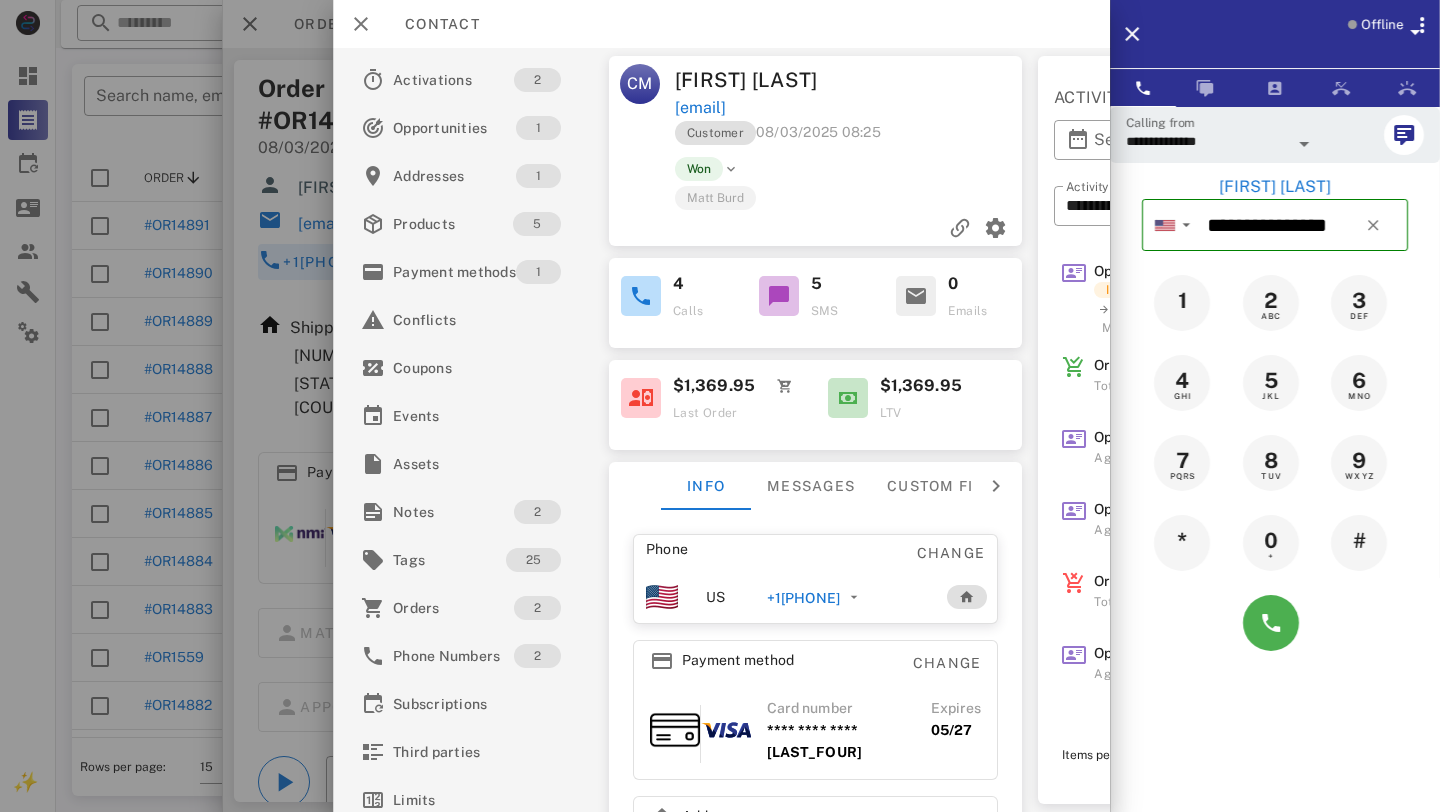 scroll, scrollTop: 0, scrollLeft: 226, axis: horizontal 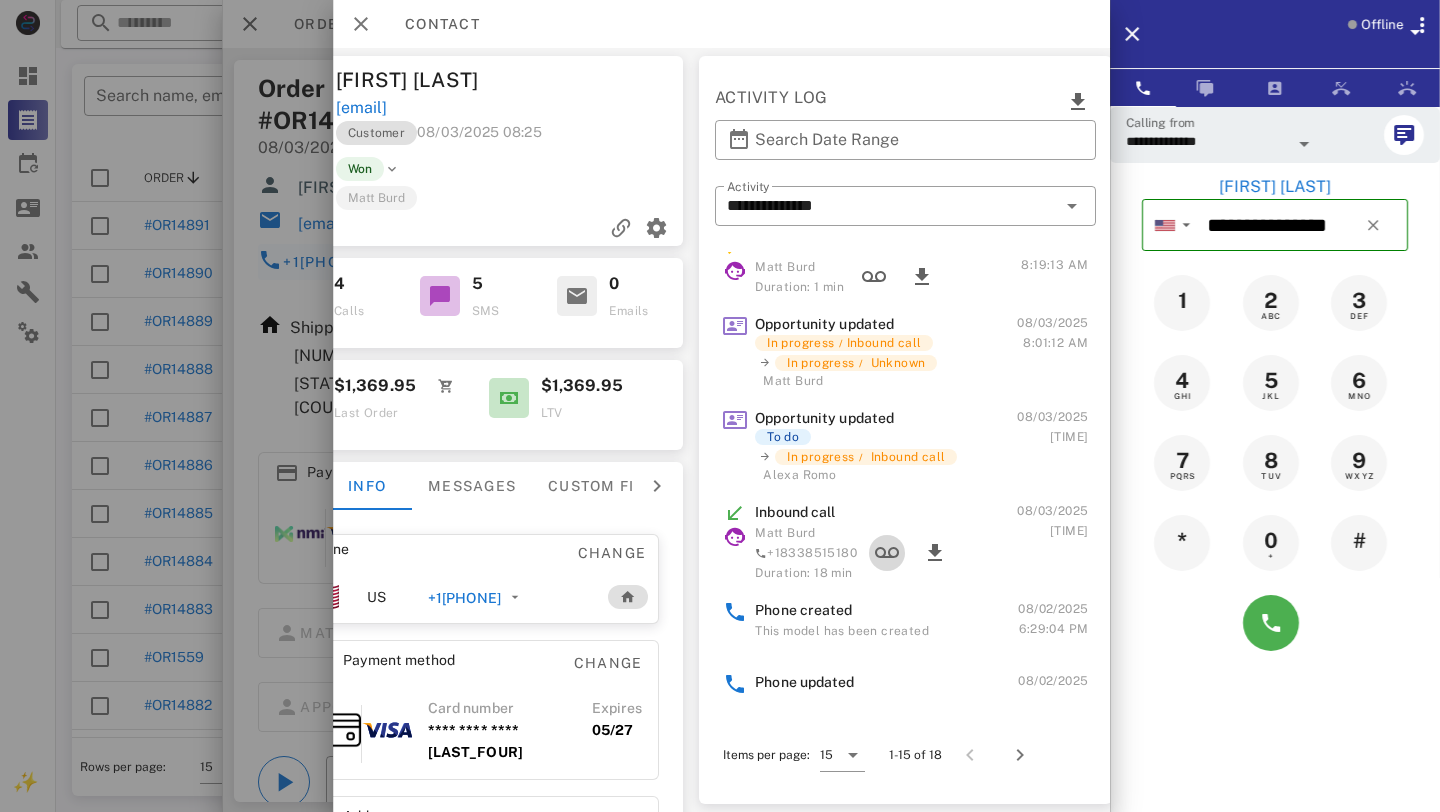 click at bounding box center [887, 553] 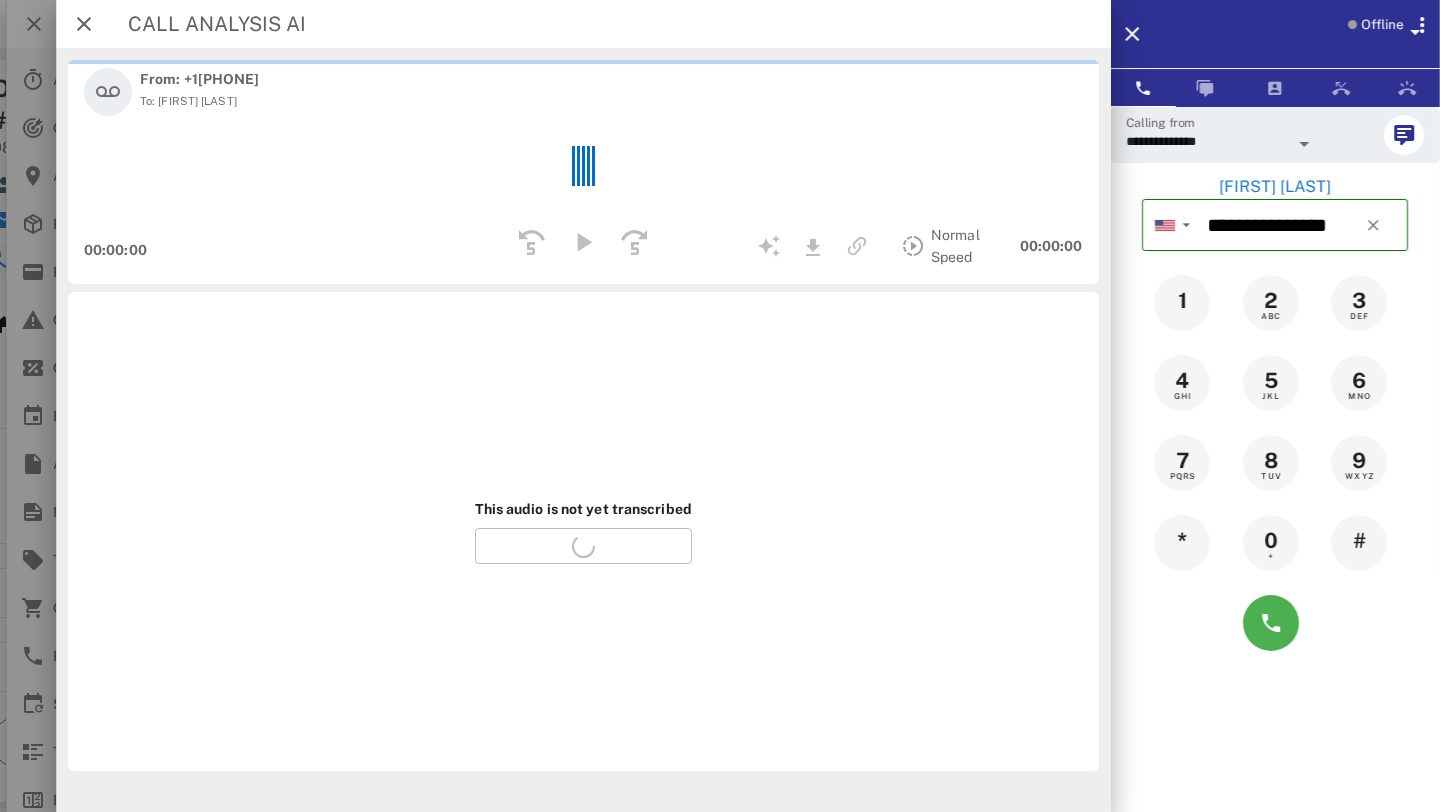 scroll, scrollTop: 0, scrollLeft: 11, axis: horizontal 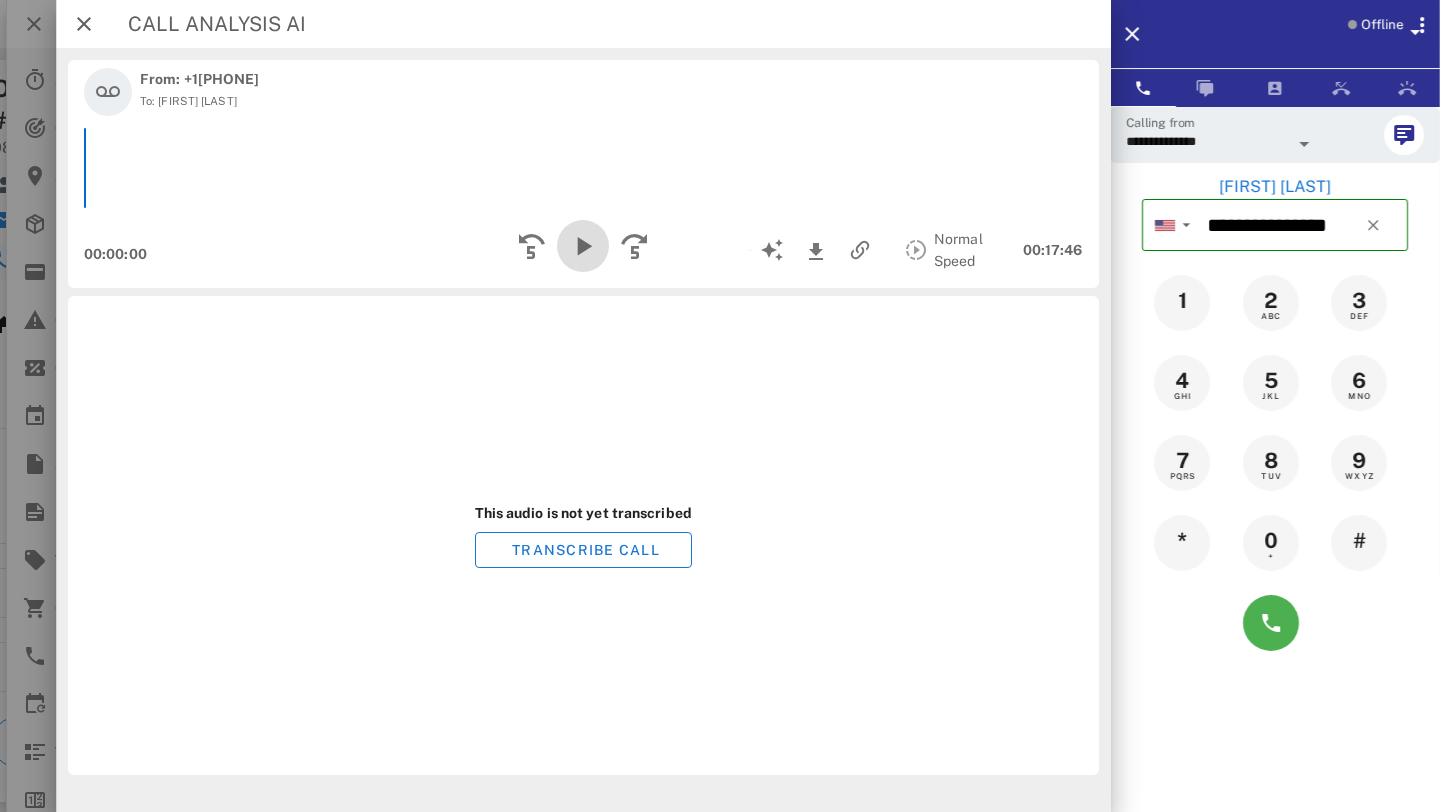 click at bounding box center [583, 246] 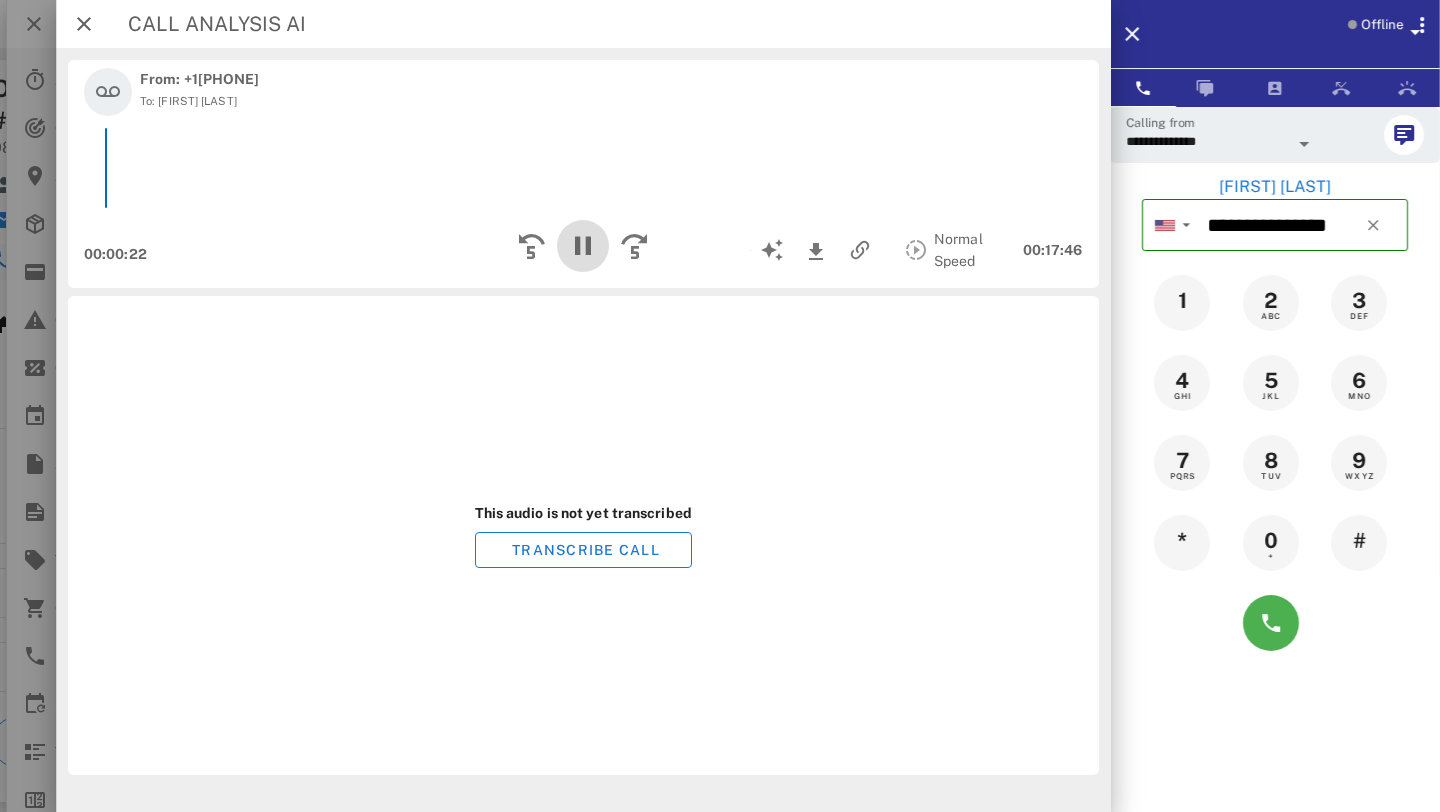 click at bounding box center (583, 246) 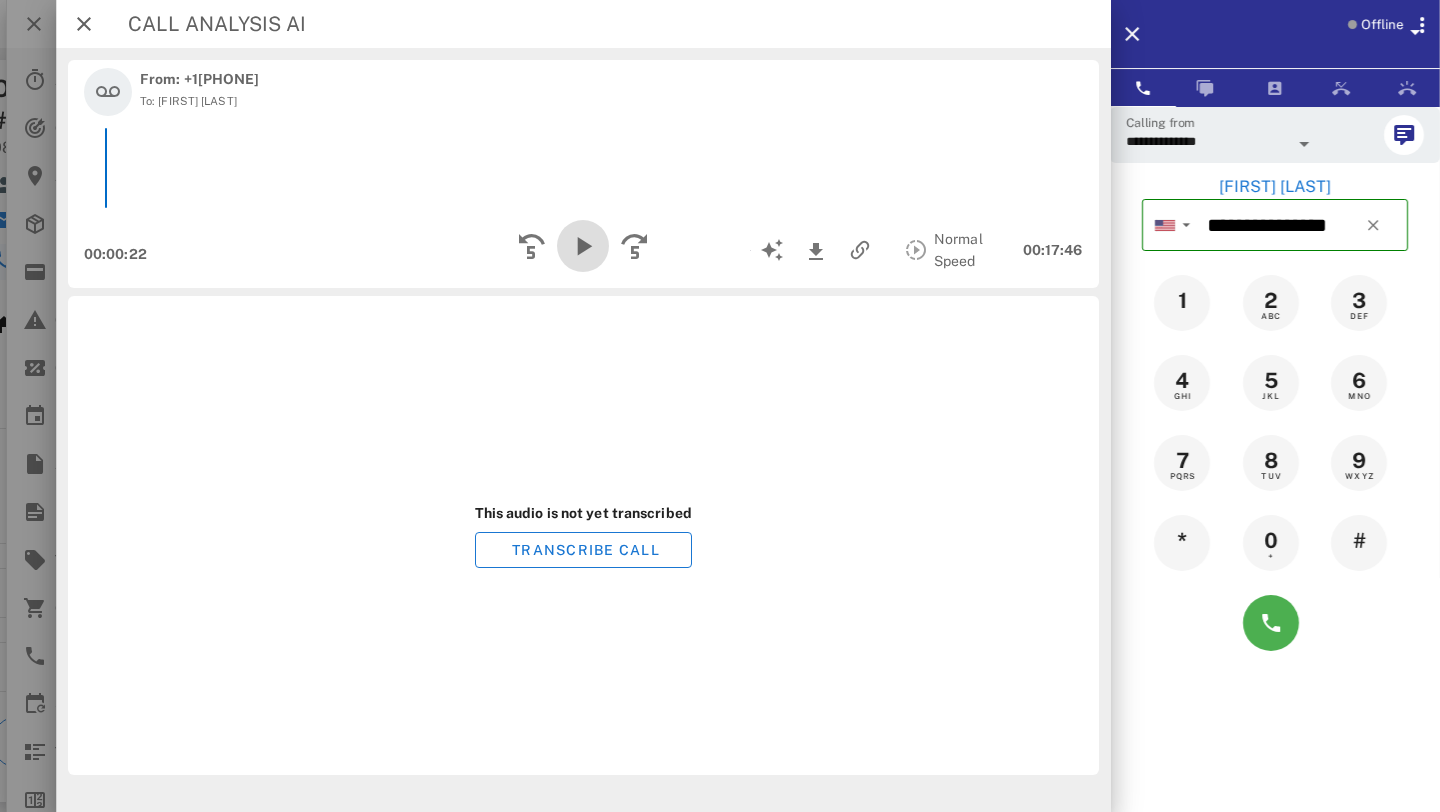 click at bounding box center [583, 246] 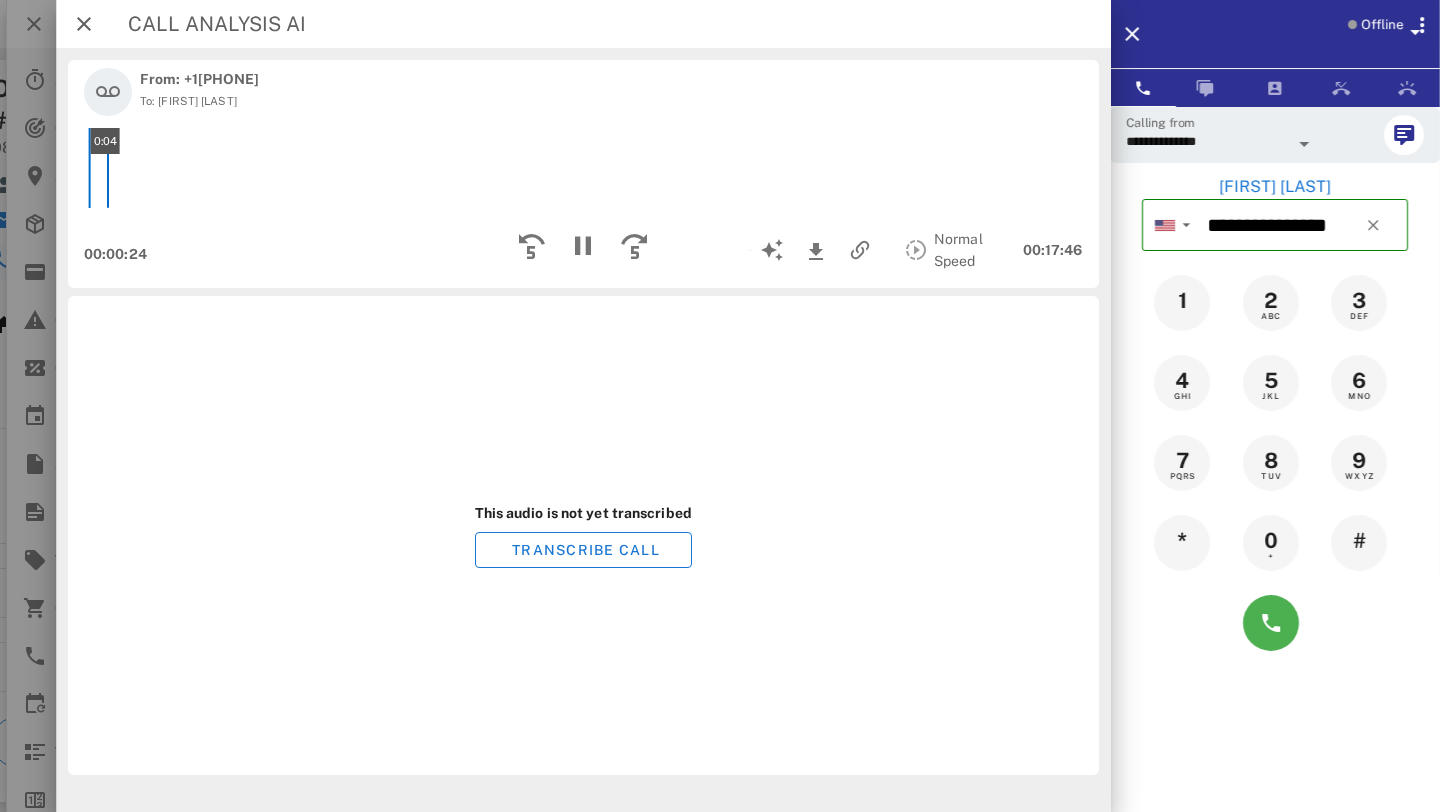 click on "0:04" at bounding box center [583, 168] 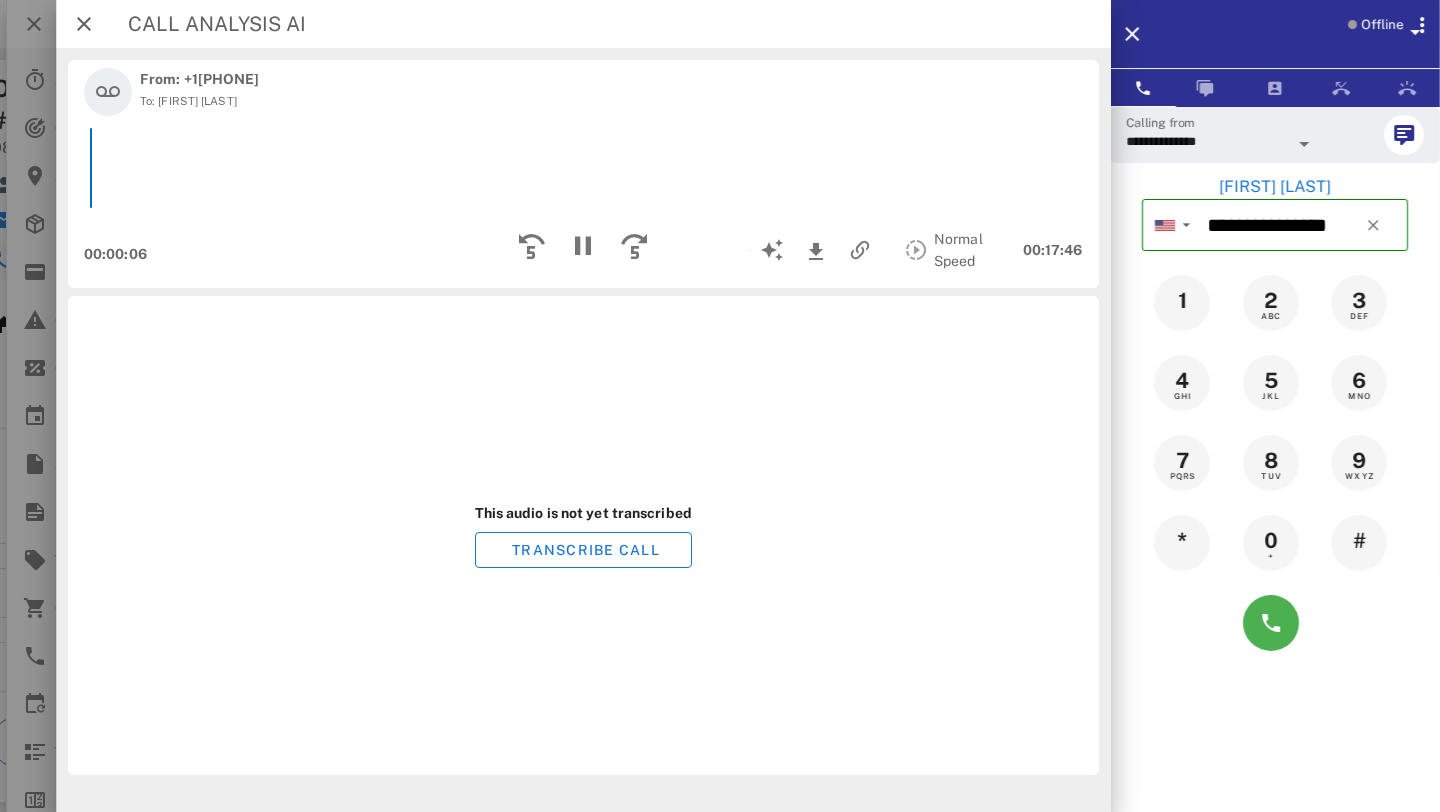click on "Normal Speed" at bounding box center [958, 250] 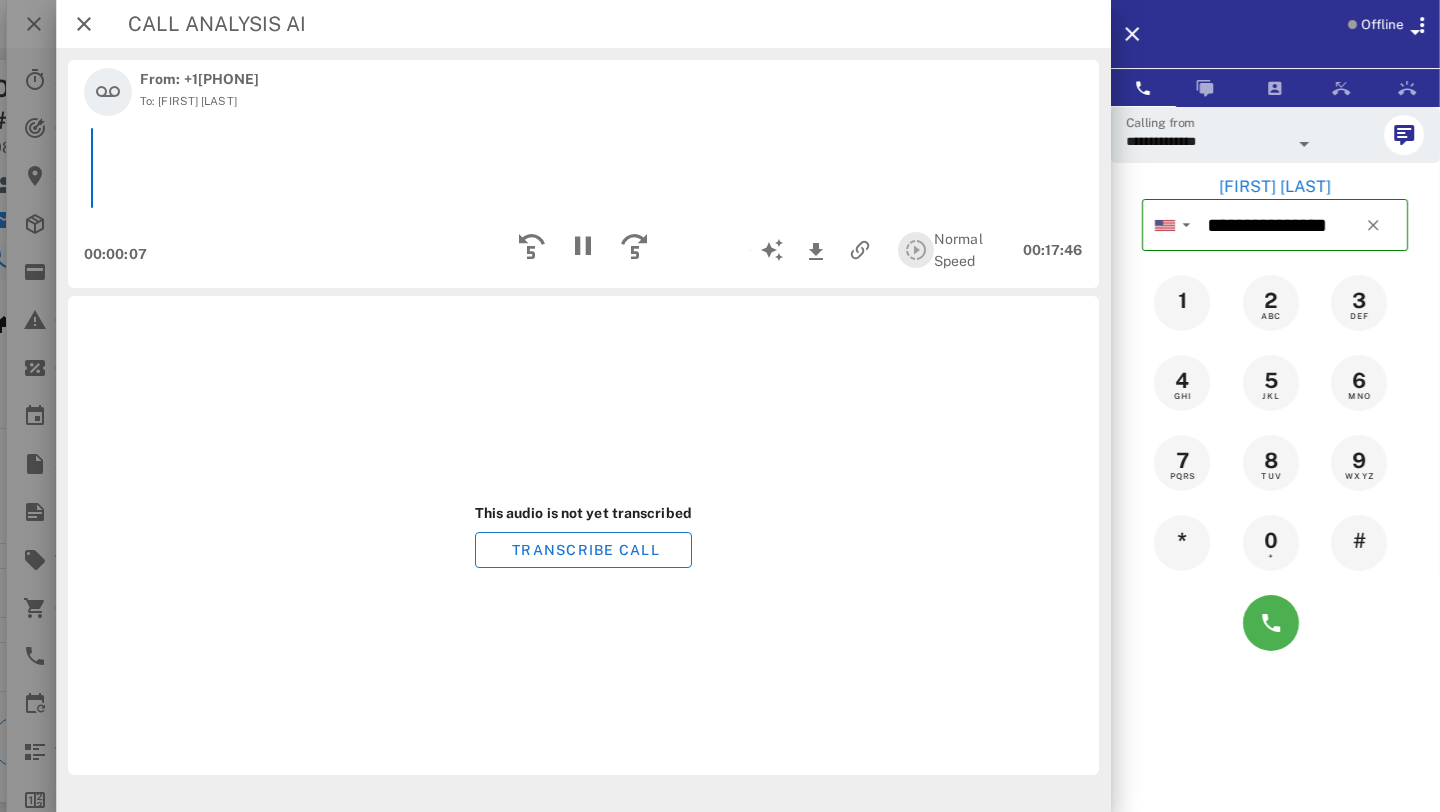 click at bounding box center [916, 250] 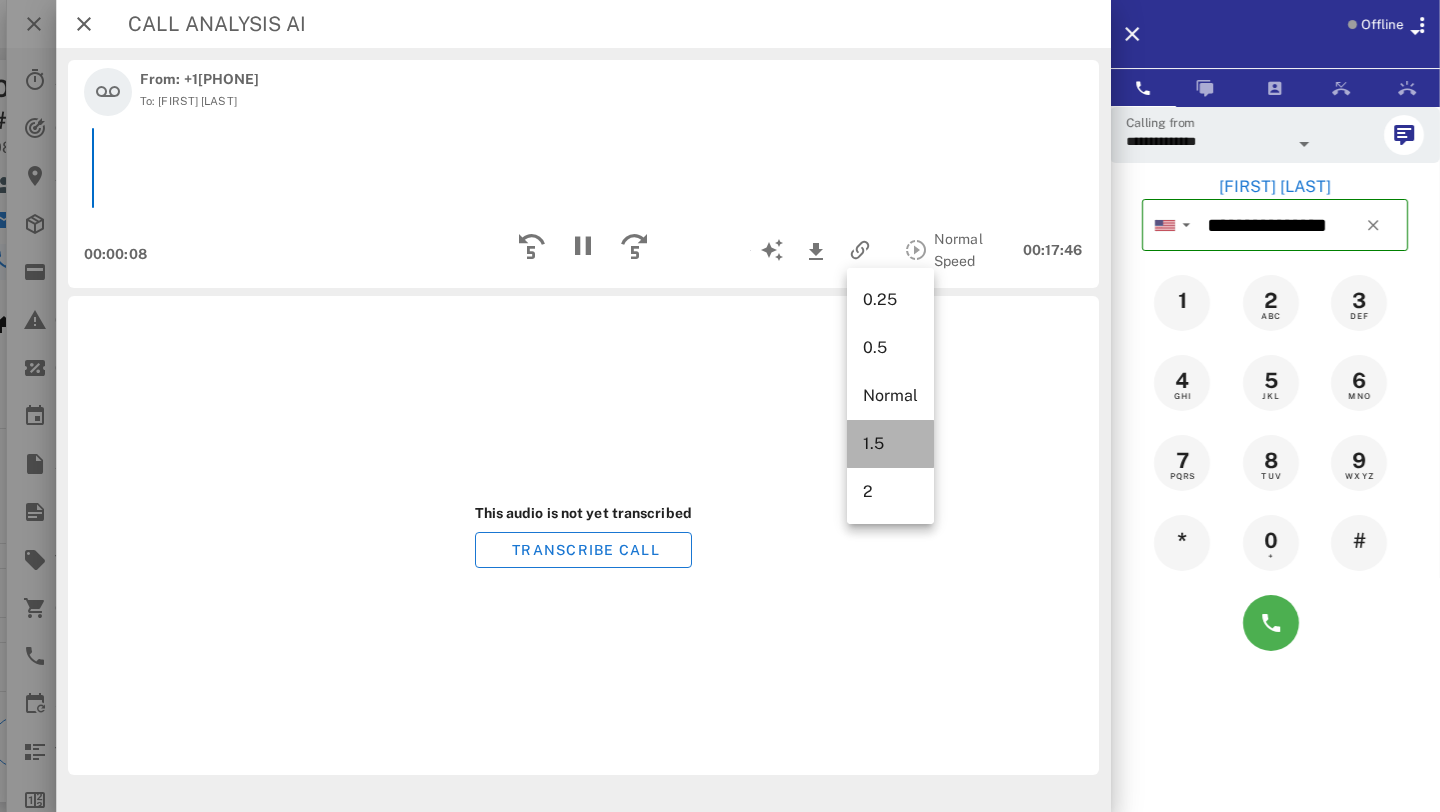 click on "1.5" at bounding box center (890, 443) 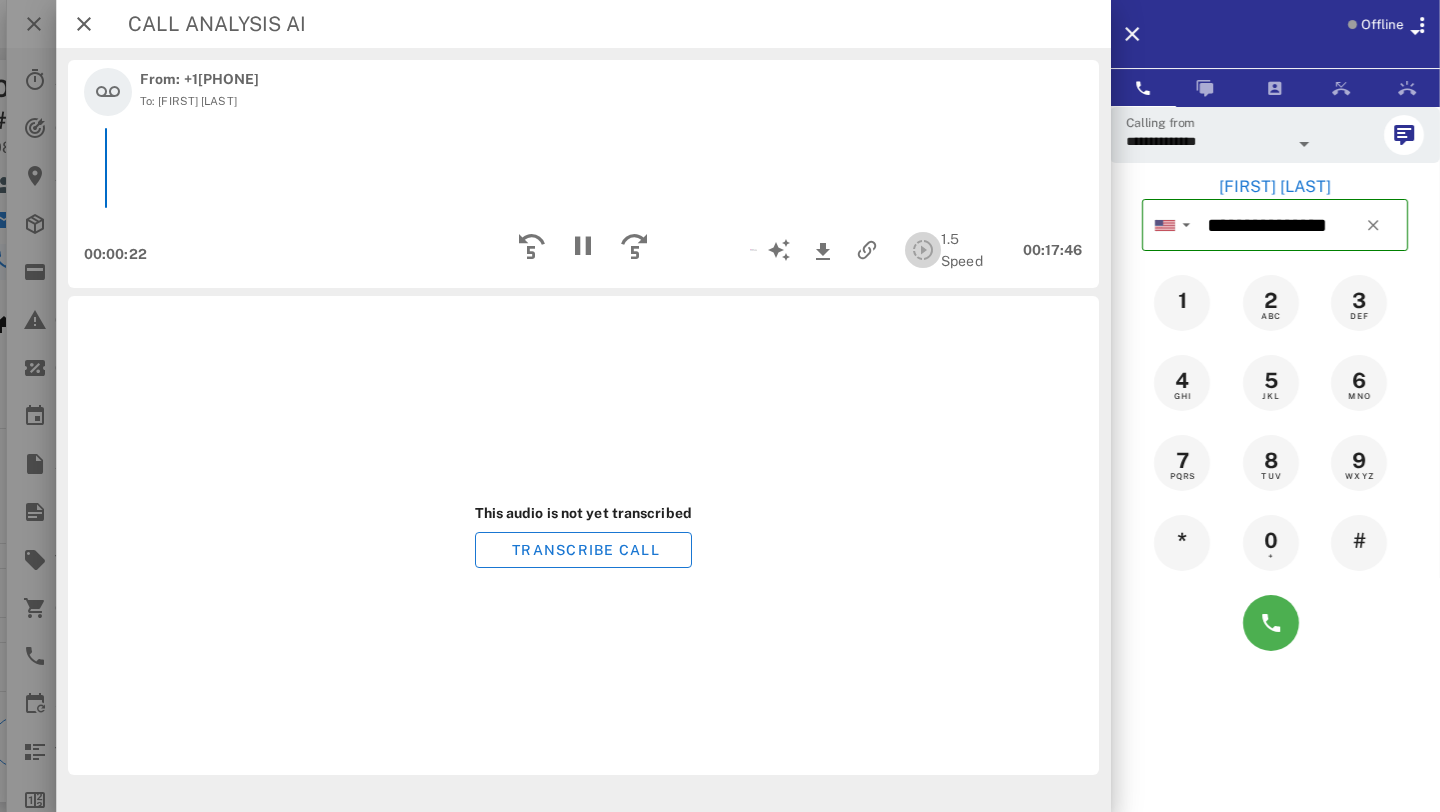 click at bounding box center [923, 250] 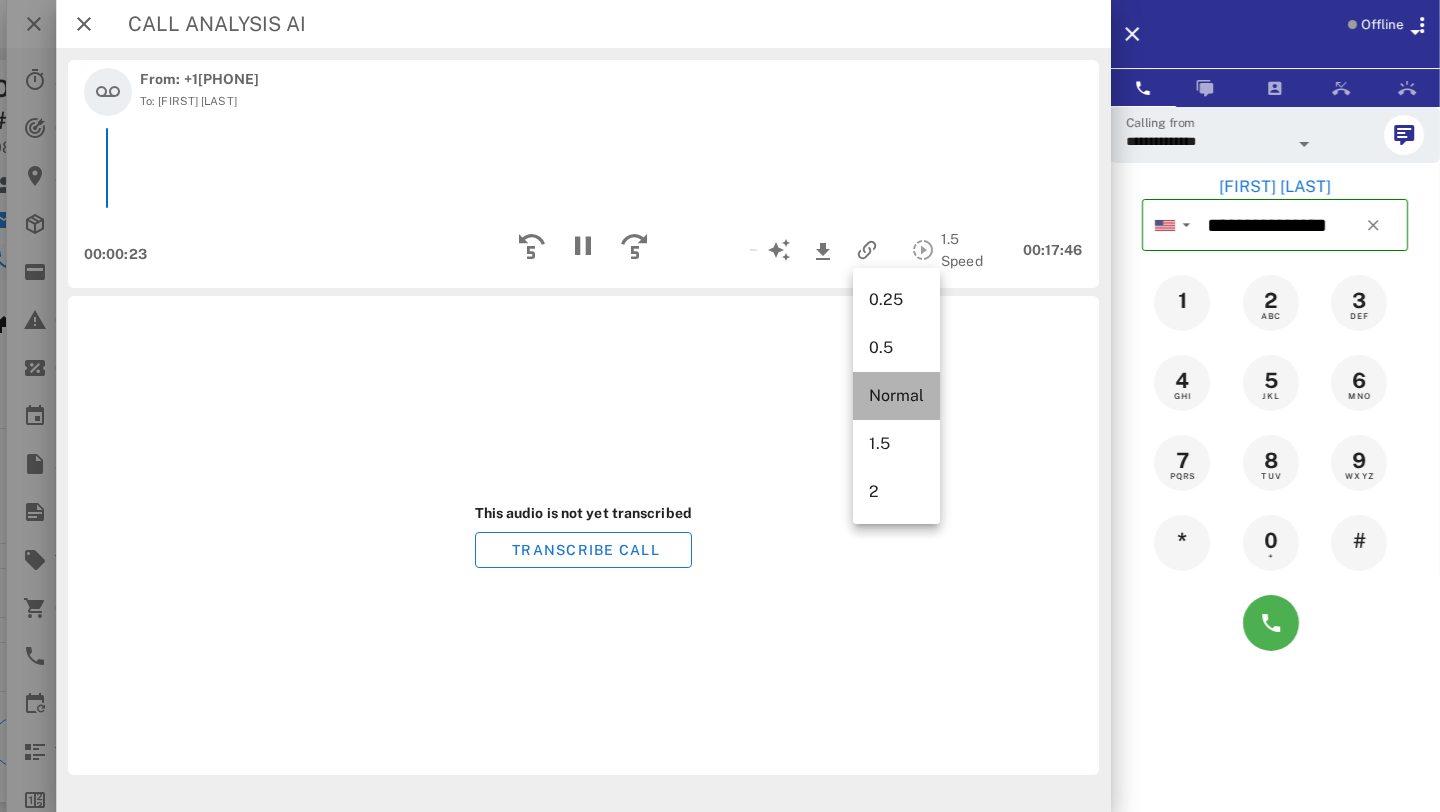 click on "Normal" at bounding box center [896, 395] 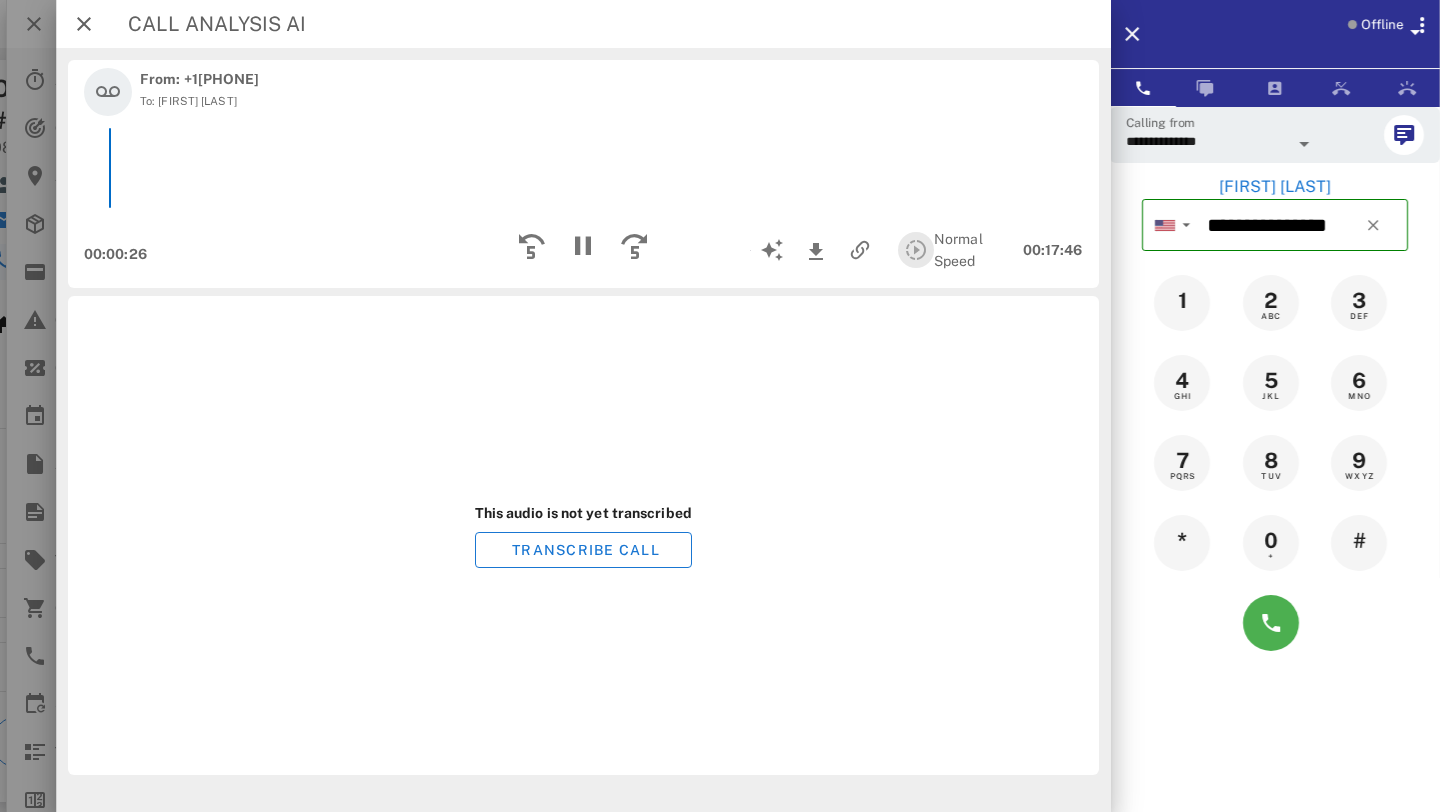 click at bounding box center (916, 250) 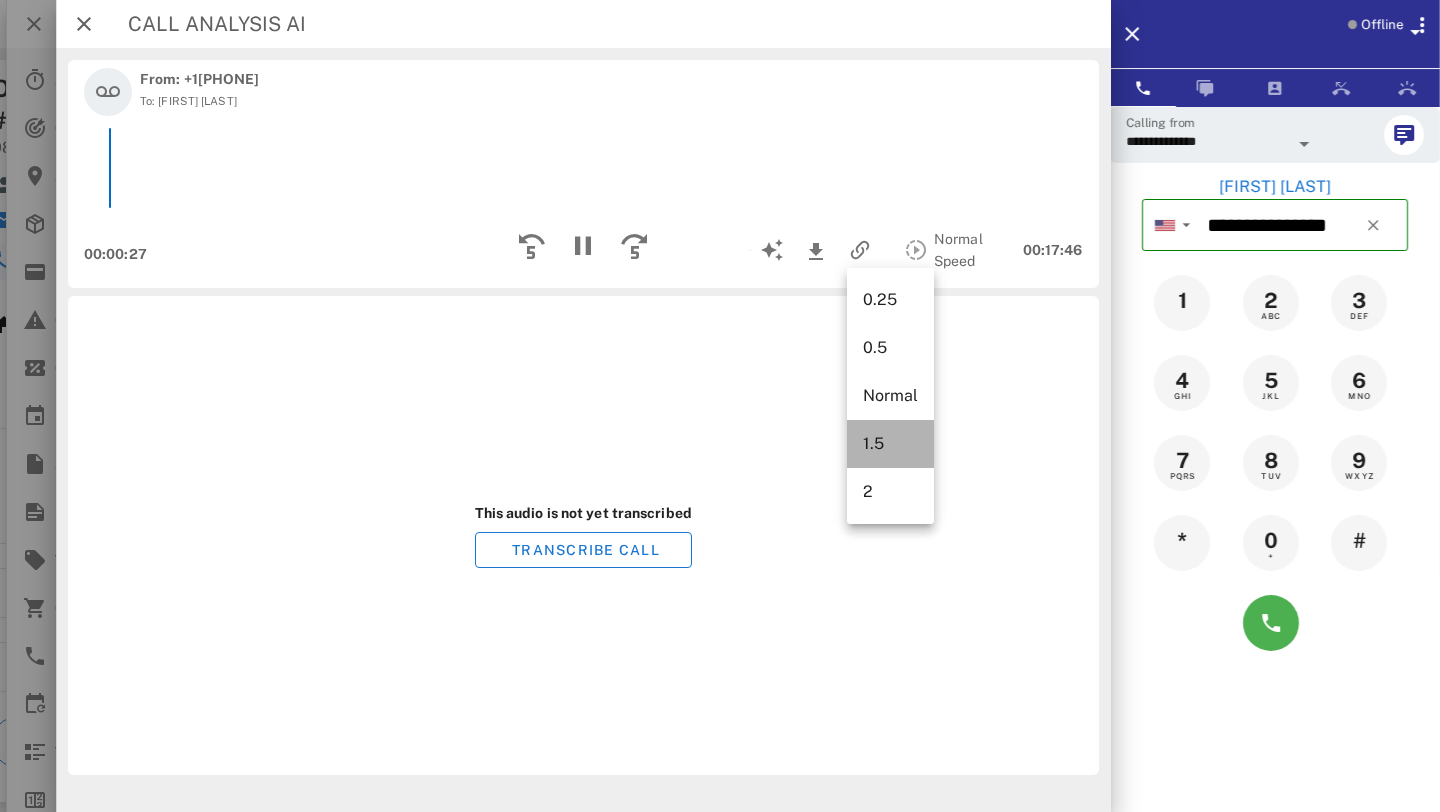 click on "1.5" at bounding box center [890, 444] 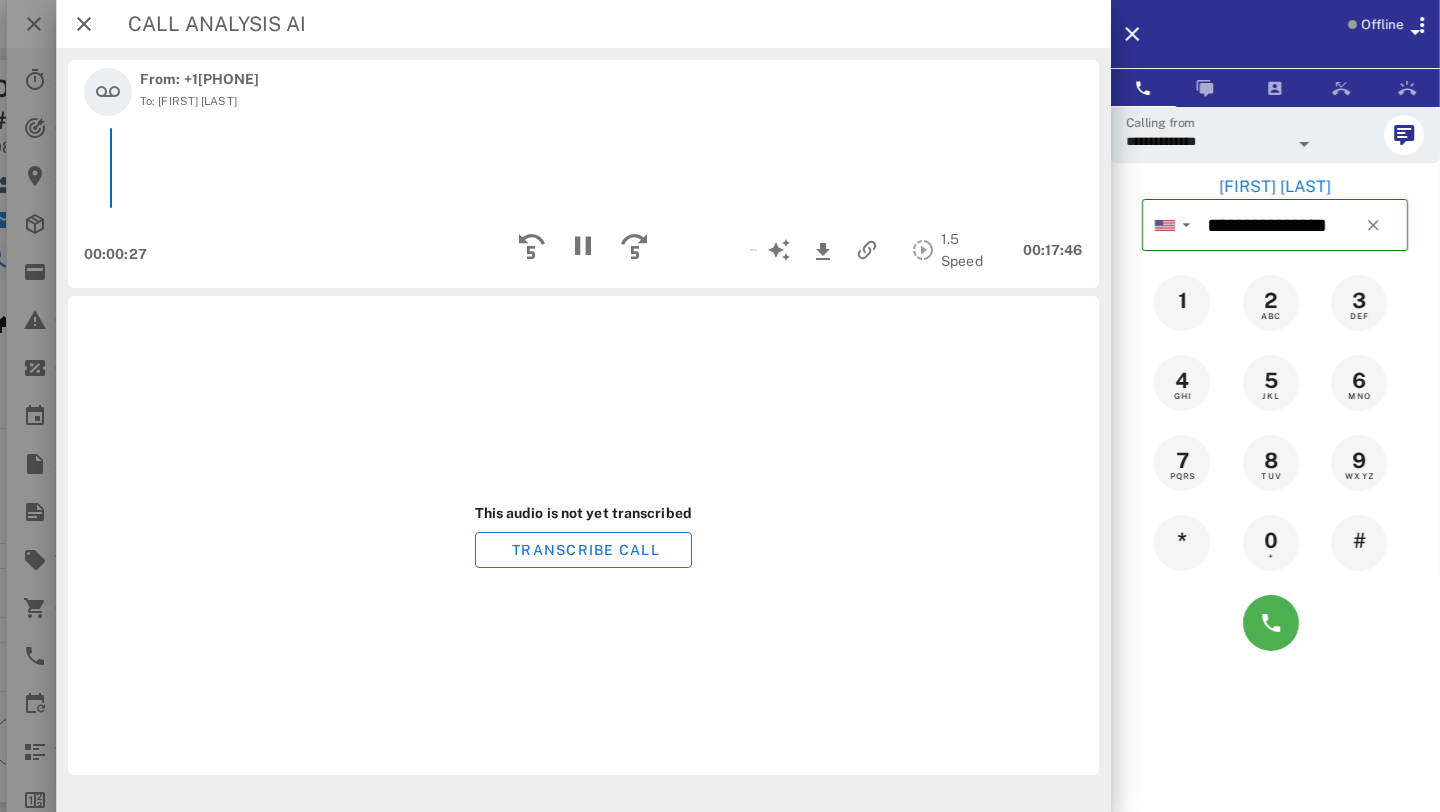 click on "This audio is not yet transcribed  TRANSCRIBE CALL" at bounding box center [583, 535] 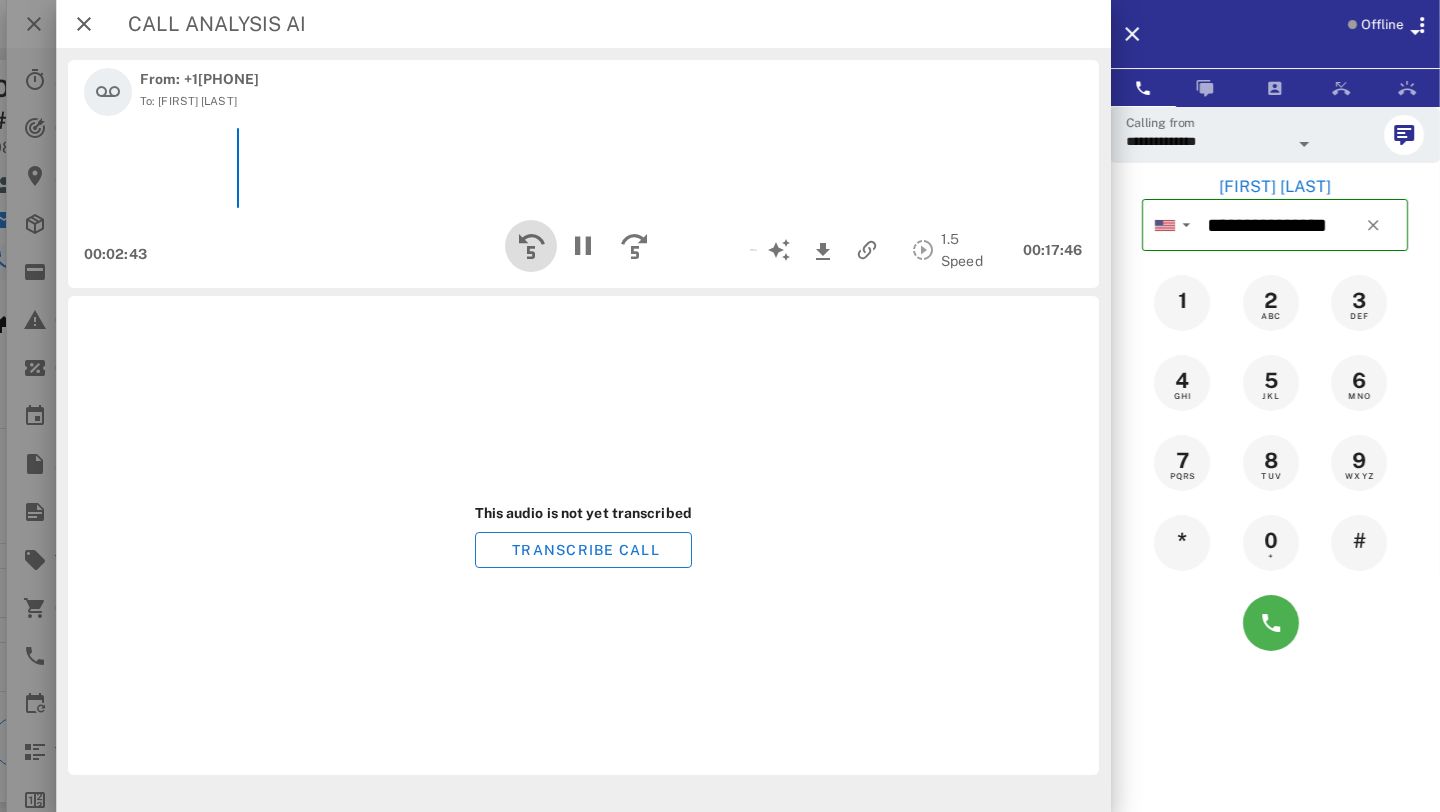 click at bounding box center (531, 246) 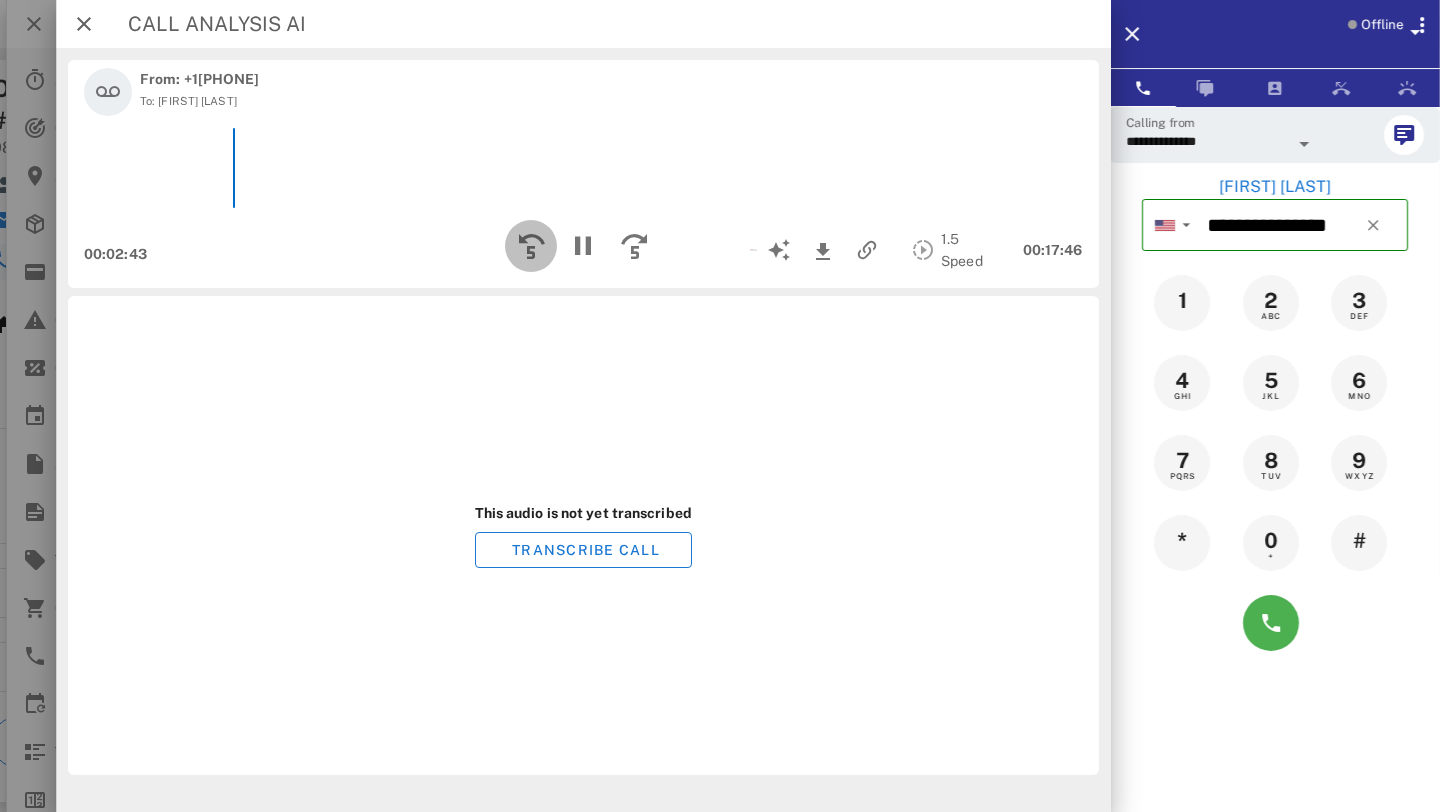 click at bounding box center (531, 246) 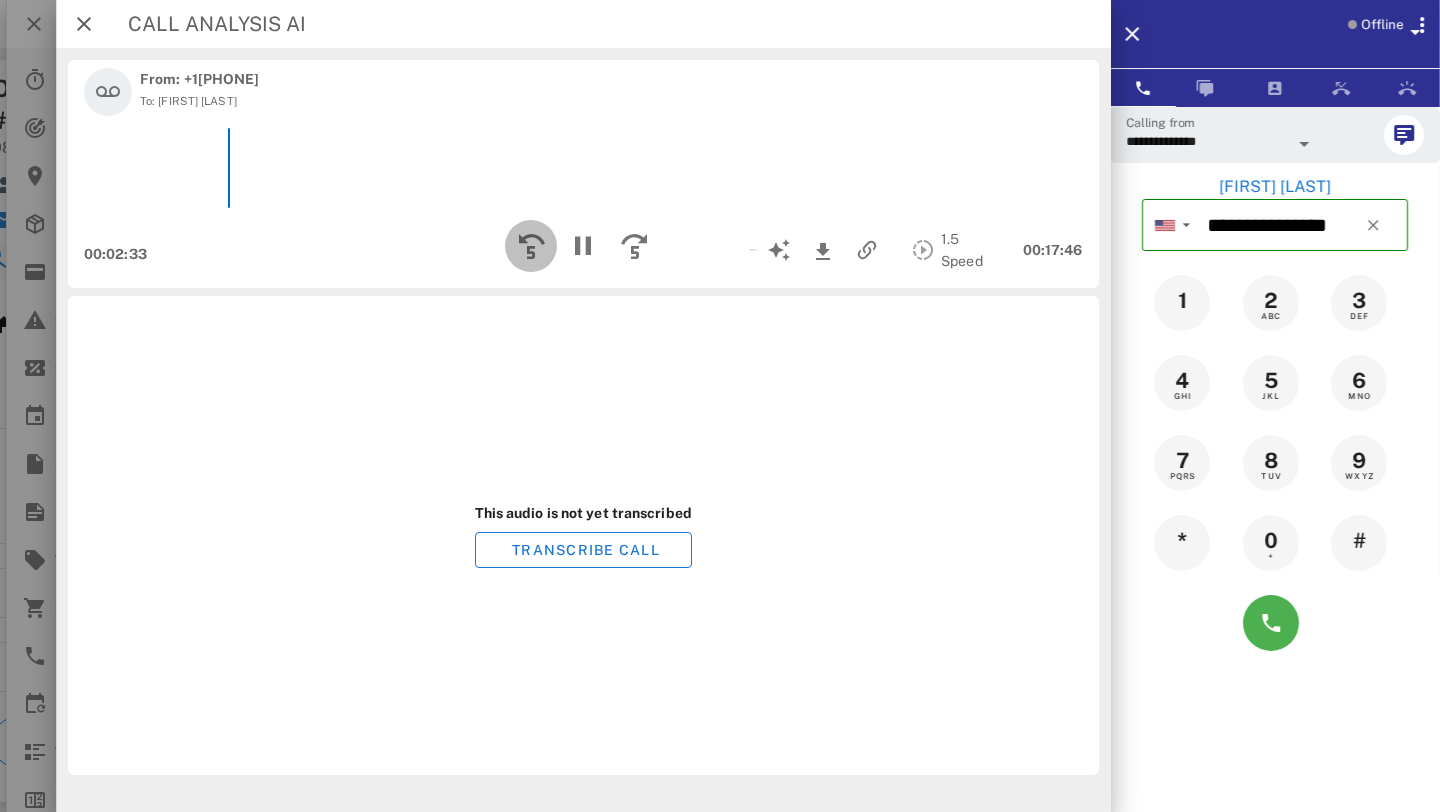click at bounding box center [531, 246] 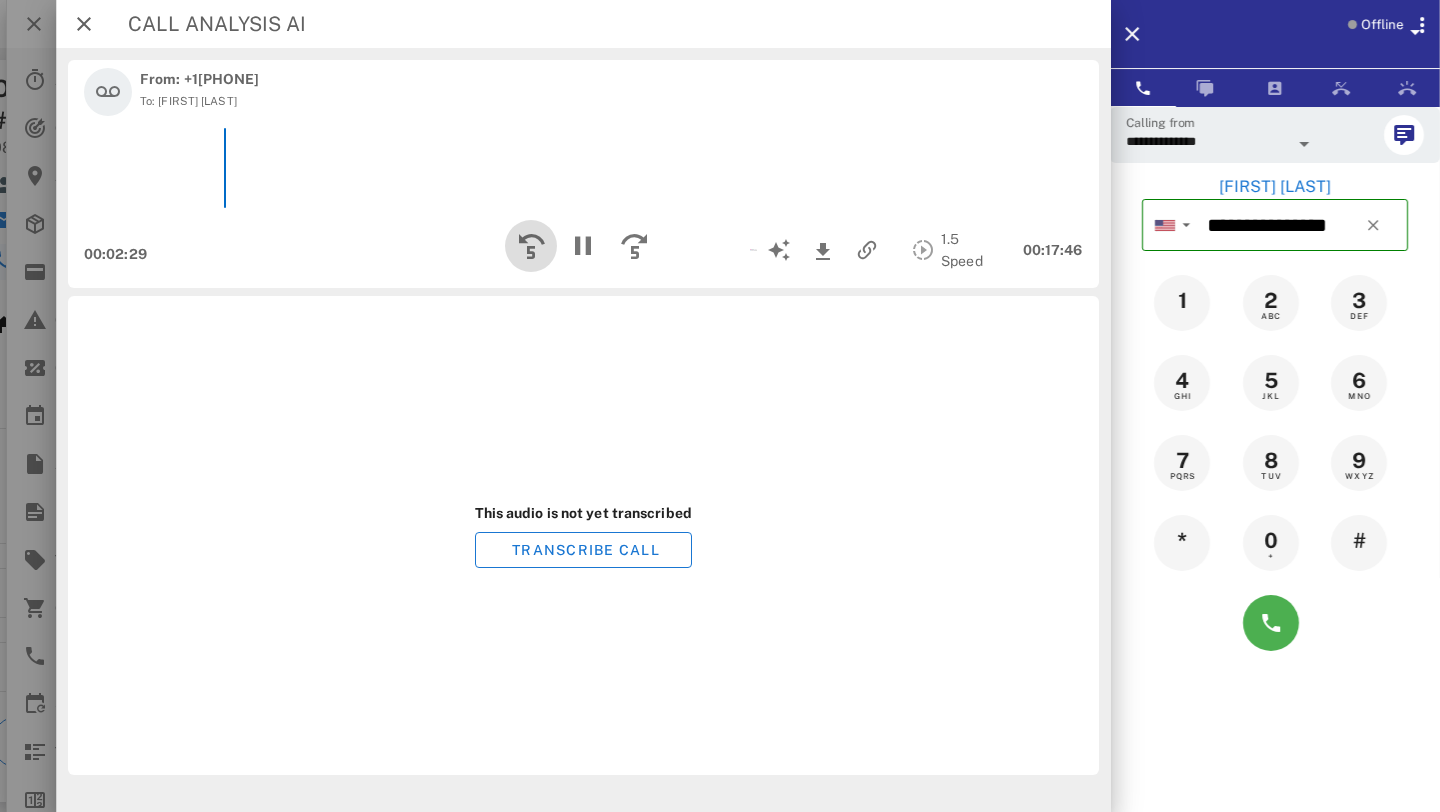 click at bounding box center [531, 246] 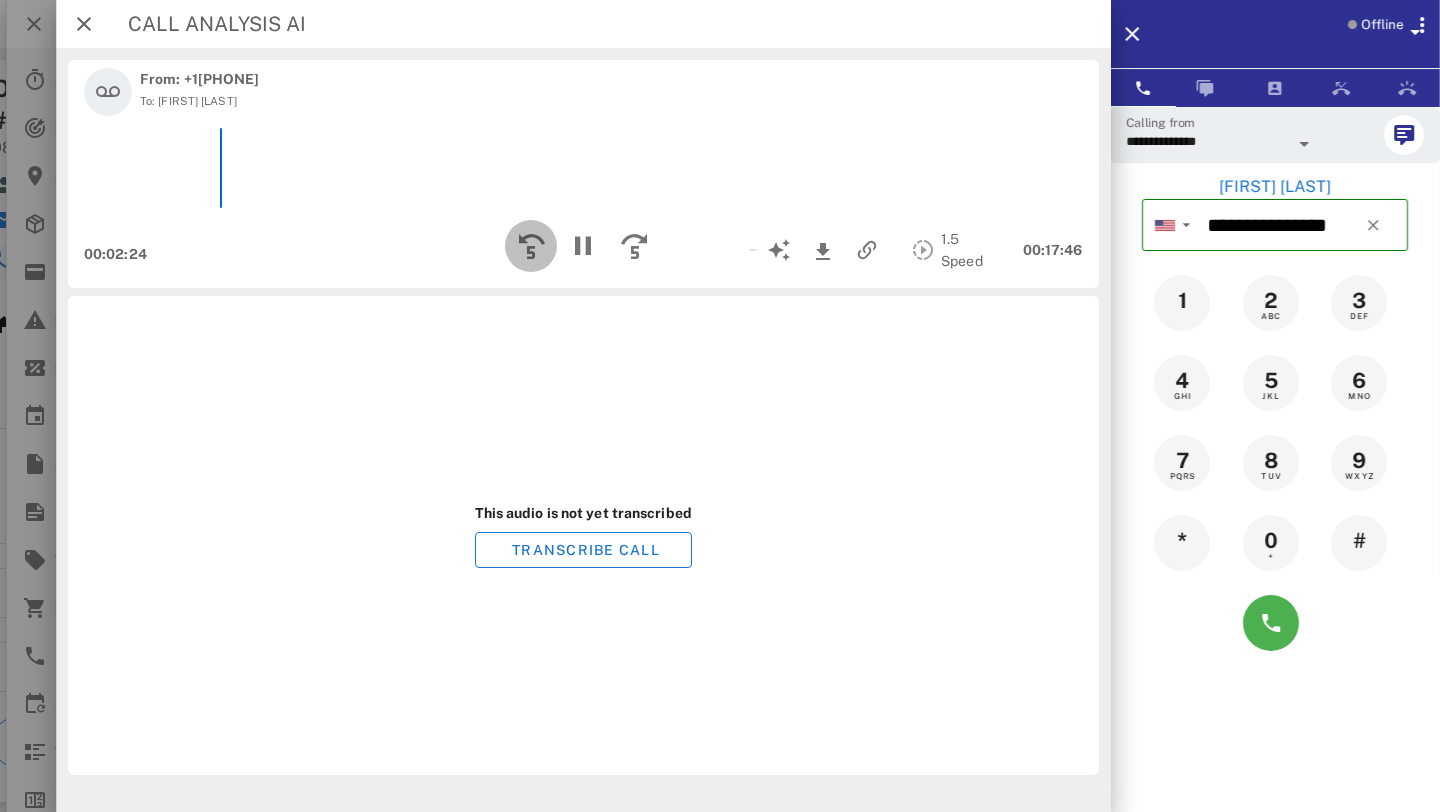 click at bounding box center (531, 246) 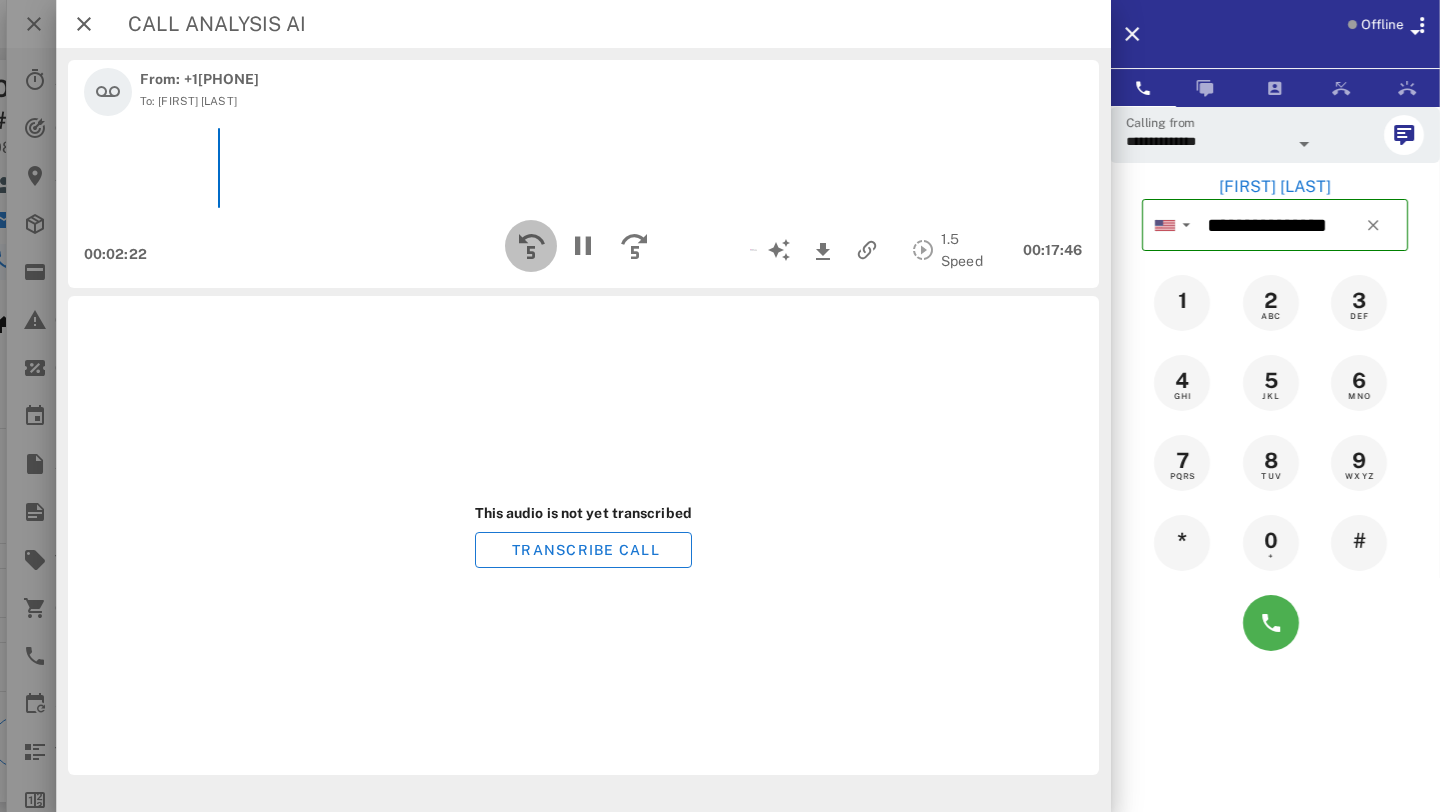 click at bounding box center (531, 246) 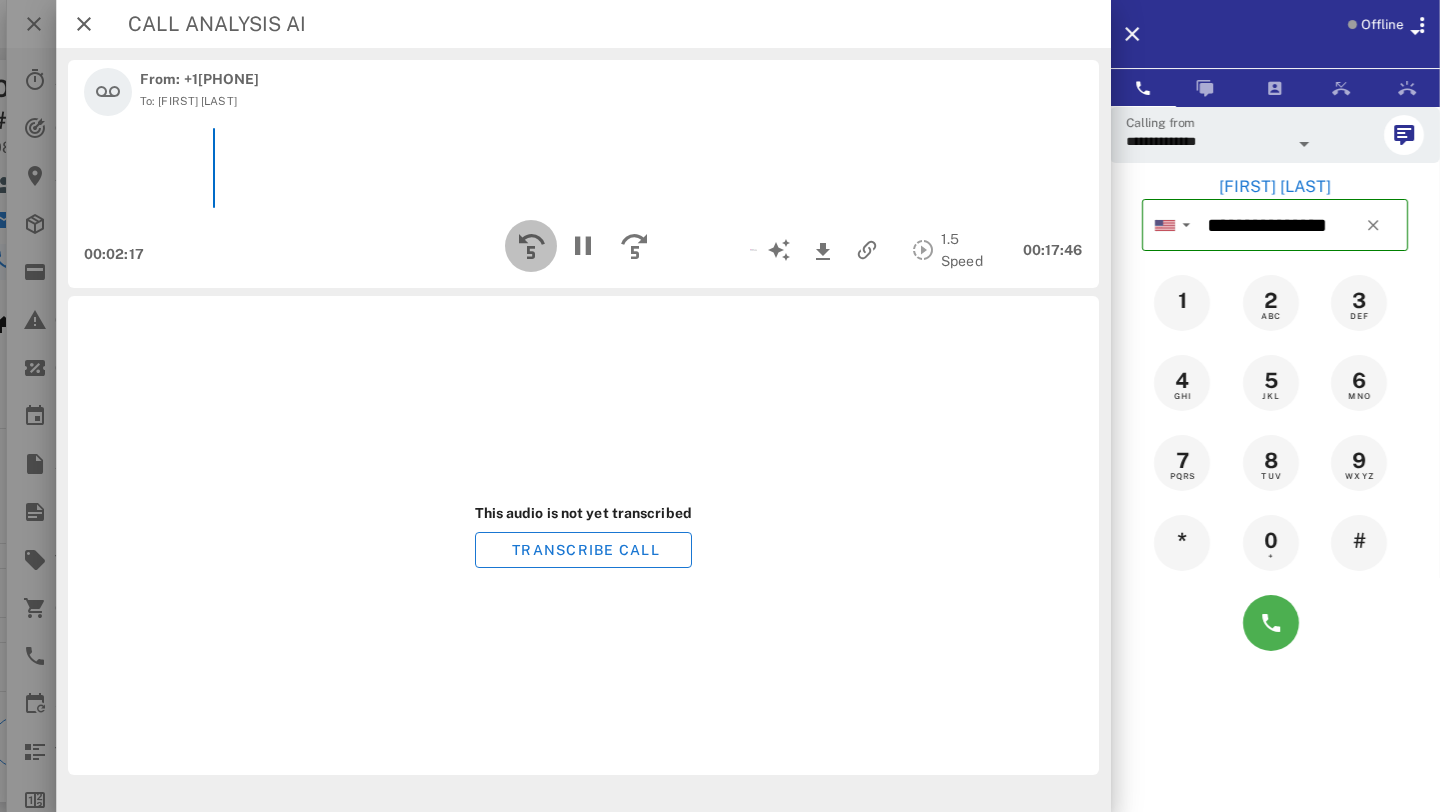click at bounding box center (531, 246) 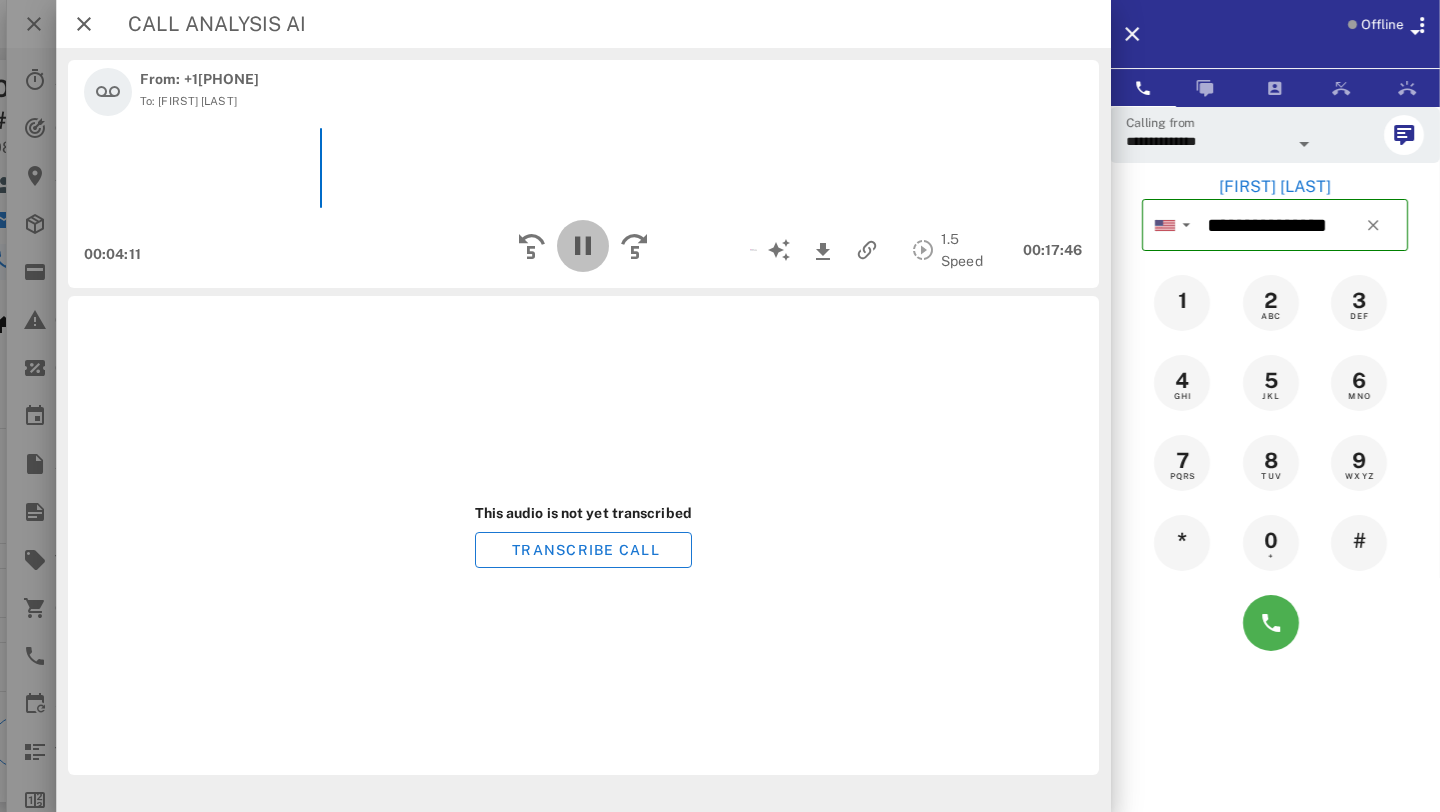 click at bounding box center [583, 246] 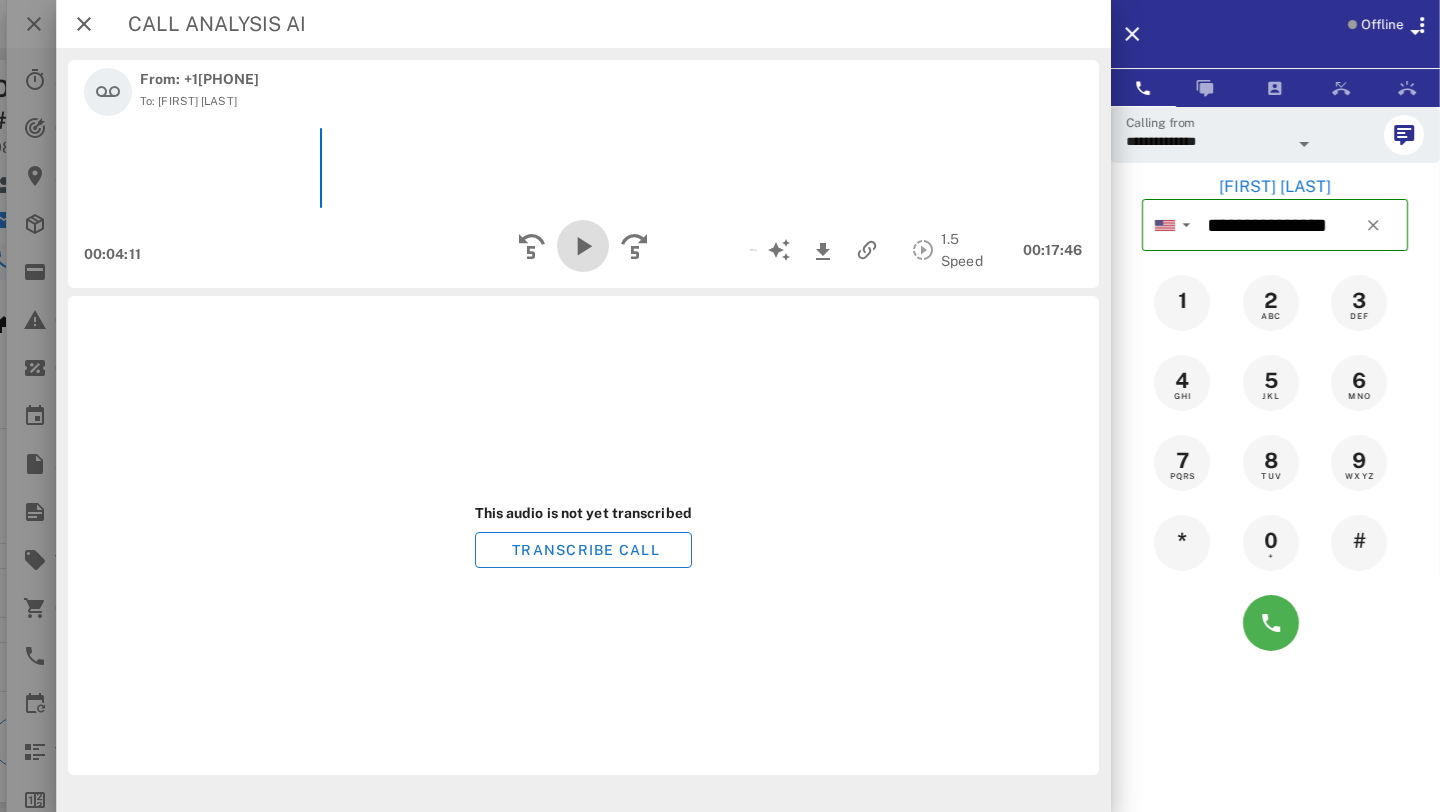 click at bounding box center (583, 246) 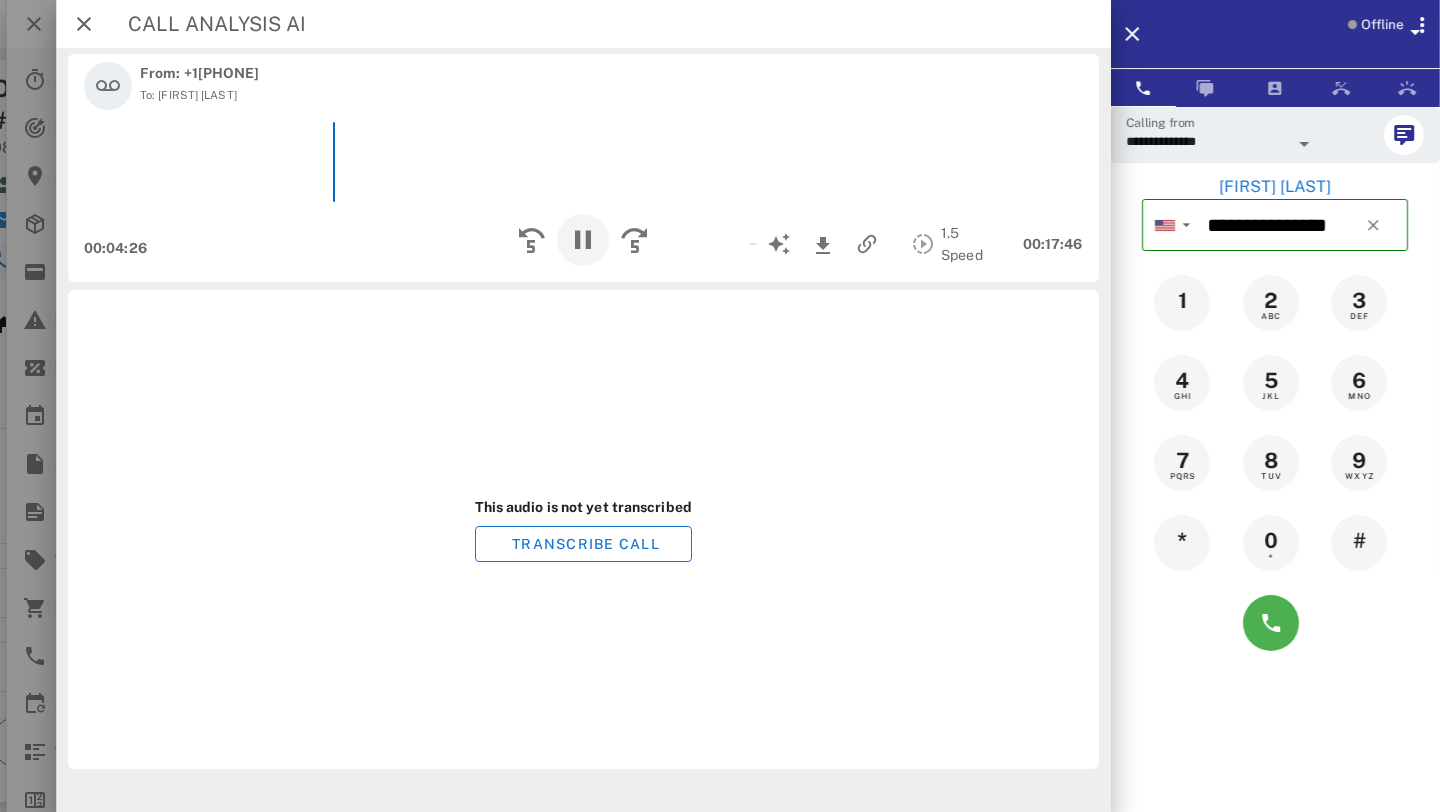 scroll, scrollTop: 7, scrollLeft: 0, axis: vertical 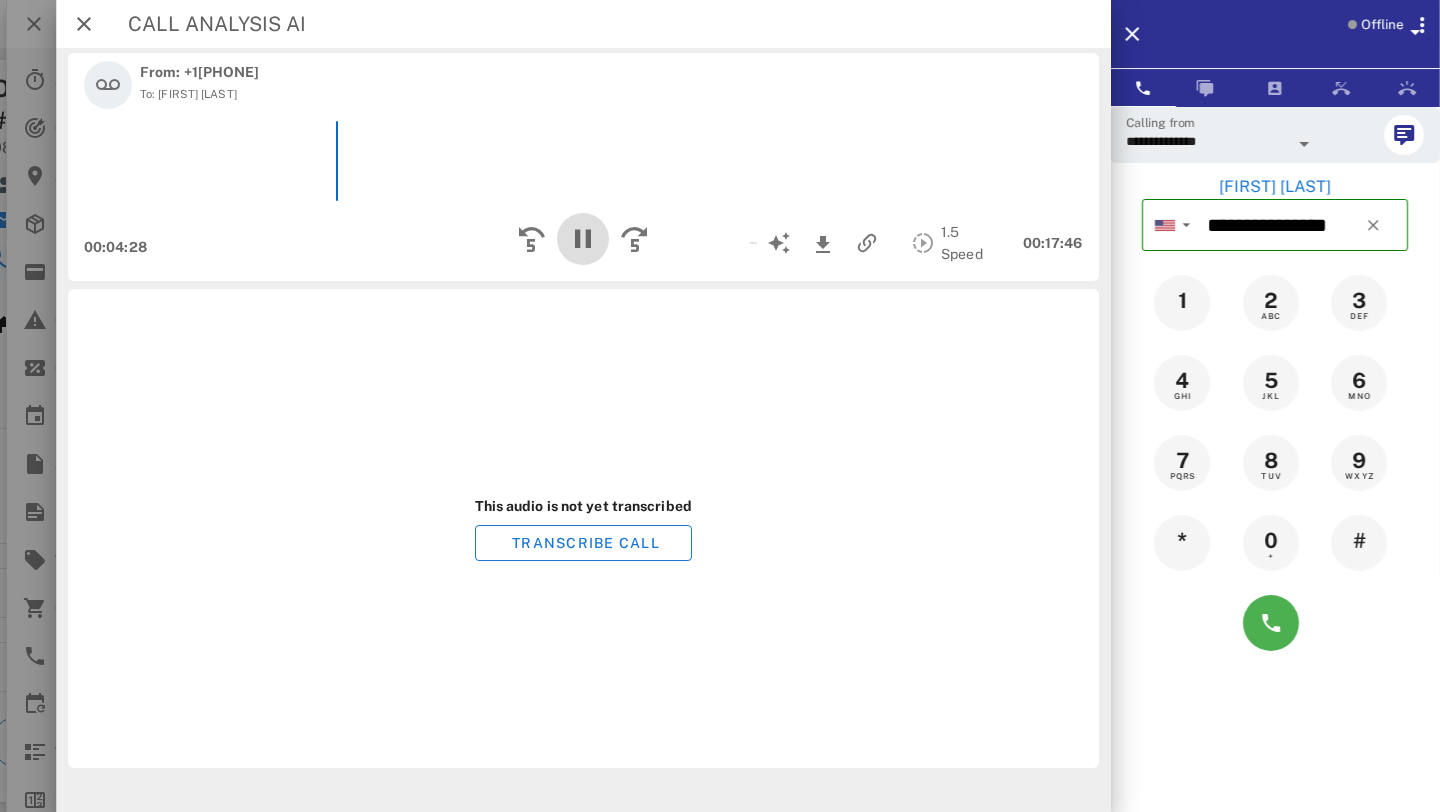 click at bounding box center (583, 239) 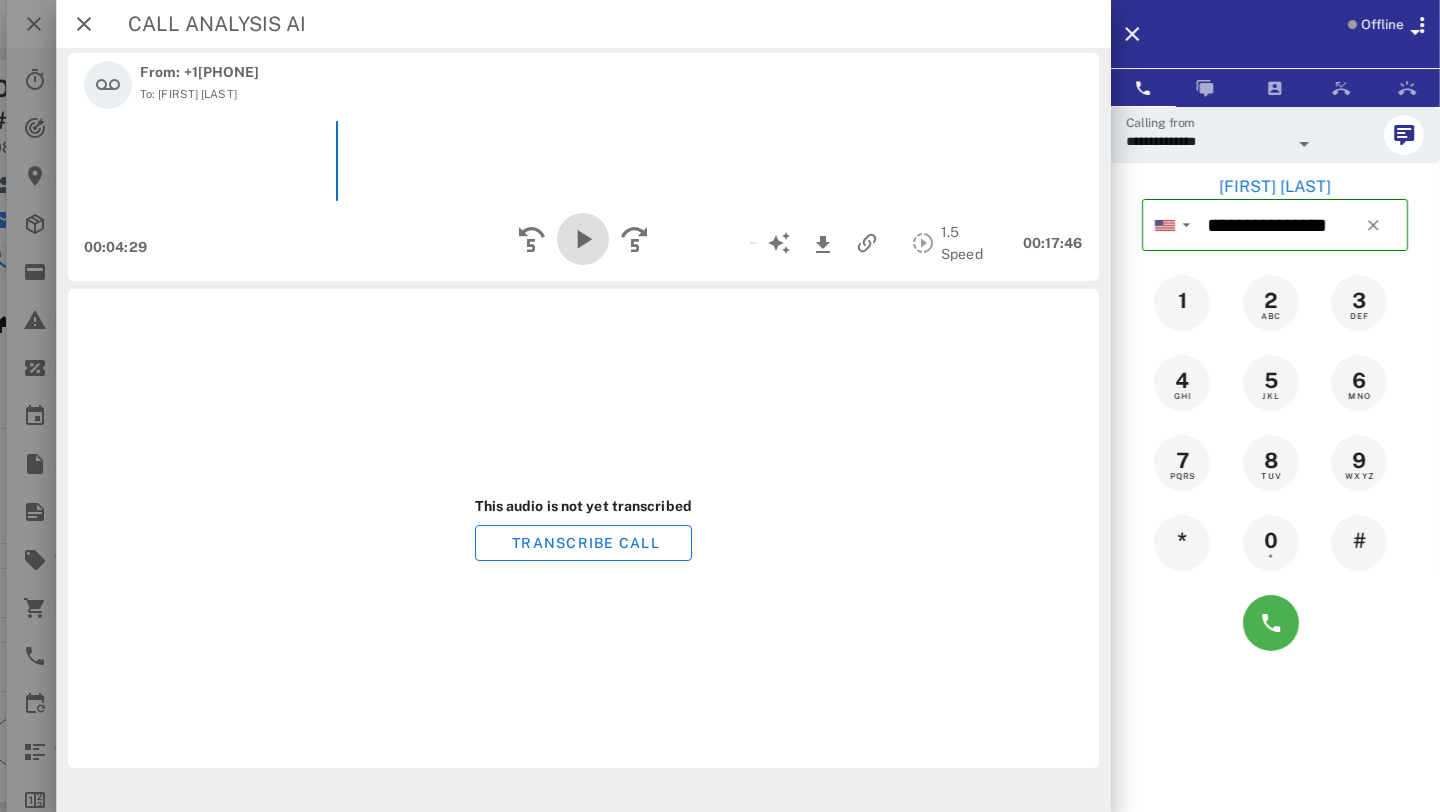 click at bounding box center [583, 239] 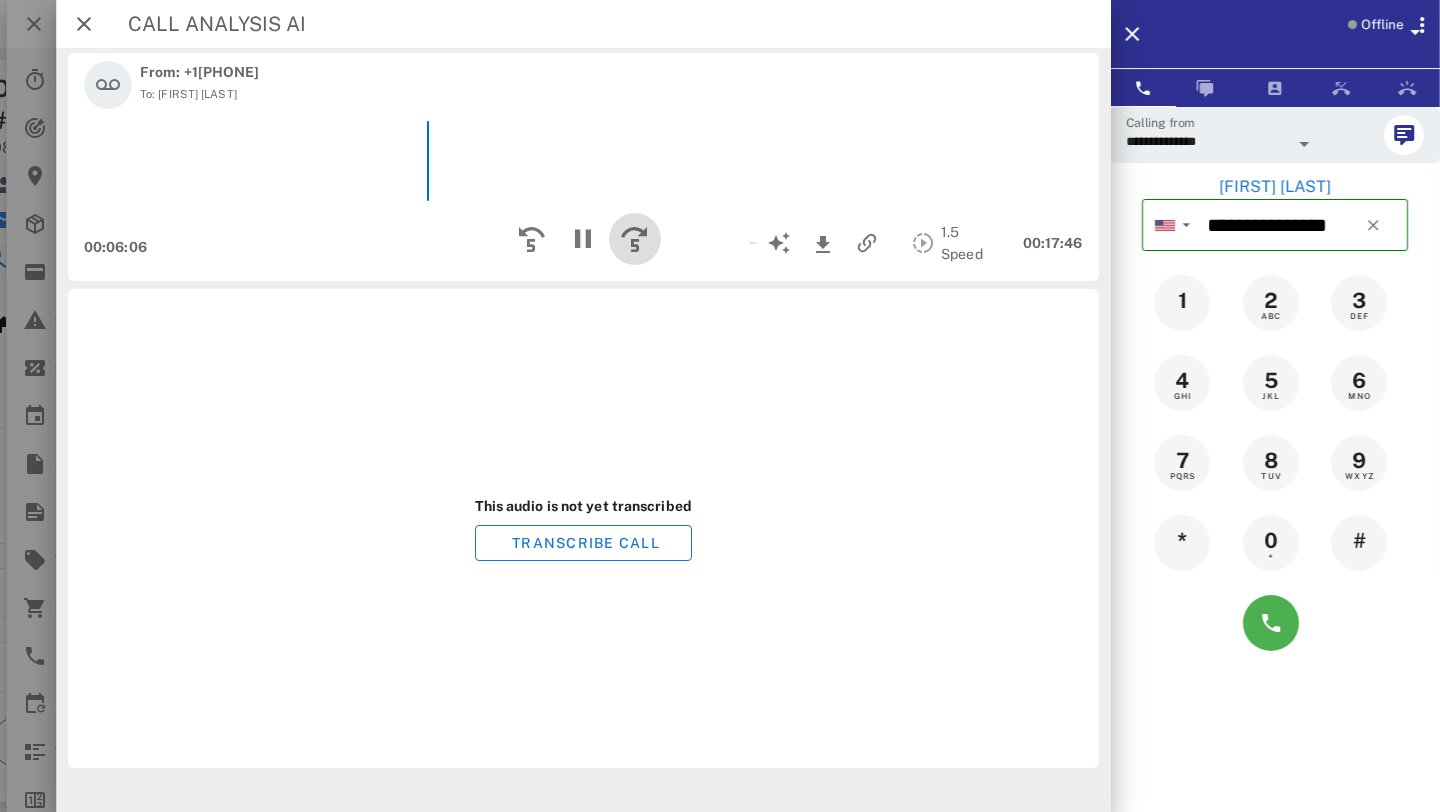 click at bounding box center [635, 239] 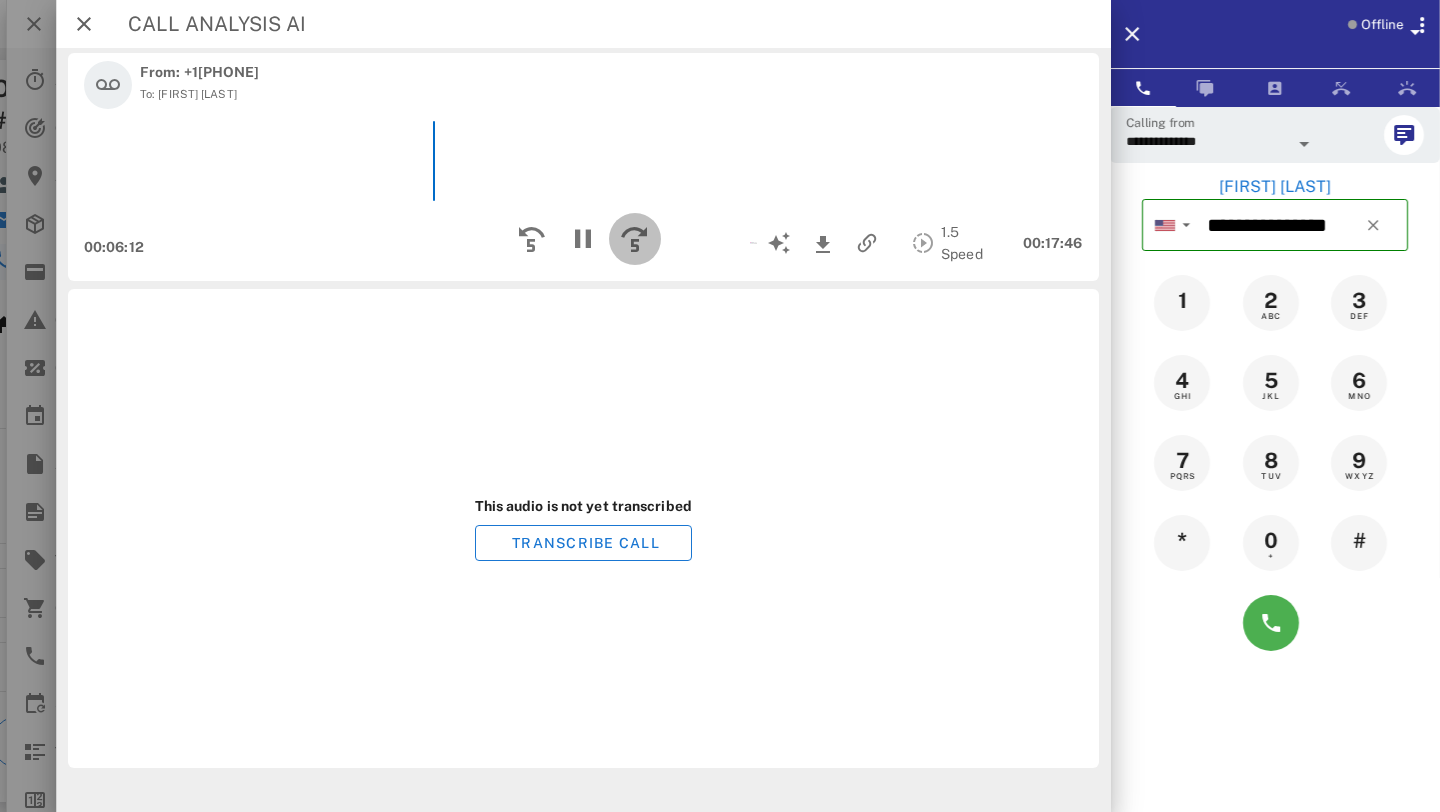 click at bounding box center [635, 239] 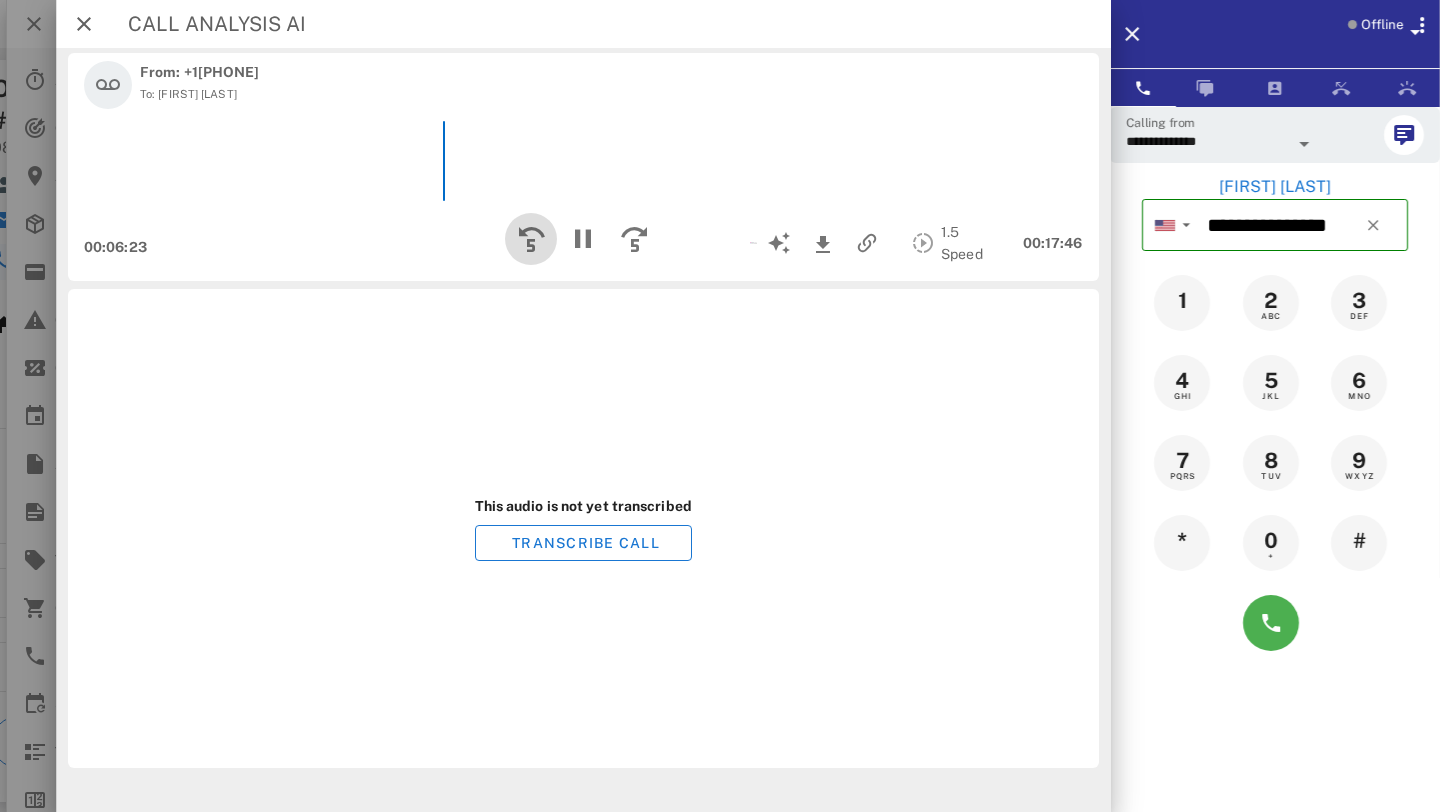 click at bounding box center [531, 239] 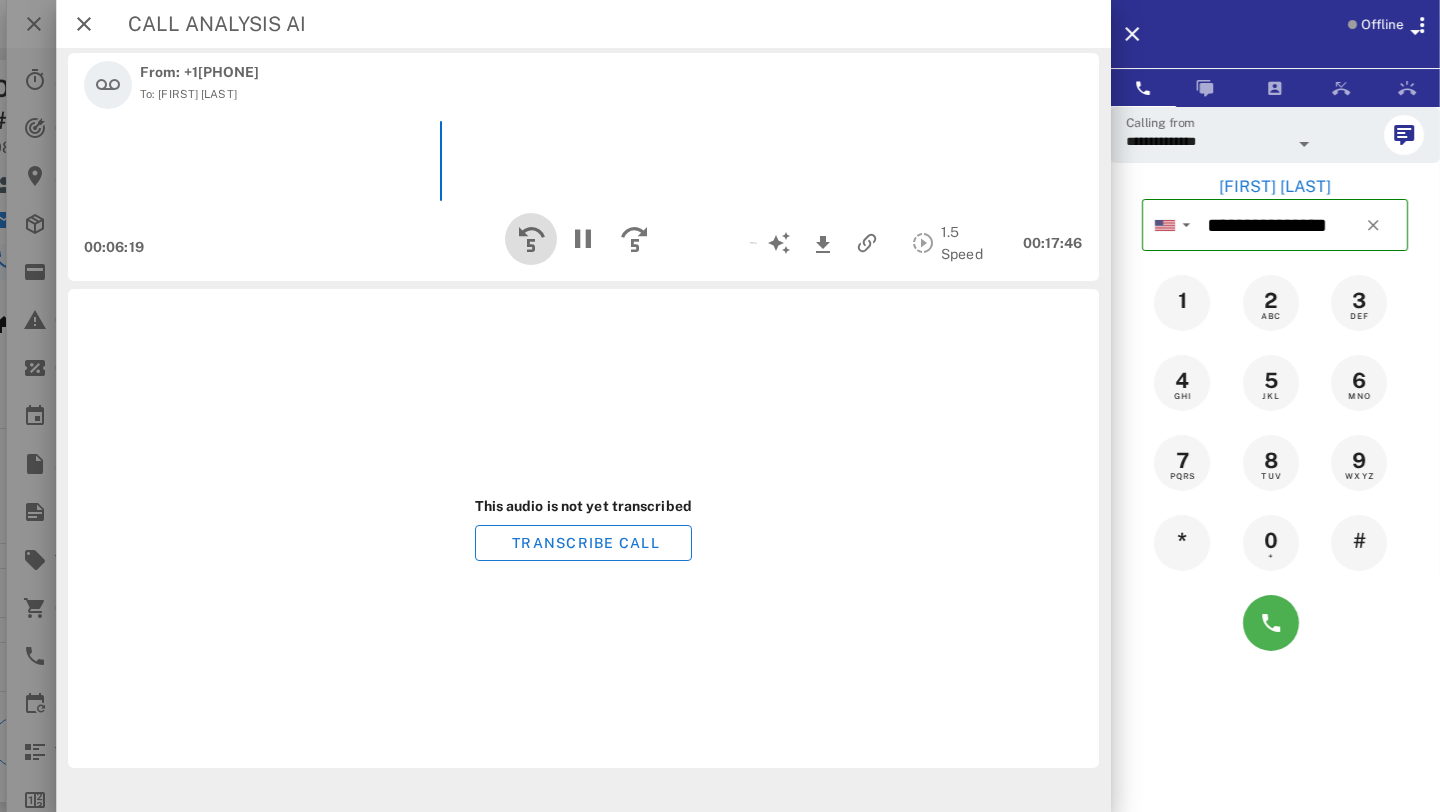 click at bounding box center (531, 239) 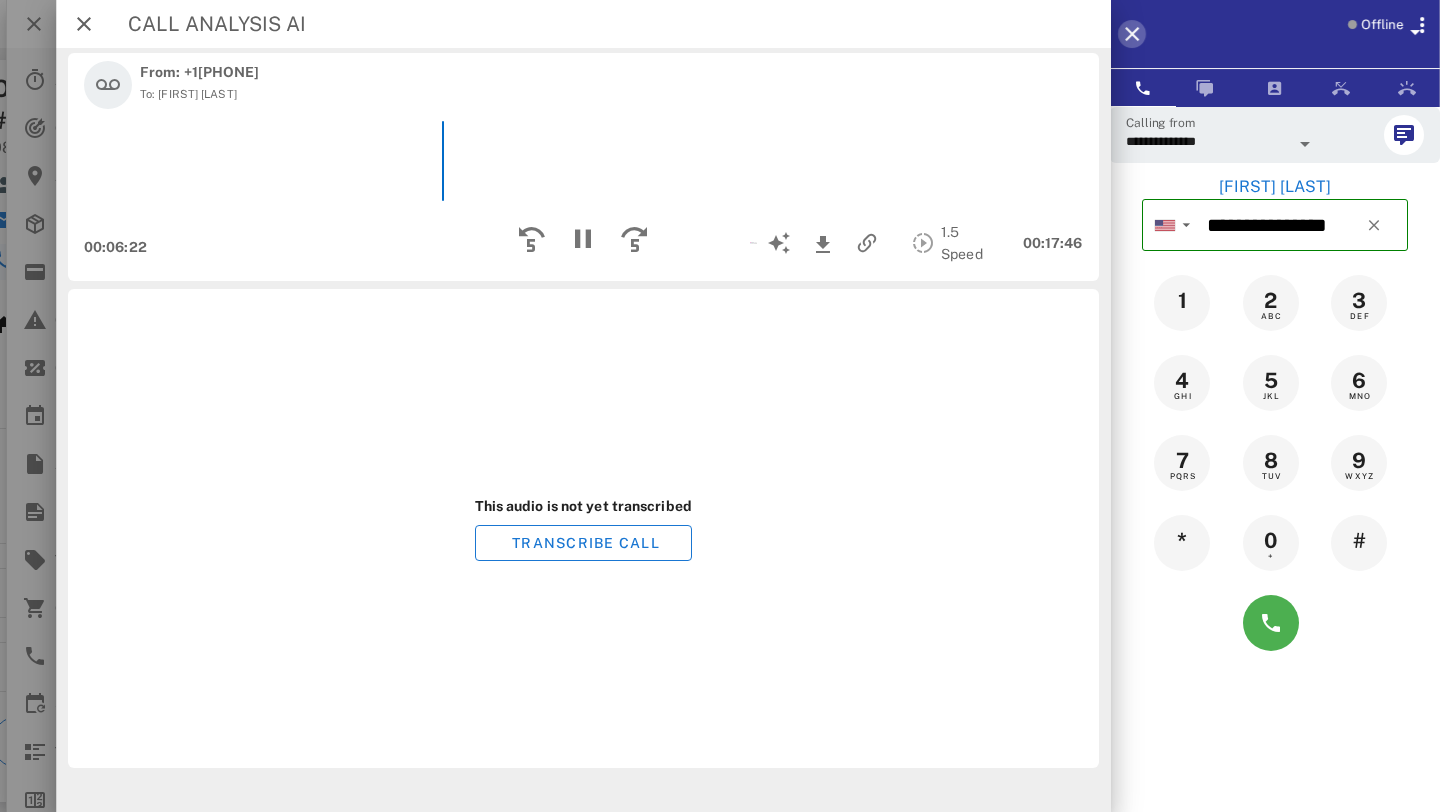 click at bounding box center (1132, 34) 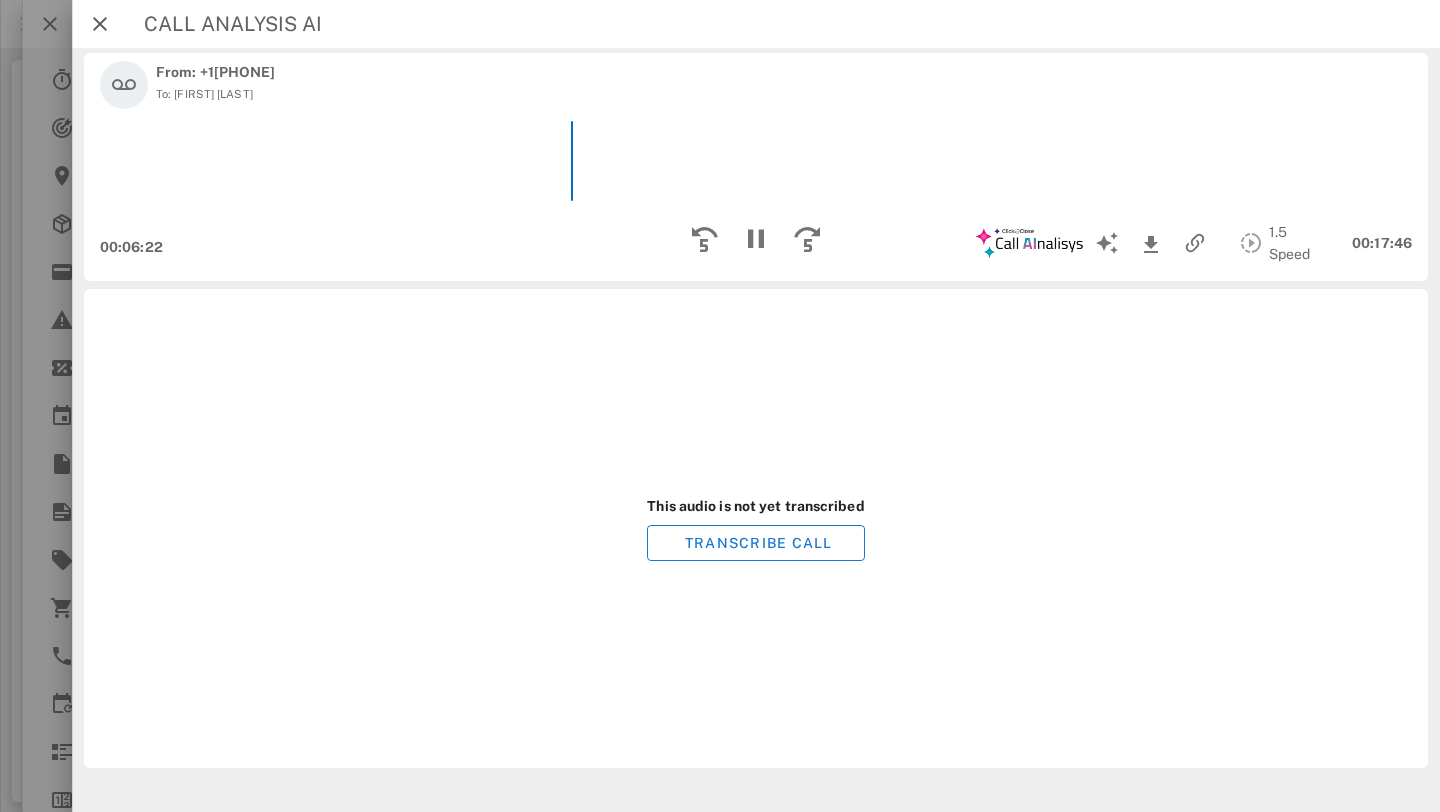 scroll, scrollTop: 0, scrollLeft: 0, axis: both 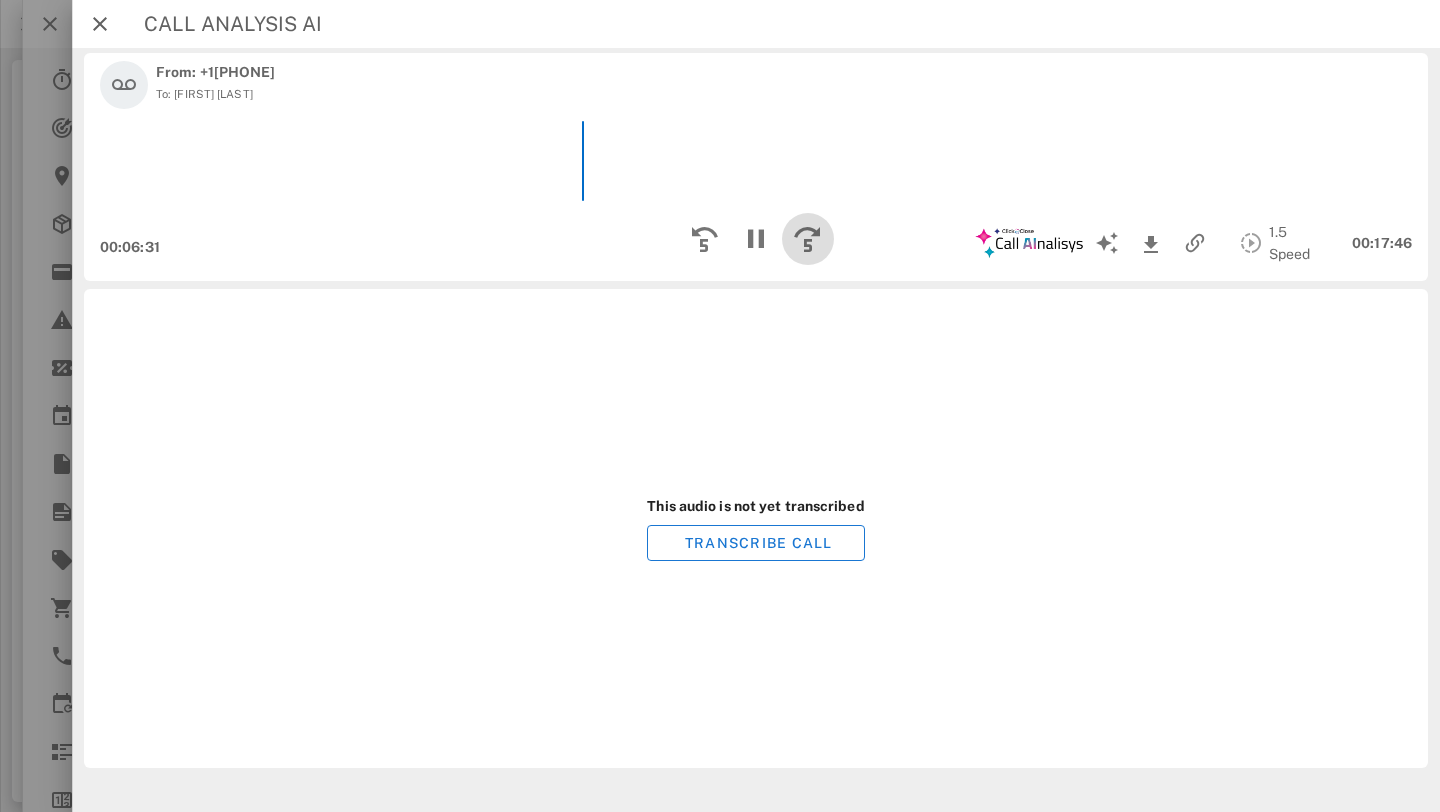 click at bounding box center (808, 239) 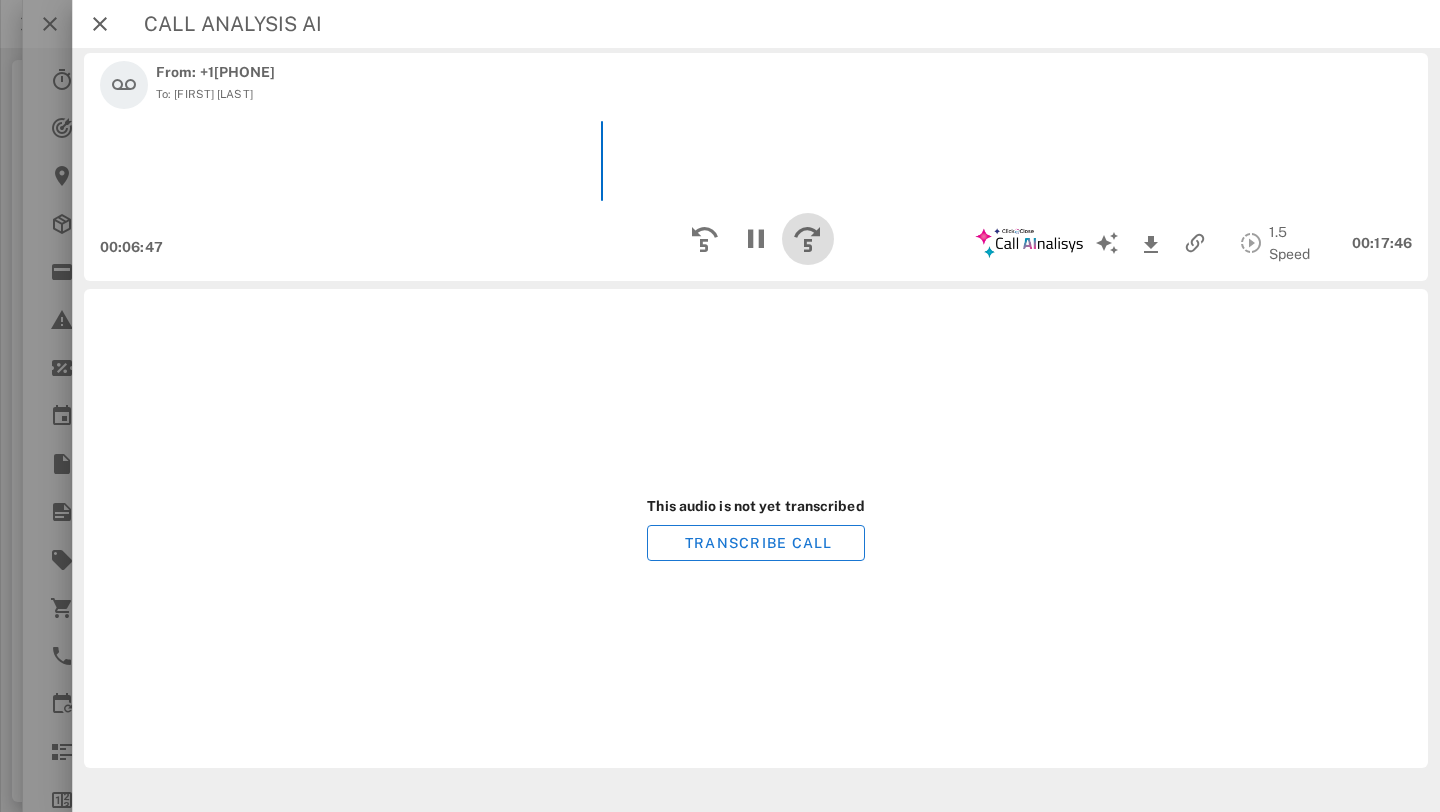 click at bounding box center [808, 239] 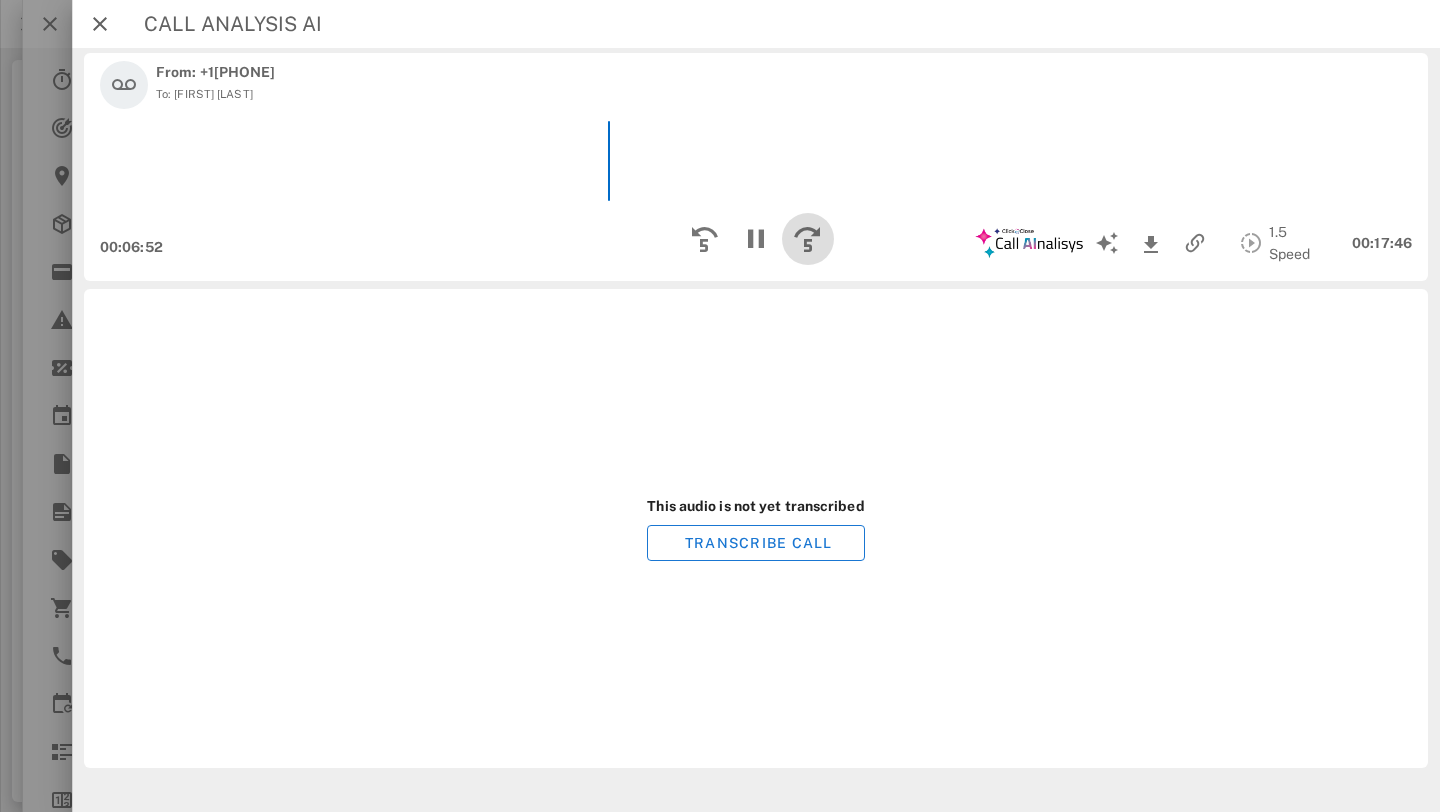 click at bounding box center [808, 239] 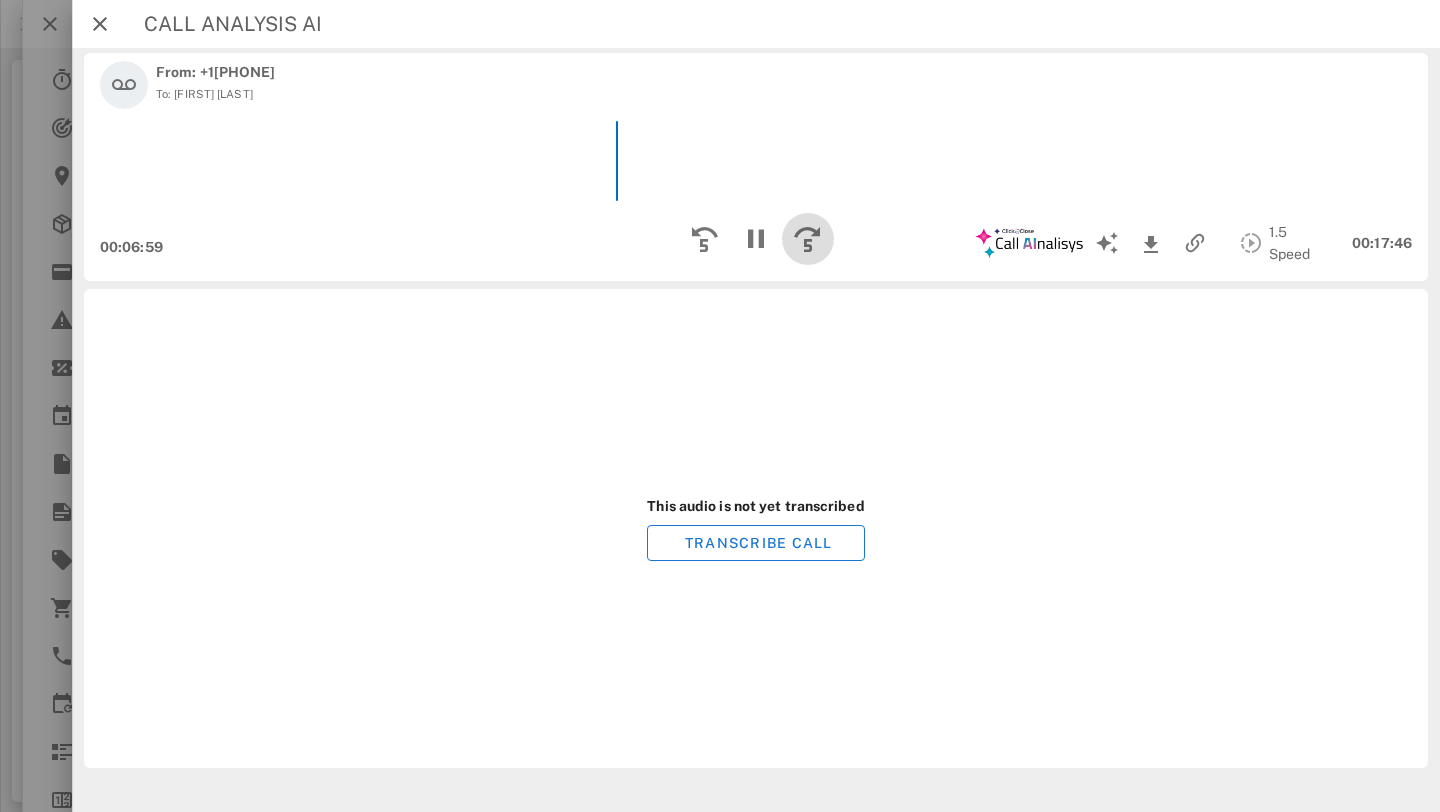 click at bounding box center (808, 239) 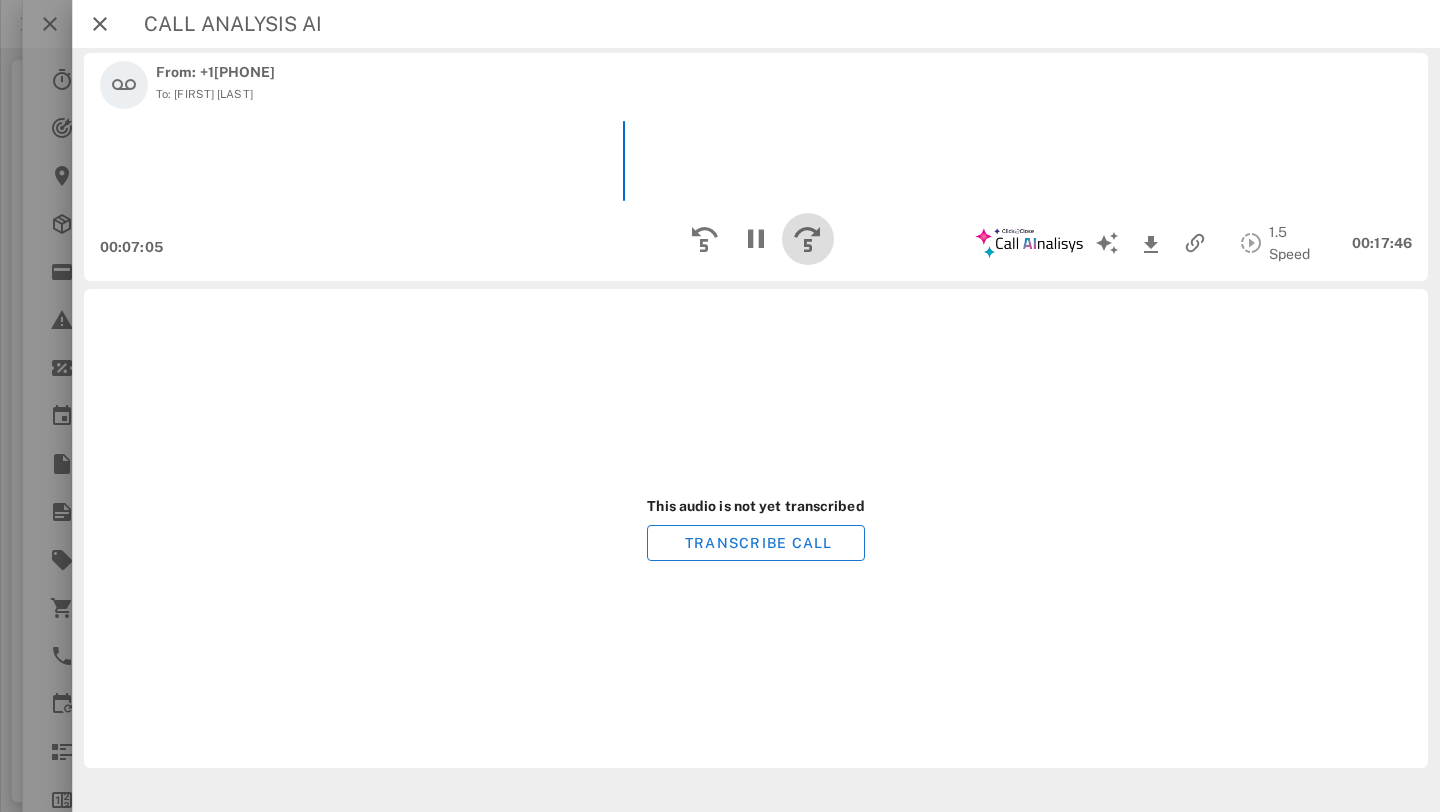click at bounding box center [808, 239] 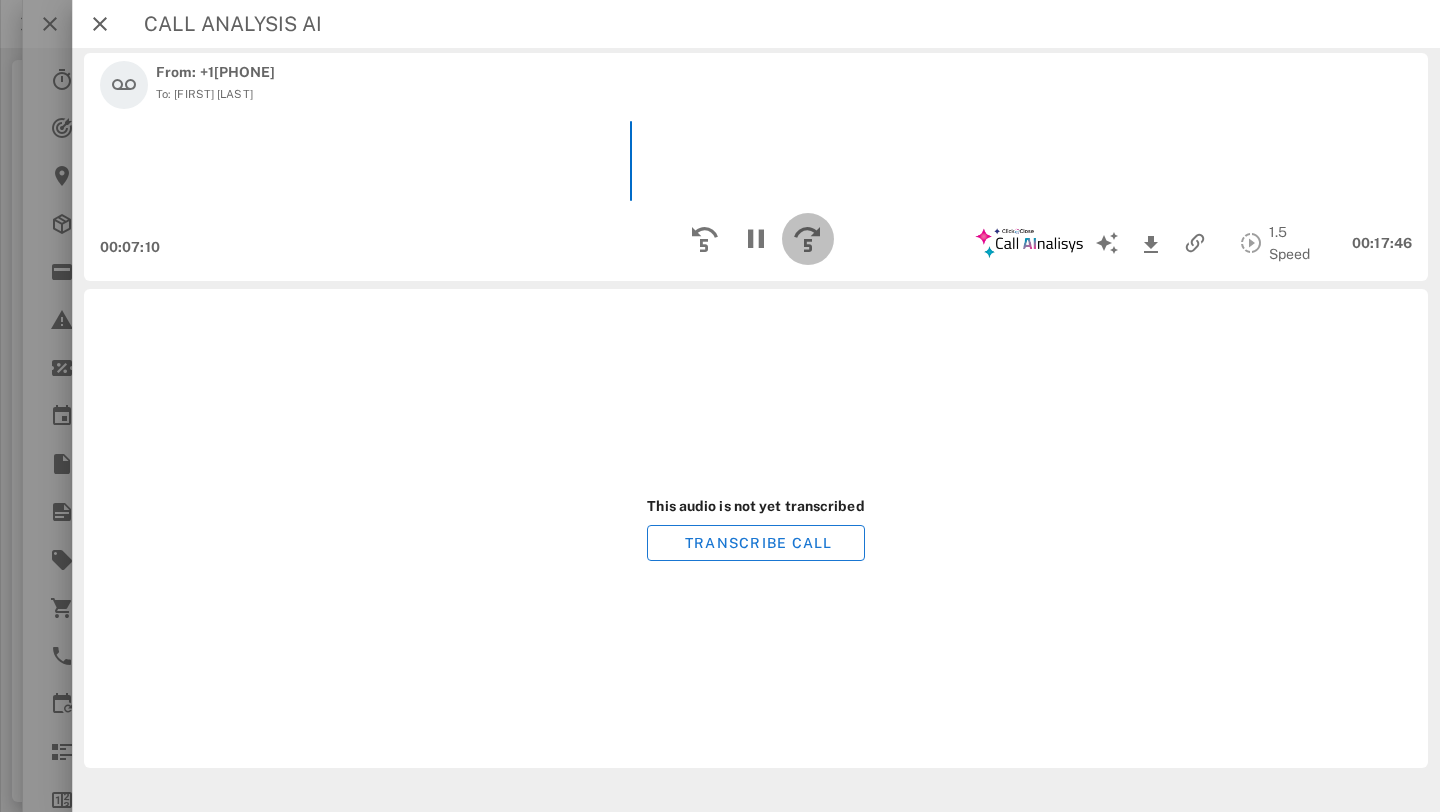click at bounding box center (808, 239) 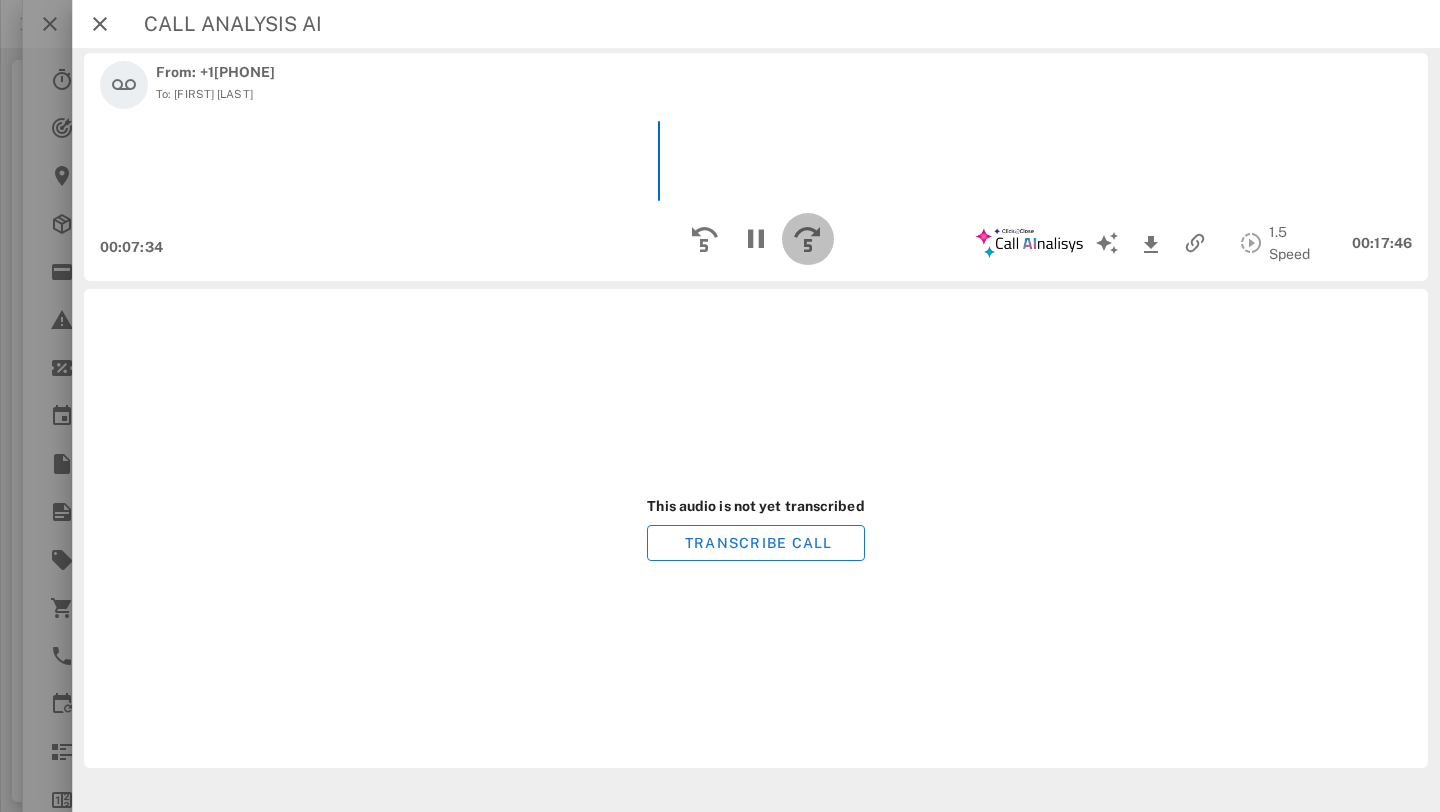 click at bounding box center (808, 239) 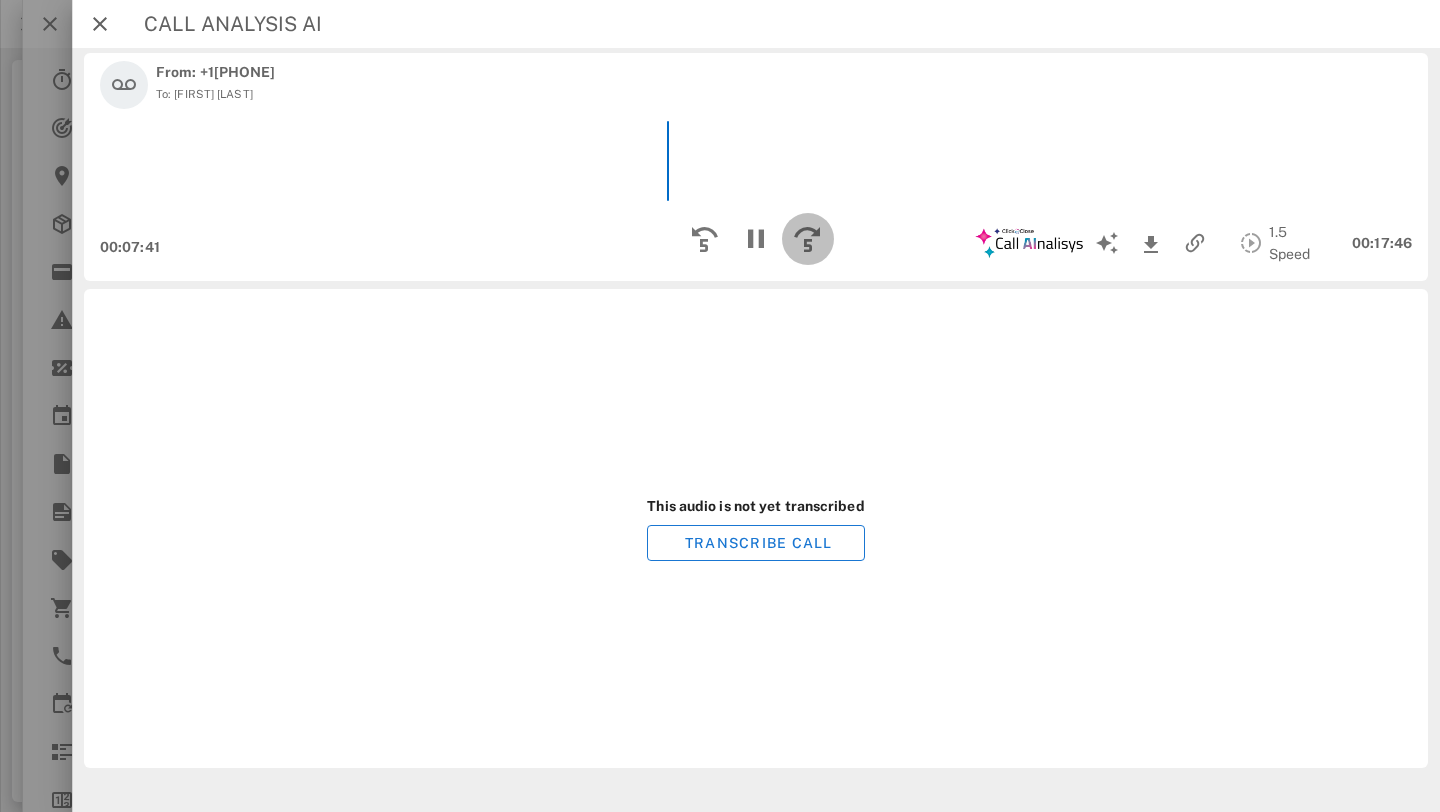 click at bounding box center (808, 239) 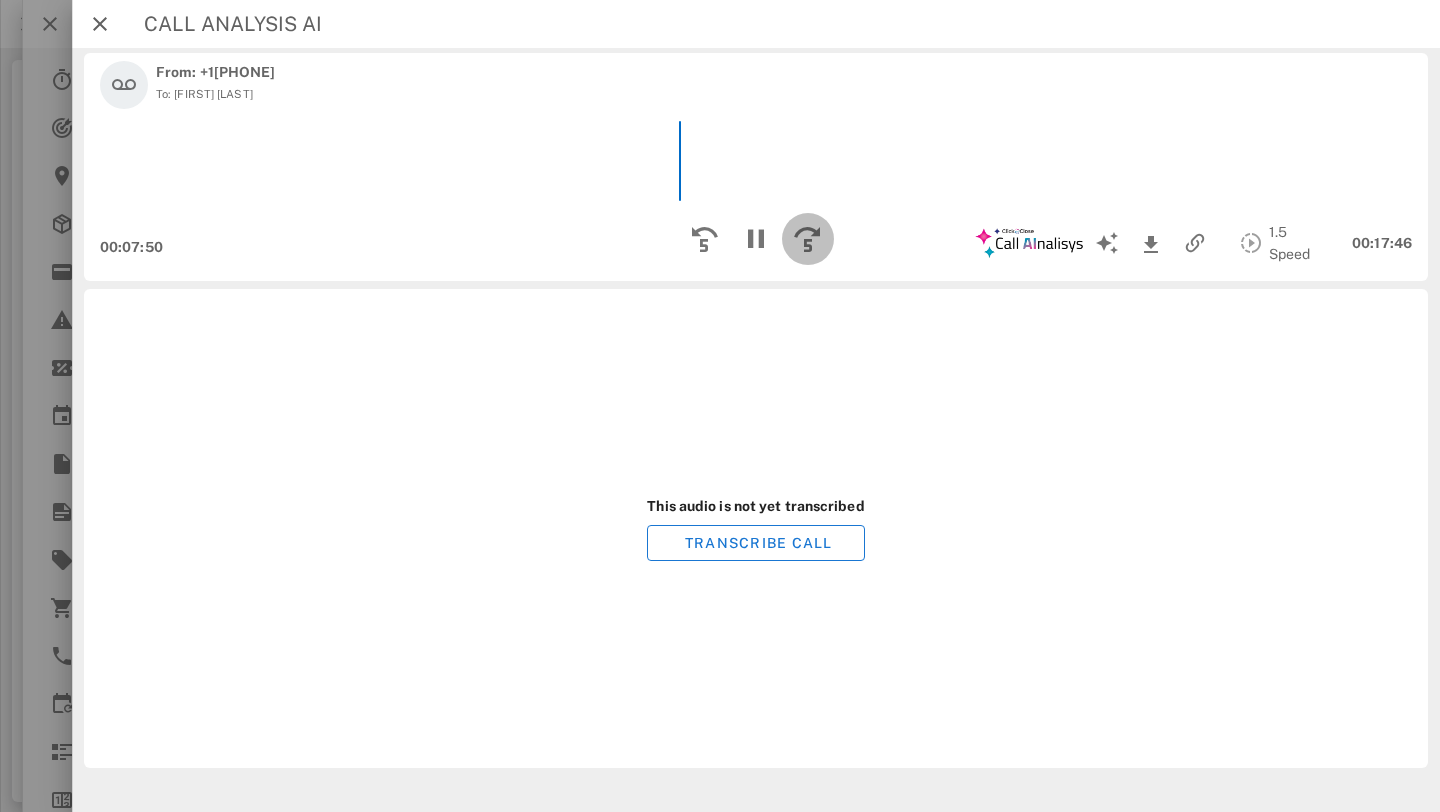 click at bounding box center (808, 239) 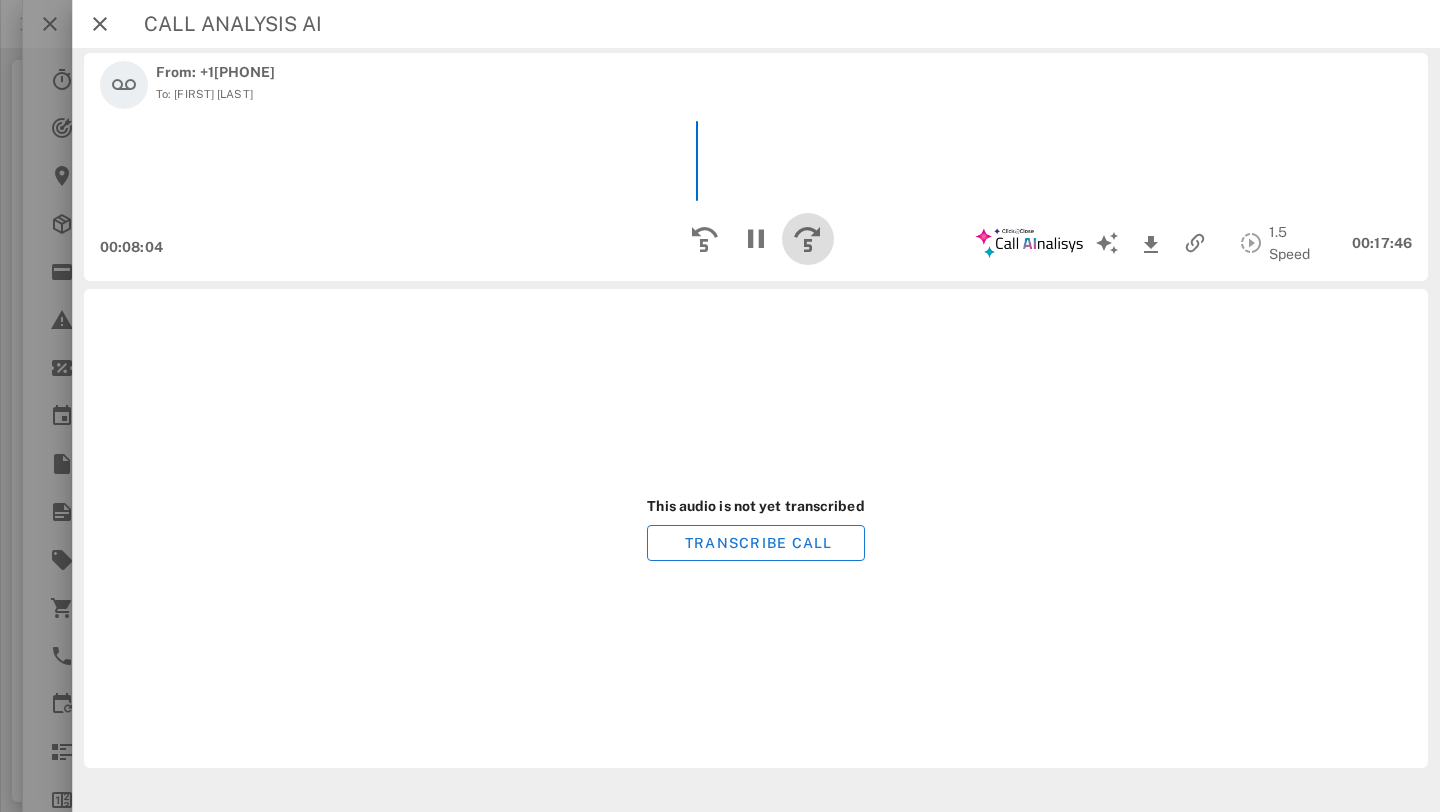 click at bounding box center [808, 239] 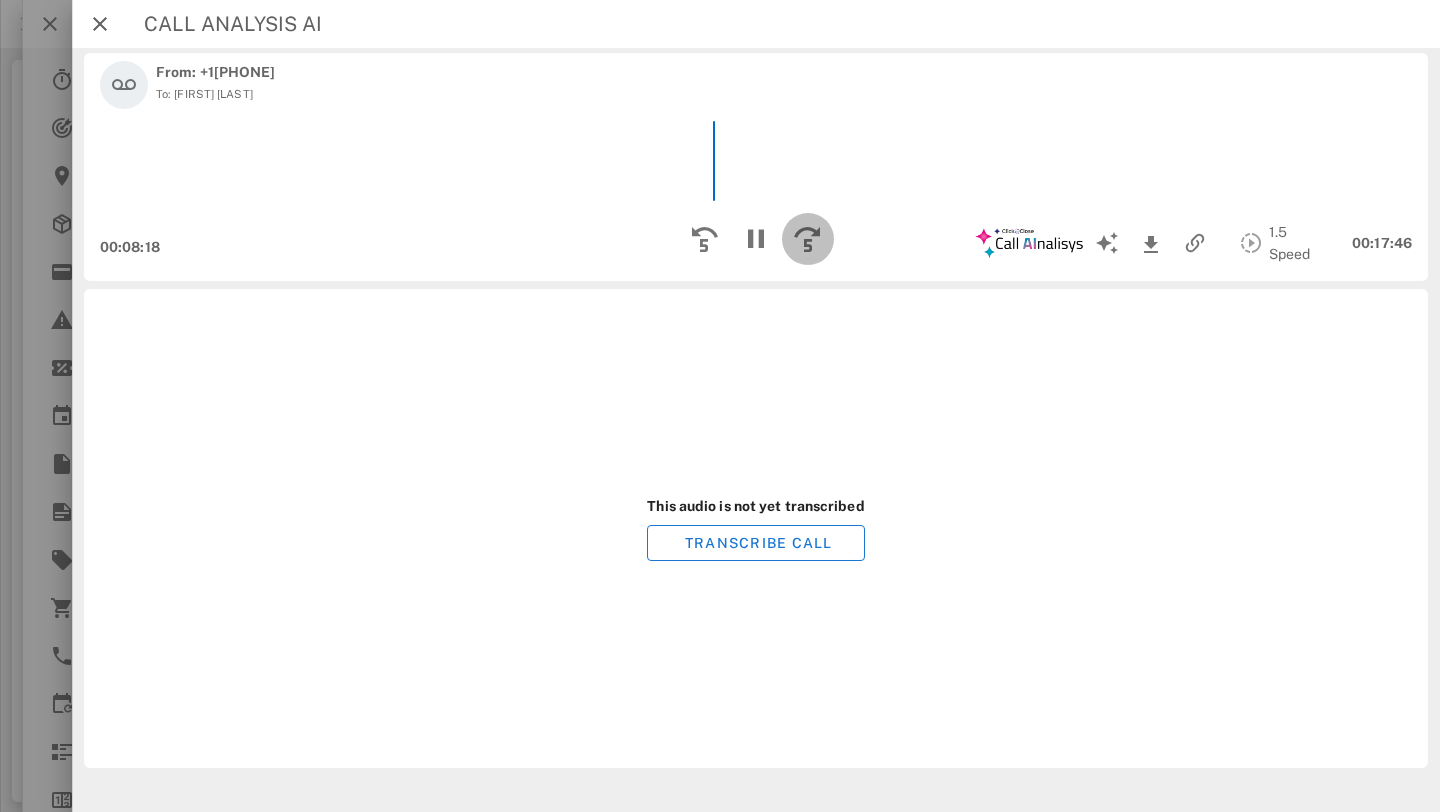 click at bounding box center [808, 239] 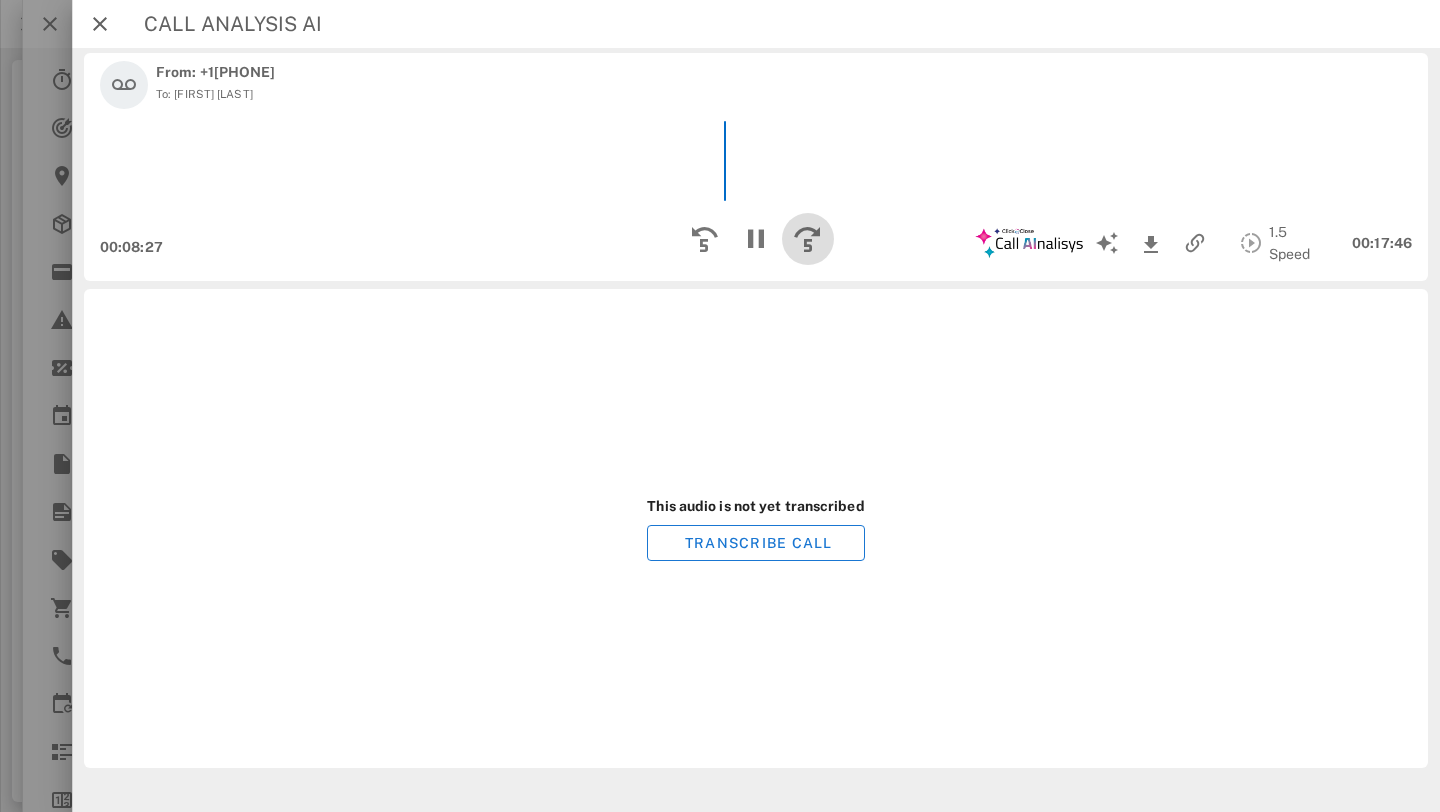 click at bounding box center [808, 239] 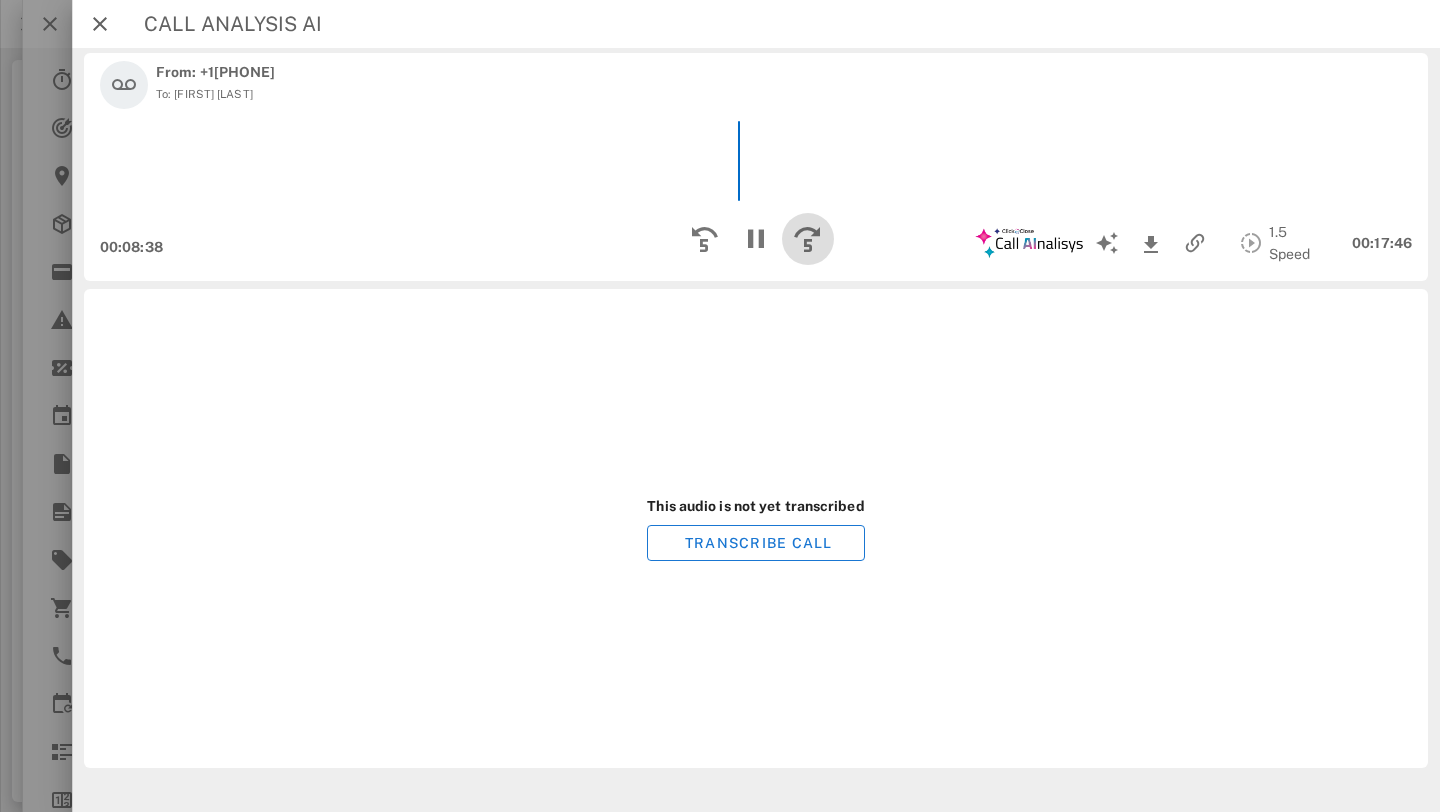 click at bounding box center [808, 239] 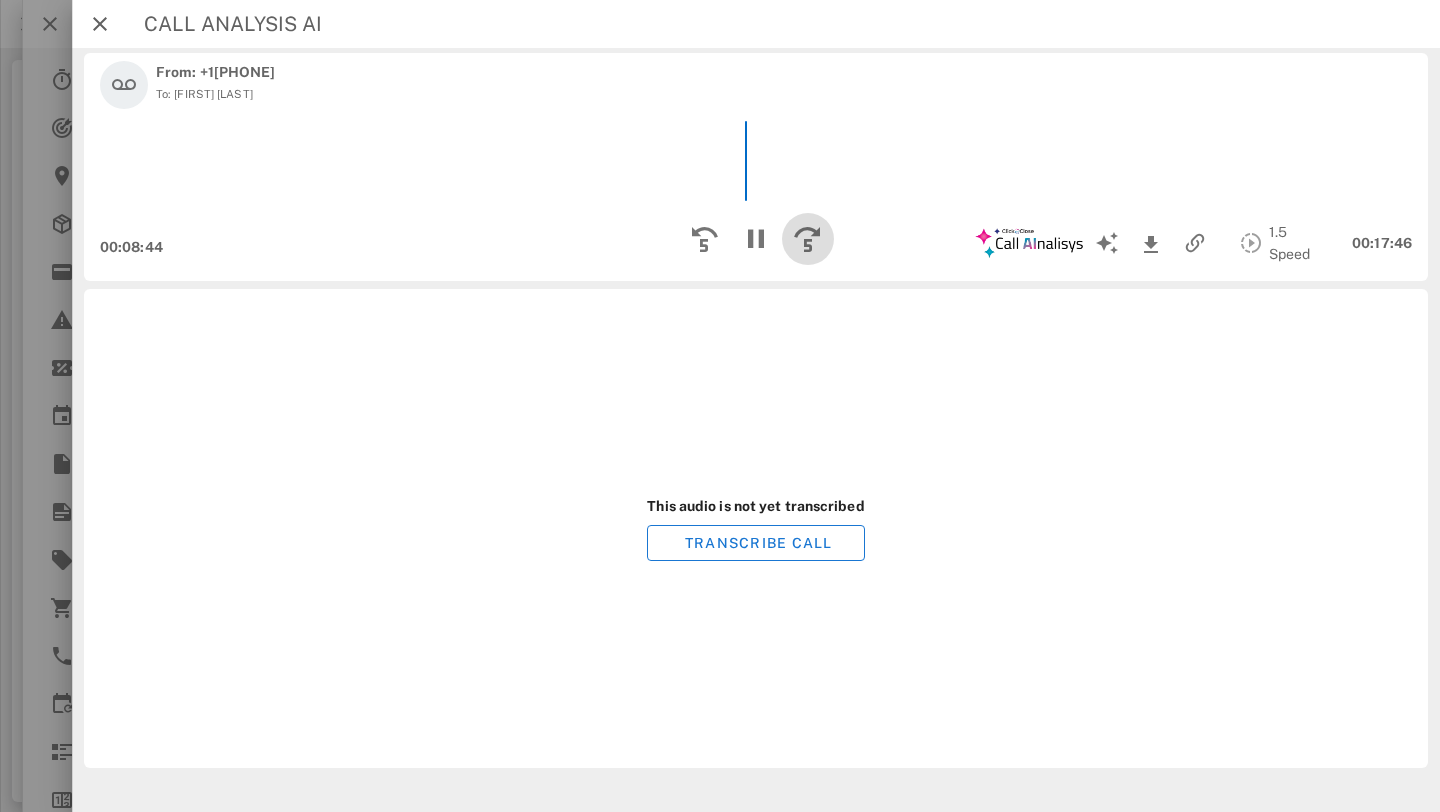 click at bounding box center [808, 239] 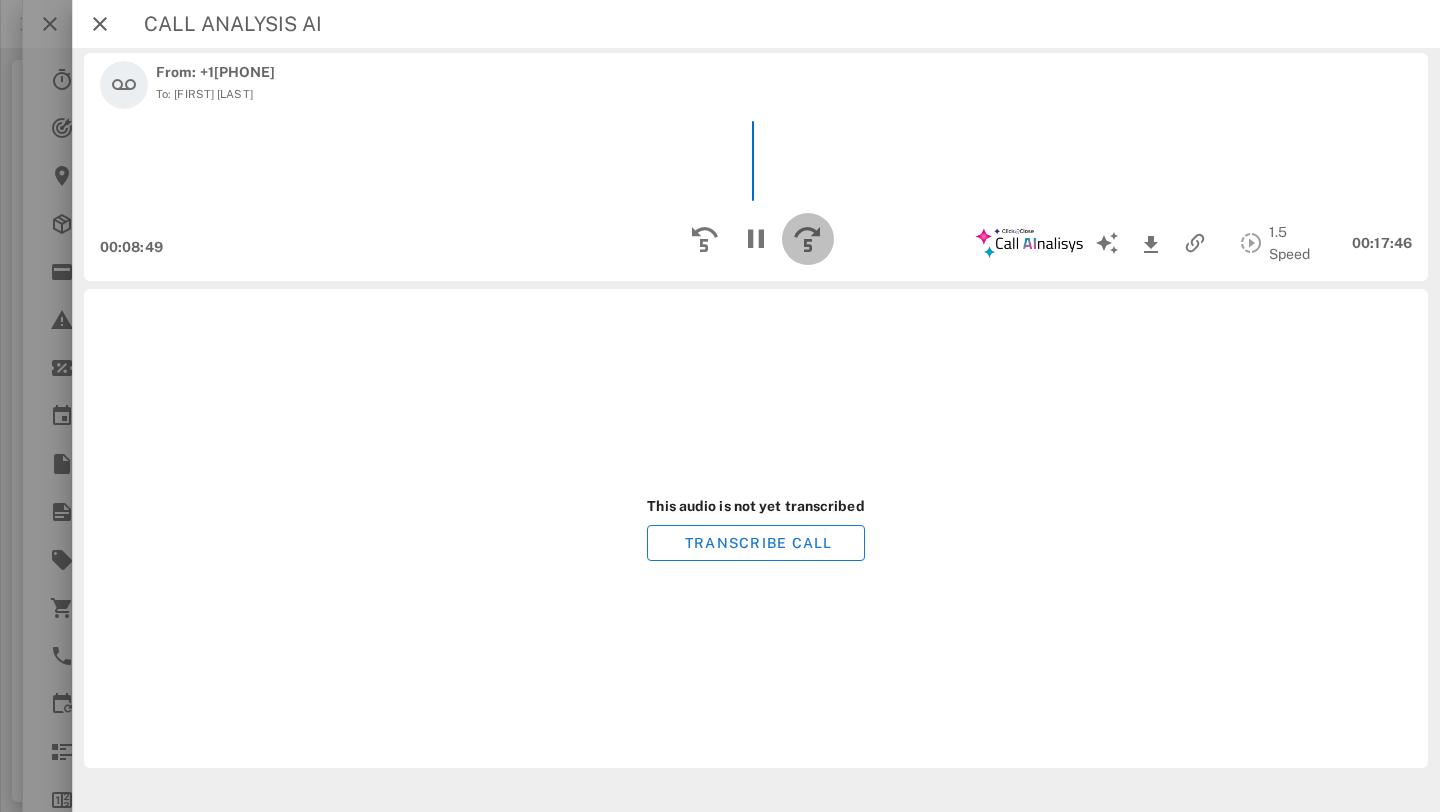 click at bounding box center [808, 239] 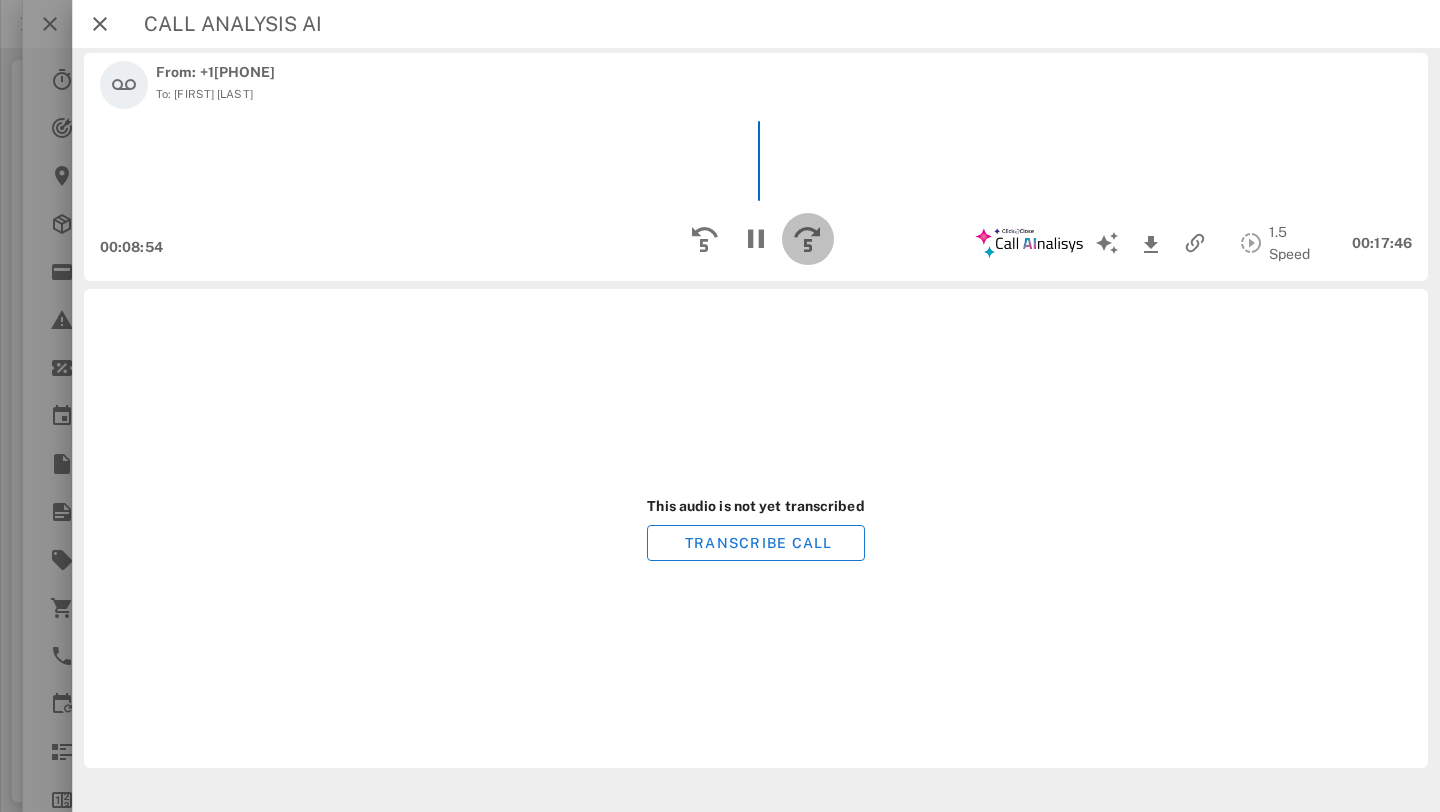 click at bounding box center [808, 239] 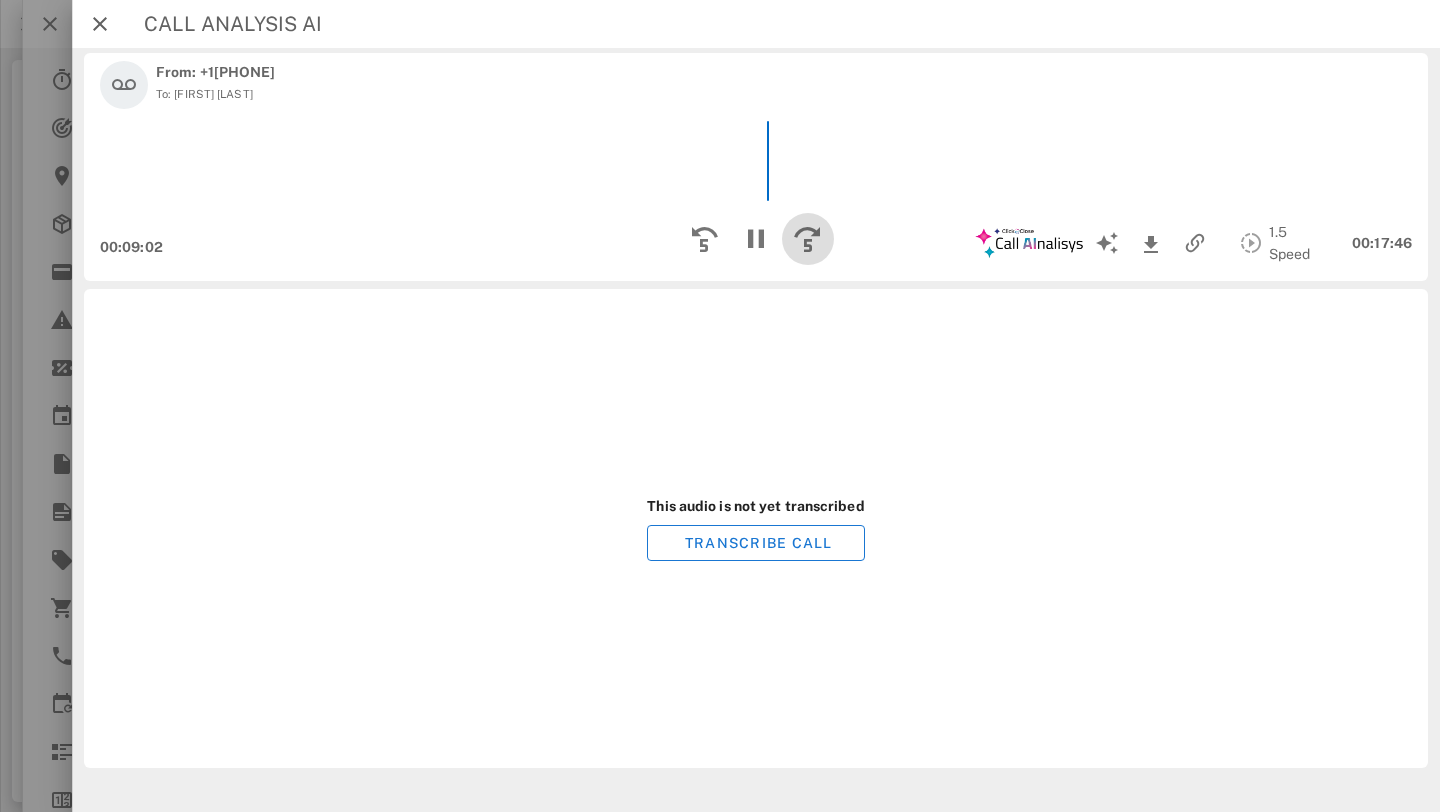click at bounding box center [808, 239] 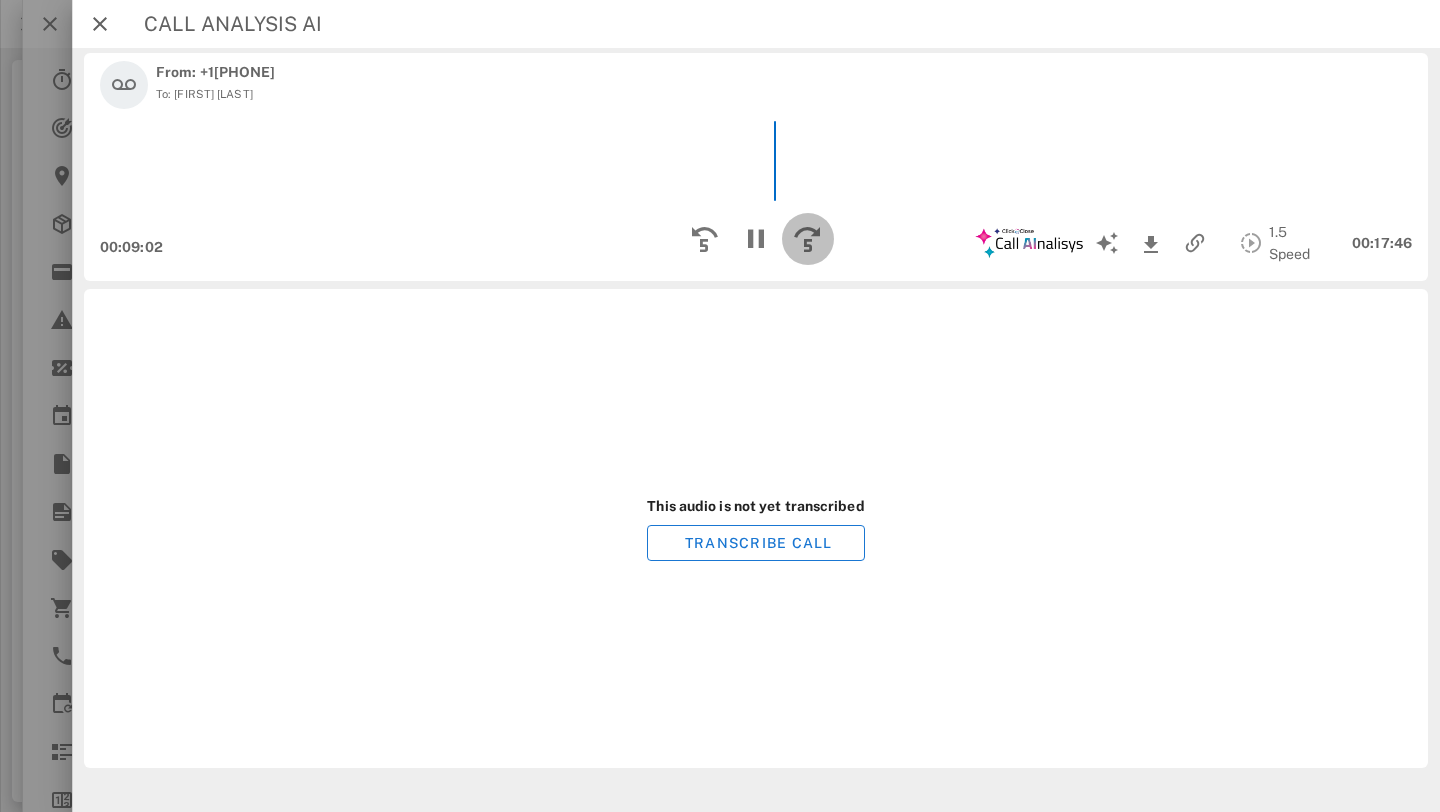 click at bounding box center (808, 239) 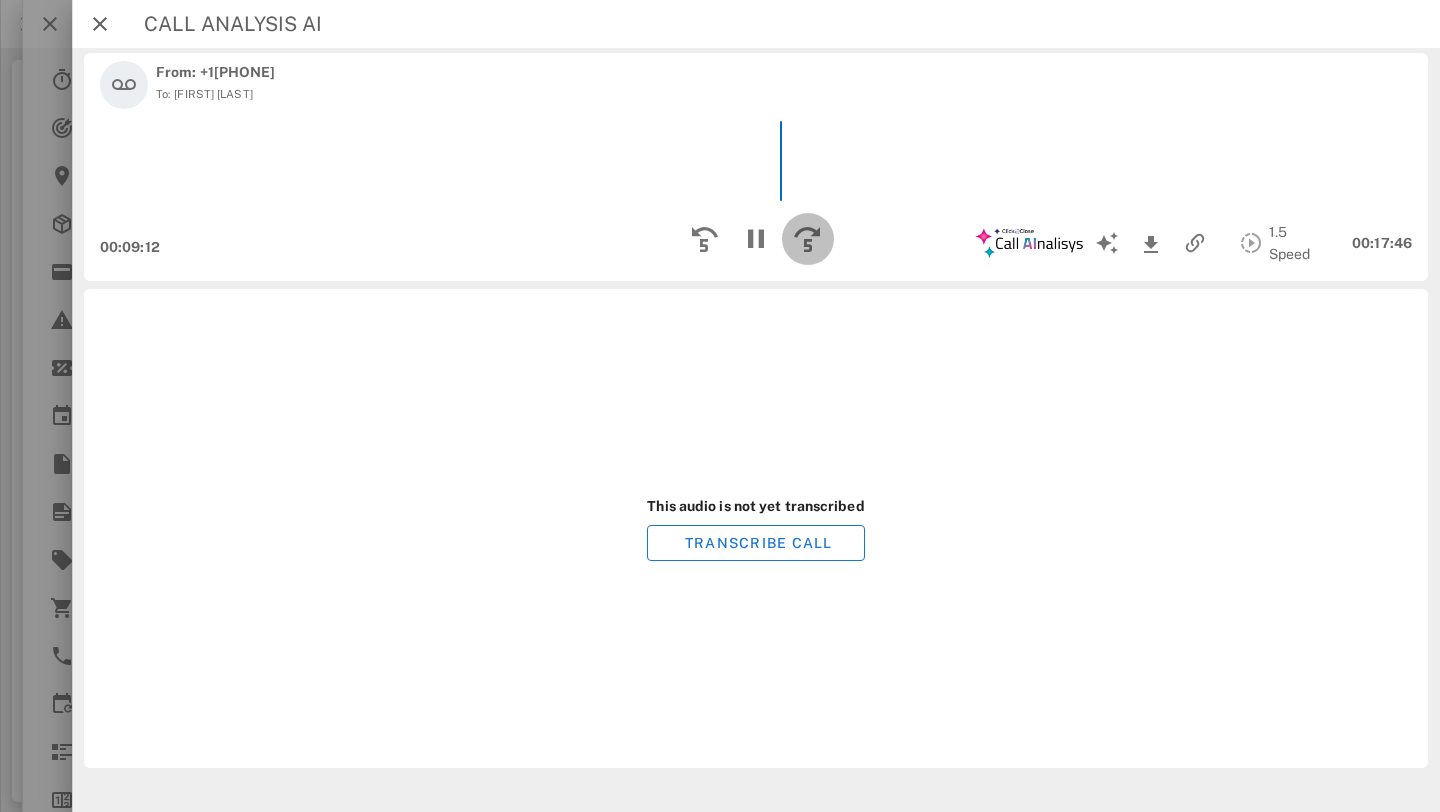 click at bounding box center (808, 239) 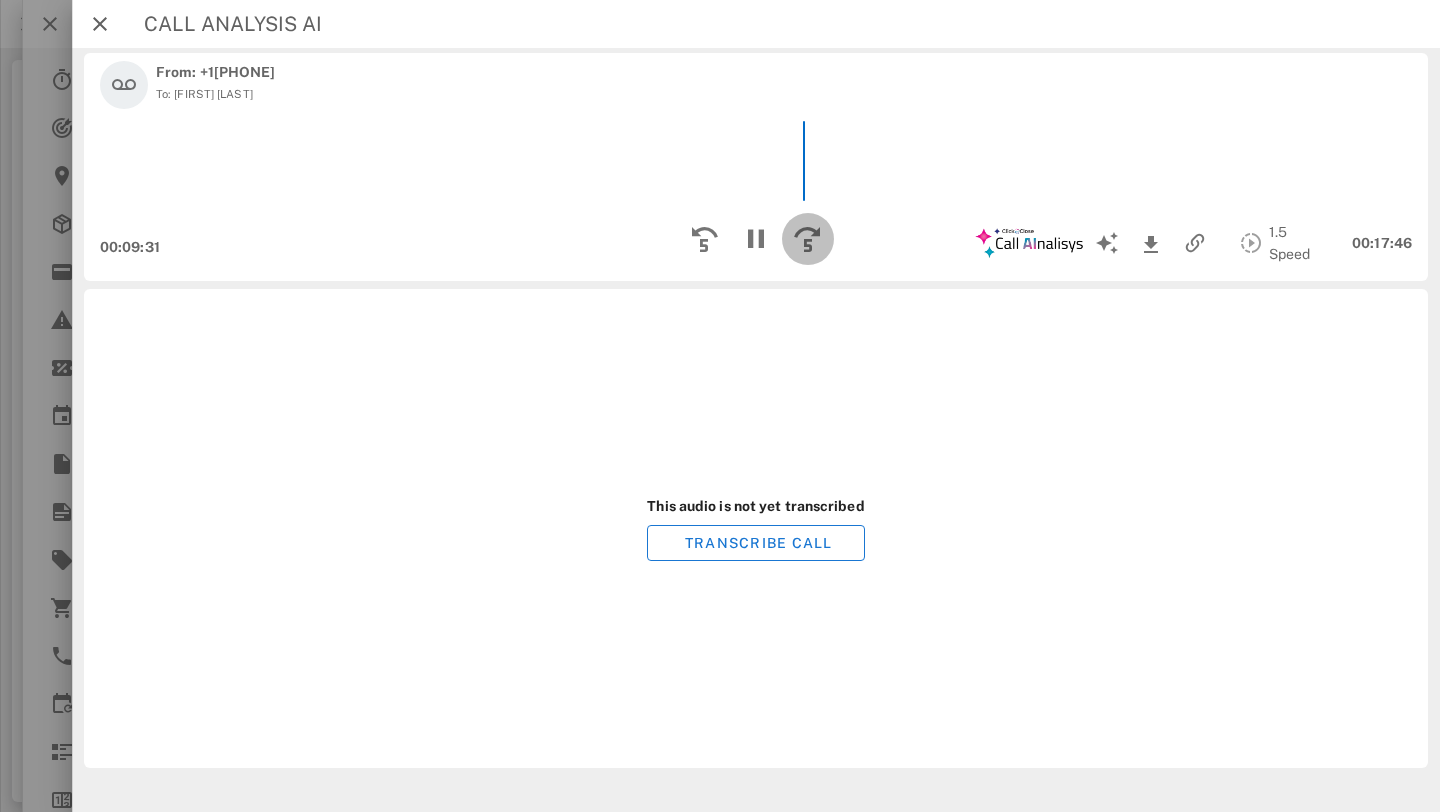 click at bounding box center [808, 239] 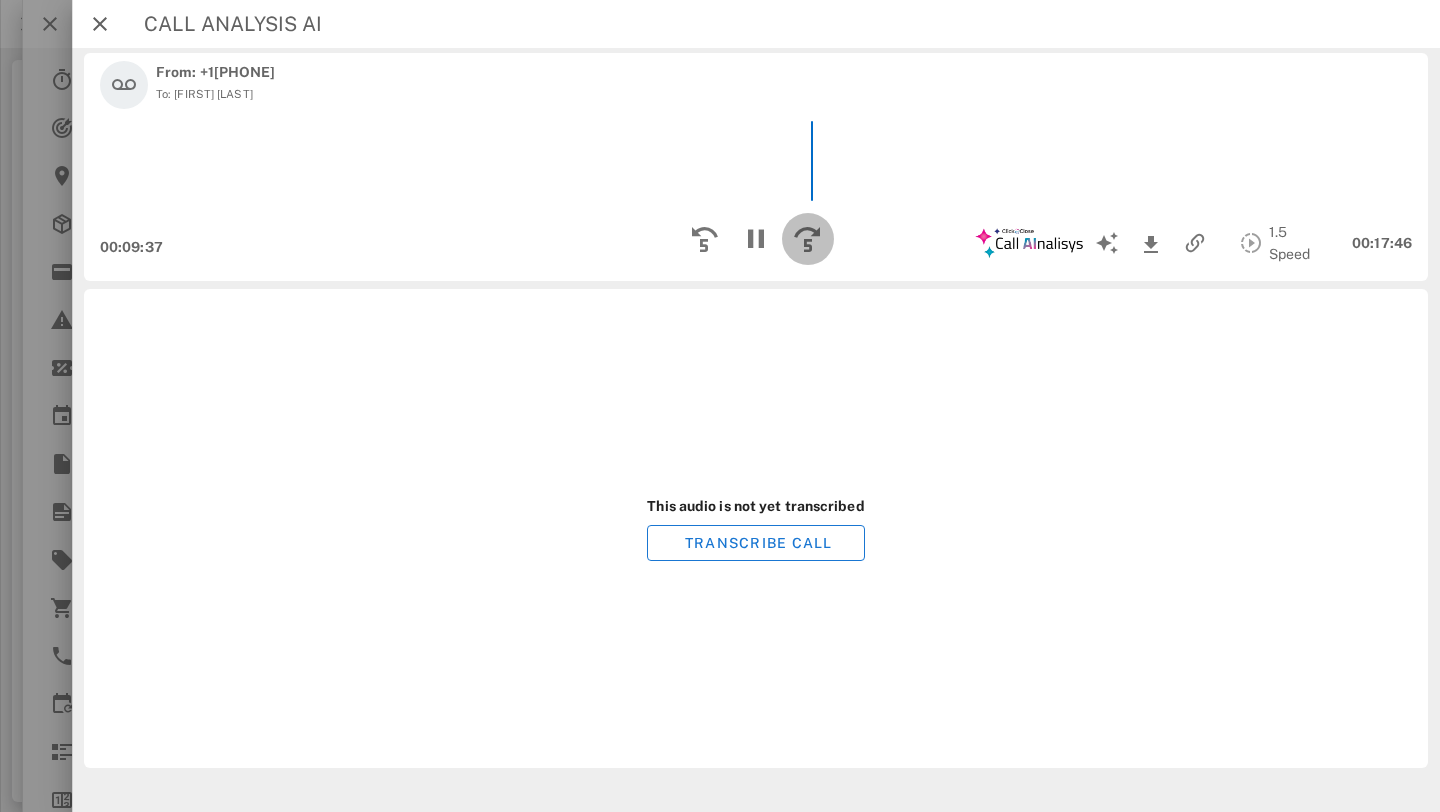 click at bounding box center (808, 239) 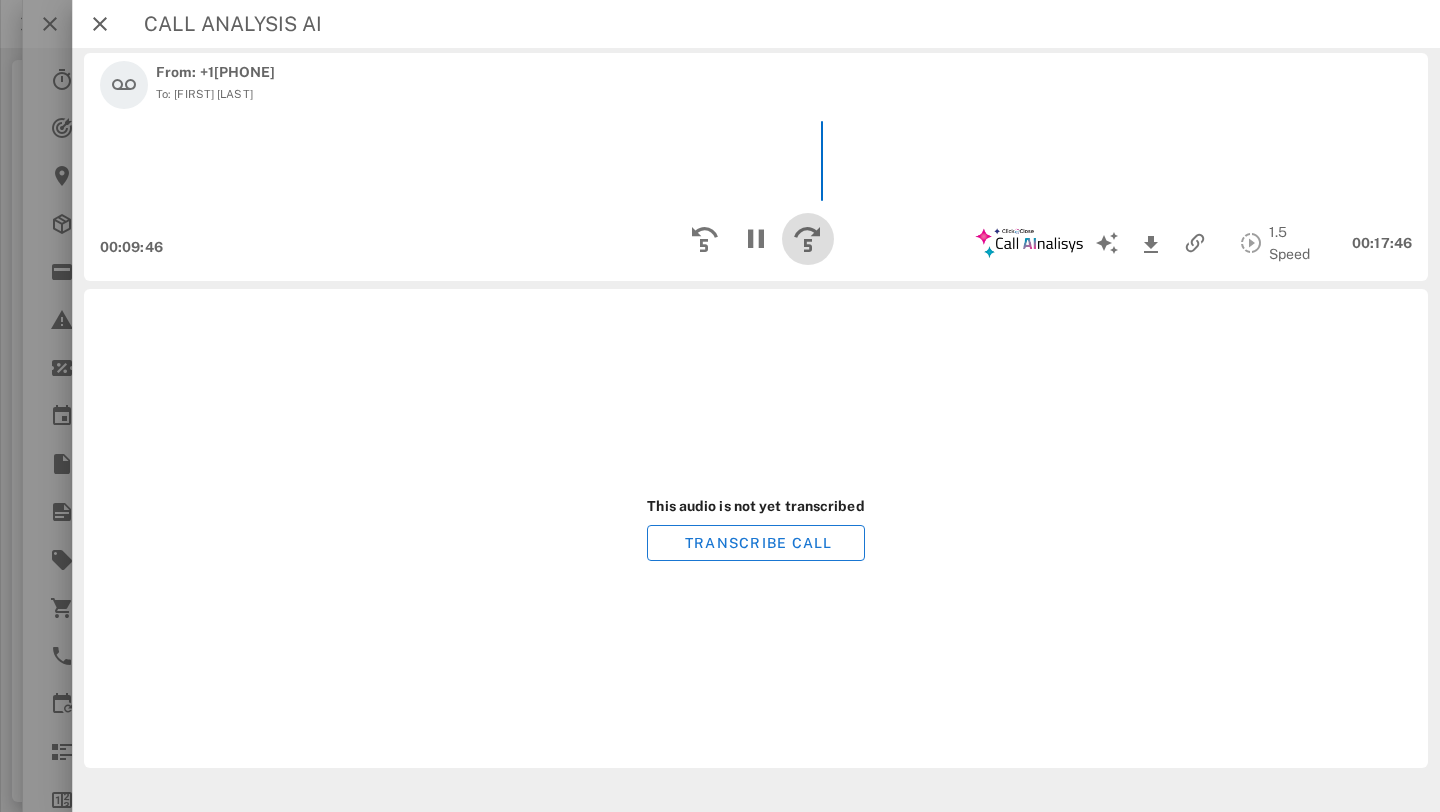 click at bounding box center [808, 239] 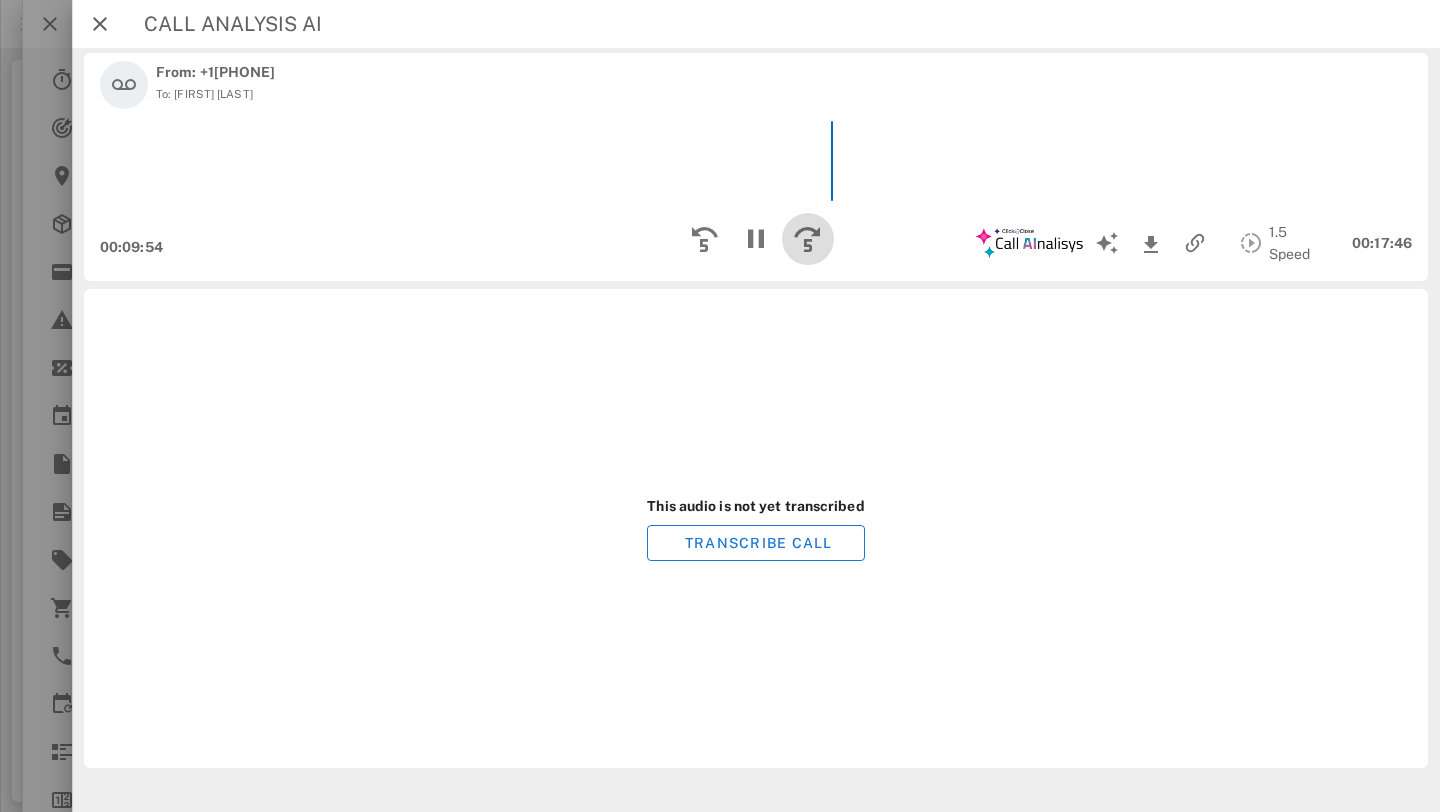 click at bounding box center [808, 239] 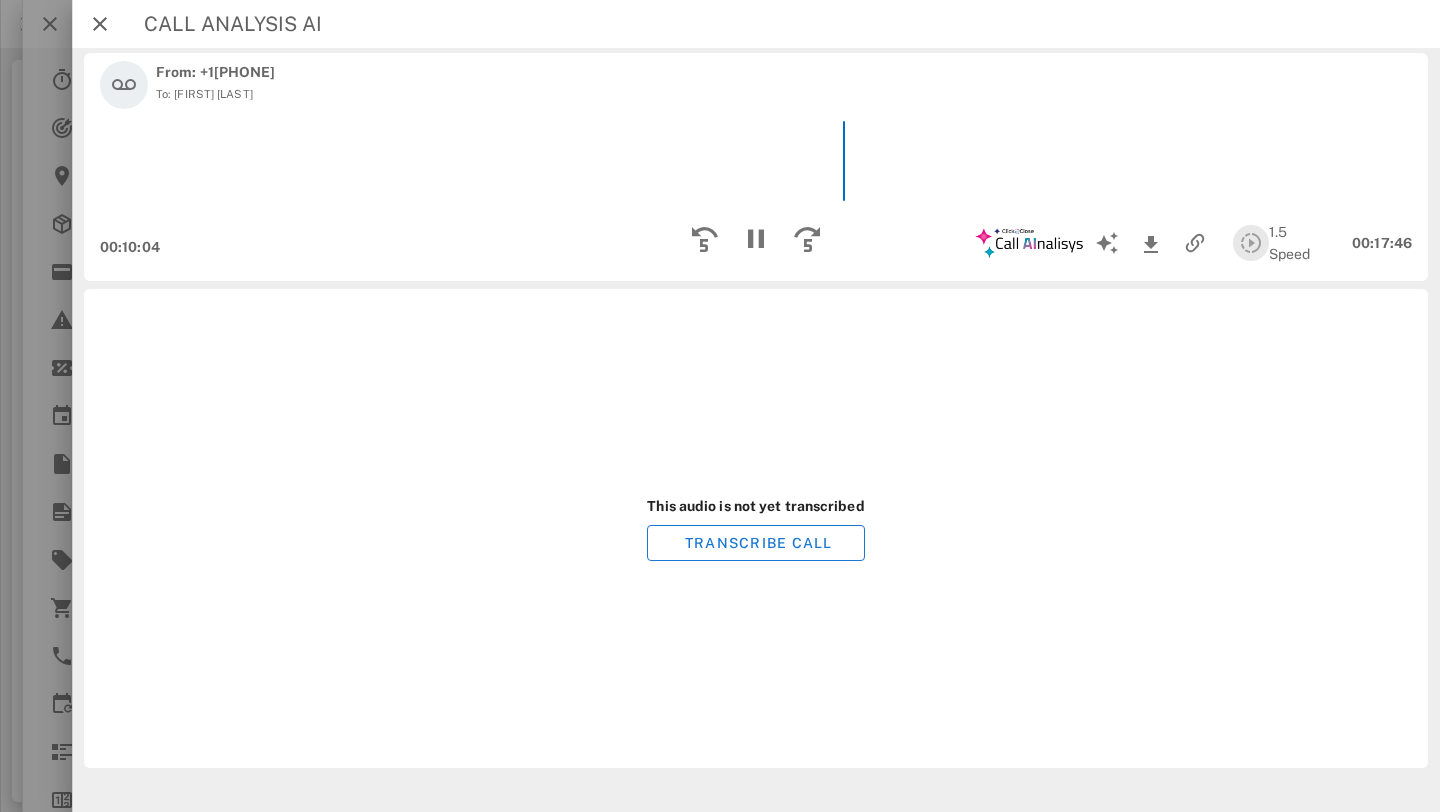 click at bounding box center [1251, 243] 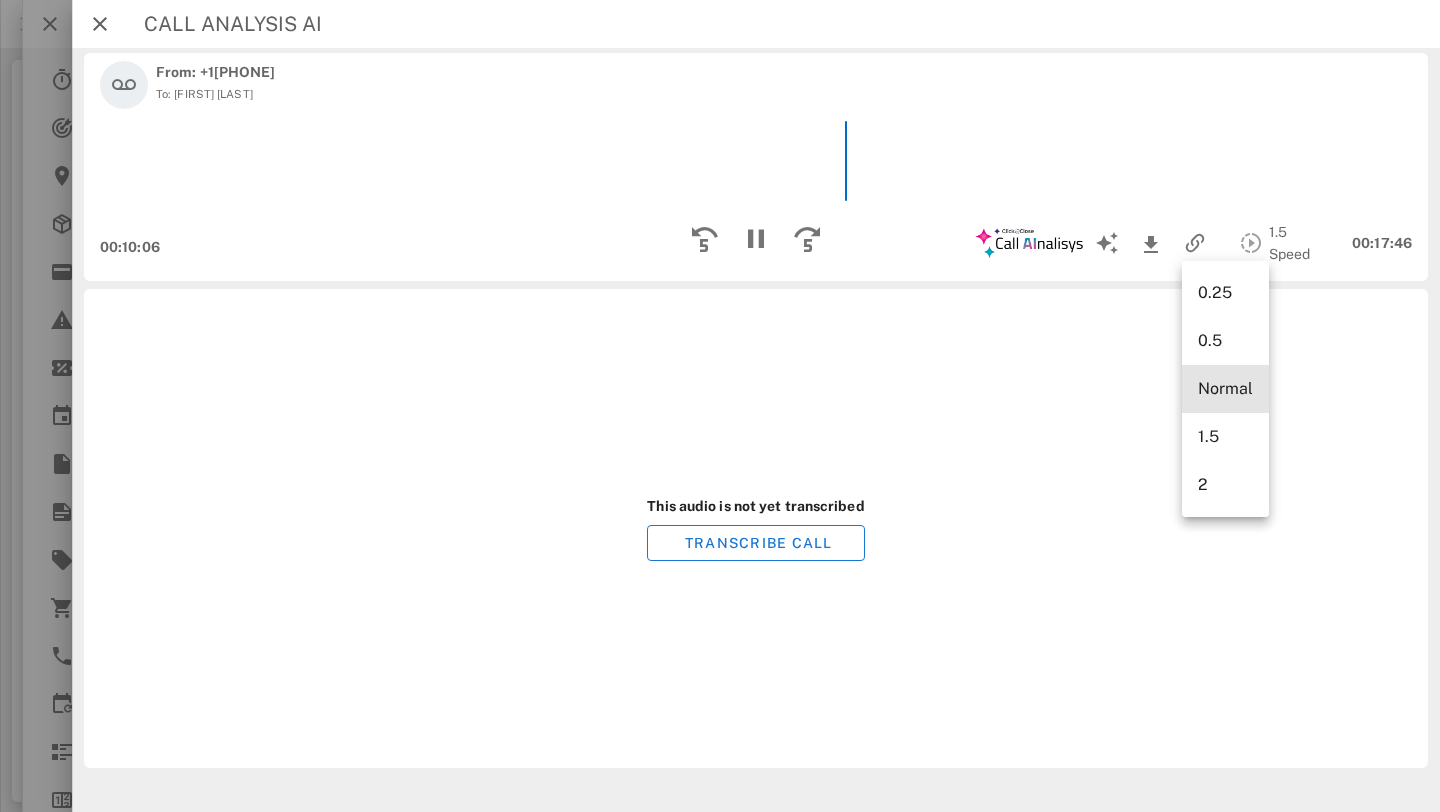 click on "Normal" at bounding box center (1225, 389) 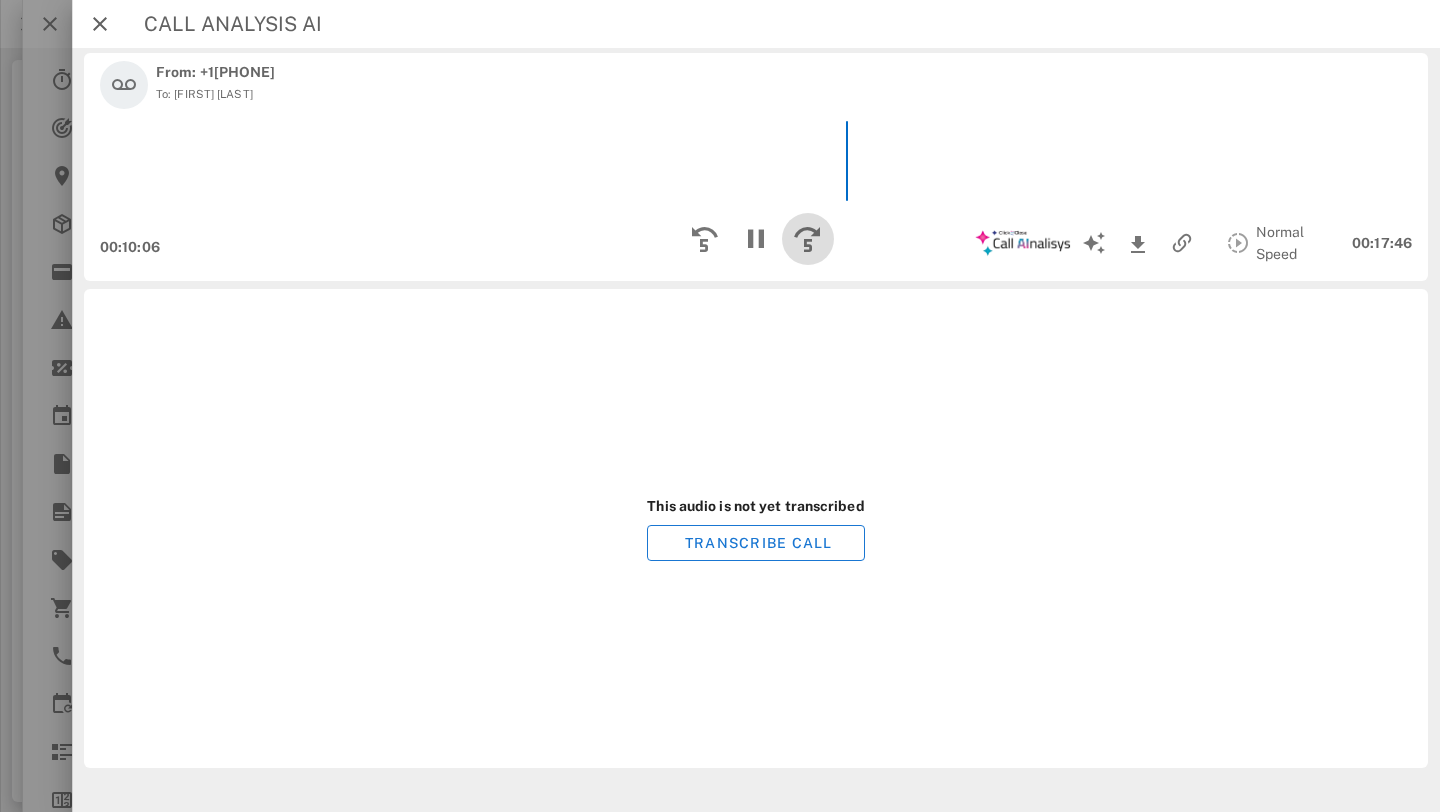 click at bounding box center (808, 239) 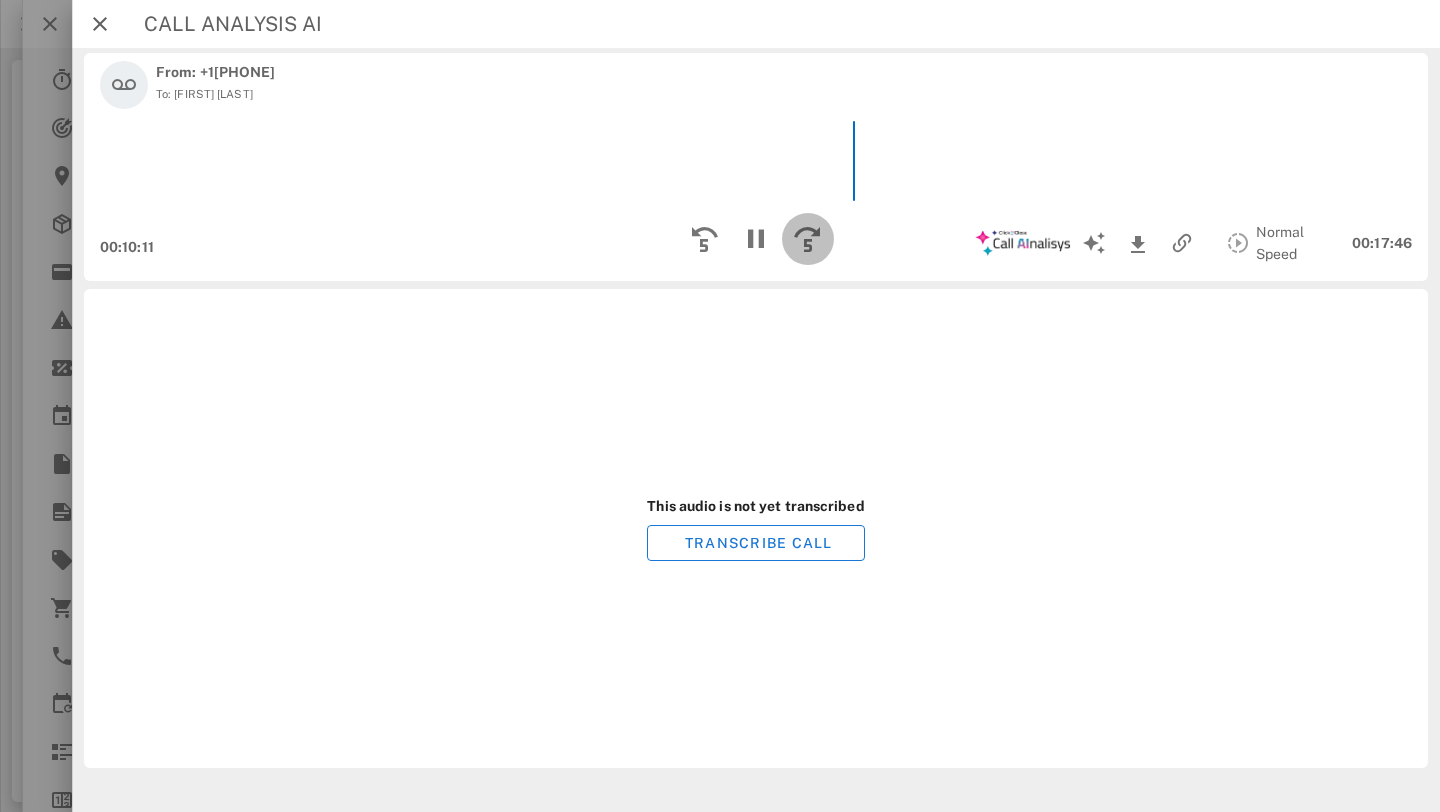 click at bounding box center [808, 239] 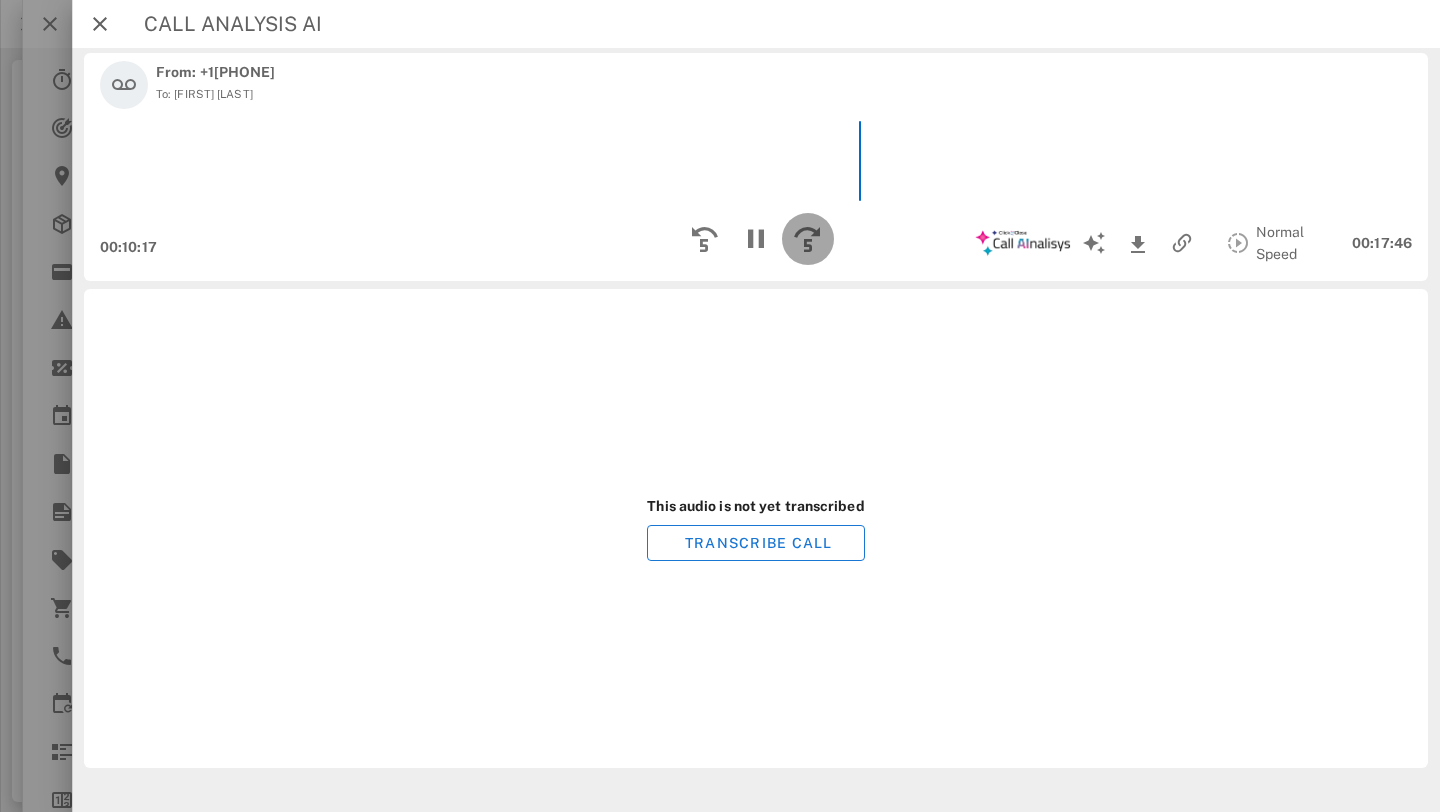 click at bounding box center (808, 239) 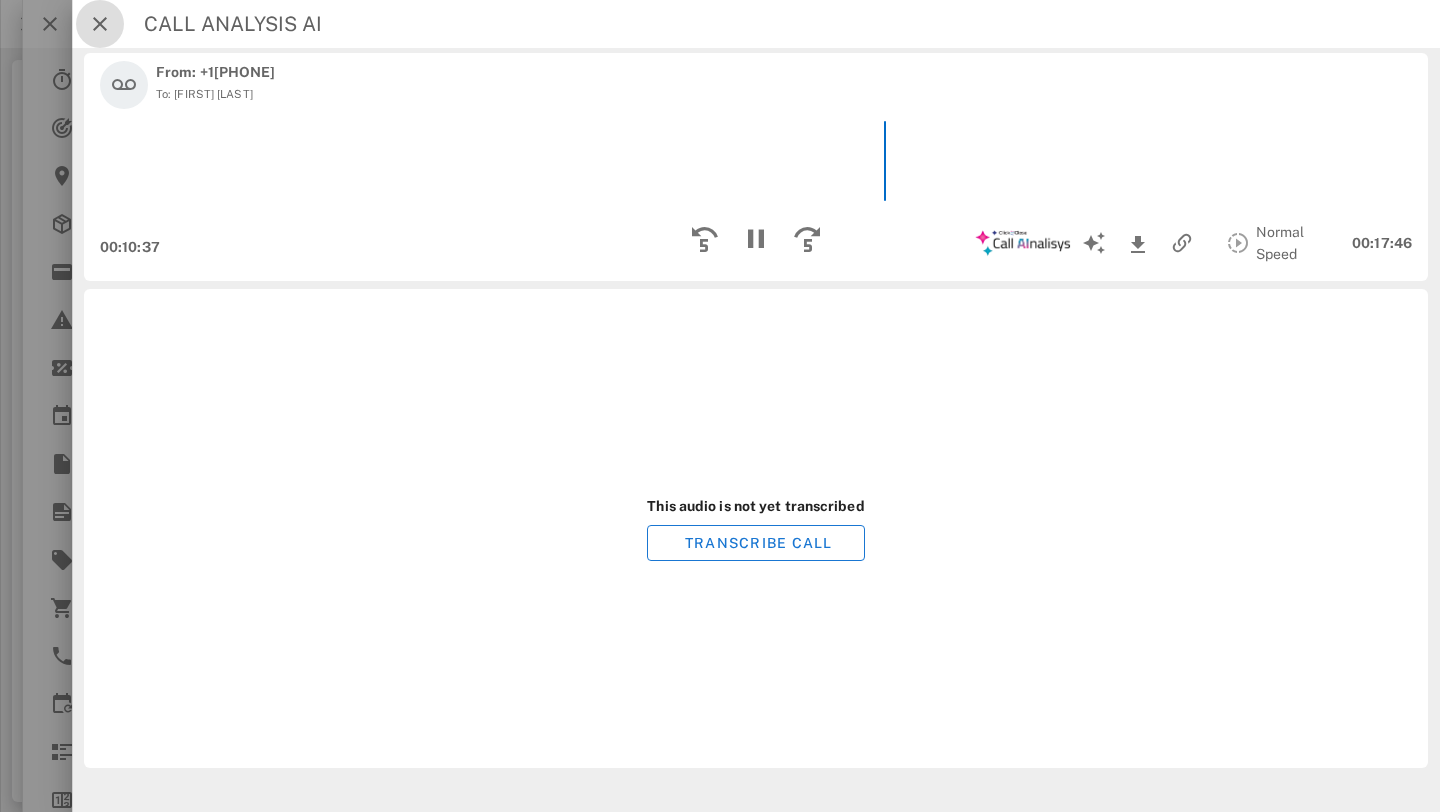 click at bounding box center [100, 24] 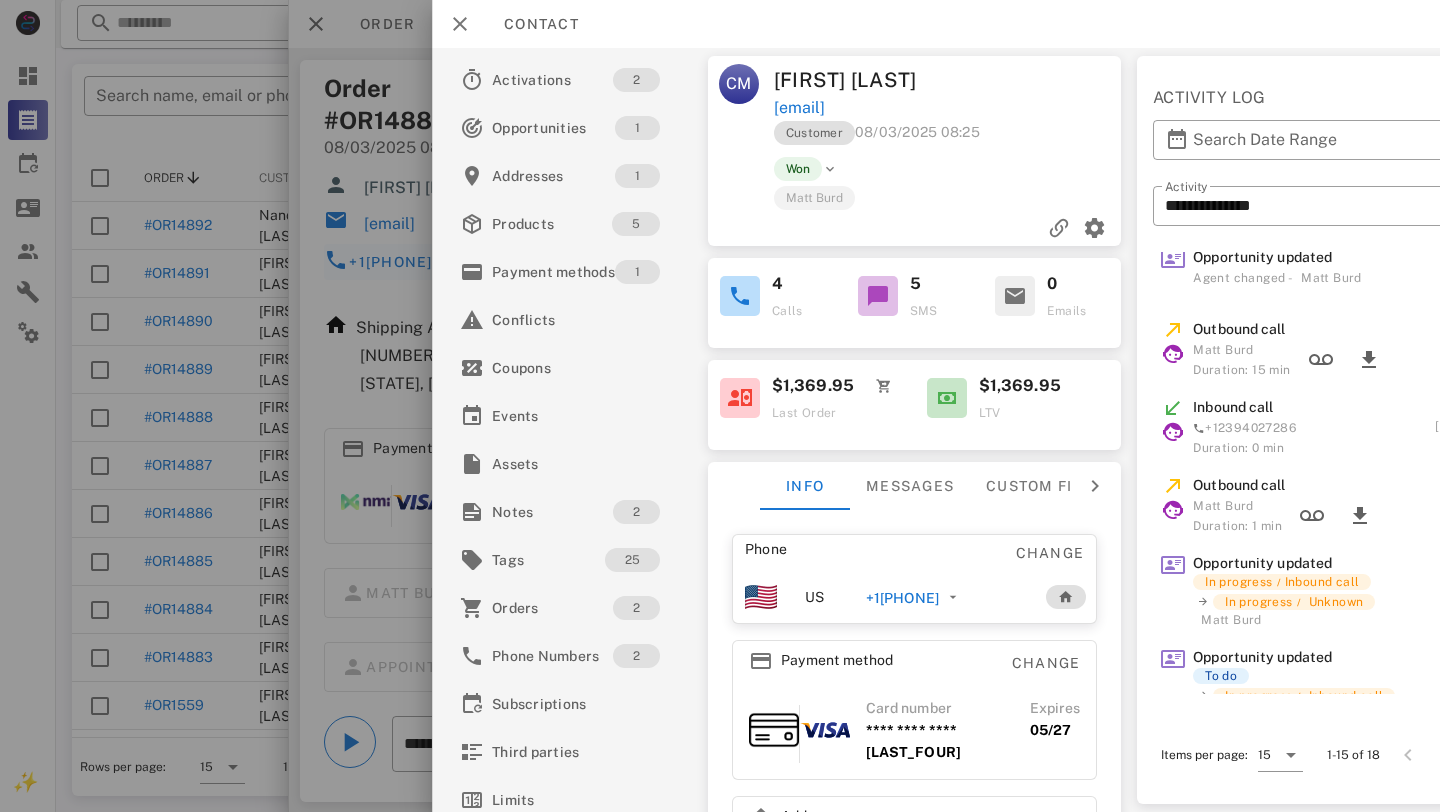 scroll, scrollTop: 361, scrollLeft: 0, axis: vertical 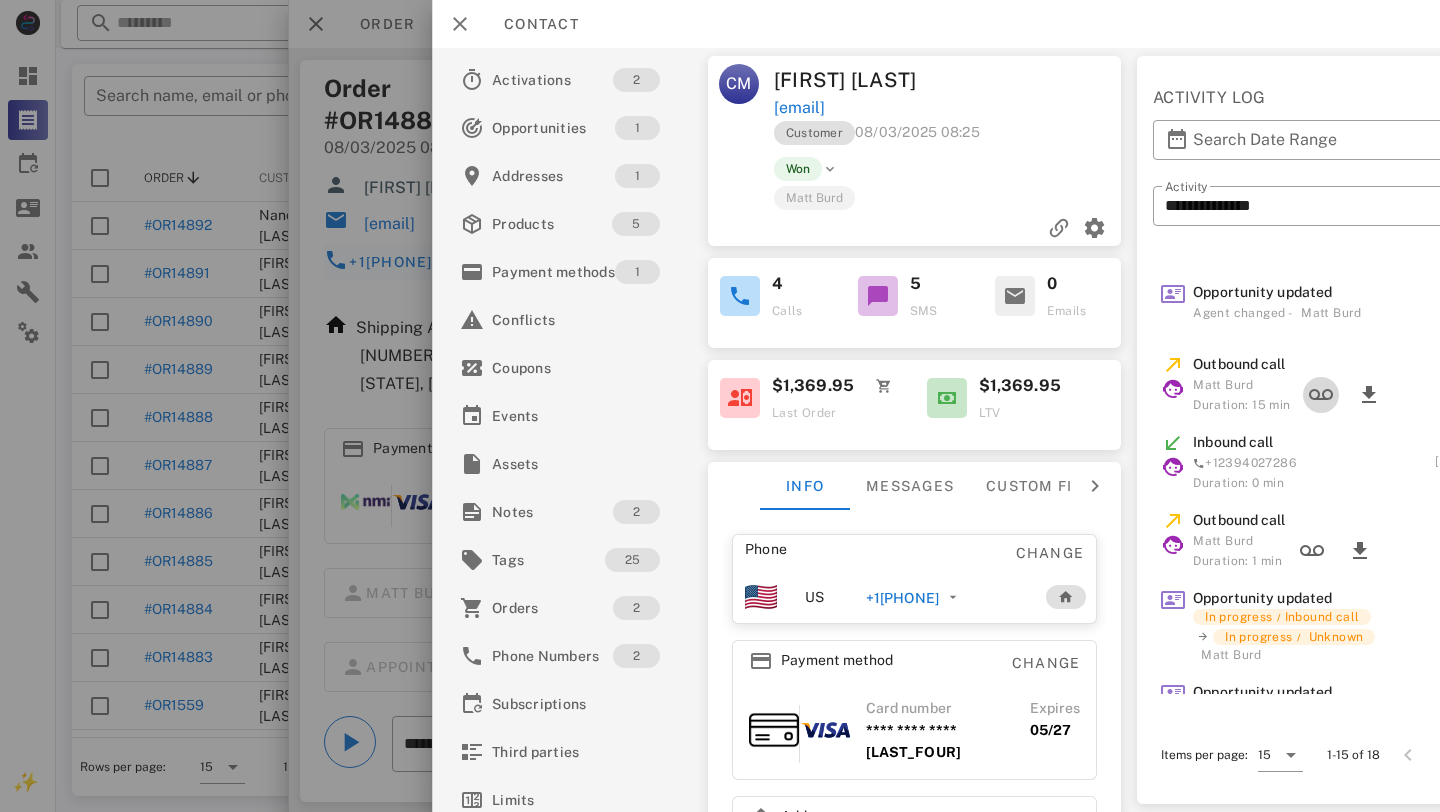click at bounding box center [1321, 395] 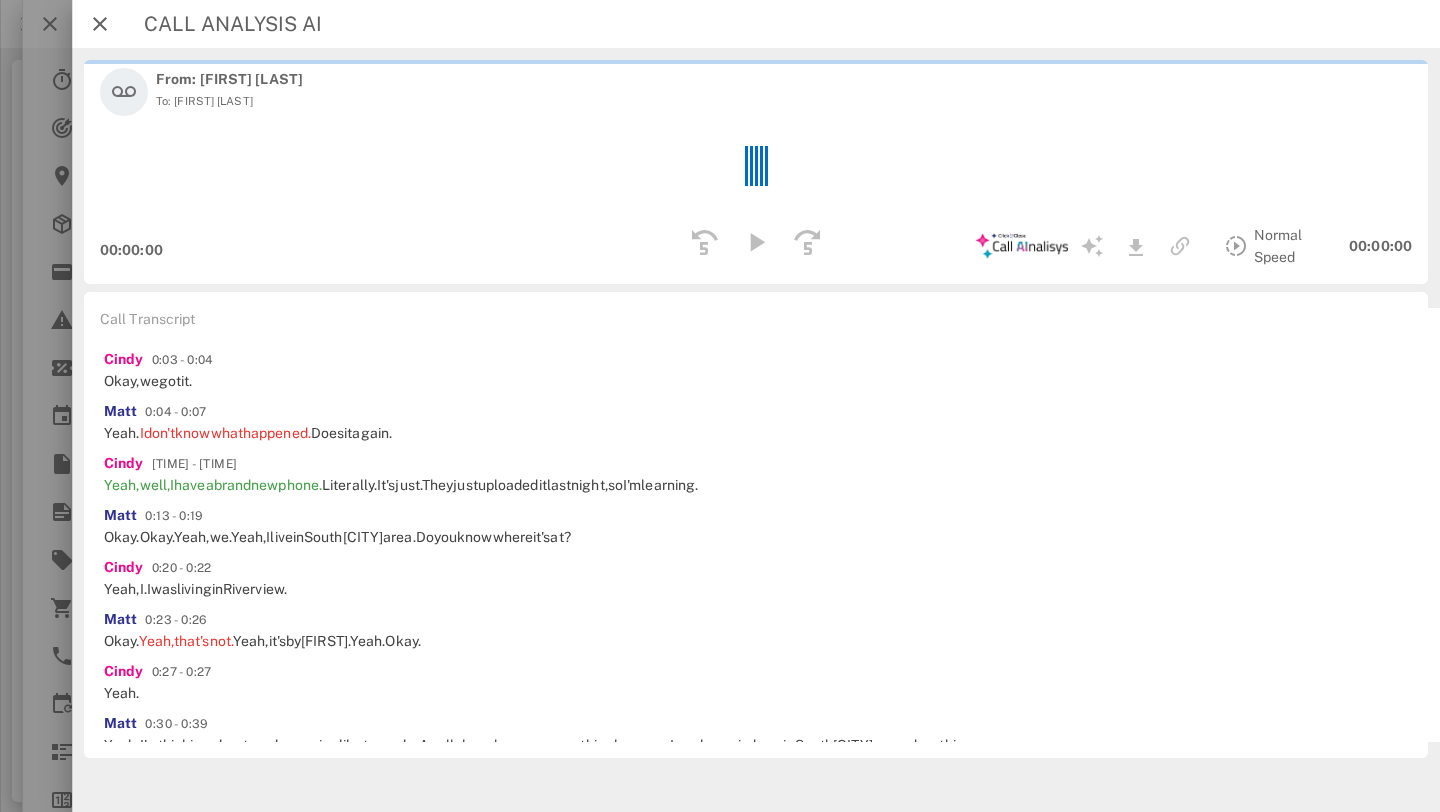 click at bounding box center (755, 246) 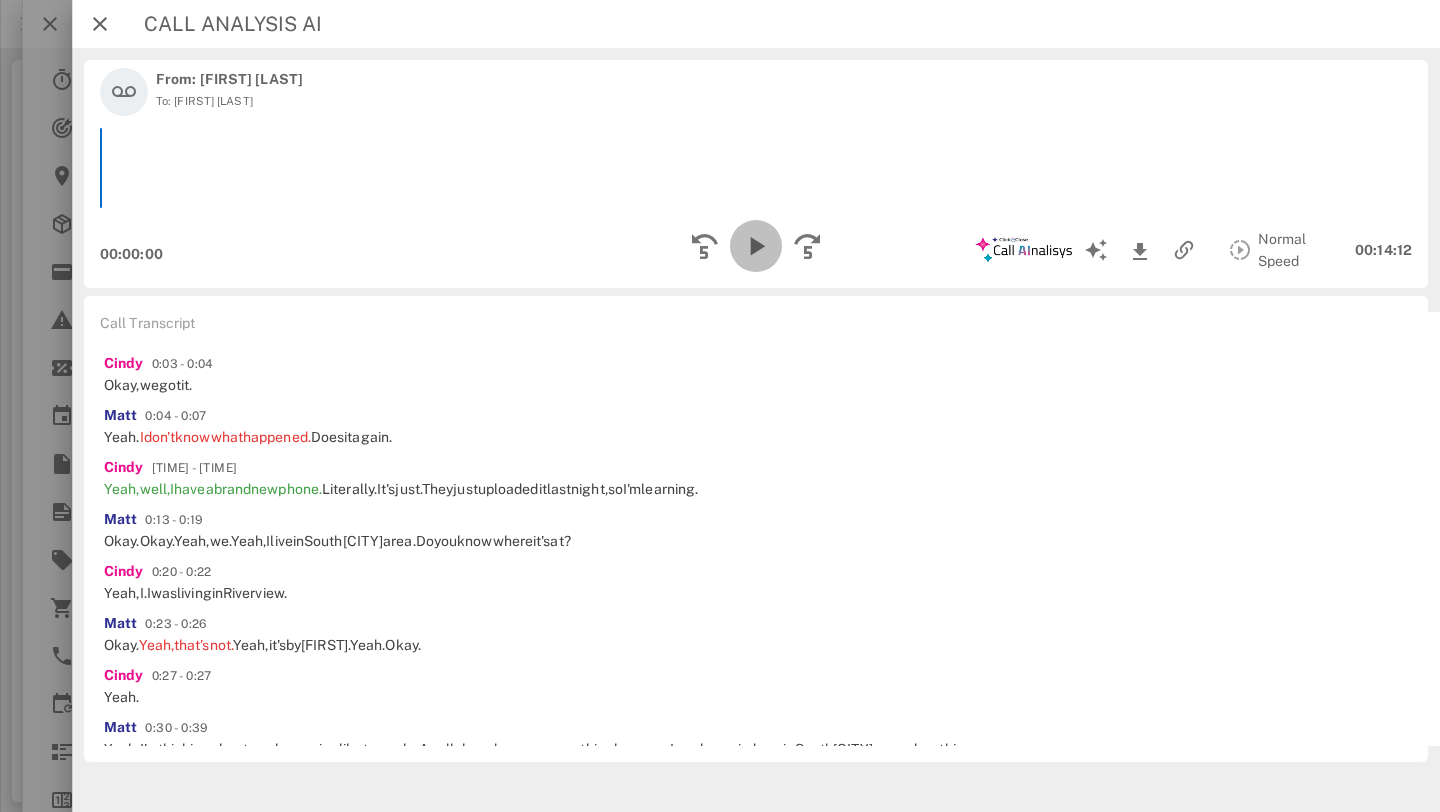 click at bounding box center [756, 246] 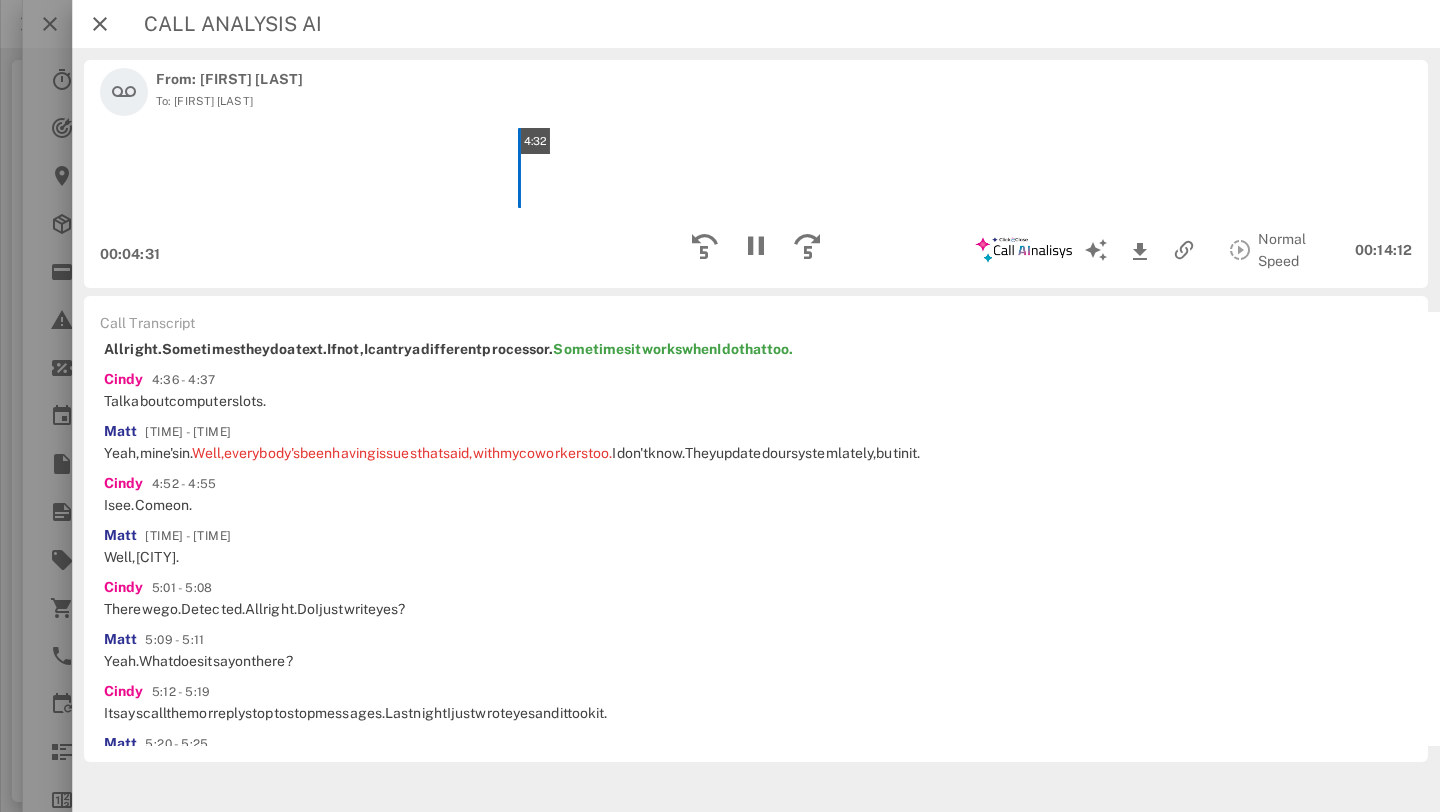 scroll, scrollTop: 1663, scrollLeft: 0, axis: vertical 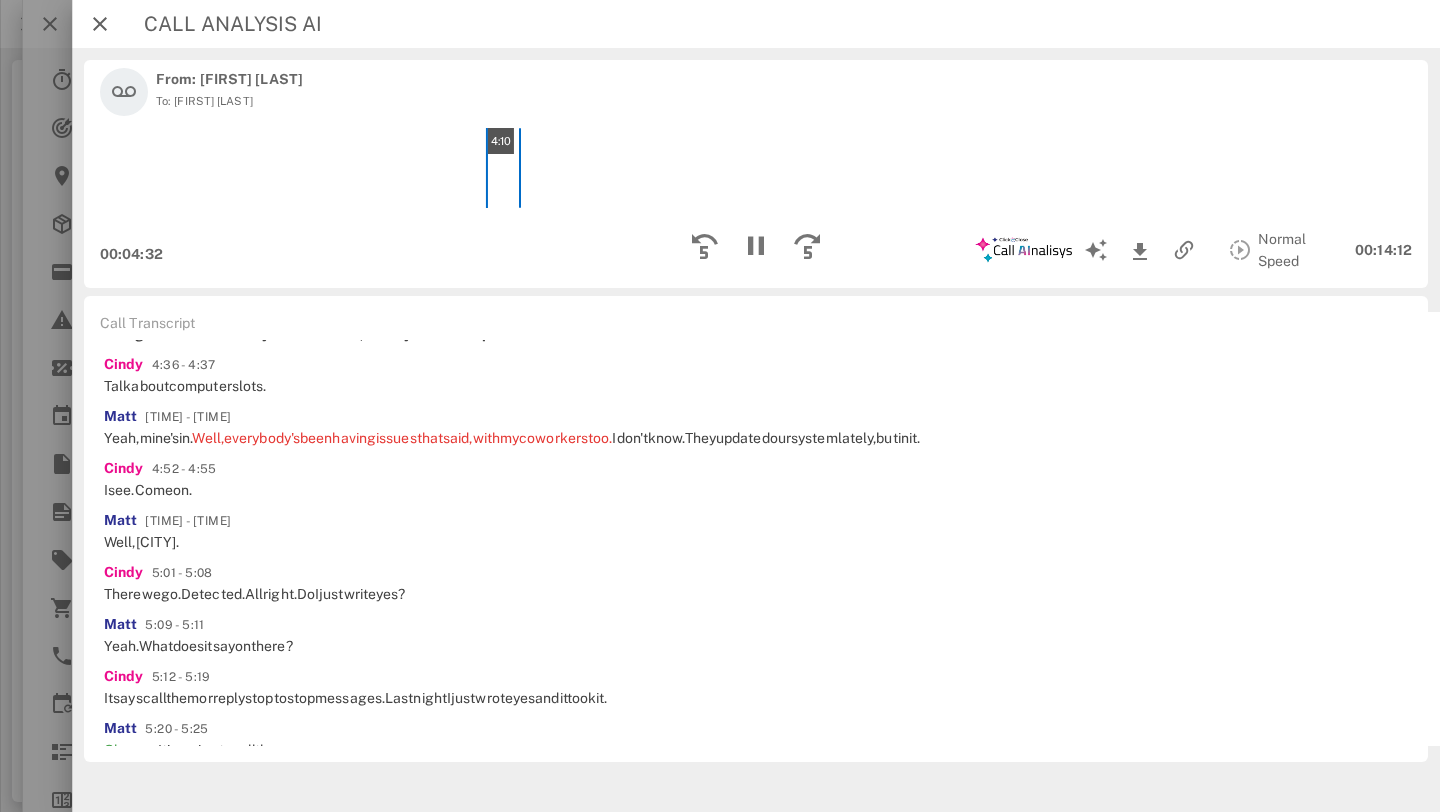 click on "4:10" at bounding box center (756, 168) 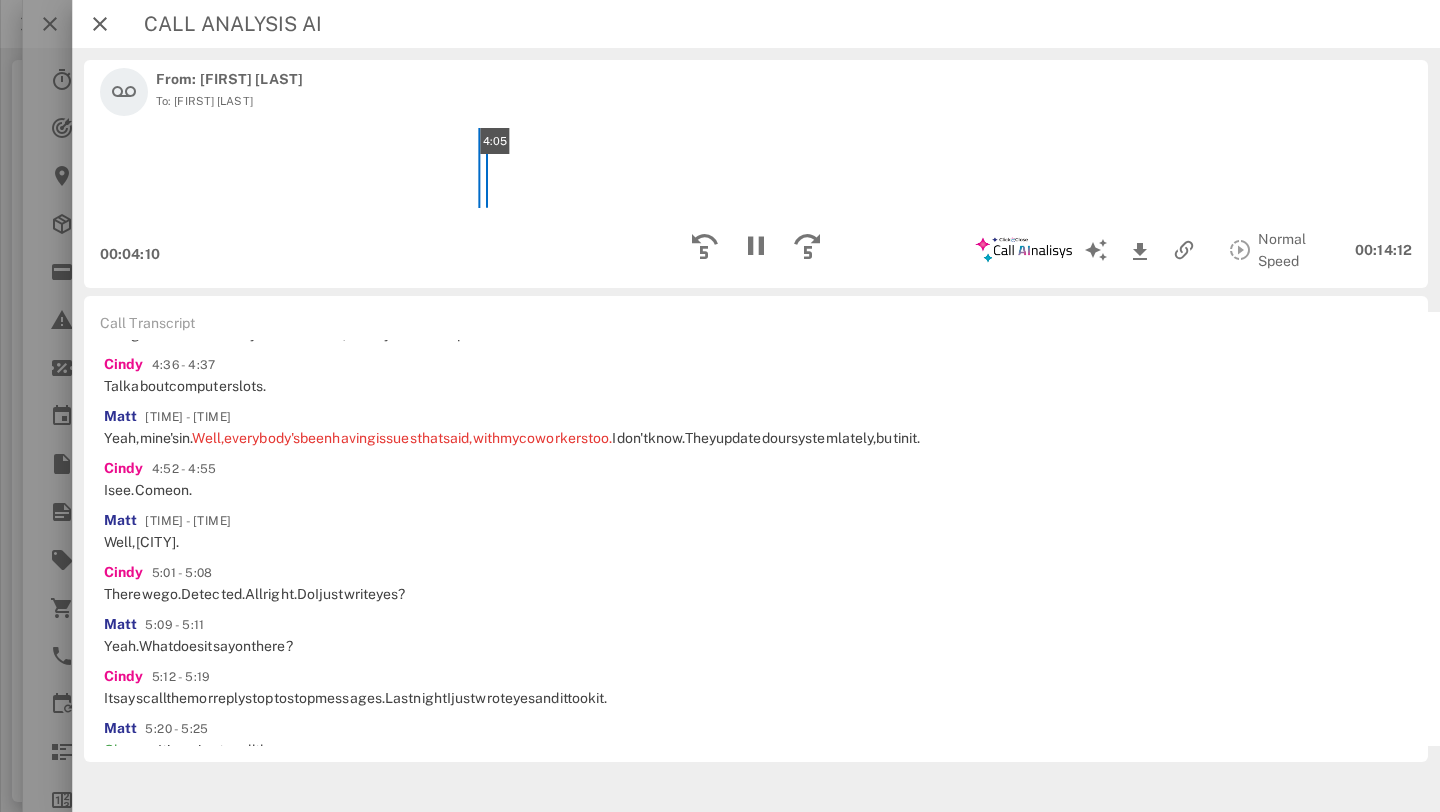 click on "4:05" at bounding box center (756, 168) 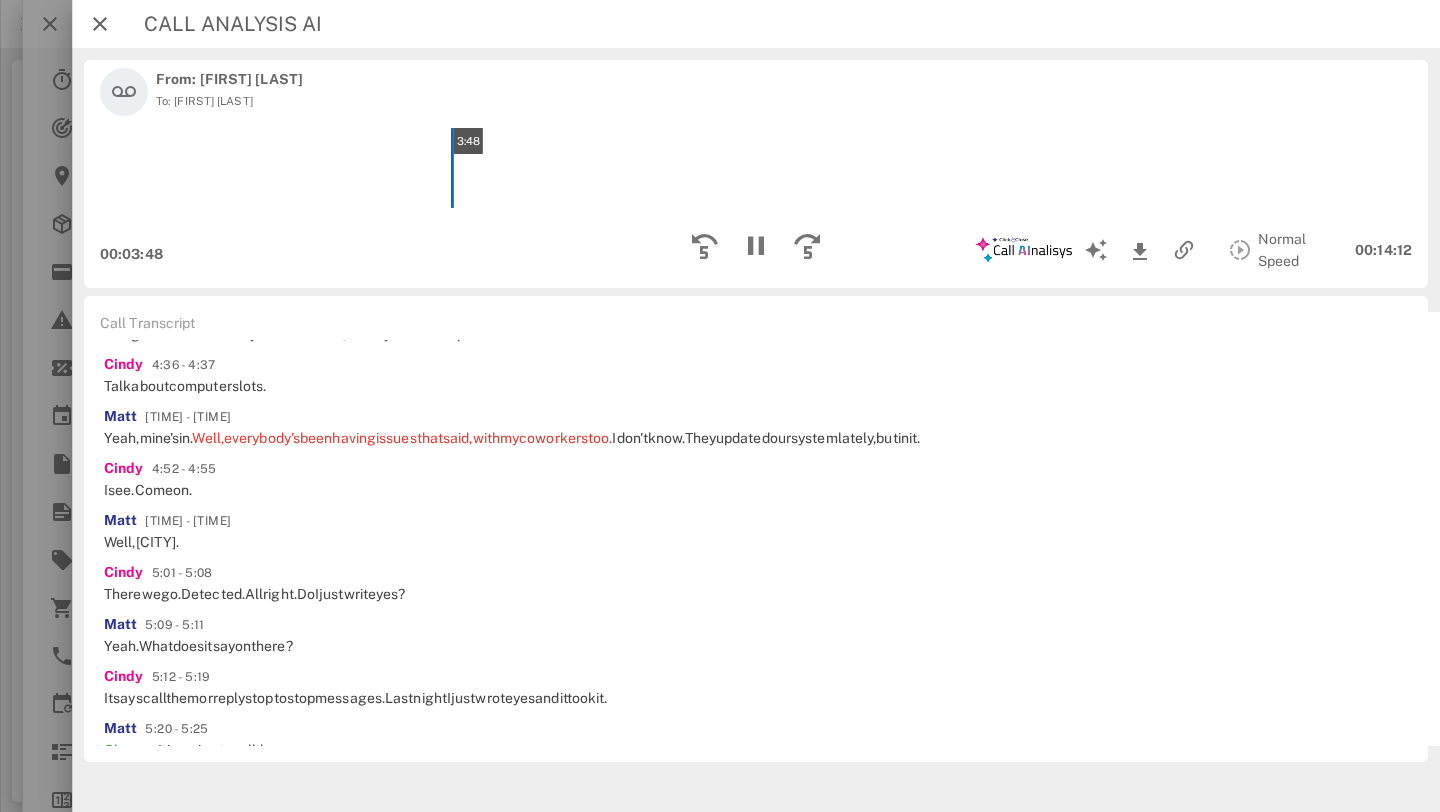 scroll, scrollTop: 1611, scrollLeft: 0, axis: vertical 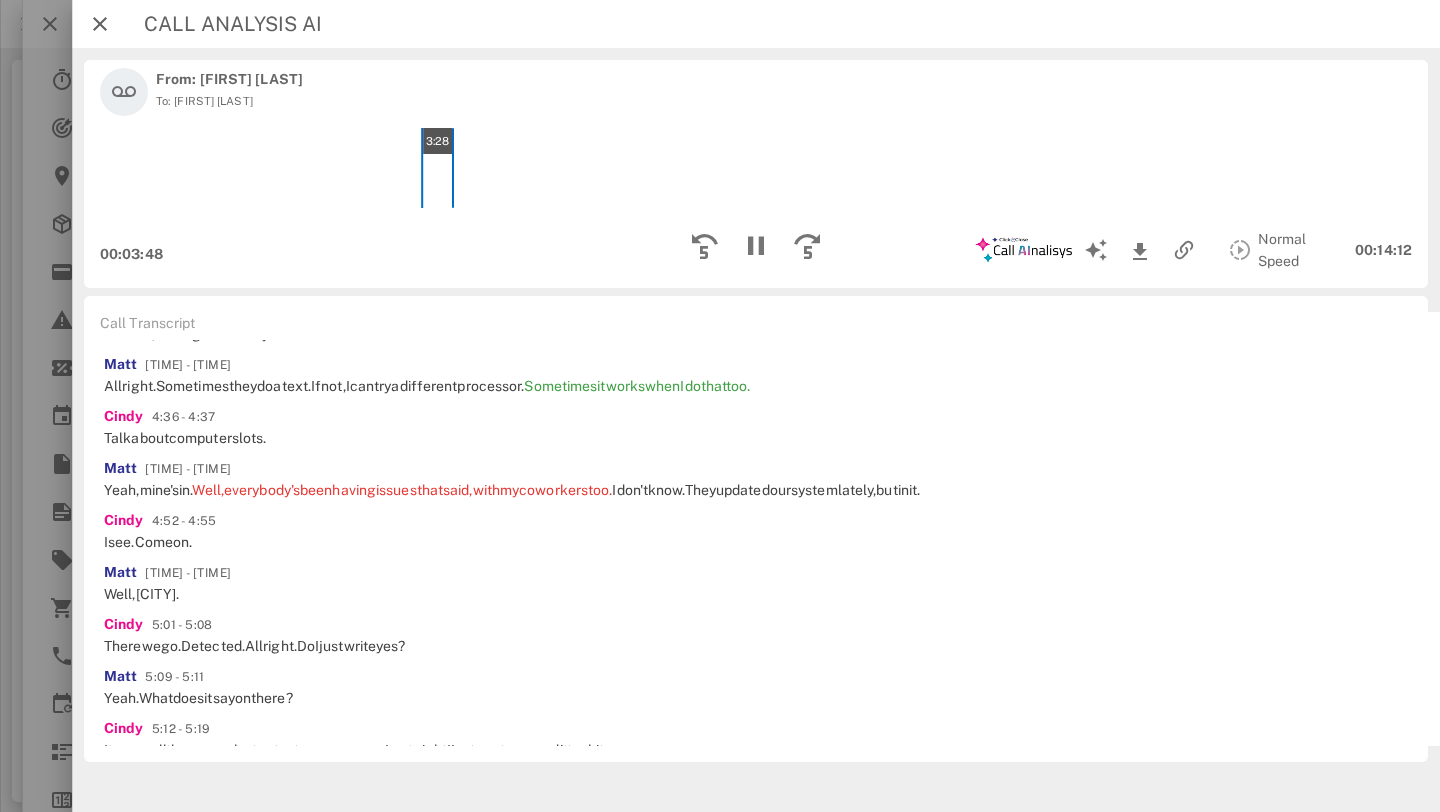 click on "3:28" at bounding box center [756, 168] 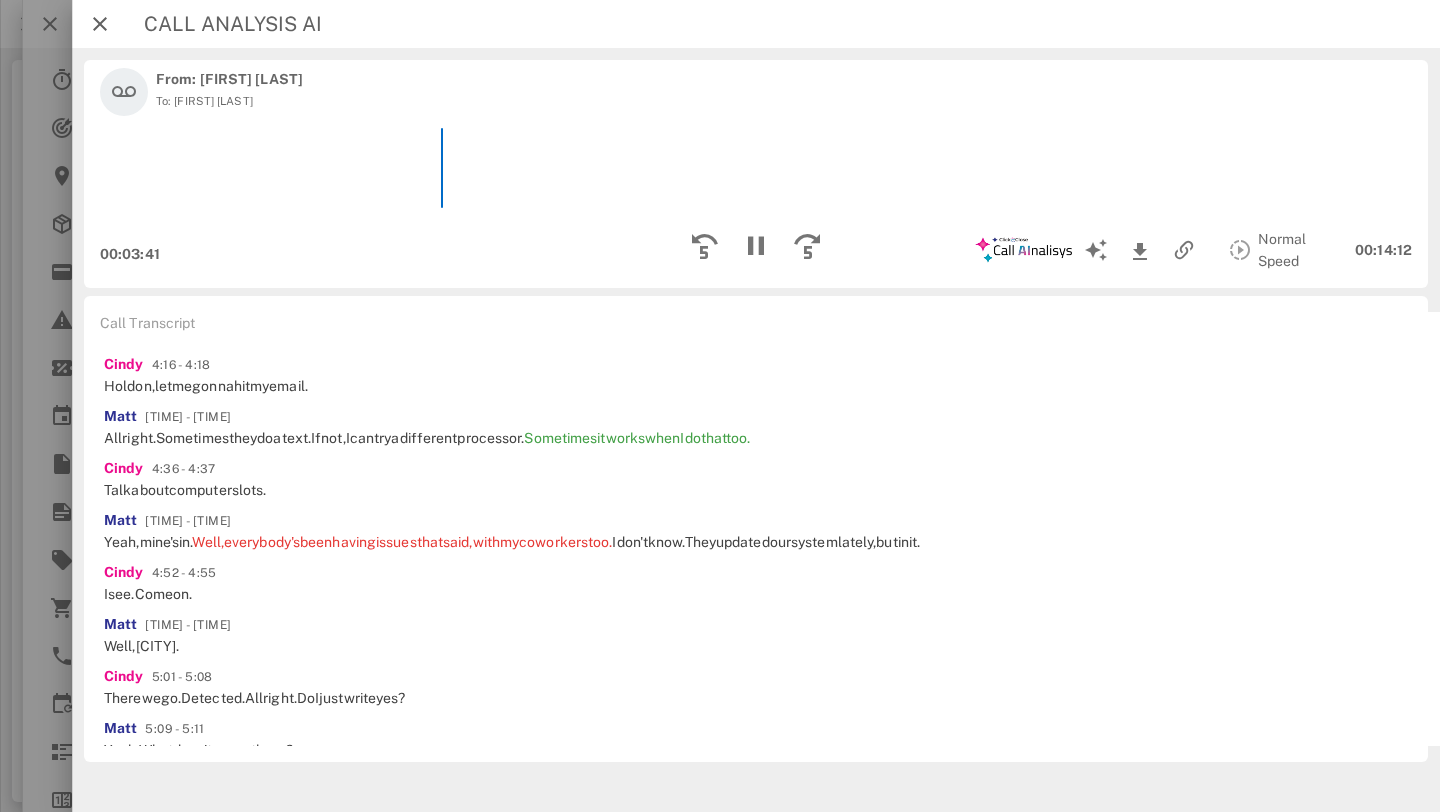 scroll, scrollTop: 1611, scrollLeft: 0, axis: vertical 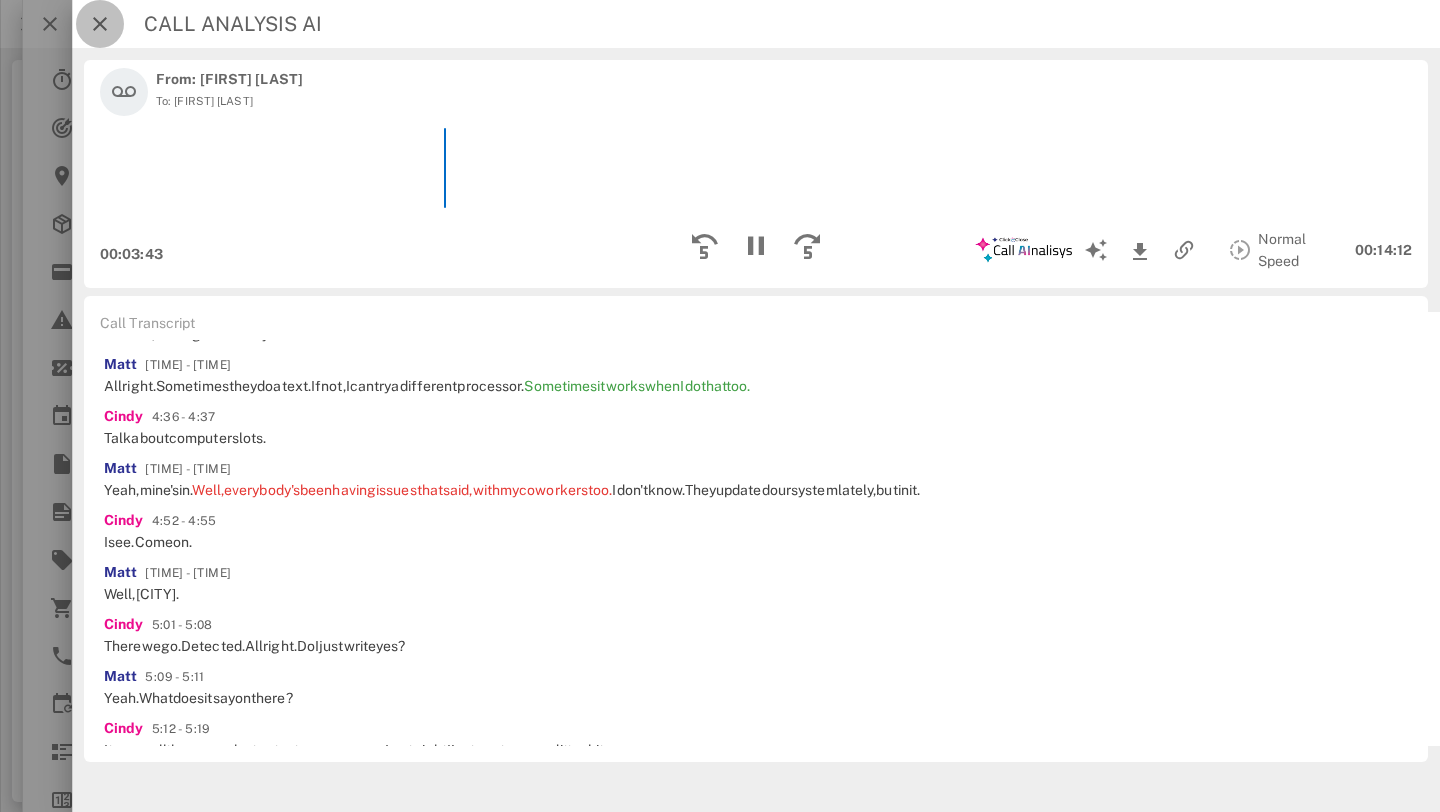 click at bounding box center [100, 24] 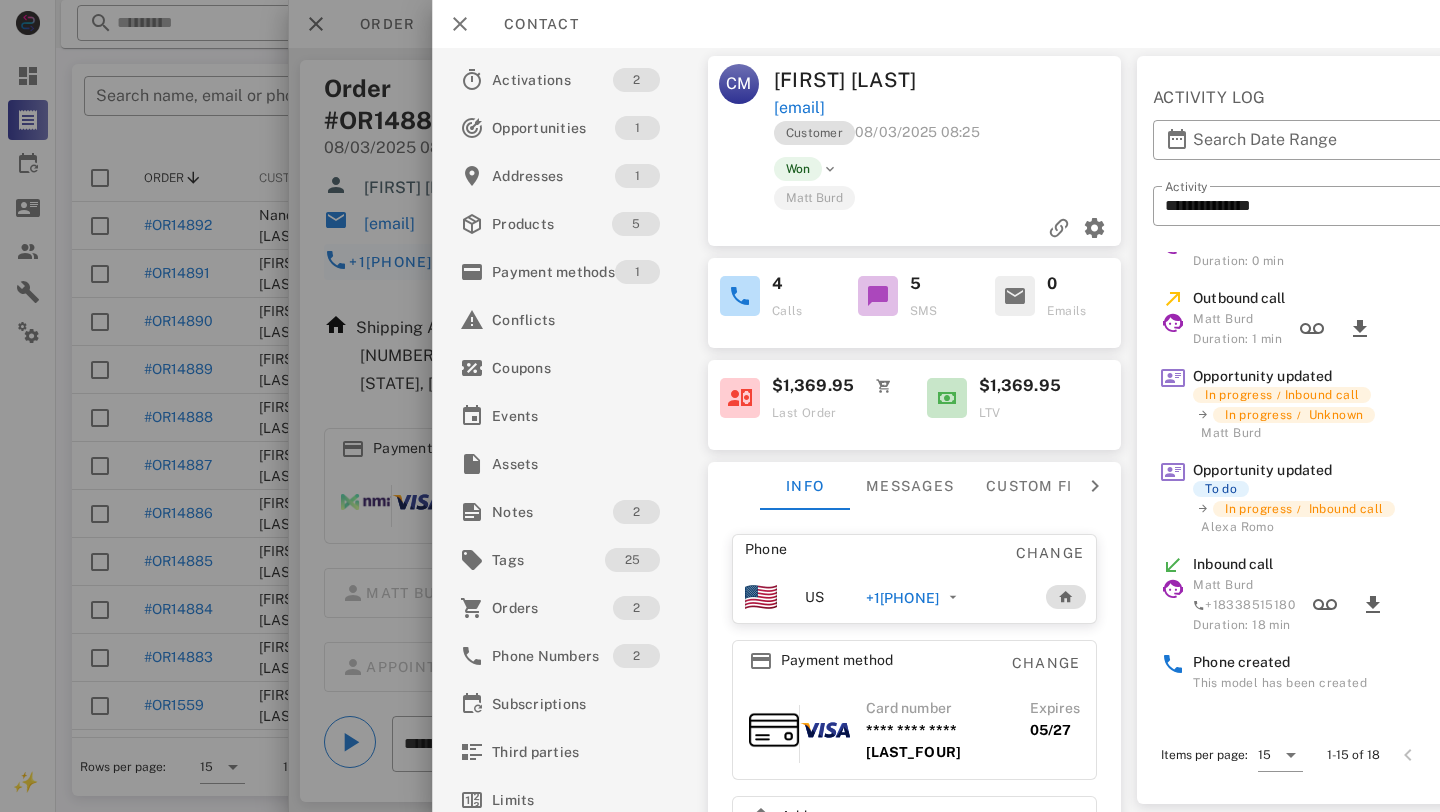 scroll, scrollTop: 750, scrollLeft: 0, axis: vertical 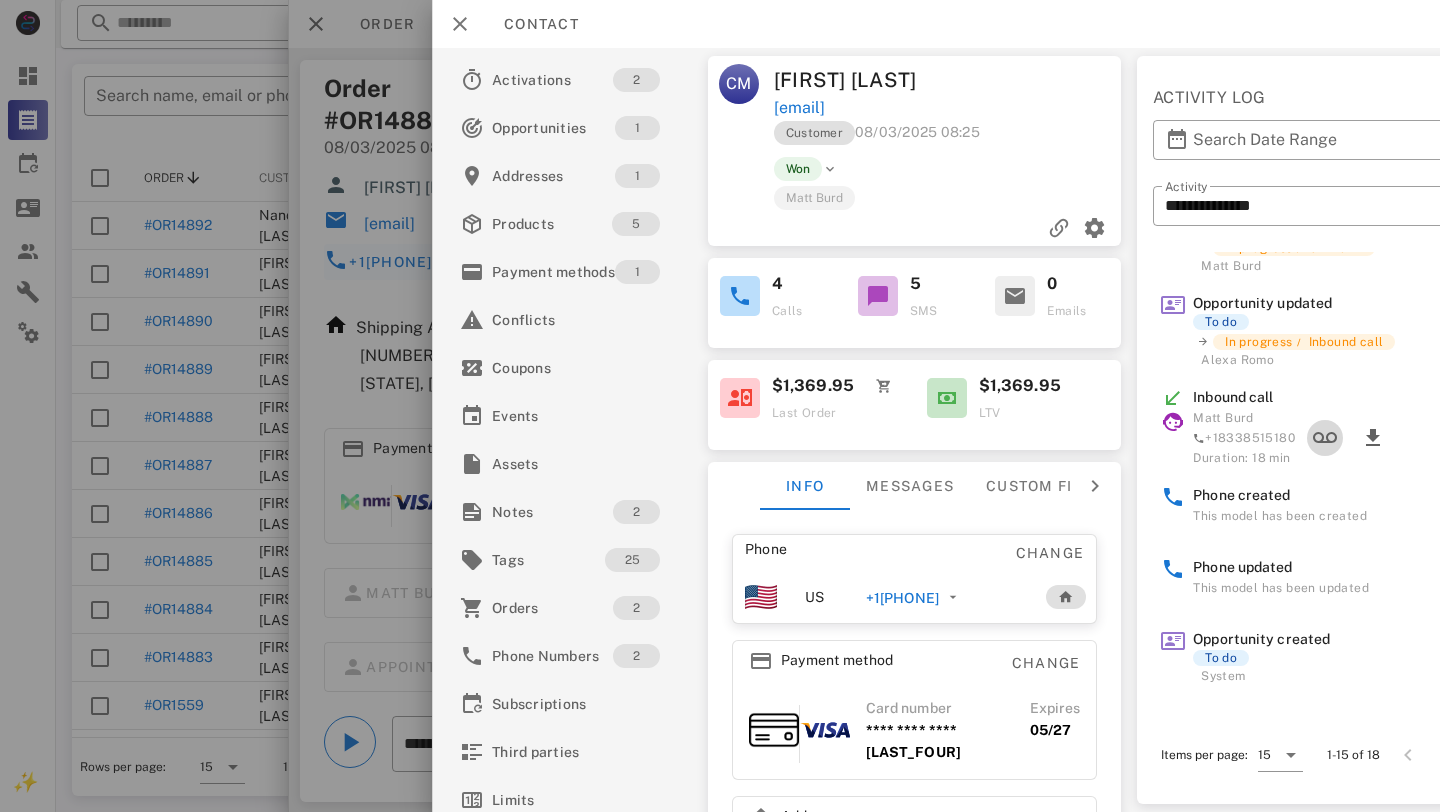 click at bounding box center (1325, 438) 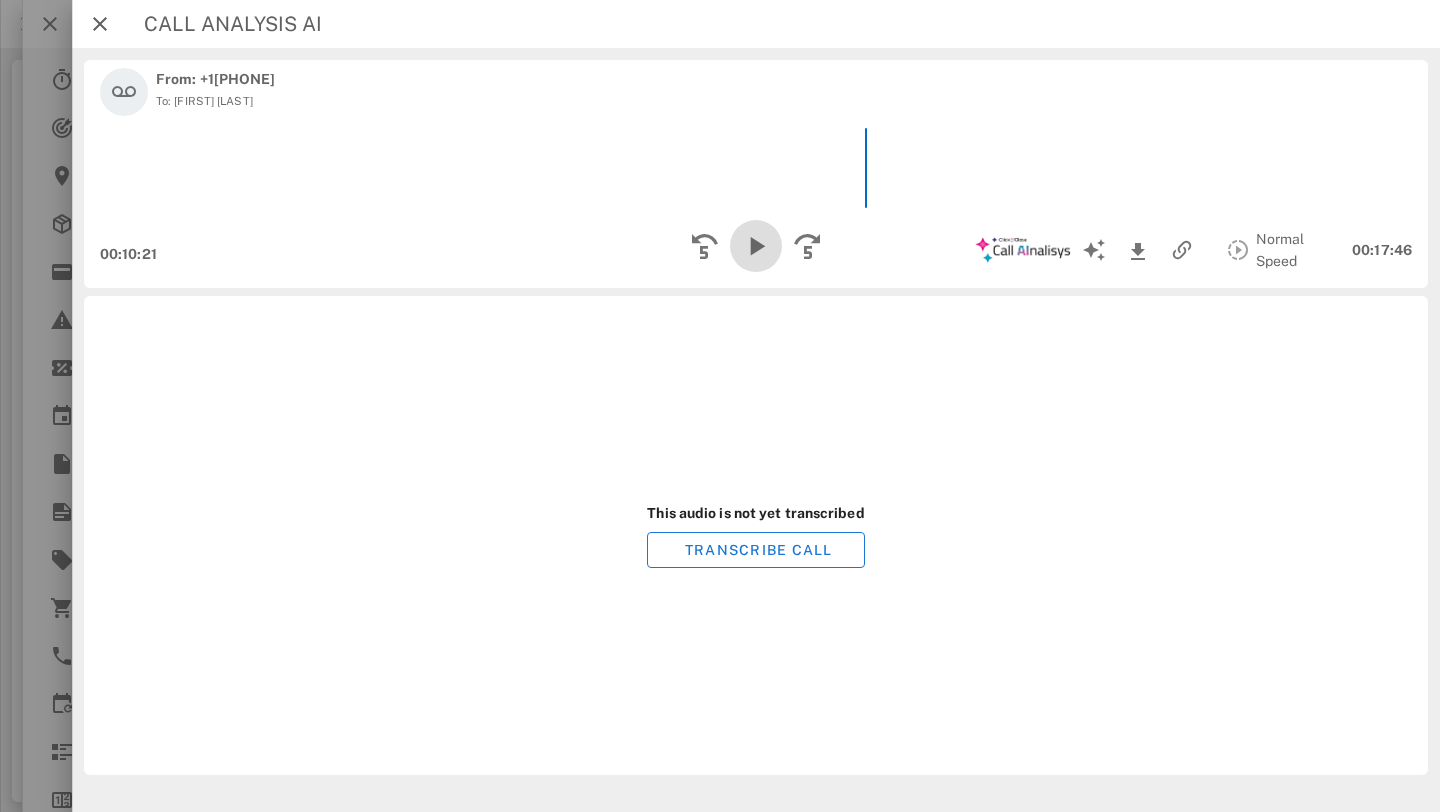 click at bounding box center [756, 246] 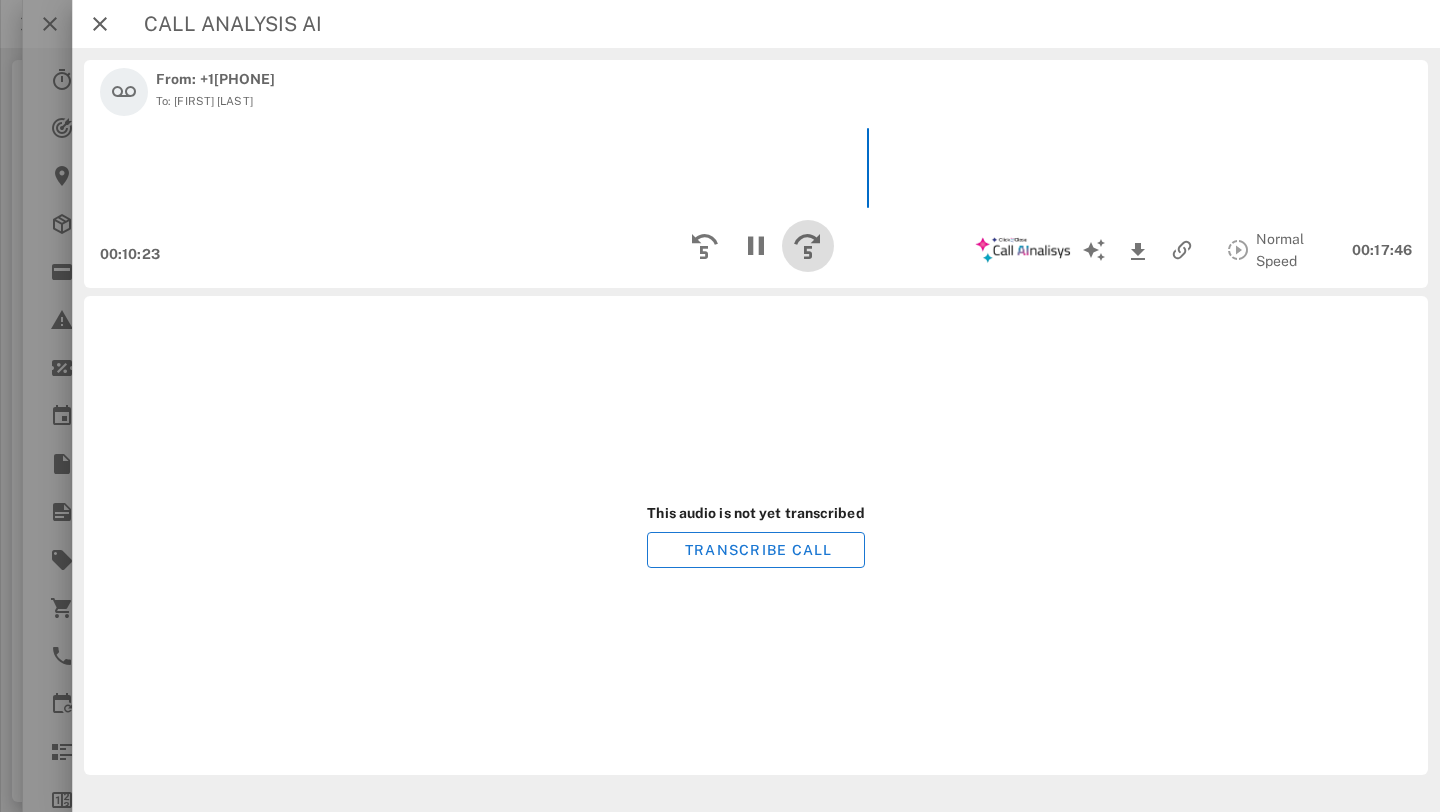 click at bounding box center [808, 246] 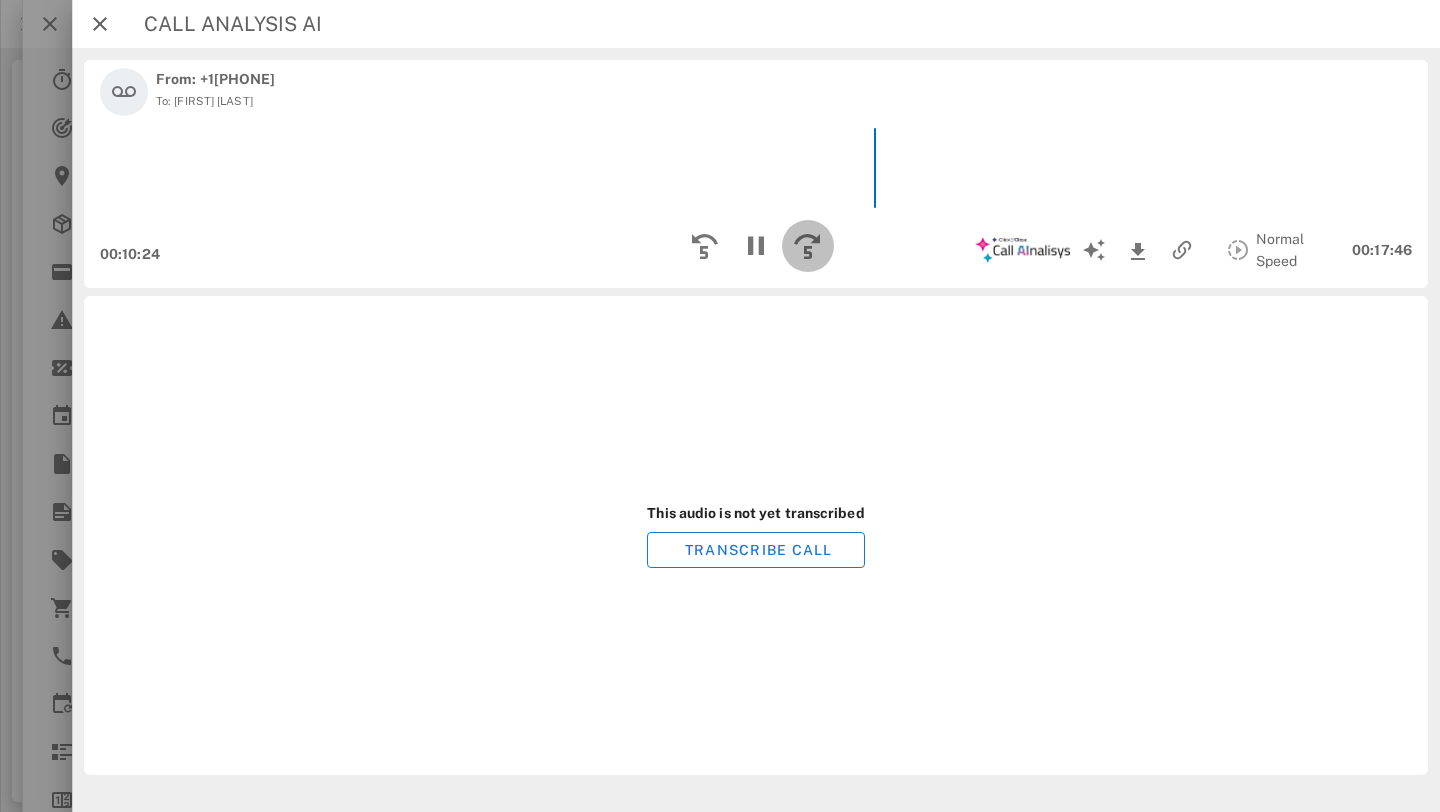 click at bounding box center (808, 246) 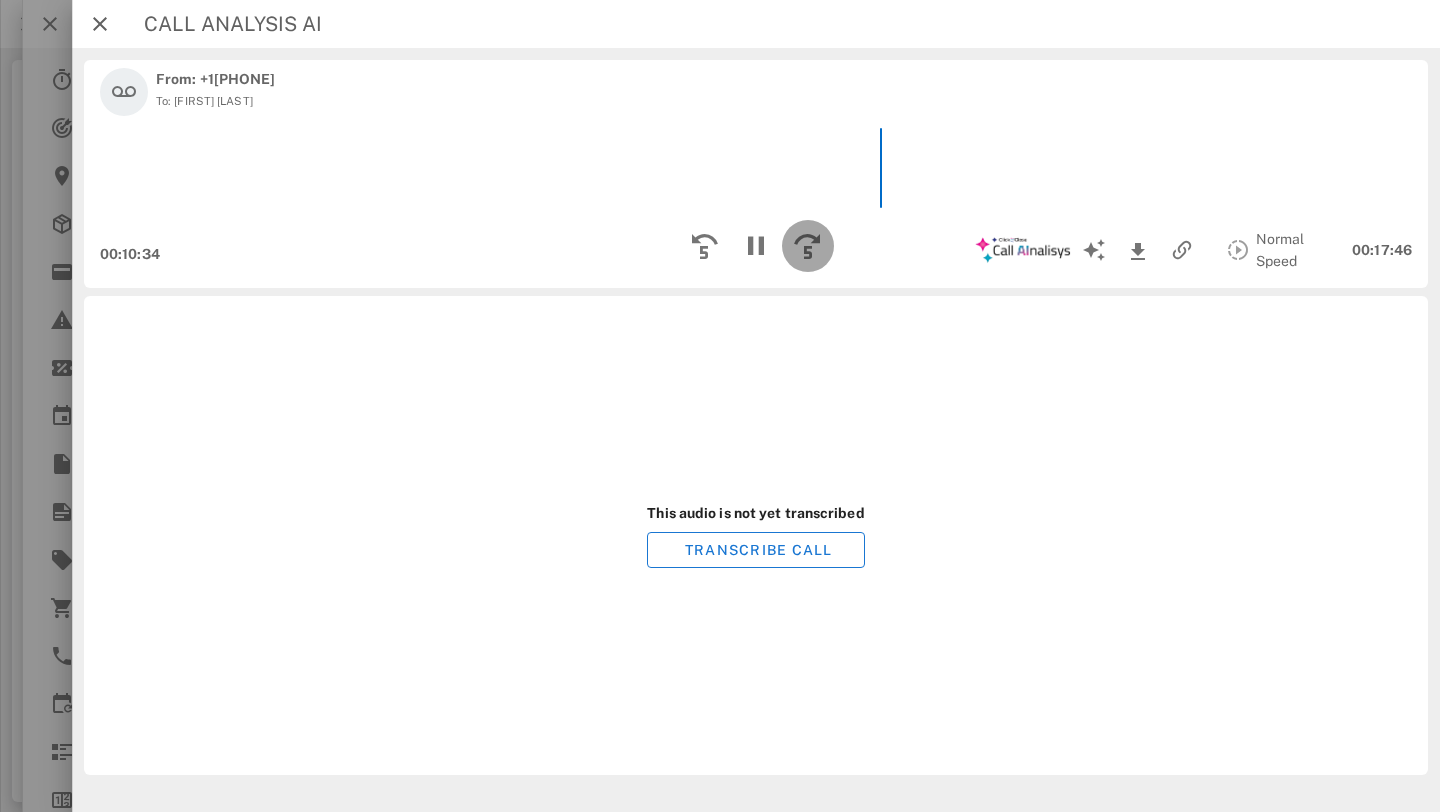 click at bounding box center [808, 246] 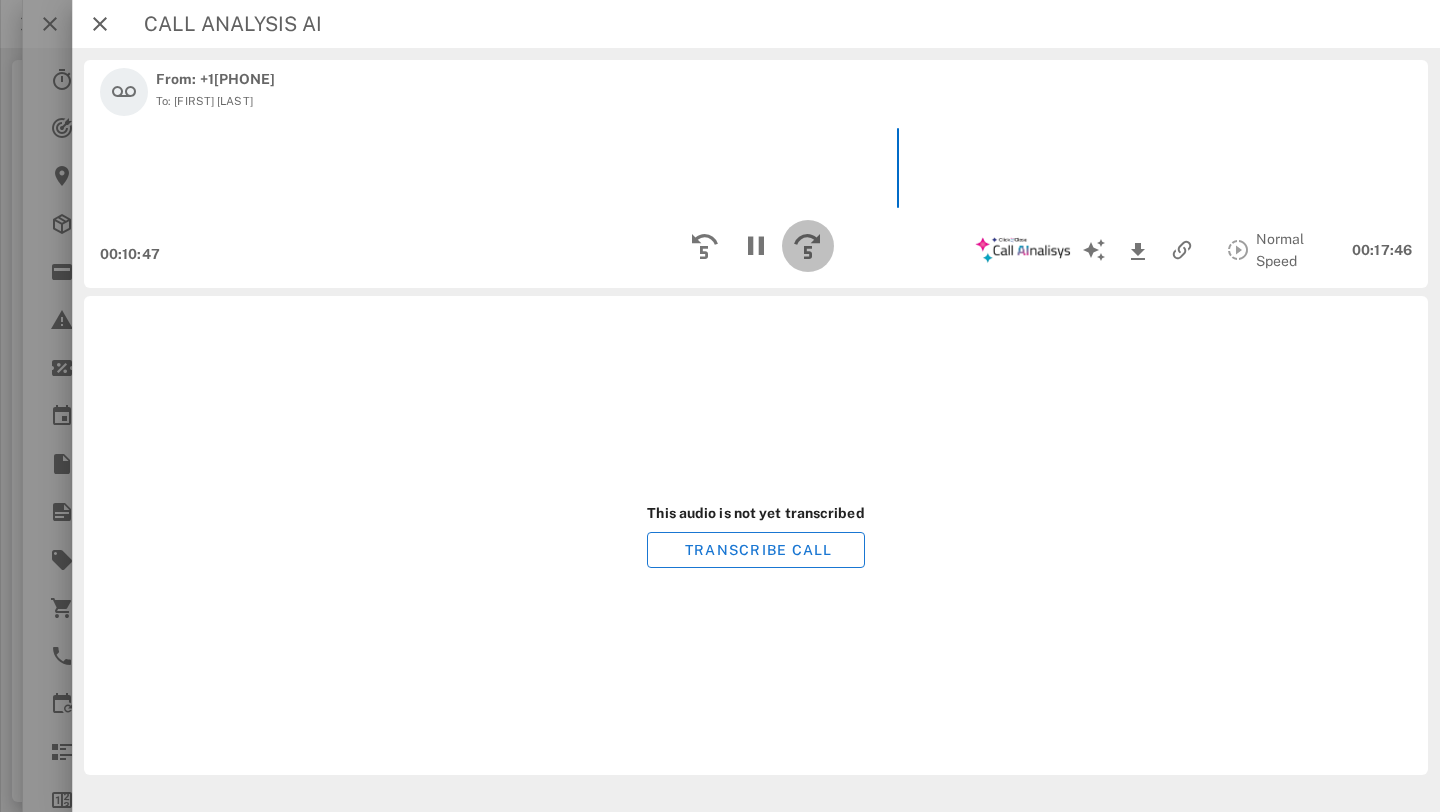 click at bounding box center (808, 246) 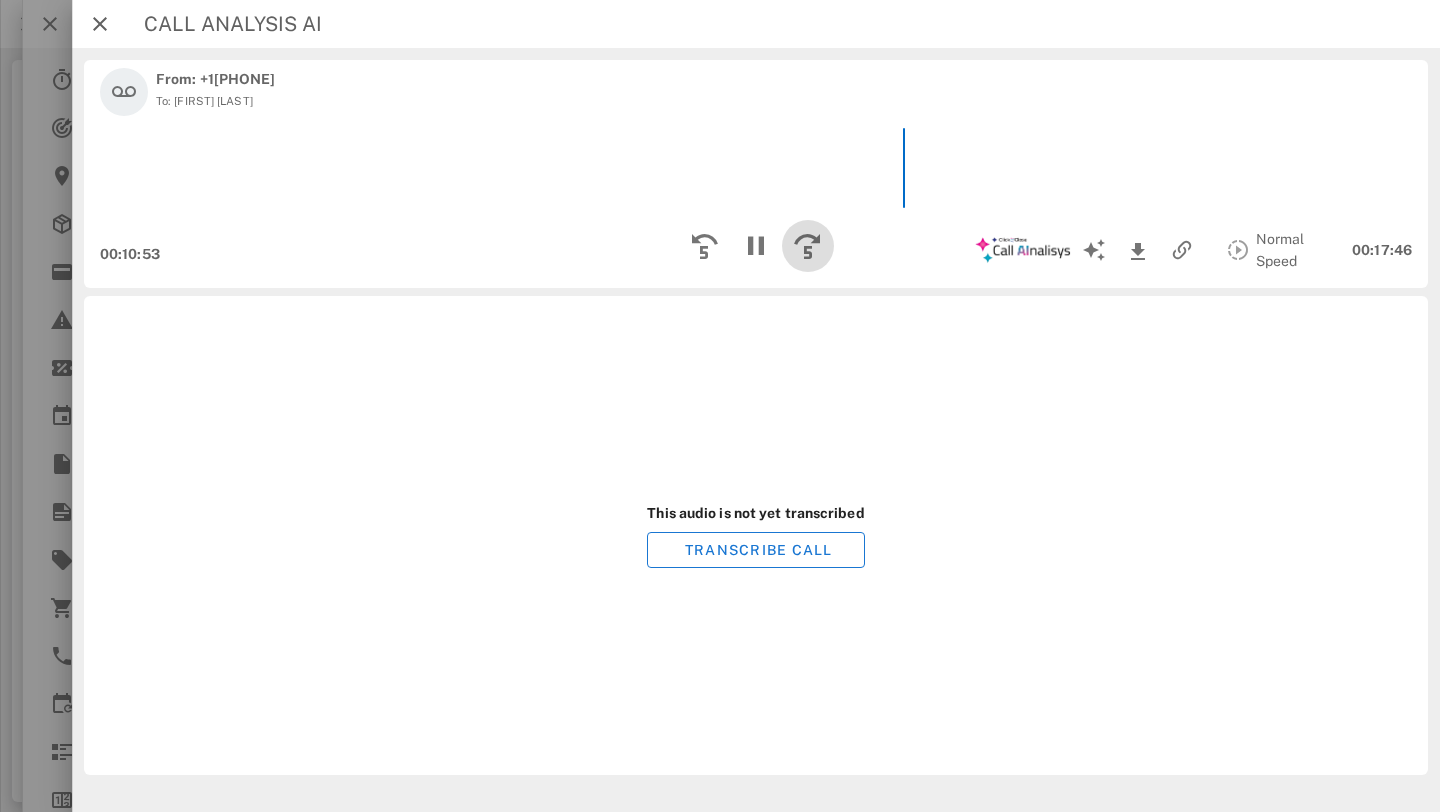 click at bounding box center (808, 246) 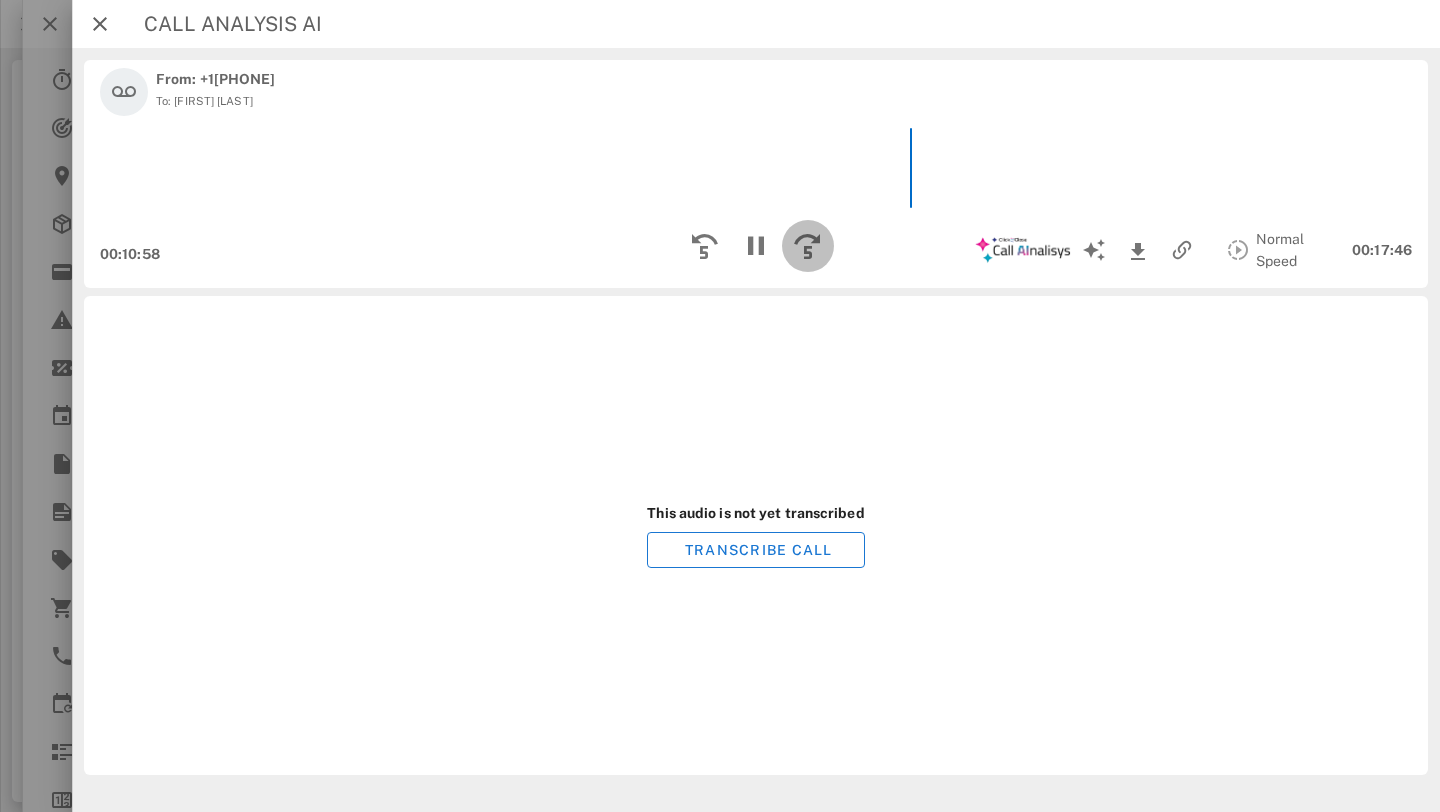 click at bounding box center [808, 246] 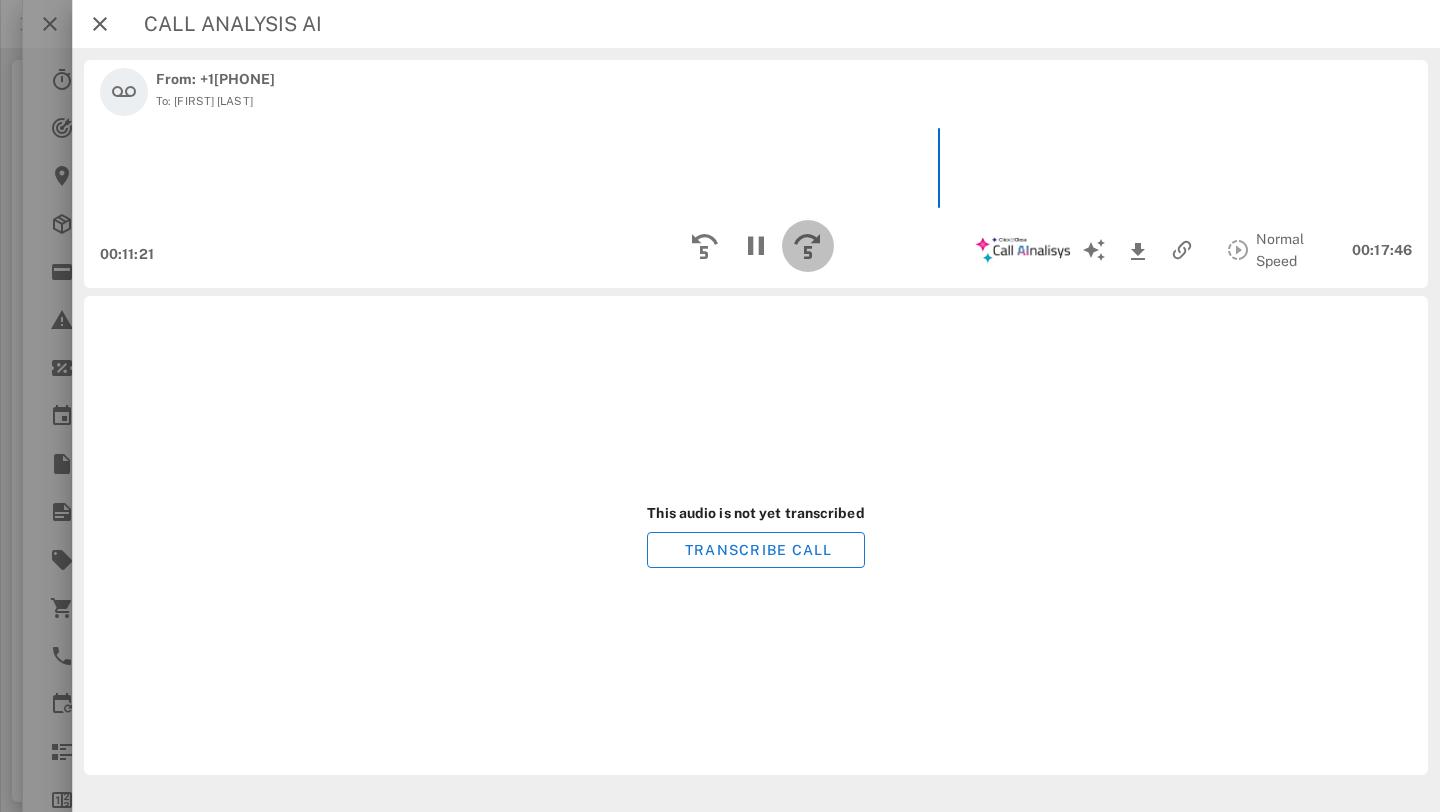 click at bounding box center [808, 246] 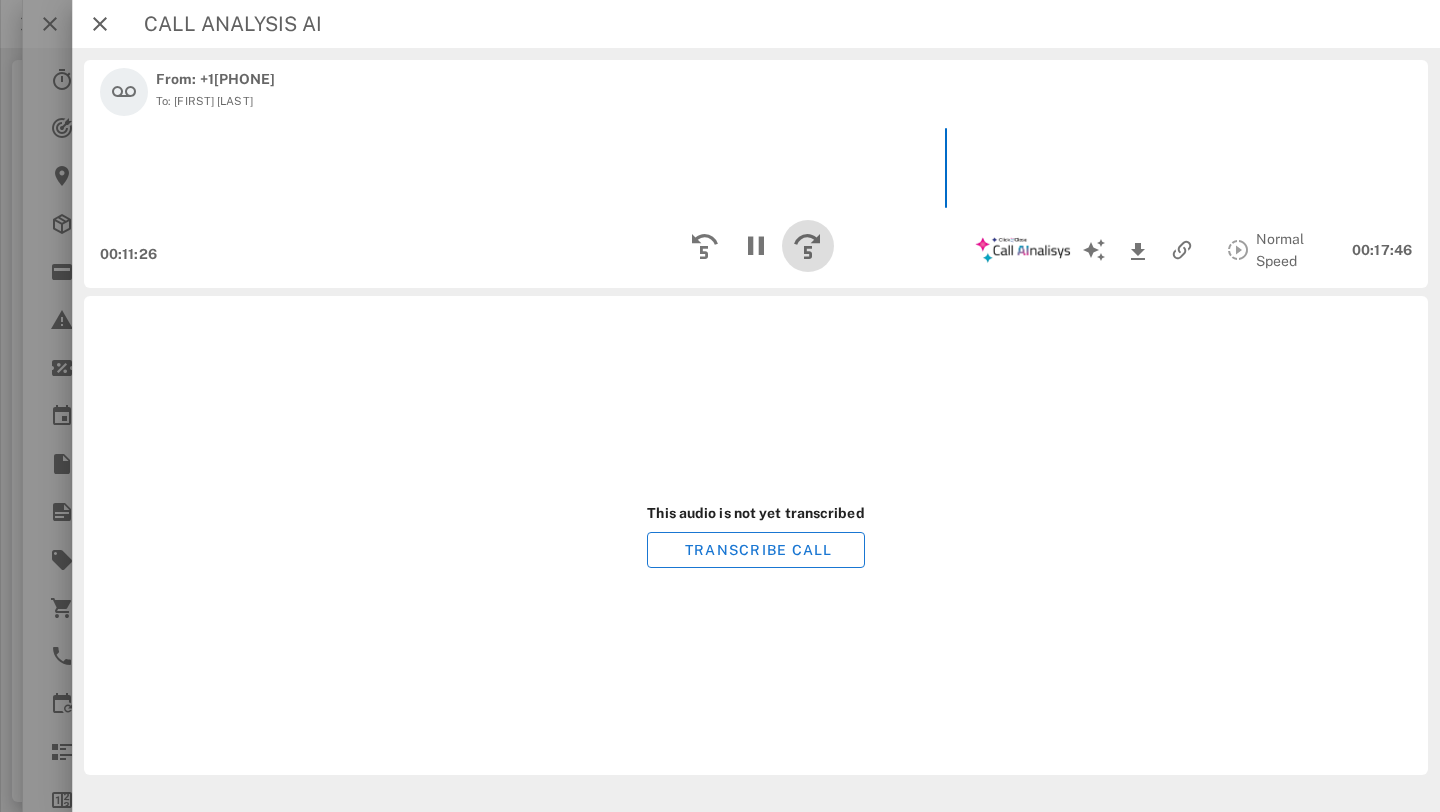 click at bounding box center (808, 246) 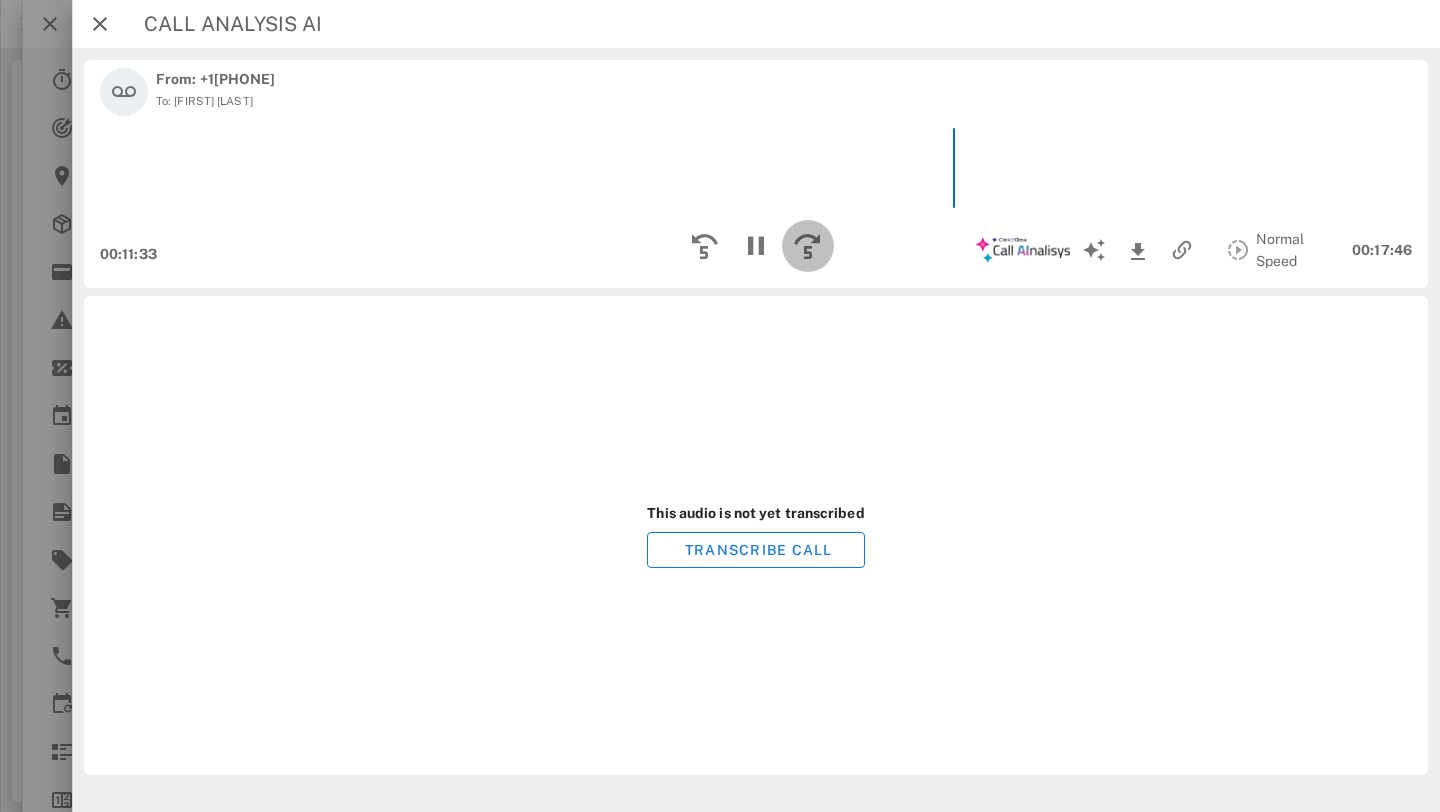 click at bounding box center [808, 246] 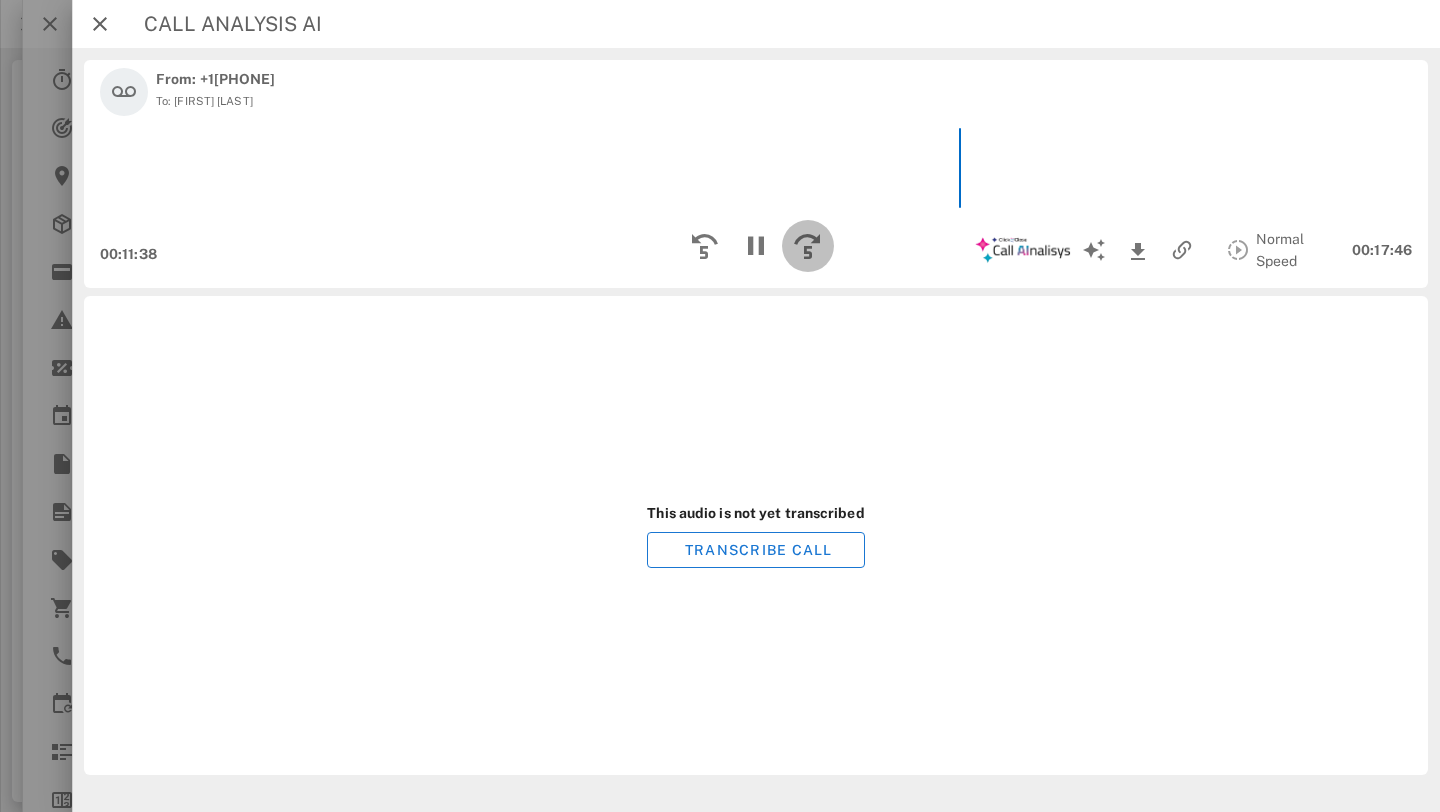 click at bounding box center (808, 246) 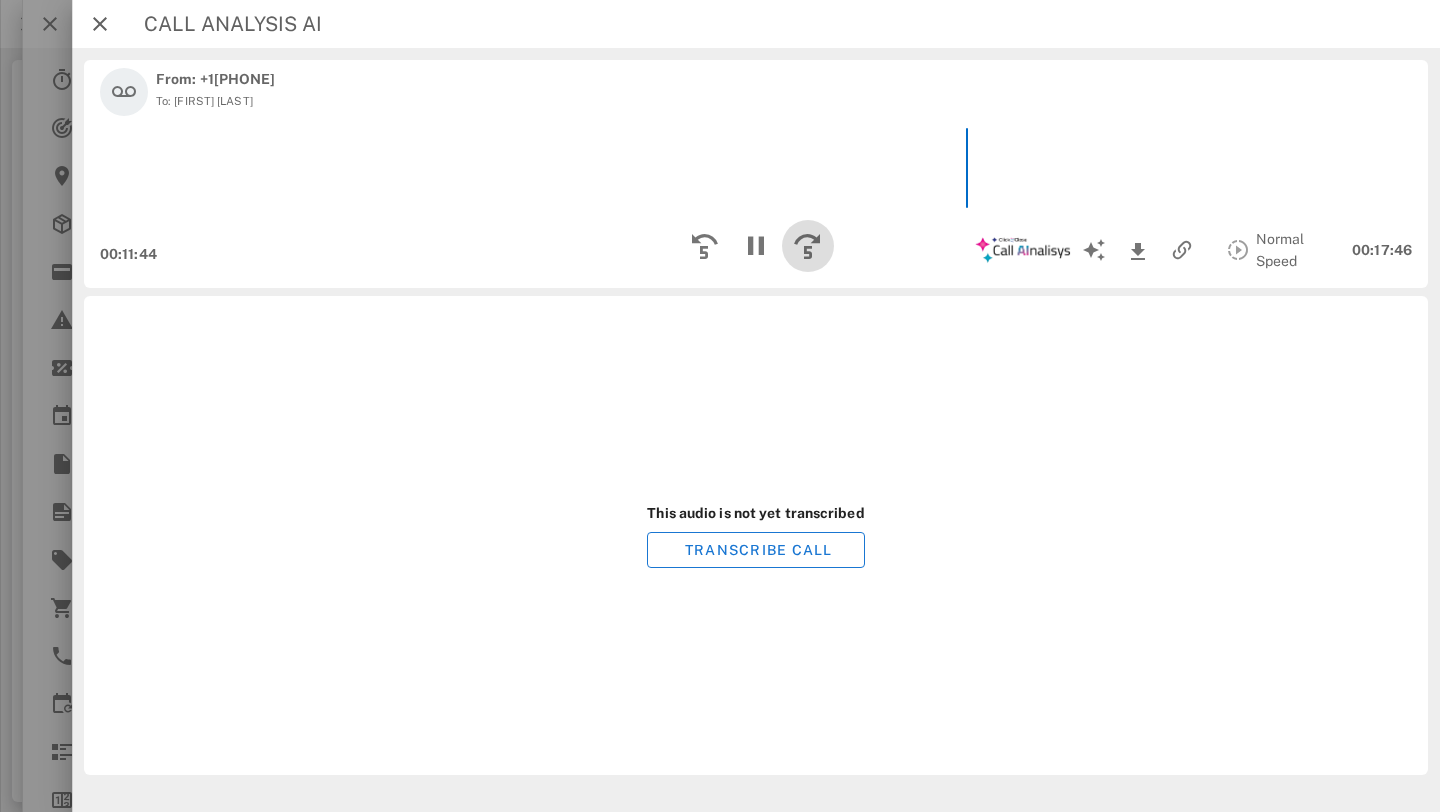 click at bounding box center (808, 246) 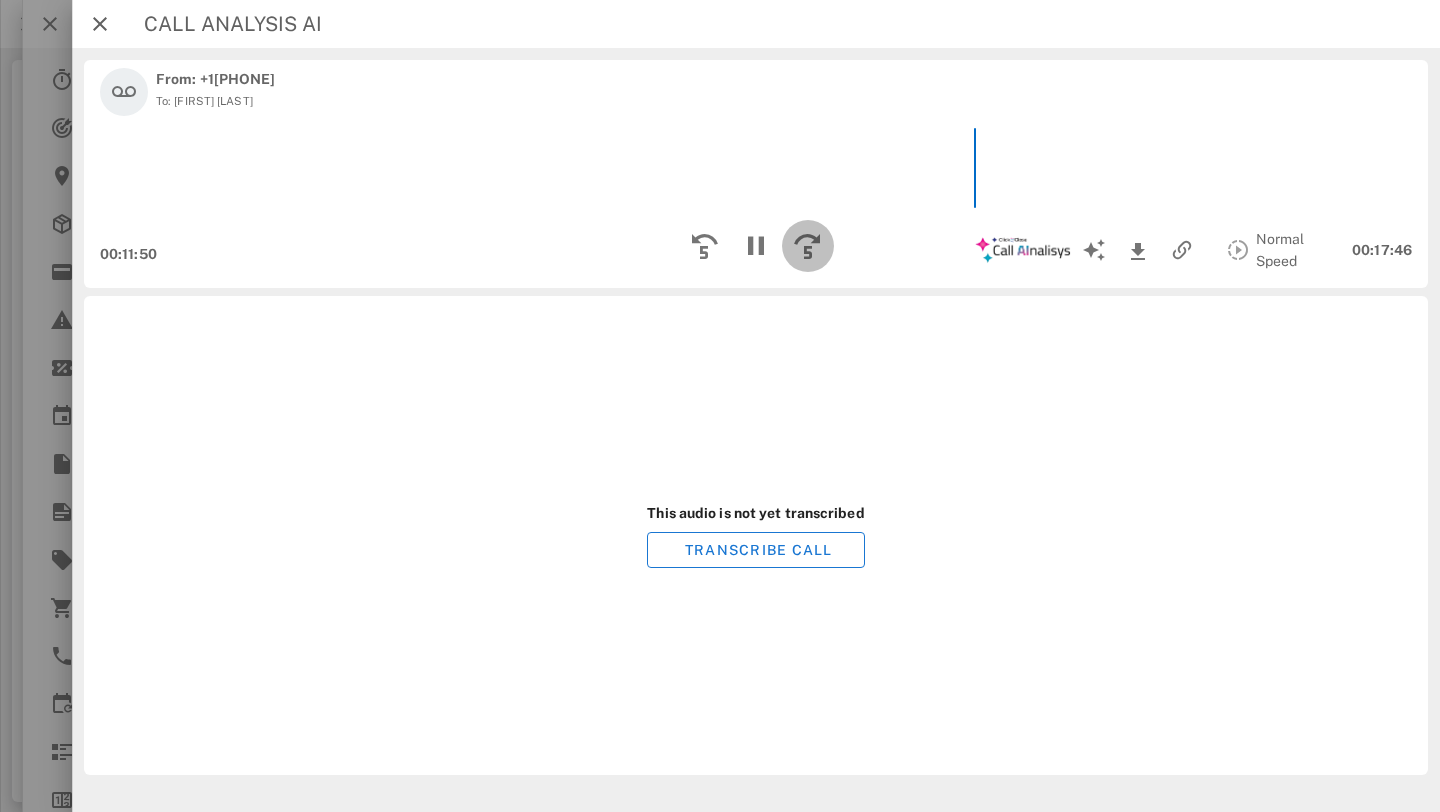 click at bounding box center [808, 246] 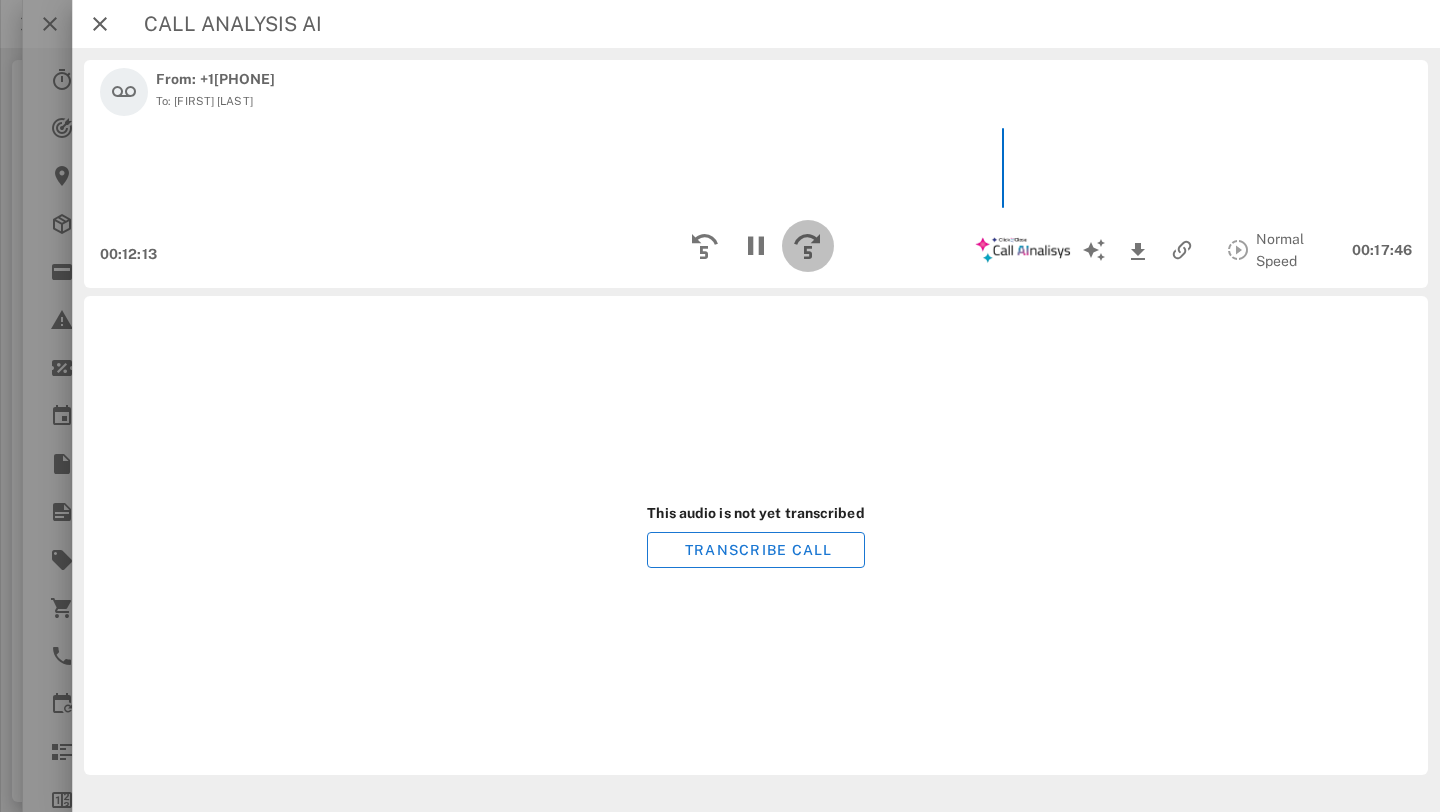 click at bounding box center [808, 246] 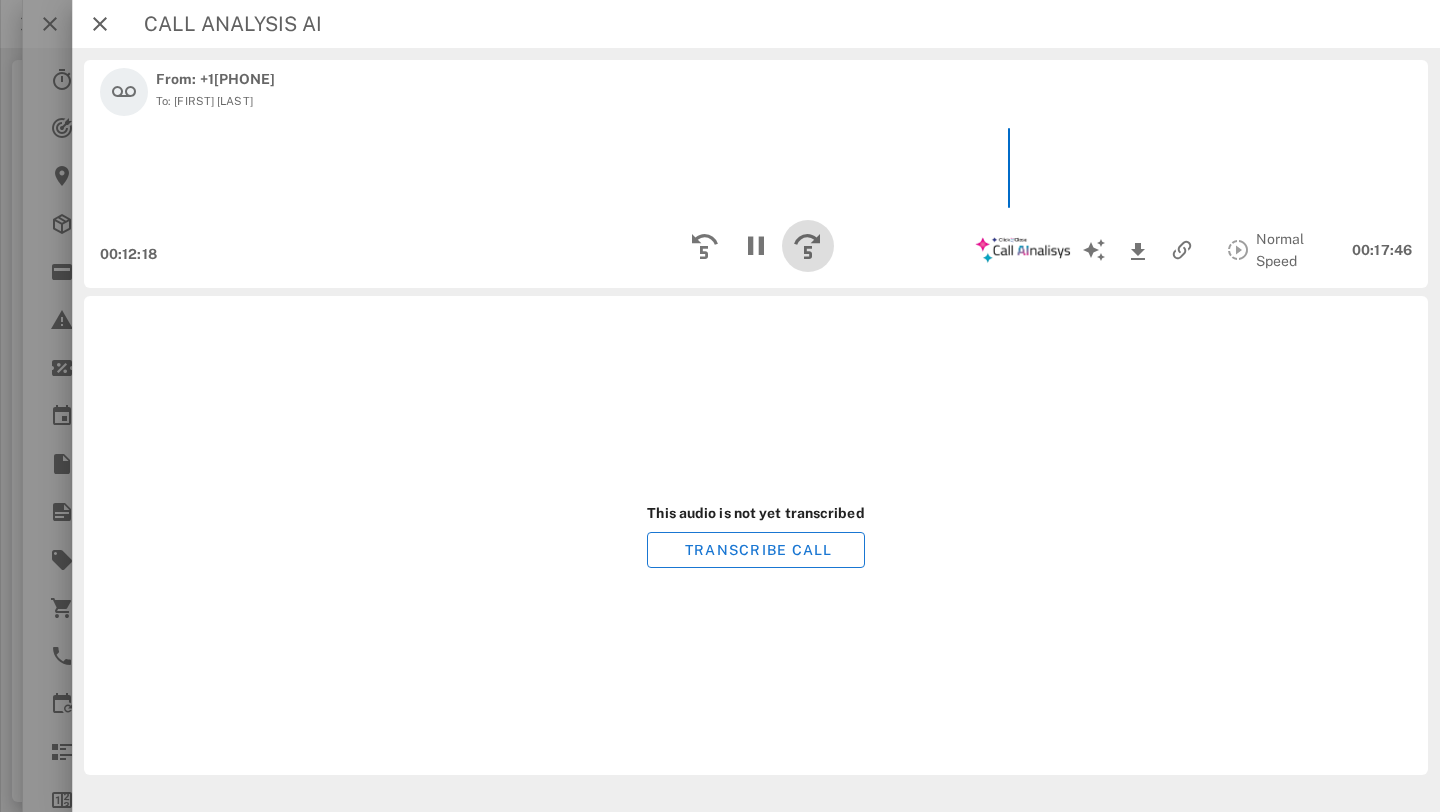 click at bounding box center [808, 246] 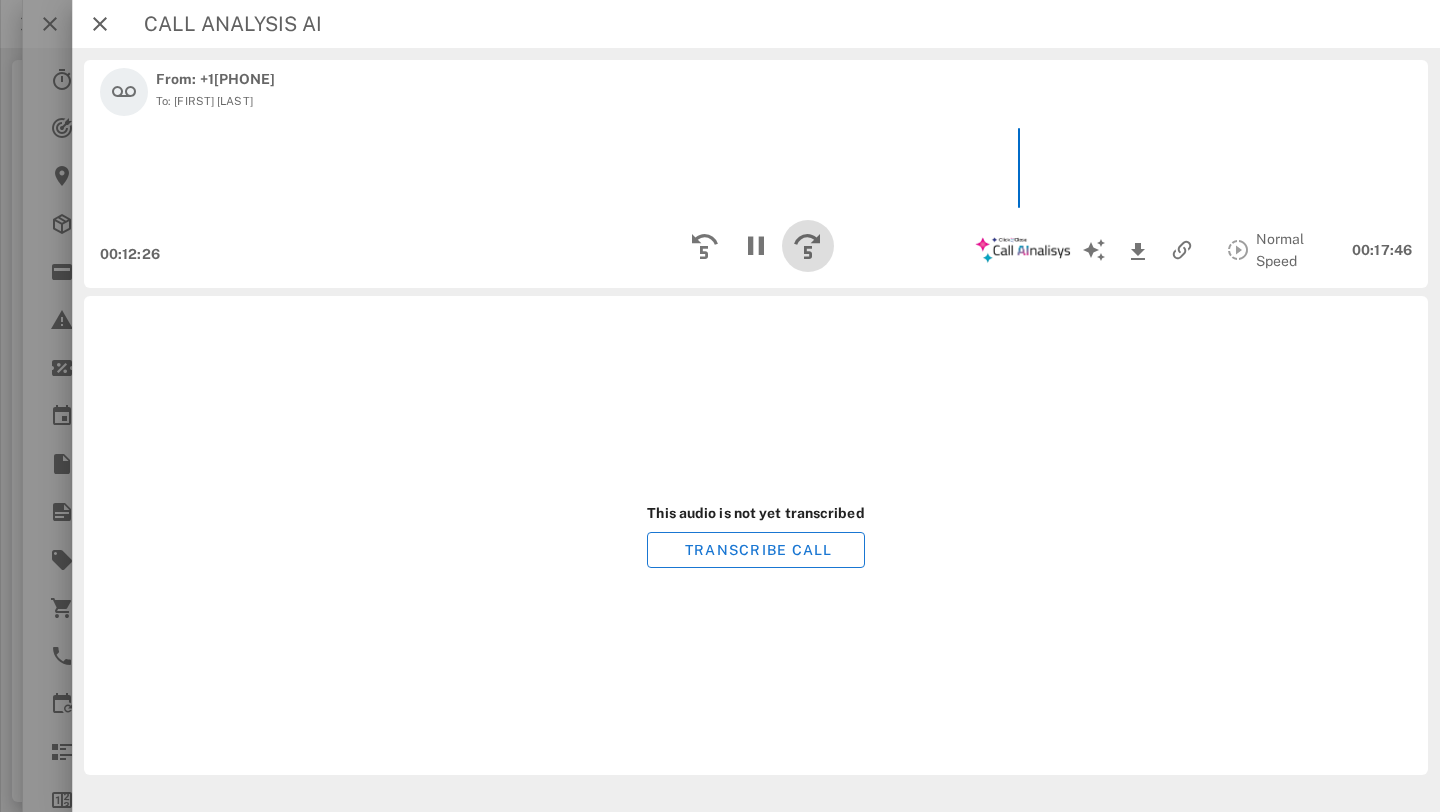 click at bounding box center [808, 246] 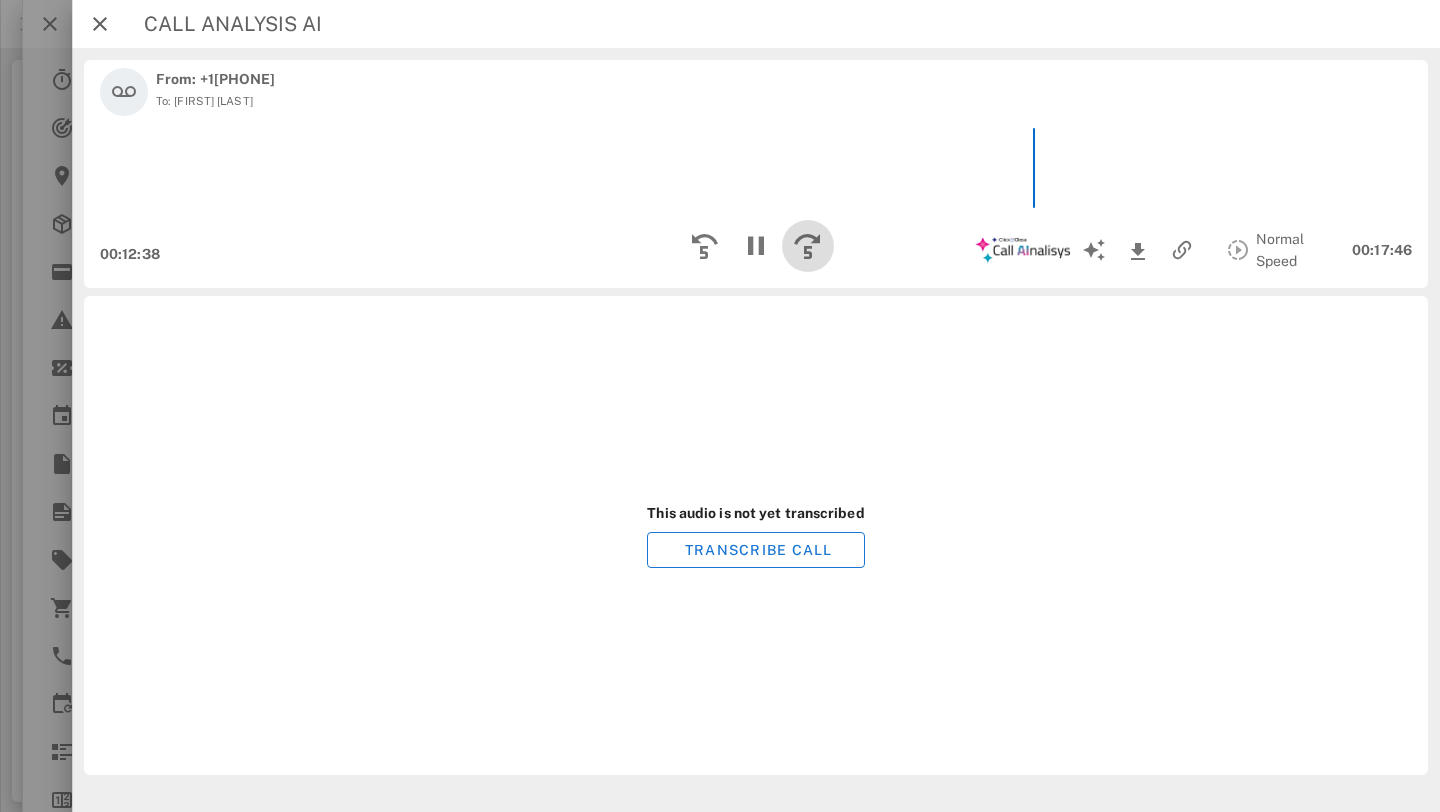 click at bounding box center [808, 246] 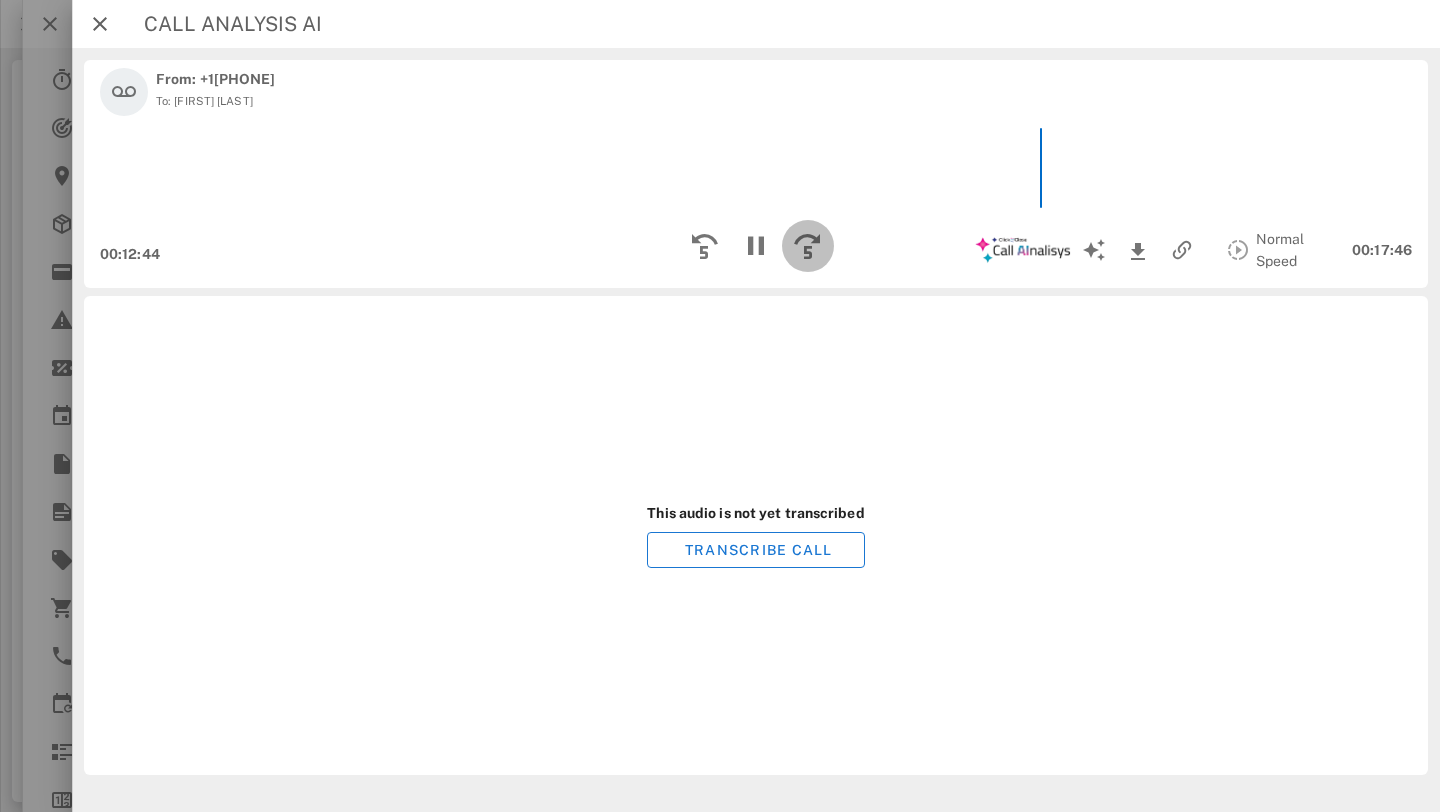 click at bounding box center [808, 246] 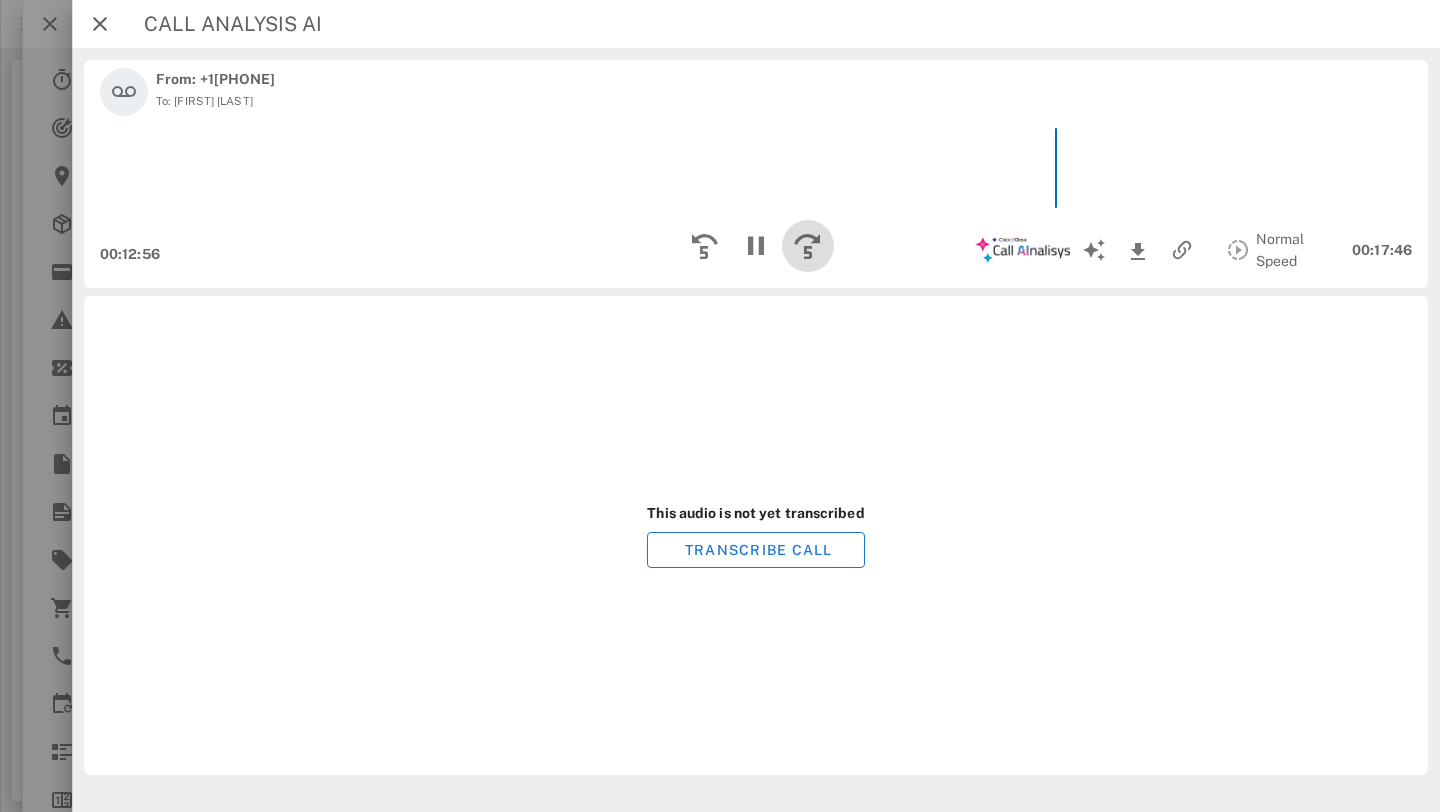 click at bounding box center [808, 246] 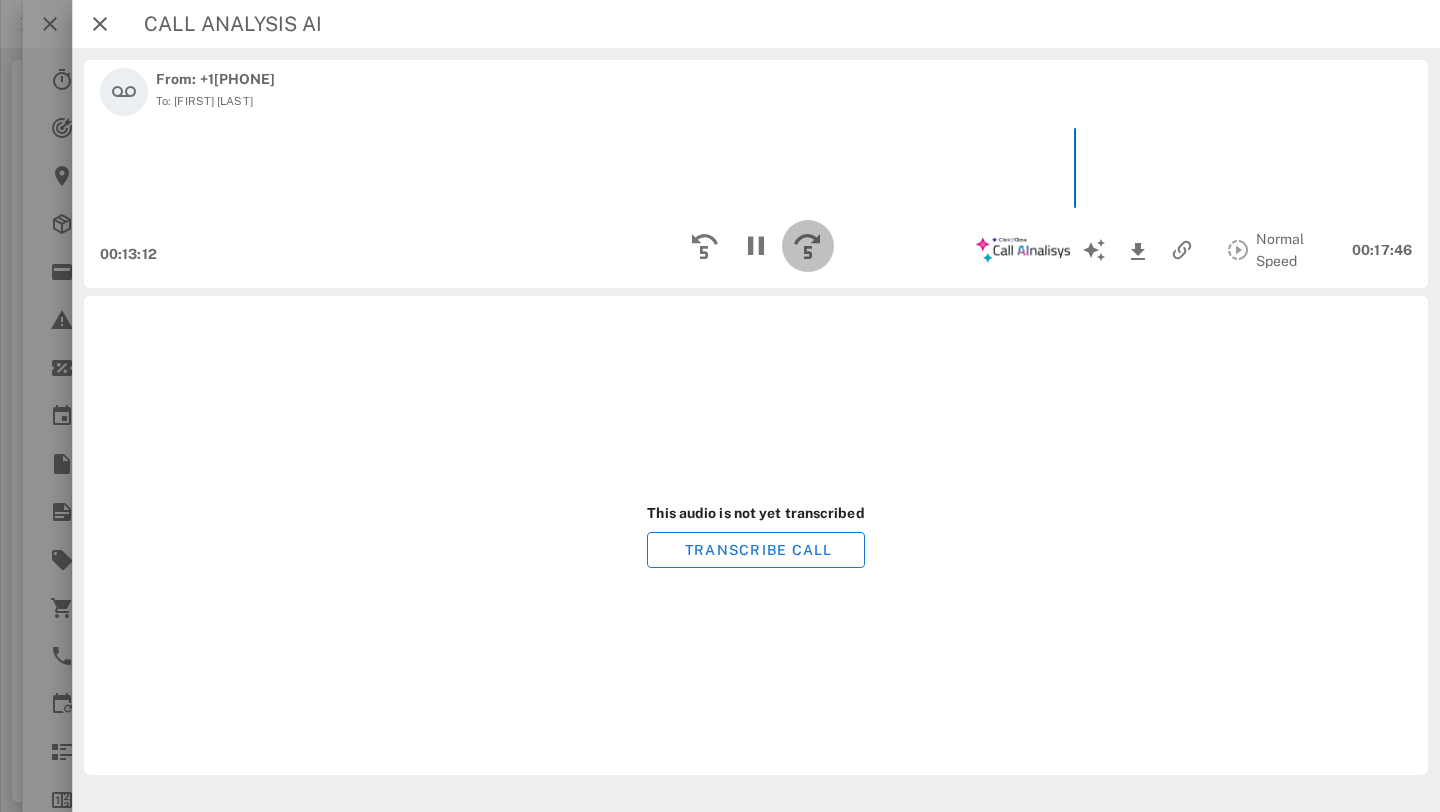 click at bounding box center (808, 246) 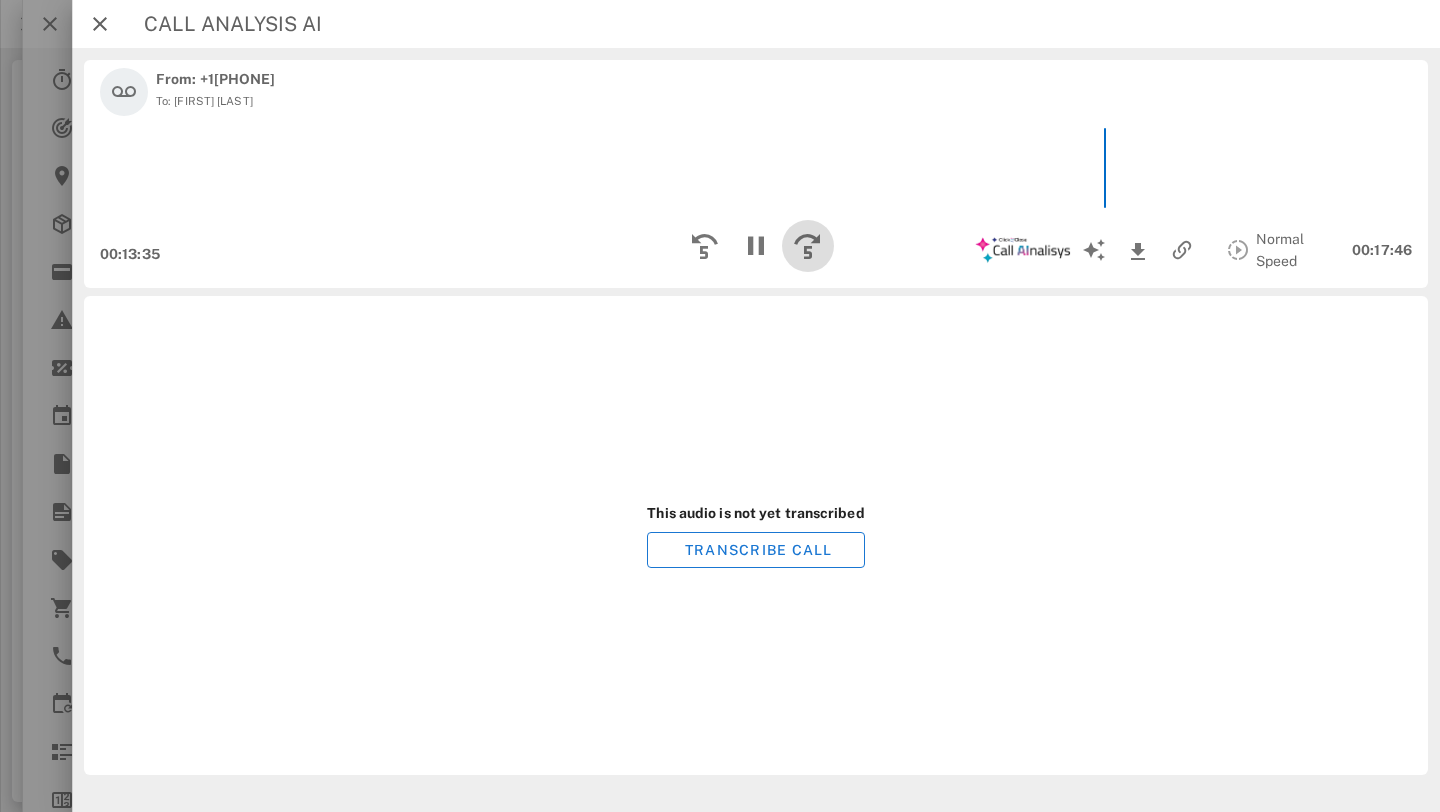 click at bounding box center (808, 246) 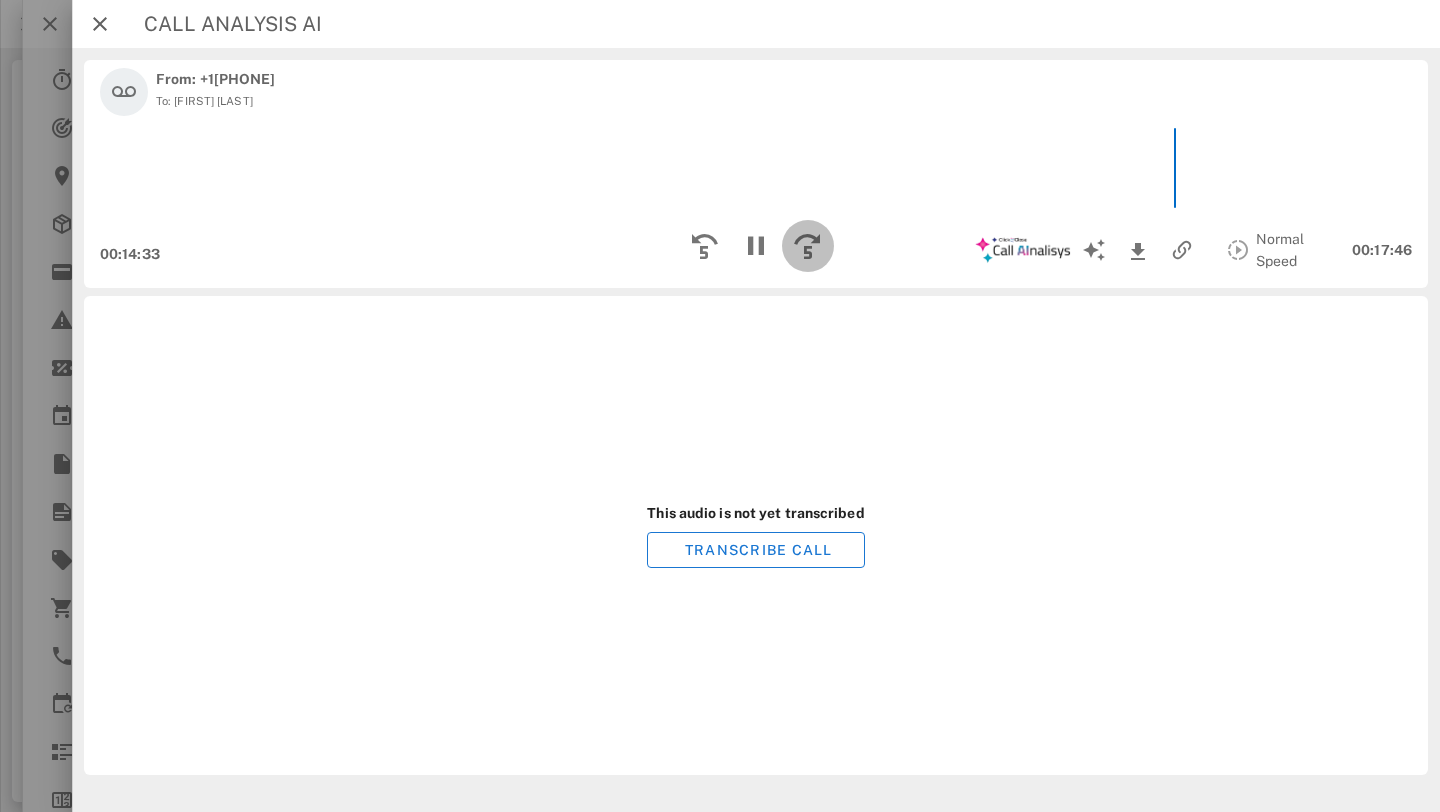 click at bounding box center [808, 246] 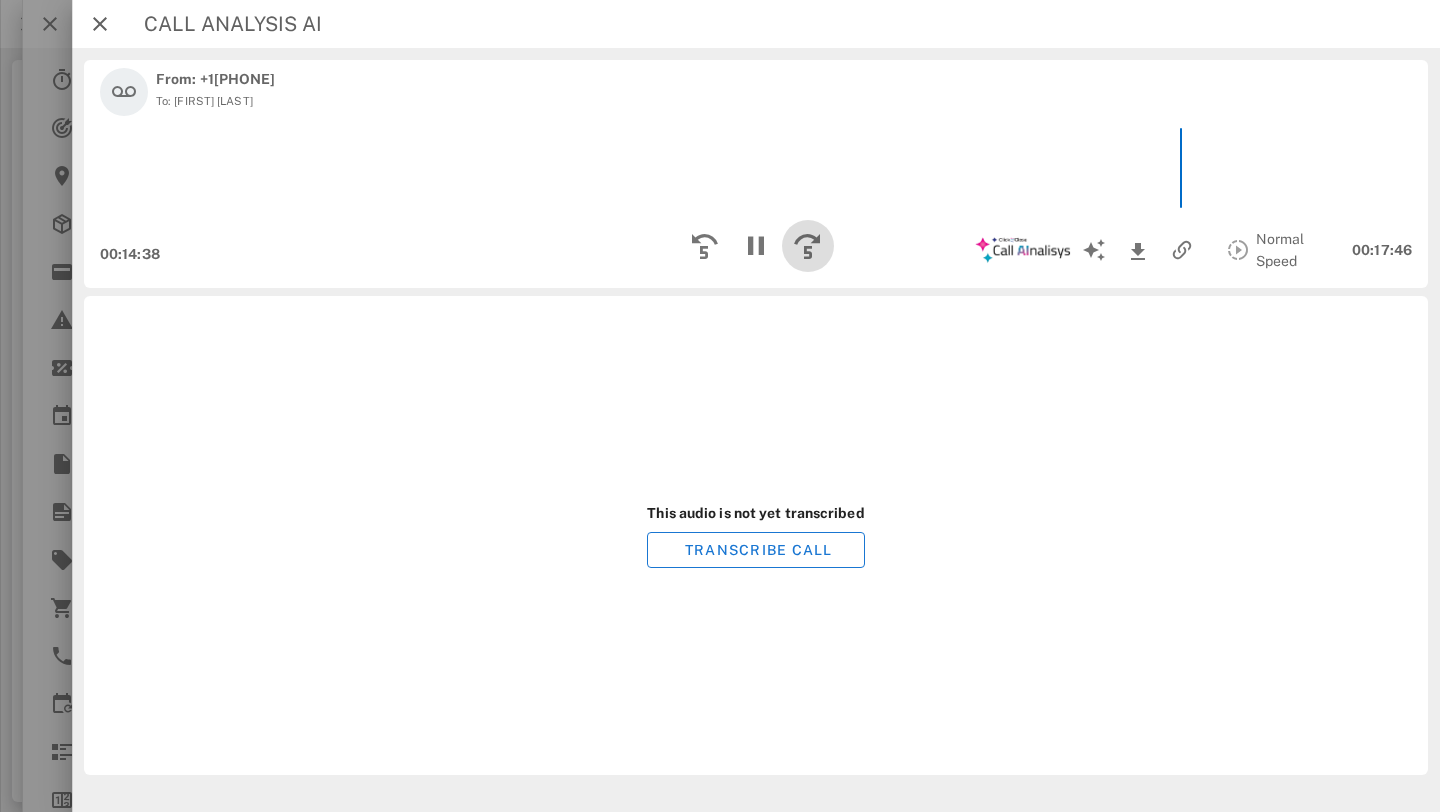 click at bounding box center [808, 246] 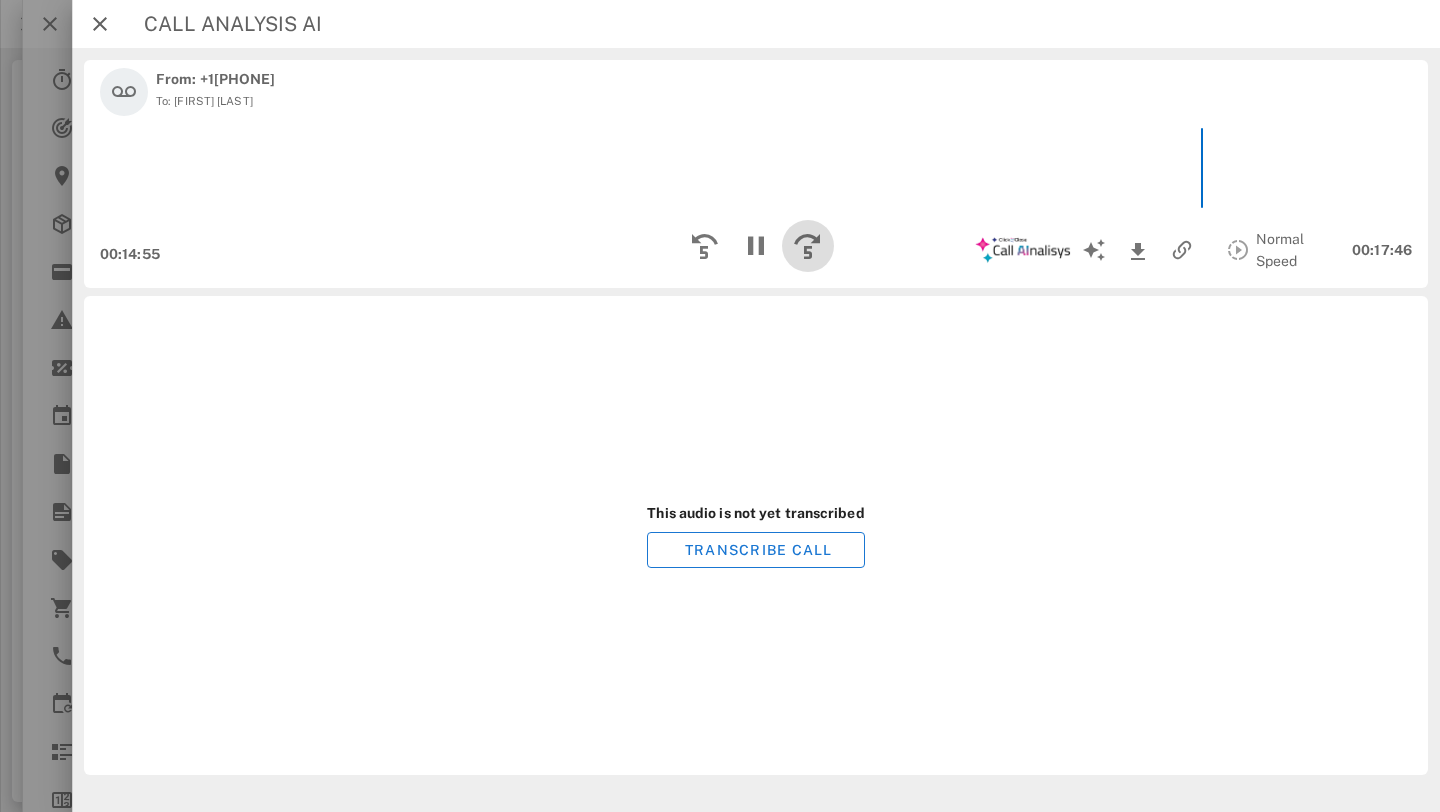 click at bounding box center [808, 246] 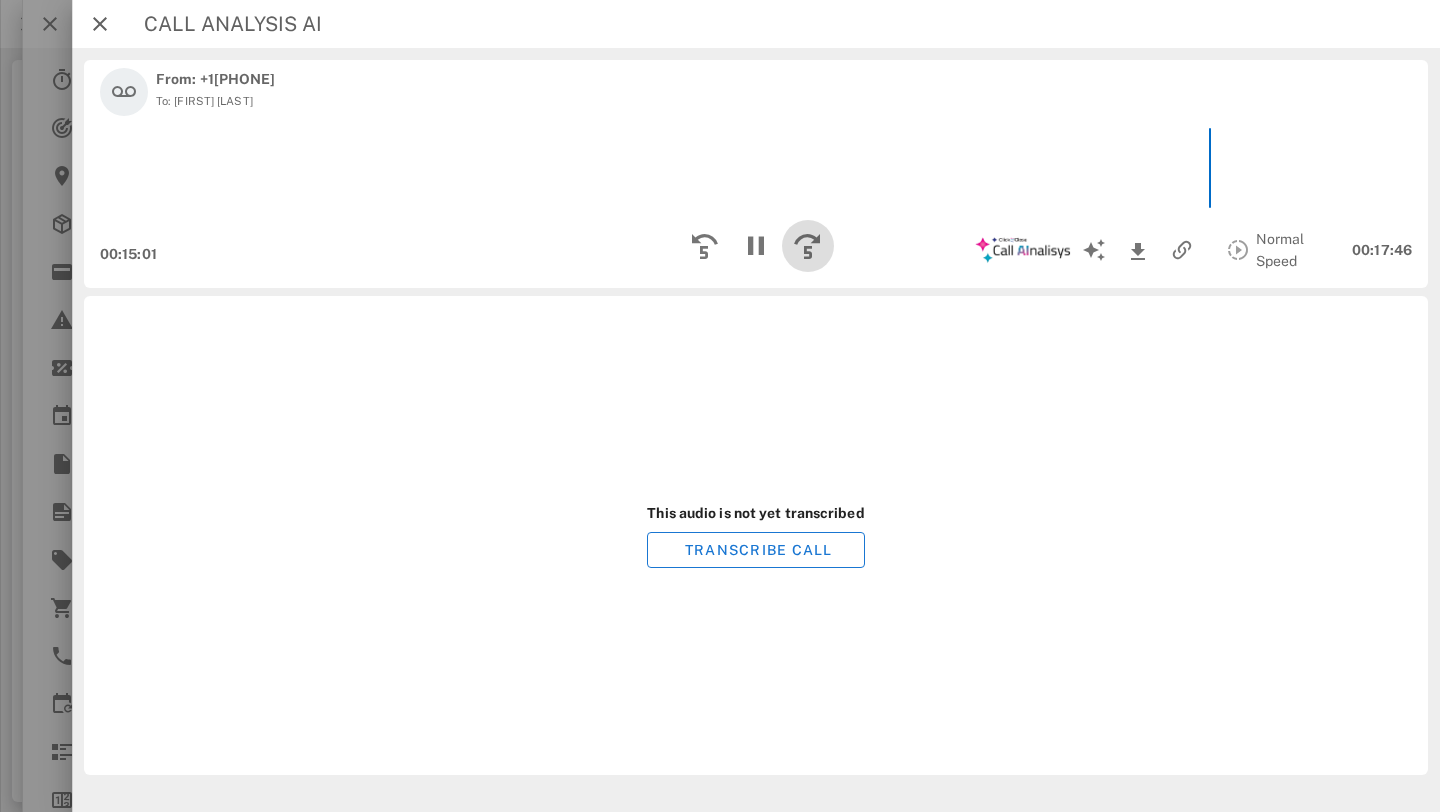 click at bounding box center [808, 246] 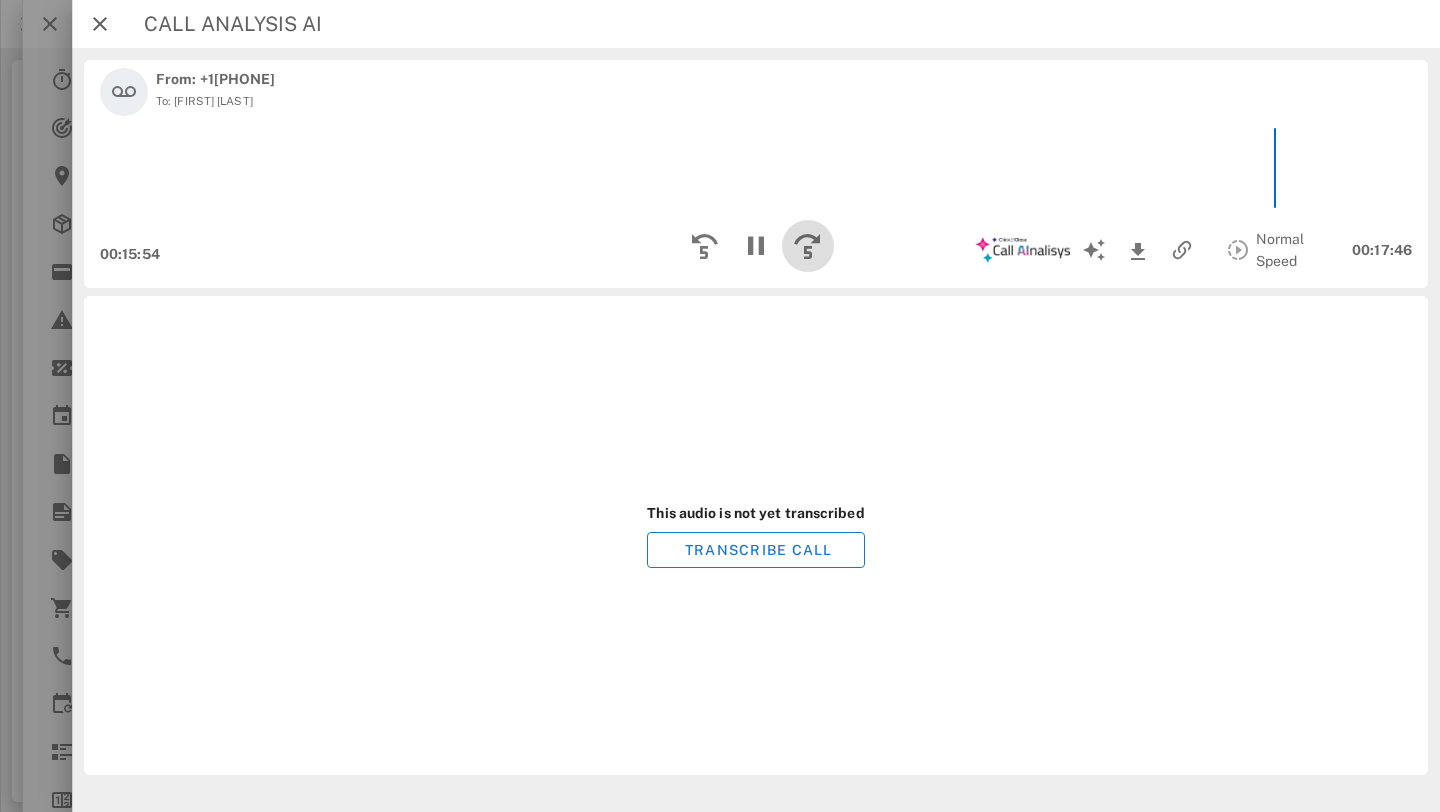 click at bounding box center [808, 246] 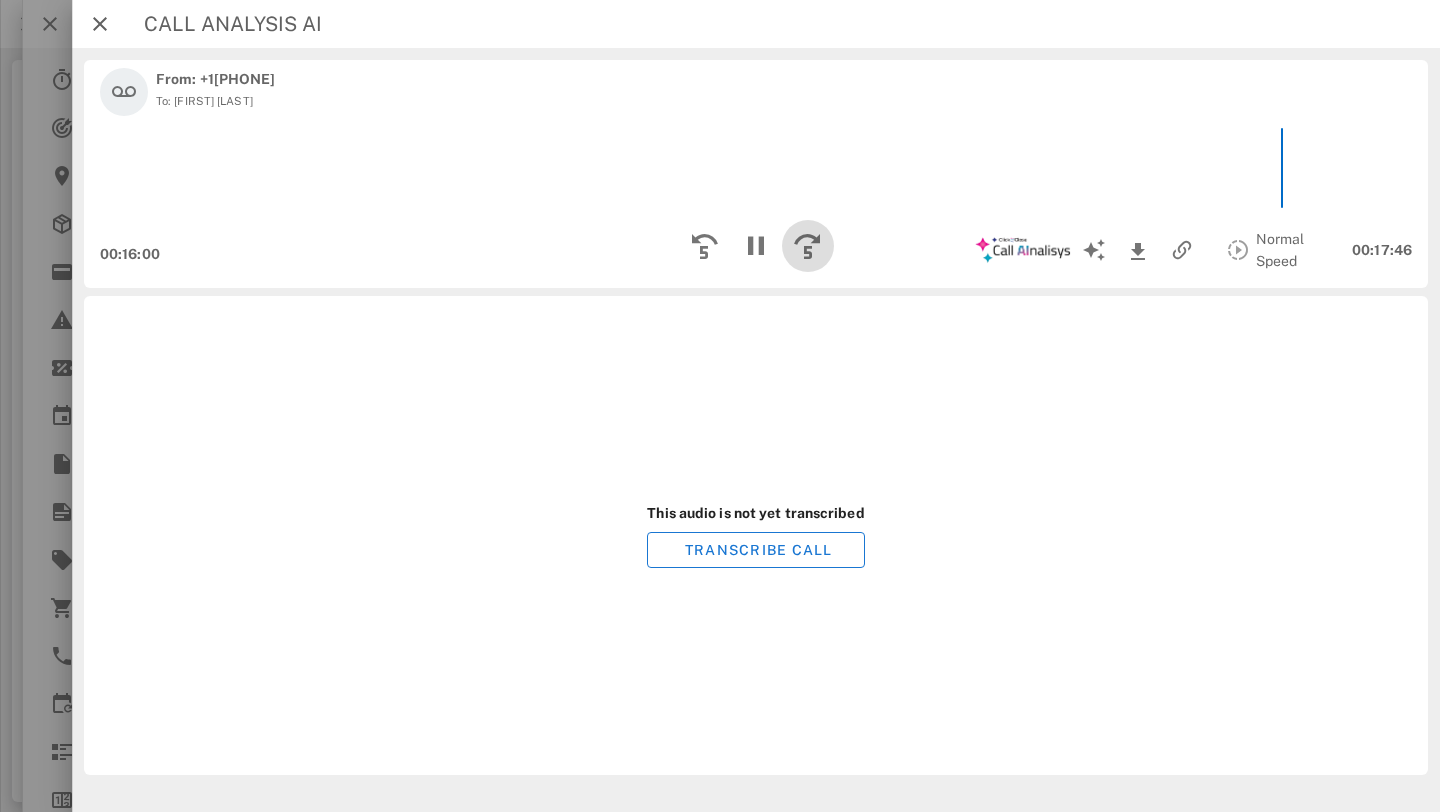 click at bounding box center (808, 246) 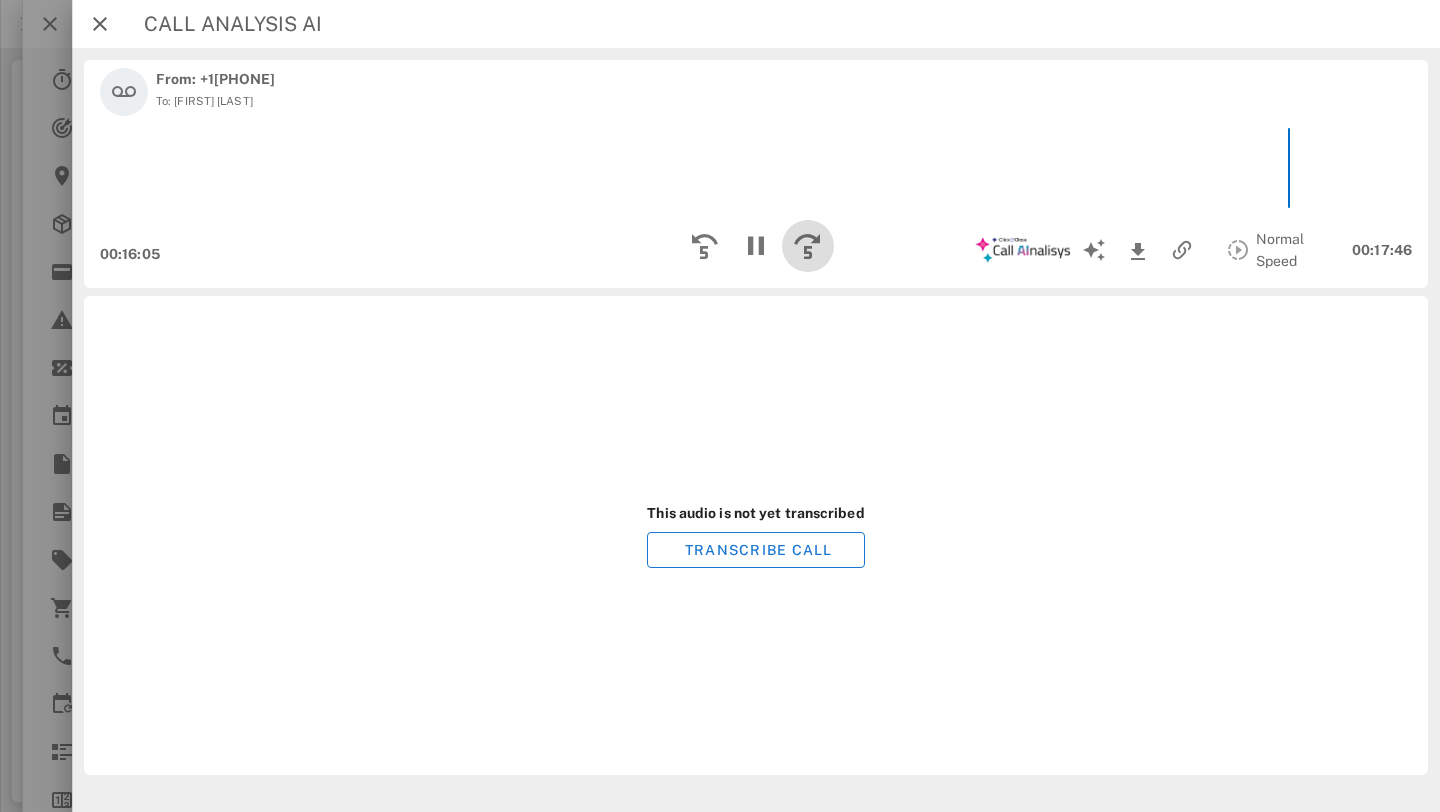 click at bounding box center [808, 246] 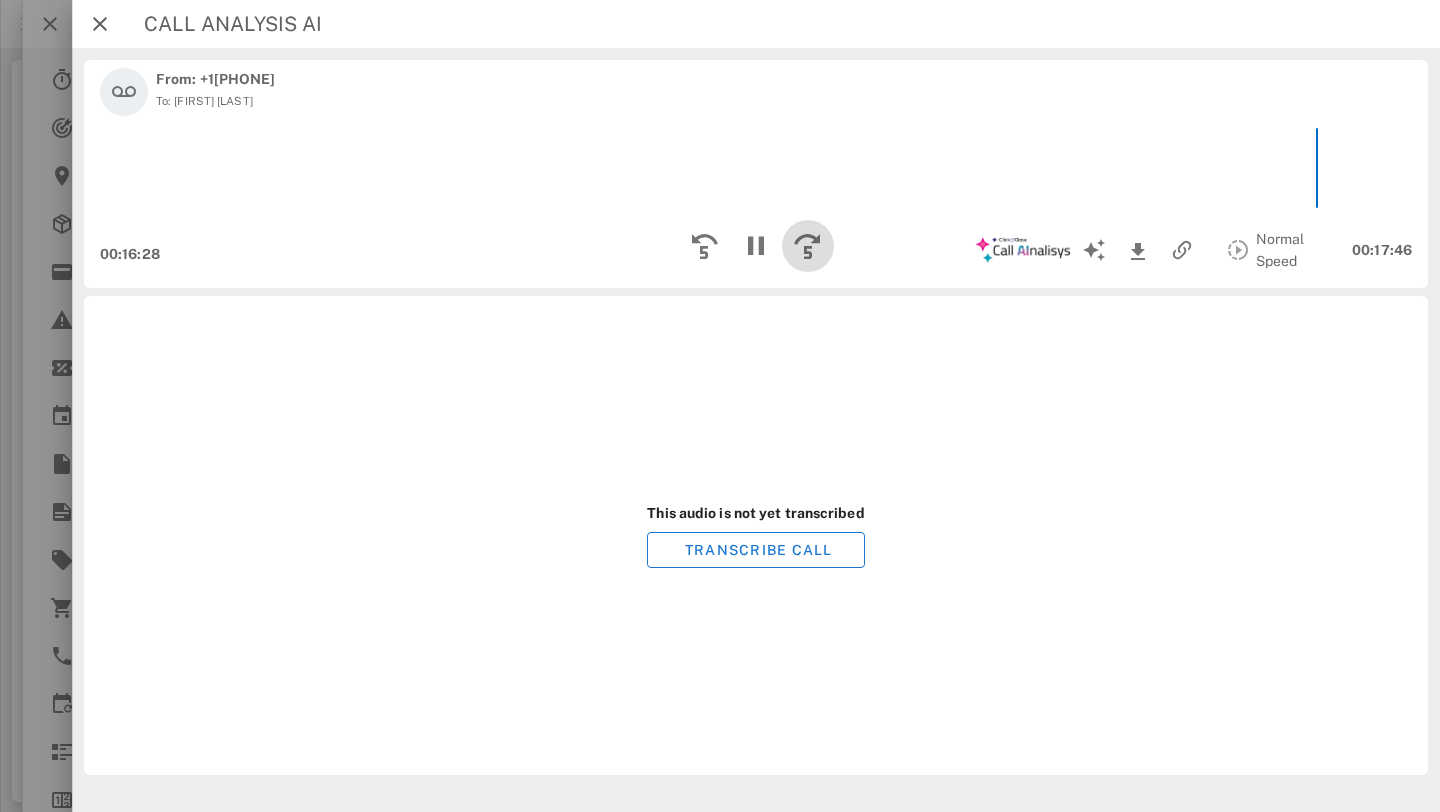 click at bounding box center (808, 246) 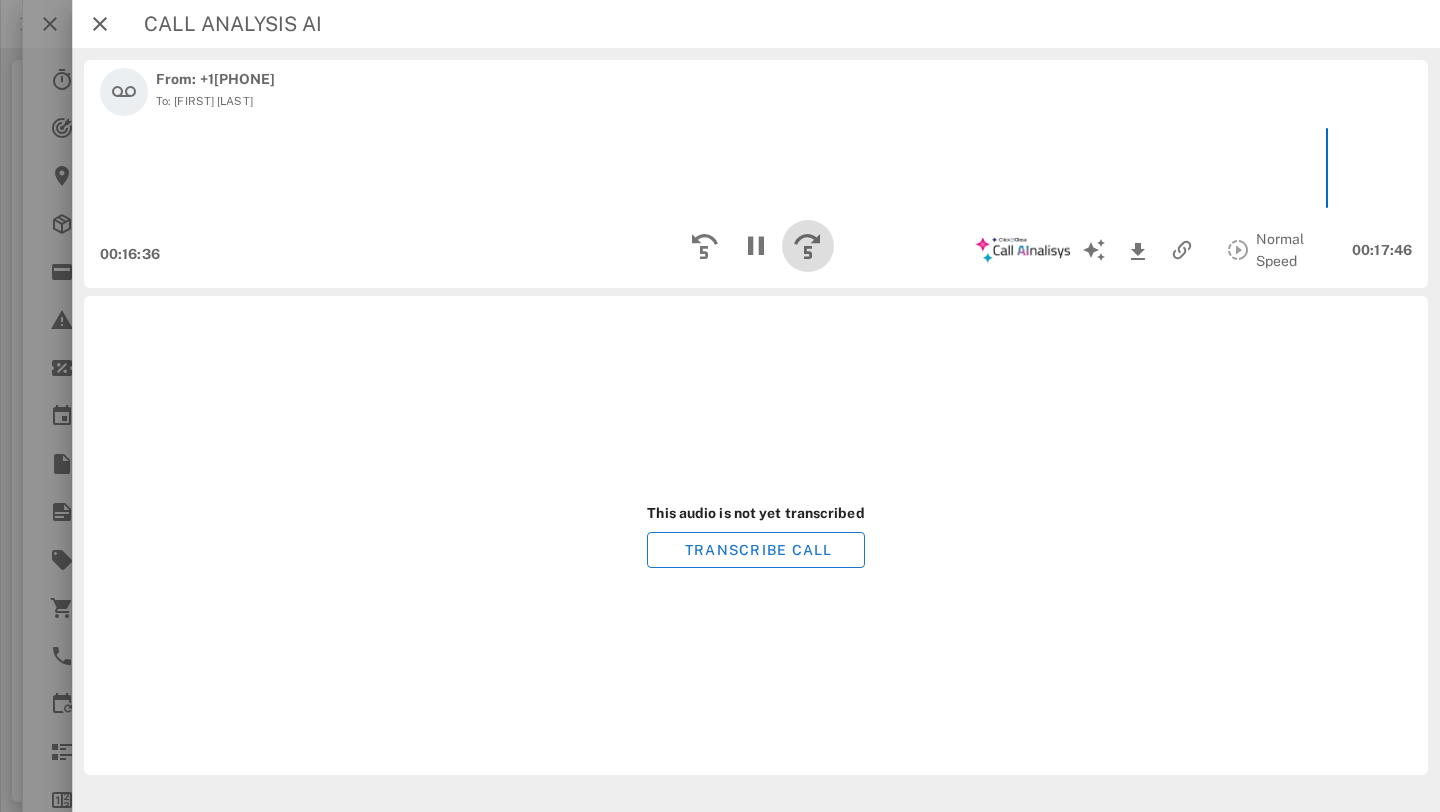 click at bounding box center [808, 246] 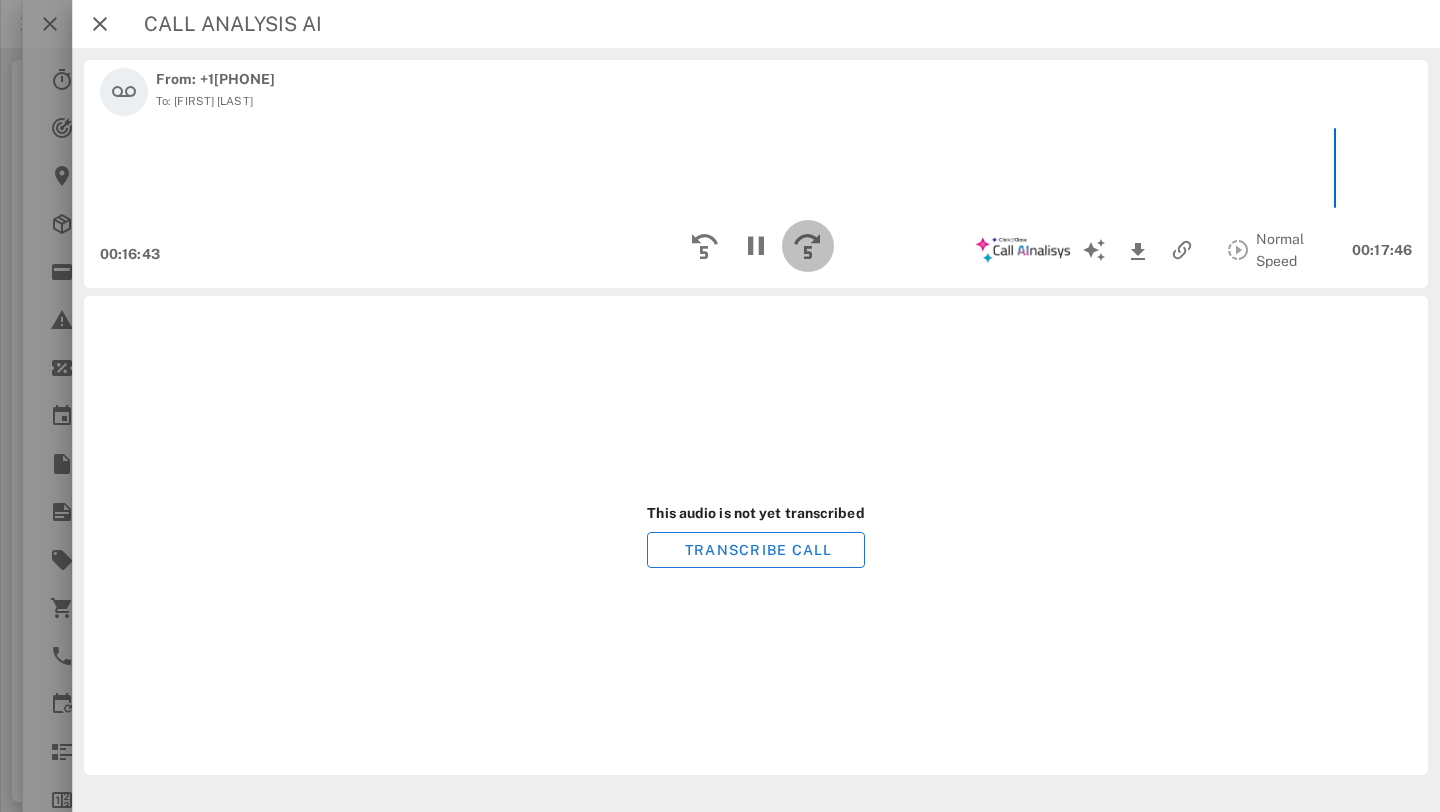 click at bounding box center (808, 246) 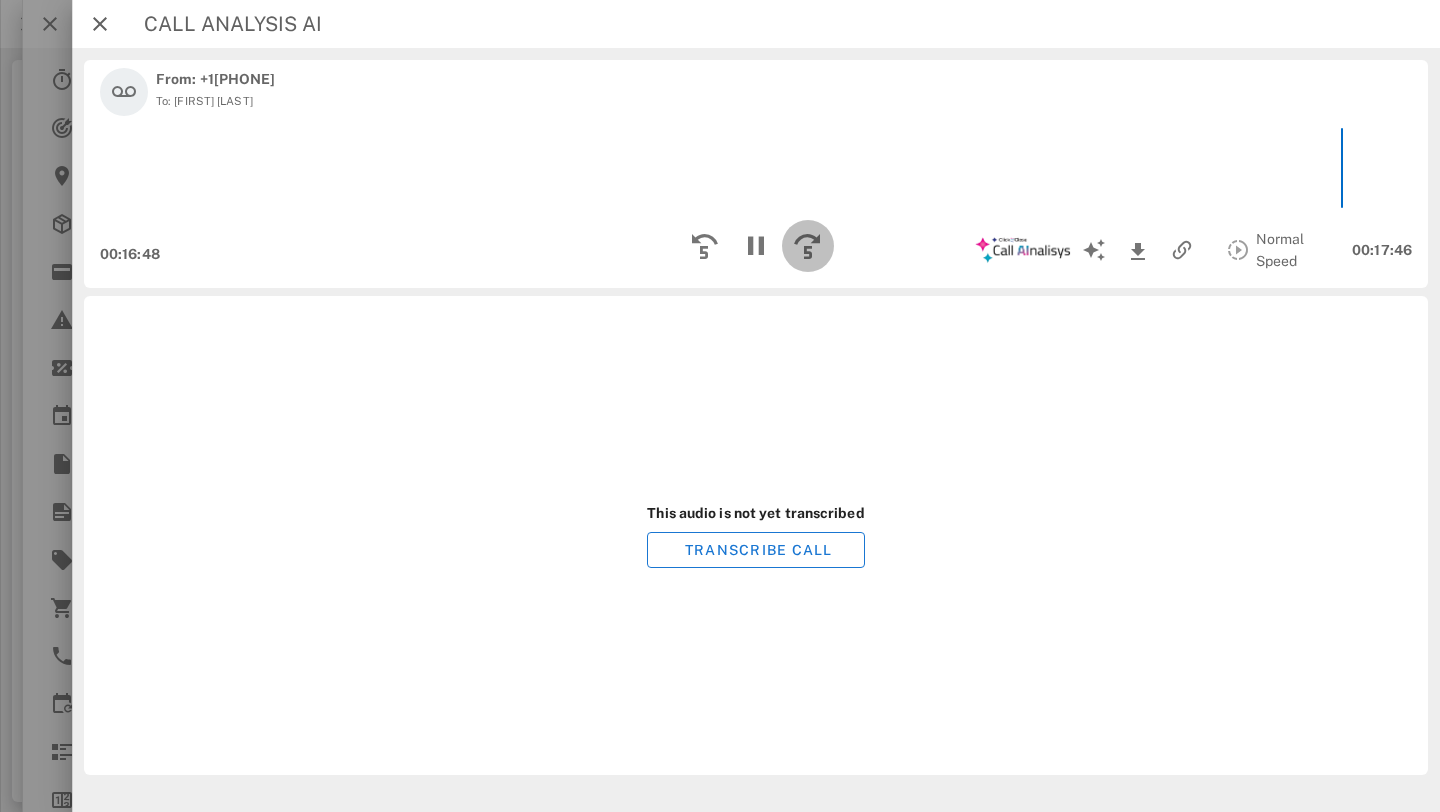 click at bounding box center (808, 246) 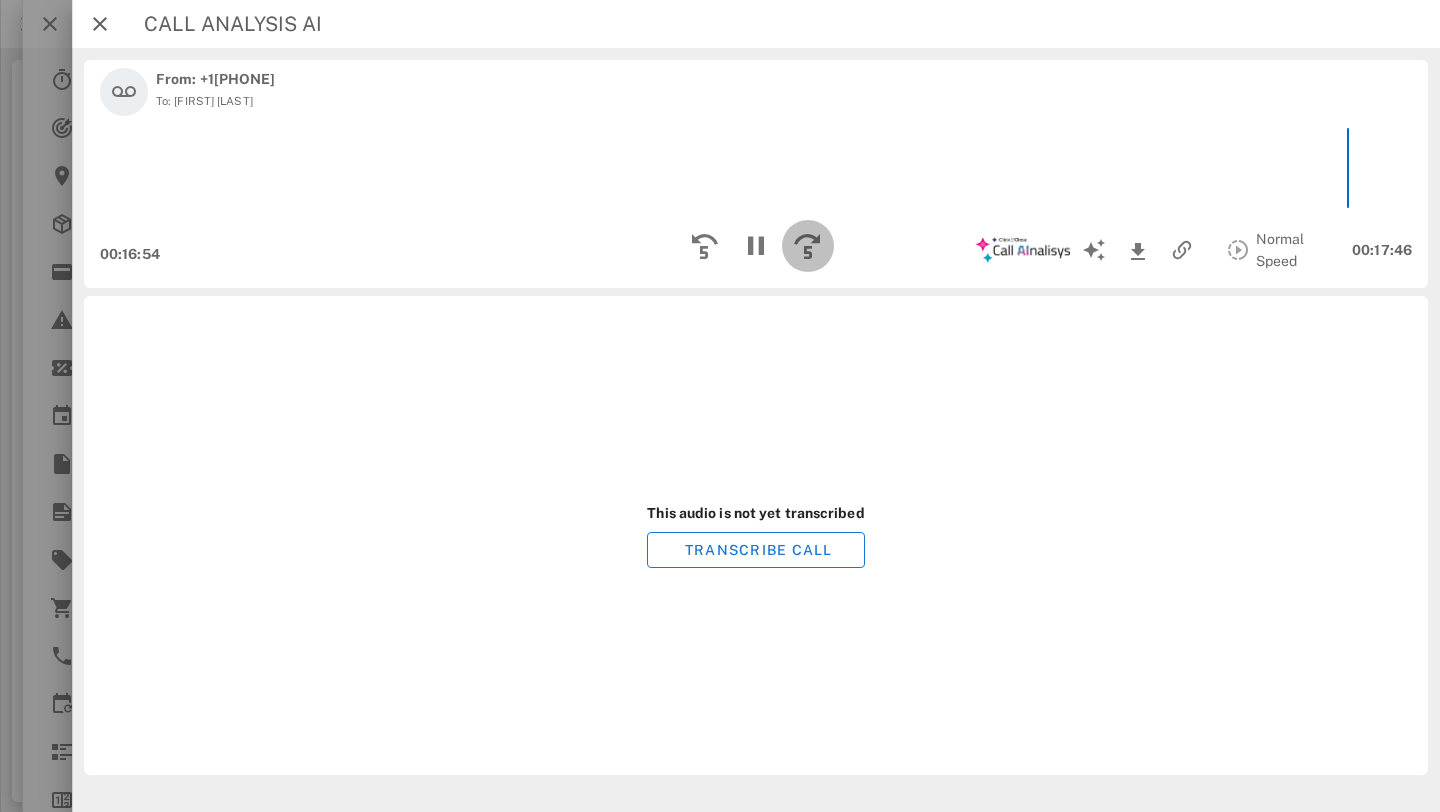 click at bounding box center [808, 246] 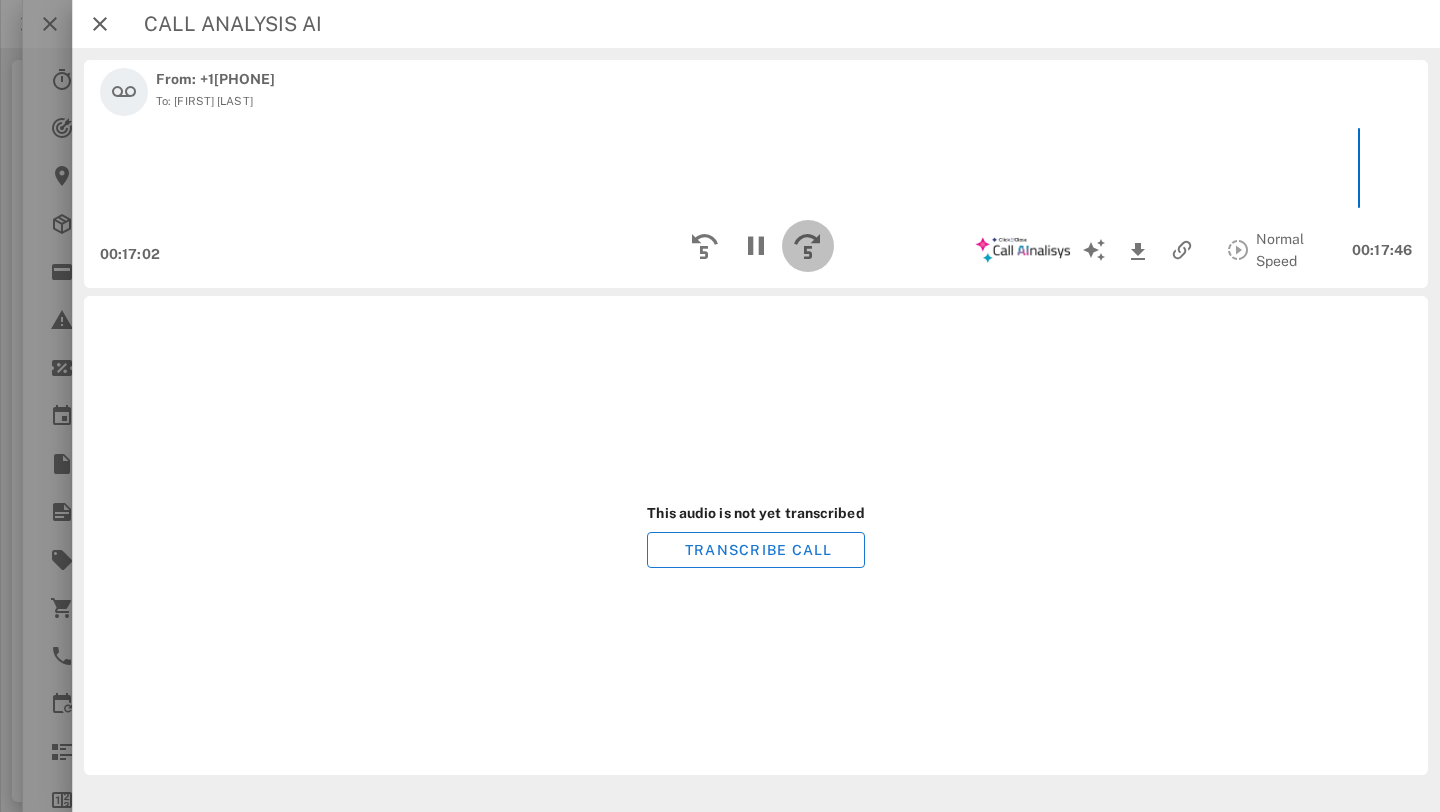 click at bounding box center [808, 246] 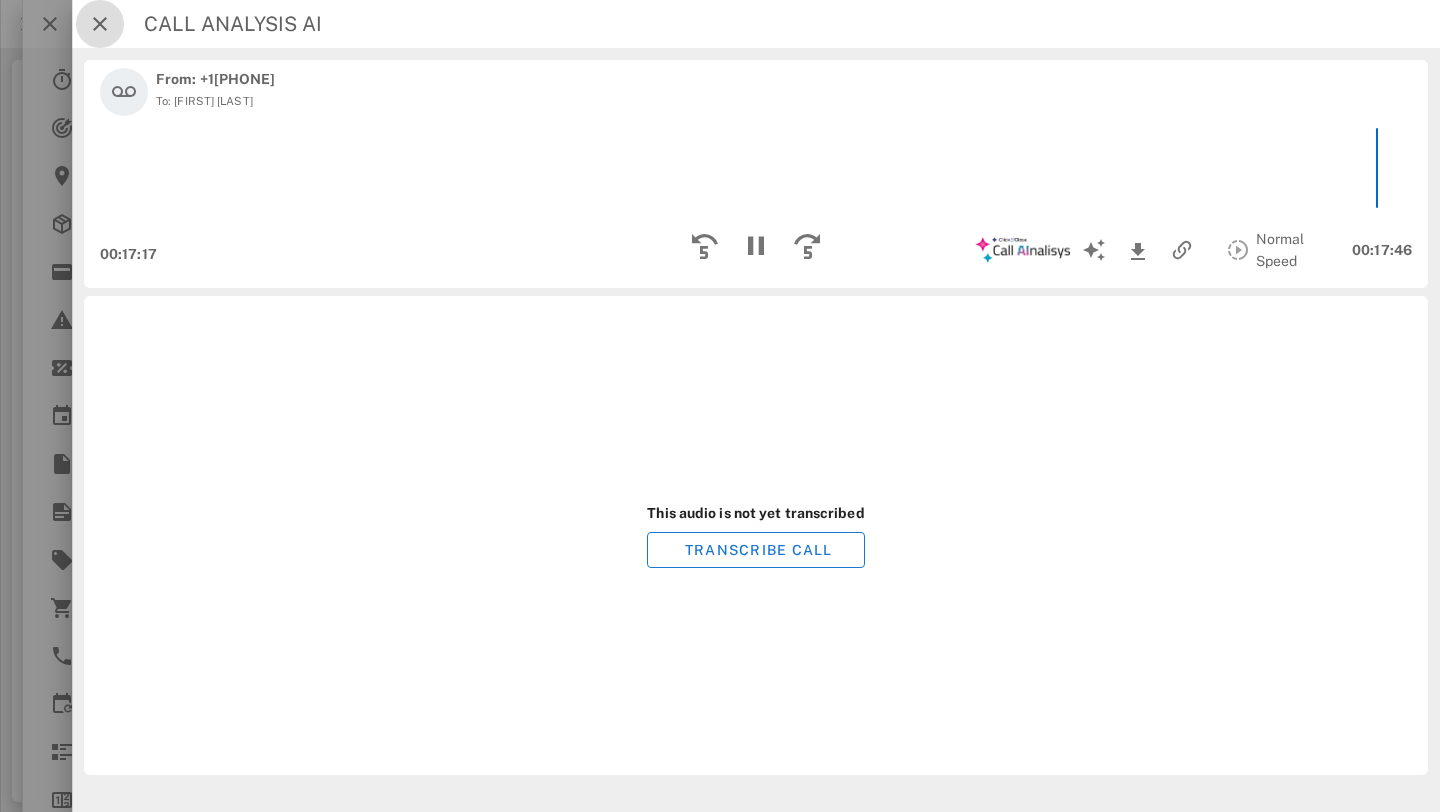 click at bounding box center [100, 24] 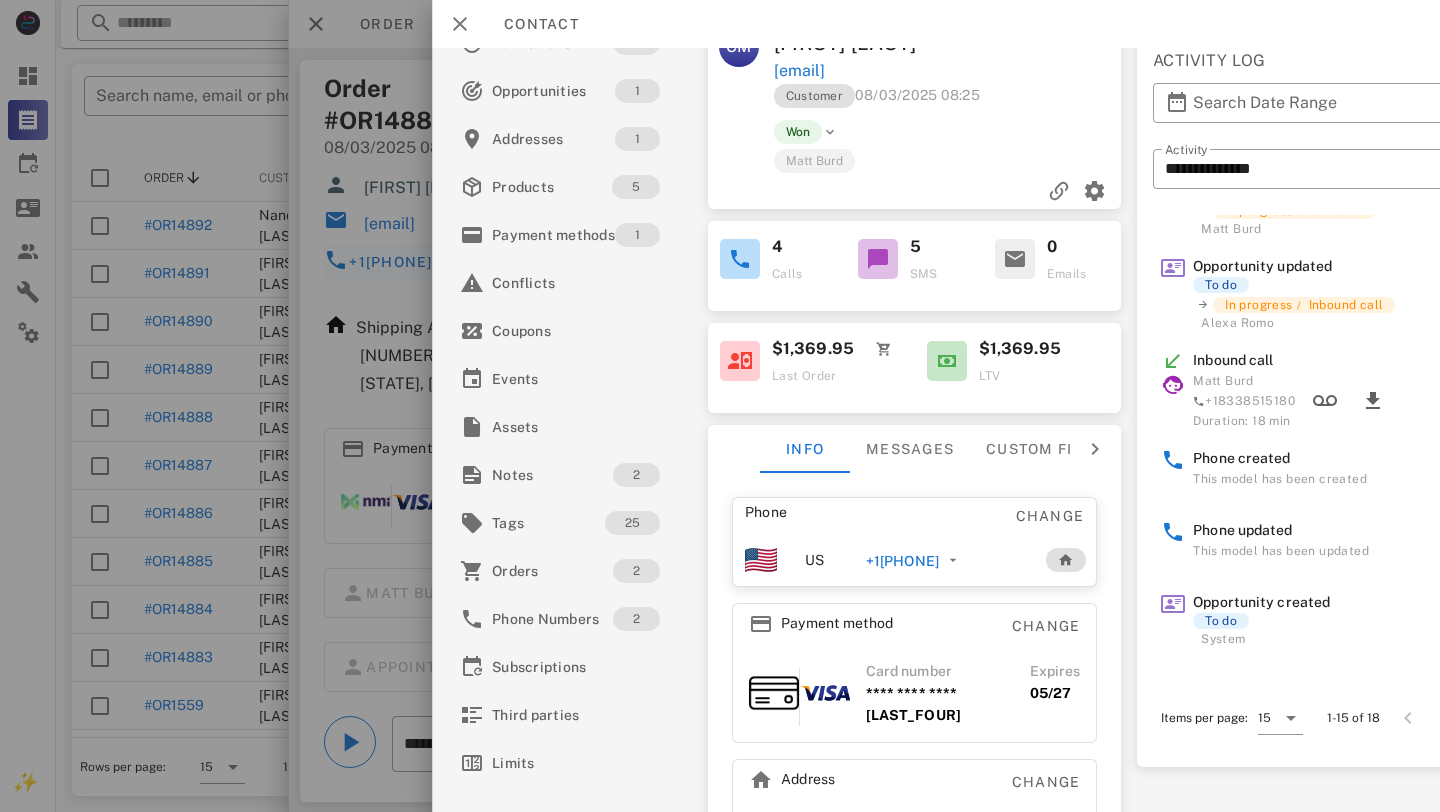 scroll, scrollTop: 0, scrollLeft: 0, axis: both 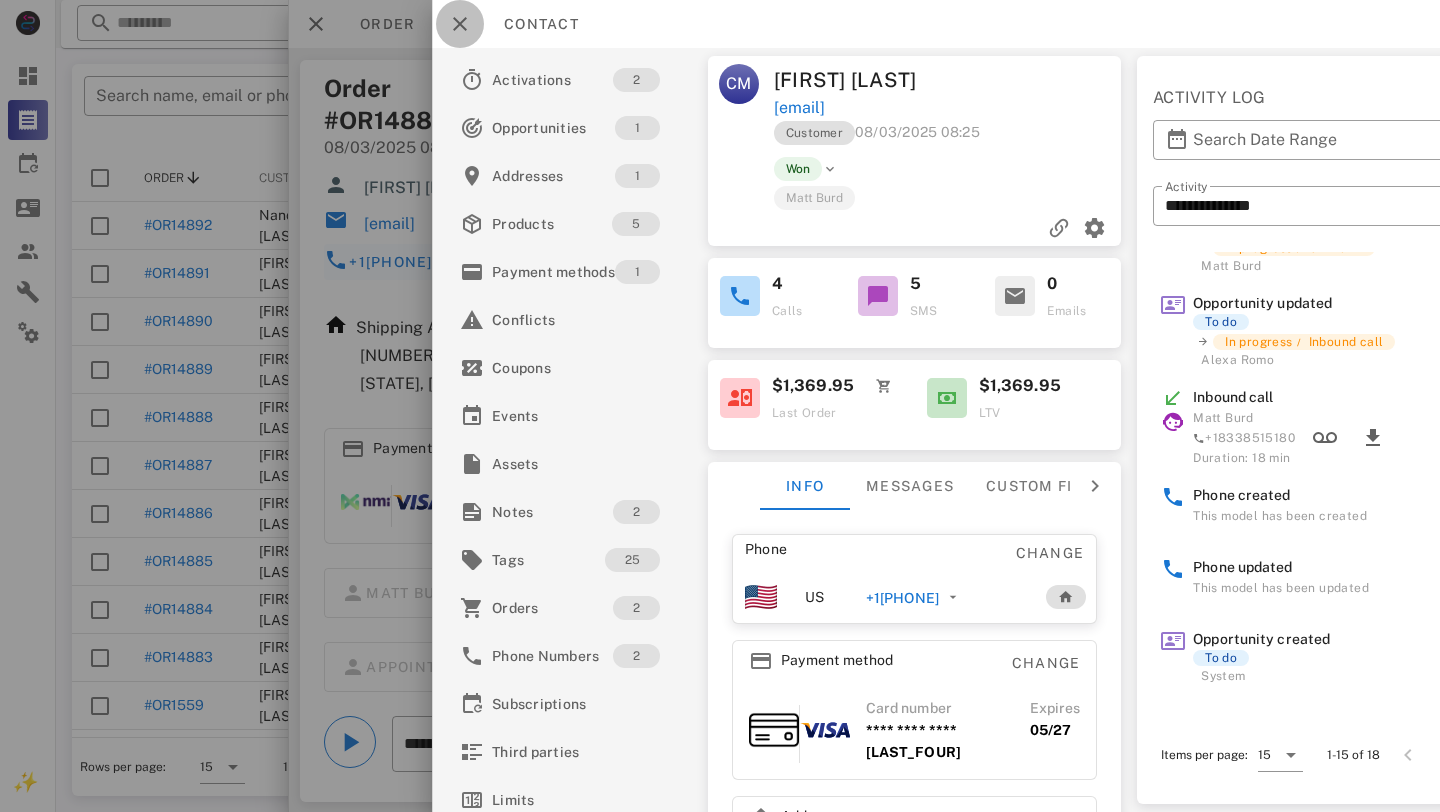 click at bounding box center (460, 24) 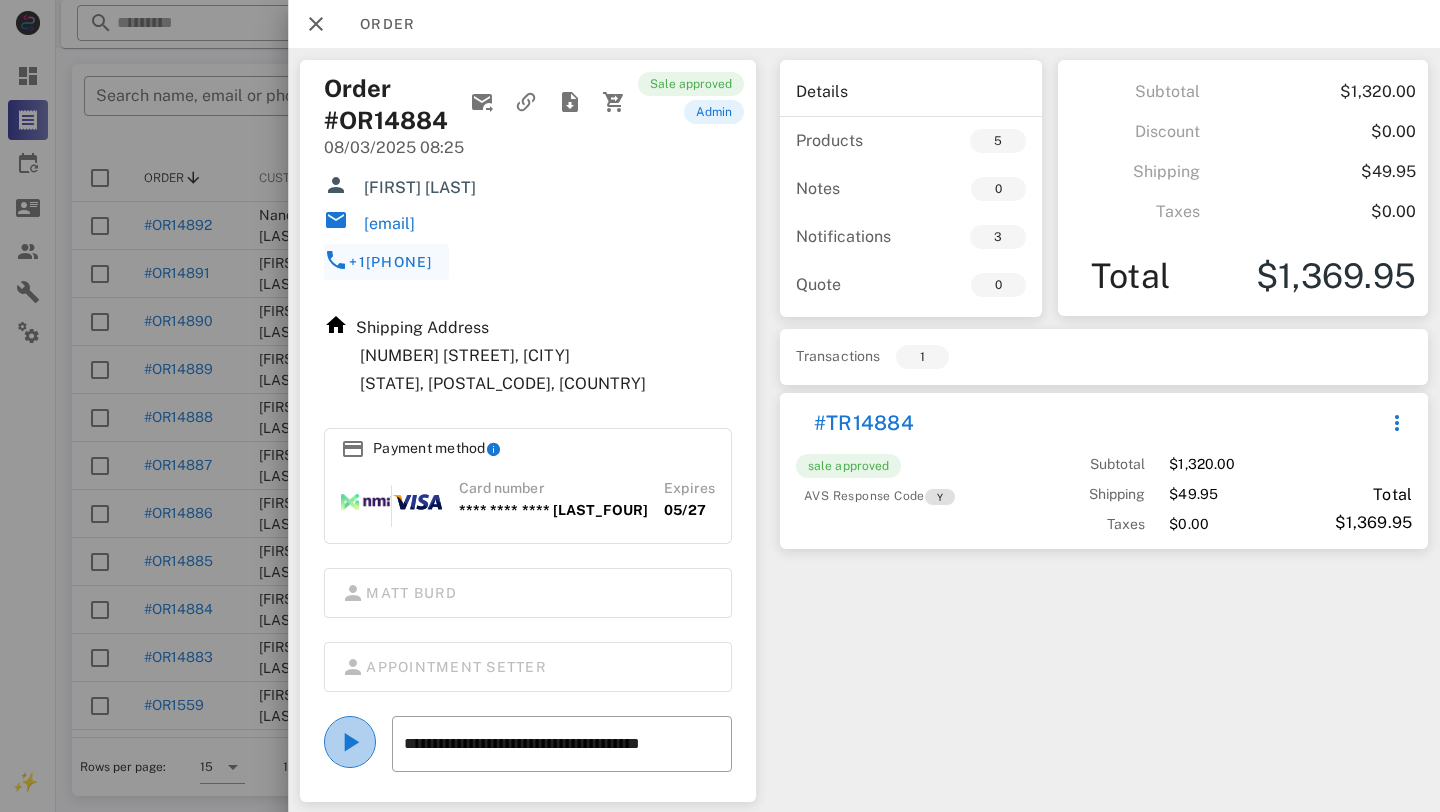 click at bounding box center [350, 742] 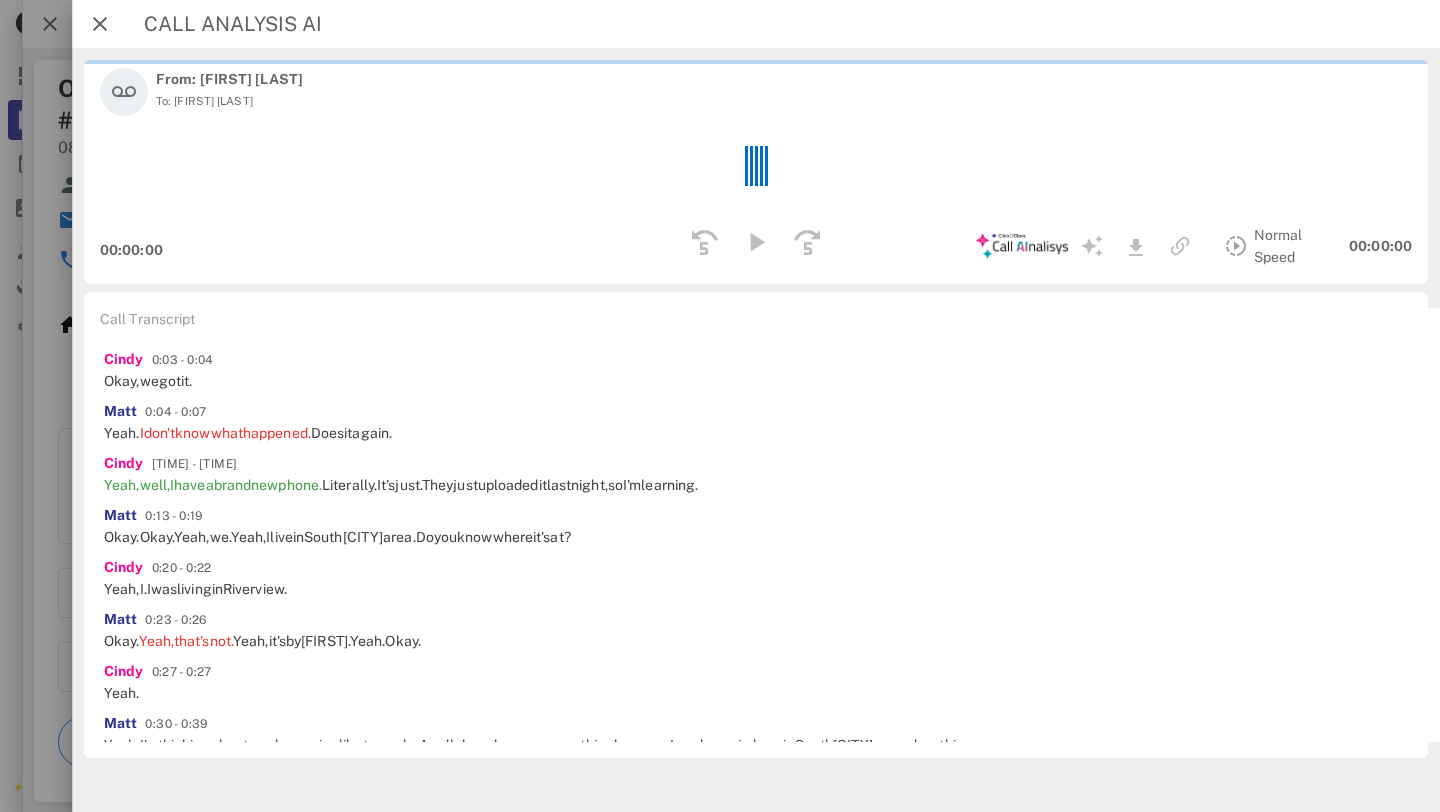 click at bounding box center (755, 246) 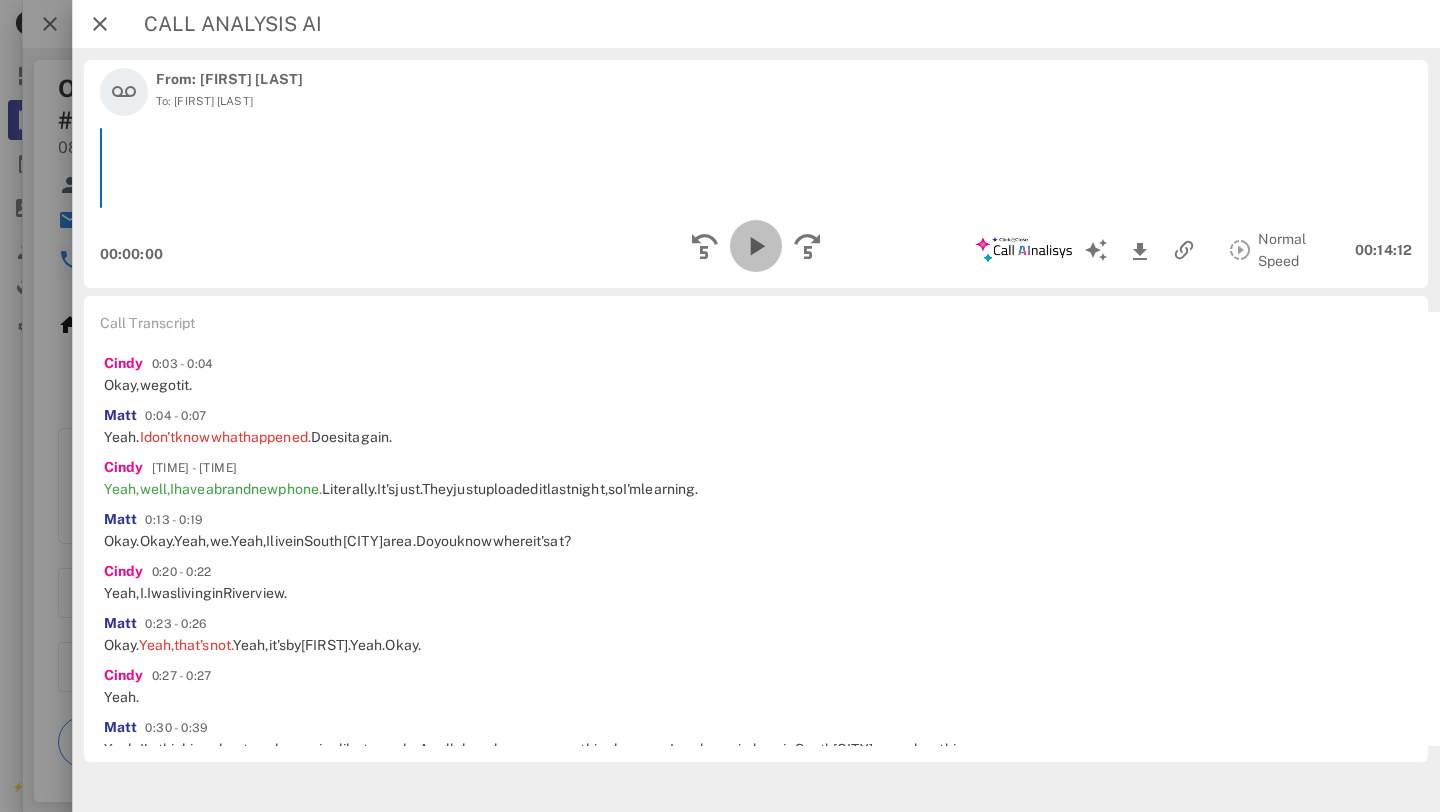 click at bounding box center (756, 246) 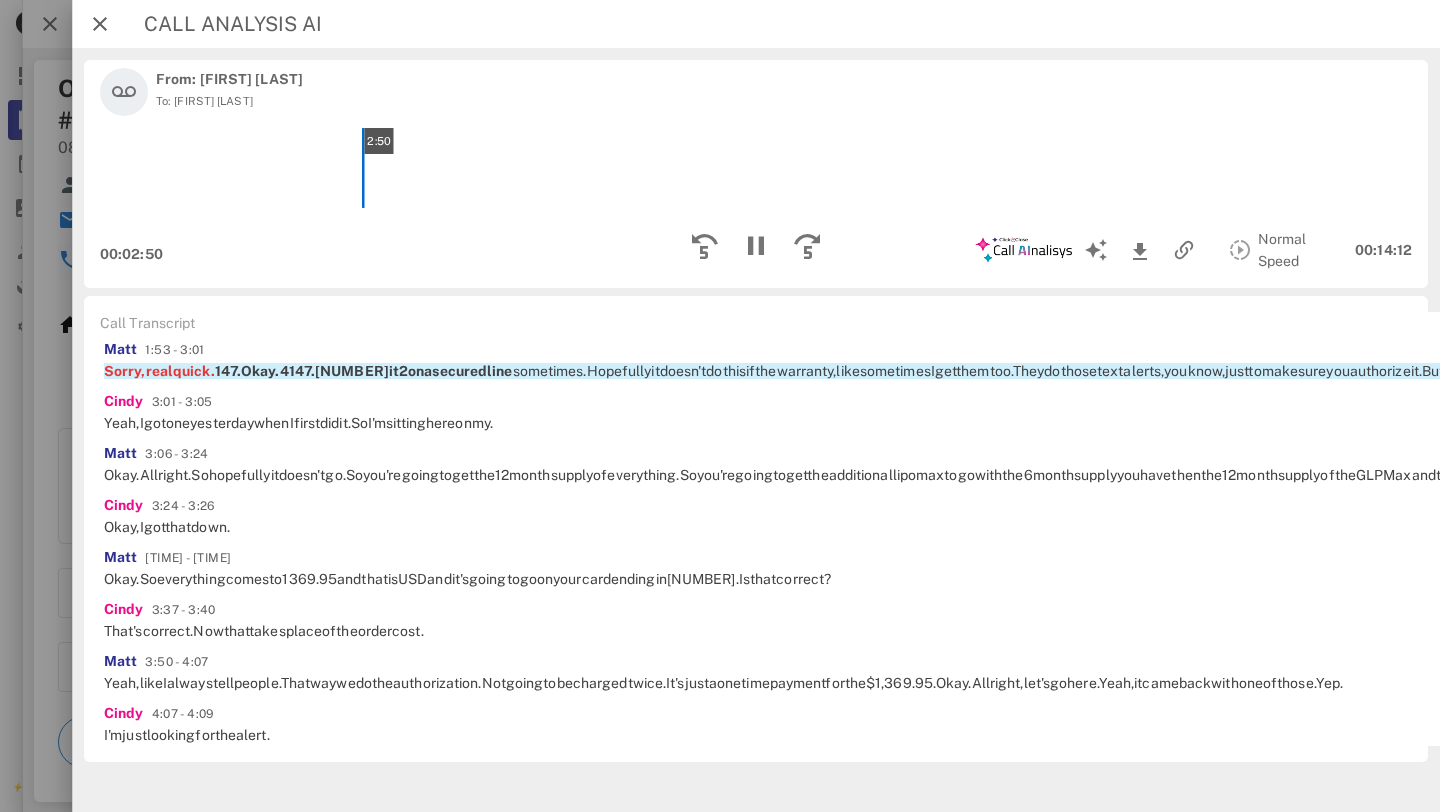 scroll, scrollTop: 1115, scrollLeft: 0, axis: vertical 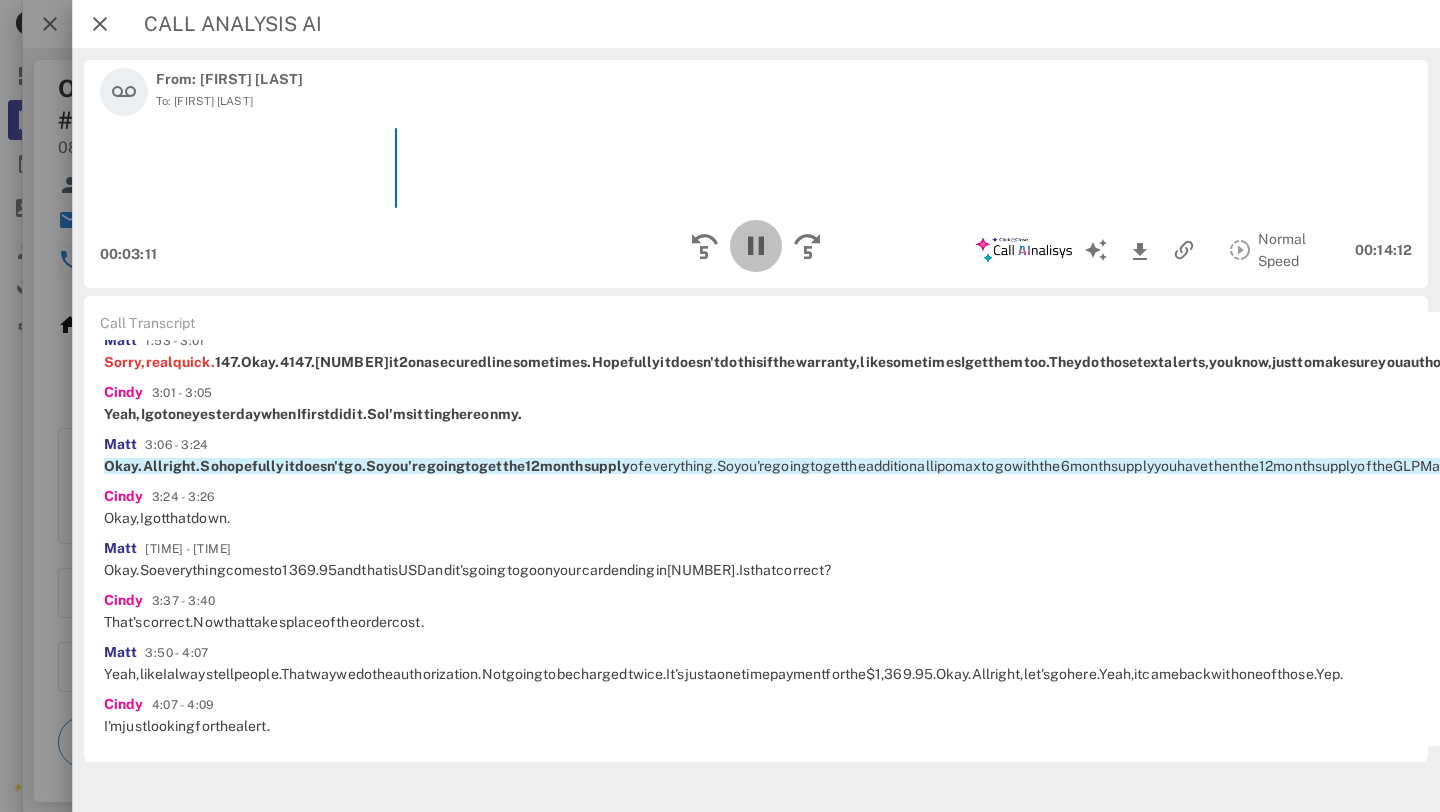click at bounding box center (756, 246) 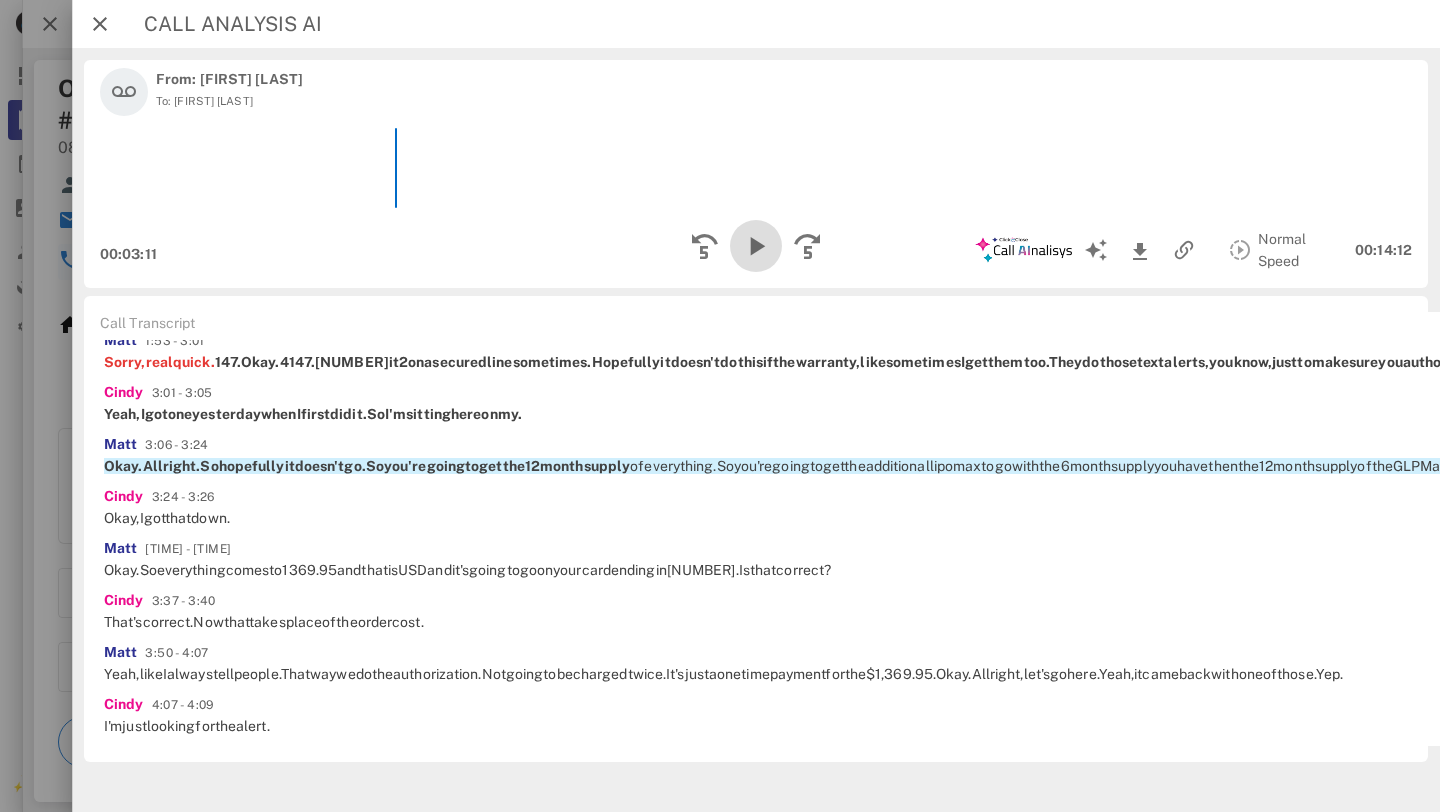 click at bounding box center (756, 246) 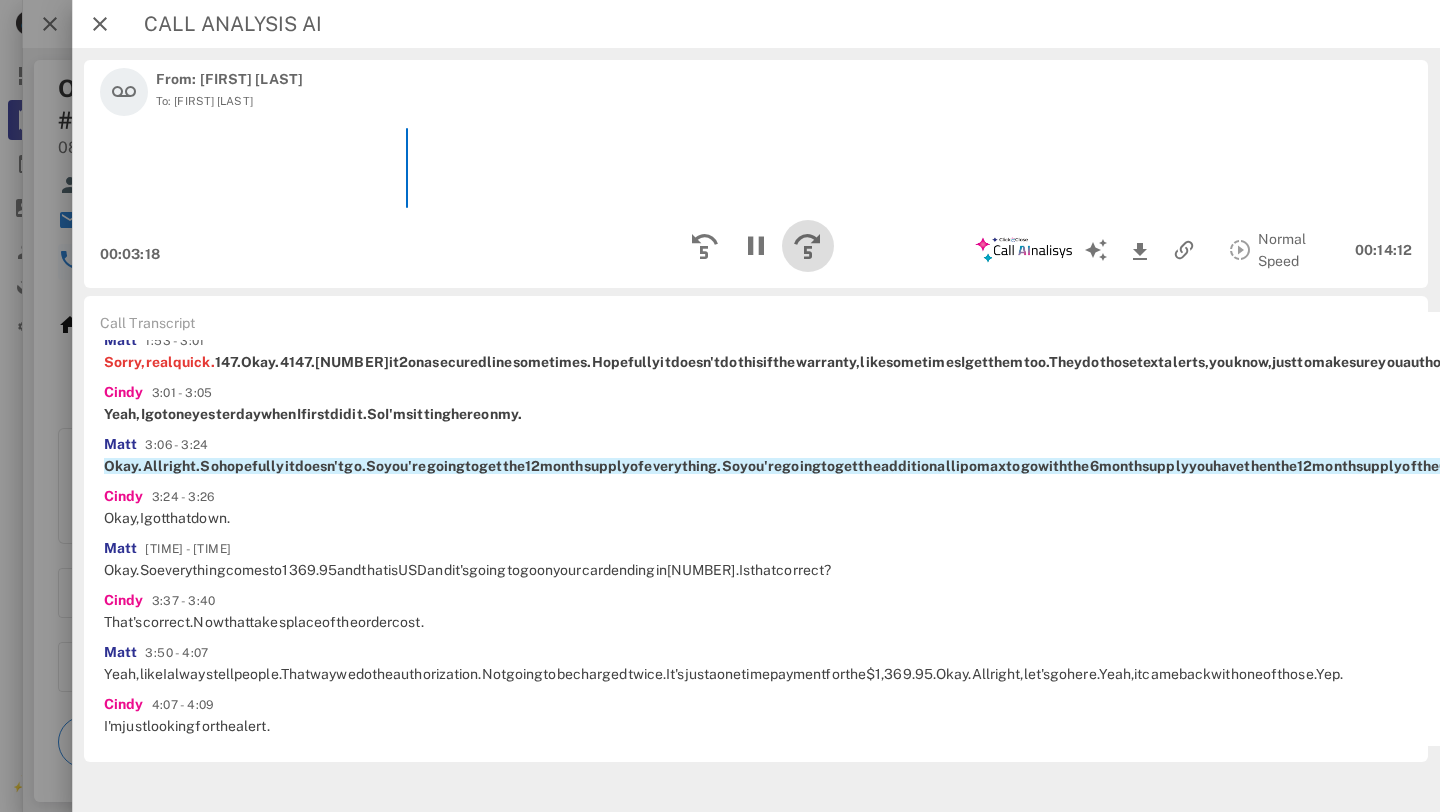 click at bounding box center (808, 246) 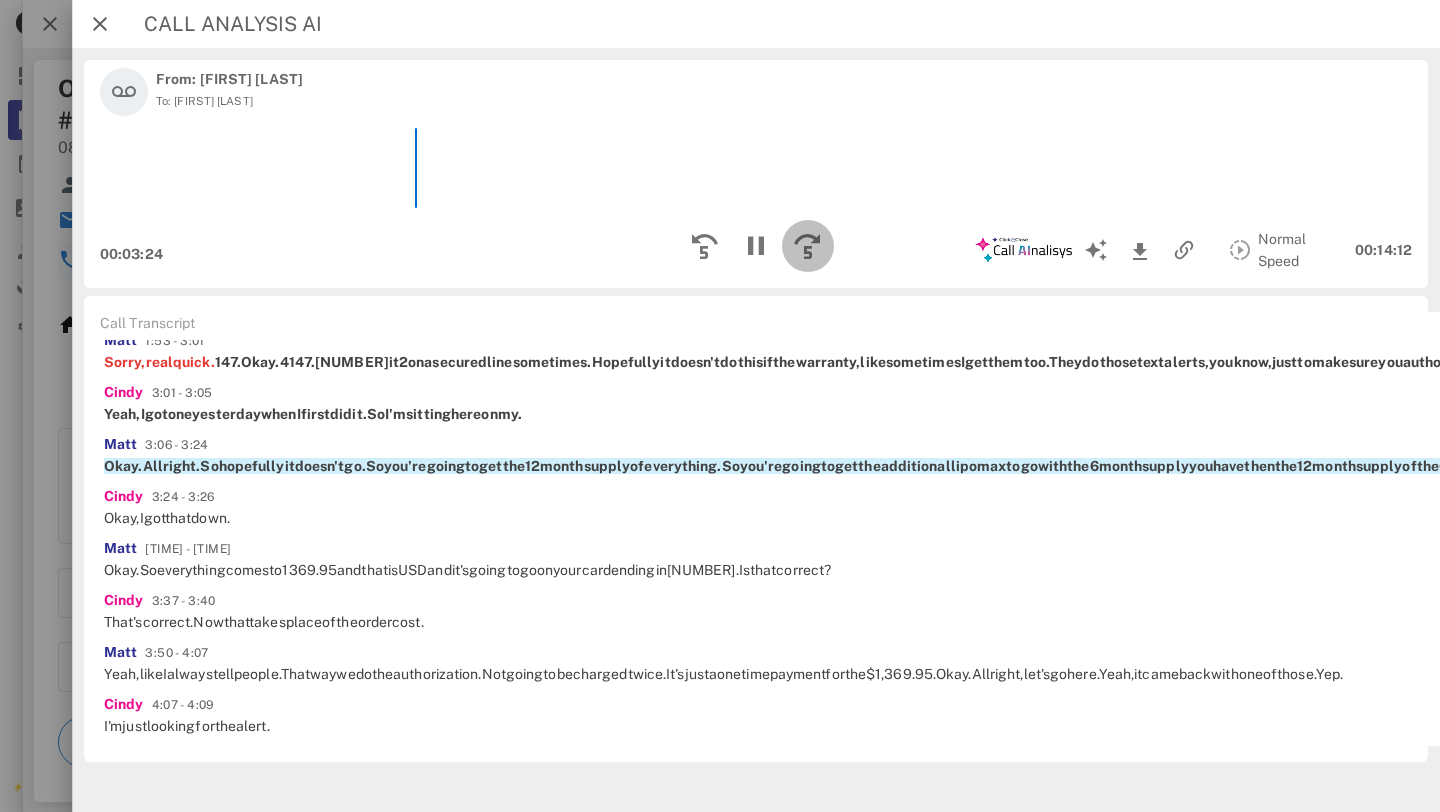 click at bounding box center (808, 246) 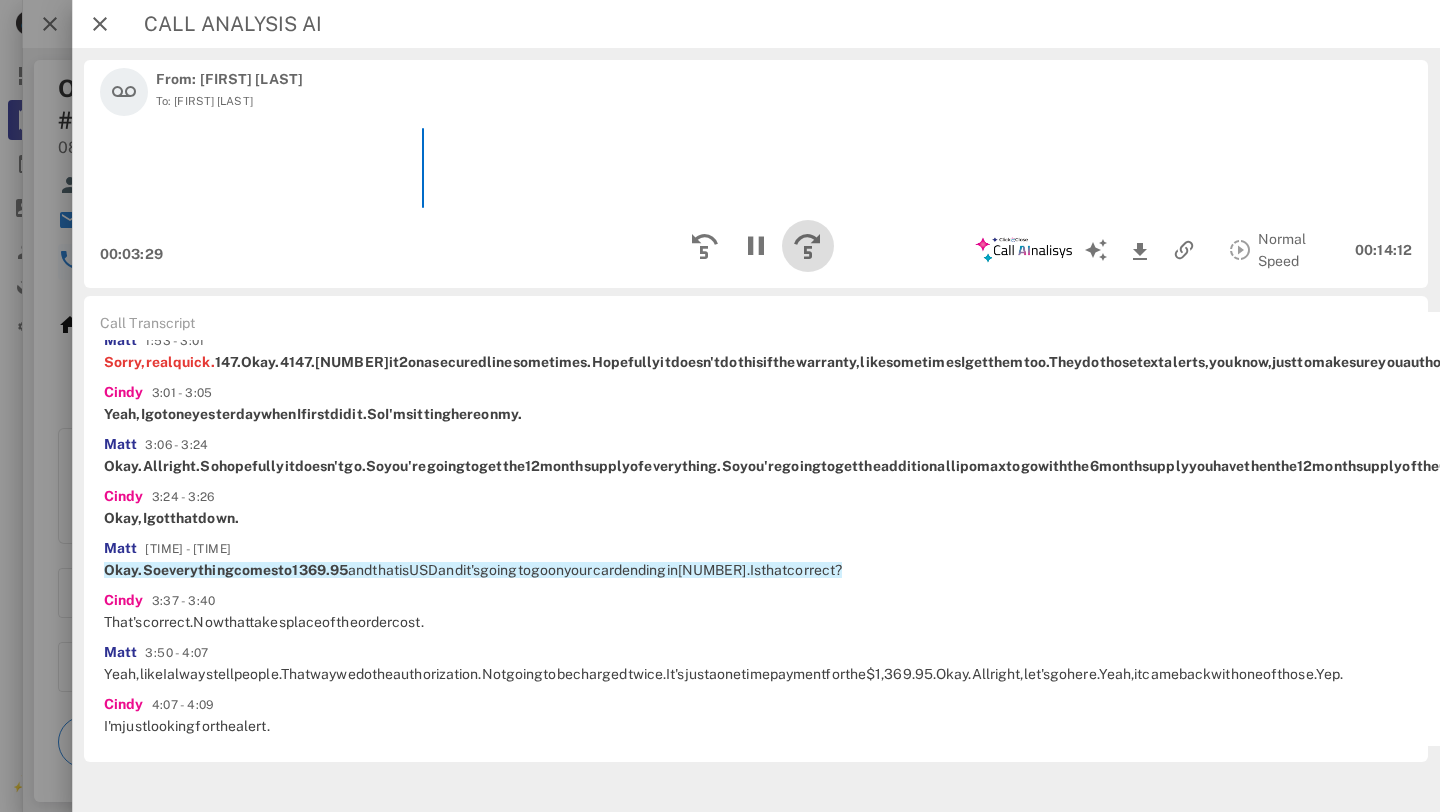 click at bounding box center (808, 246) 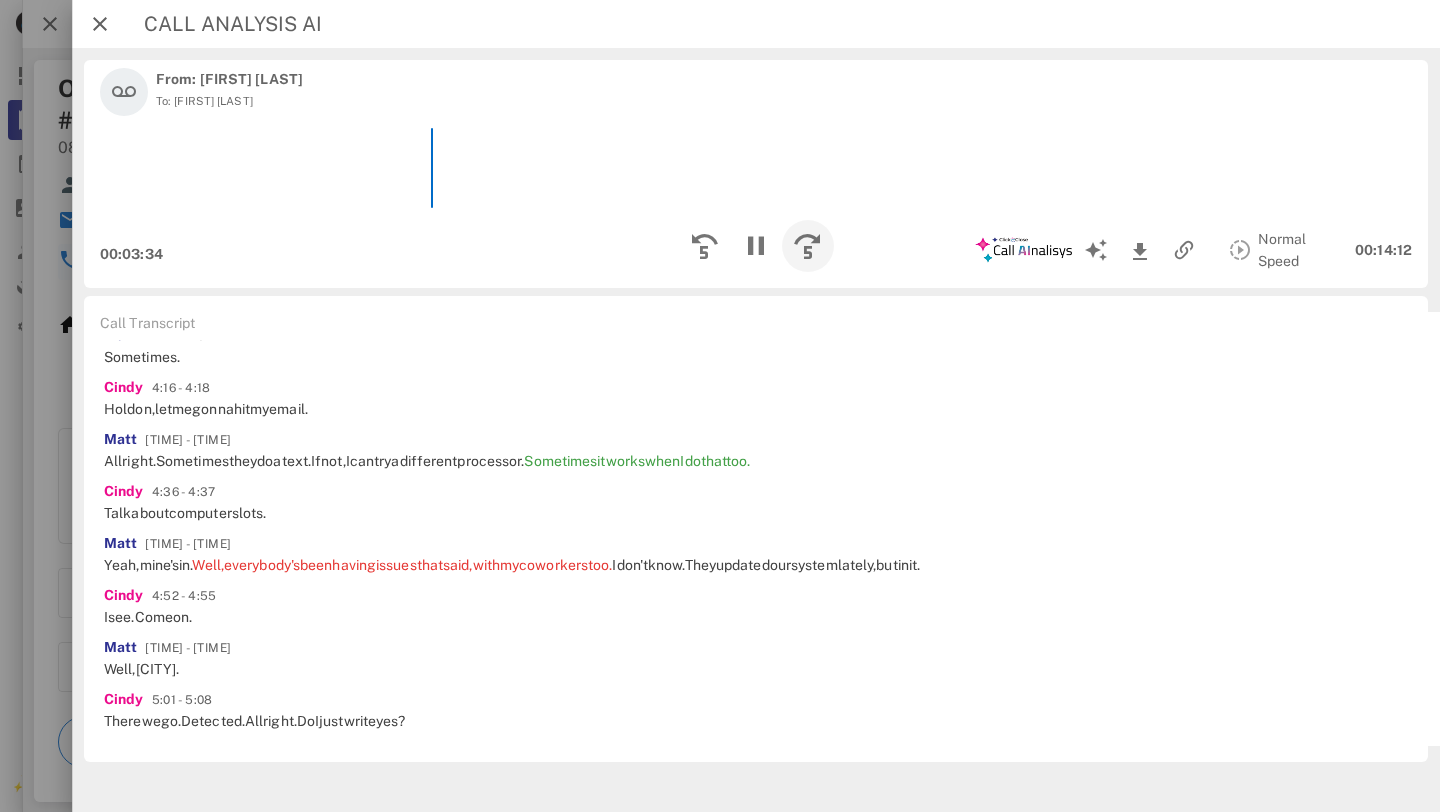 scroll, scrollTop: 1537, scrollLeft: 0, axis: vertical 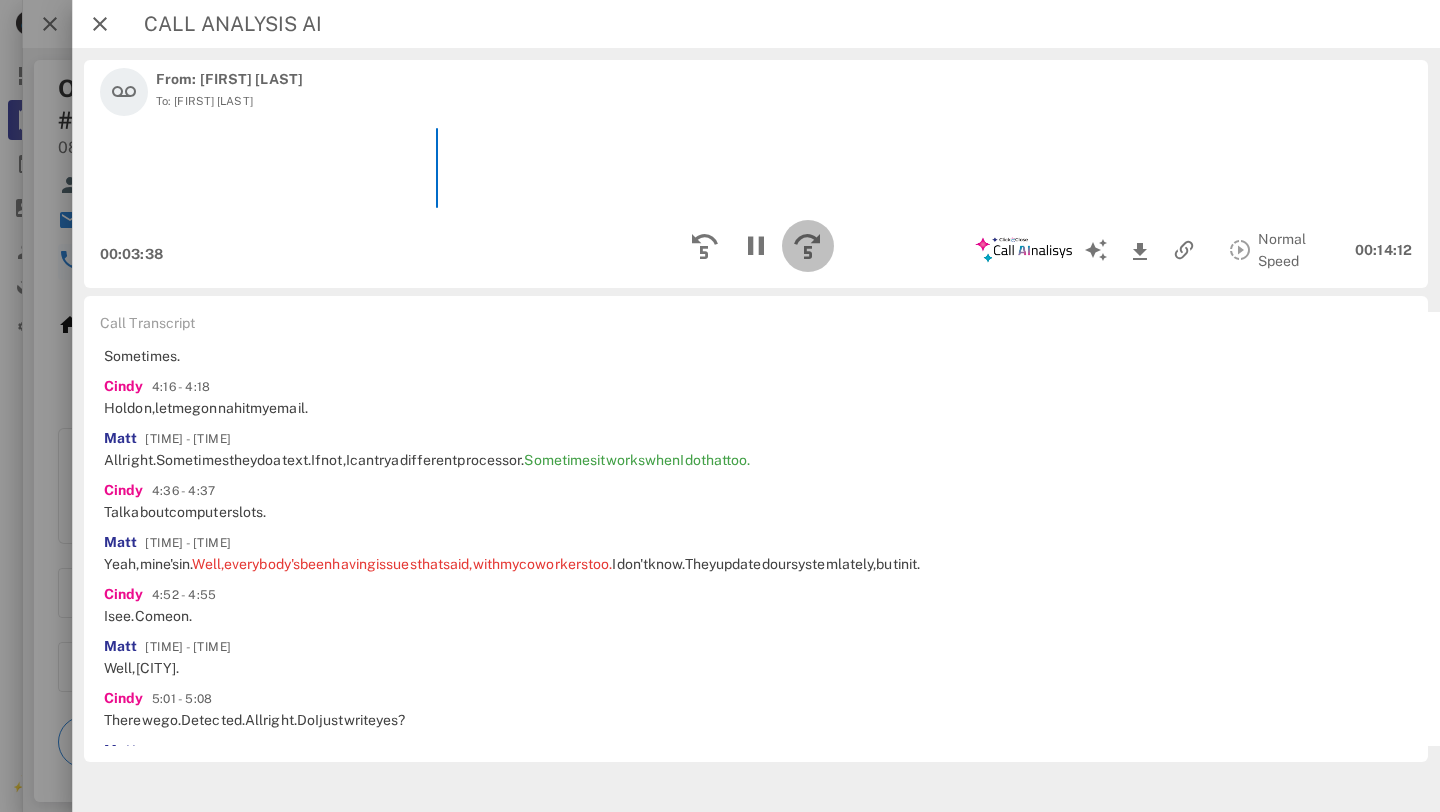 click at bounding box center [808, 246] 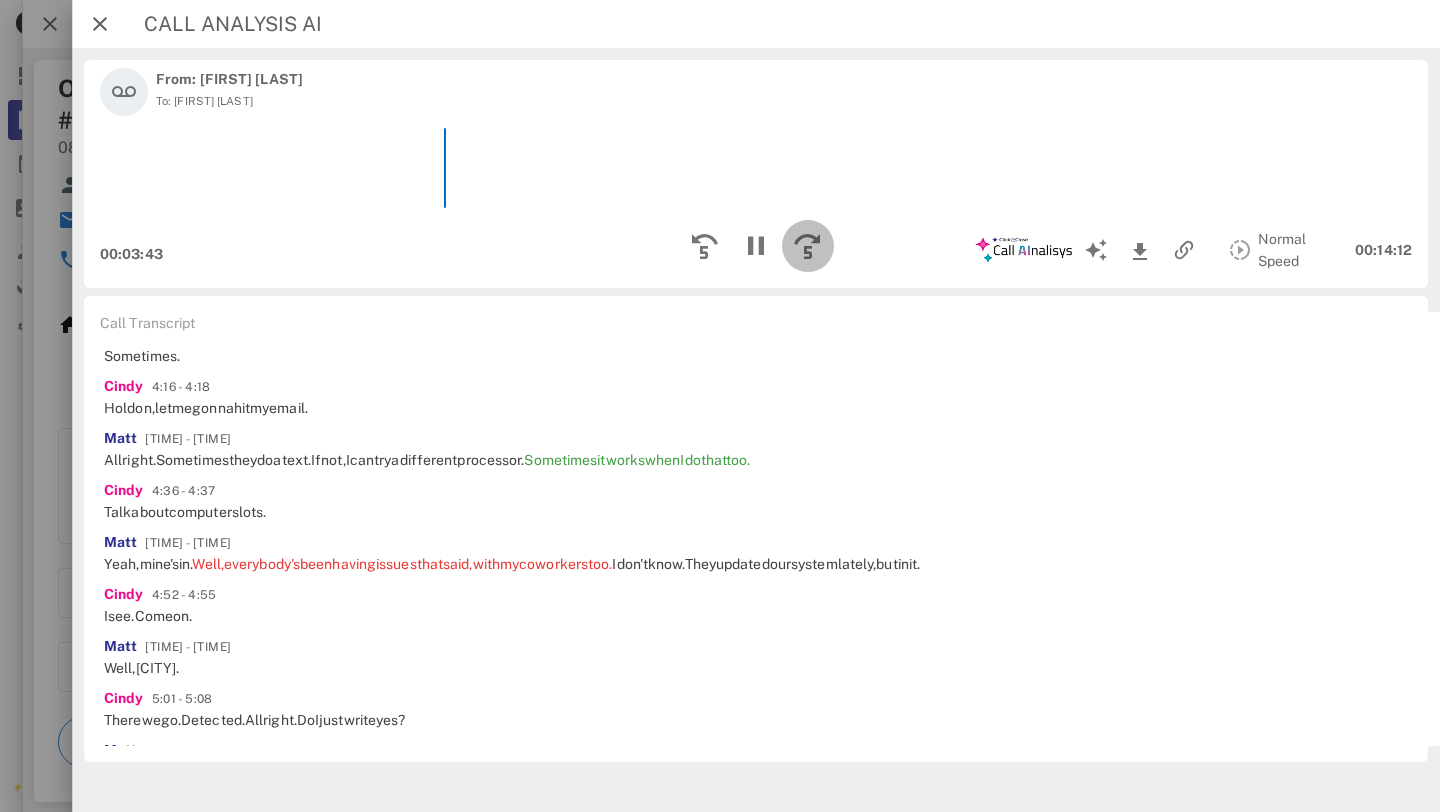 click at bounding box center [808, 246] 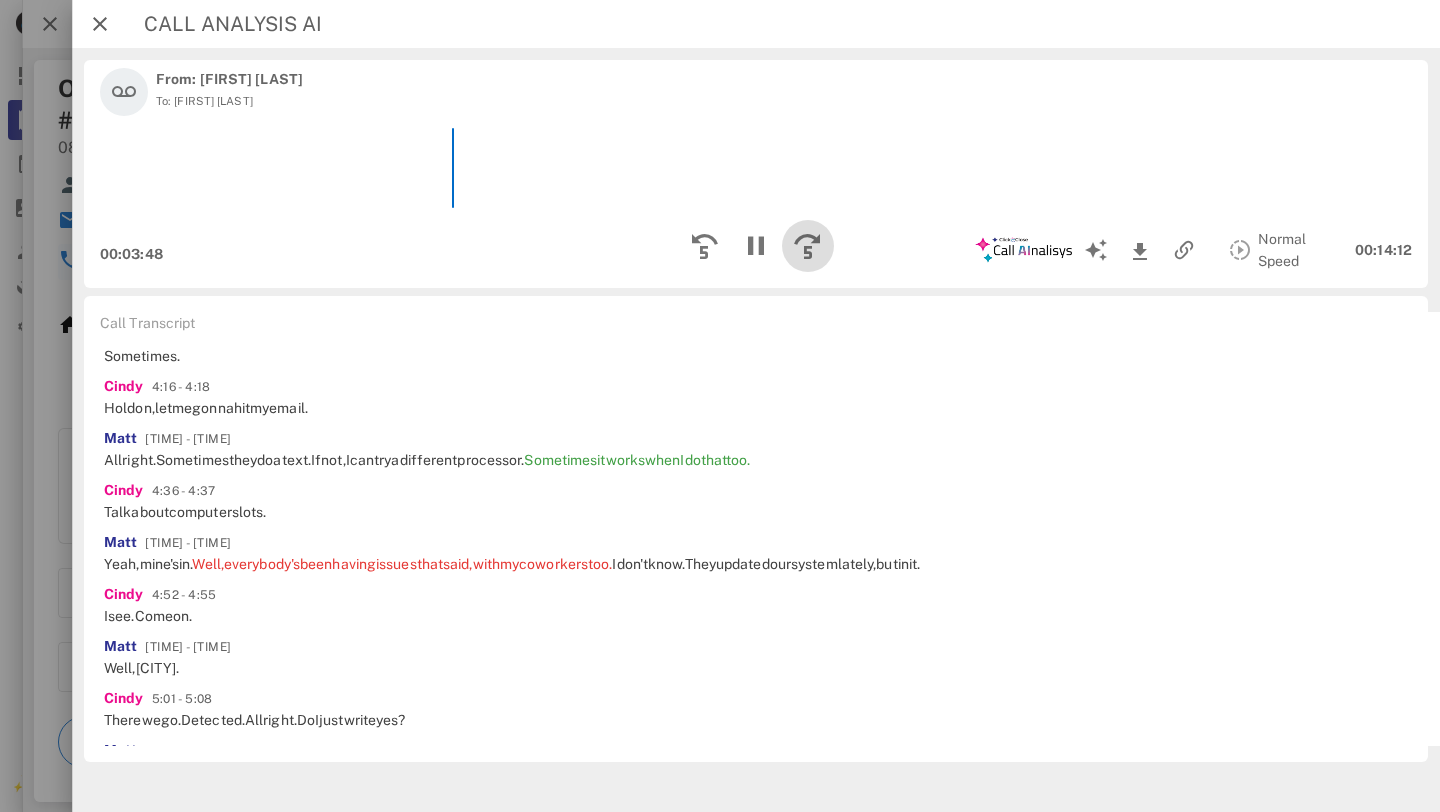click at bounding box center [808, 246] 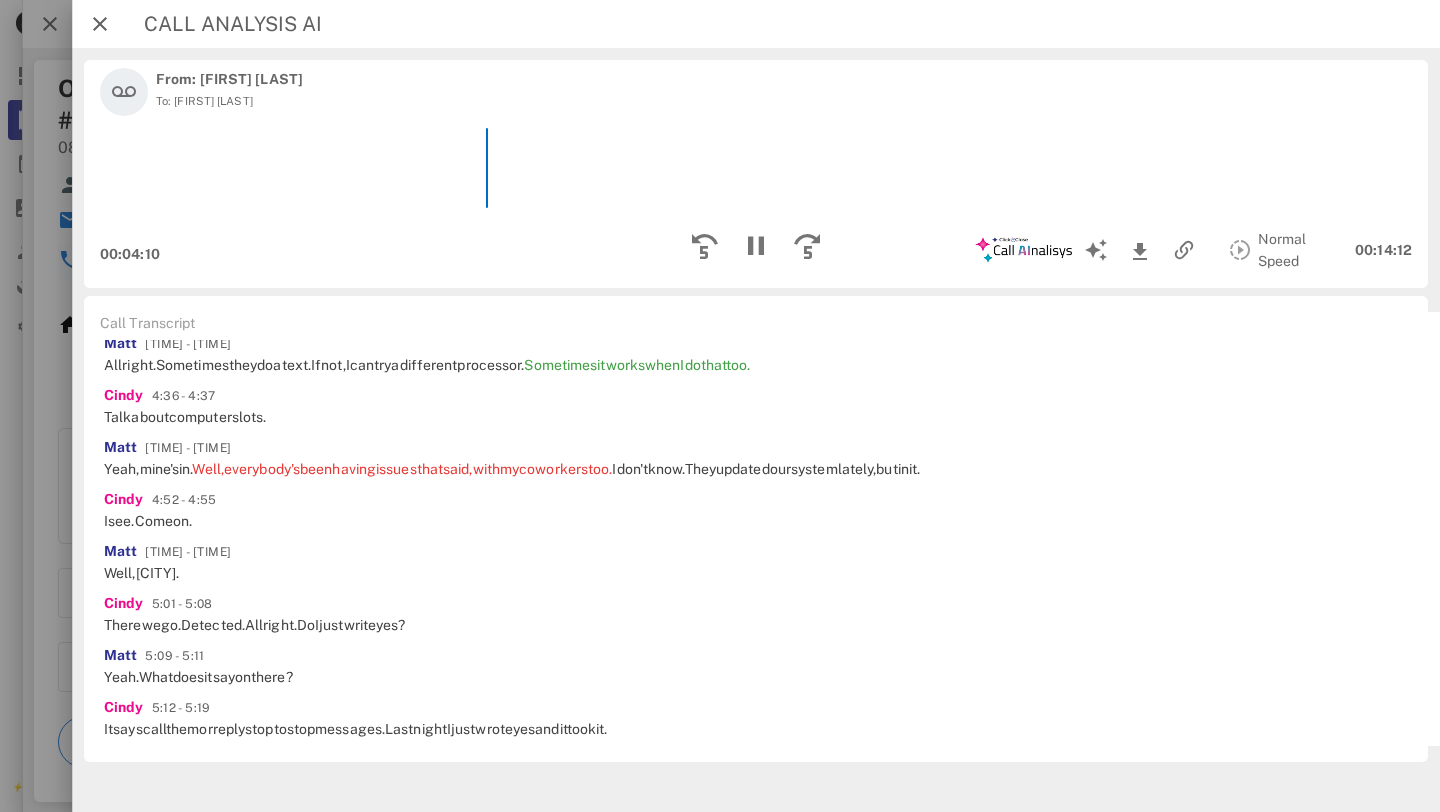 scroll, scrollTop: 1654, scrollLeft: 0, axis: vertical 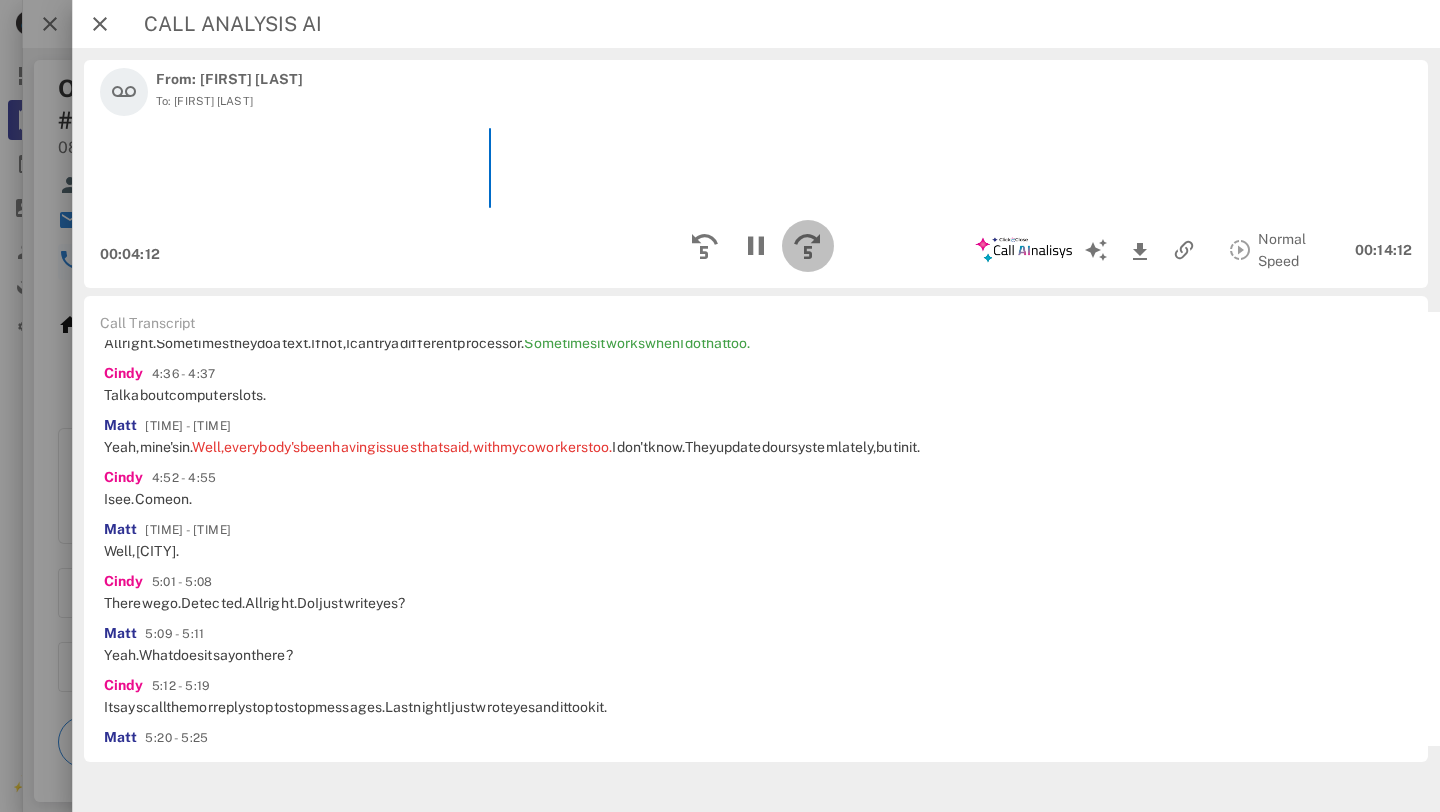 click at bounding box center [808, 246] 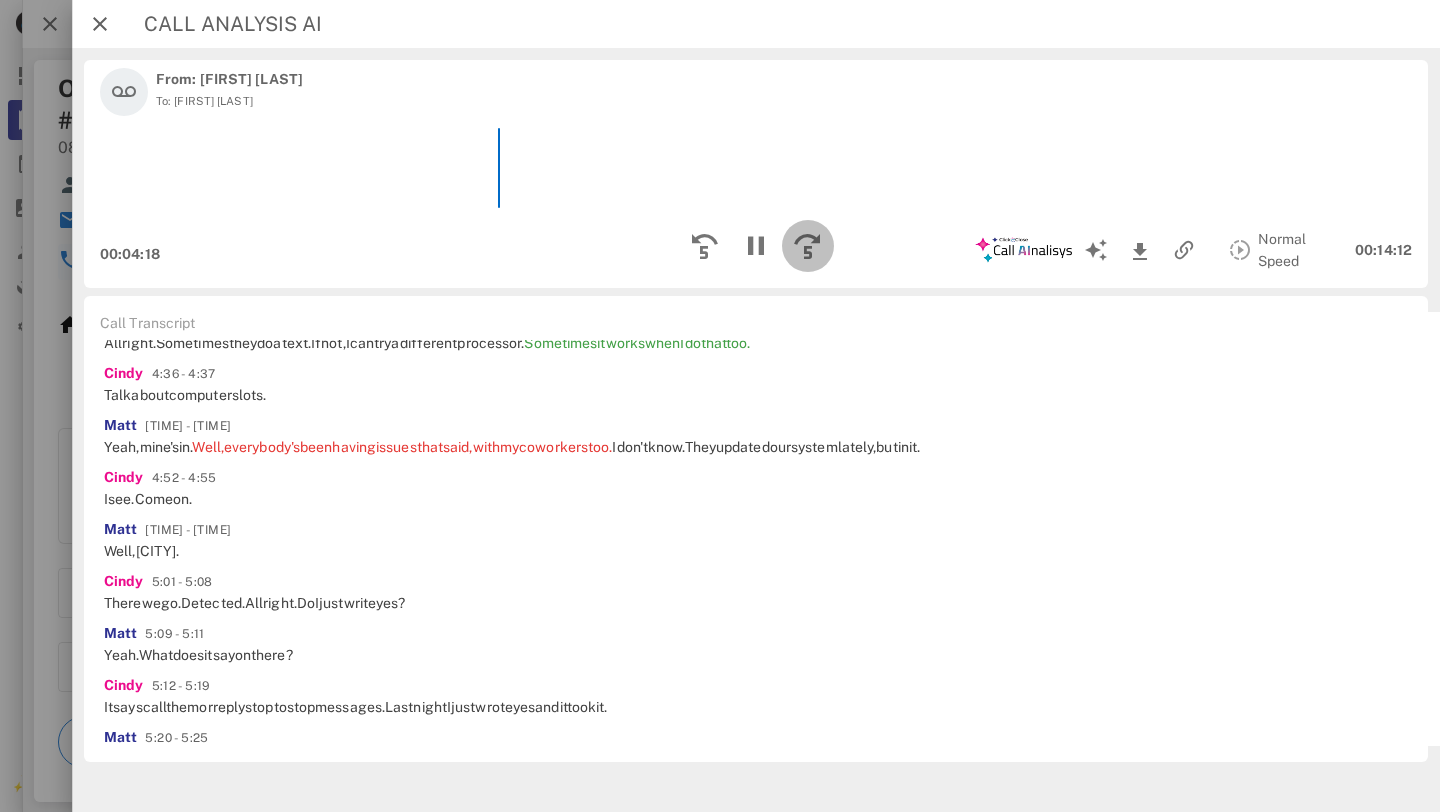 click at bounding box center [808, 246] 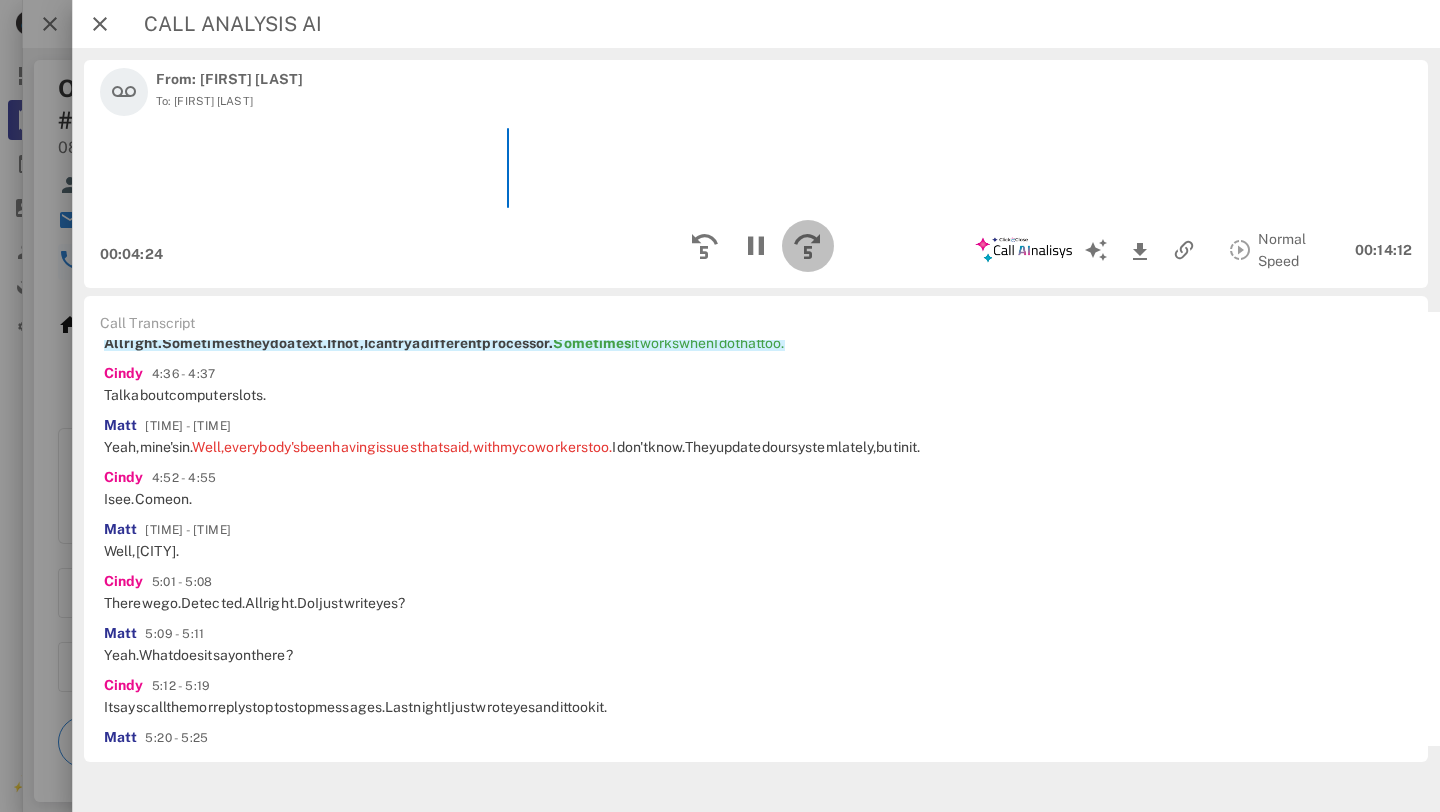 click at bounding box center [808, 246] 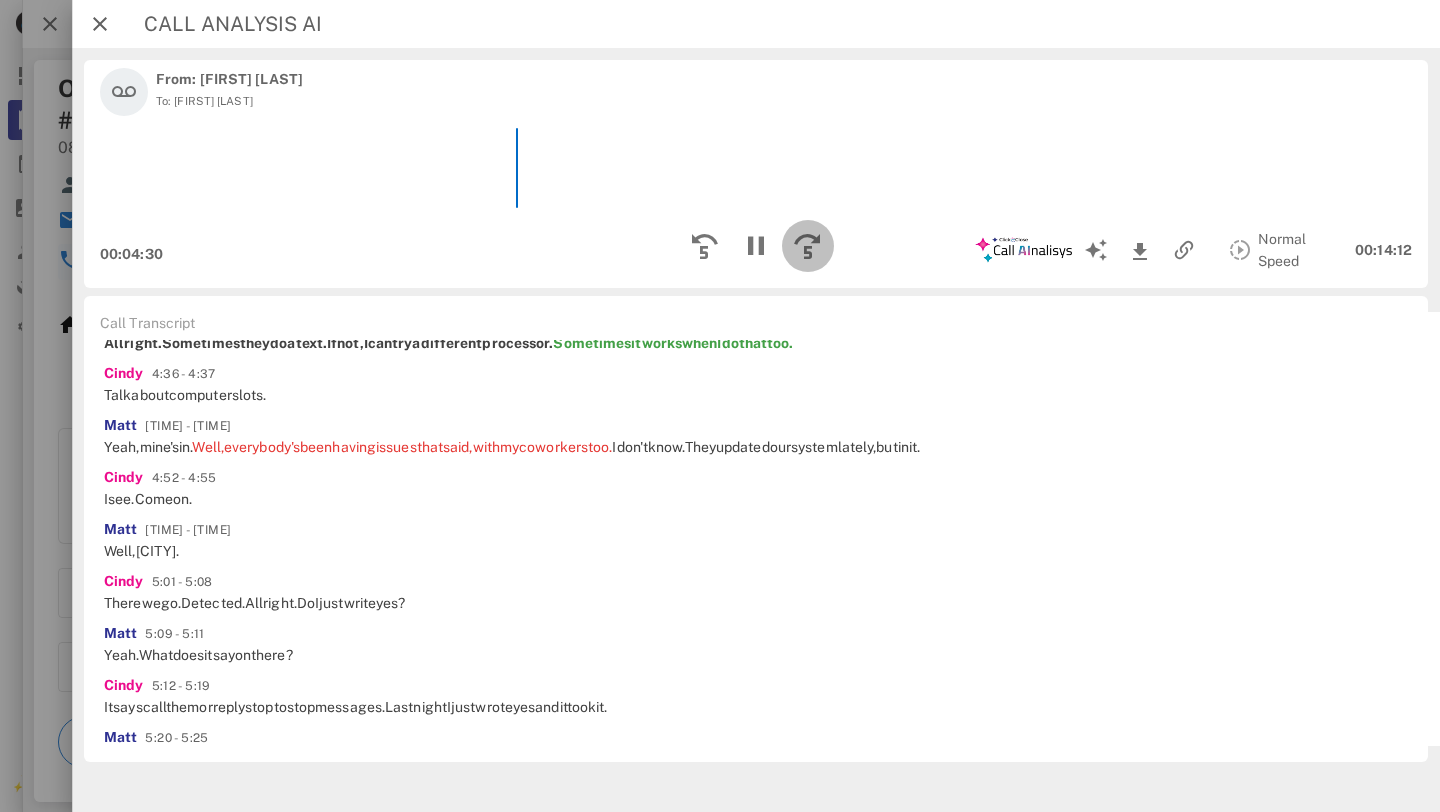click at bounding box center [808, 246] 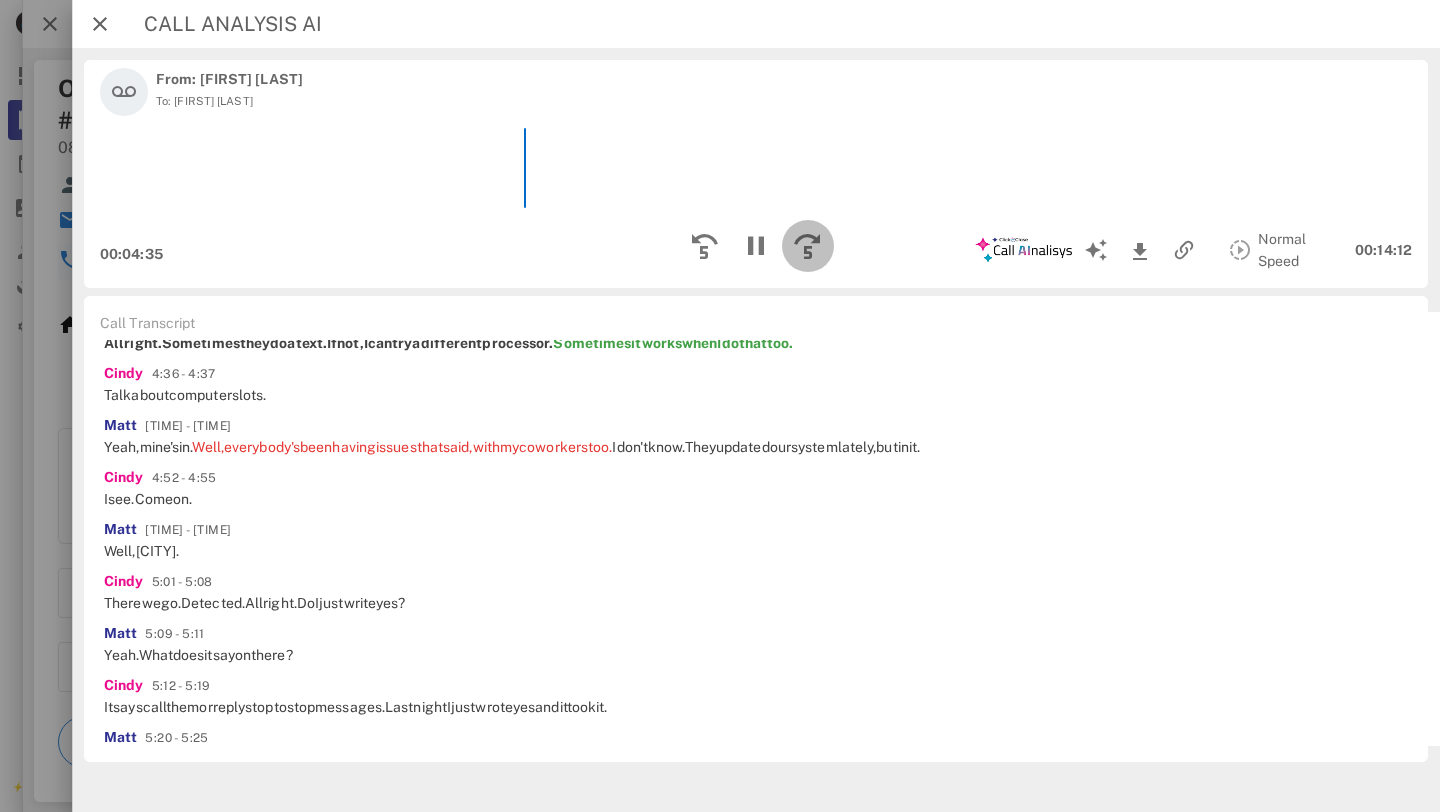 click at bounding box center (808, 246) 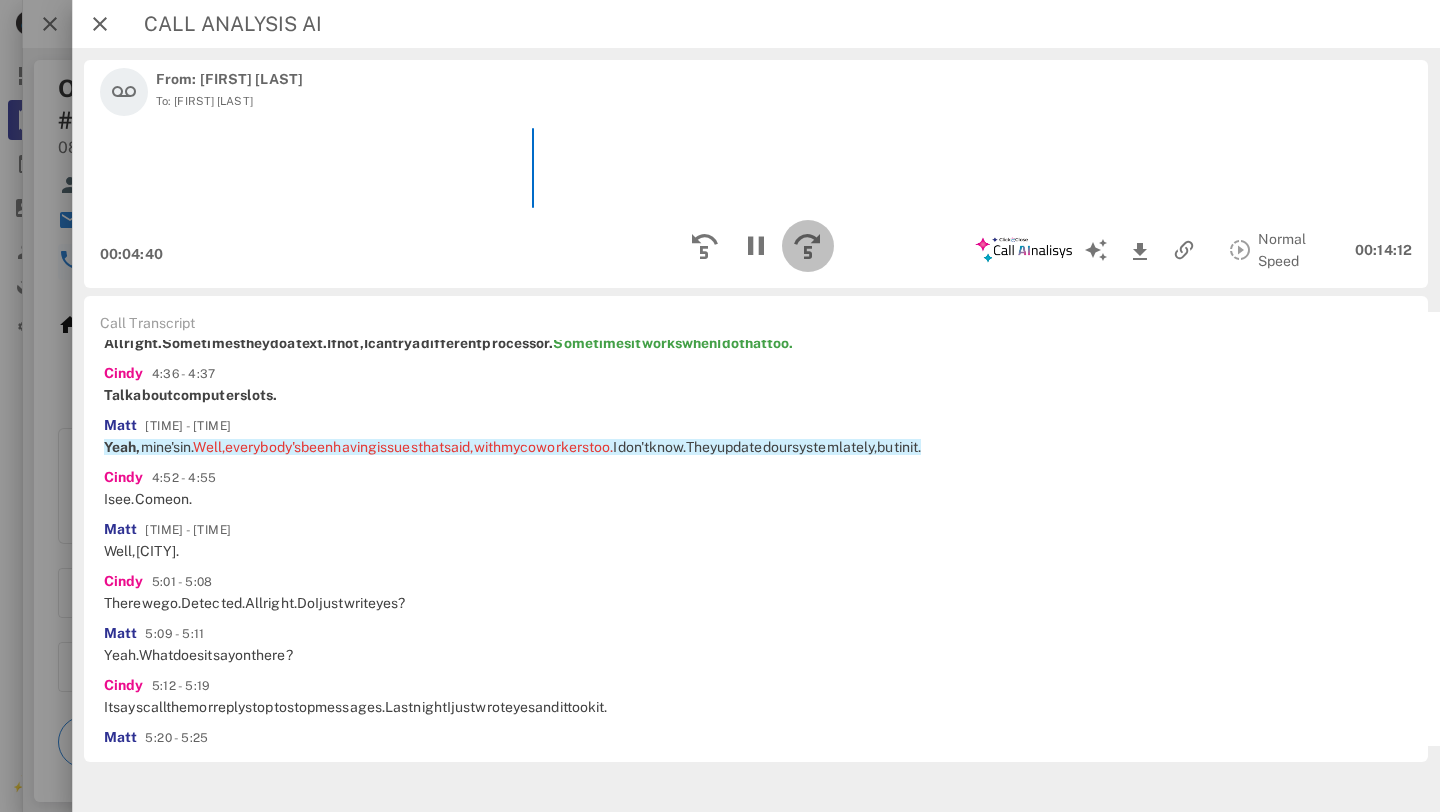 click at bounding box center [808, 246] 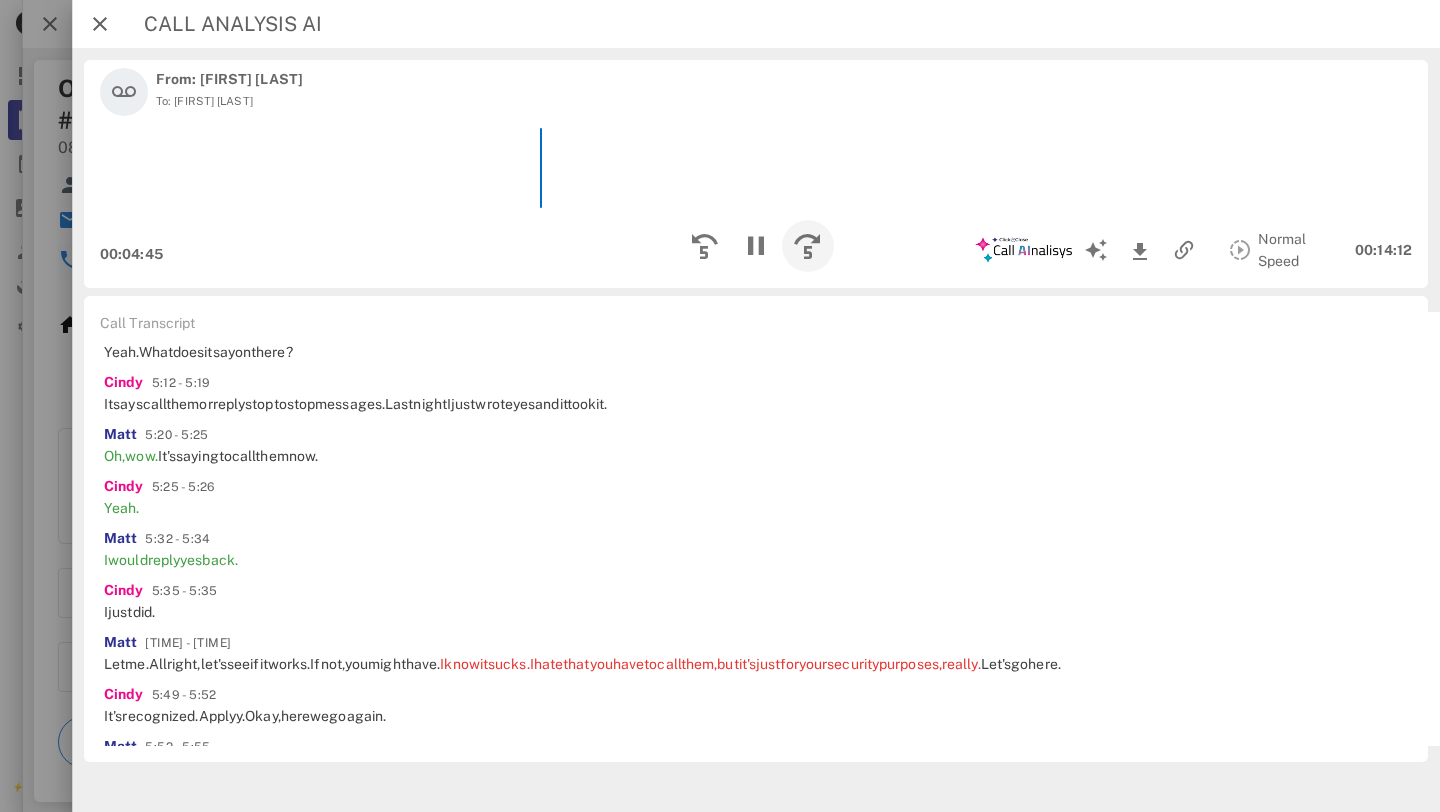 scroll, scrollTop: 1997, scrollLeft: 0, axis: vertical 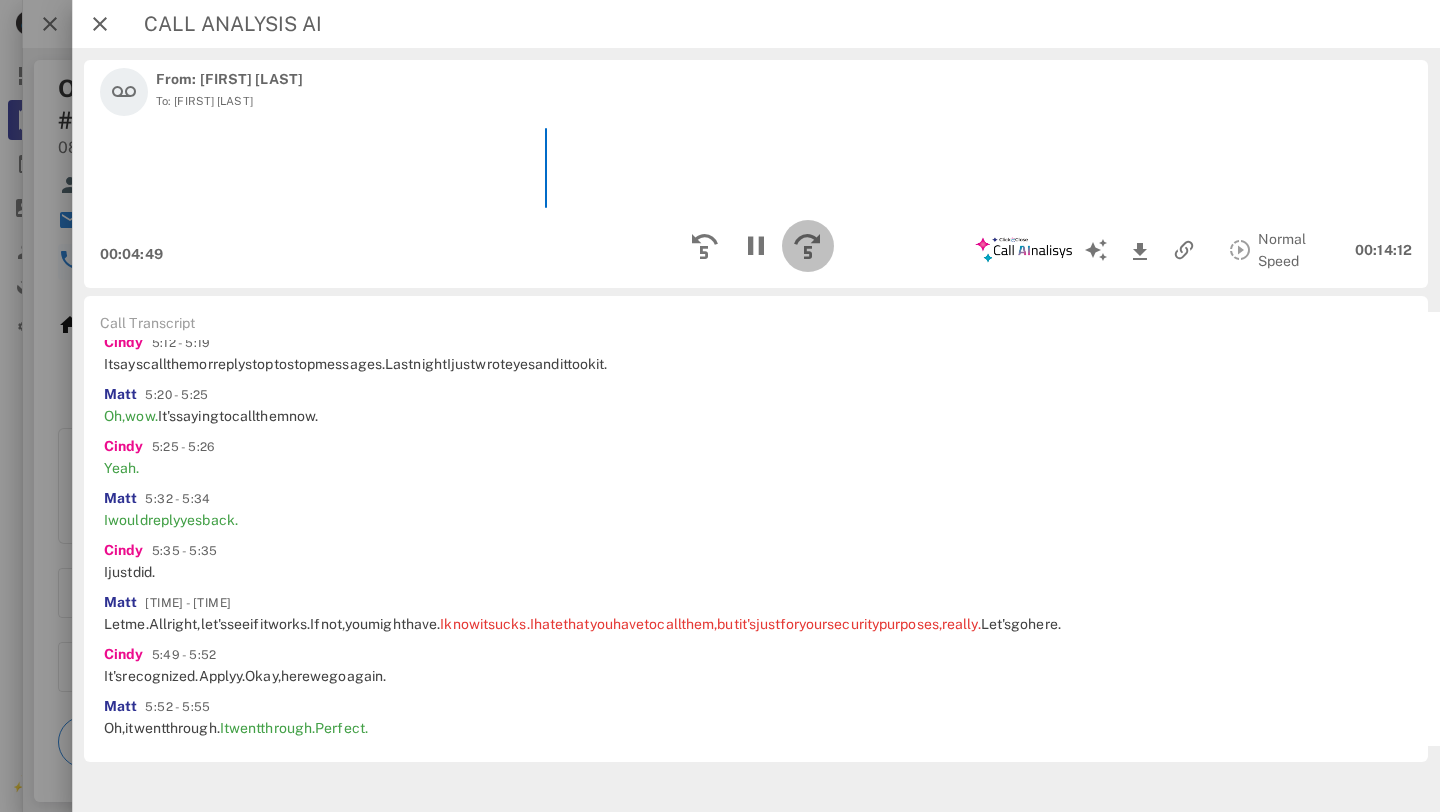 click at bounding box center (808, 246) 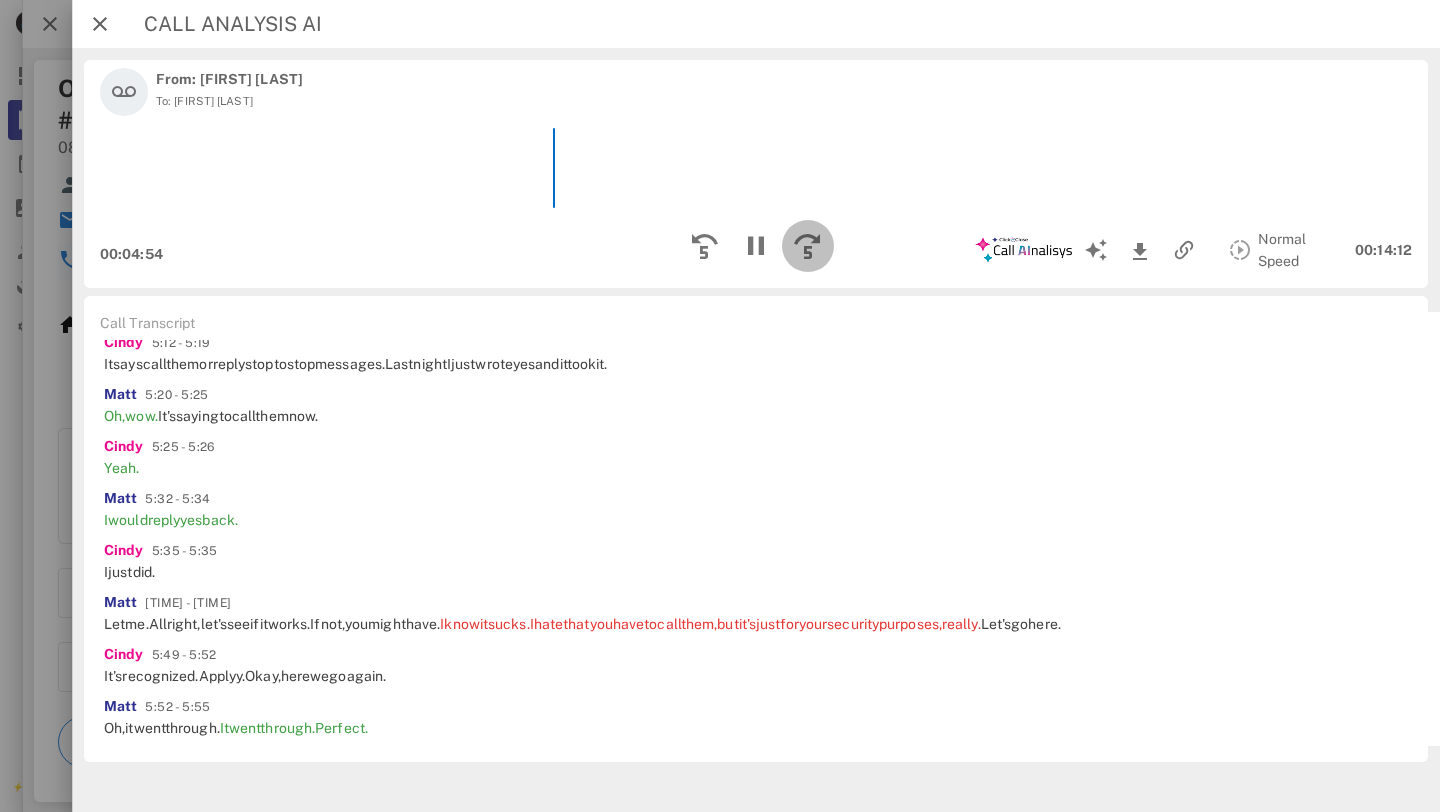 click at bounding box center [808, 246] 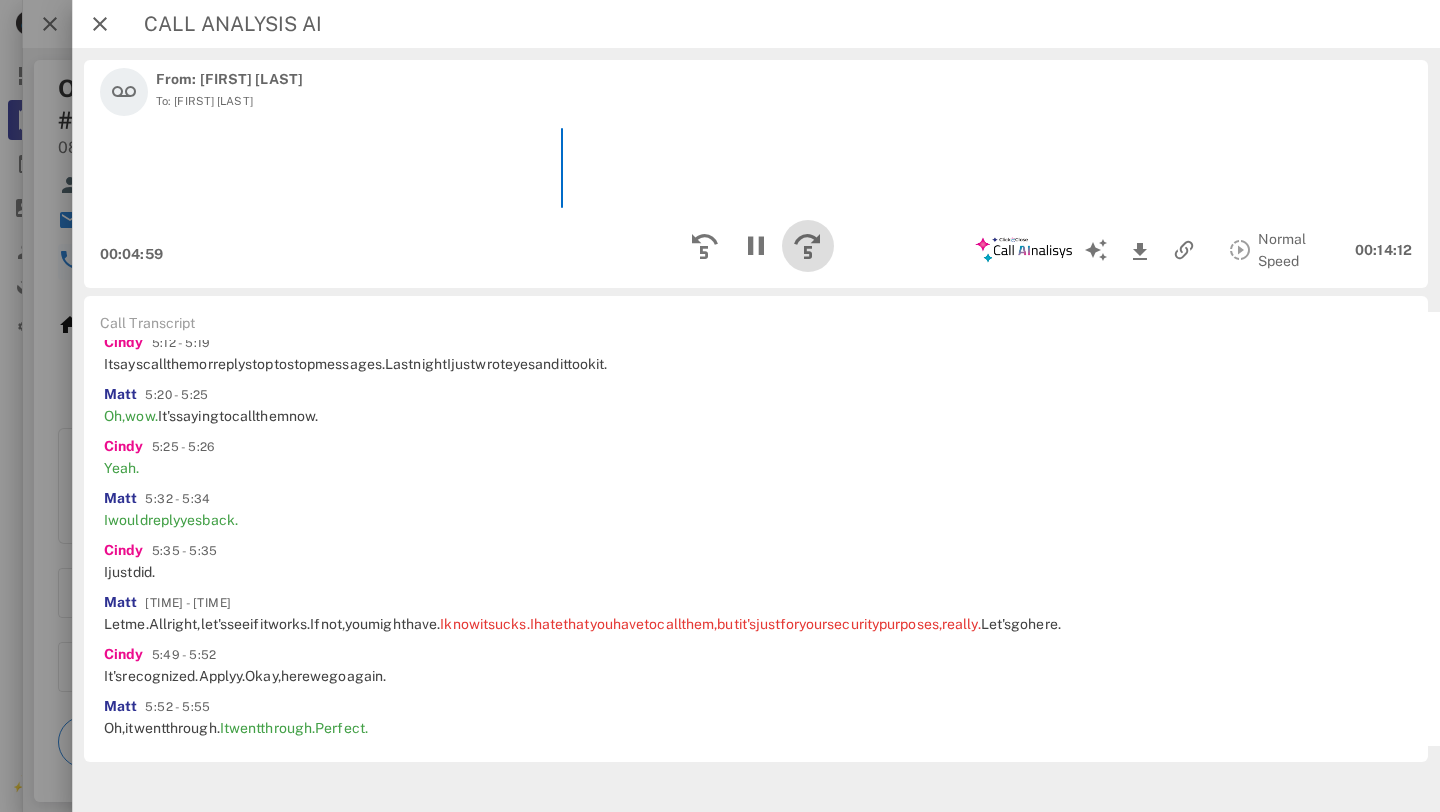 click at bounding box center [808, 246] 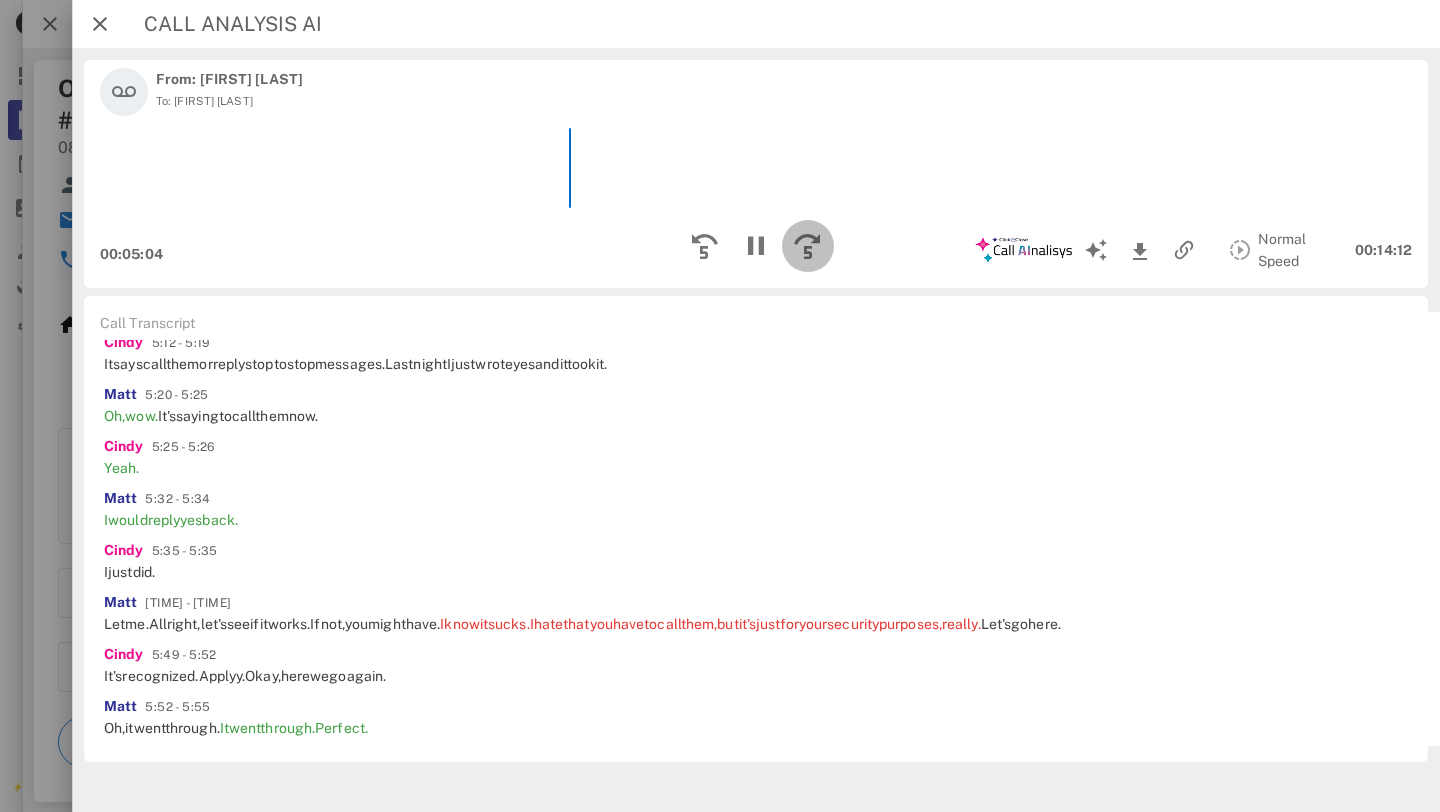 click at bounding box center (808, 246) 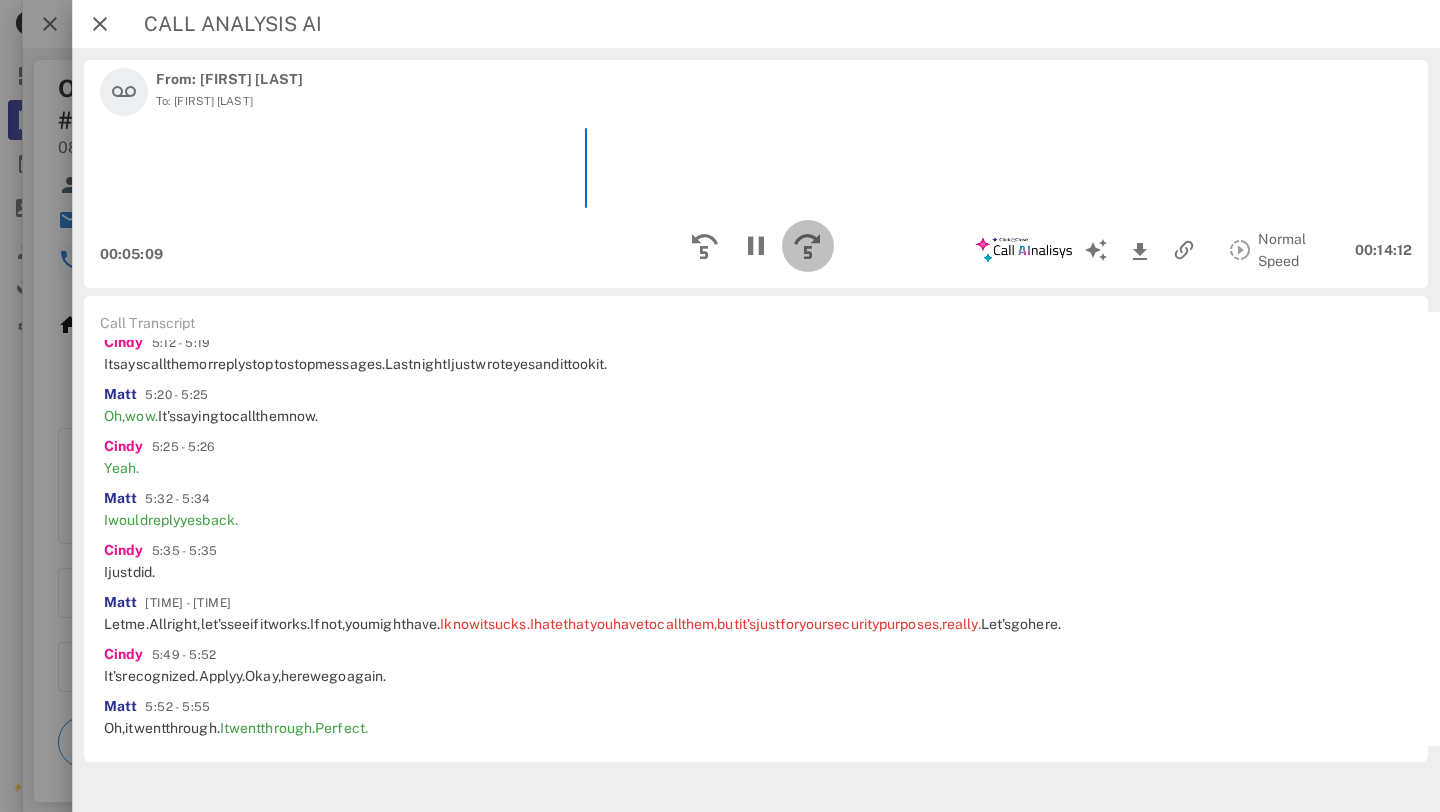 click at bounding box center (808, 246) 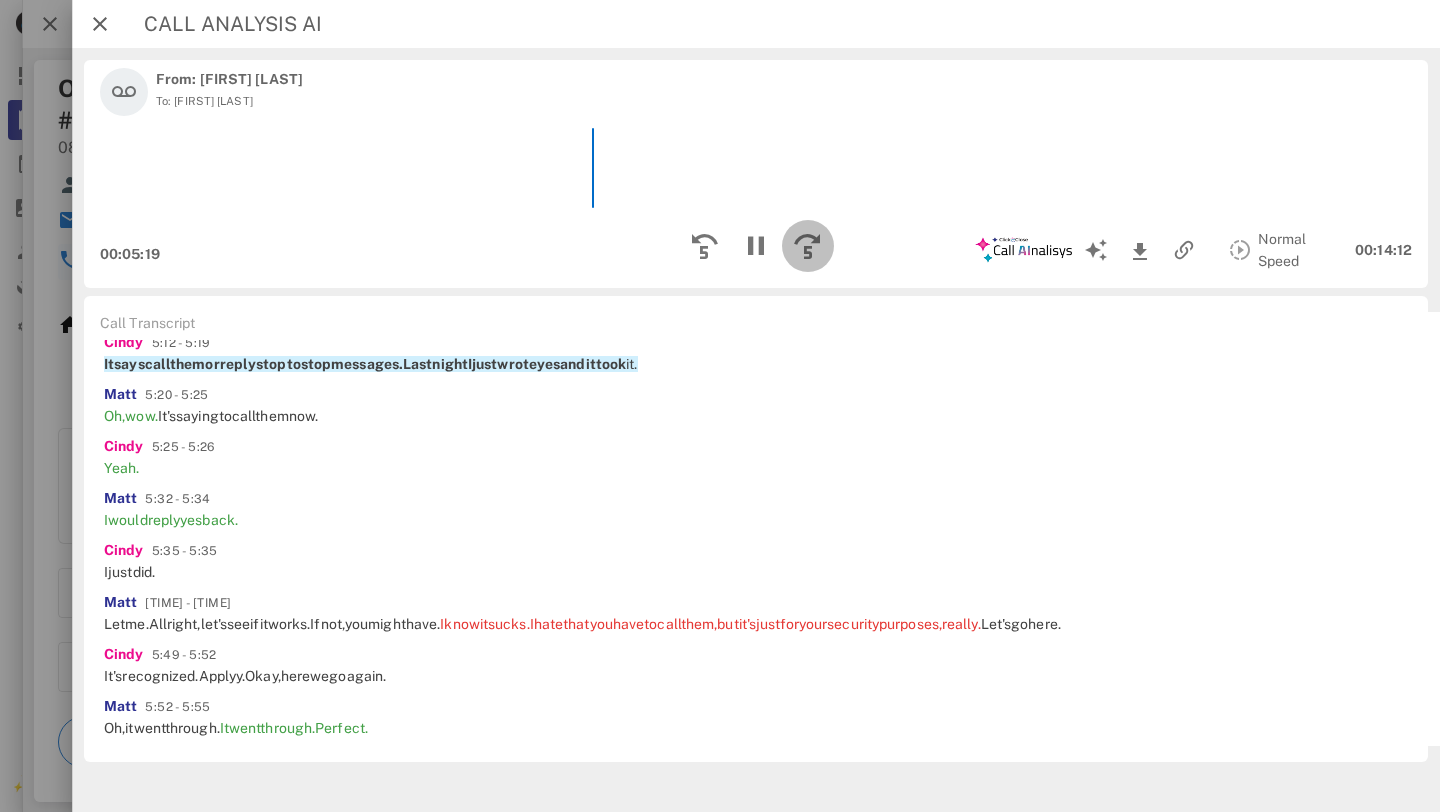 click at bounding box center [808, 246] 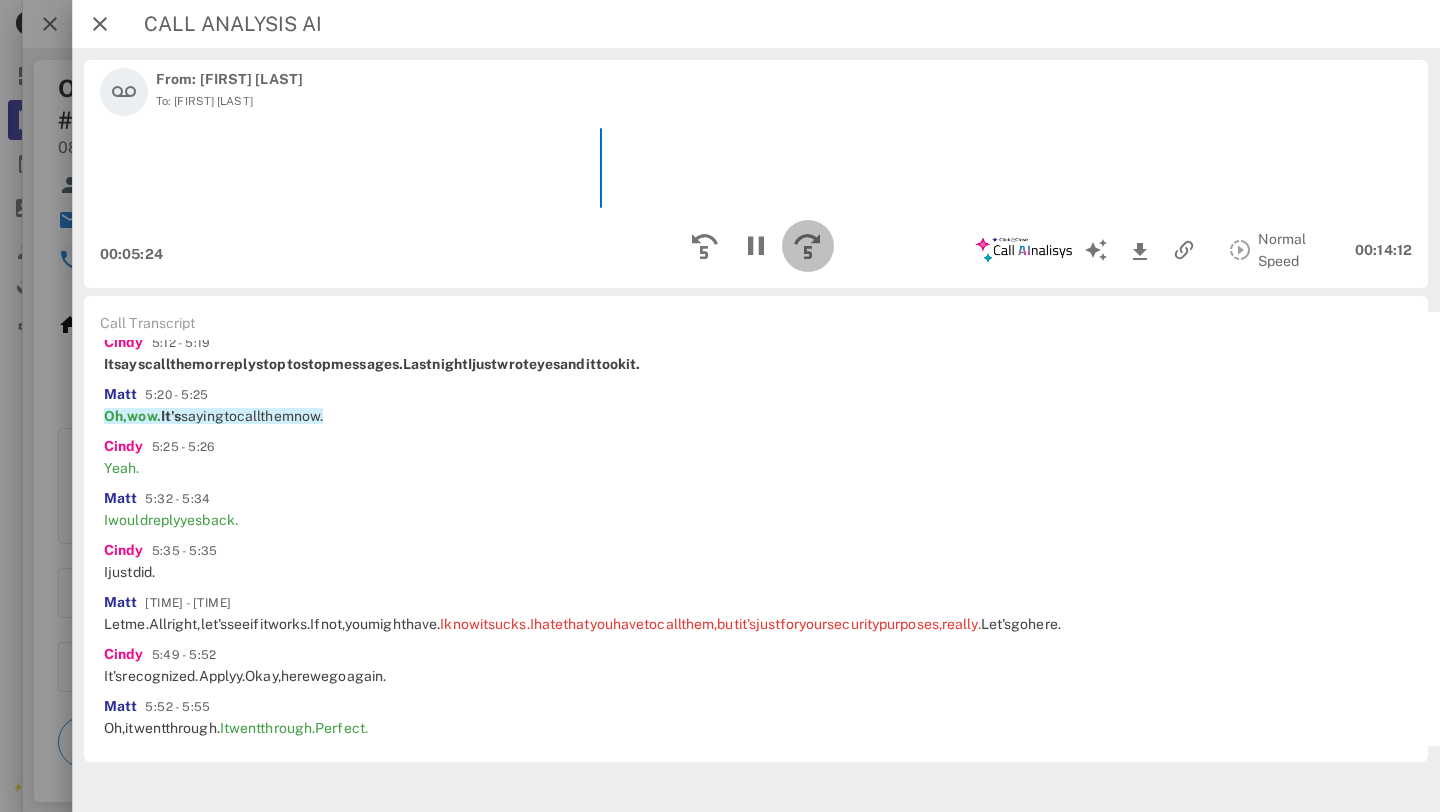 click at bounding box center (808, 246) 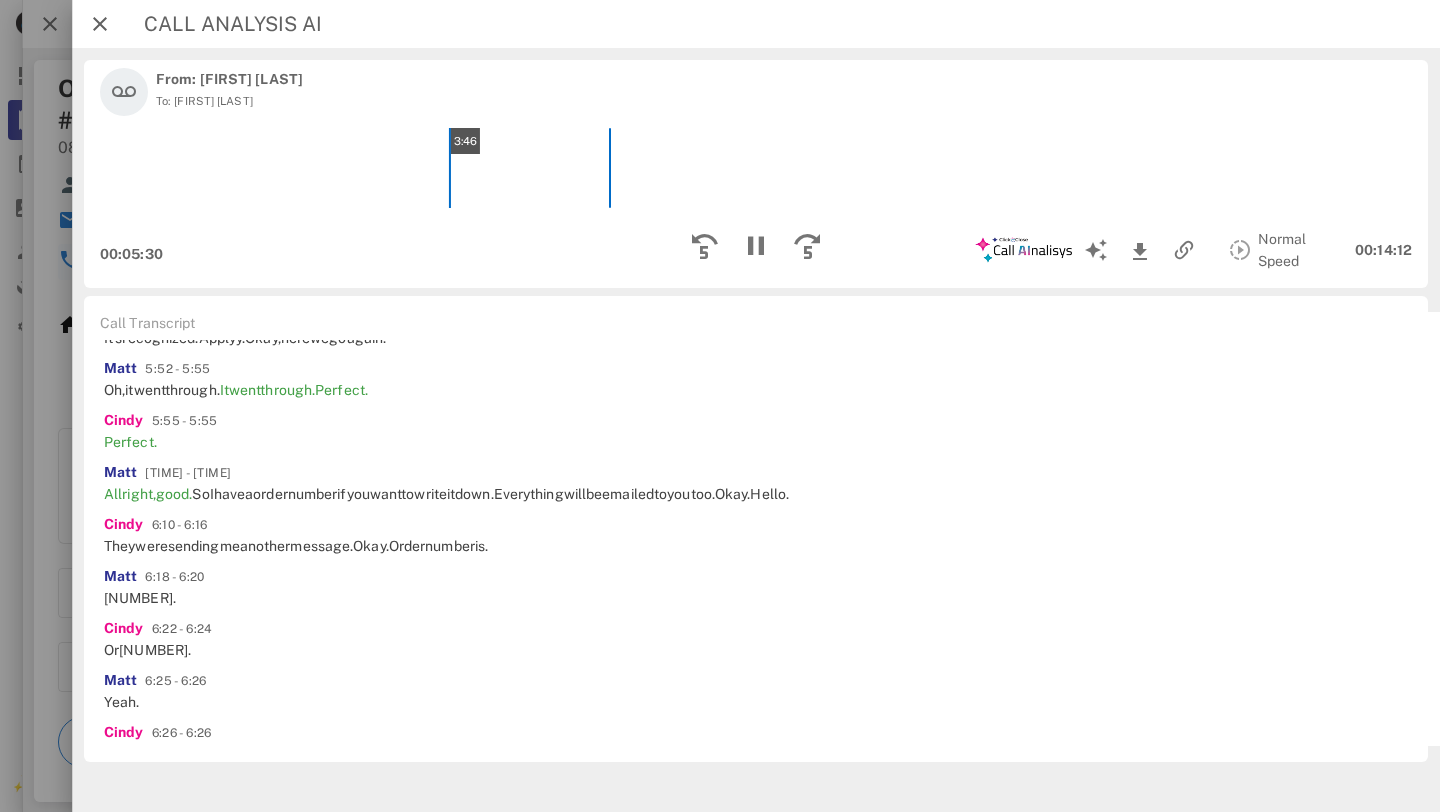 scroll, scrollTop: 2383, scrollLeft: 0, axis: vertical 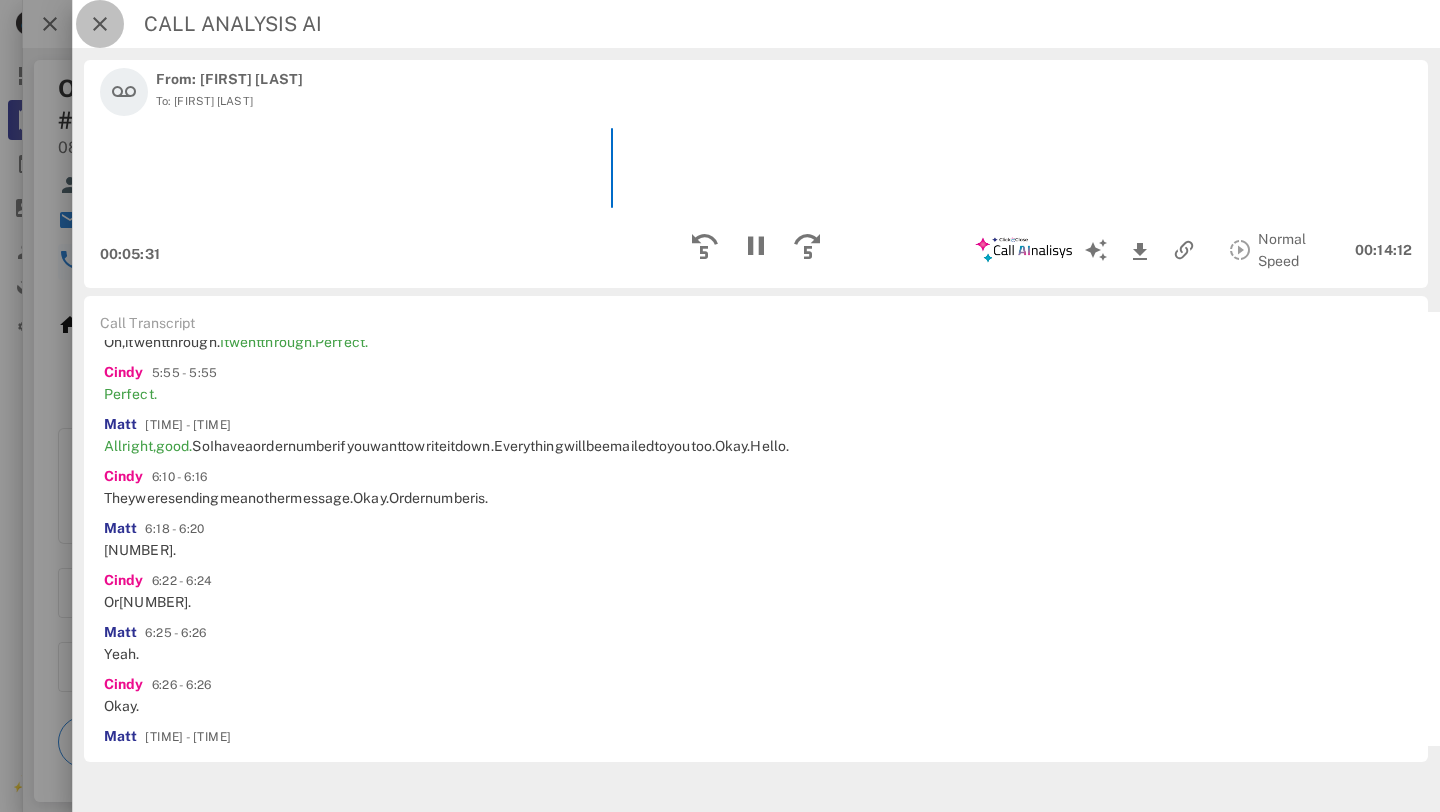 click at bounding box center (100, 24) 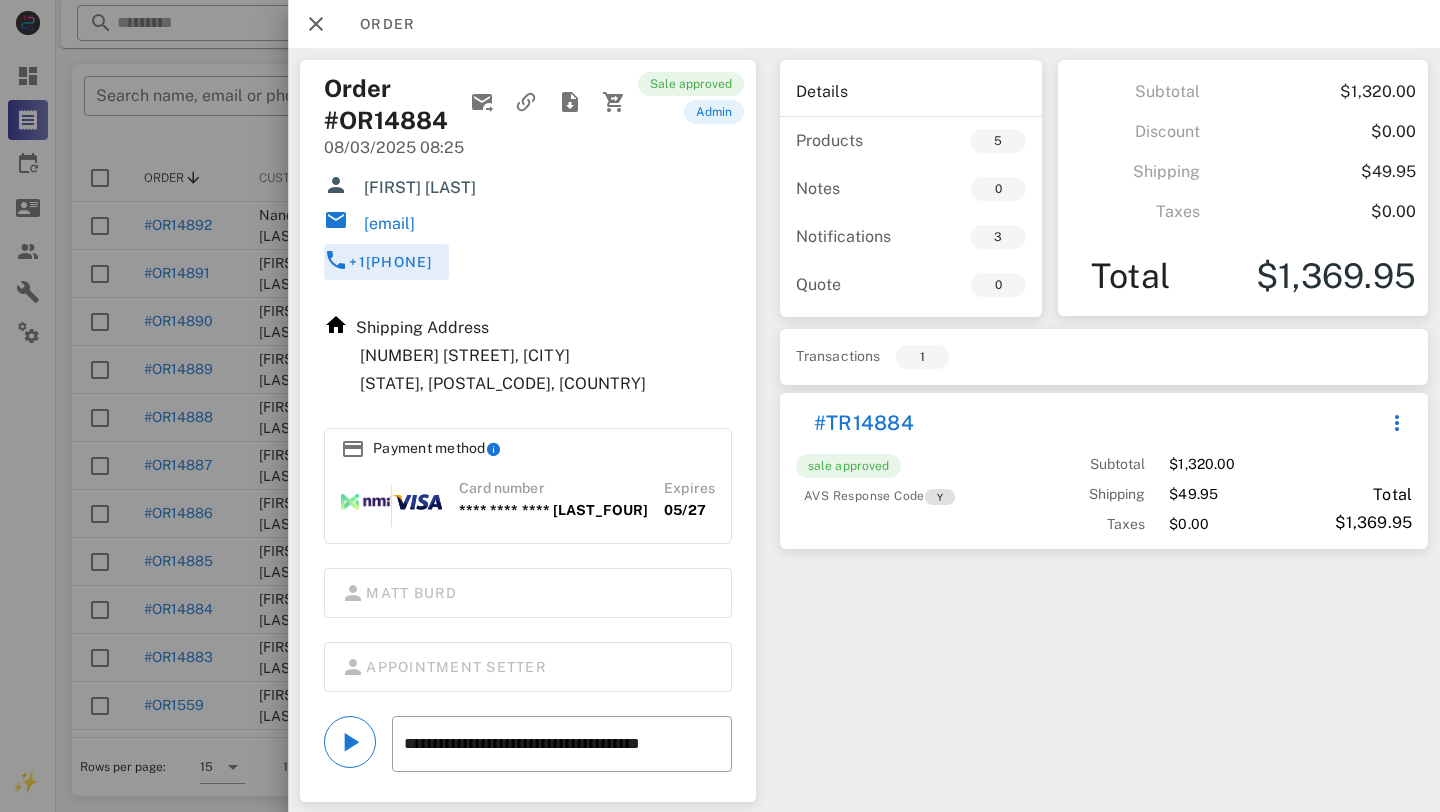 click on "+1[PHONE]" at bounding box center [390, 262] 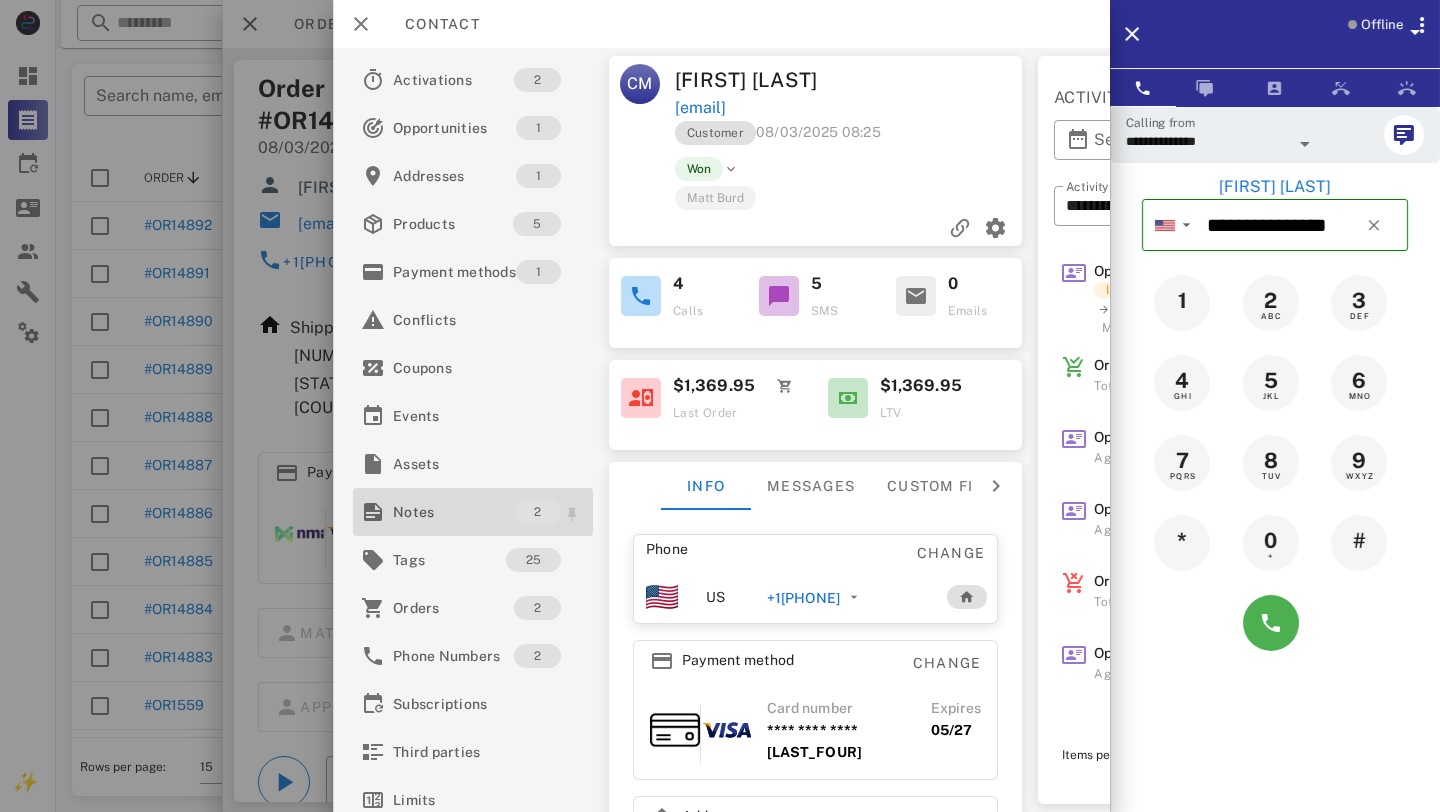 click on "Notes" at bounding box center [453, 512] 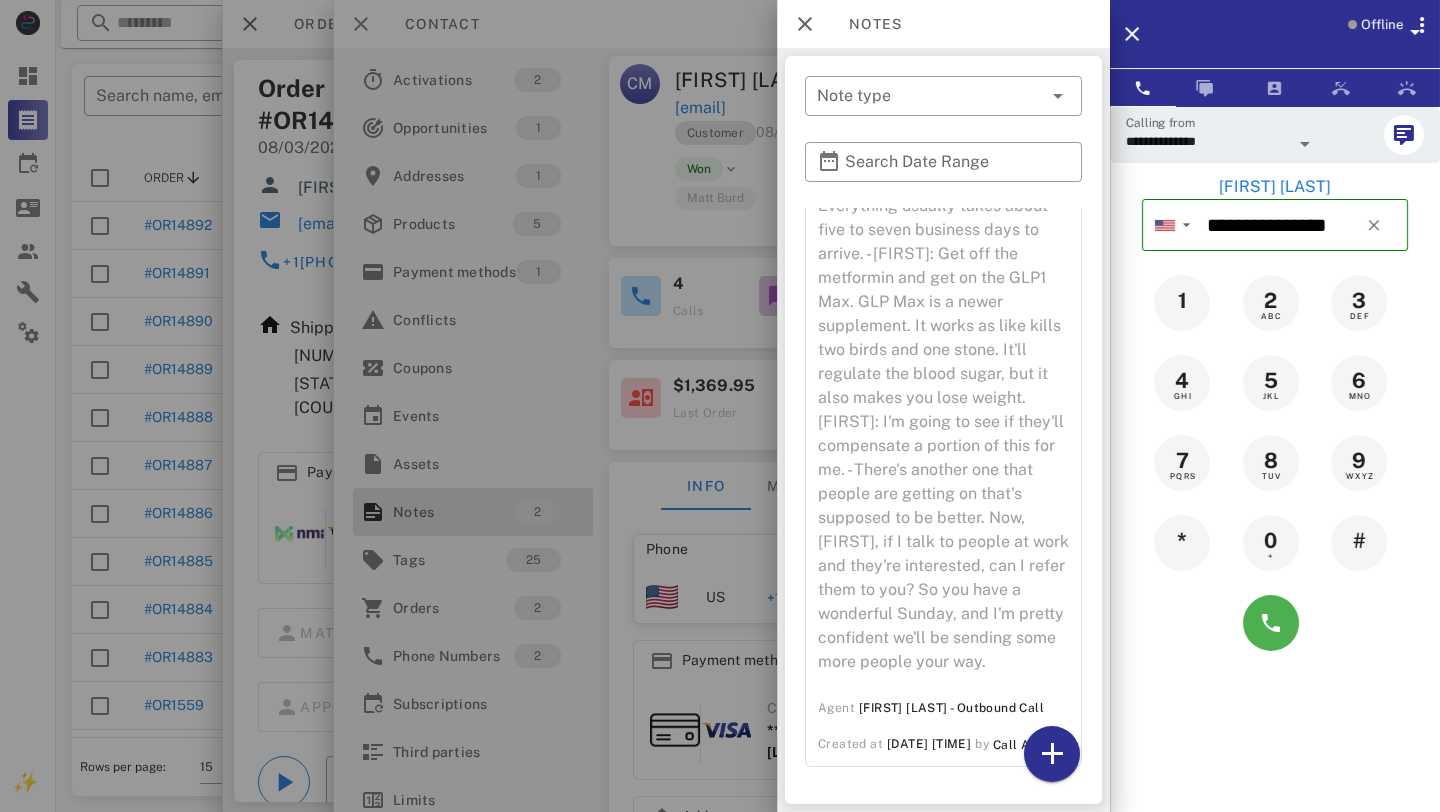 scroll, scrollTop: 0, scrollLeft: 0, axis: both 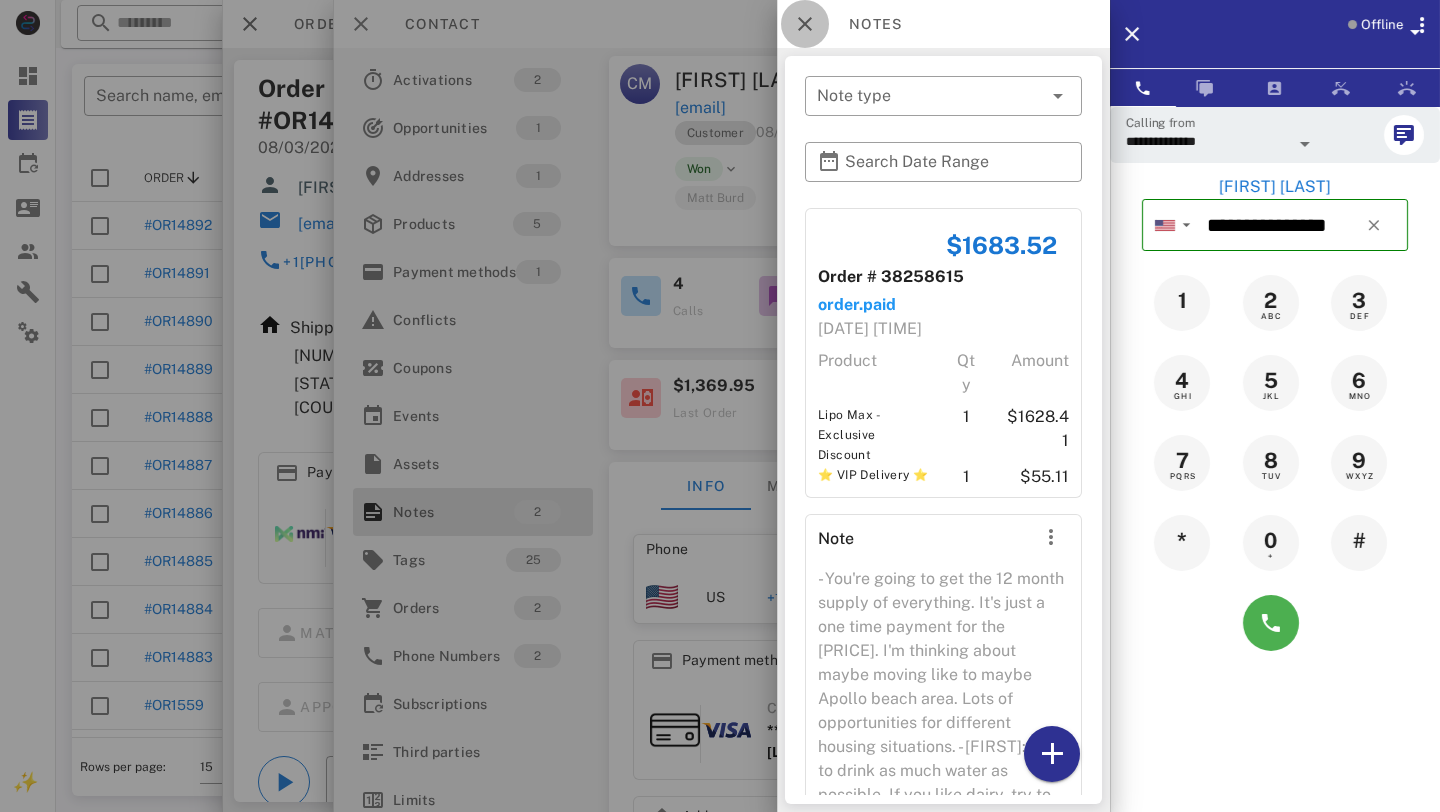 click at bounding box center (805, 24) 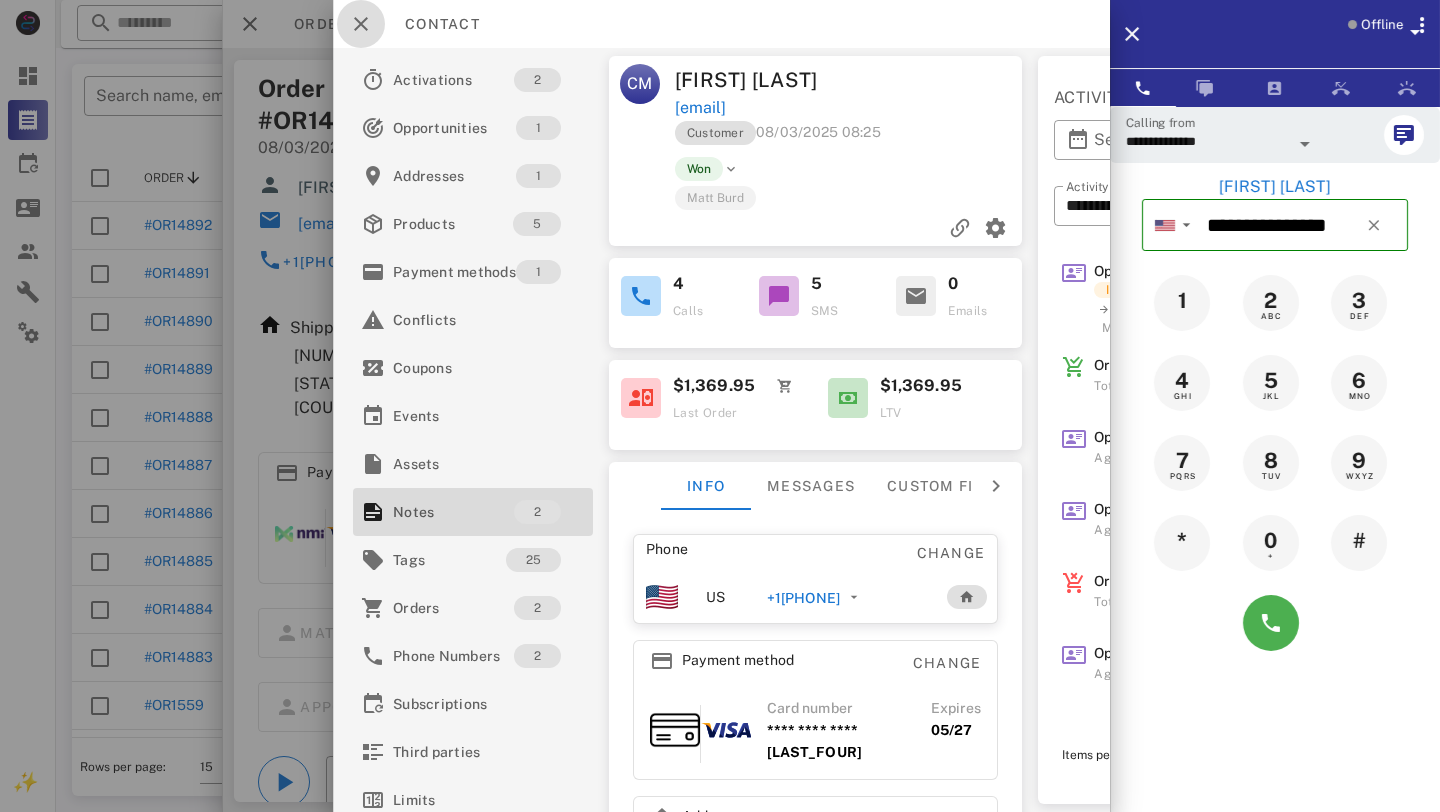 click at bounding box center [361, 24] 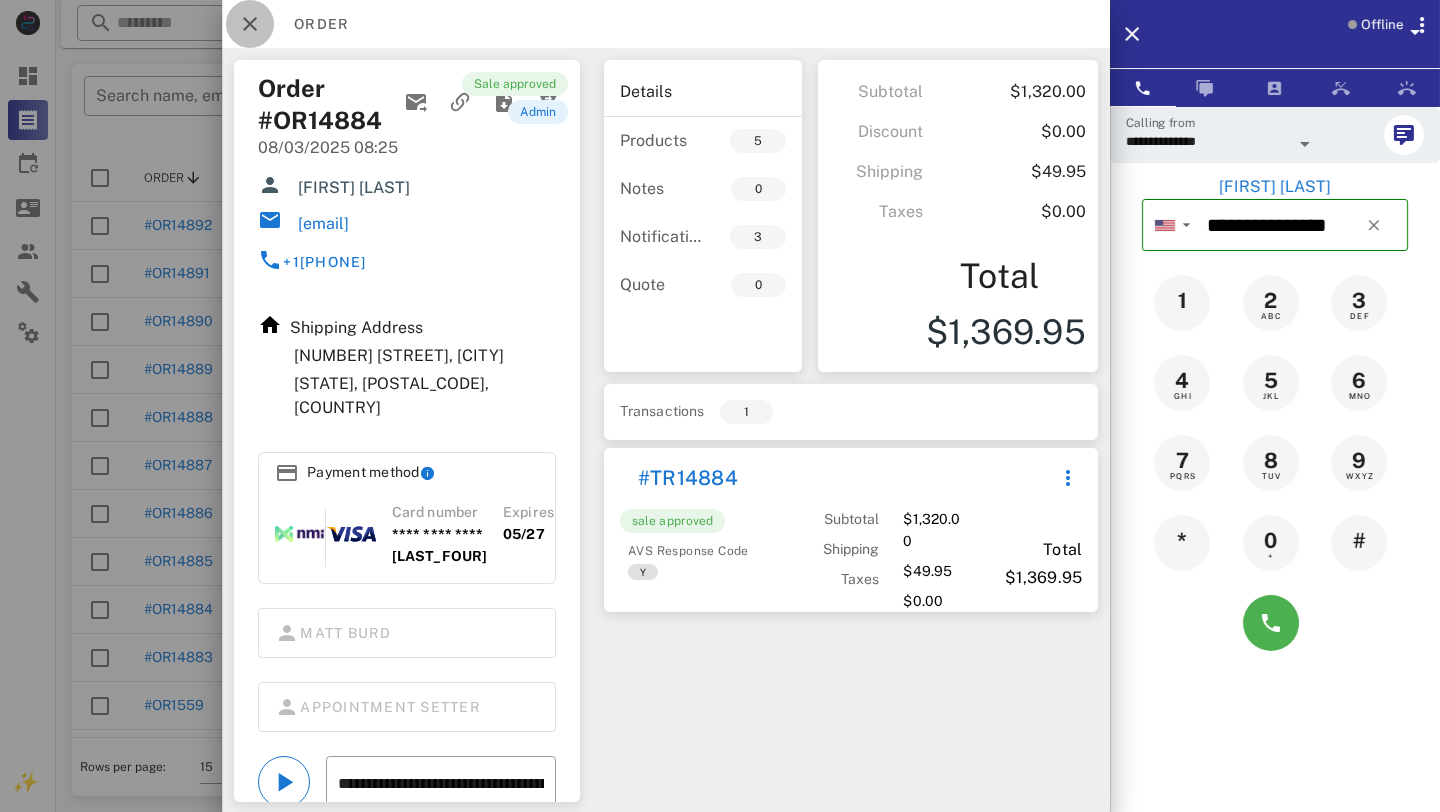 click at bounding box center (250, 24) 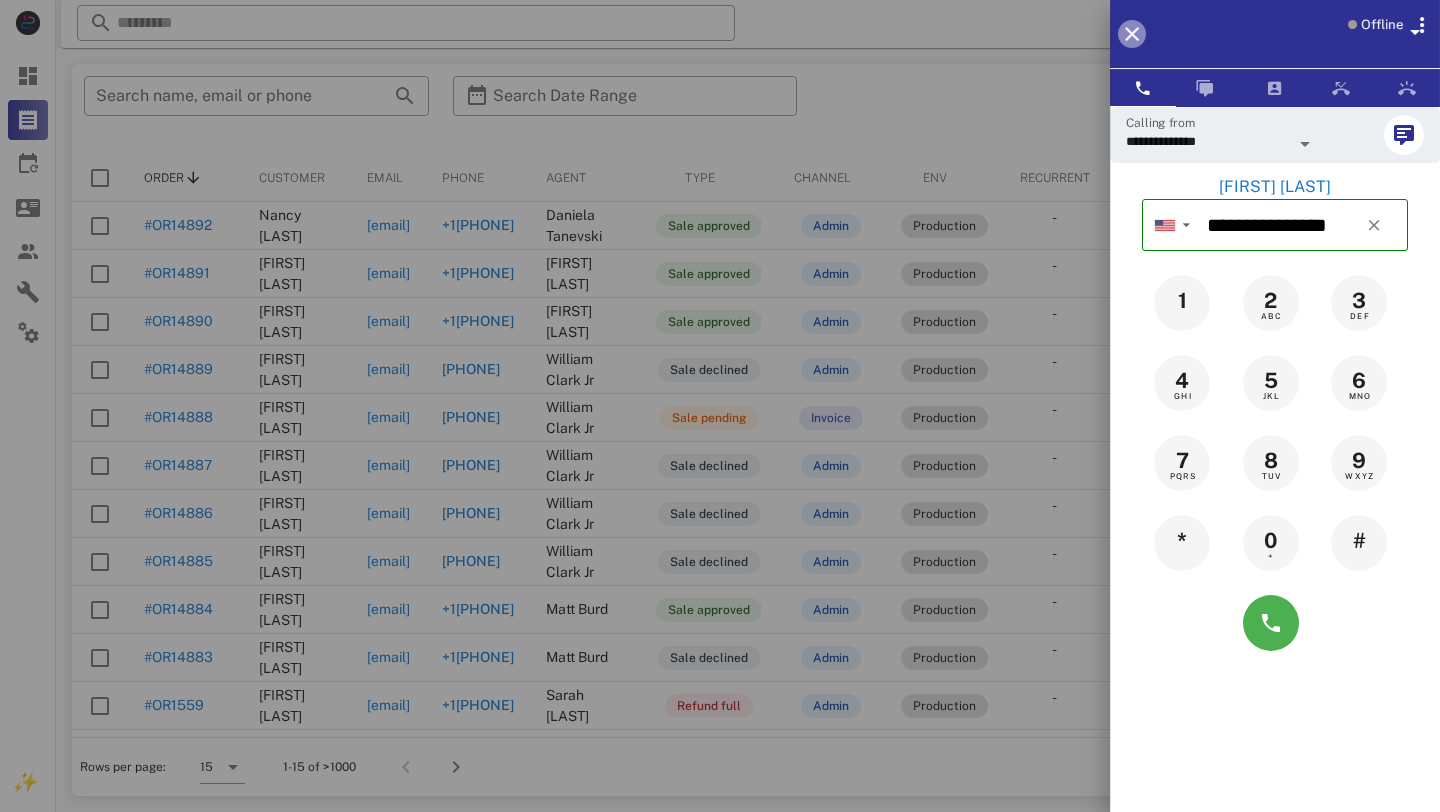 click at bounding box center [1132, 34] 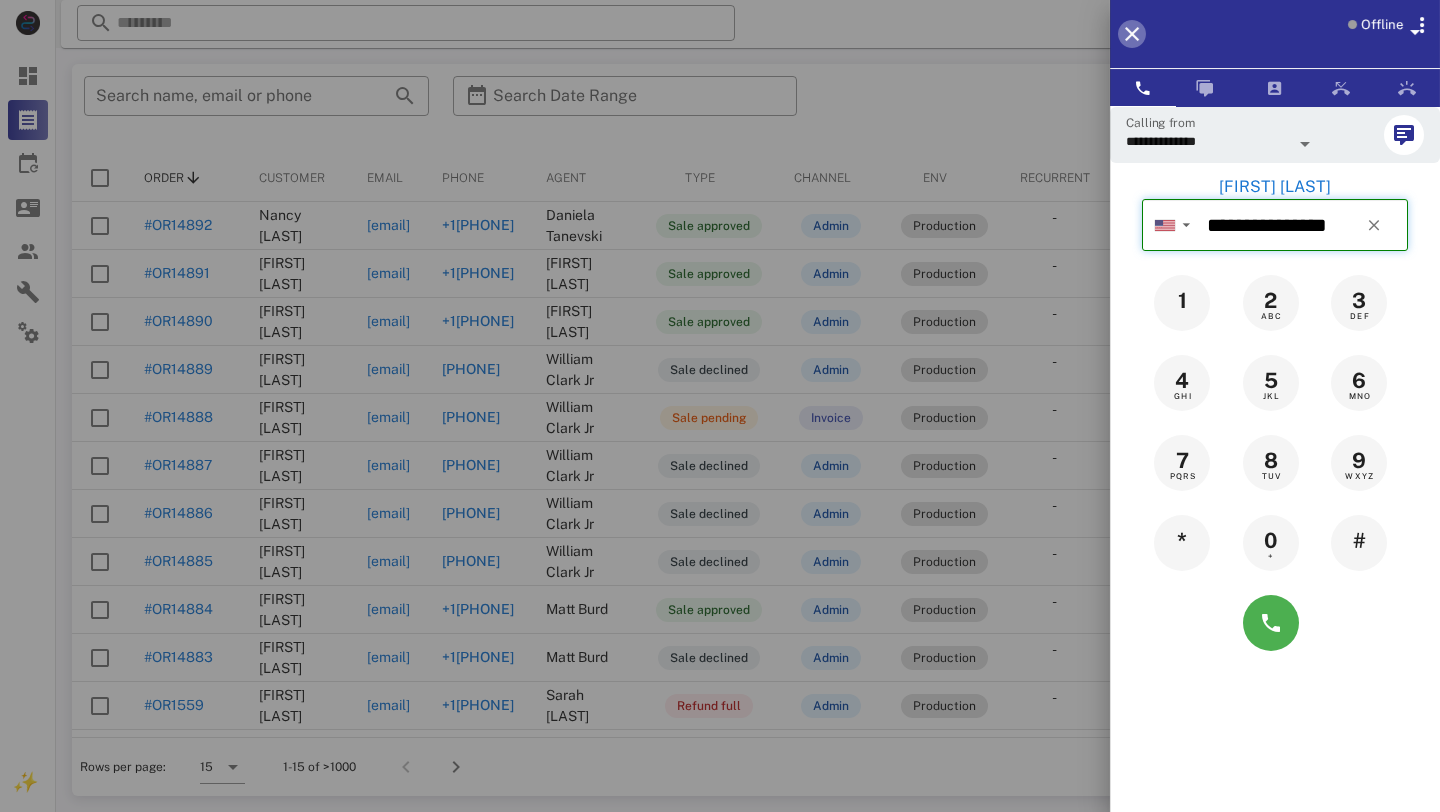 type 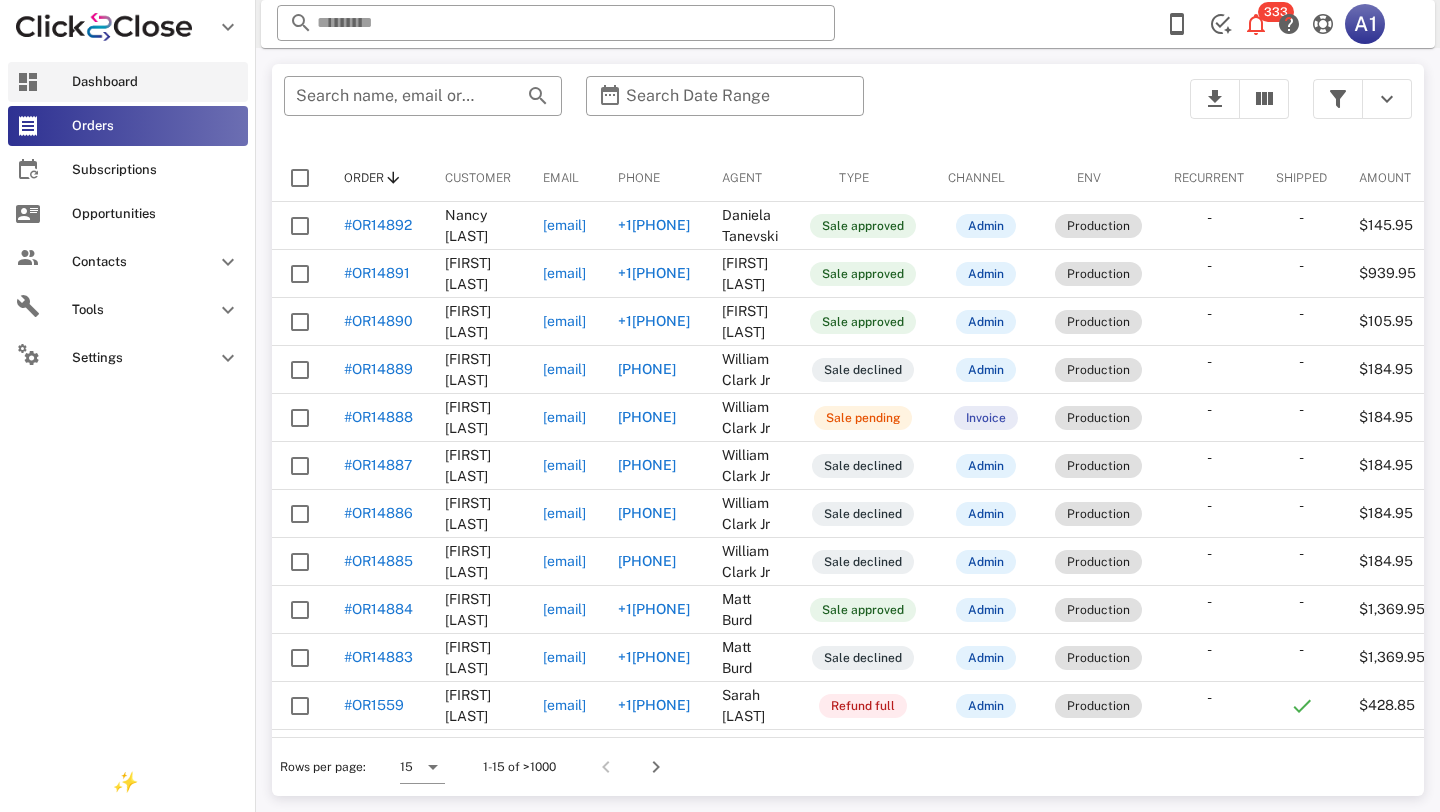 click on "Dashboard" at bounding box center (128, 82) 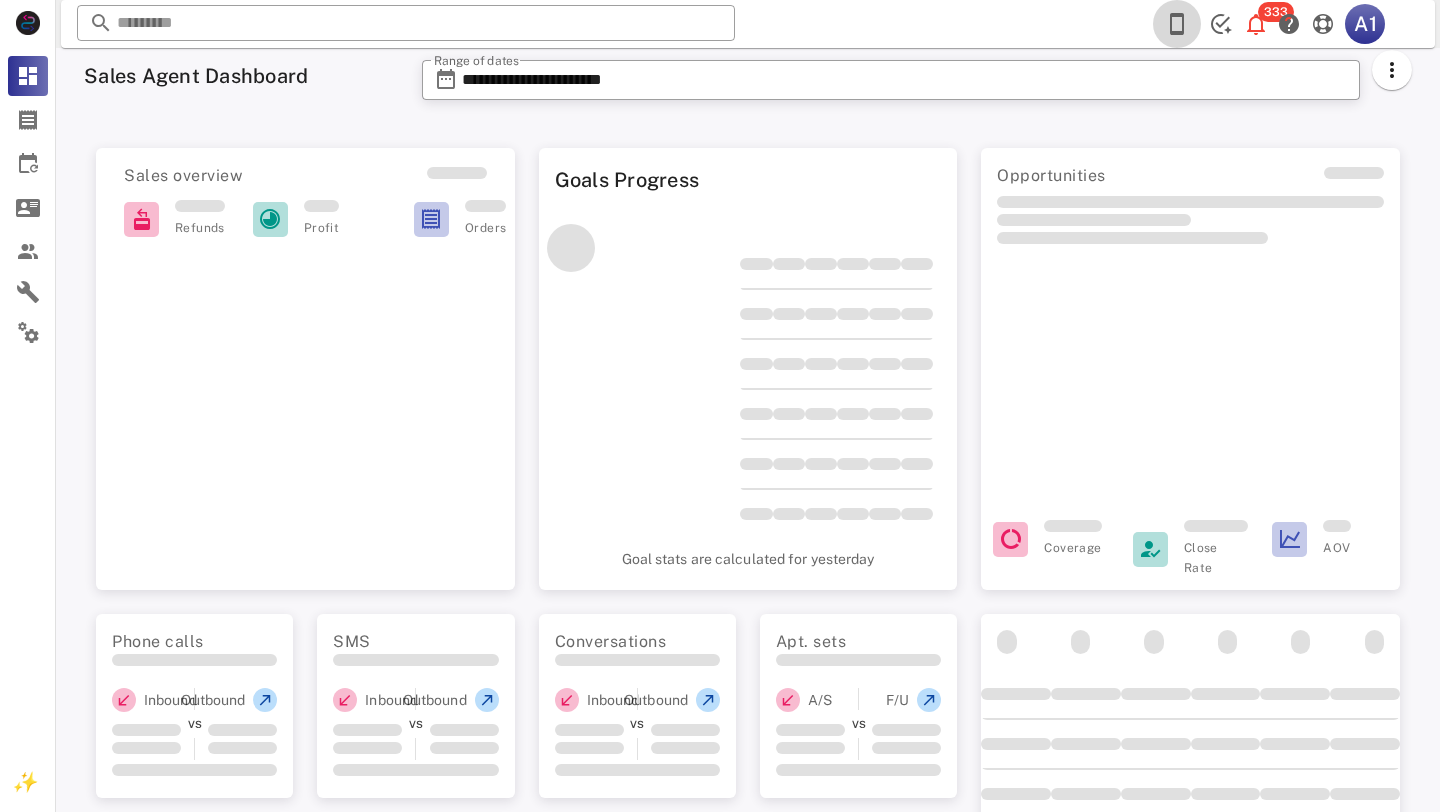 click at bounding box center (1177, 24) 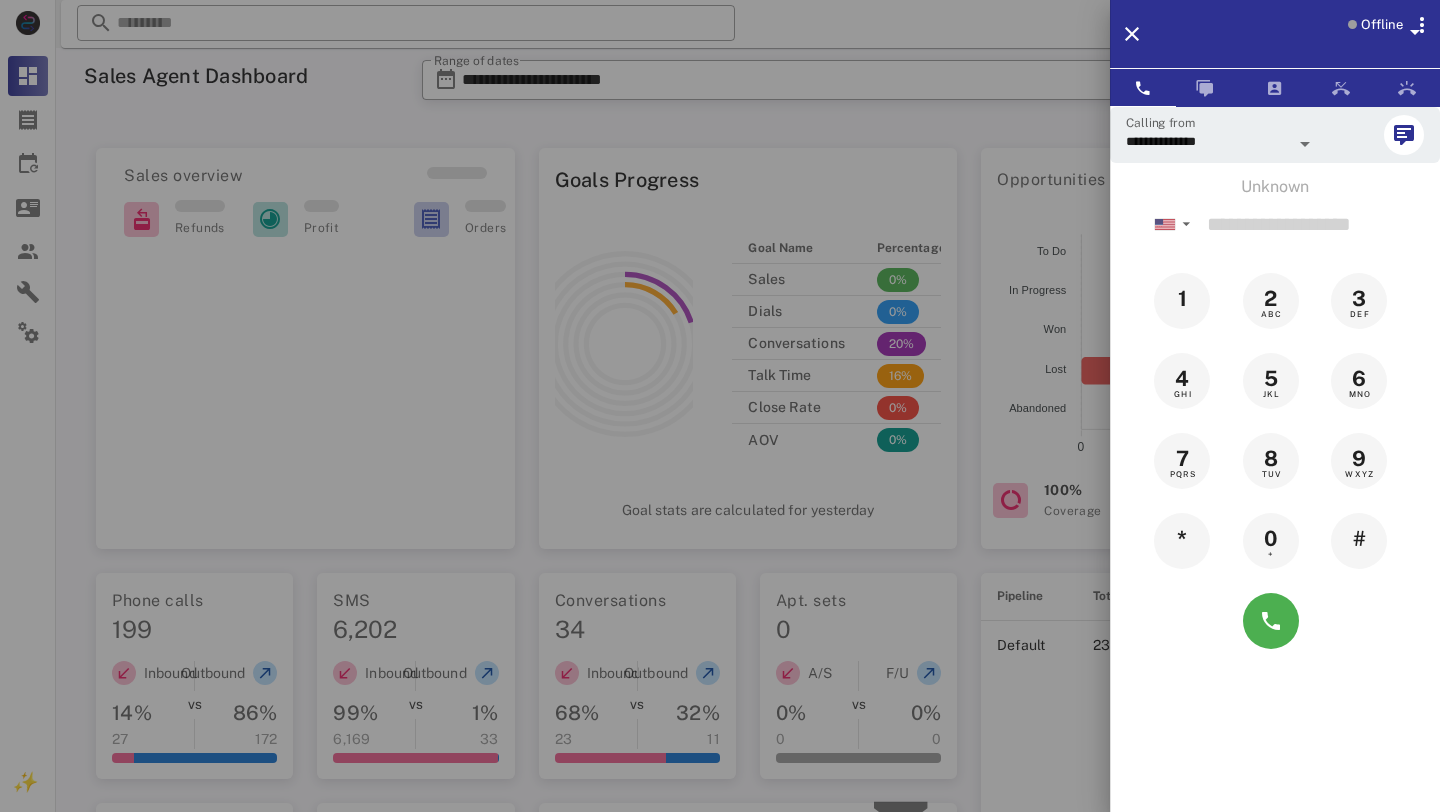 click on "Offline" at bounding box center (1382, 25) 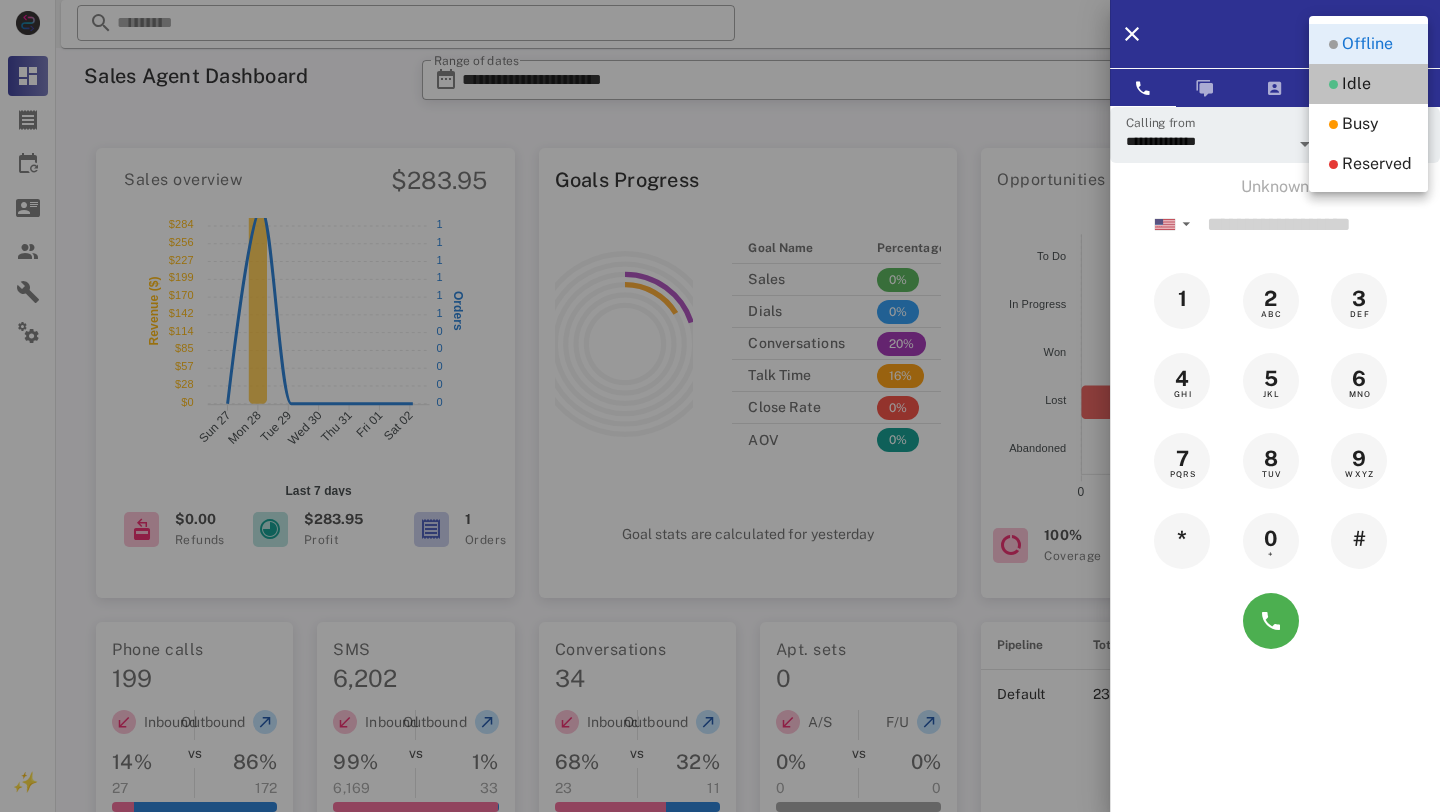 click on "Idle" at bounding box center (1356, 84) 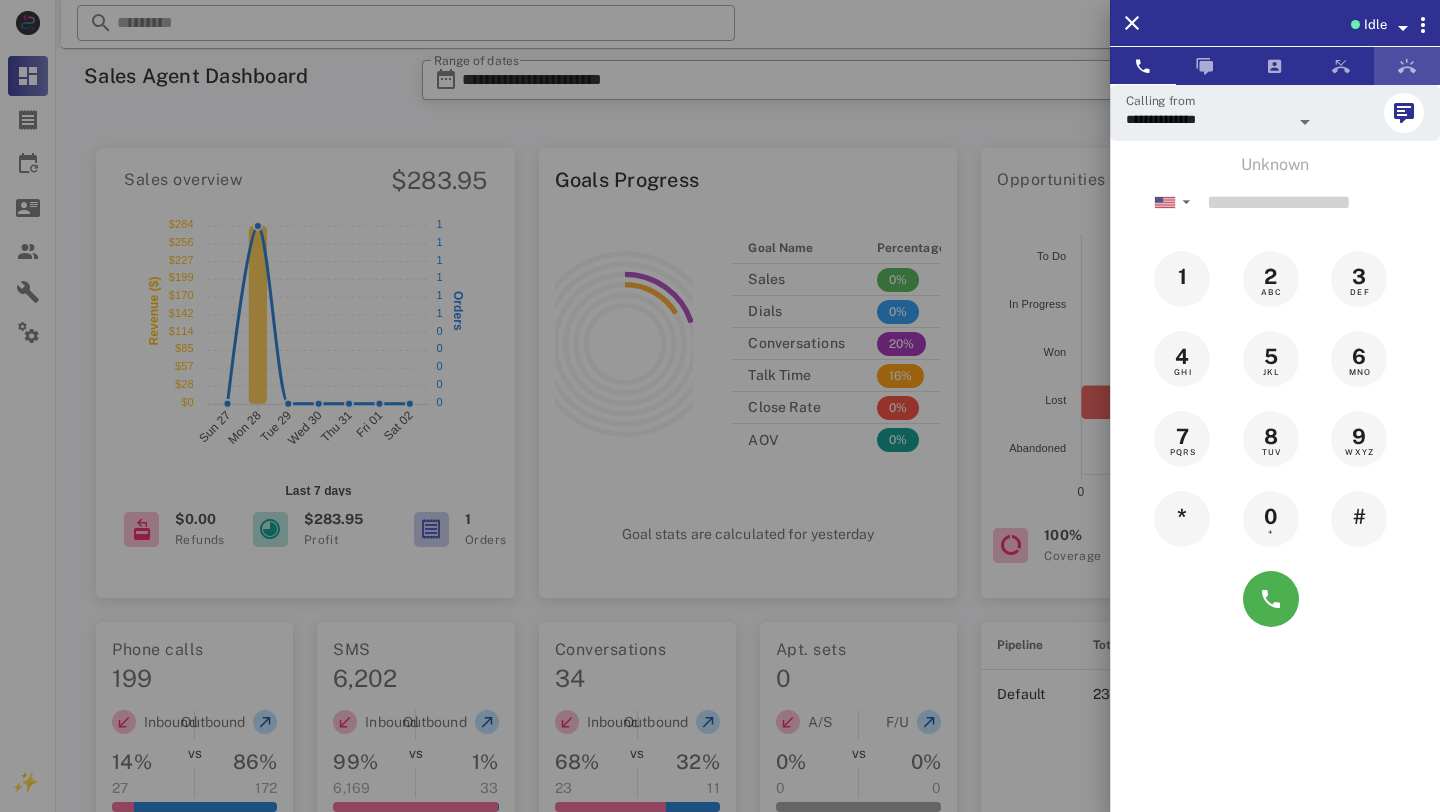 click at bounding box center [1407, 66] 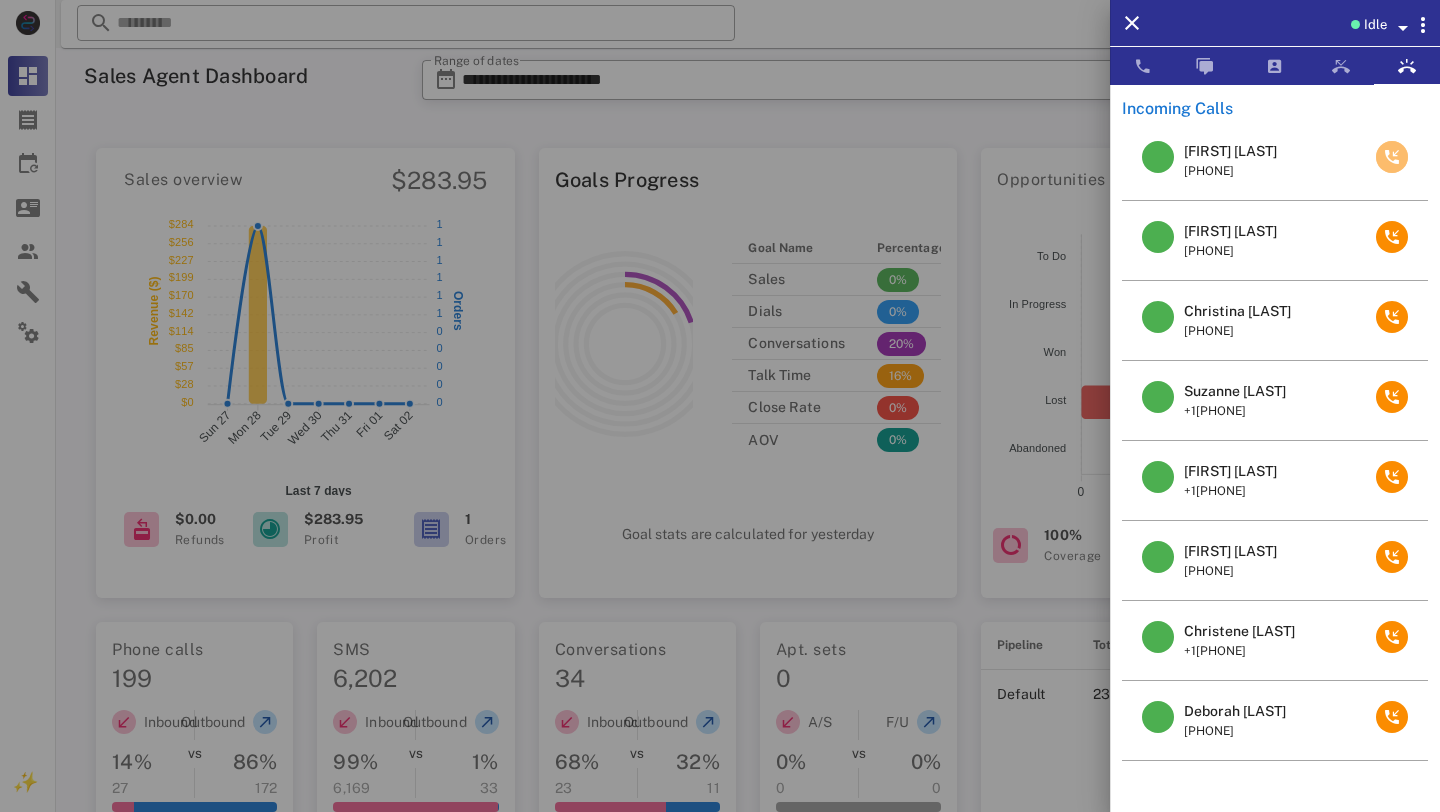 click at bounding box center [1392, 157] 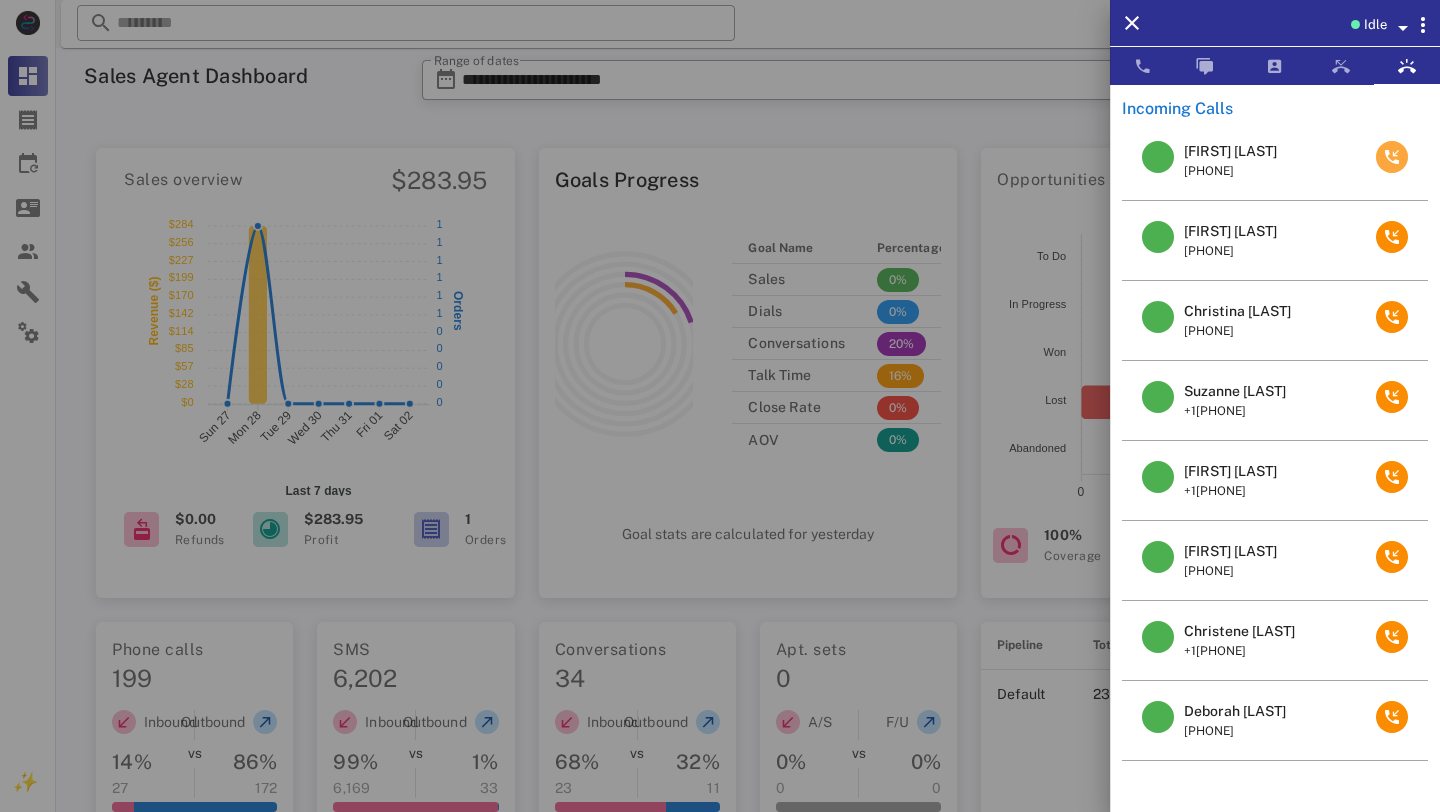 click at bounding box center (1392, 157) 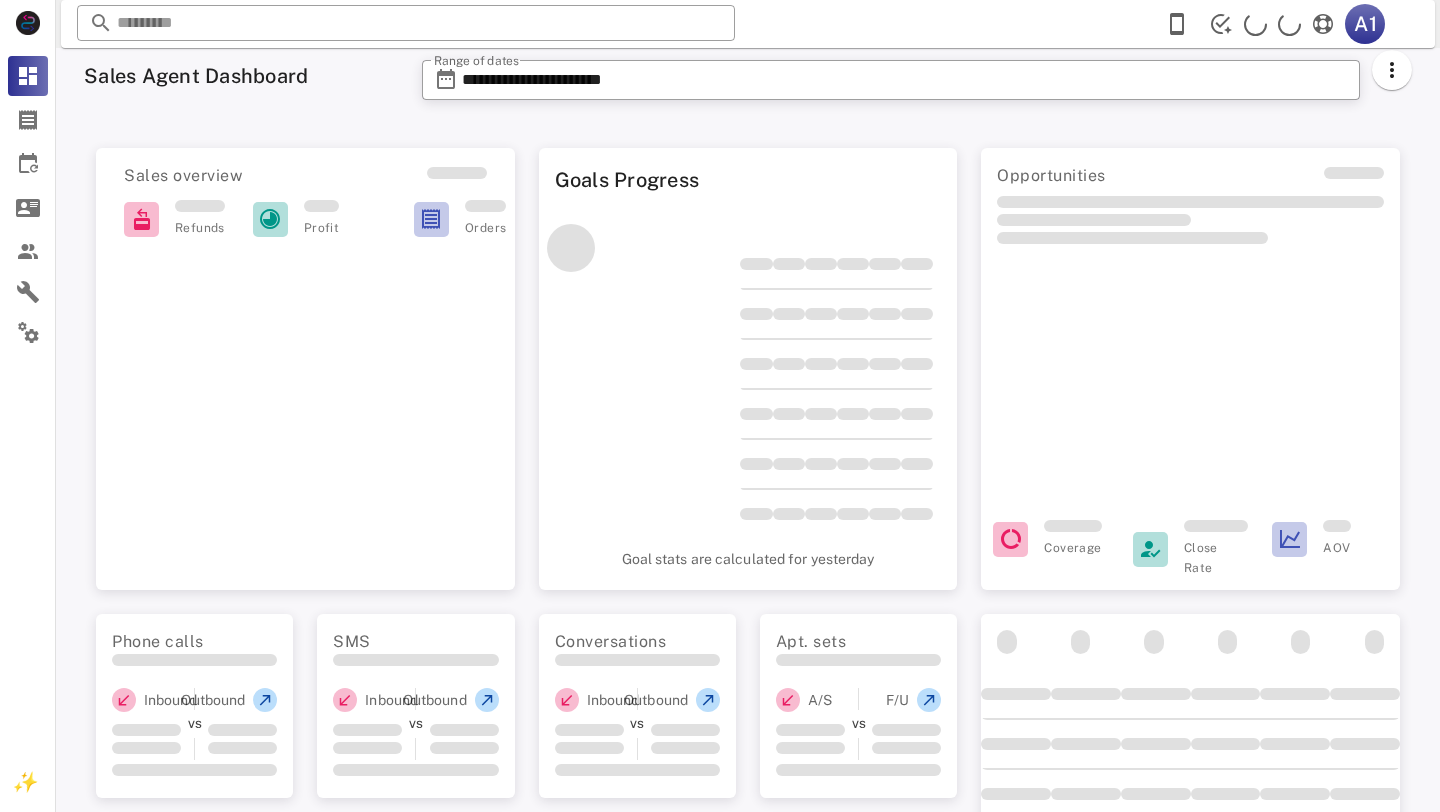 scroll, scrollTop: 0, scrollLeft: 0, axis: both 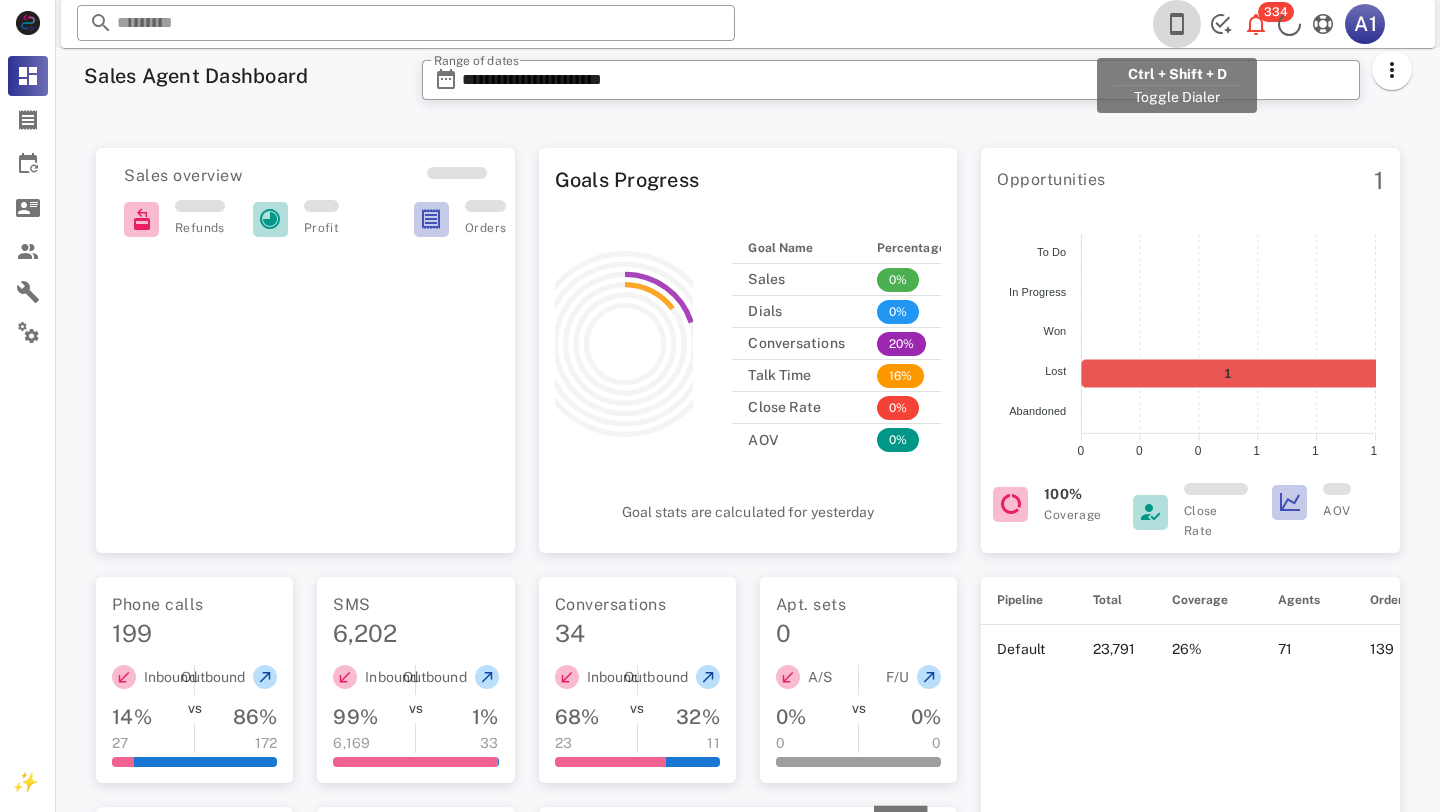 click at bounding box center [1177, 24] 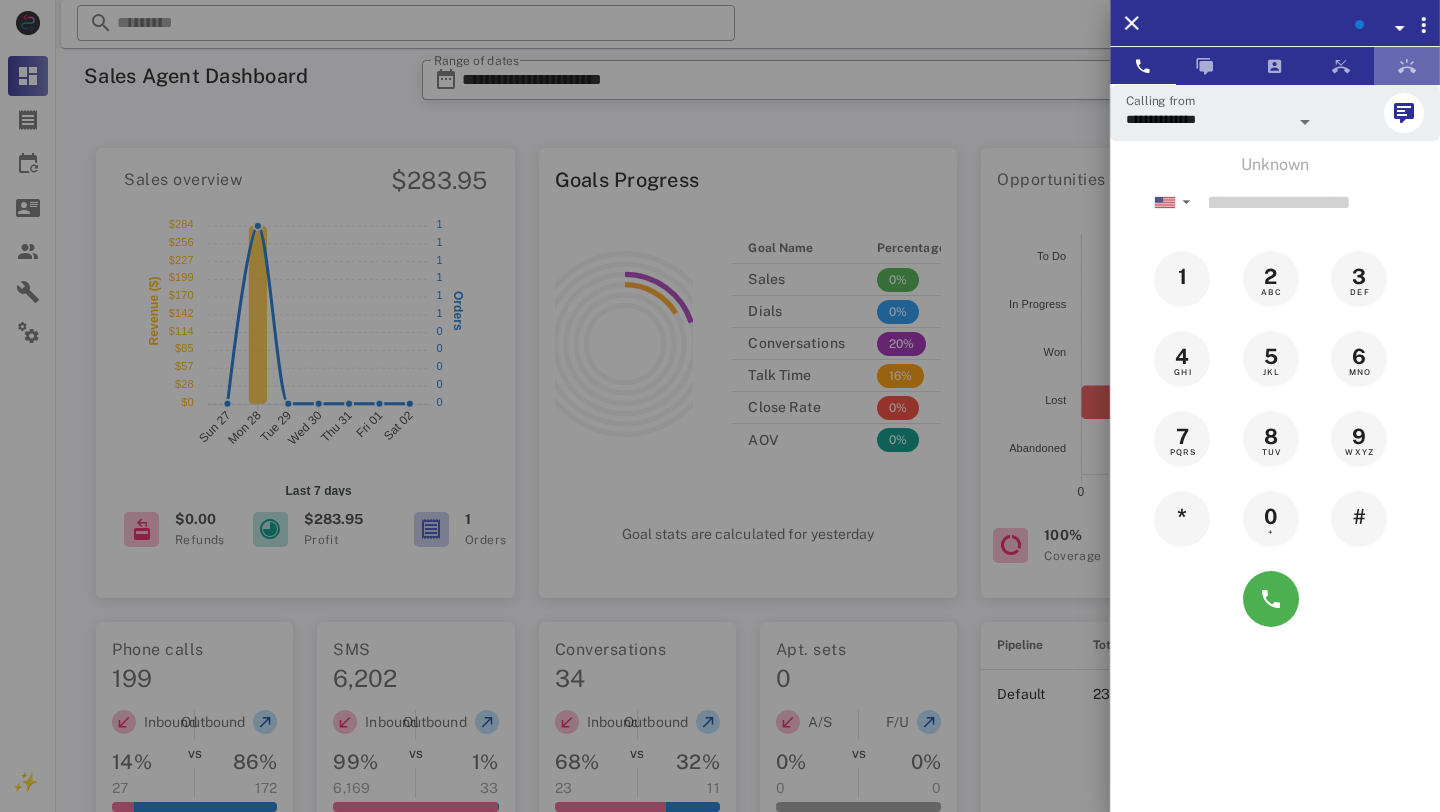 click at bounding box center (1407, 66) 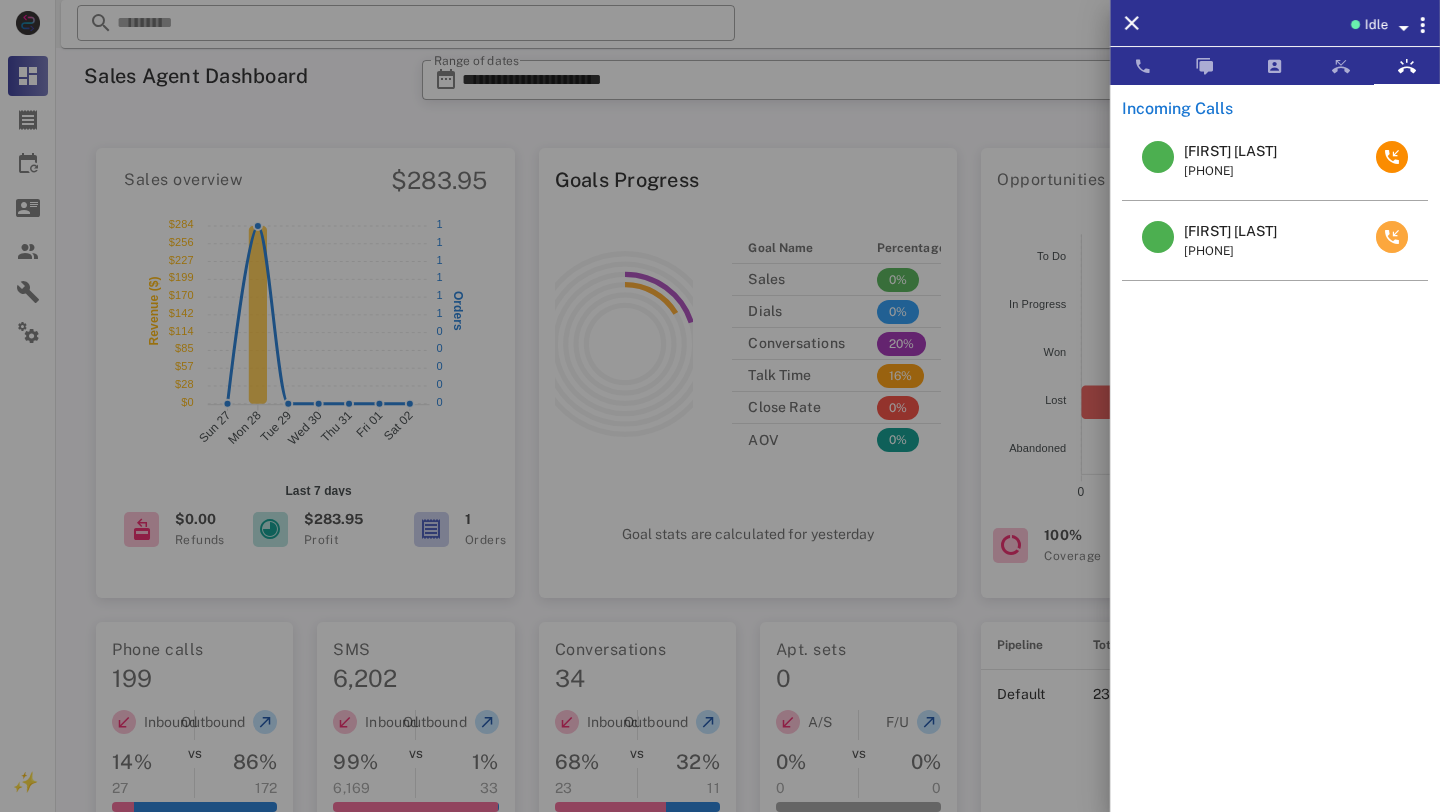 click at bounding box center (1392, 237) 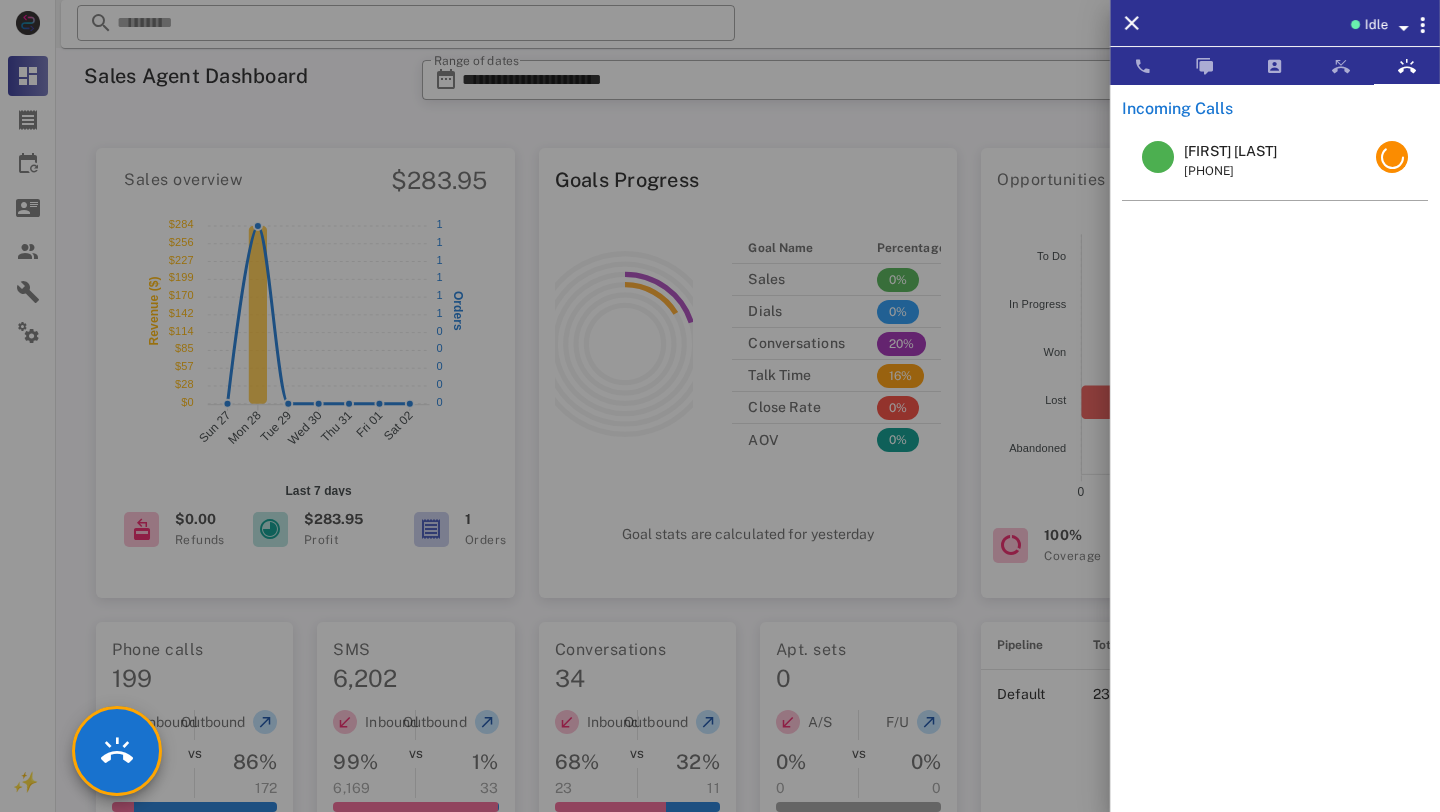 click at bounding box center (720, 406) 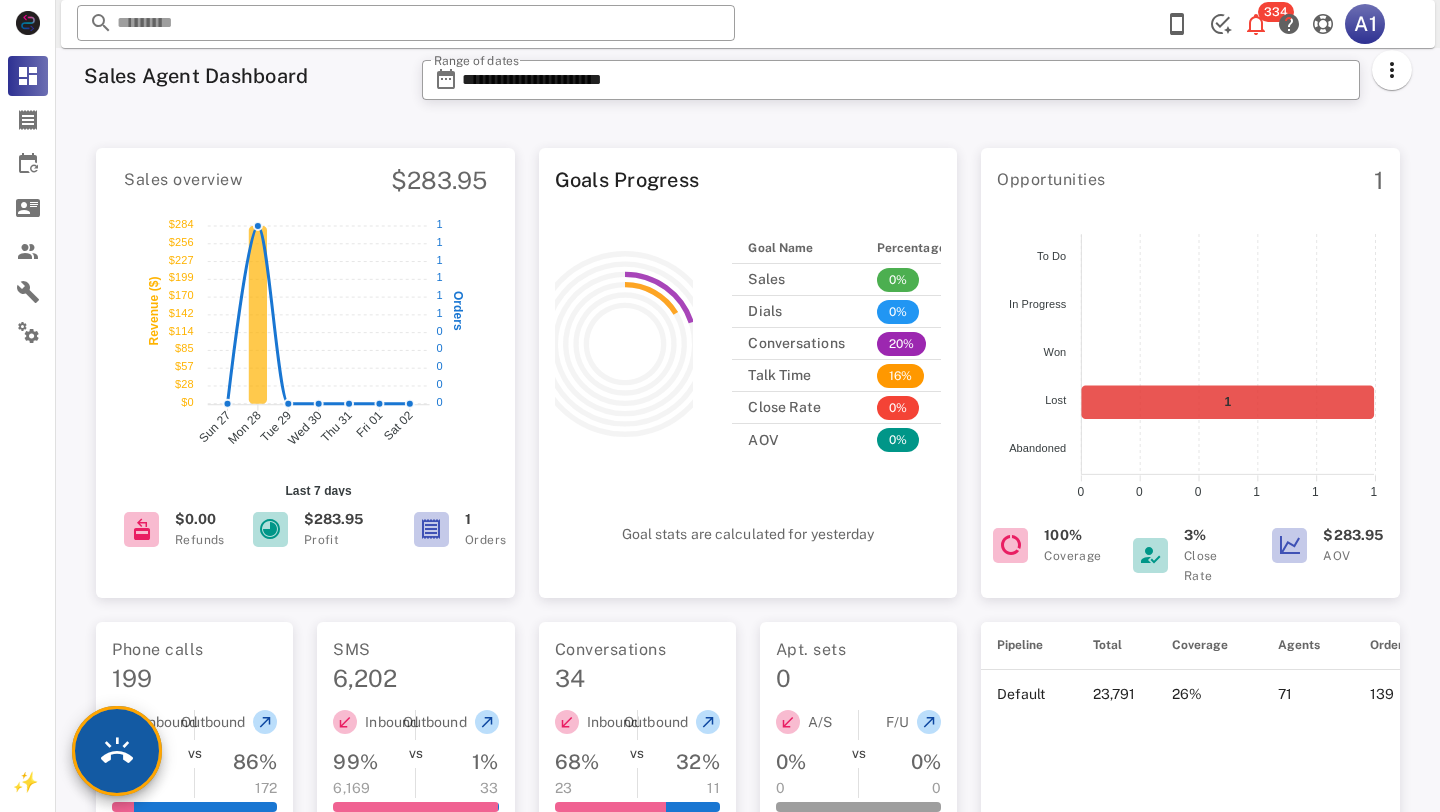 click at bounding box center (117, 751) 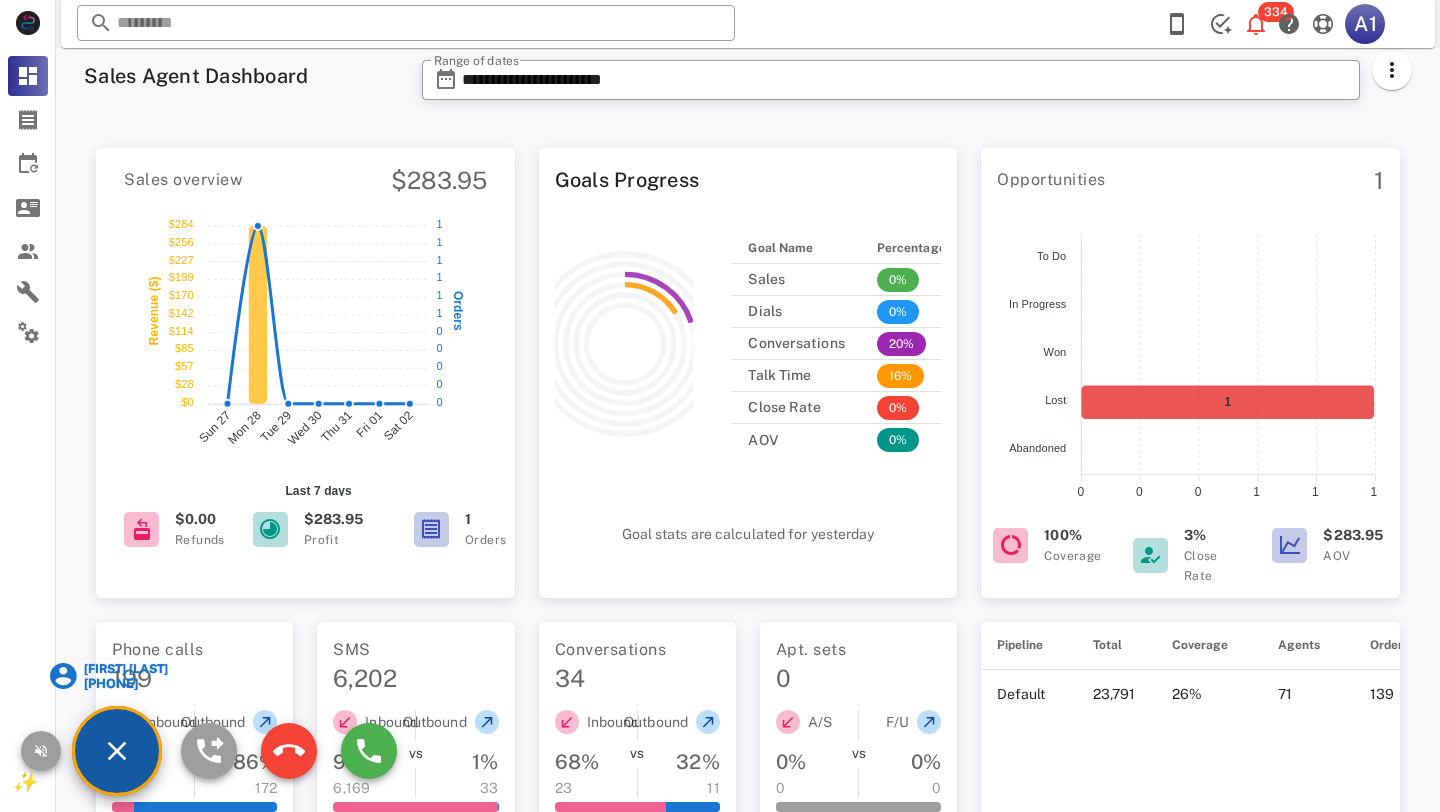 click on "[FIRST] [LAST]" at bounding box center [125, 669] 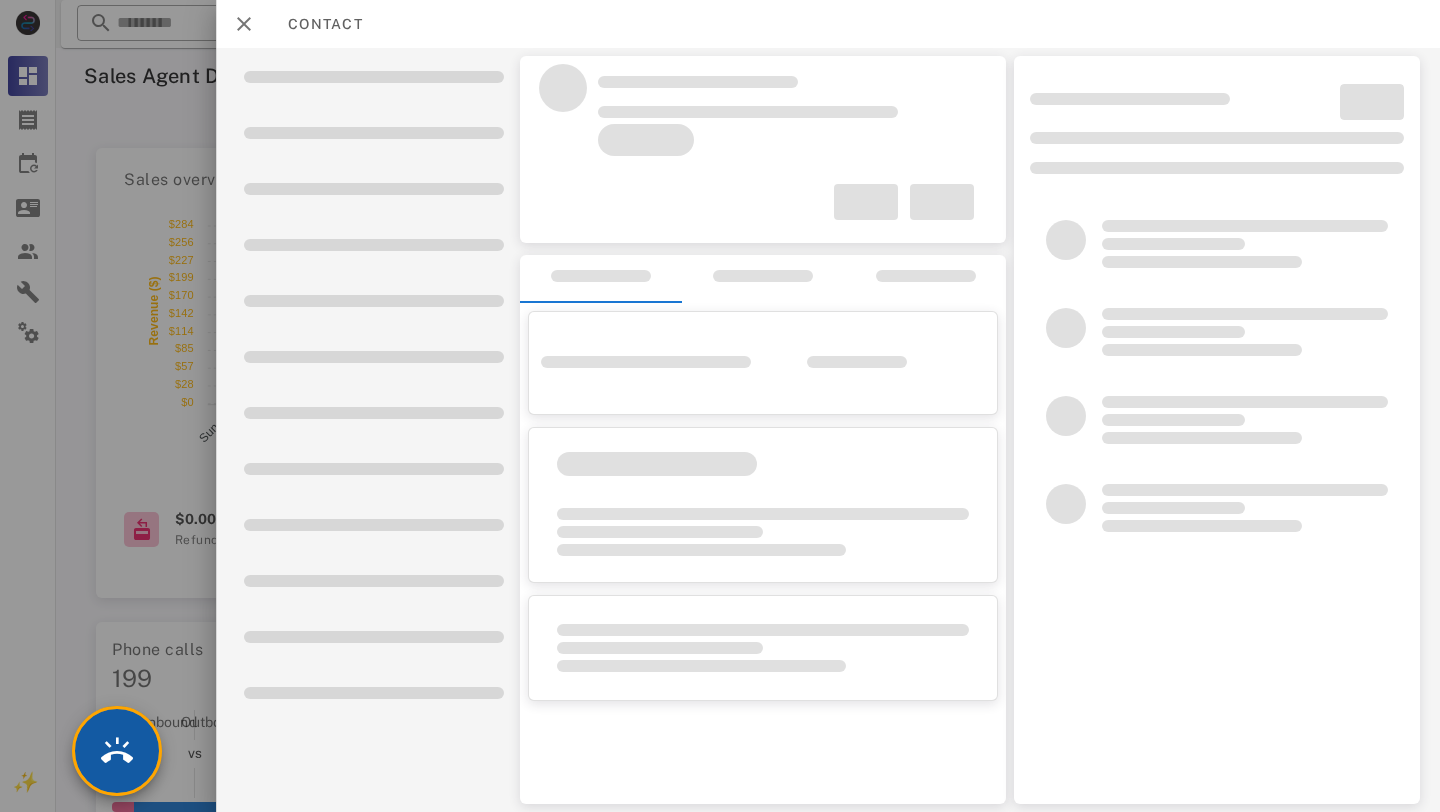 click at bounding box center [117, 751] 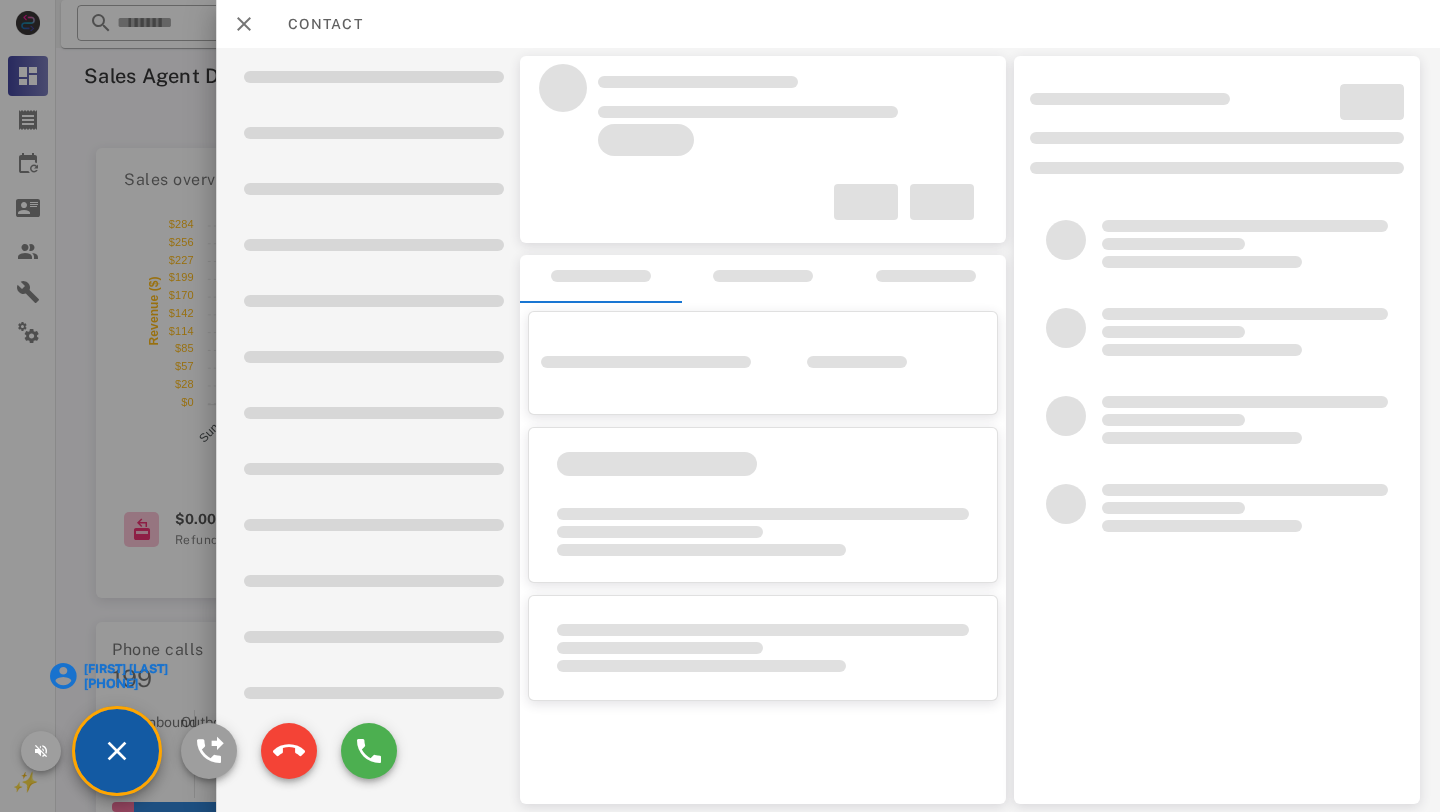 click on "[FIRST] [LAST]" at bounding box center (125, 669) 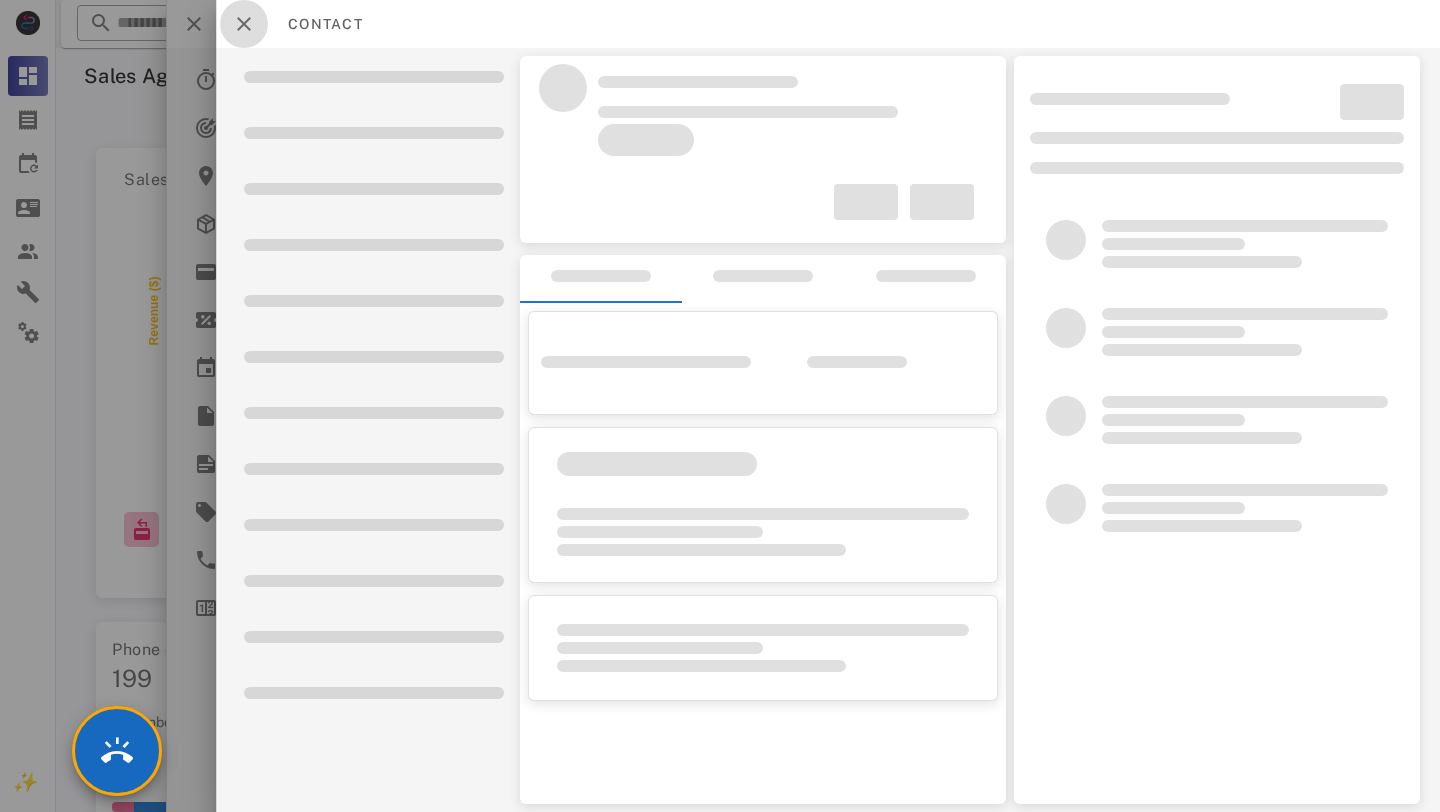 click at bounding box center [244, 24] 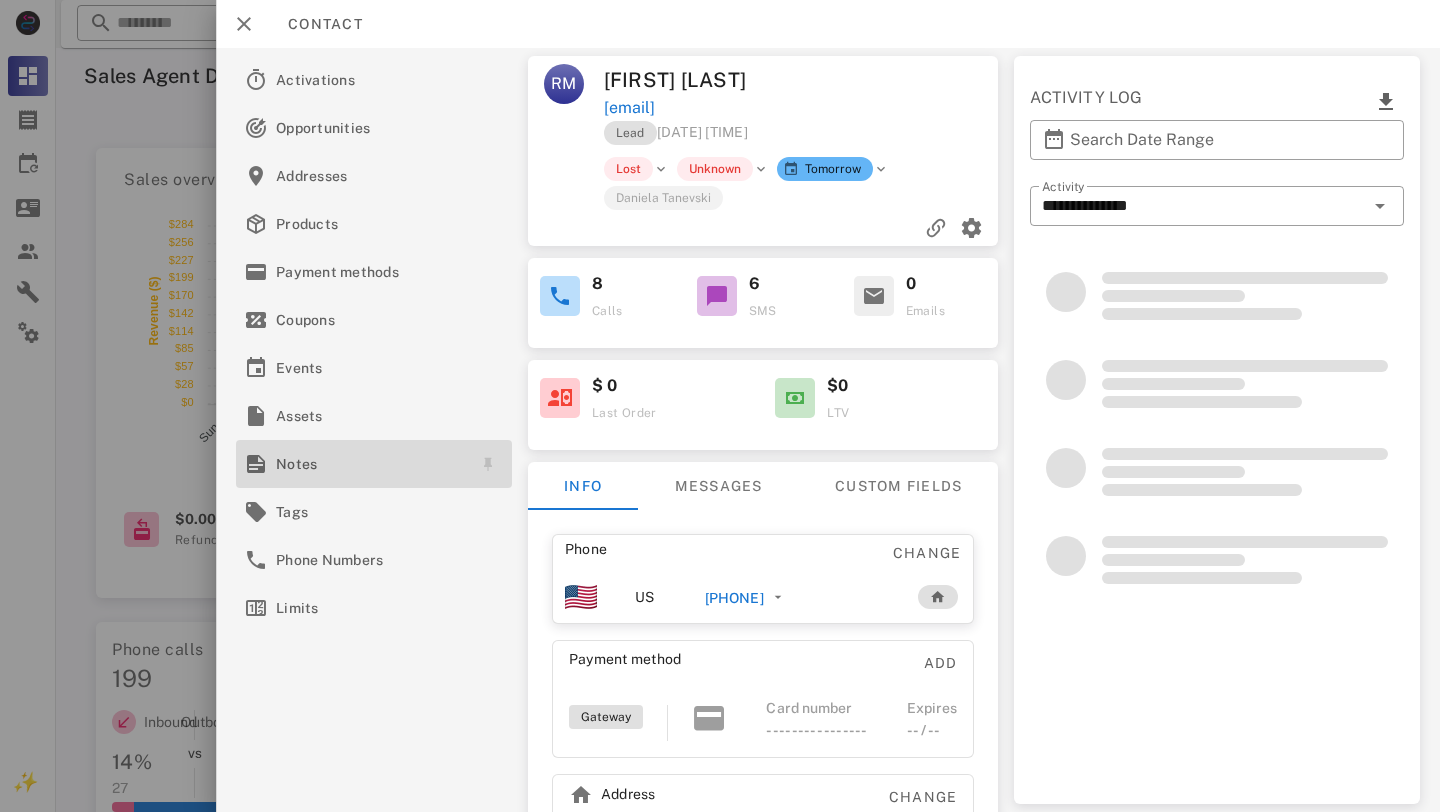 click on "Notes" at bounding box center (370, 464) 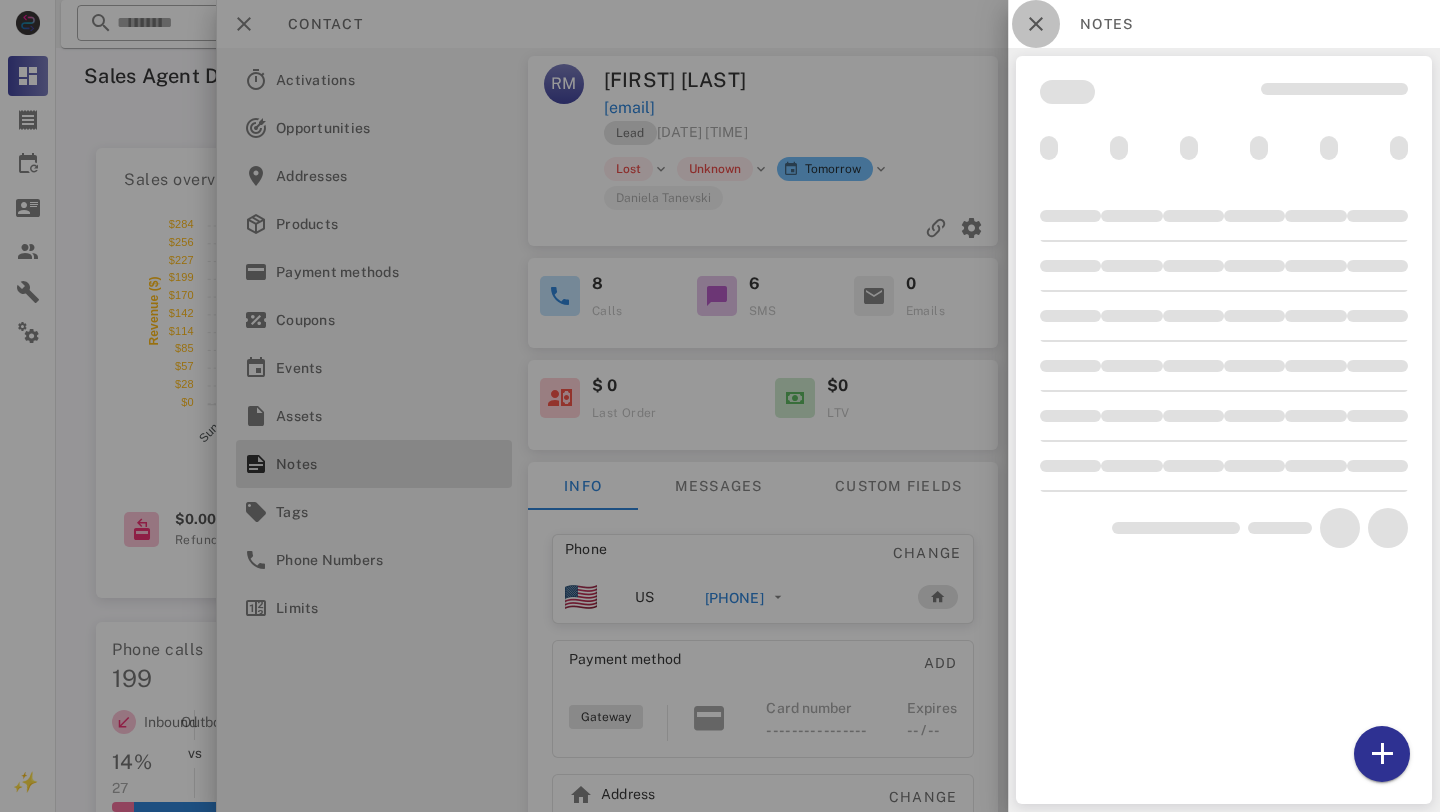 click at bounding box center [1036, 24] 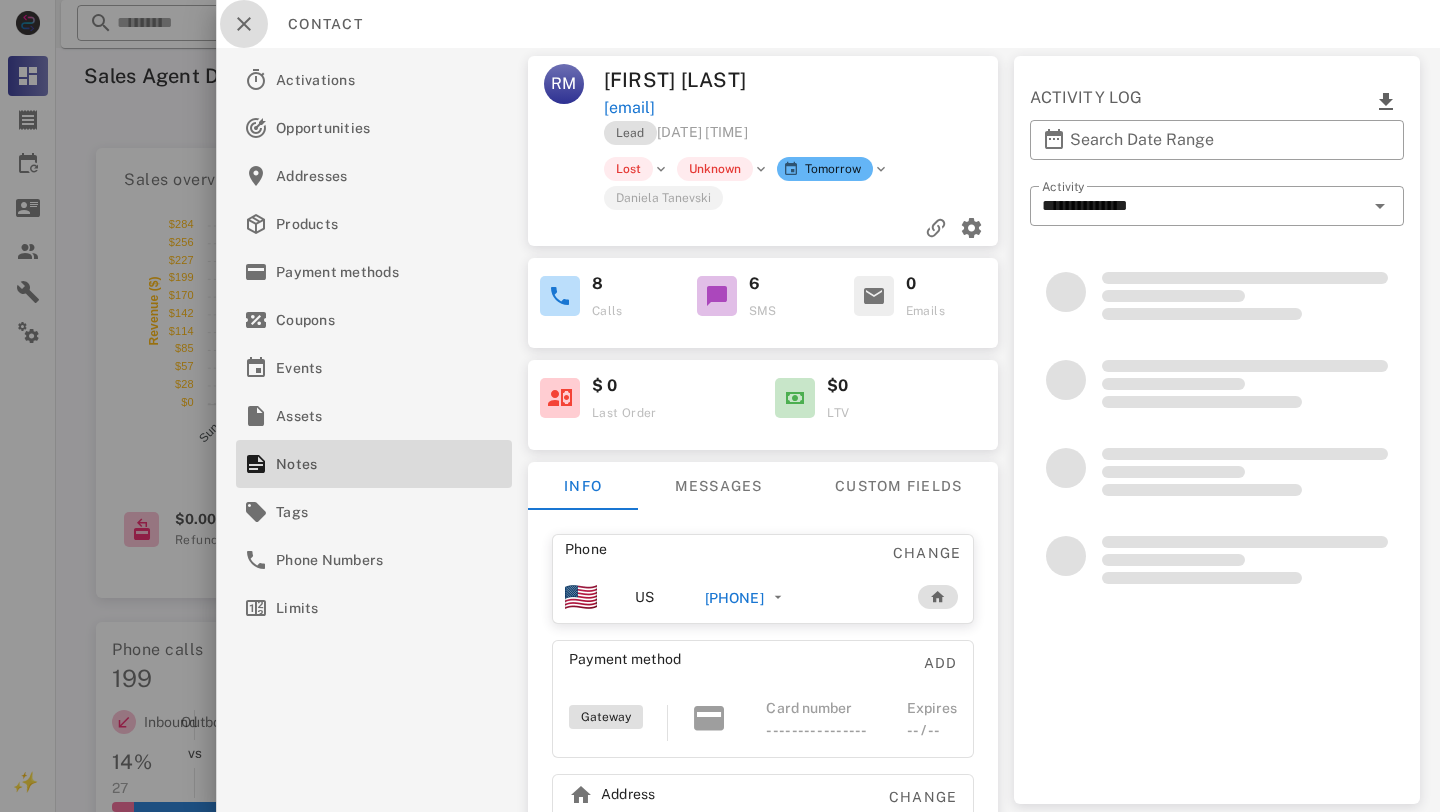 click at bounding box center (244, 24) 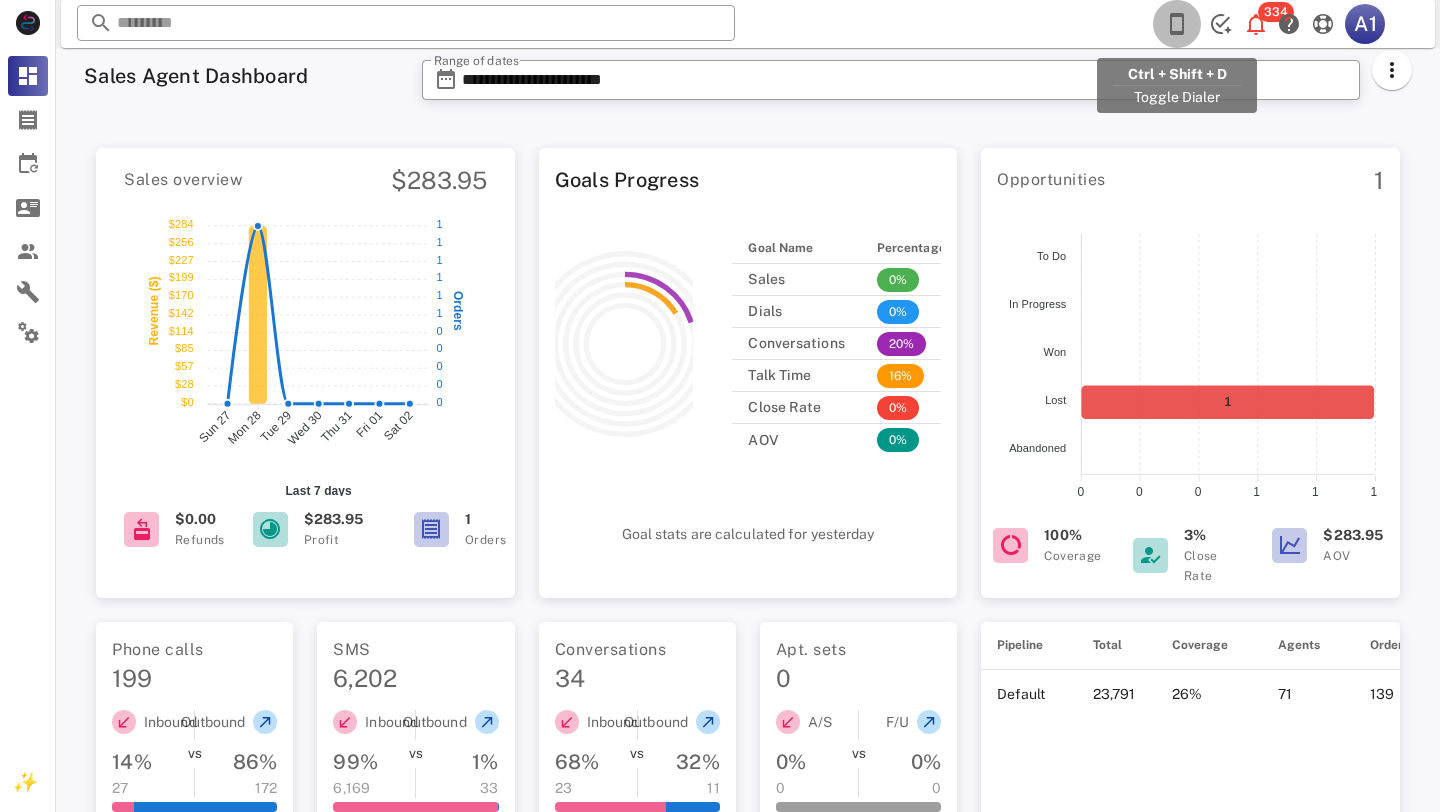 click at bounding box center [1177, 24] 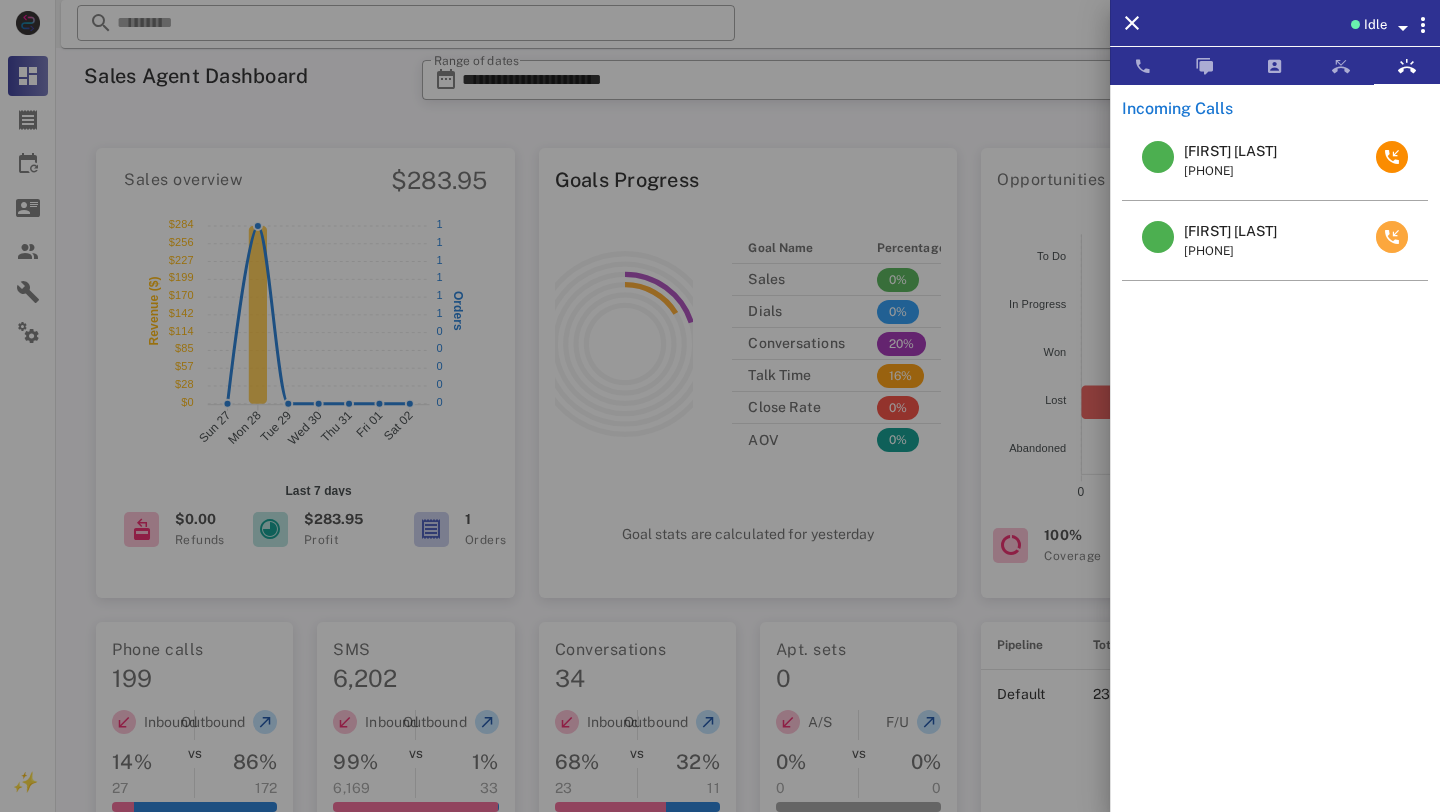 click at bounding box center (1392, 237) 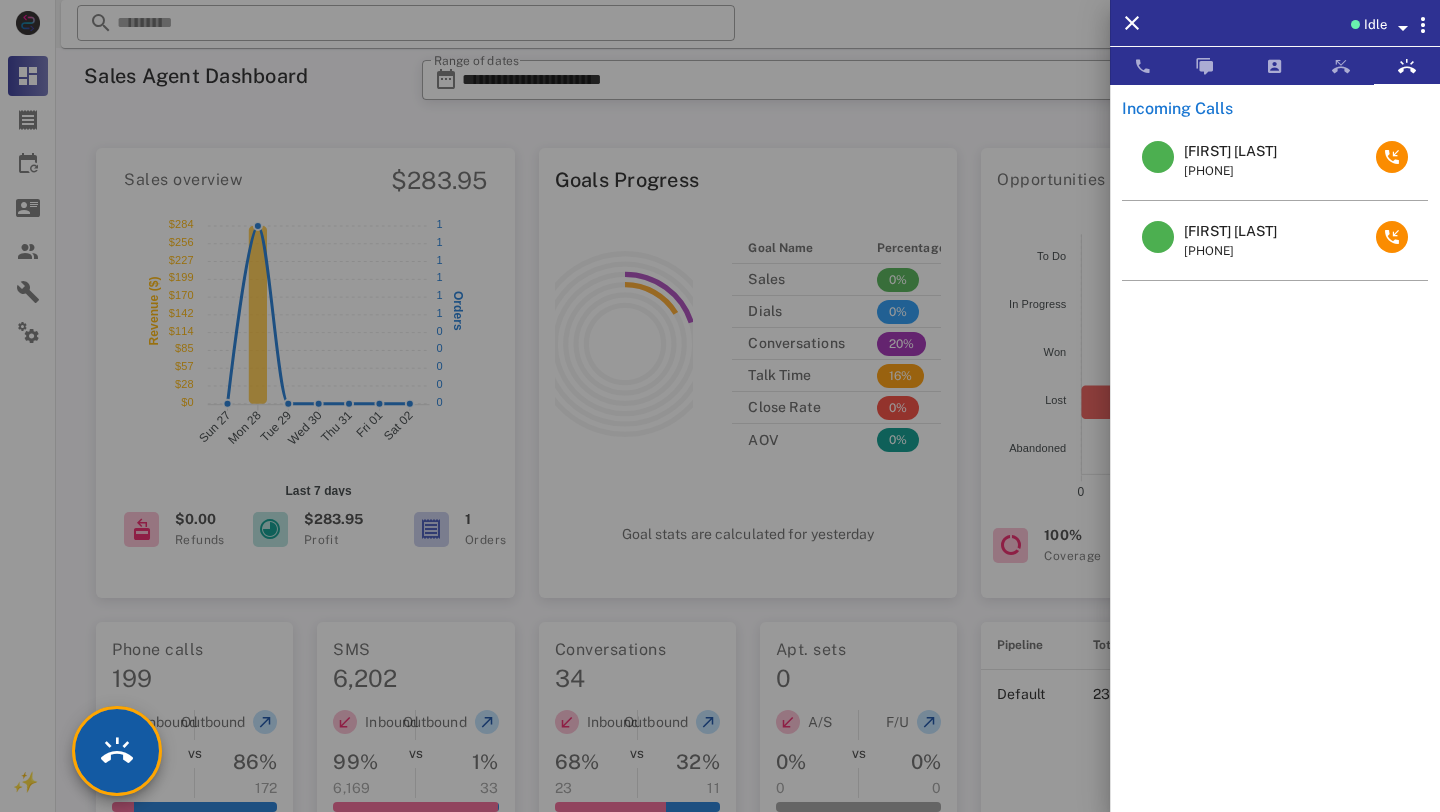 click at bounding box center (117, 751) 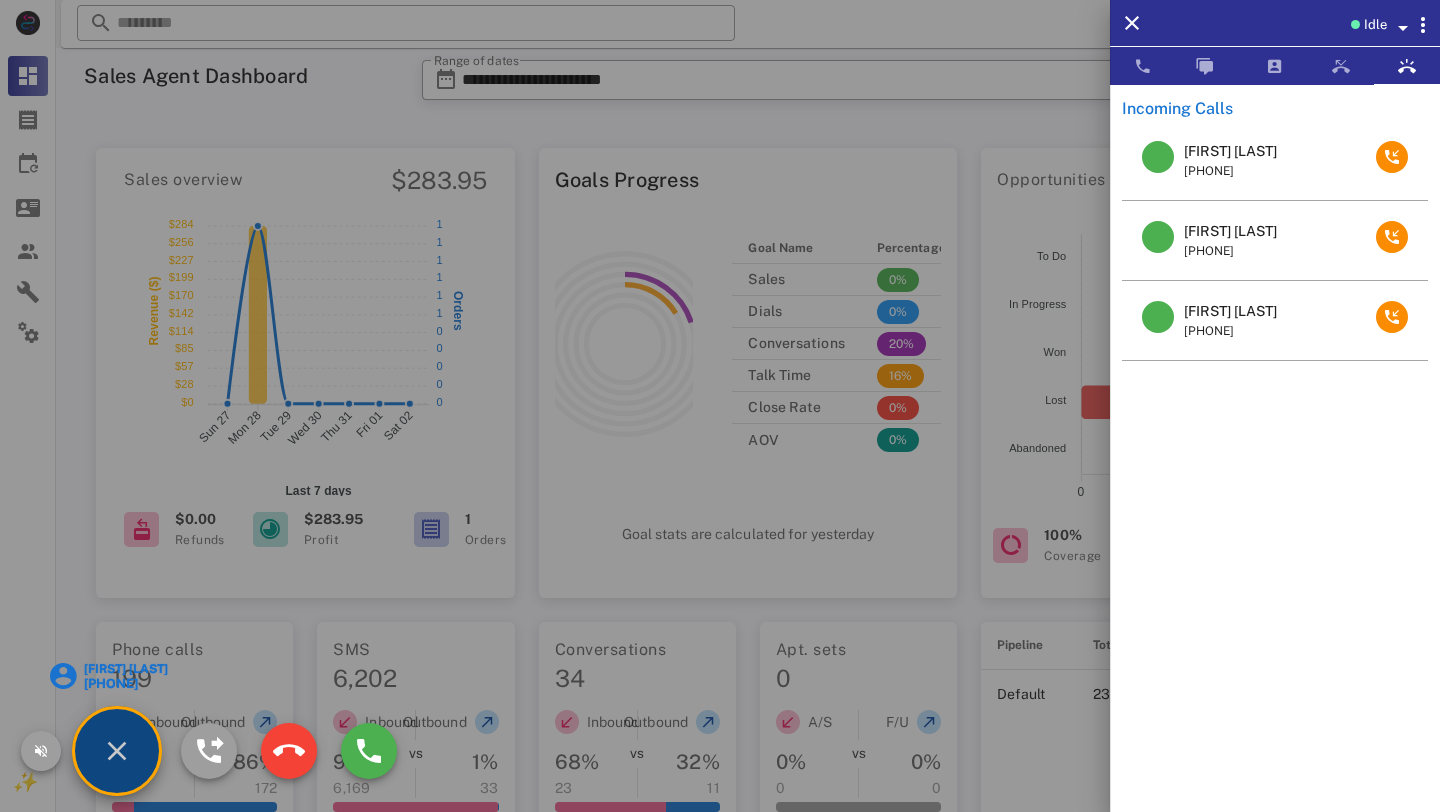 click on "Suzanne [LAST]" at bounding box center (125, 669) 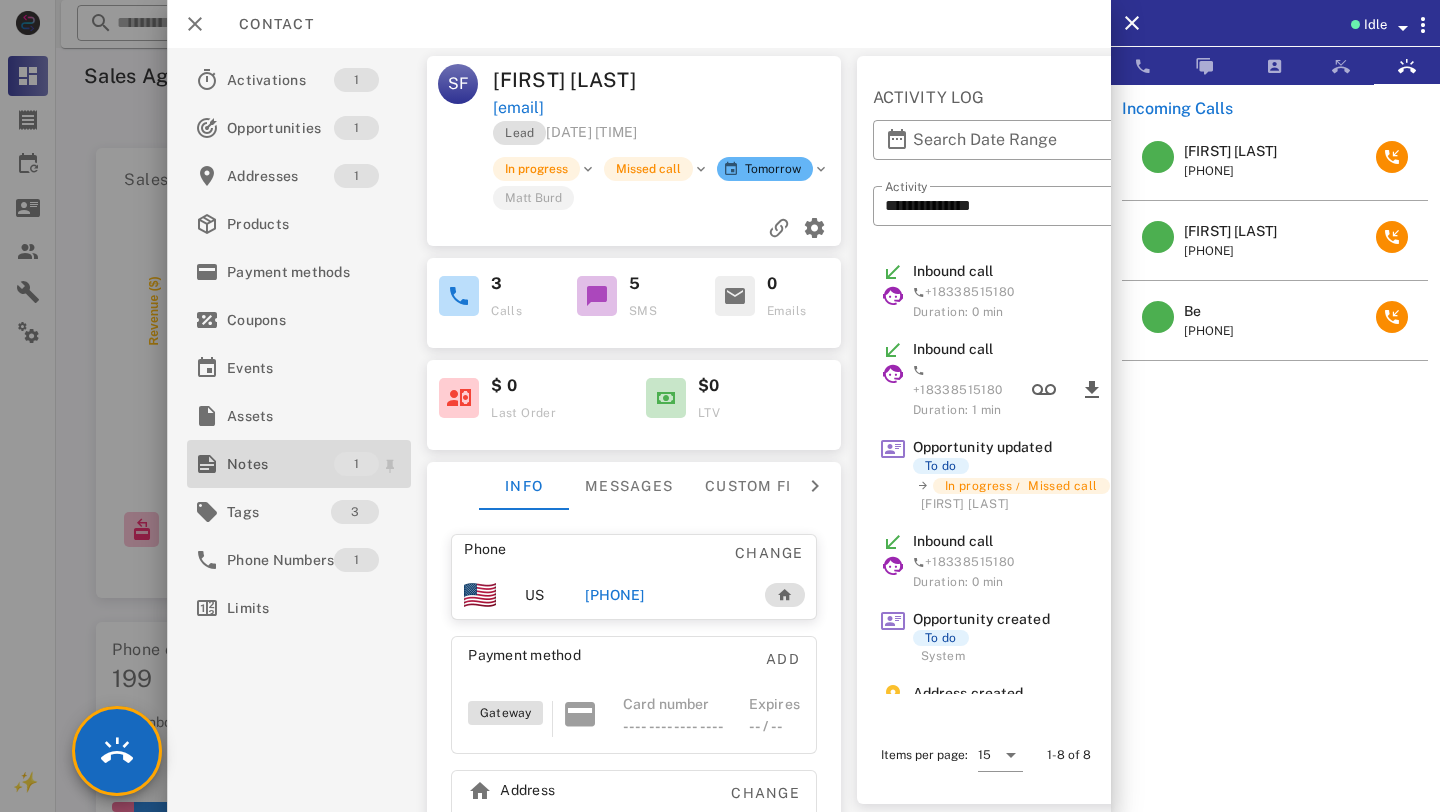 click on "Notes" at bounding box center [280, 464] 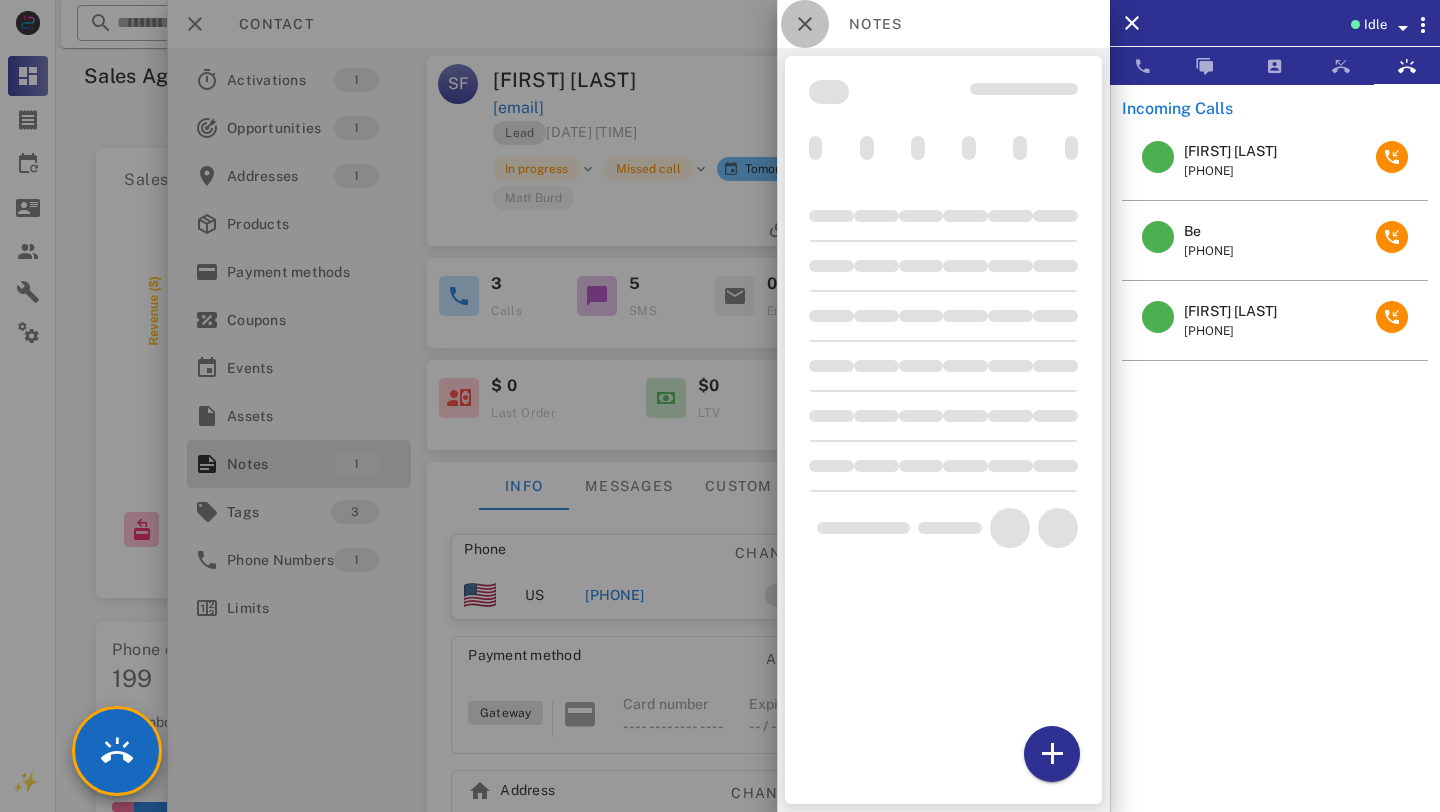click at bounding box center [805, 24] 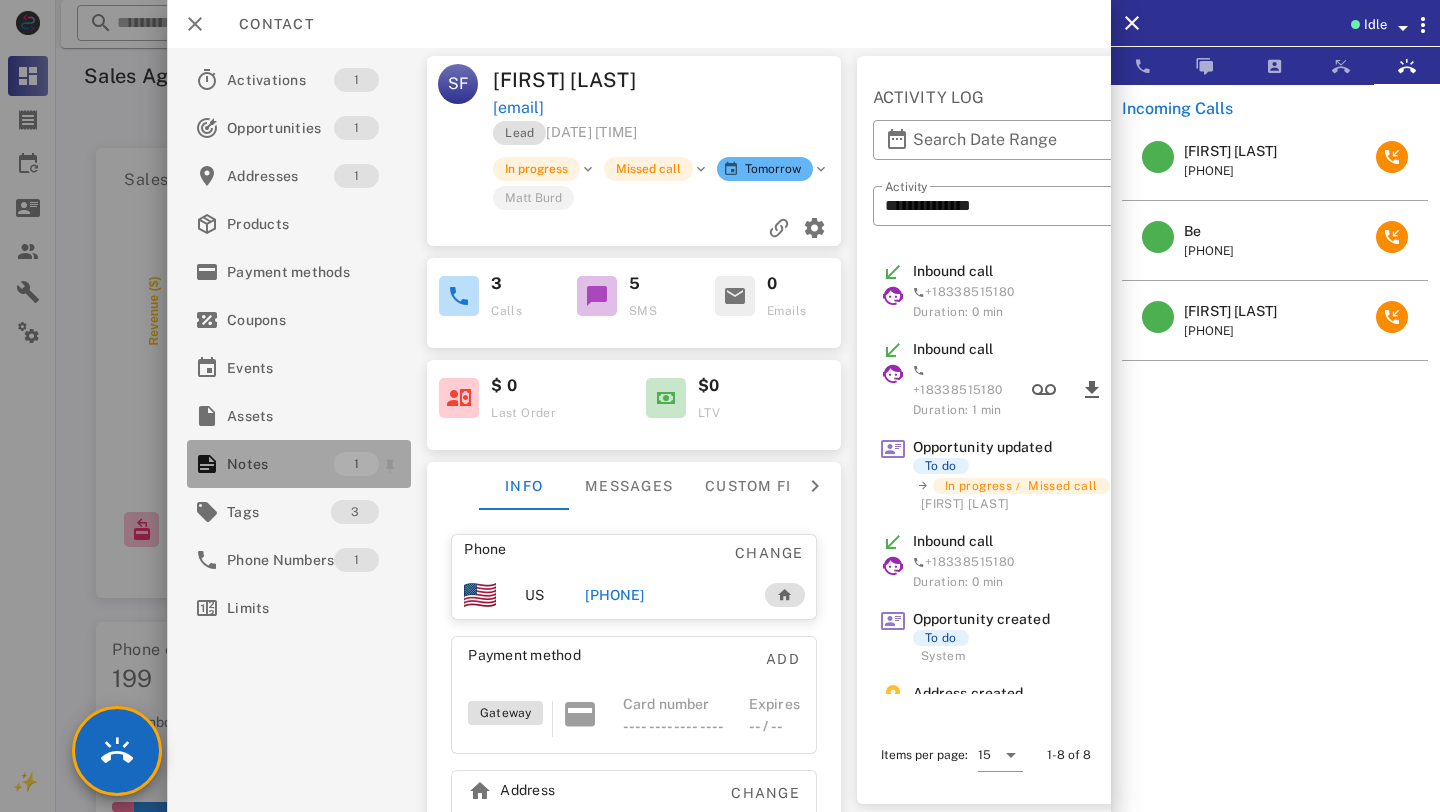 click on "Notes" at bounding box center [280, 464] 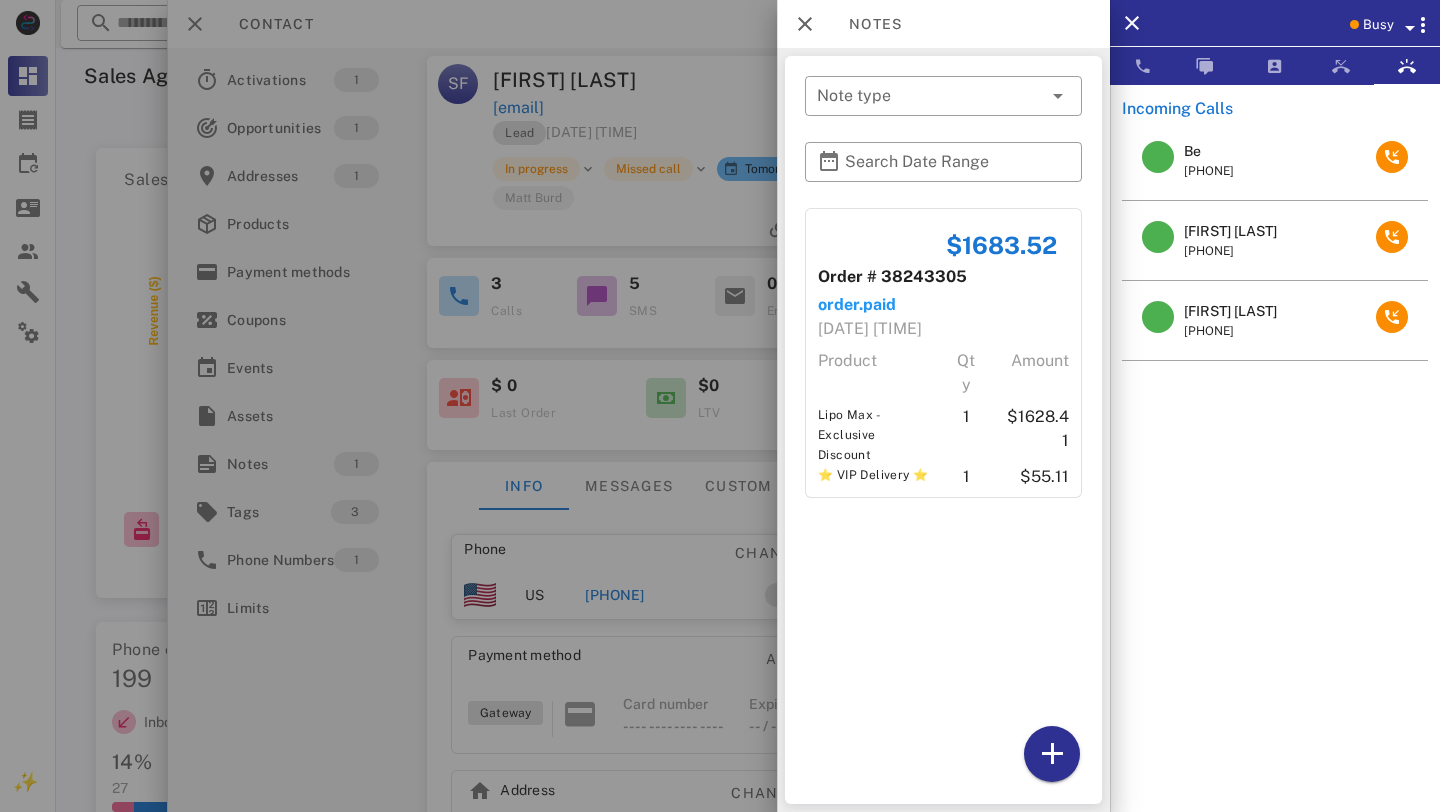 click at bounding box center (720, 406) 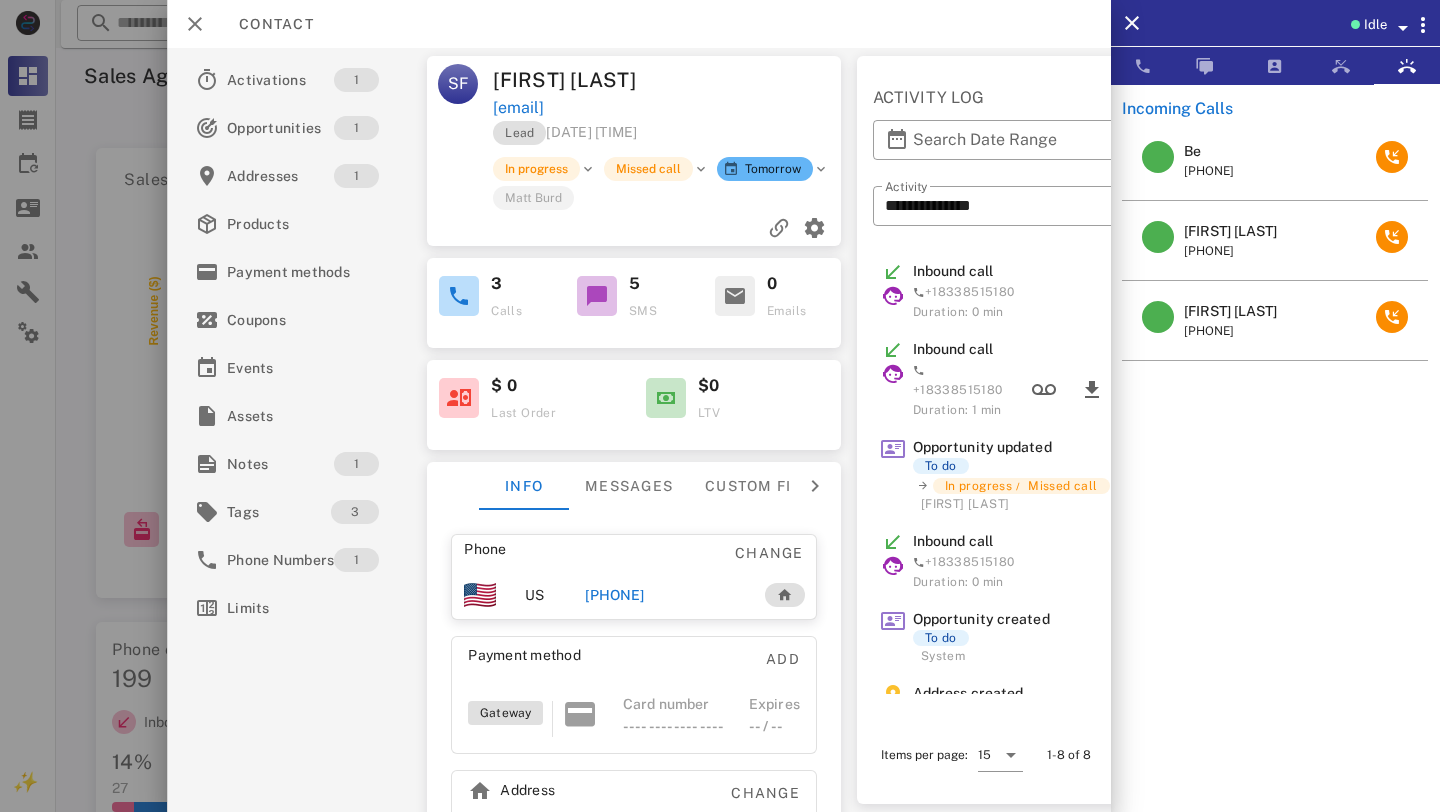 click on "+1[PHONE]" at bounding box center (614, 595) 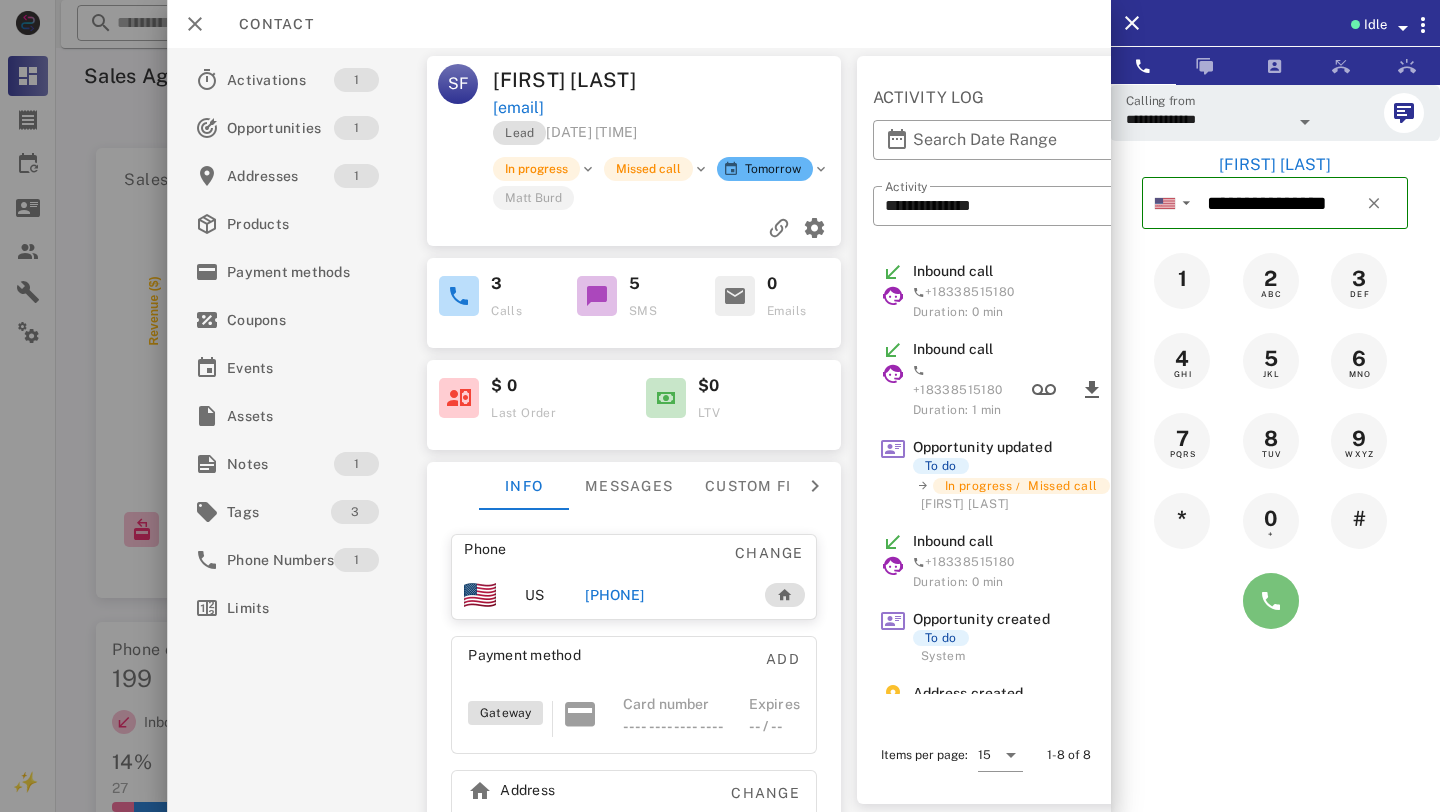 click at bounding box center [1271, 601] 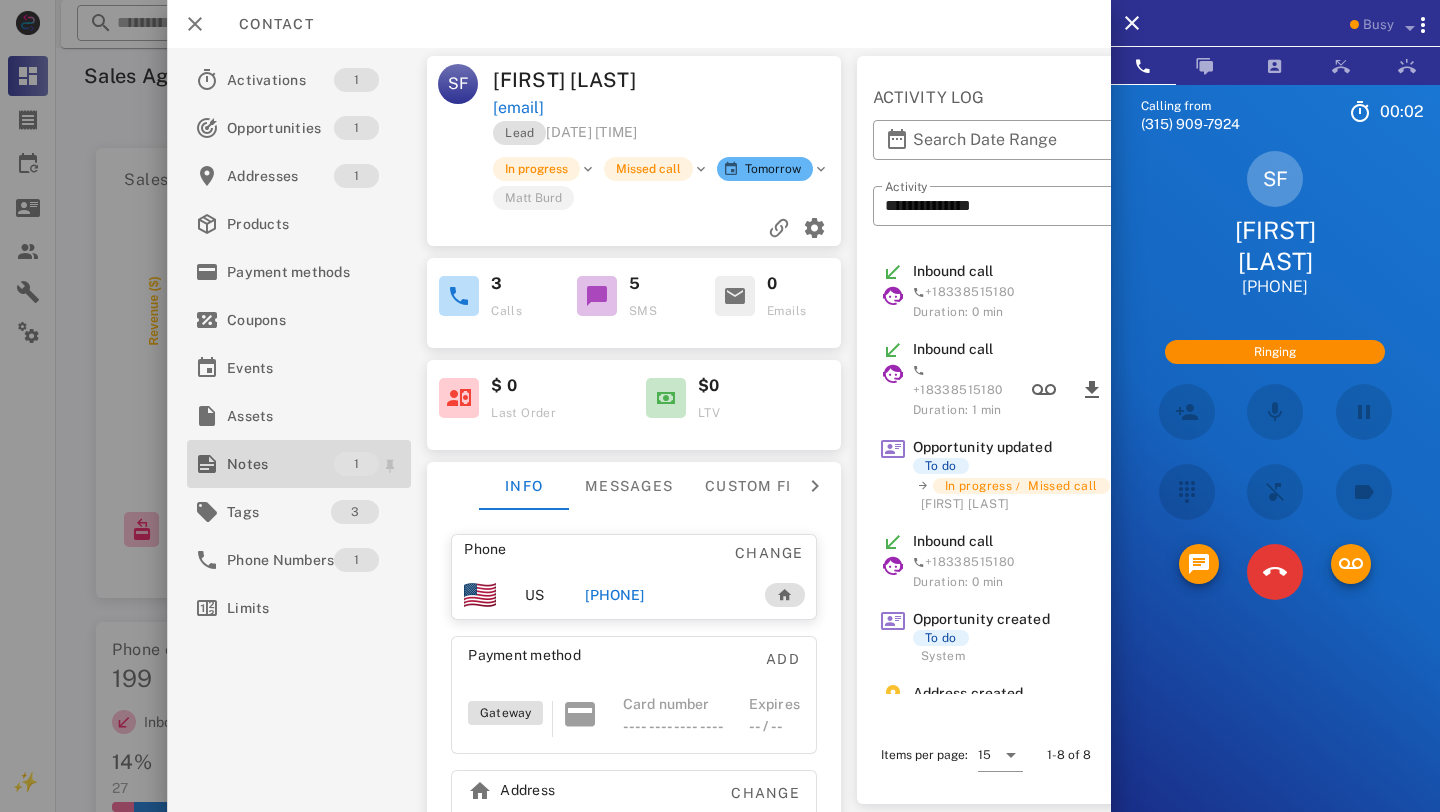 click on "Notes" at bounding box center [280, 464] 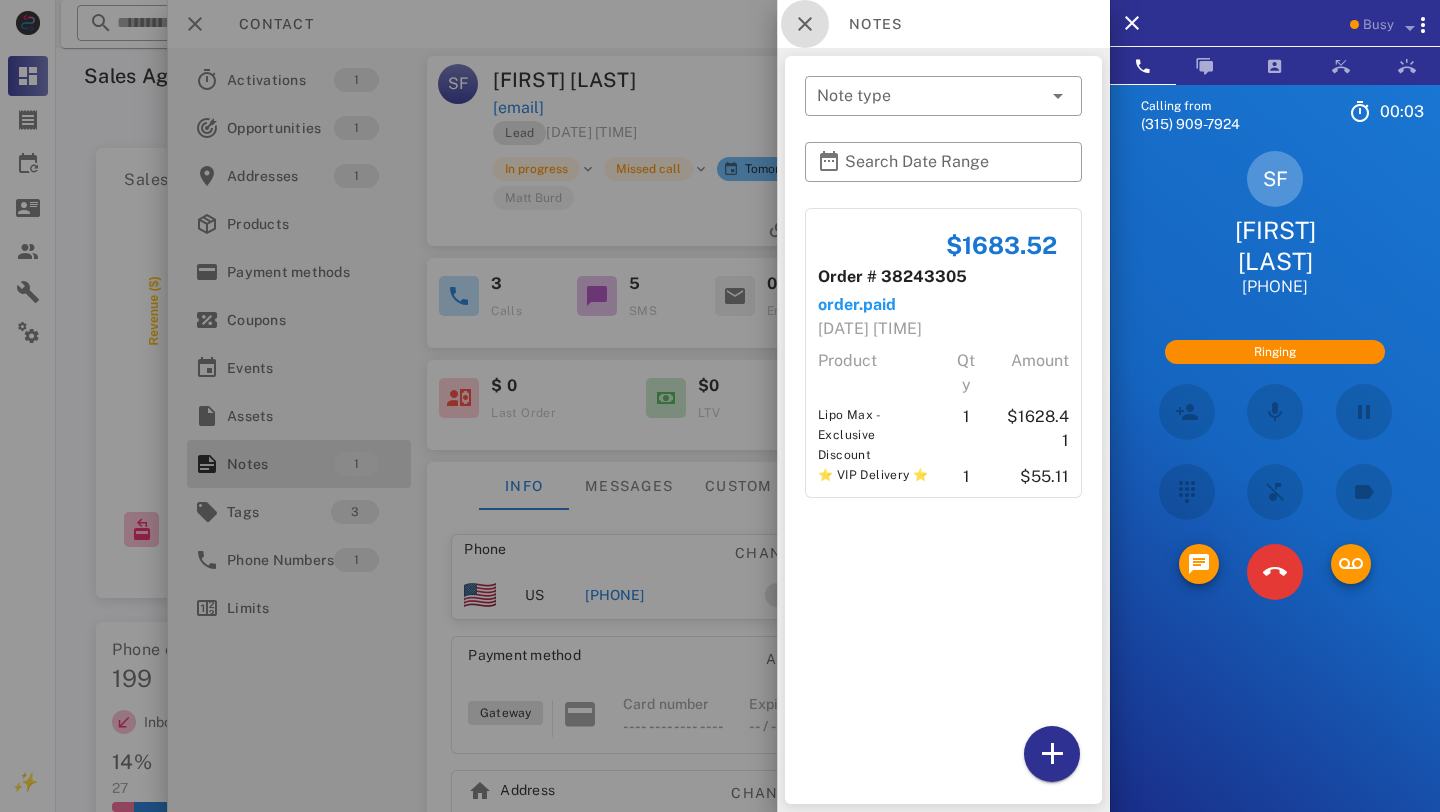 click at bounding box center (805, 24) 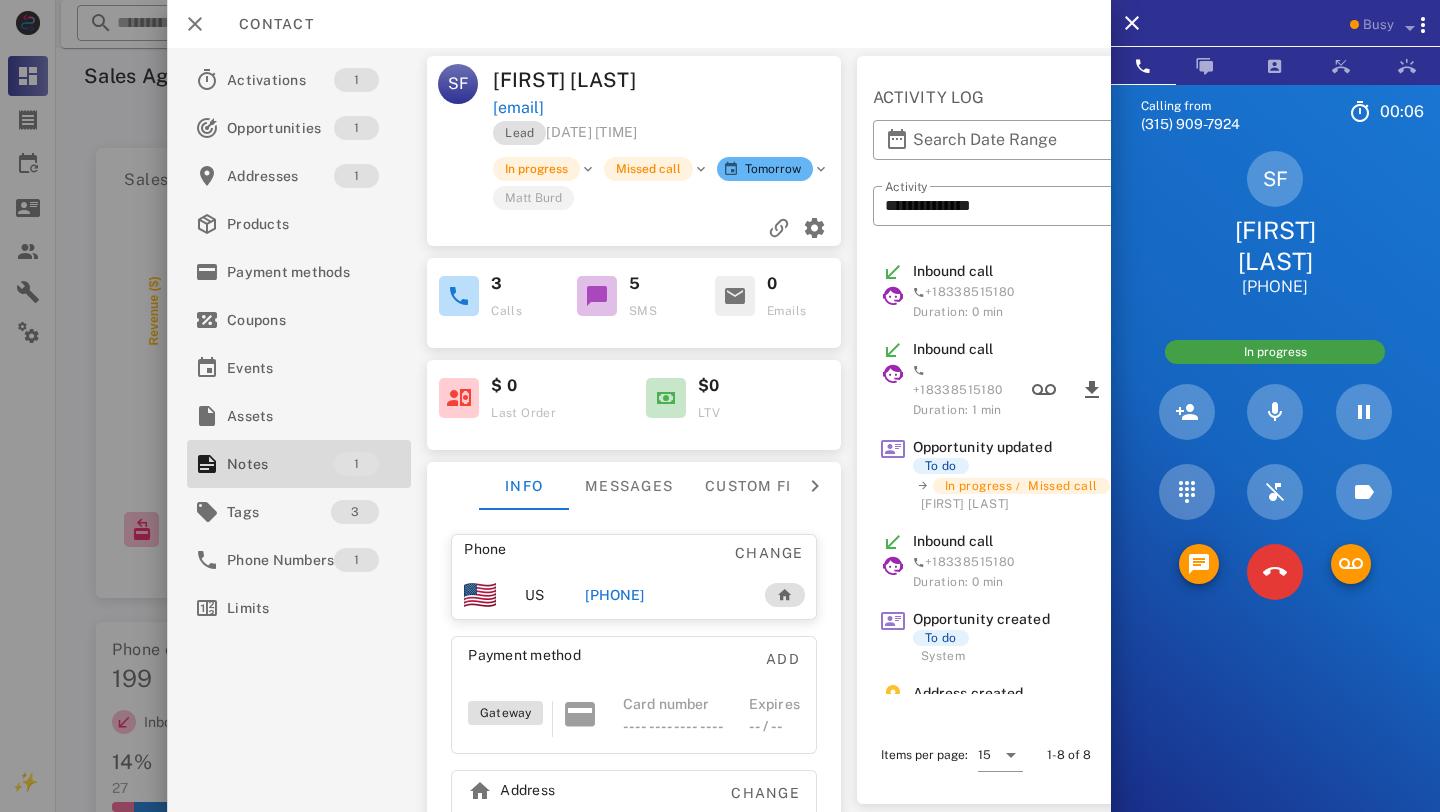 scroll, scrollTop: 133, scrollLeft: 0, axis: vertical 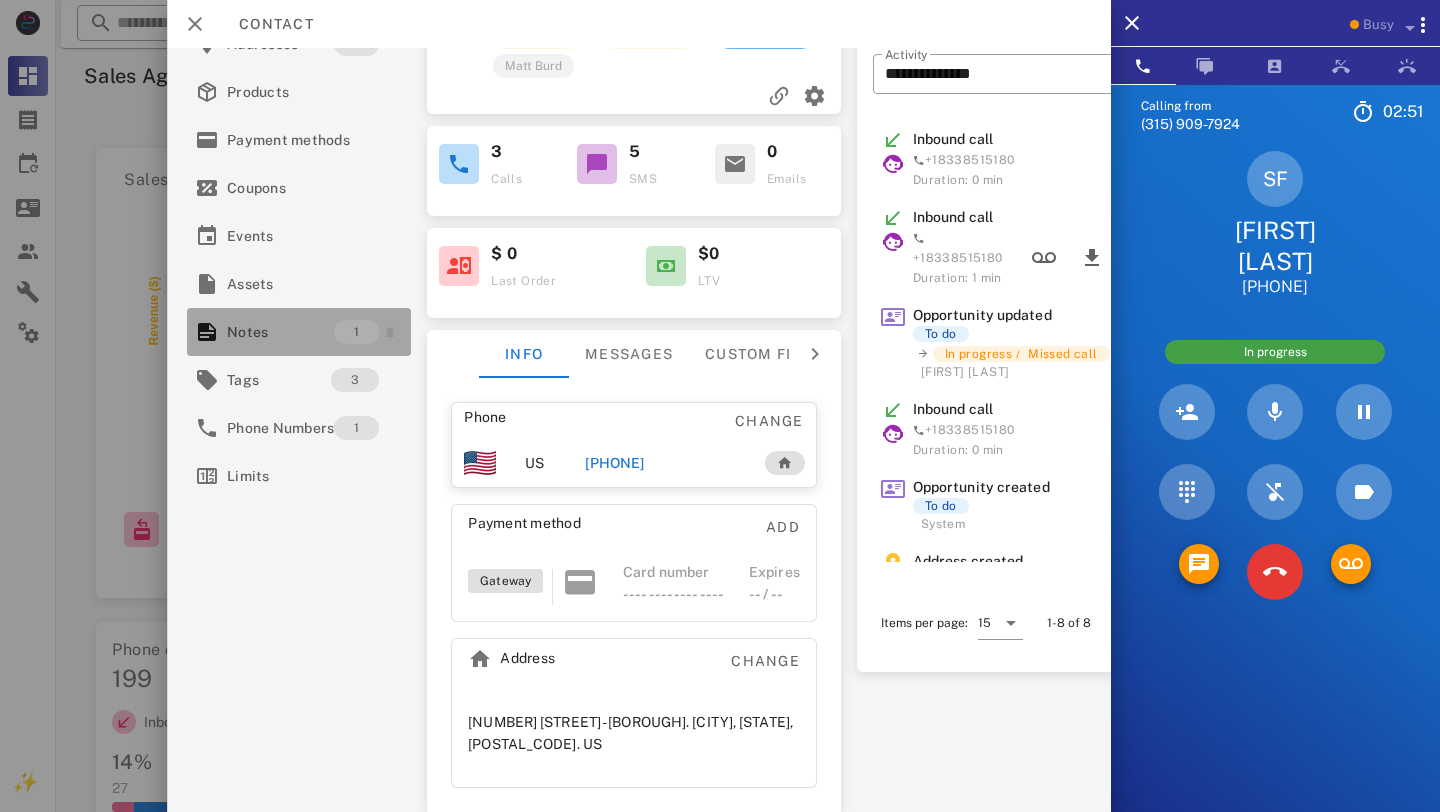 click on "Notes" at bounding box center (280, 332) 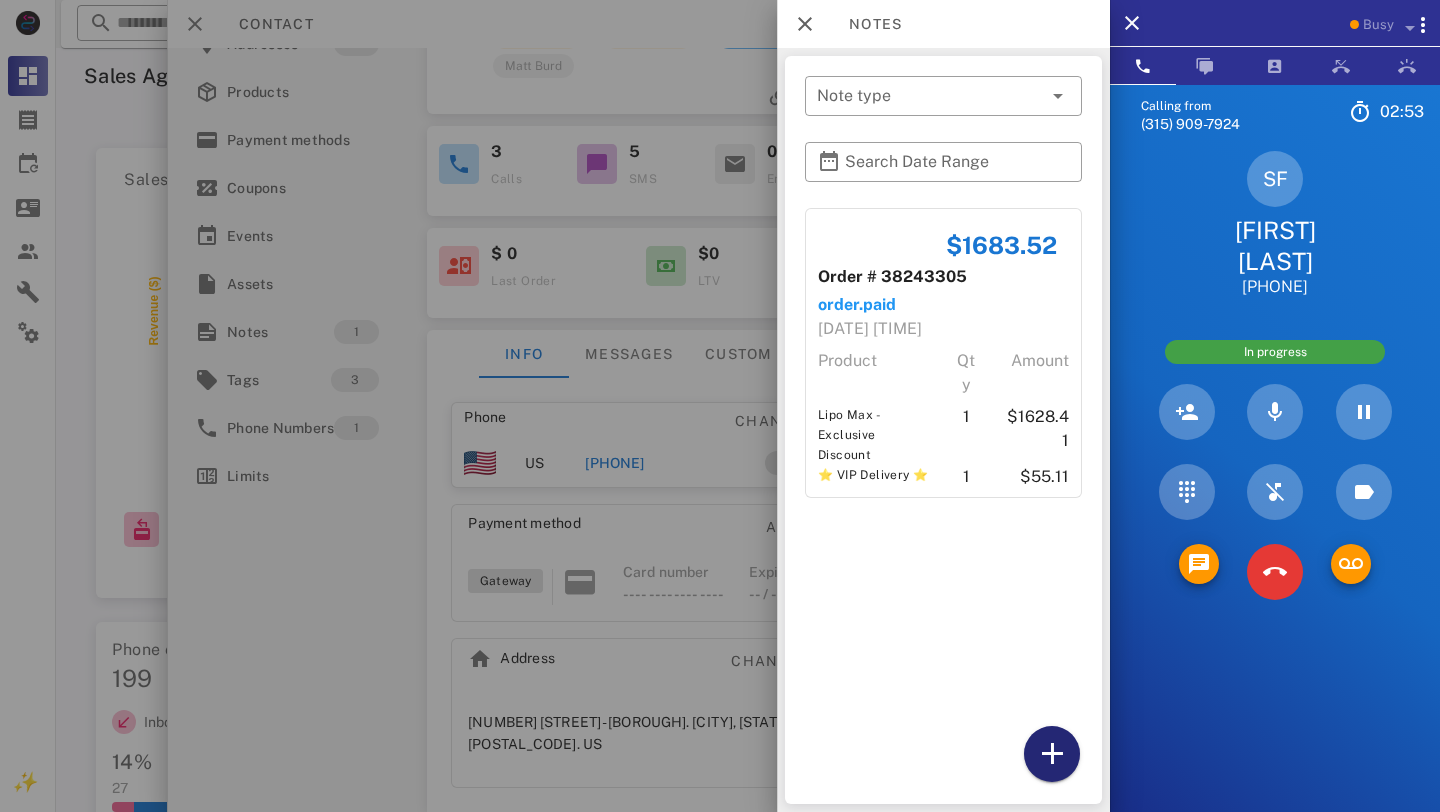 click at bounding box center (1052, 754) 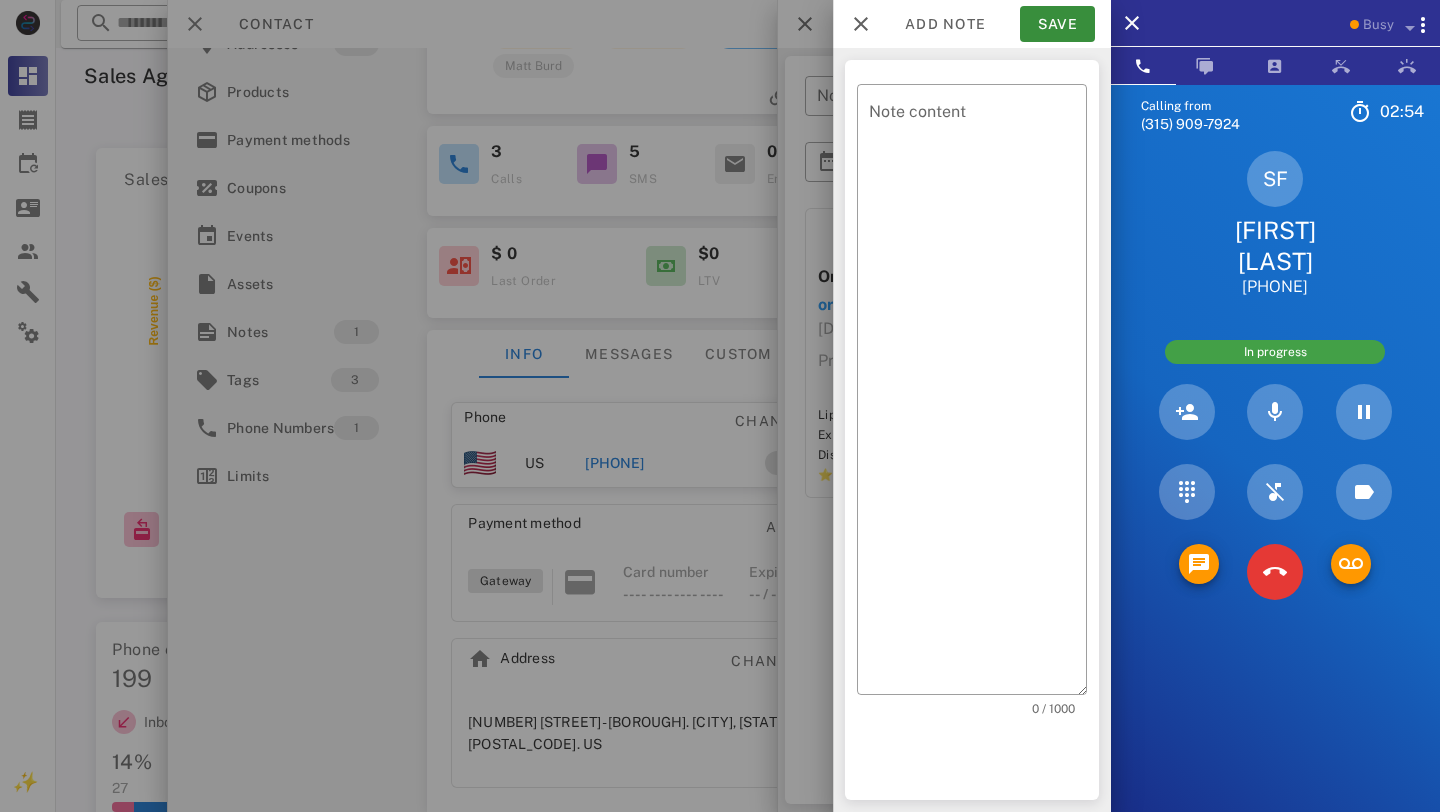 click on "​ Note content 0 / 1000" at bounding box center [972, 430] 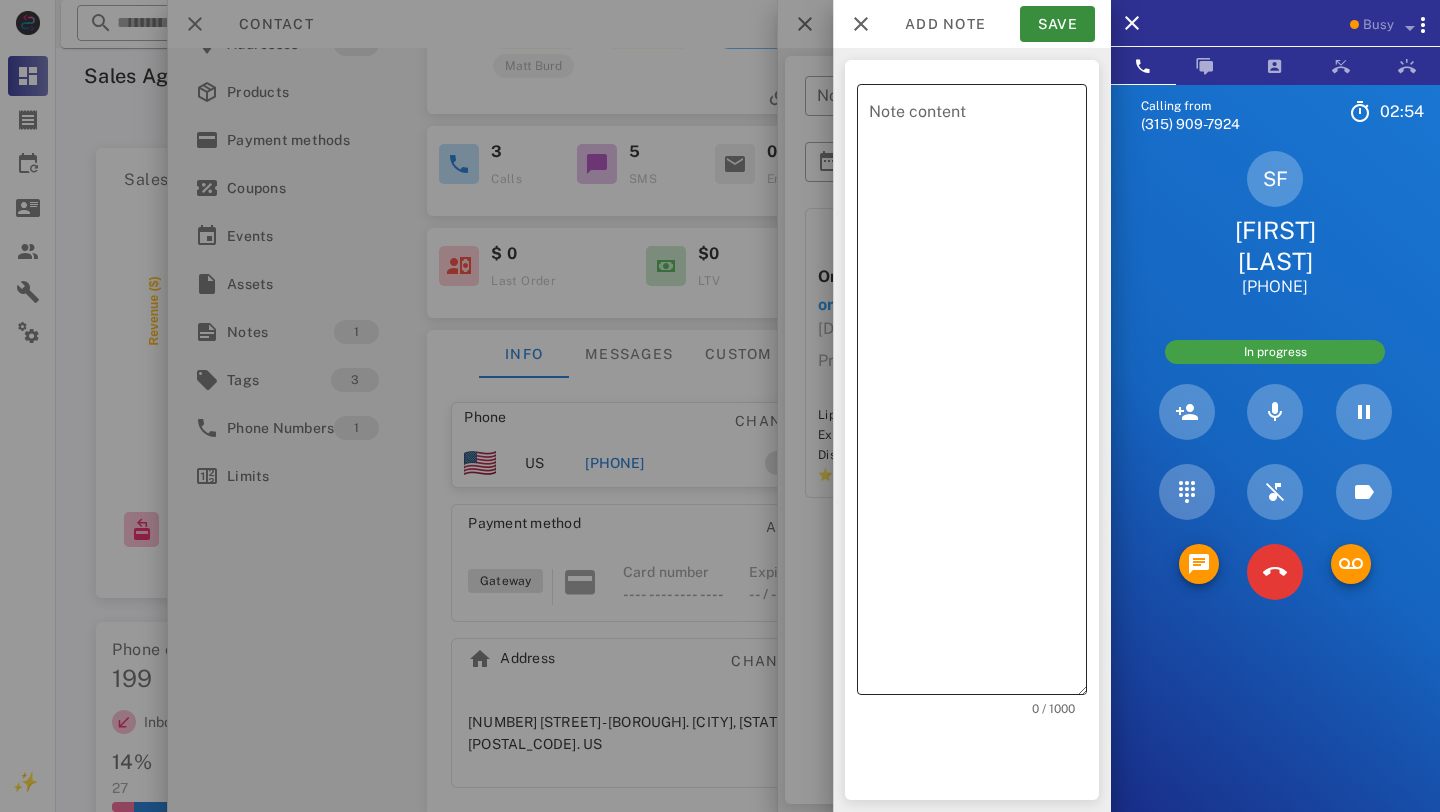 click on "Note content" at bounding box center [978, 394] 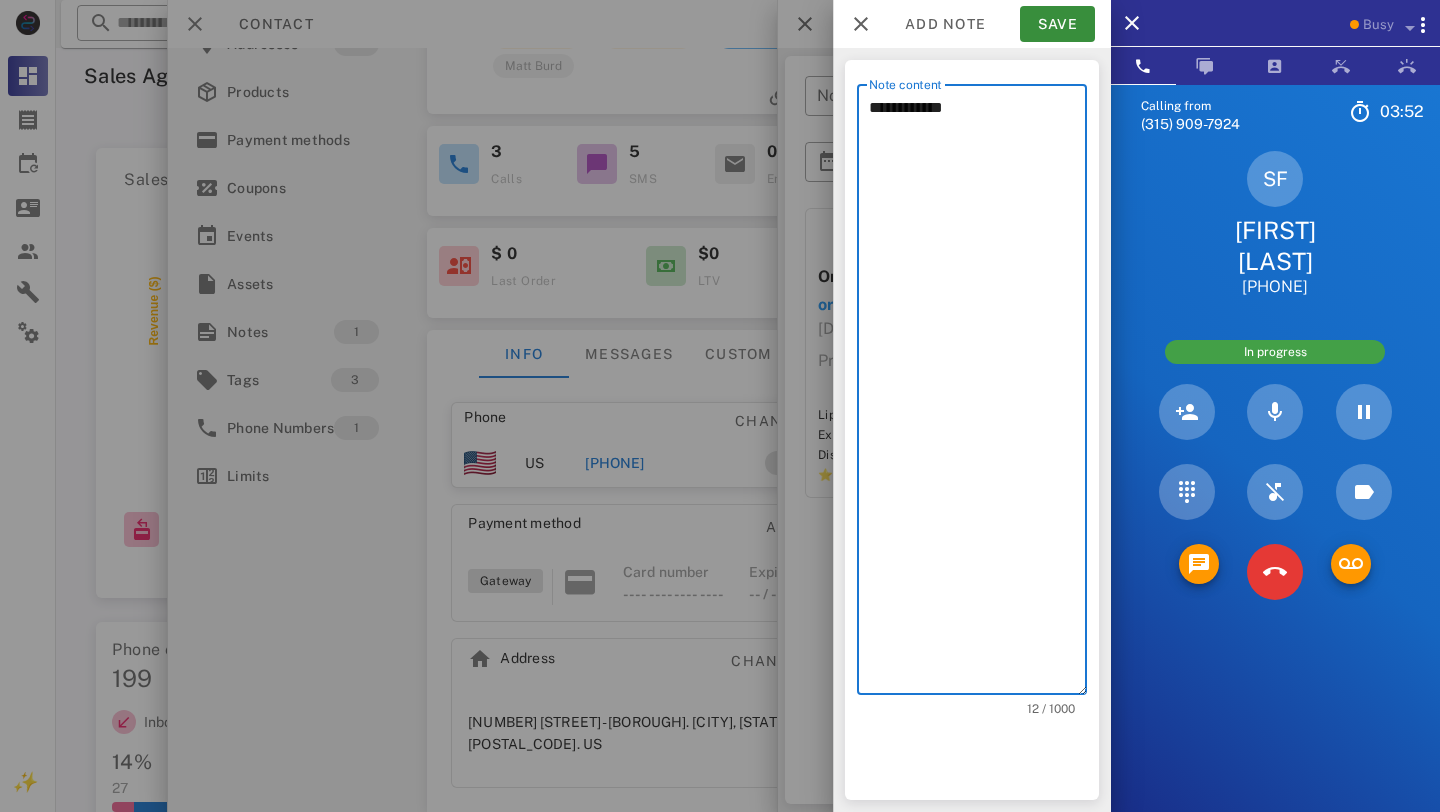 drag, startPoint x: 897, startPoint y: 111, endPoint x: 840, endPoint y: 116, distance: 57.21888 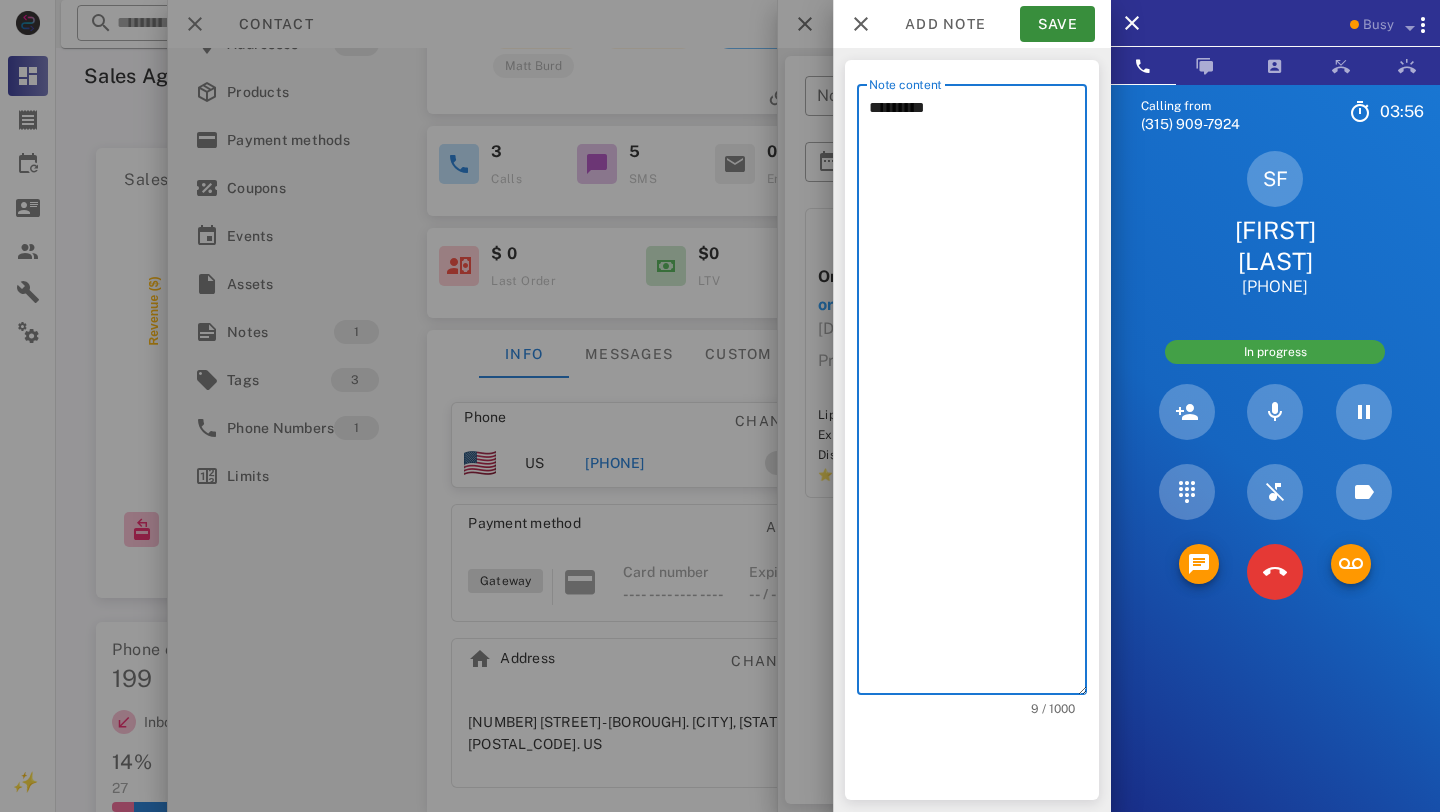 click on "*********" at bounding box center [978, 394] 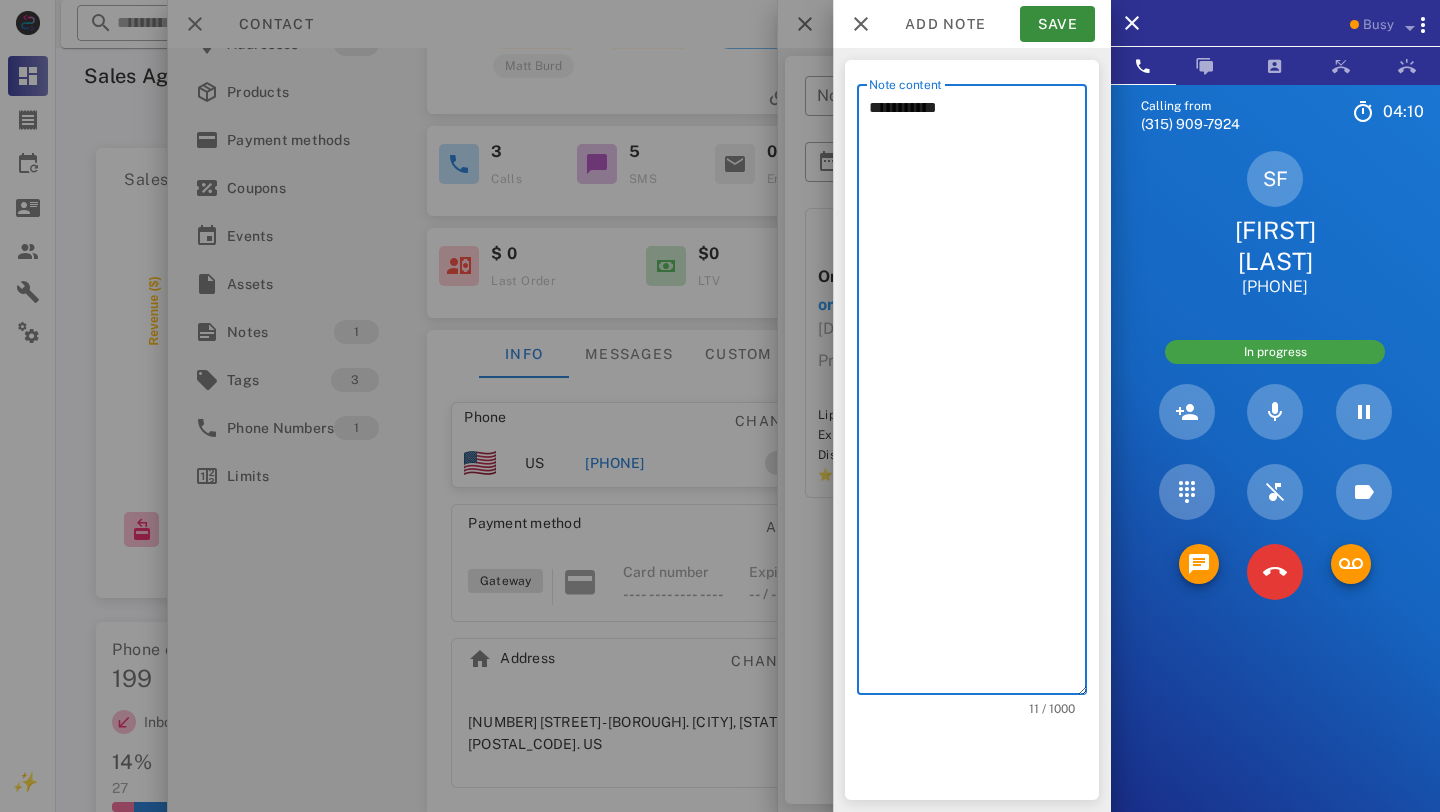 click on "**********" at bounding box center (978, 394) 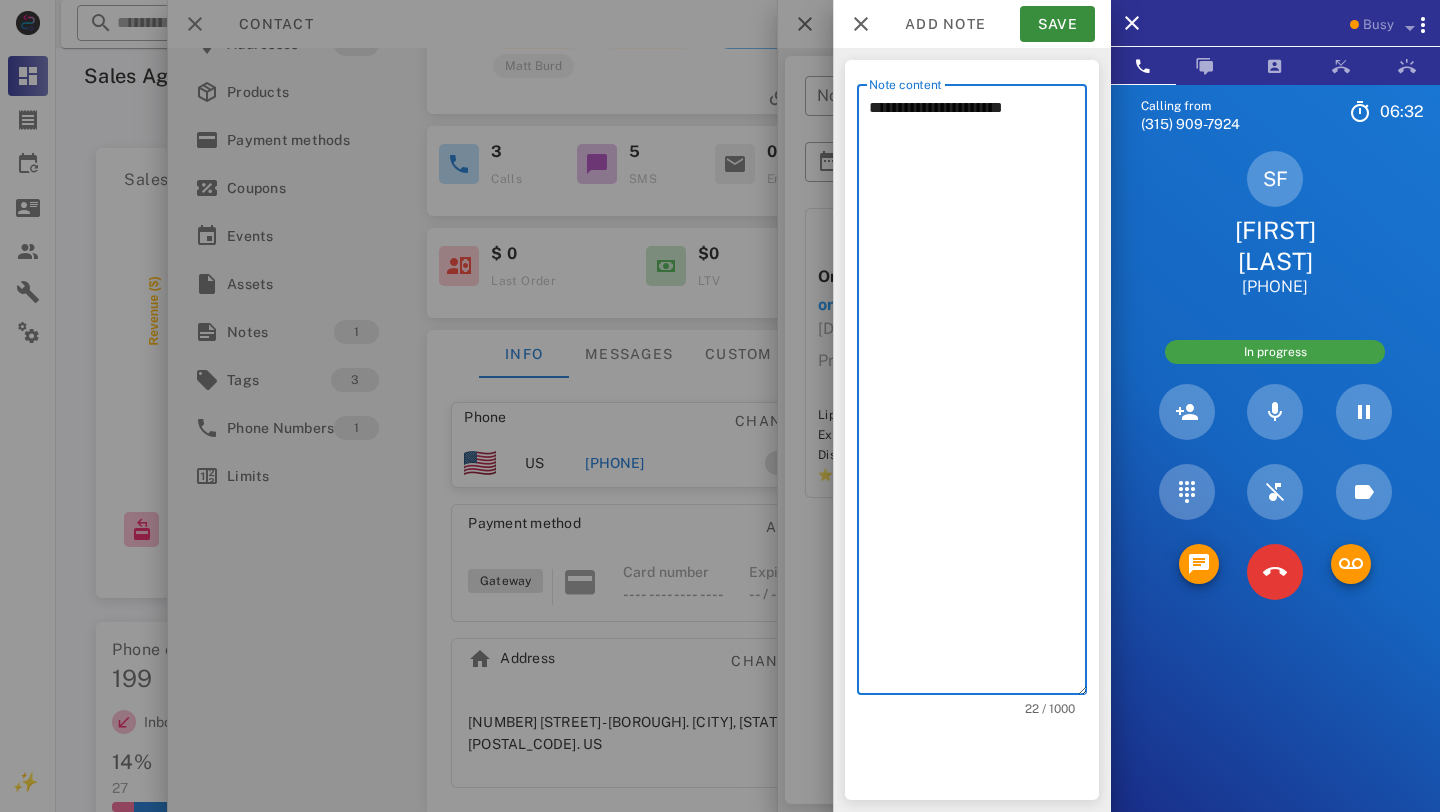 paste on "**********" 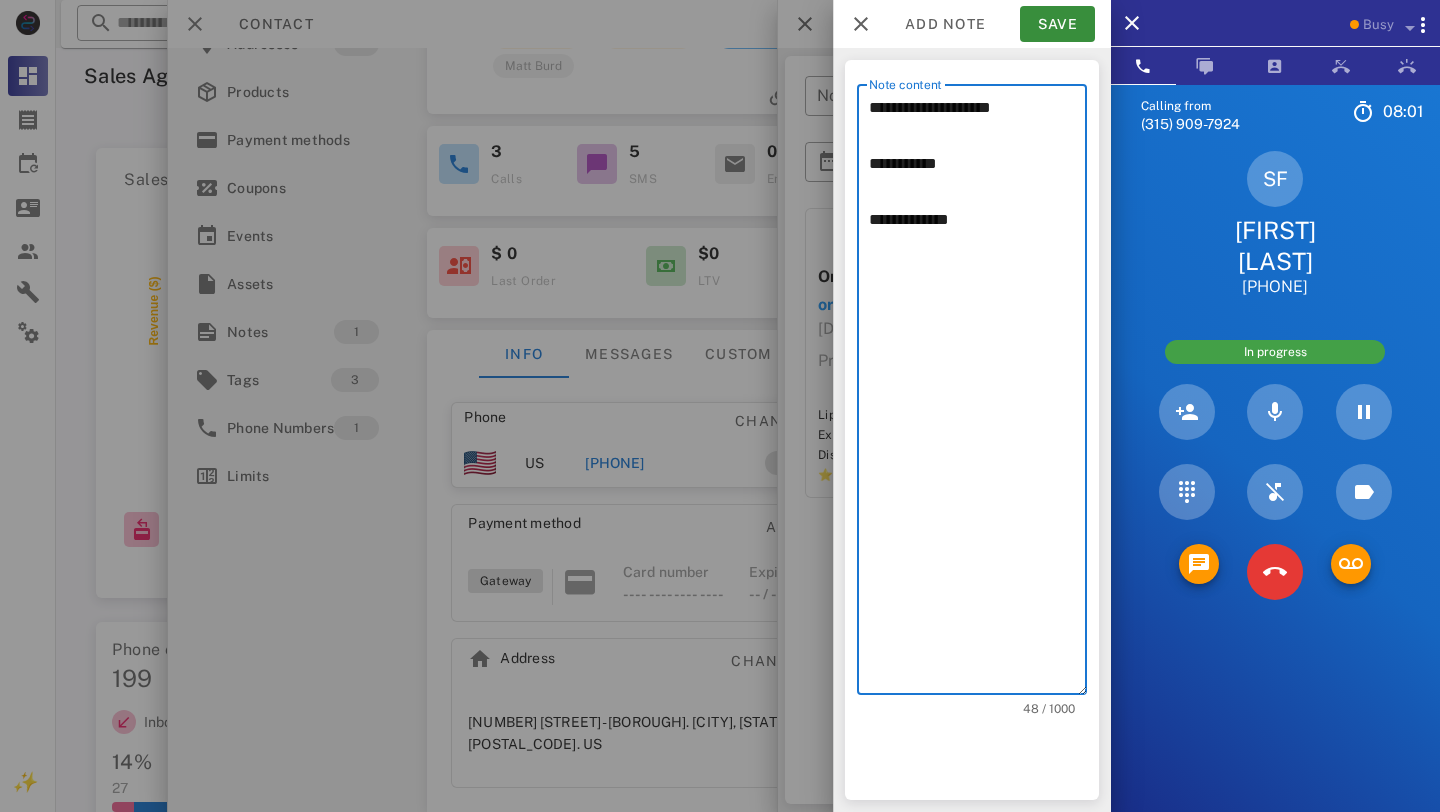 click on "**********" at bounding box center (978, 394) 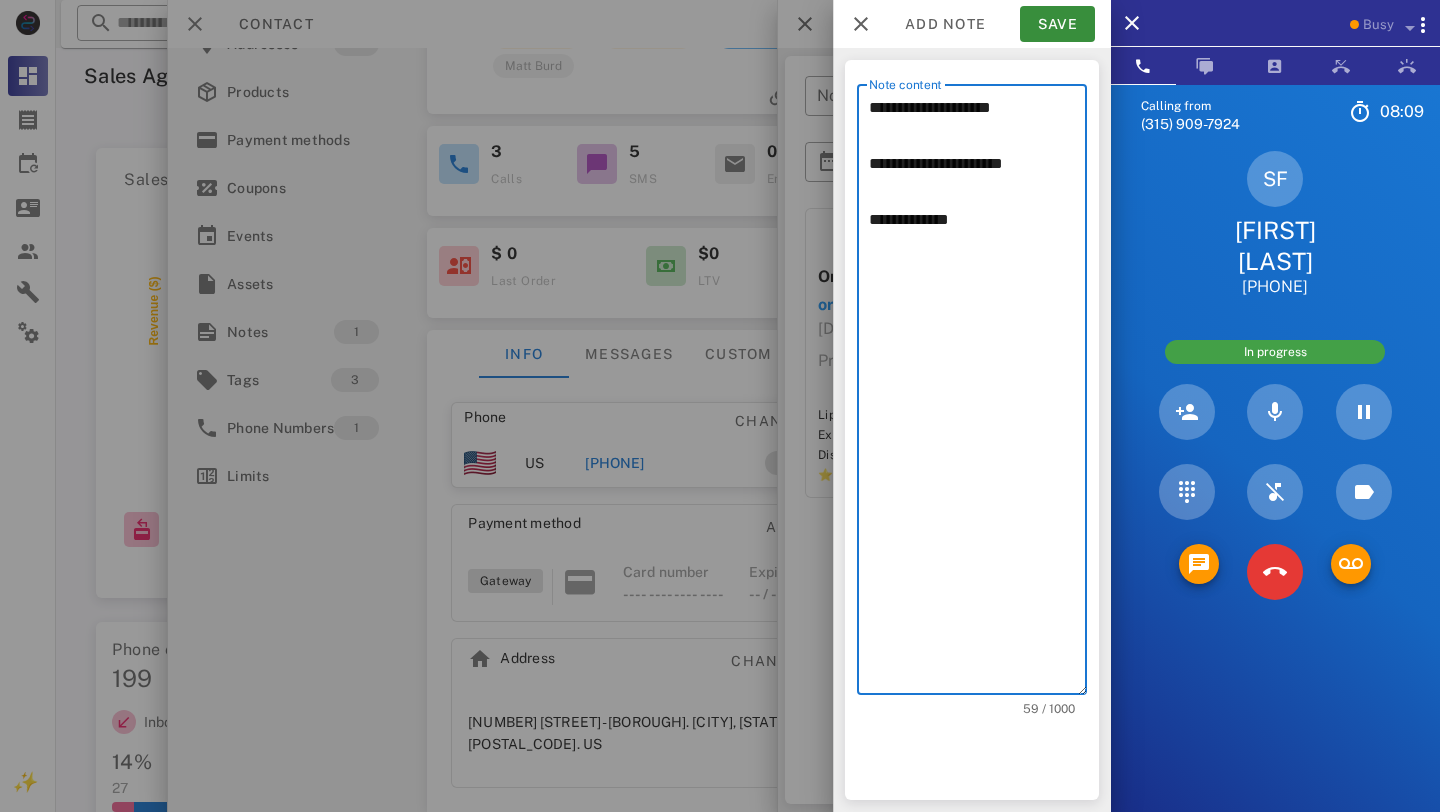 click on "**********" at bounding box center [978, 394] 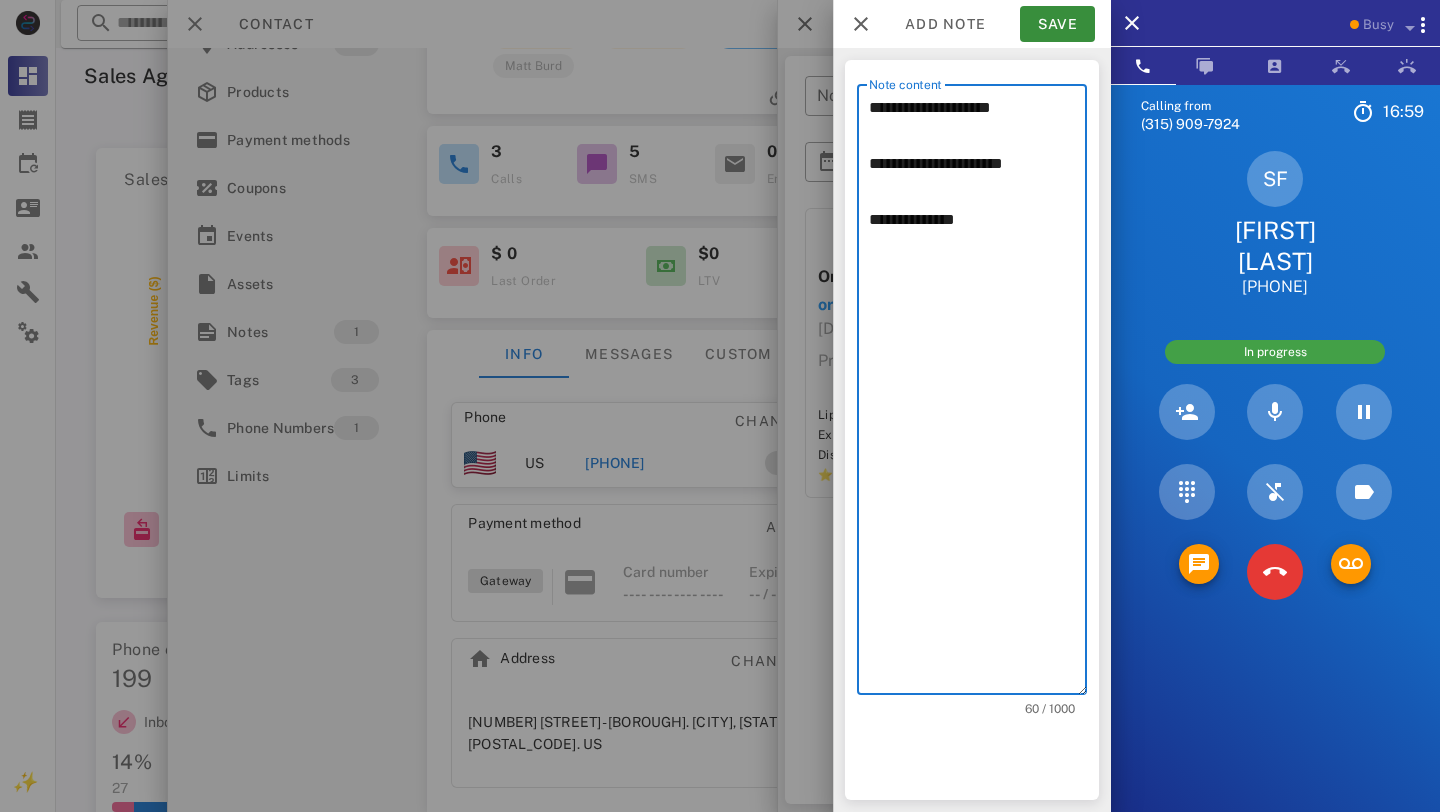 type on "**********" 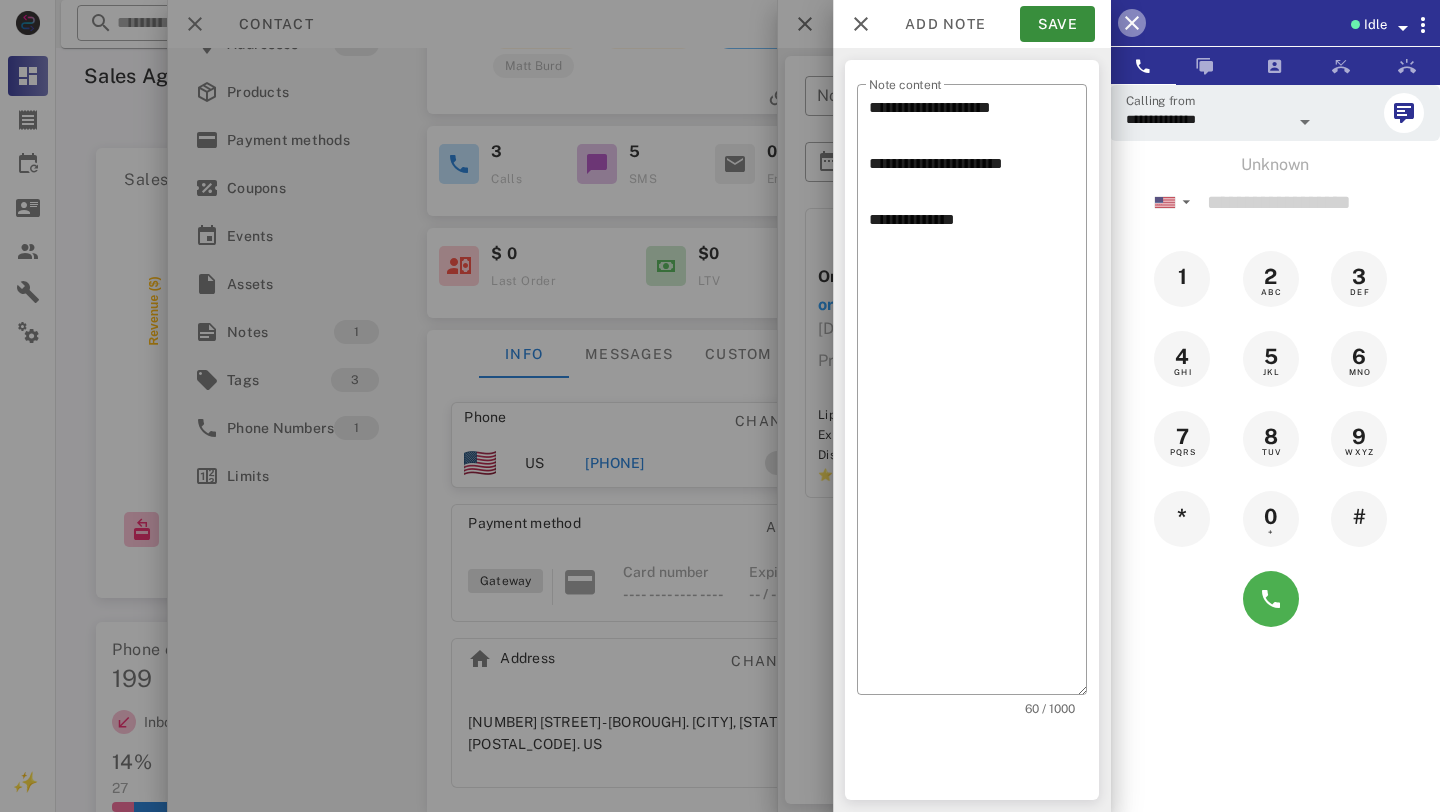 click at bounding box center [1132, 23] 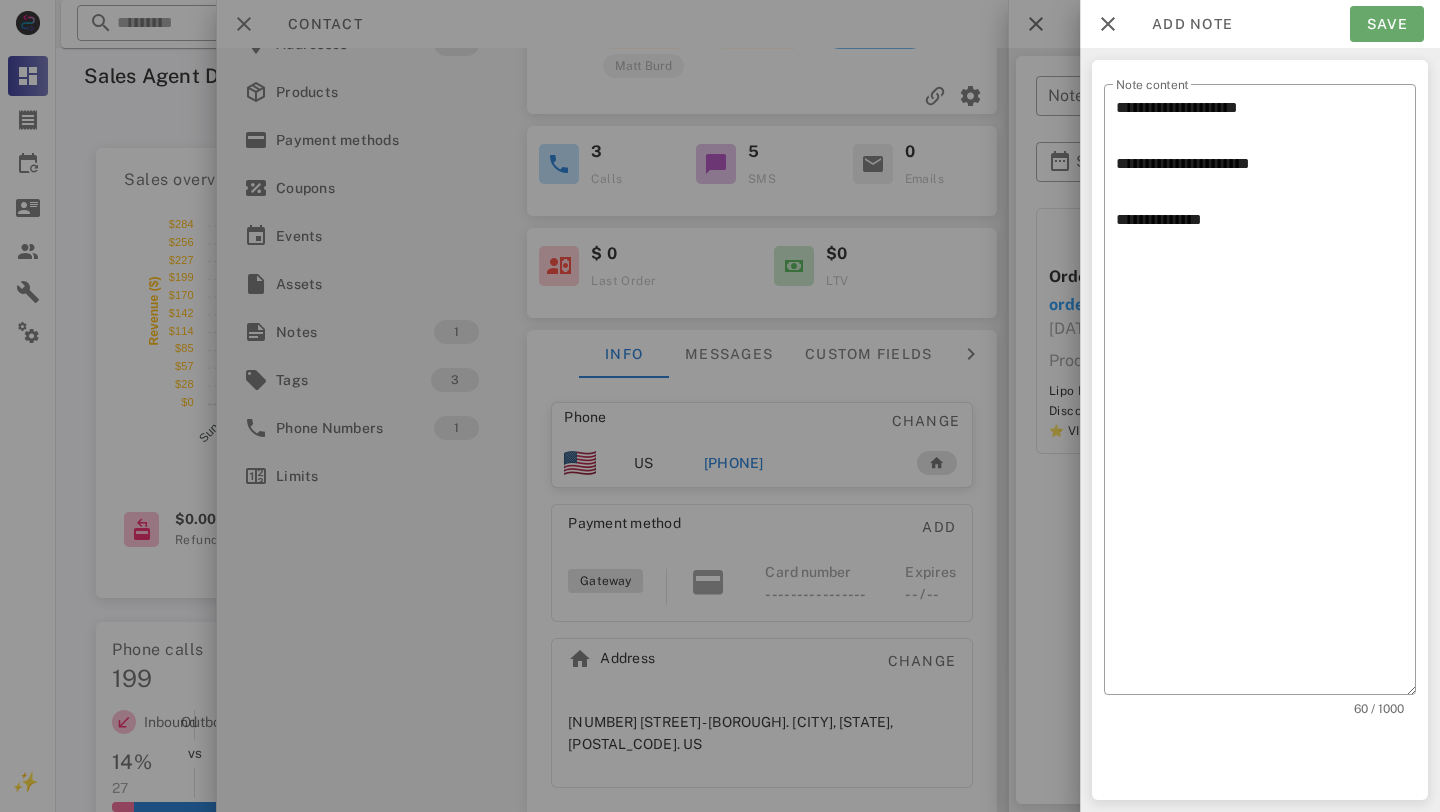 click on "Save" at bounding box center (1387, 24) 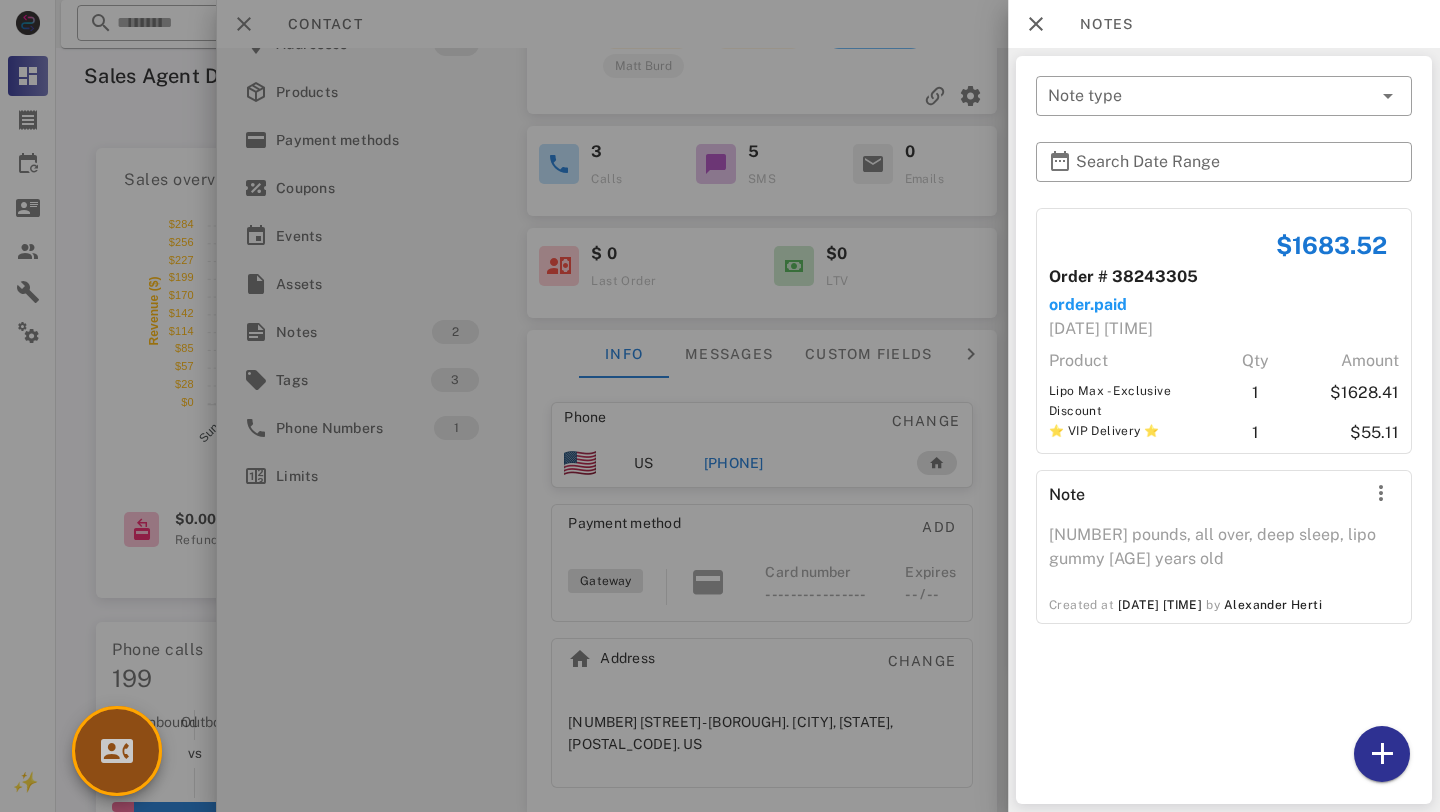 click at bounding box center (117, 751) 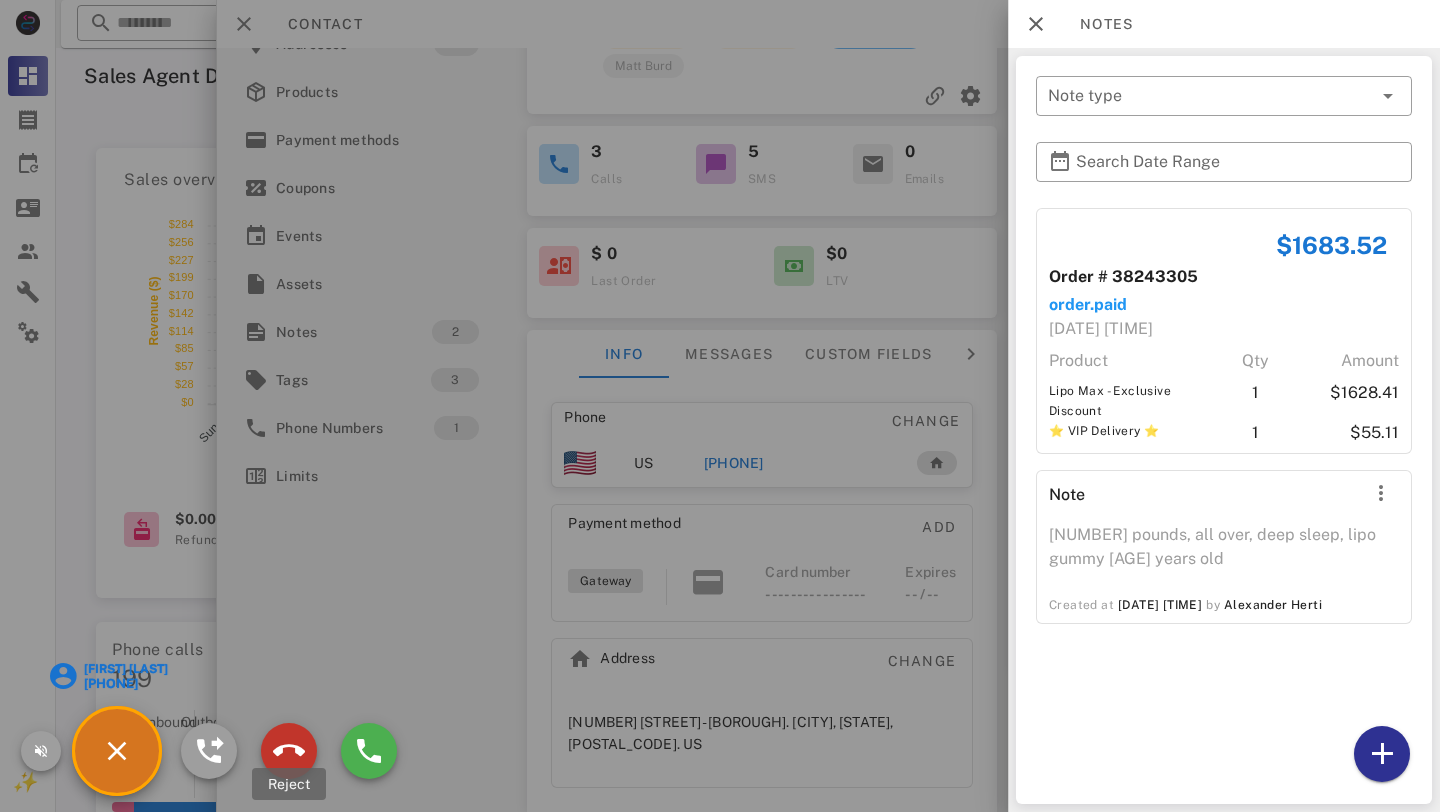 click at bounding box center [289, 751] 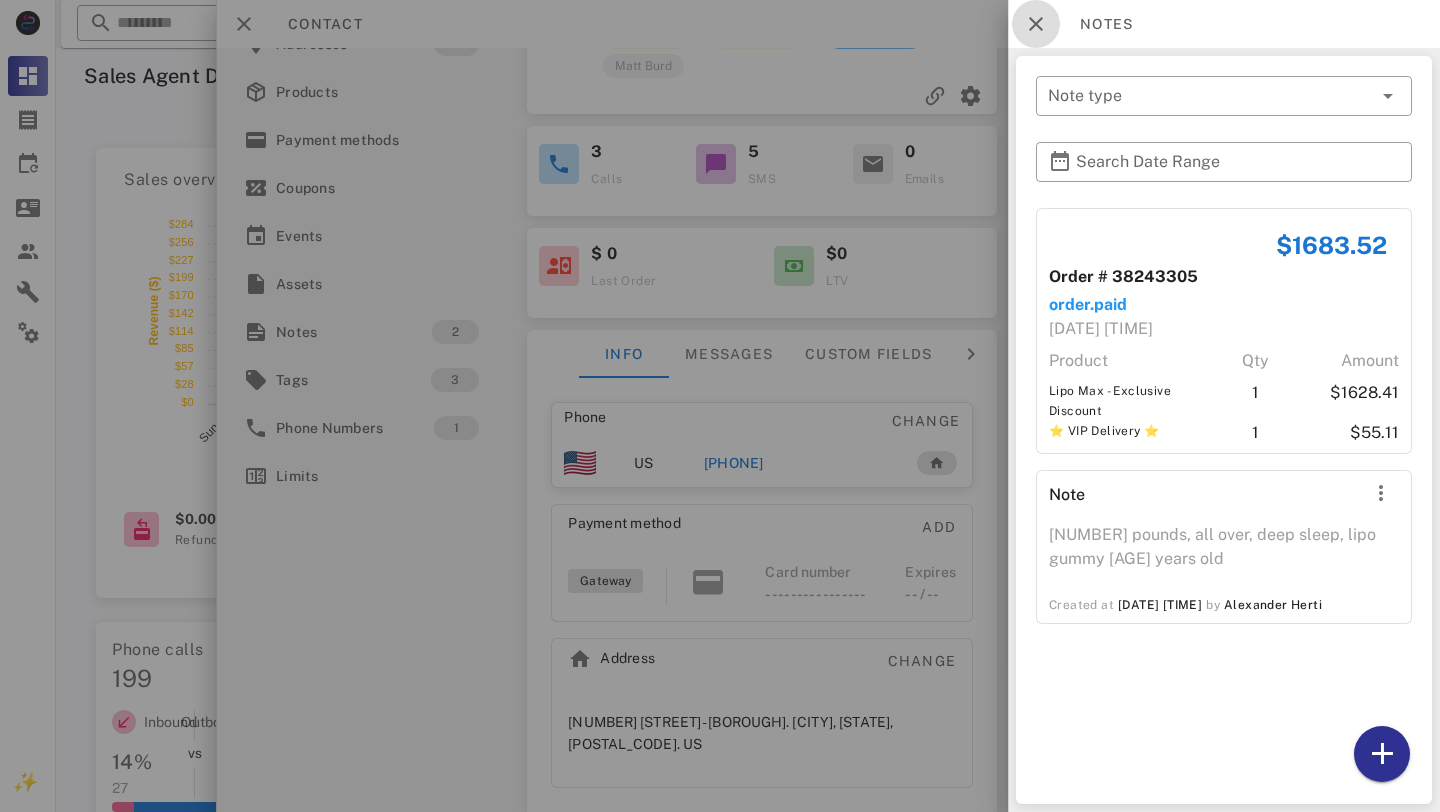click at bounding box center [1036, 24] 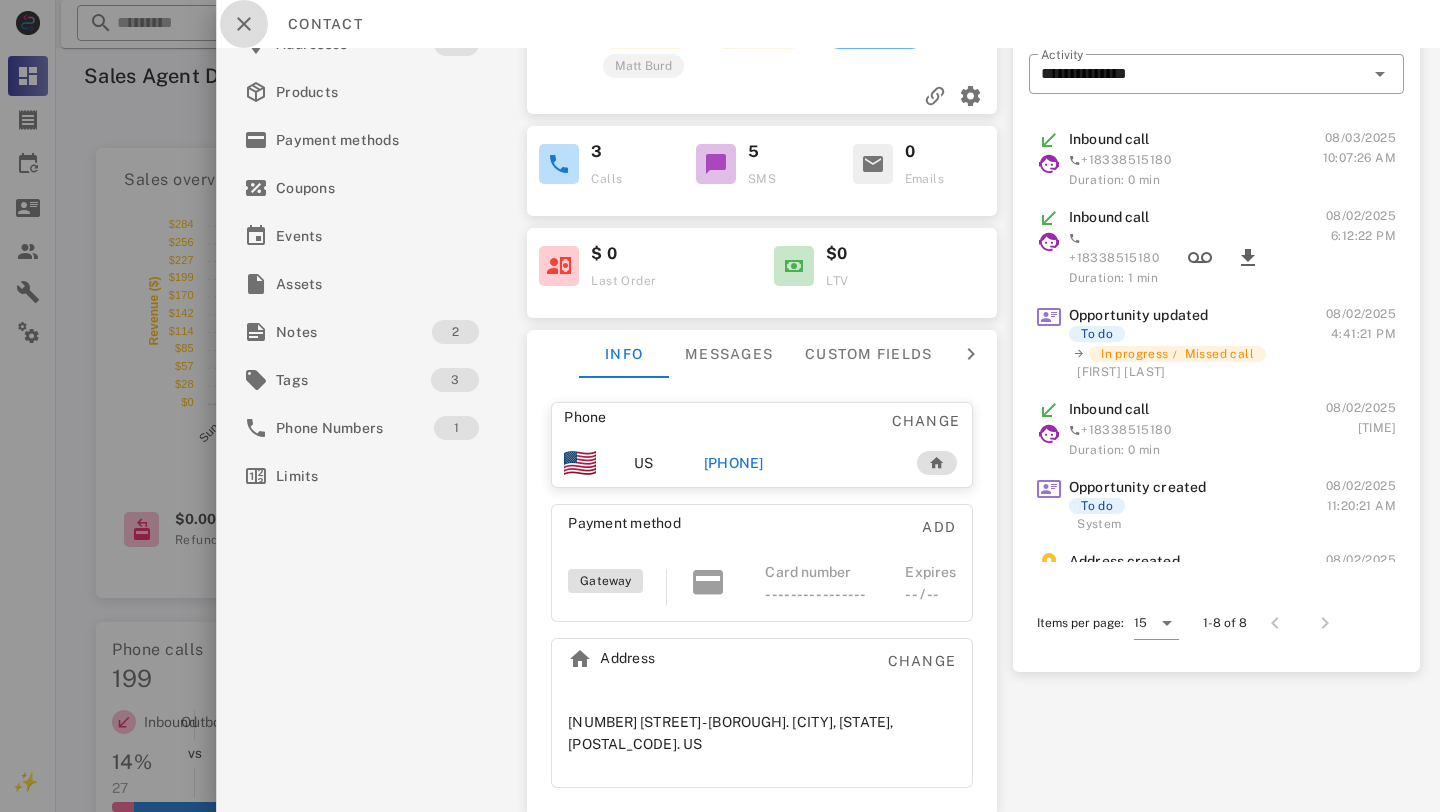 click at bounding box center (244, 24) 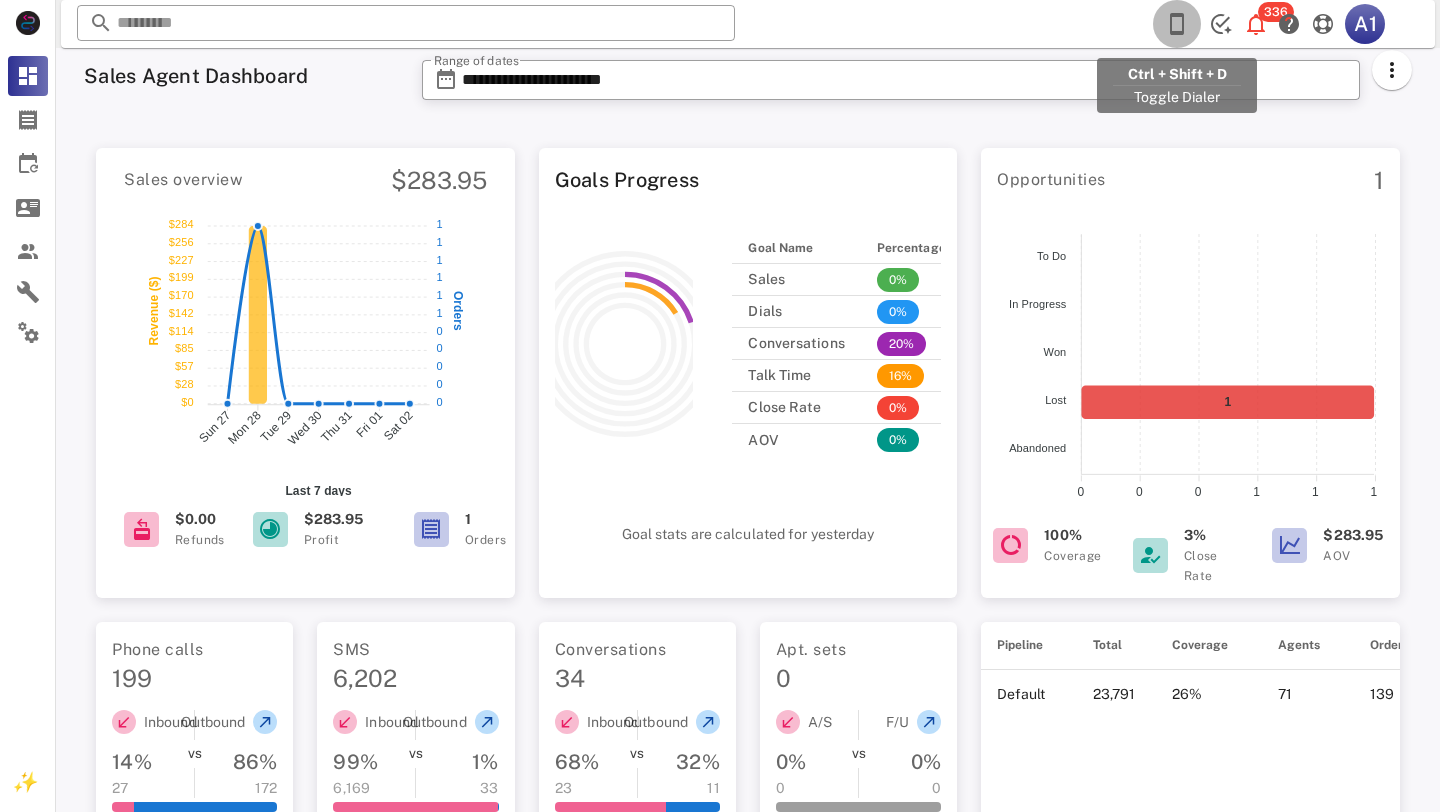 click at bounding box center [1177, 24] 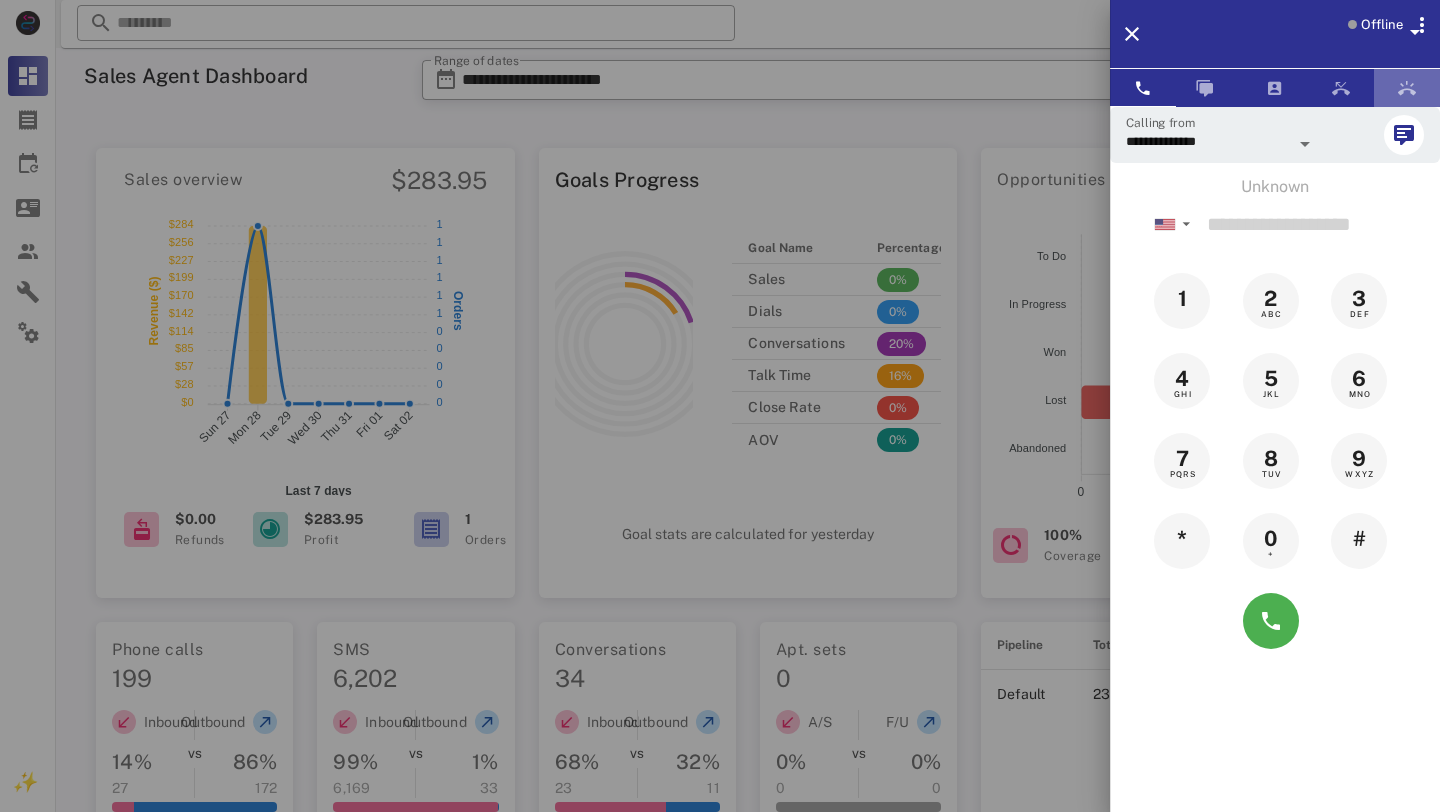 click at bounding box center (1407, 88) 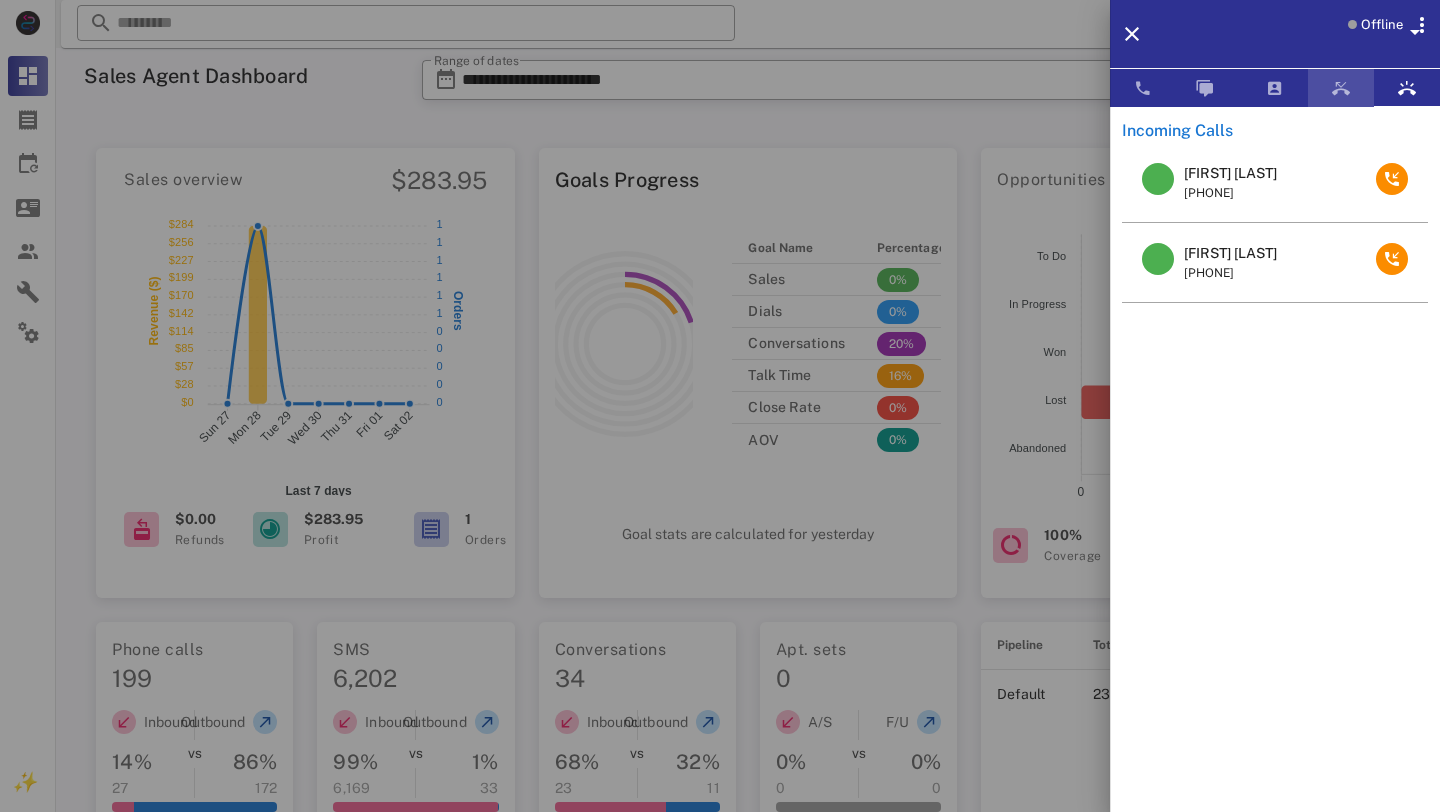 click at bounding box center (1341, 88) 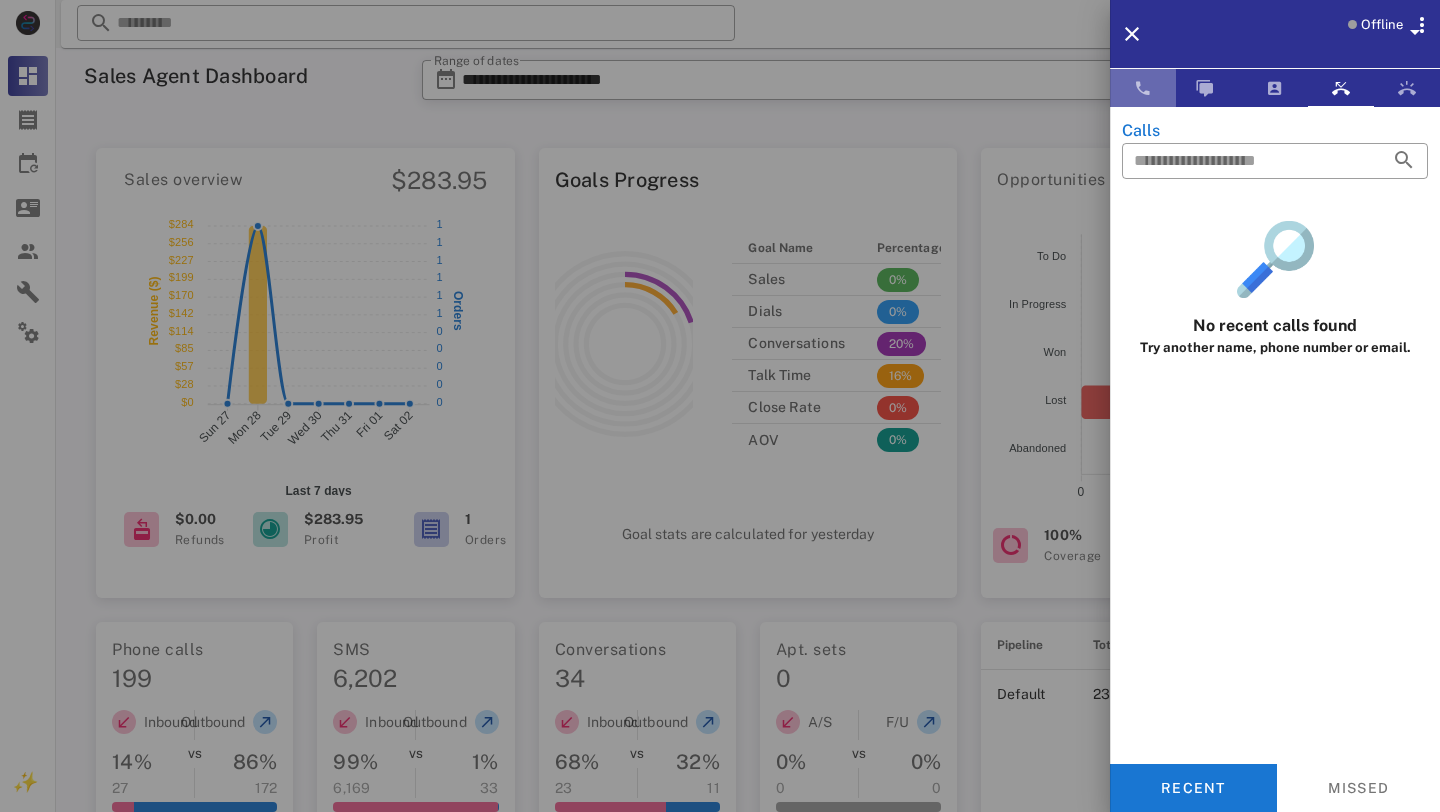 click at bounding box center (1143, 88) 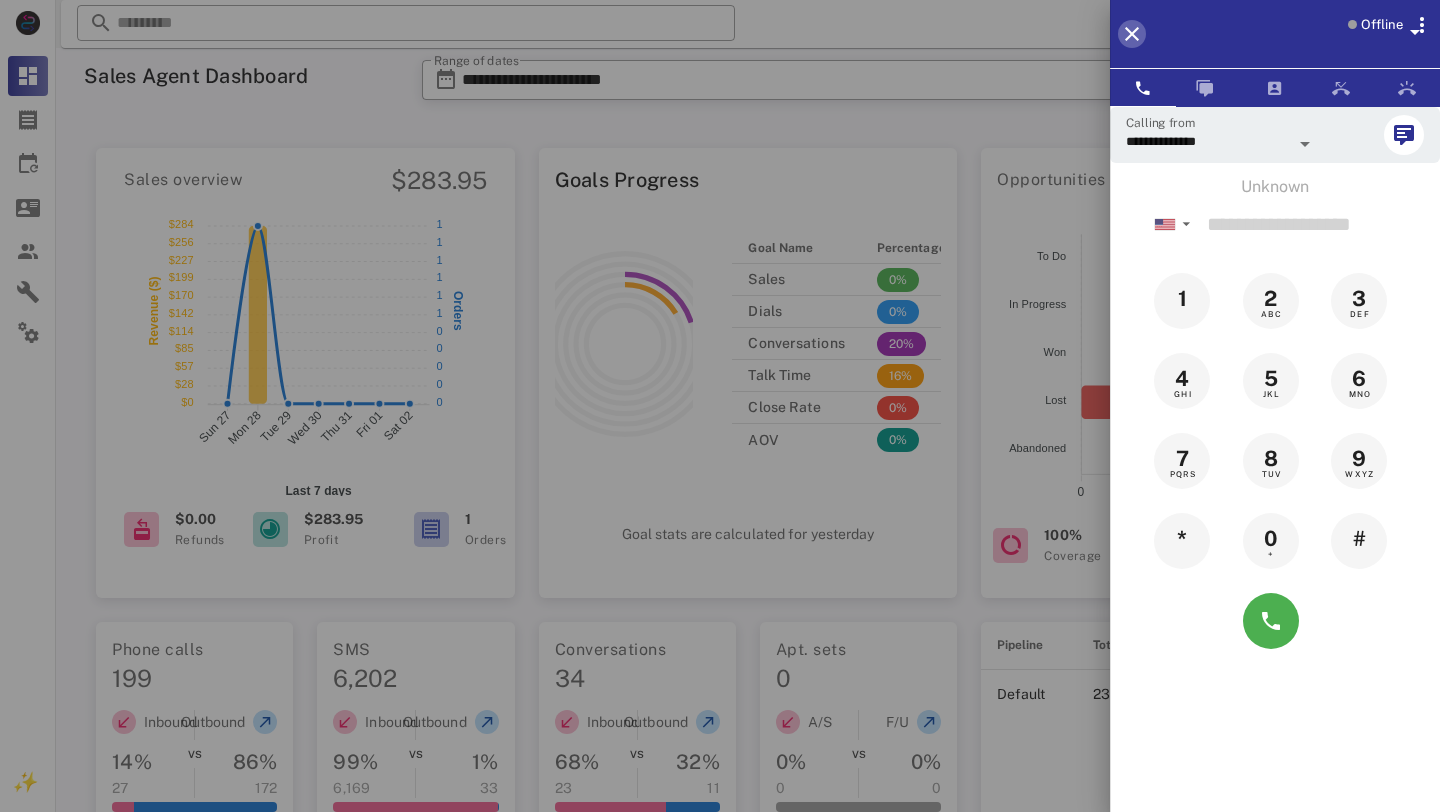 click at bounding box center [1132, 34] 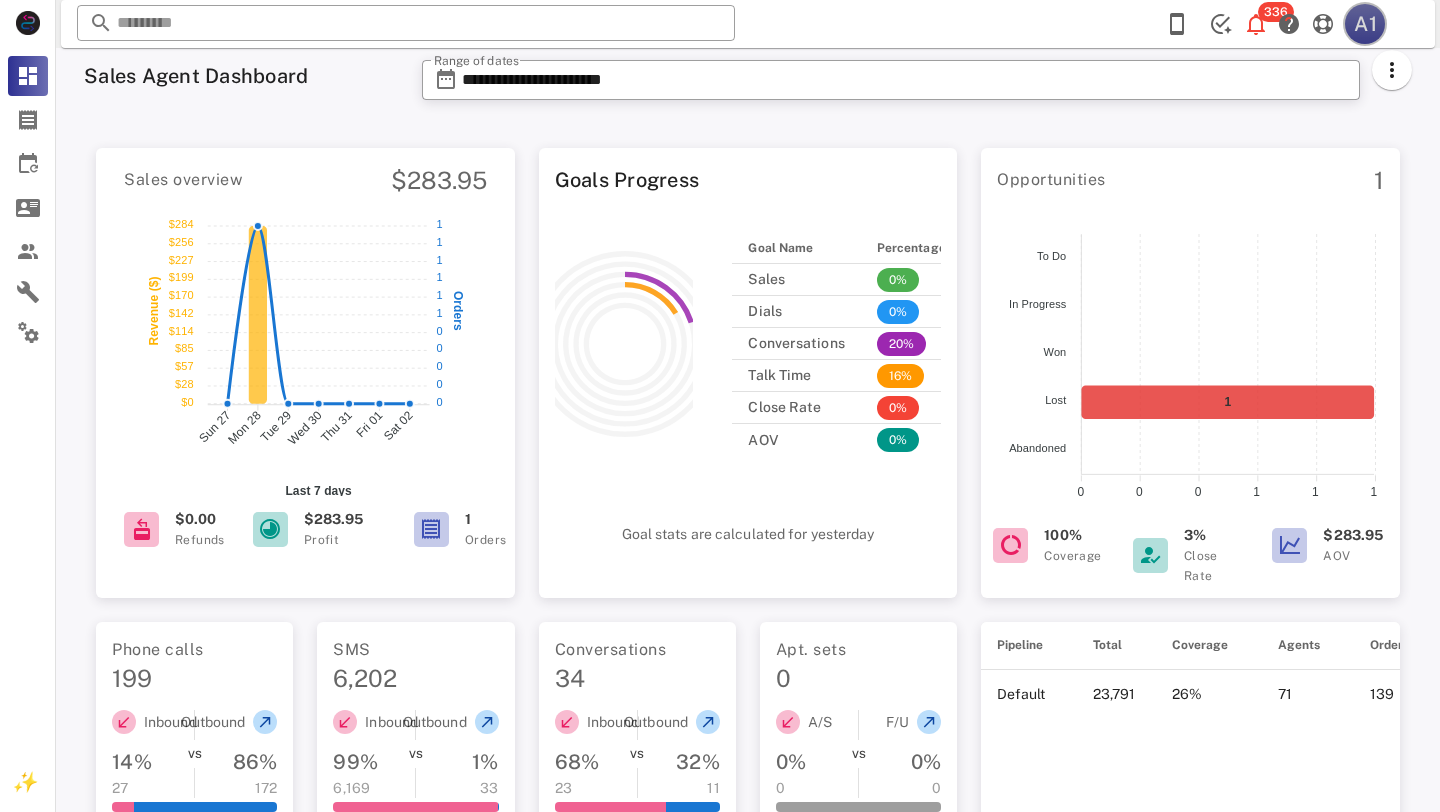 click on "A1" at bounding box center [1365, 24] 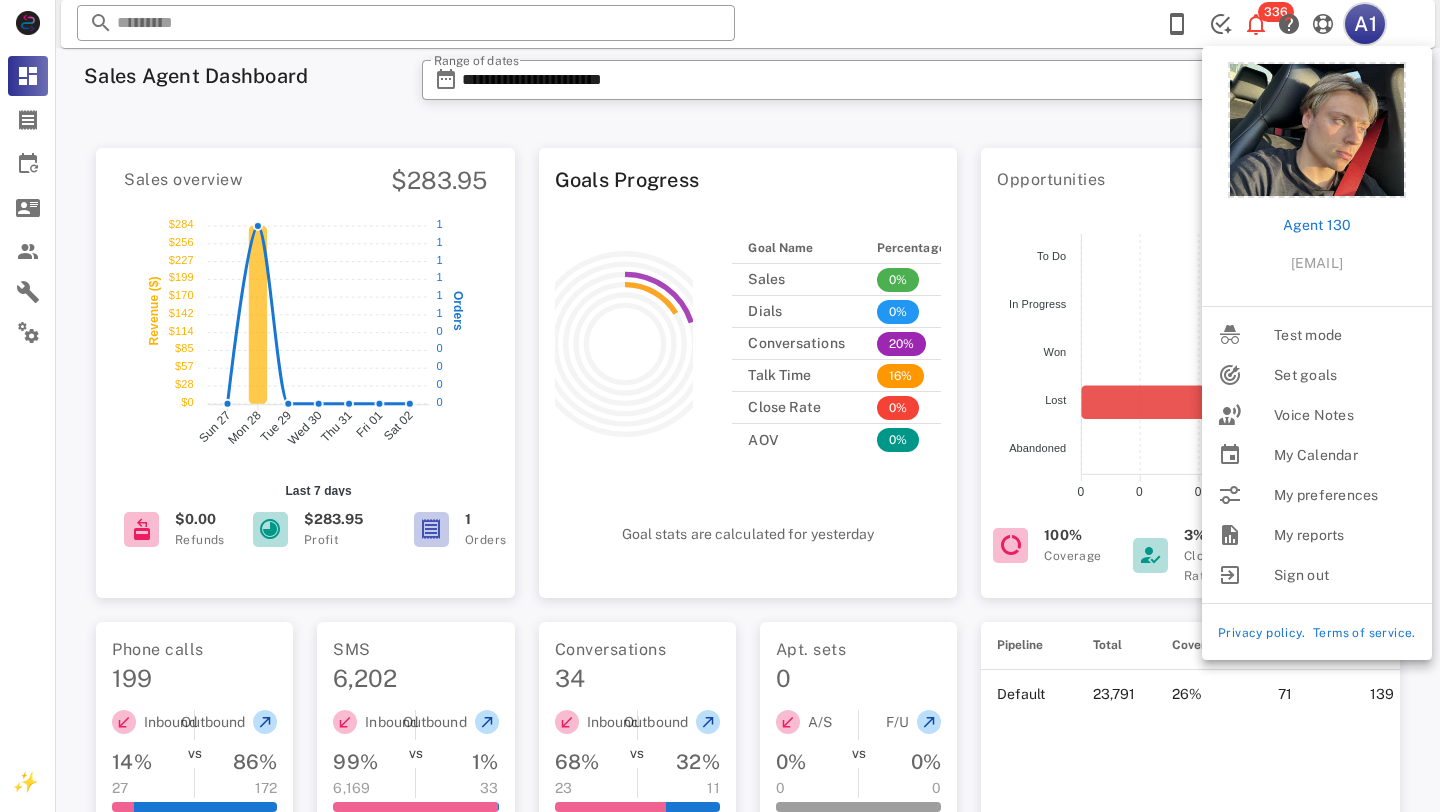 click on "A1" at bounding box center (1365, 24) 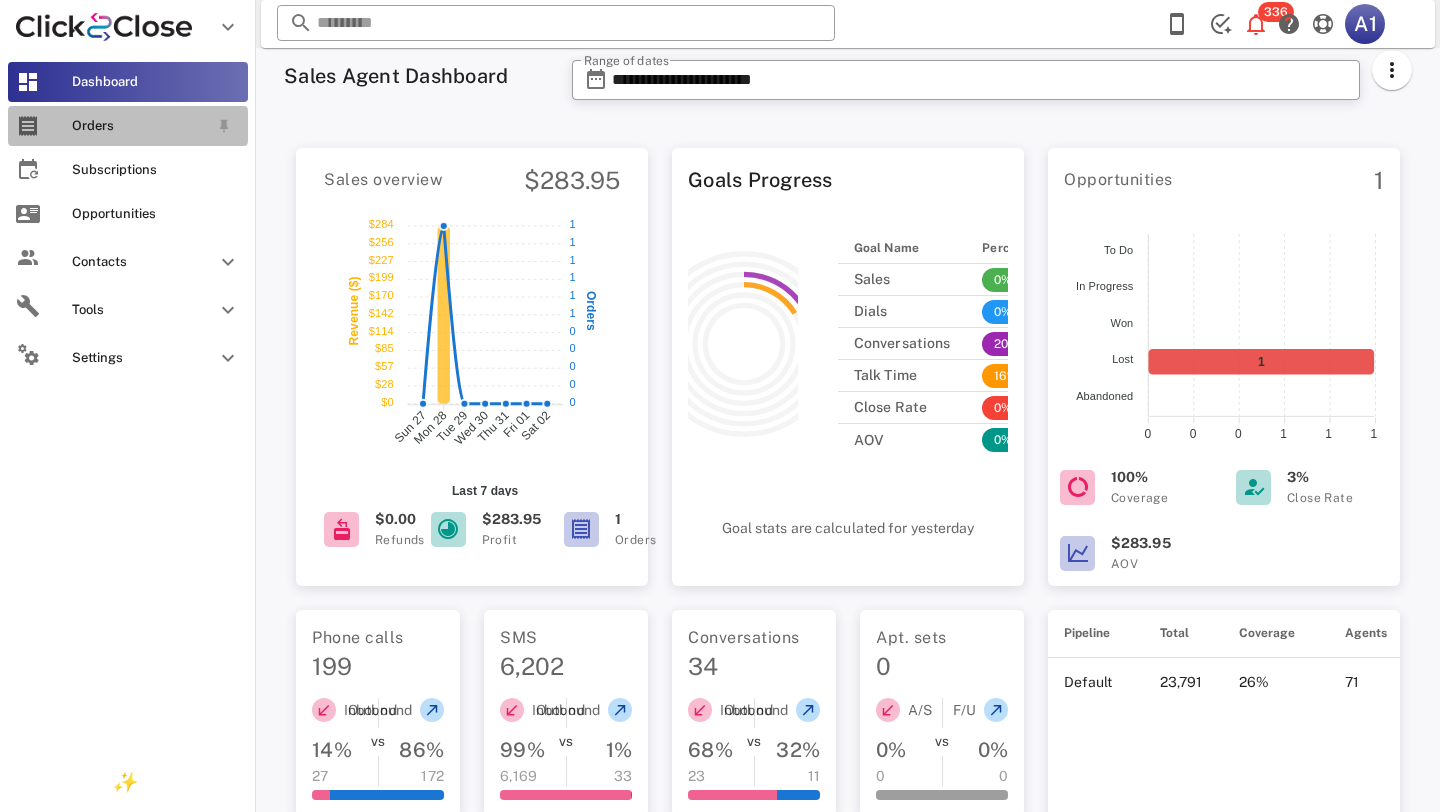click on "Orders" at bounding box center (128, 126) 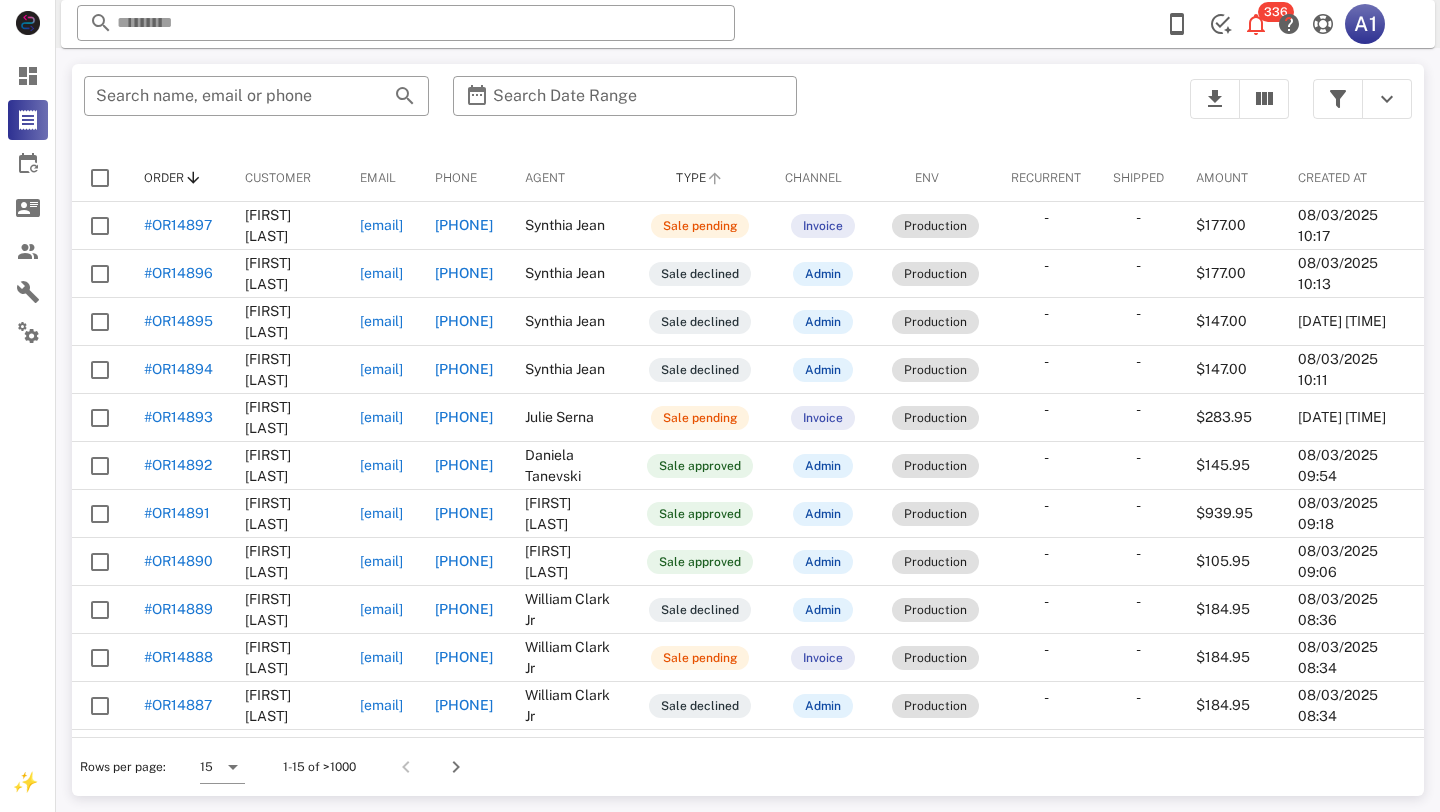 scroll, scrollTop: 0, scrollLeft: 22, axis: horizontal 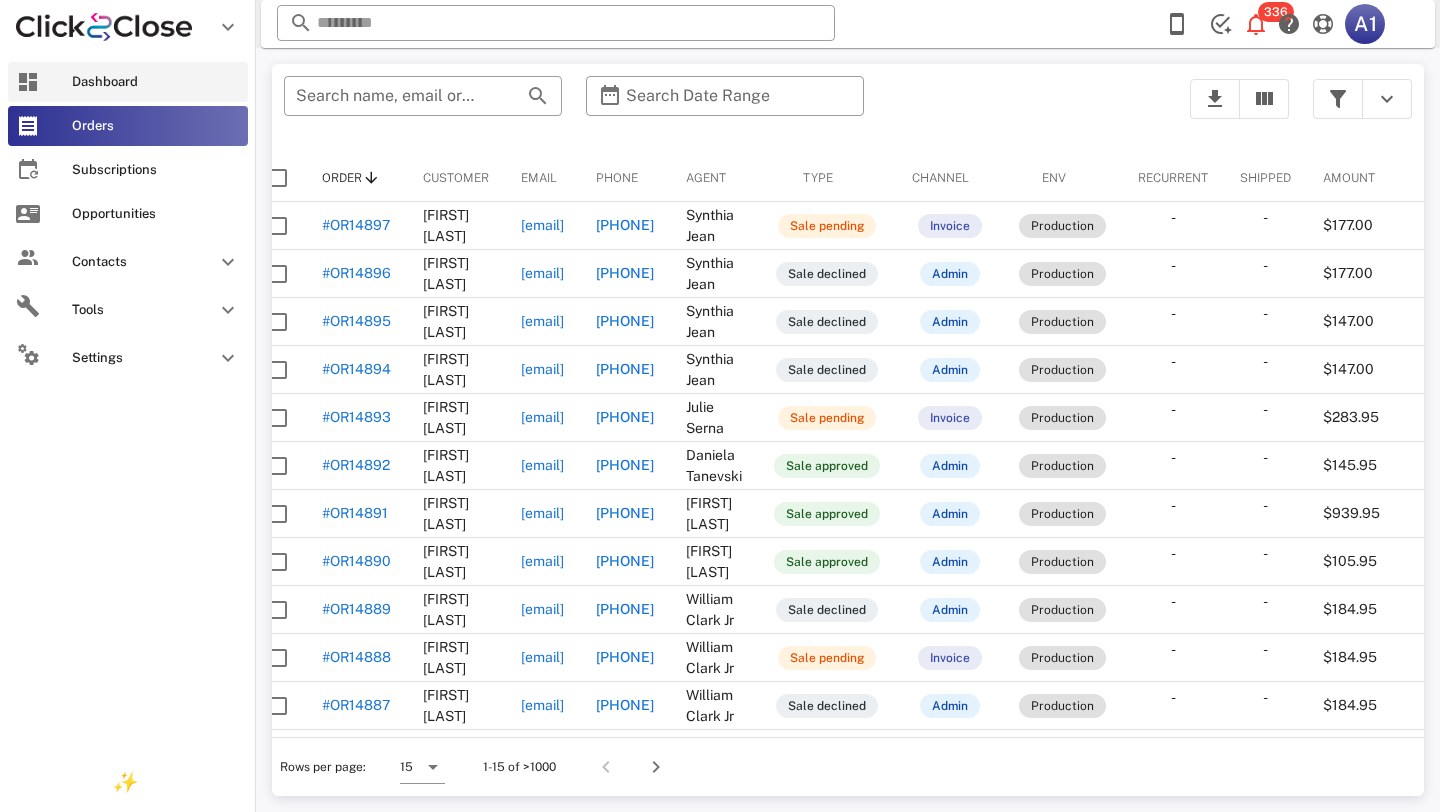 click on "Dashboard" at bounding box center (128, 82) 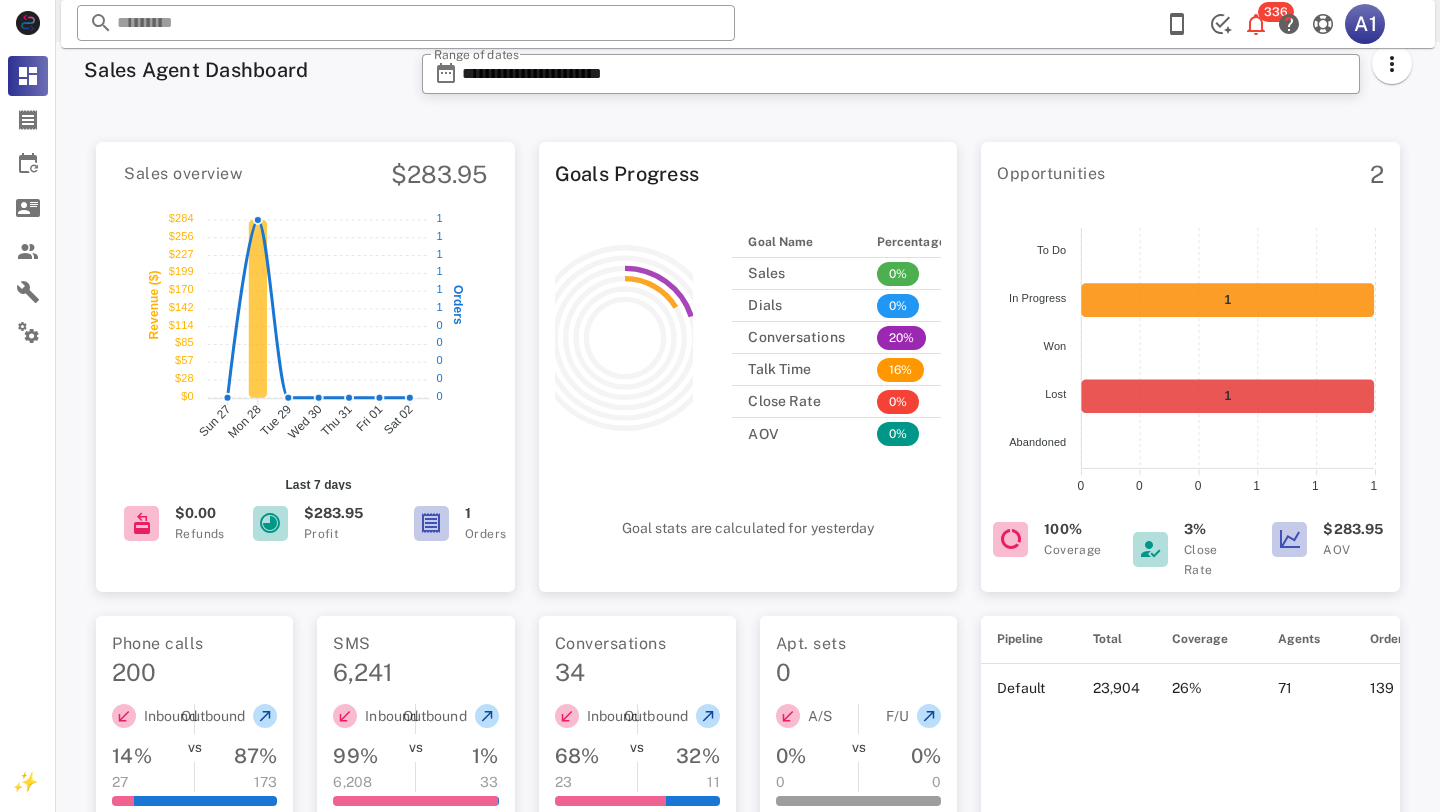 scroll, scrollTop: 0, scrollLeft: 0, axis: both 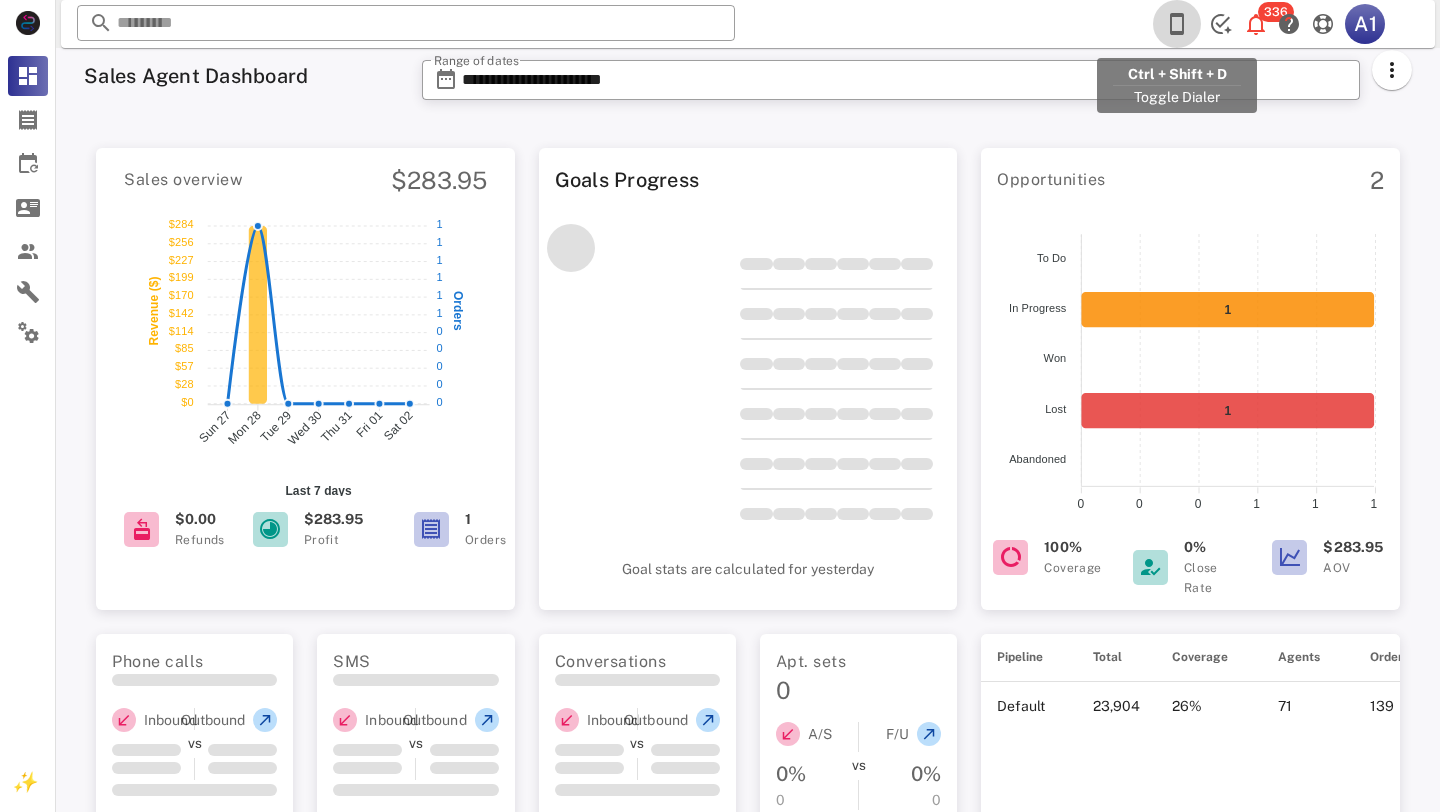 click at bounding box center [1177, 24] 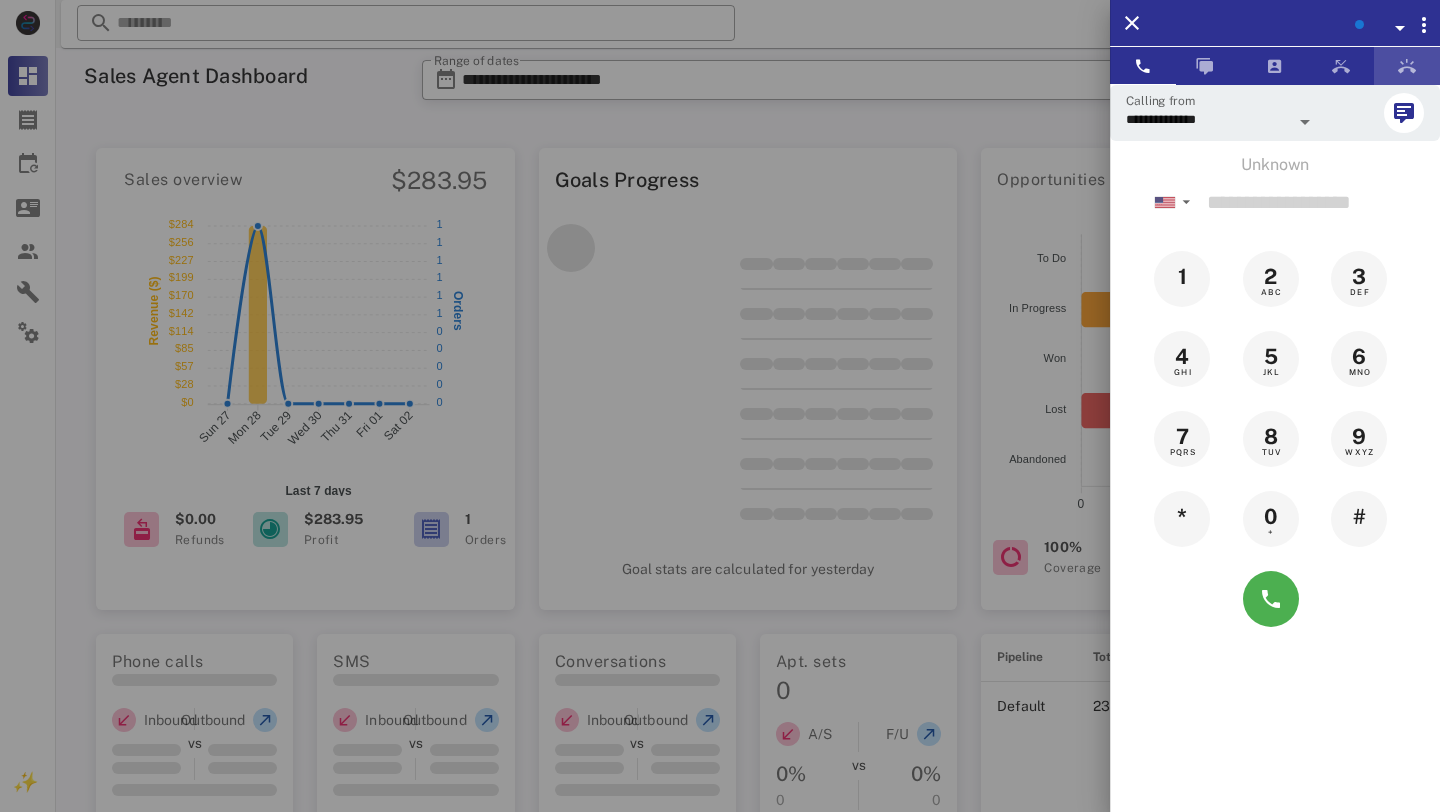 click at bounding box center (1407, 66) 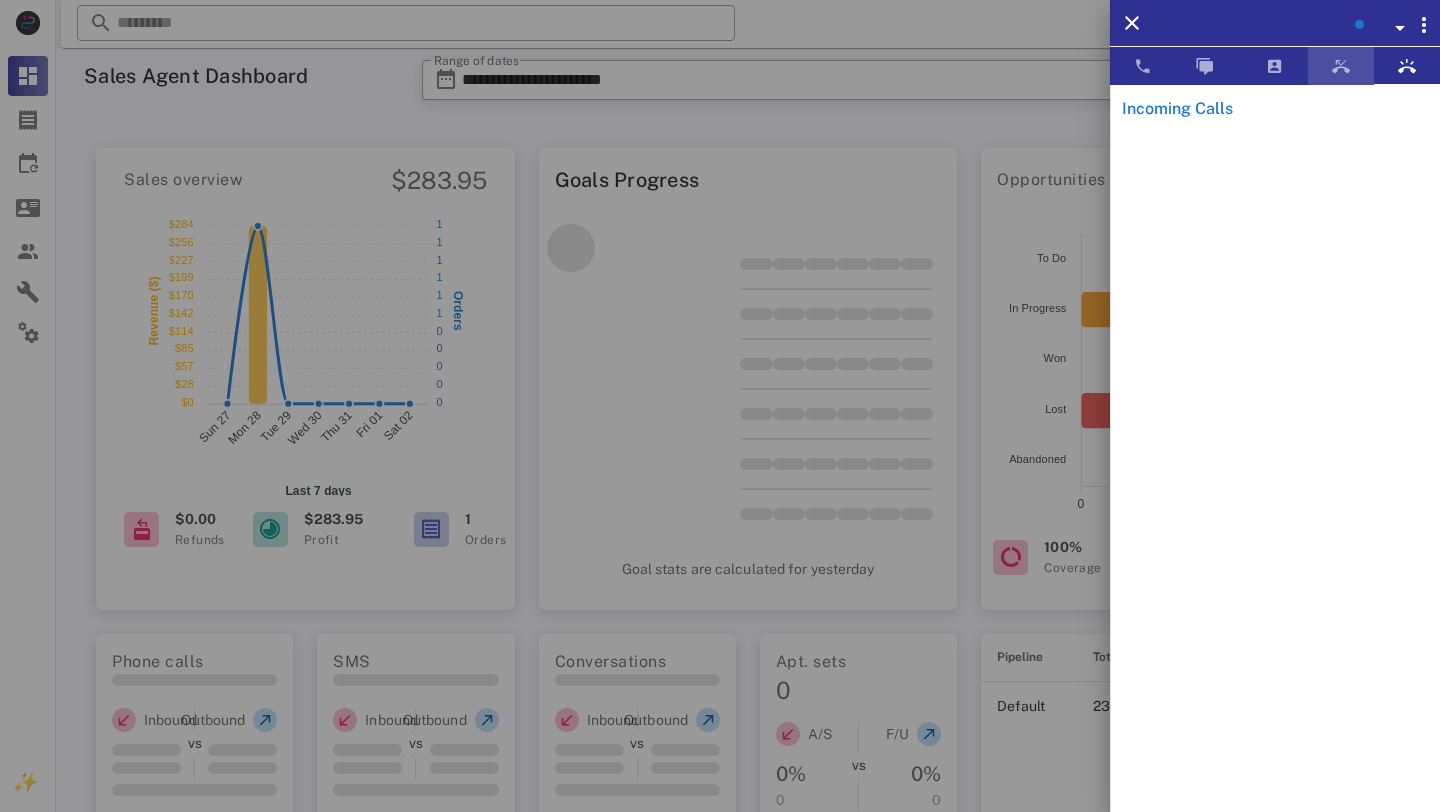 click at bounding box center (1341, 66) 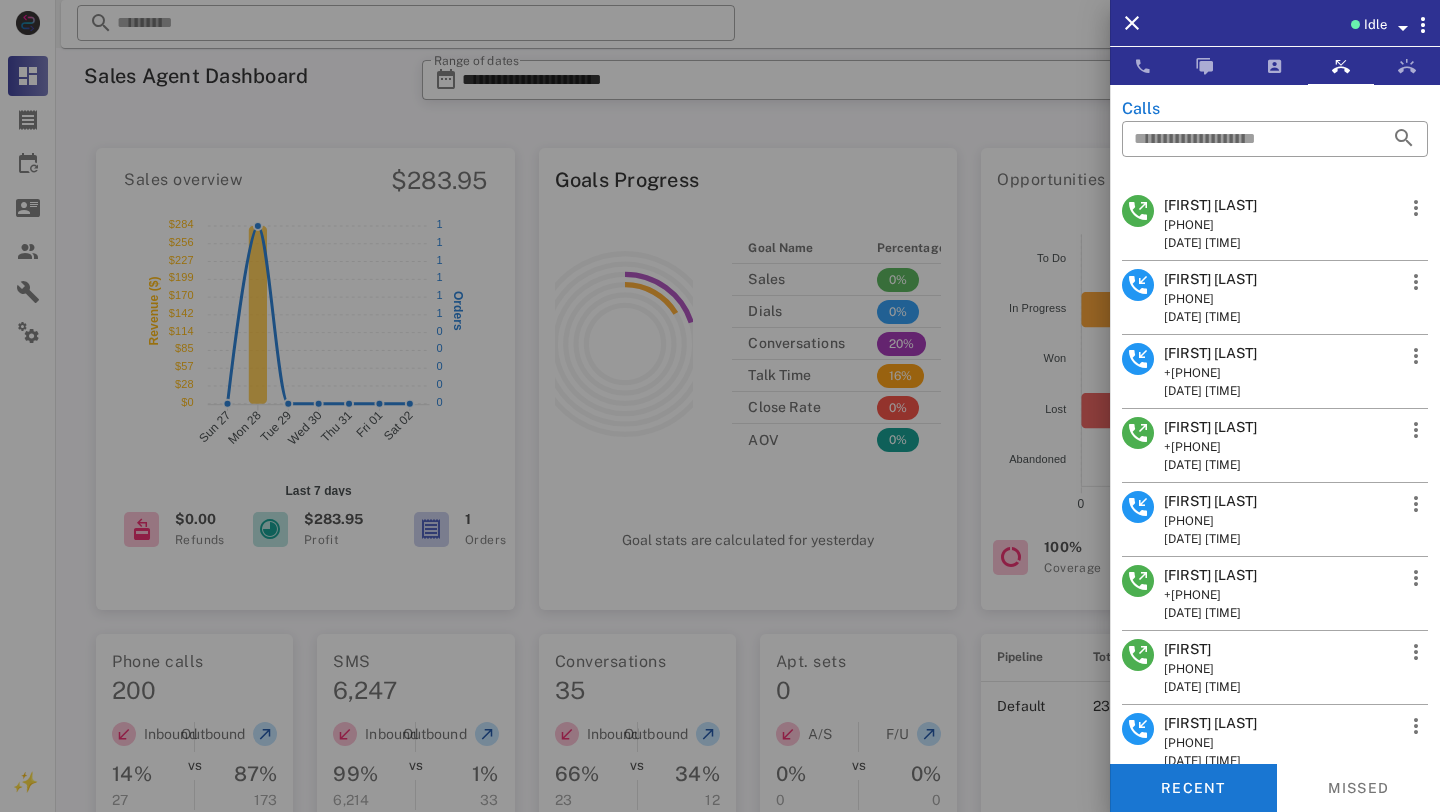 click at bounding box center [1138, 211] 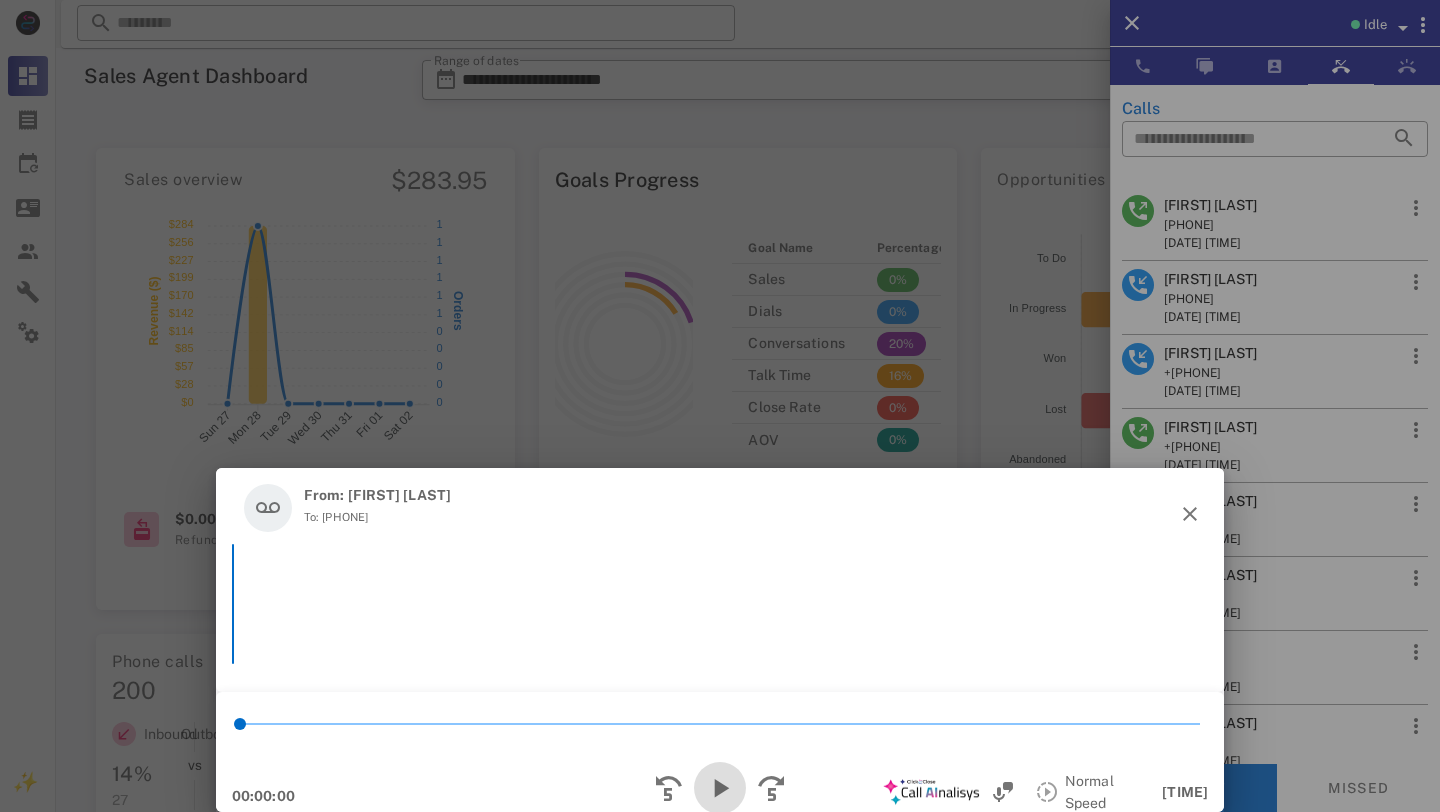 click at bounding box center (720, 788) 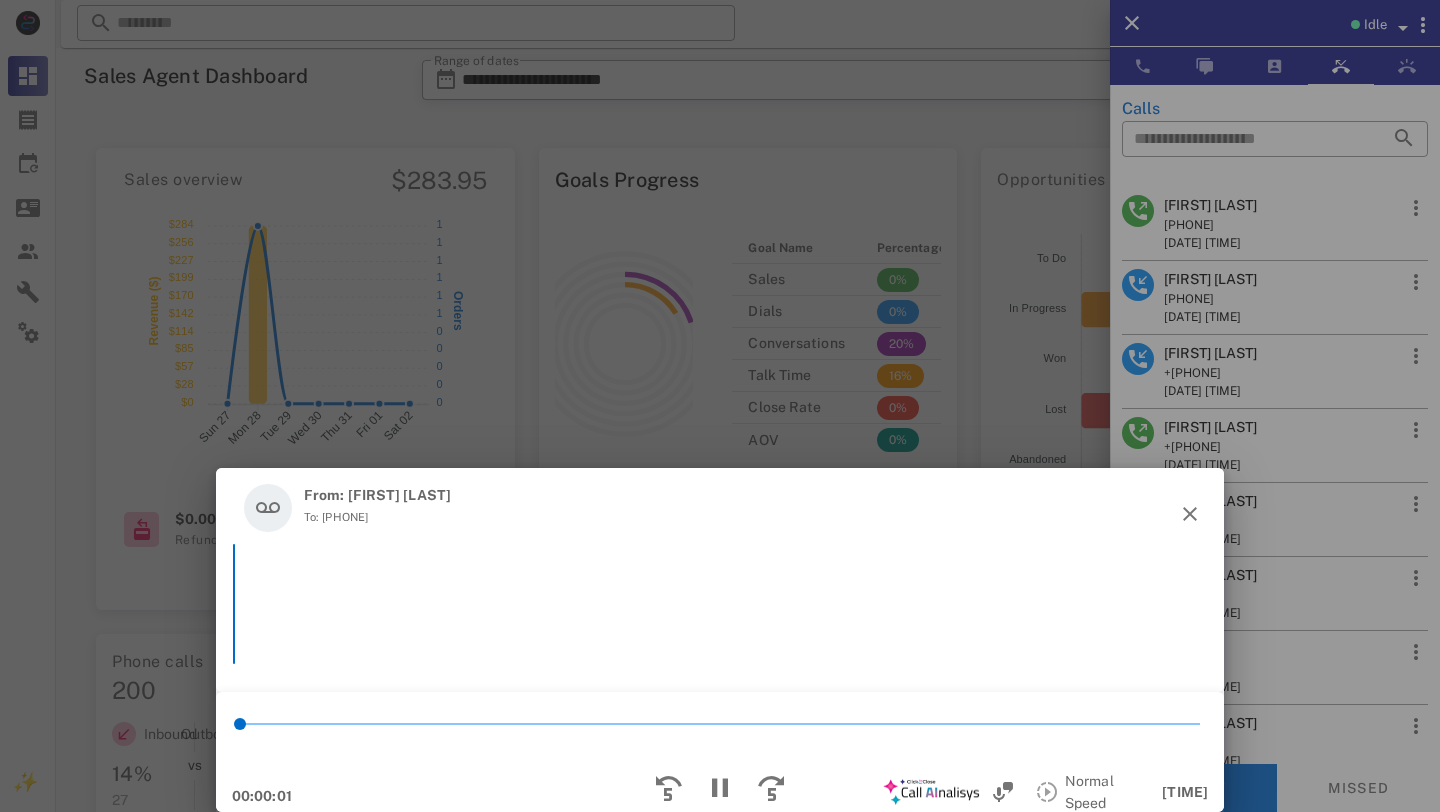 click on "*" at bounding box center [720, 724] 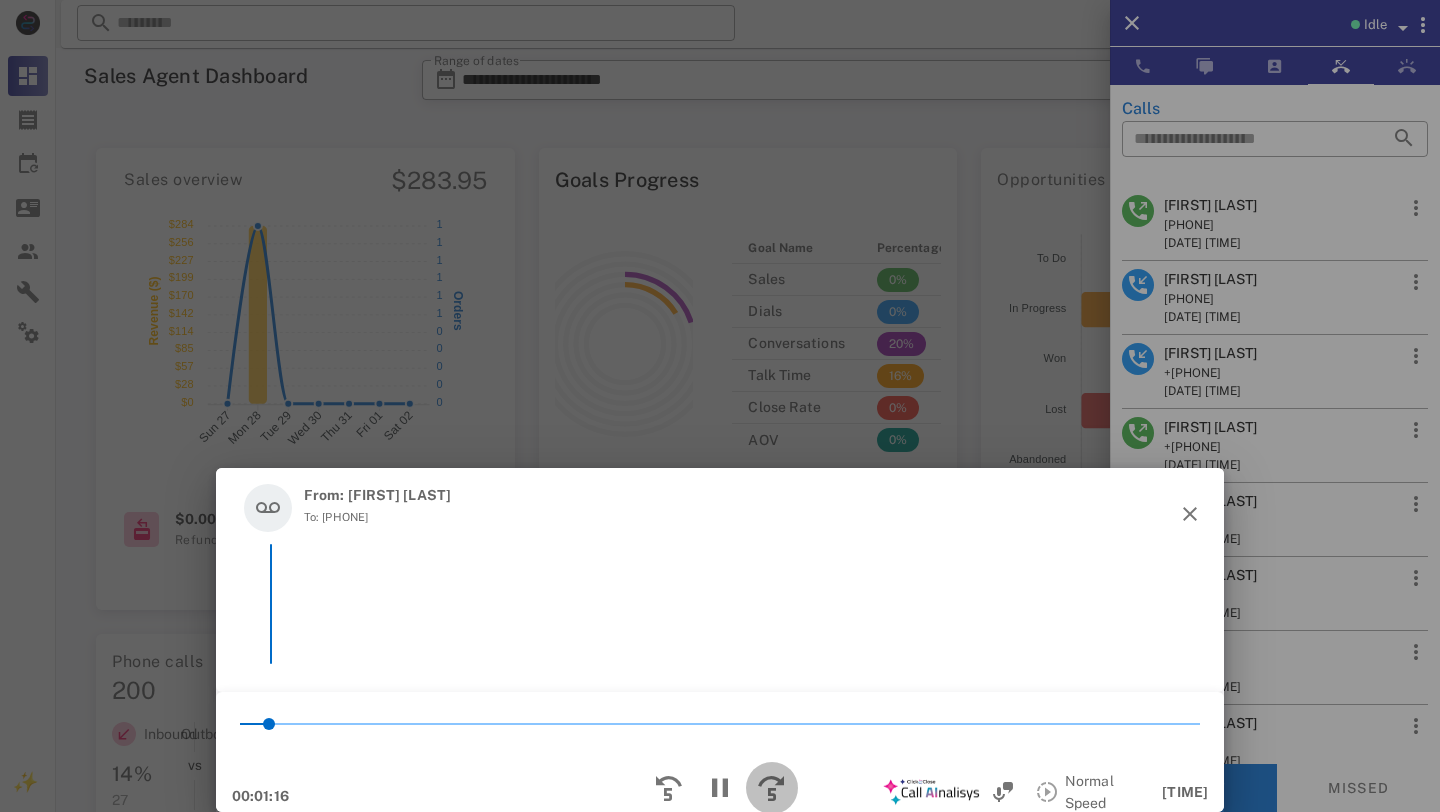 click at bounding box center (772, 788) 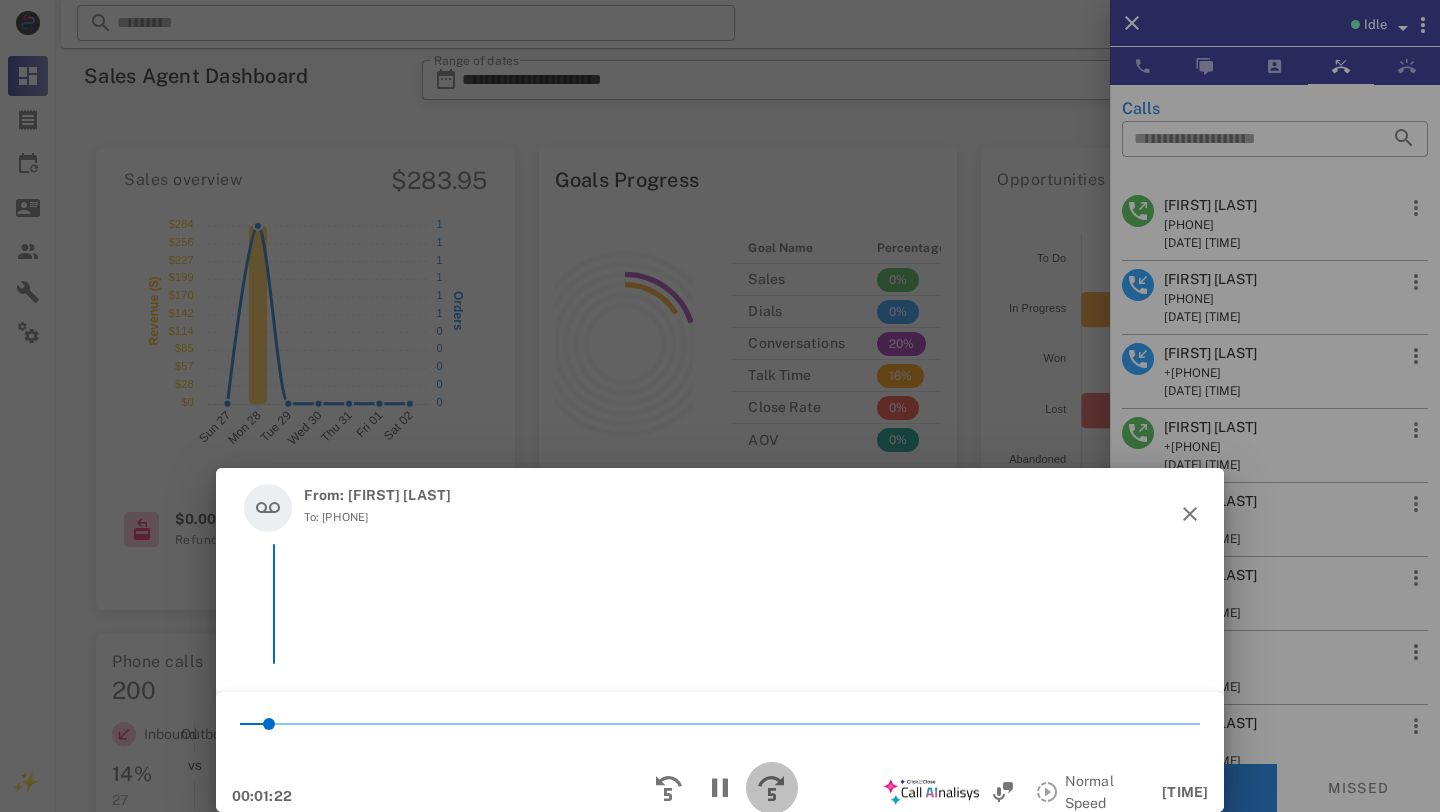 click at bounding box center [772, 788] 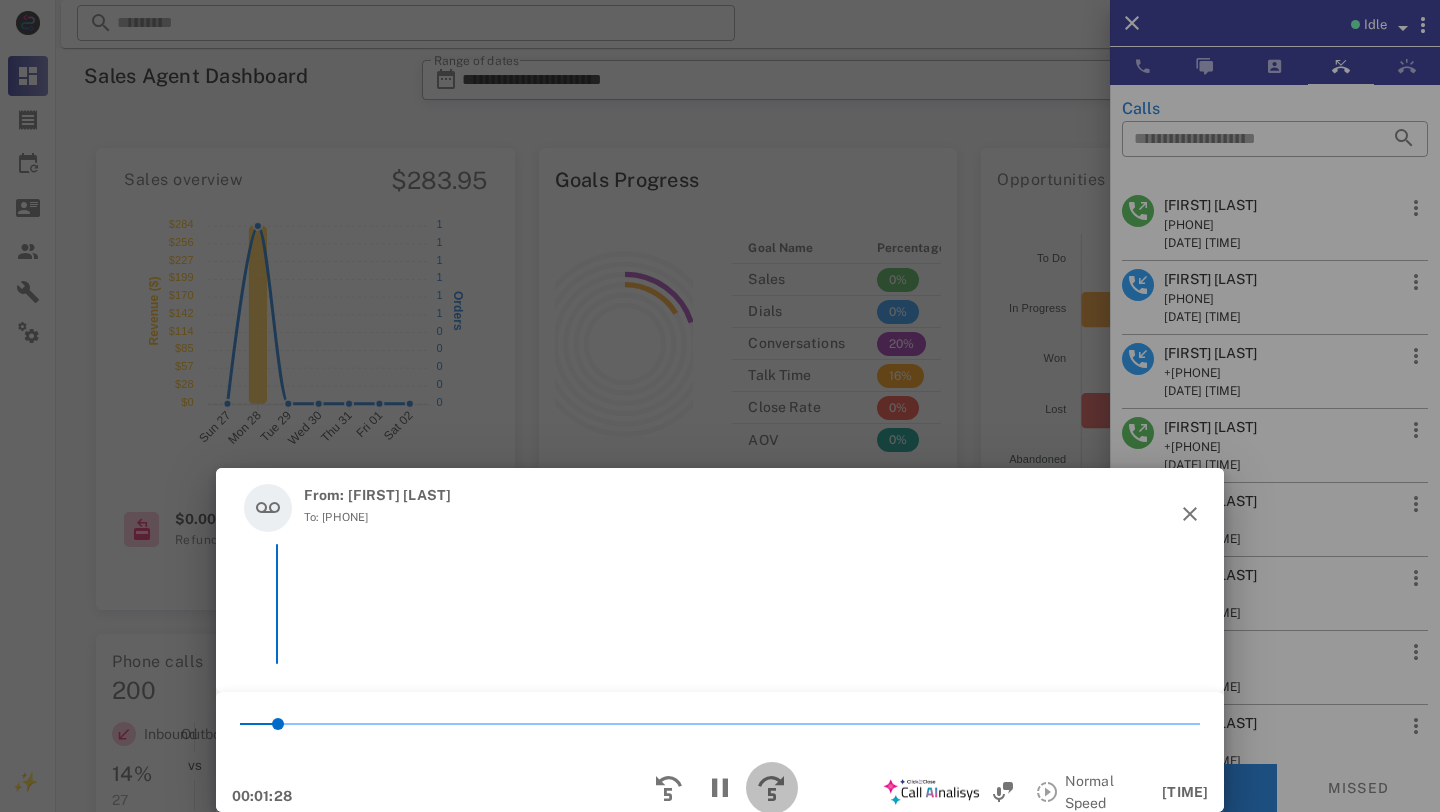 click at bounding box center [772, 788] 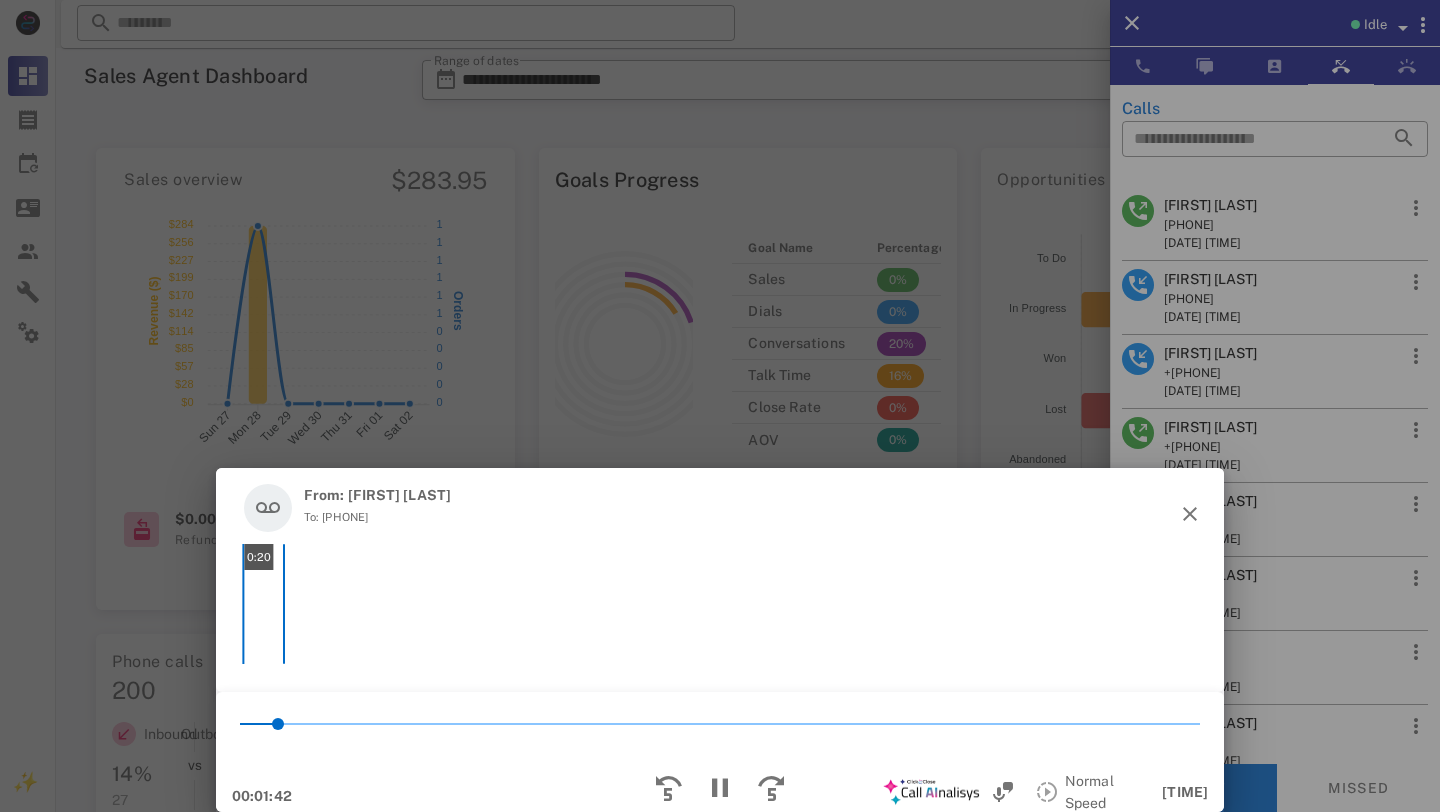 click on "0:20" at bounding box center [846, 604] 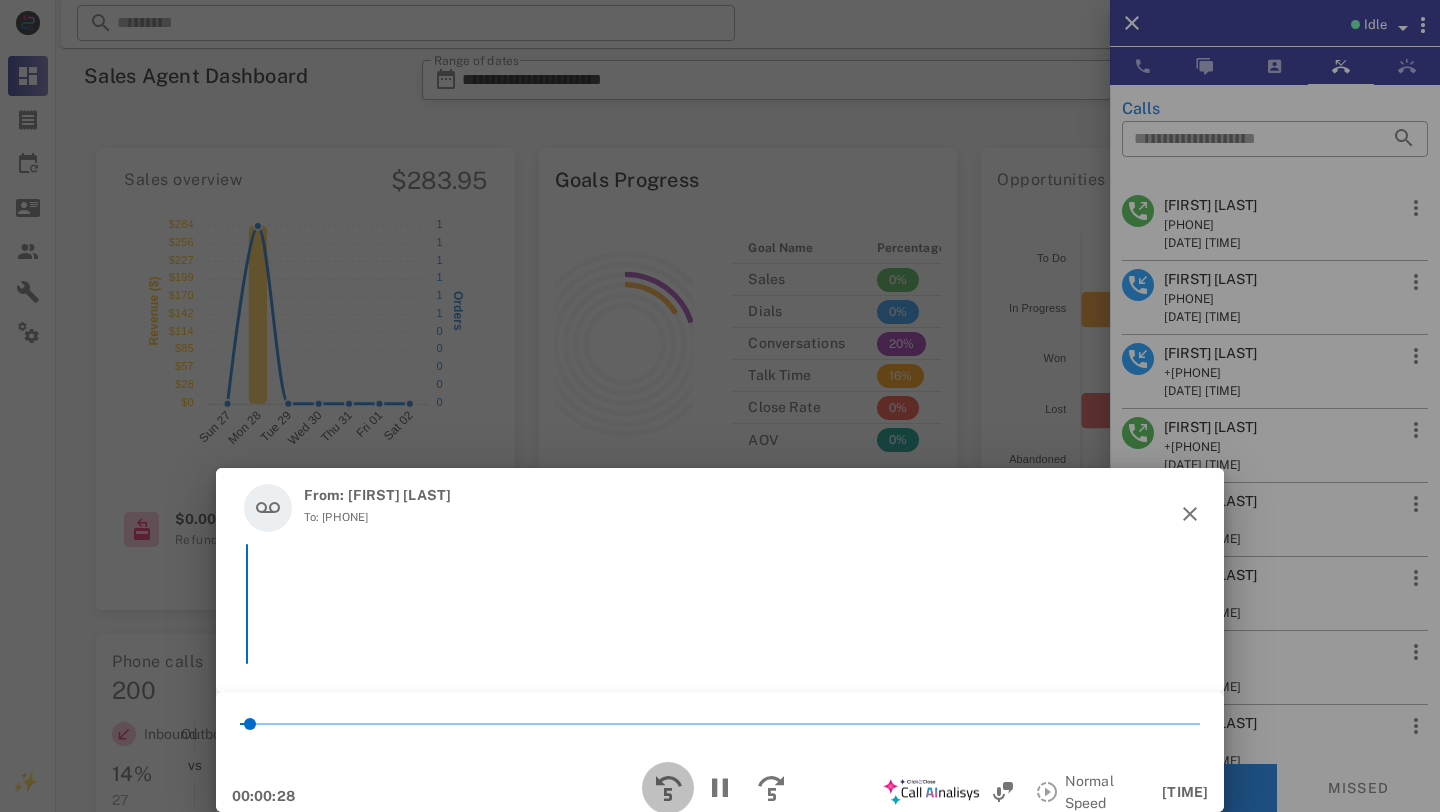 click at bounding box center [668, 788] 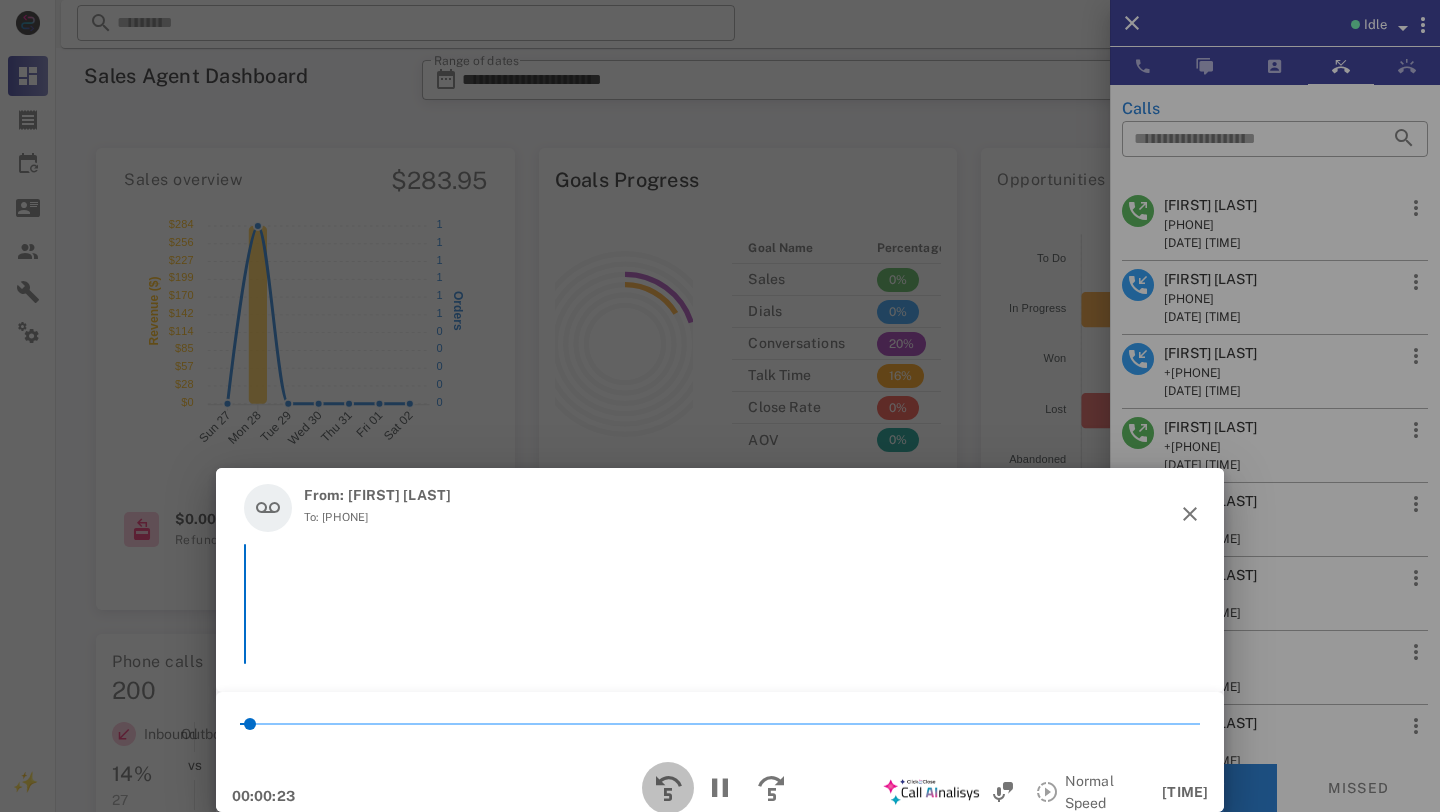 click at bounding box center (668, 788) 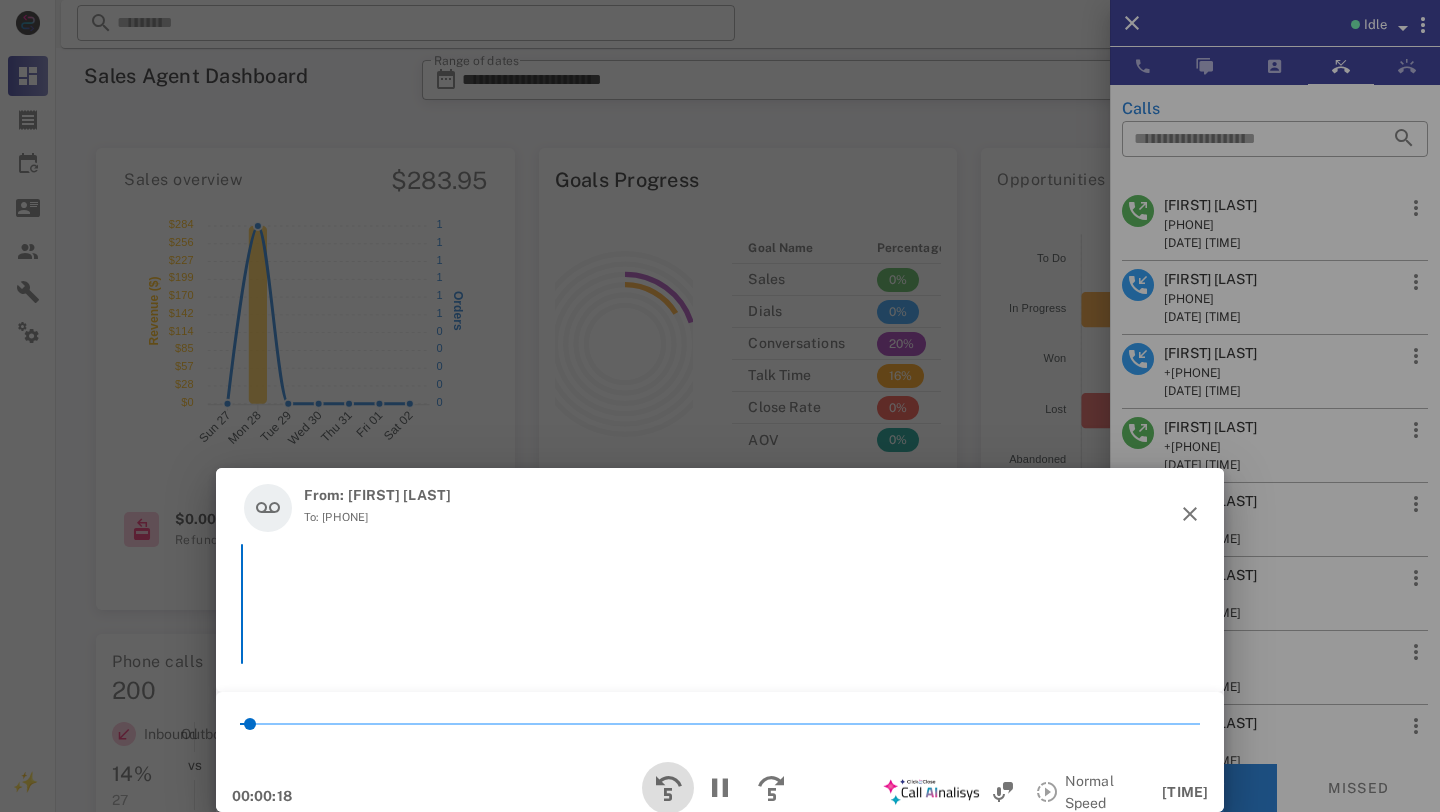 click at bounding box center (668, 788) 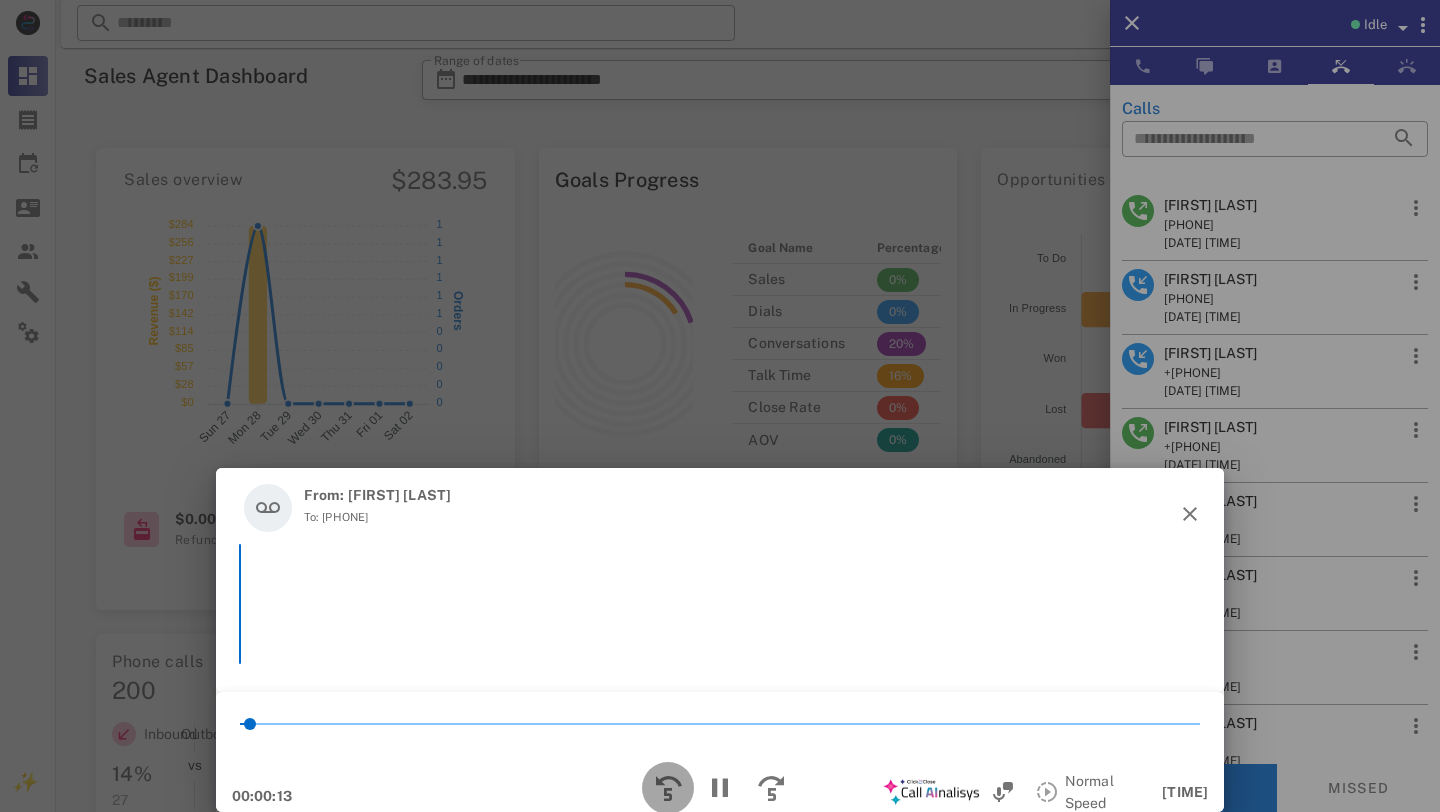 click at bounding box center [668, 788] 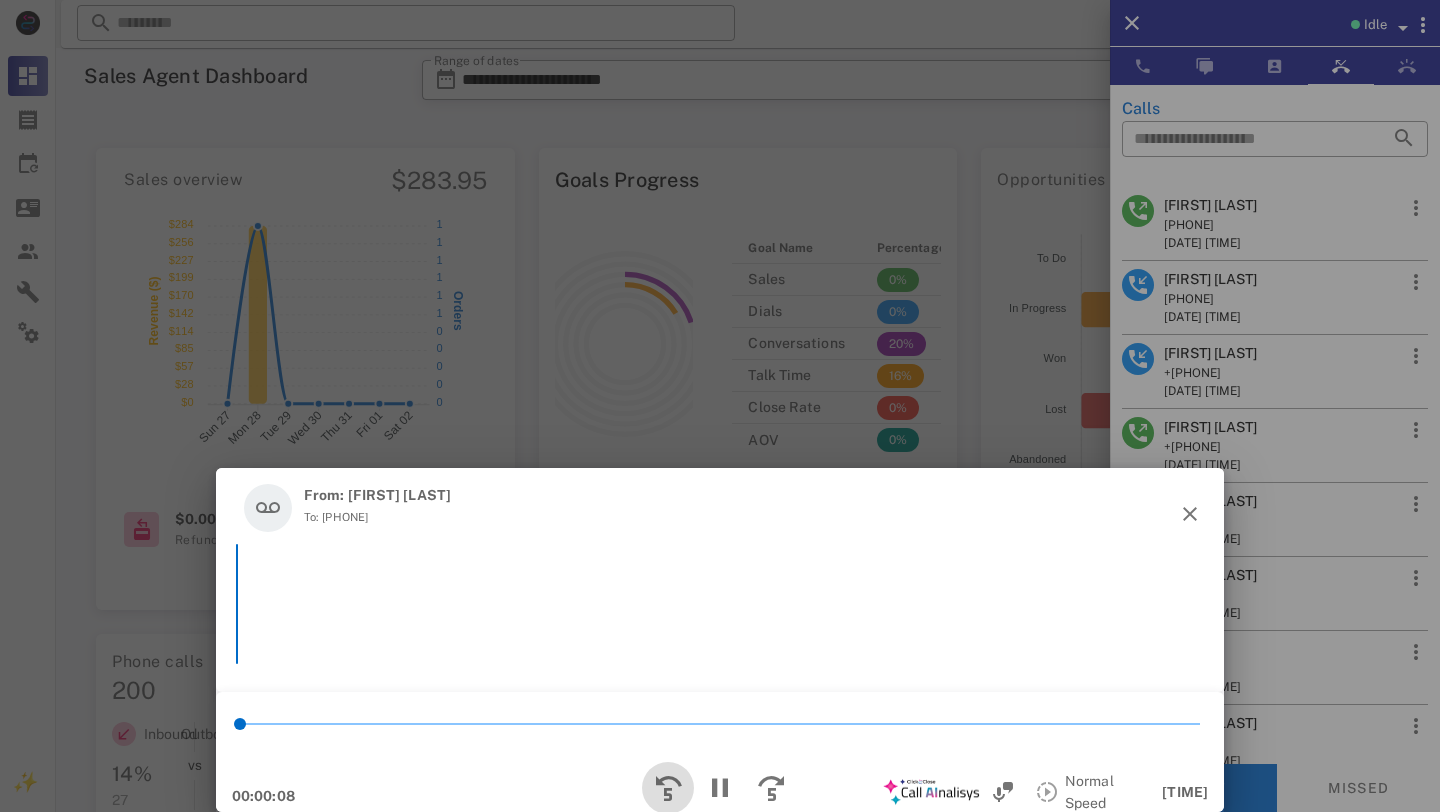 click at bounding box center [668, 788] 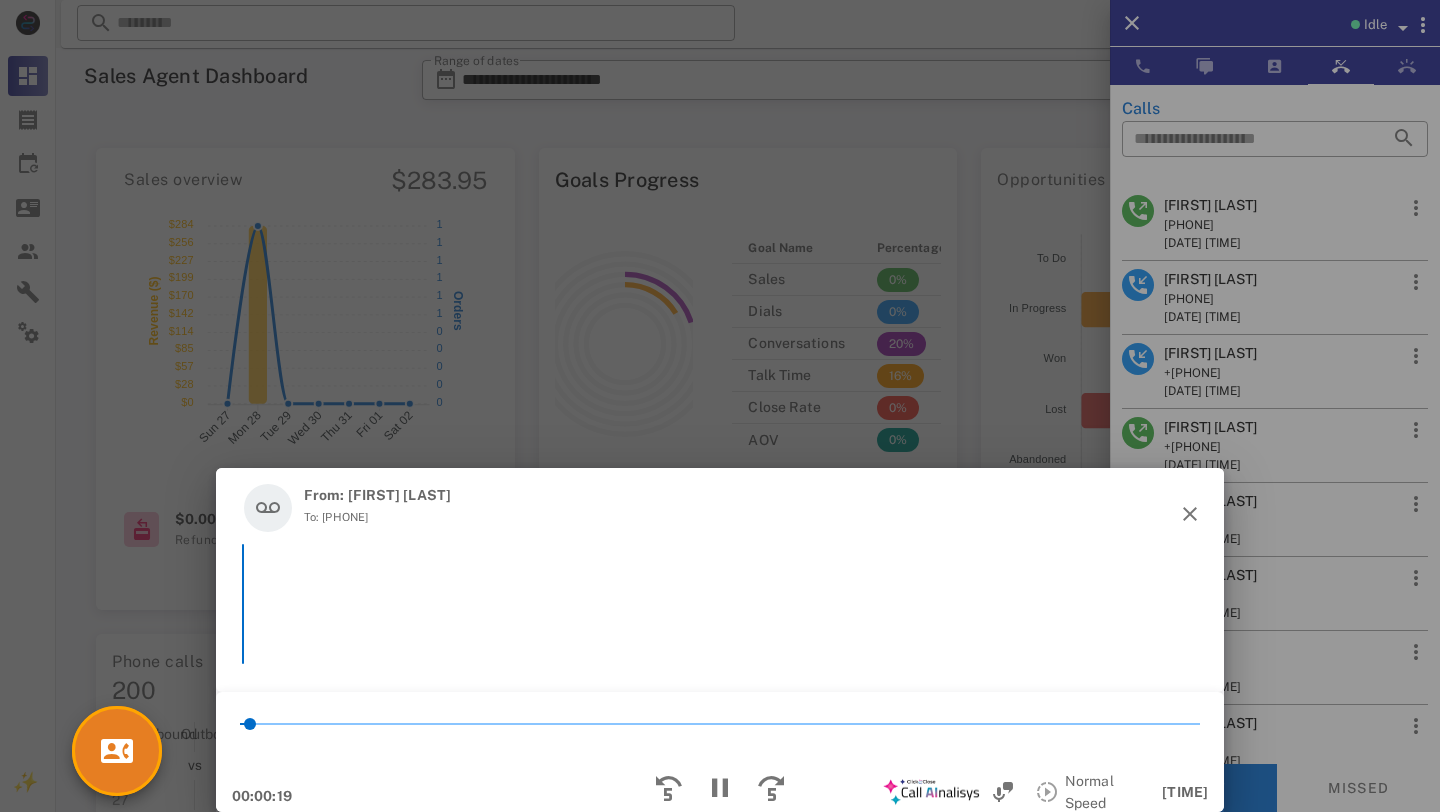 click on "From: Suzanne Fellini   To: +19179025431" at bounding box center (720, 508) 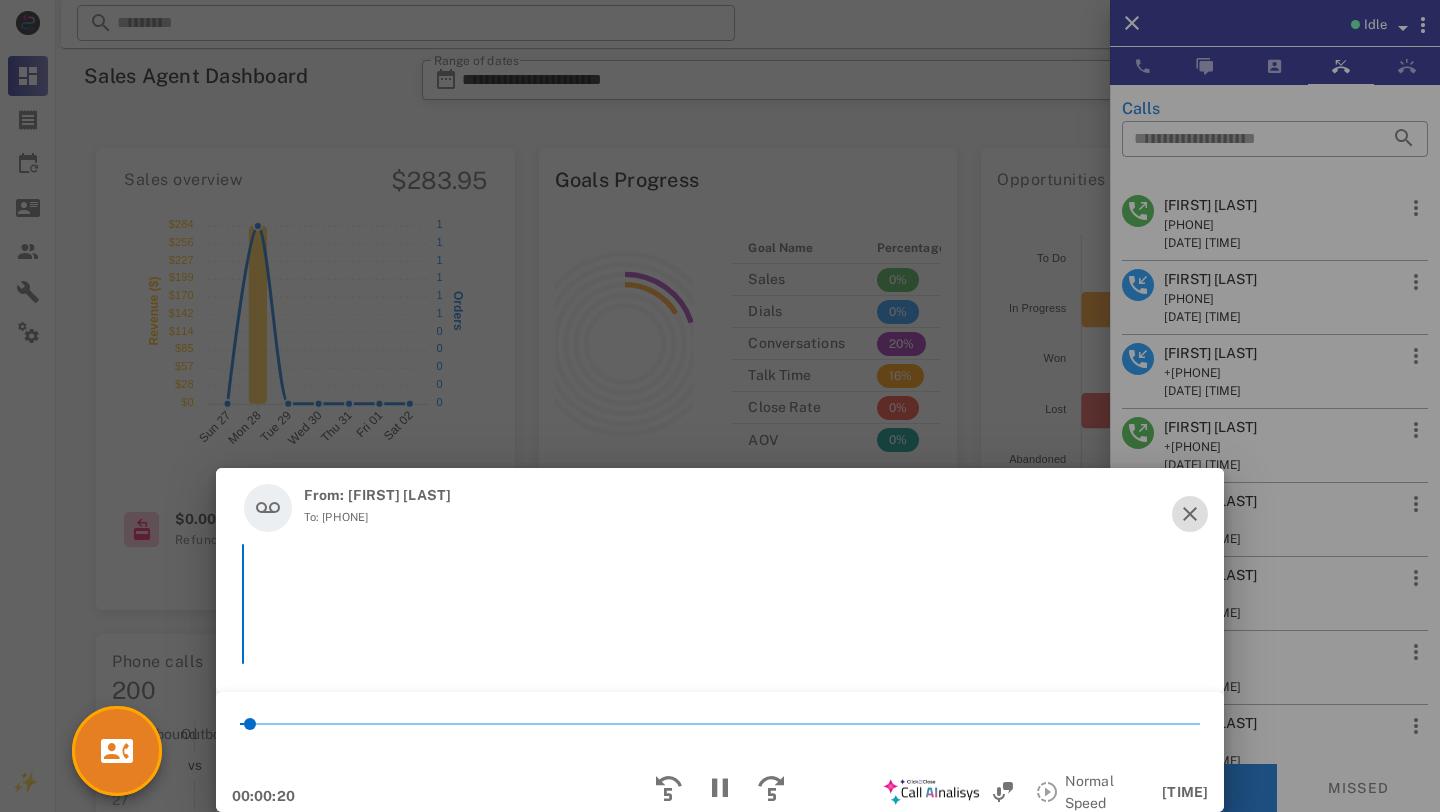 click at bounding box center (1190, 514) 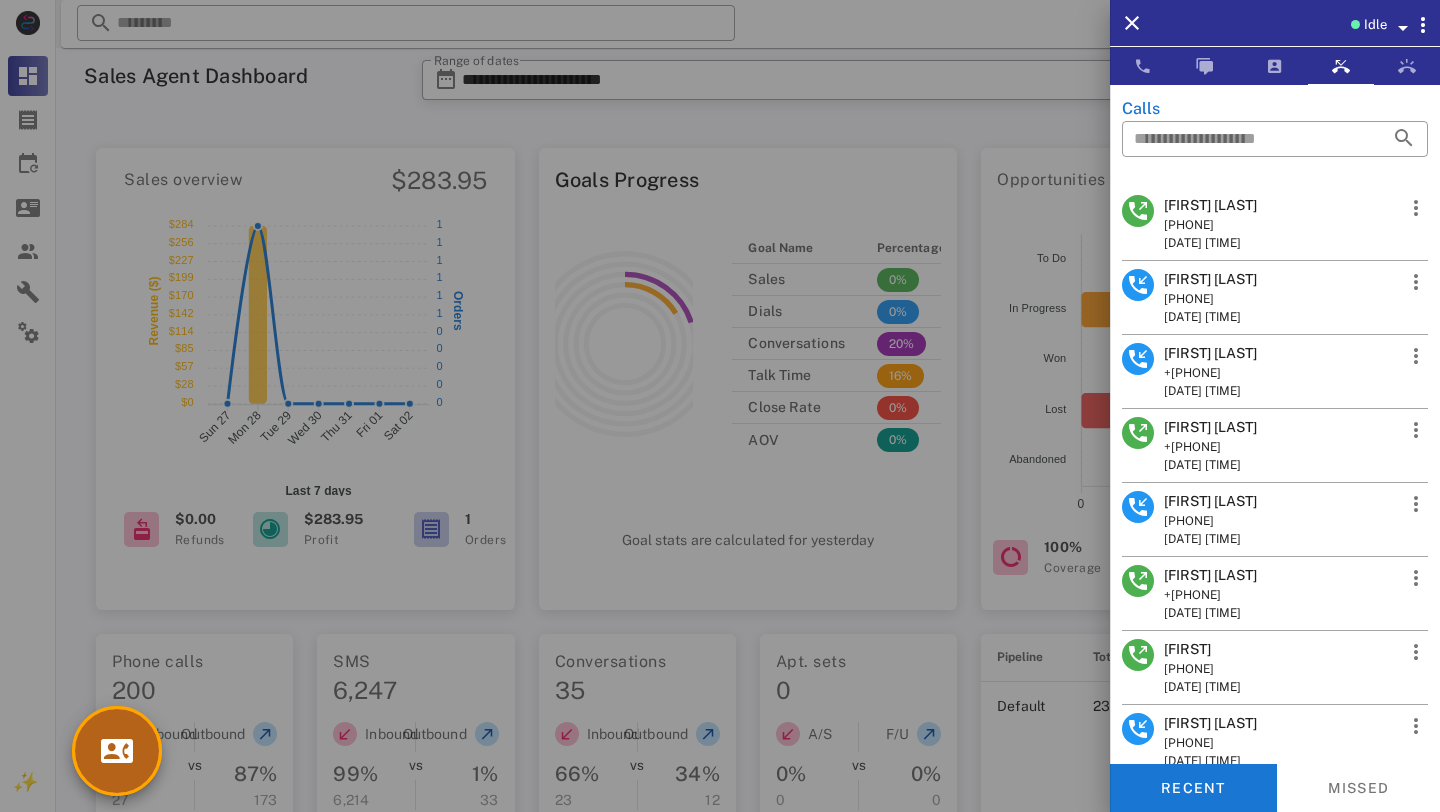 click at bounding box center (117, 751) 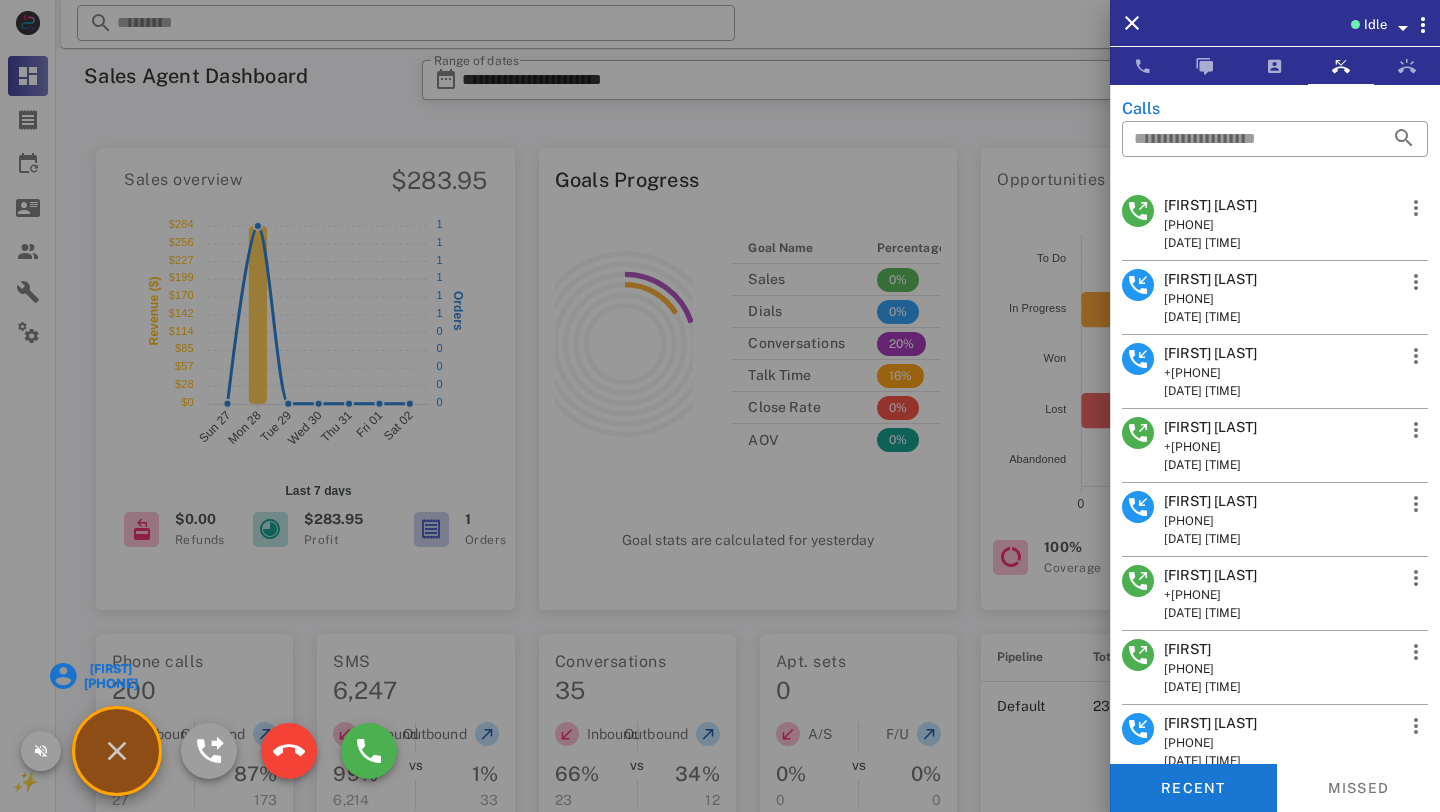 click on "Dianne" at bounding box center (110, 669) 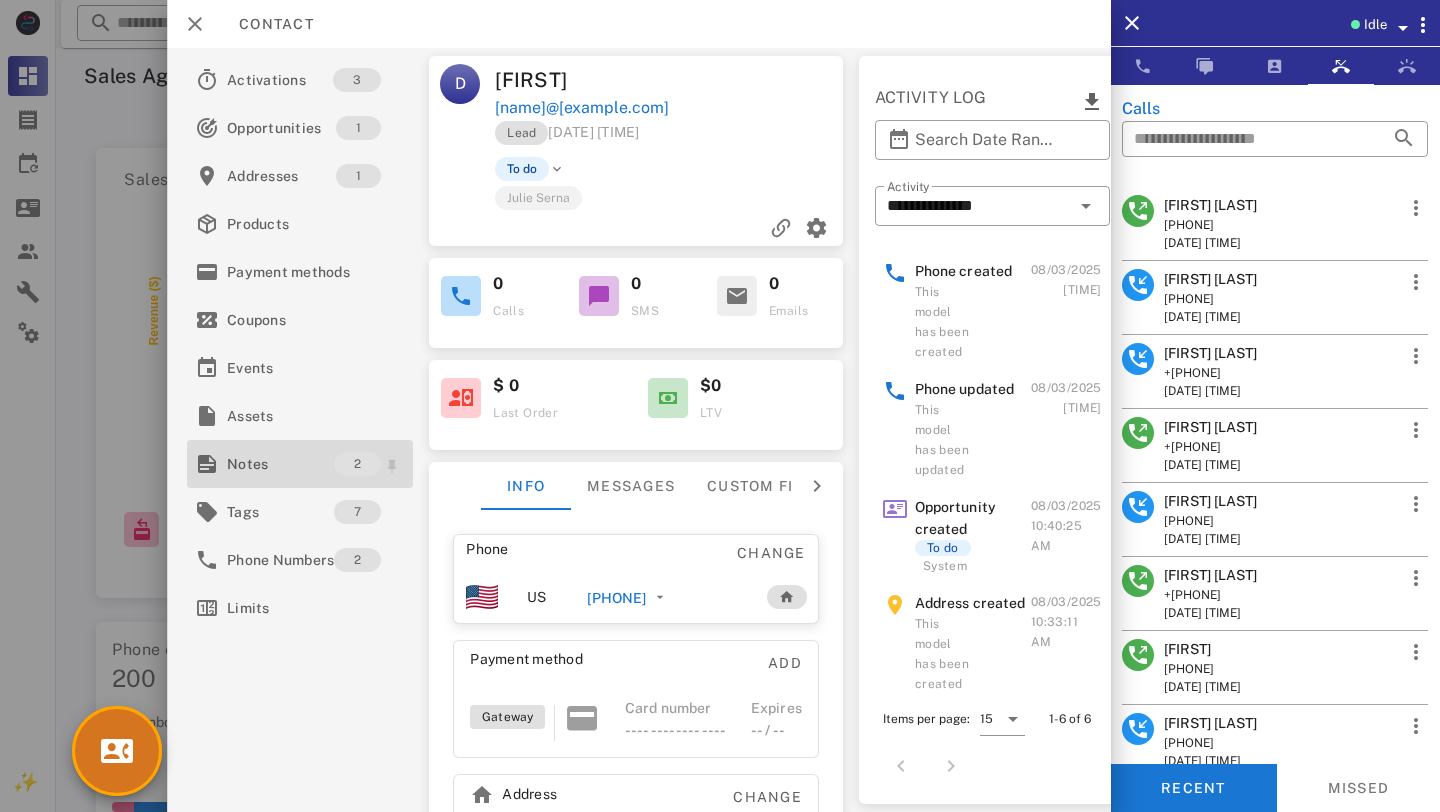 click on "Notes" at bounding box center (280, 464) 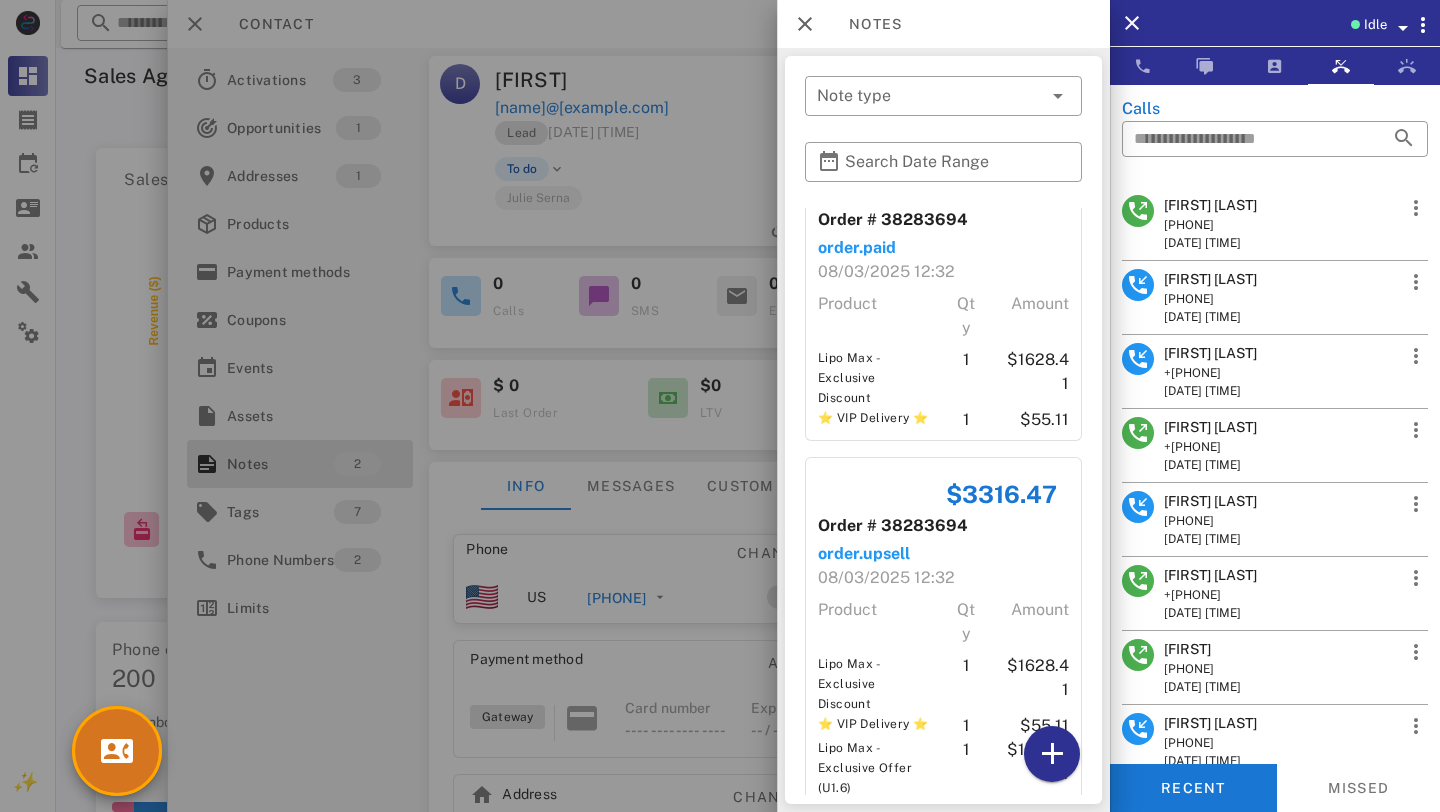scroll, scrollTop: 0, scrollLeft: 0, axis: both 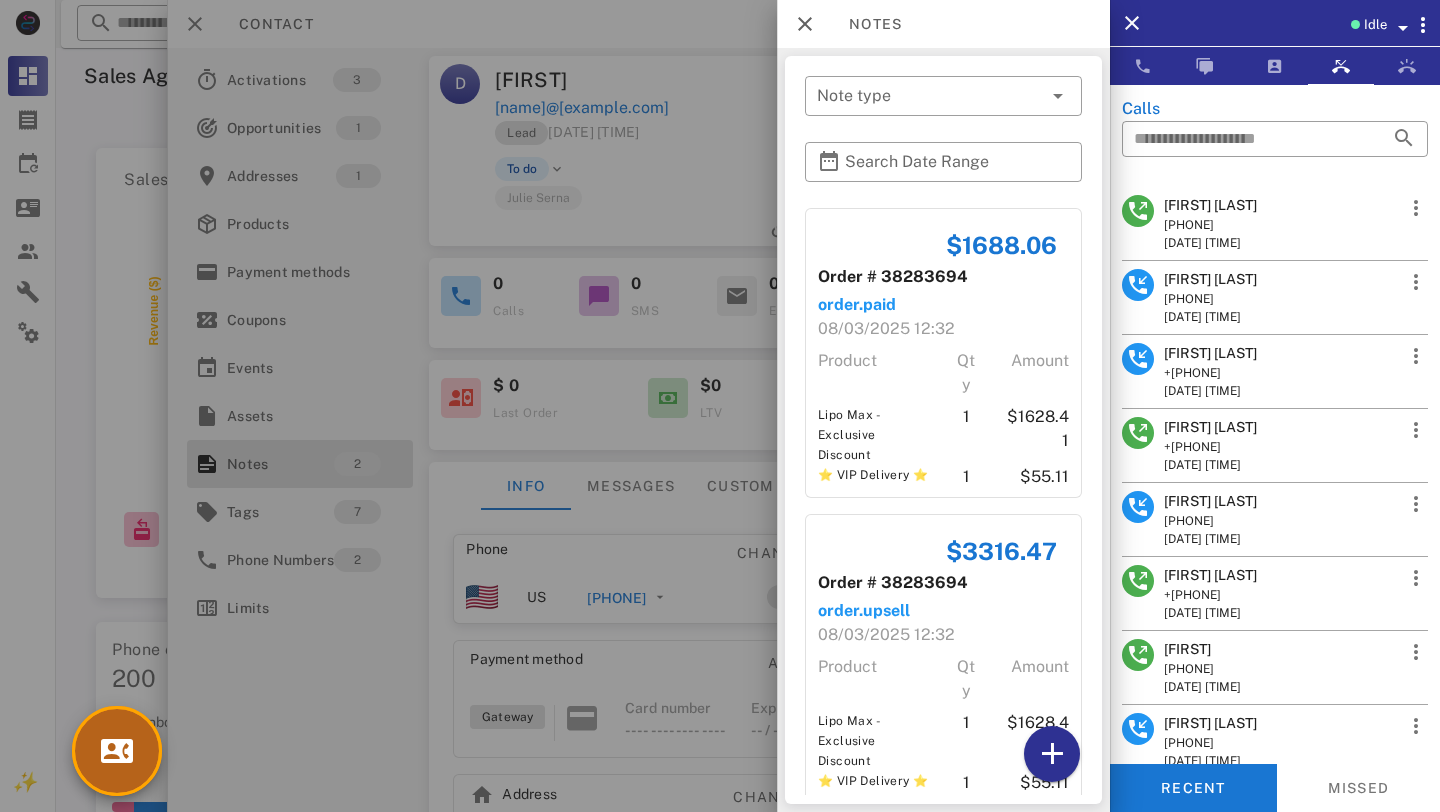click at bounding box center (117, 751) 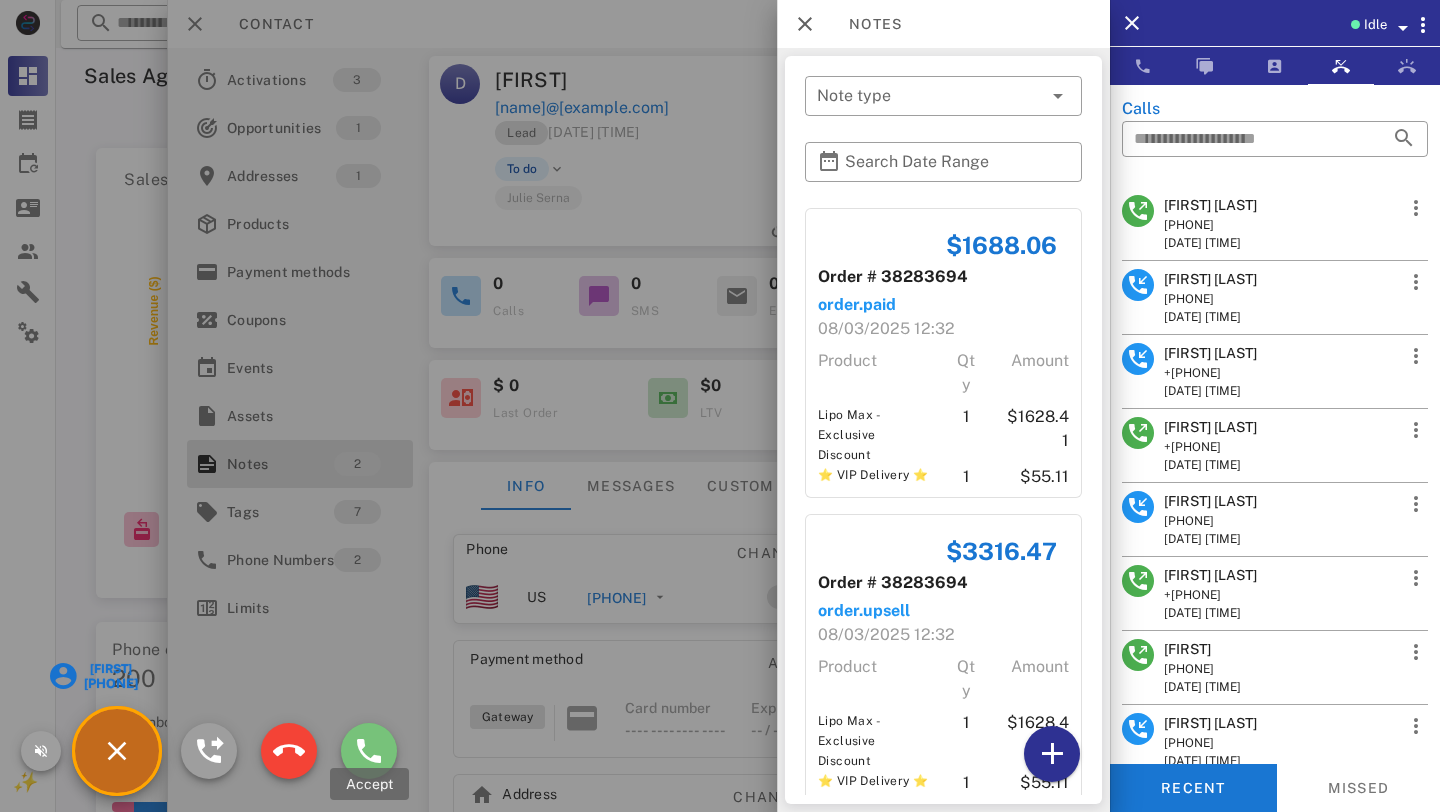 click at bounding box center (369, 751) 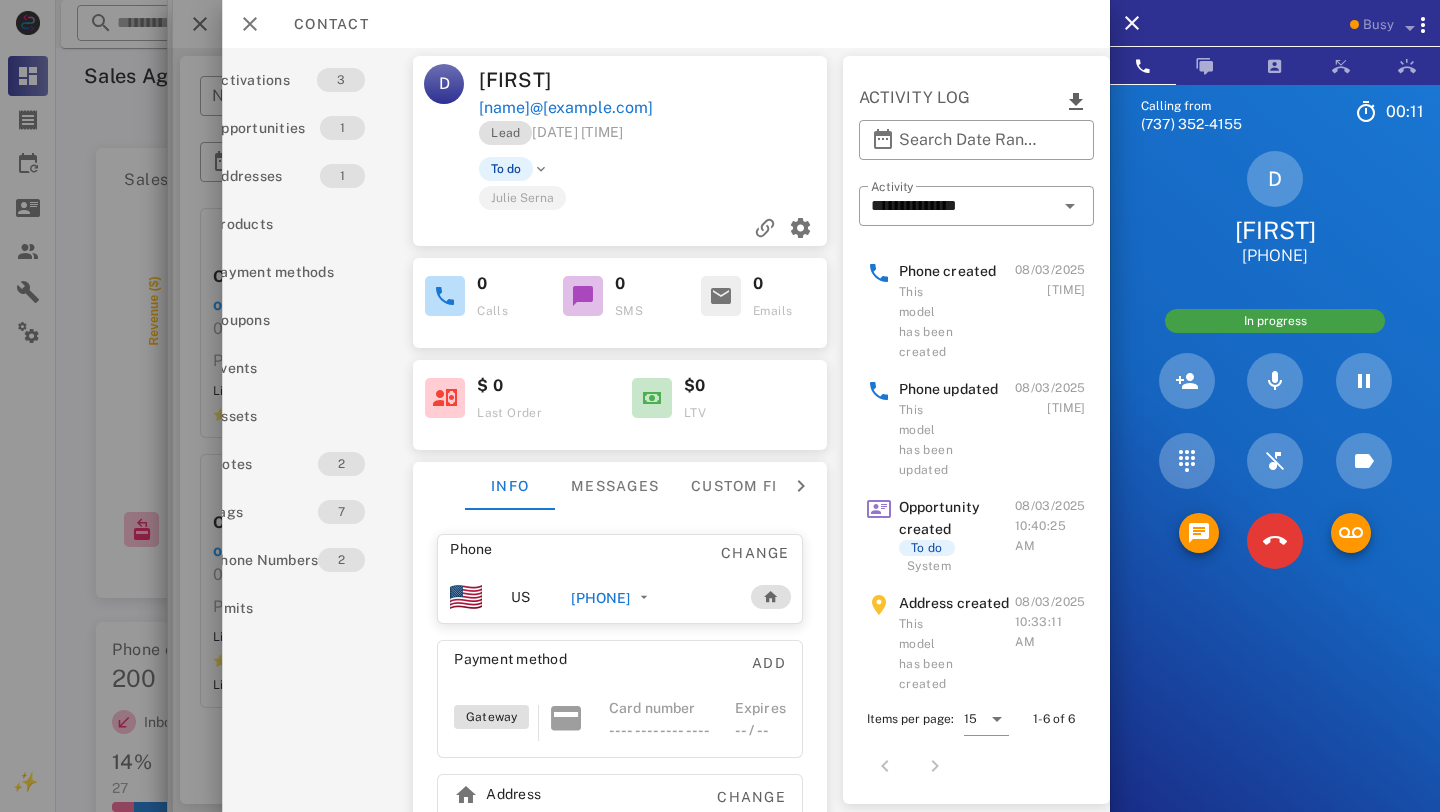scroll, scrollTop: 115, scrollLeft: 72, axis: both 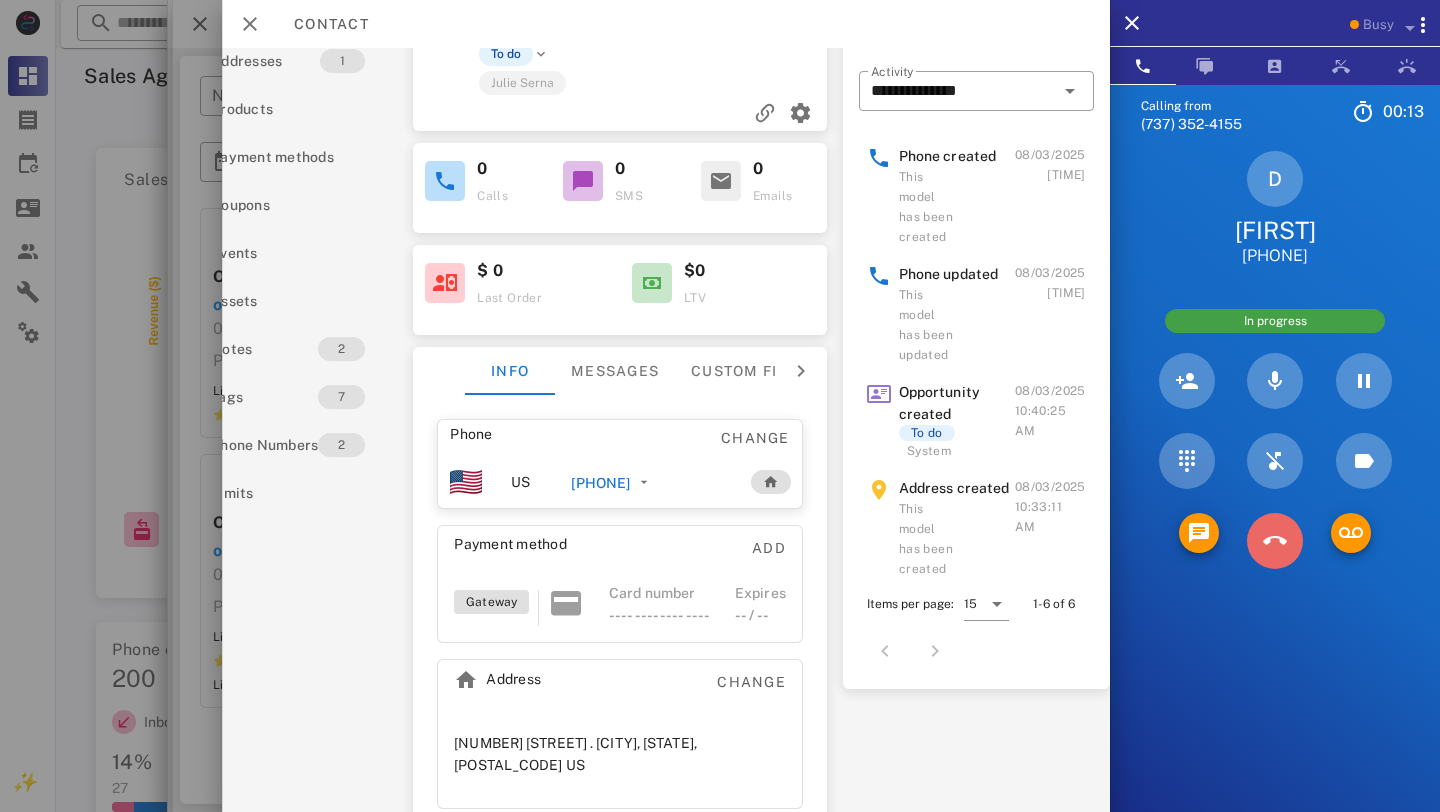 click at bounding box center [1275, 541] 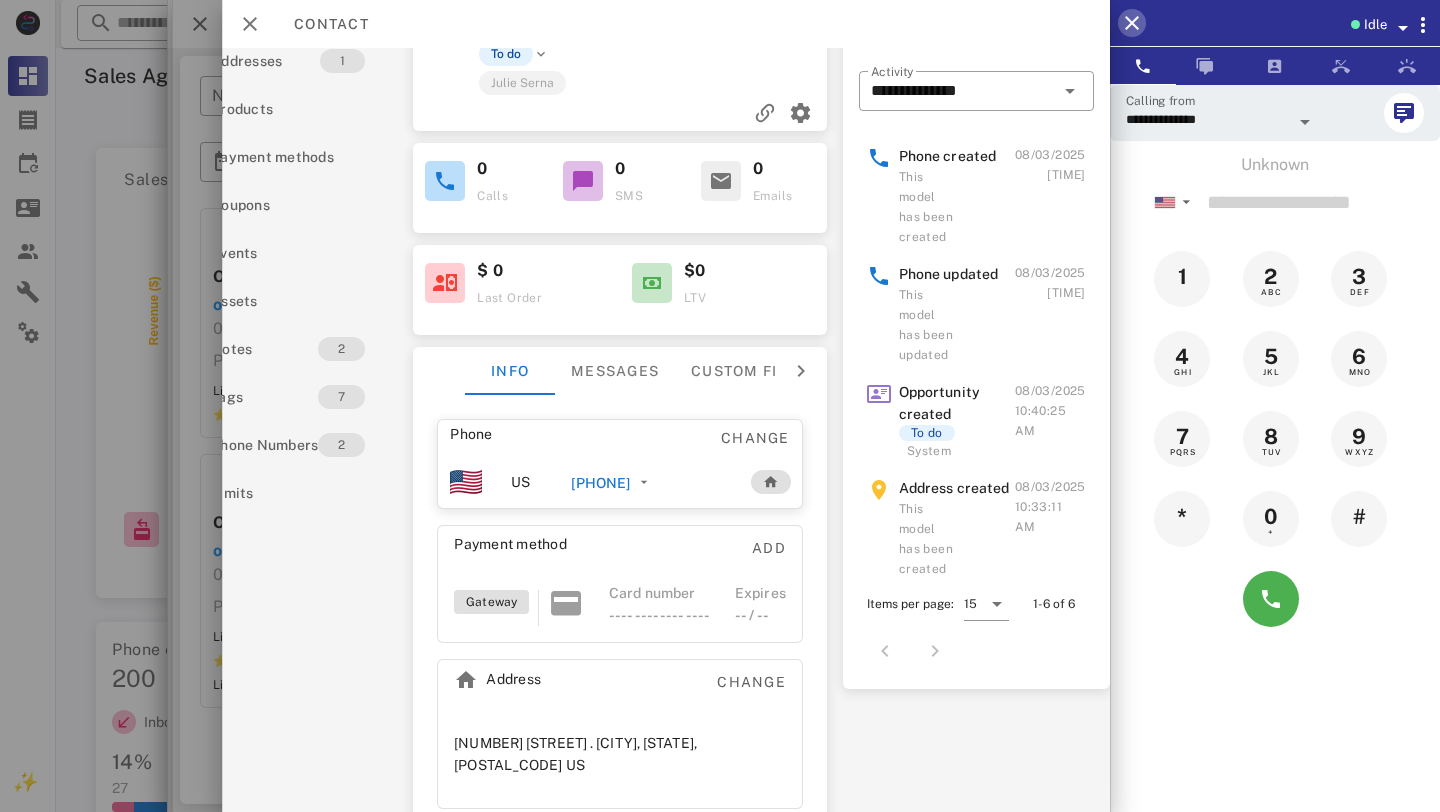 click at bounding box center [1132, 23] 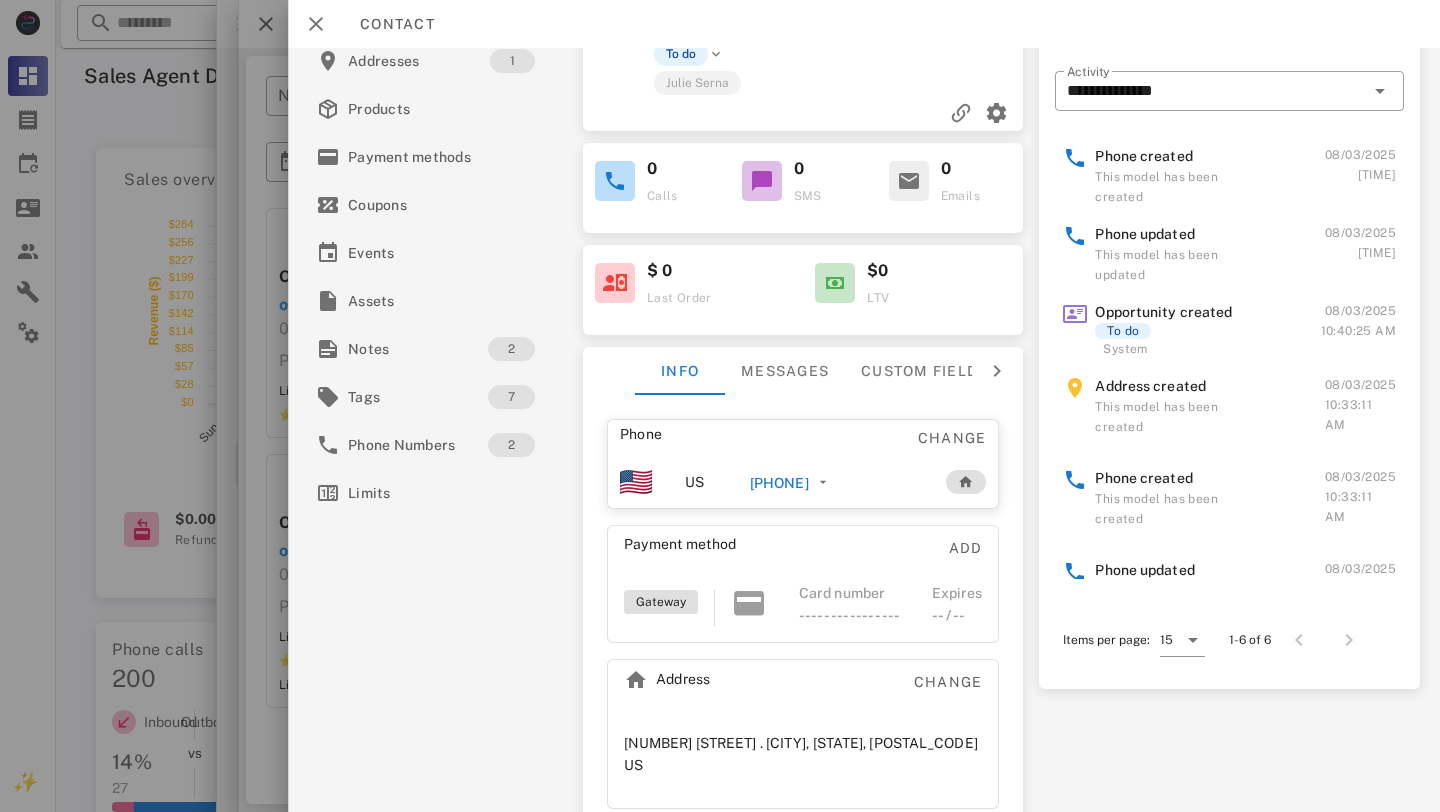 scroll, scrollTop: 115, scrollLeft: 0, axis: vertical 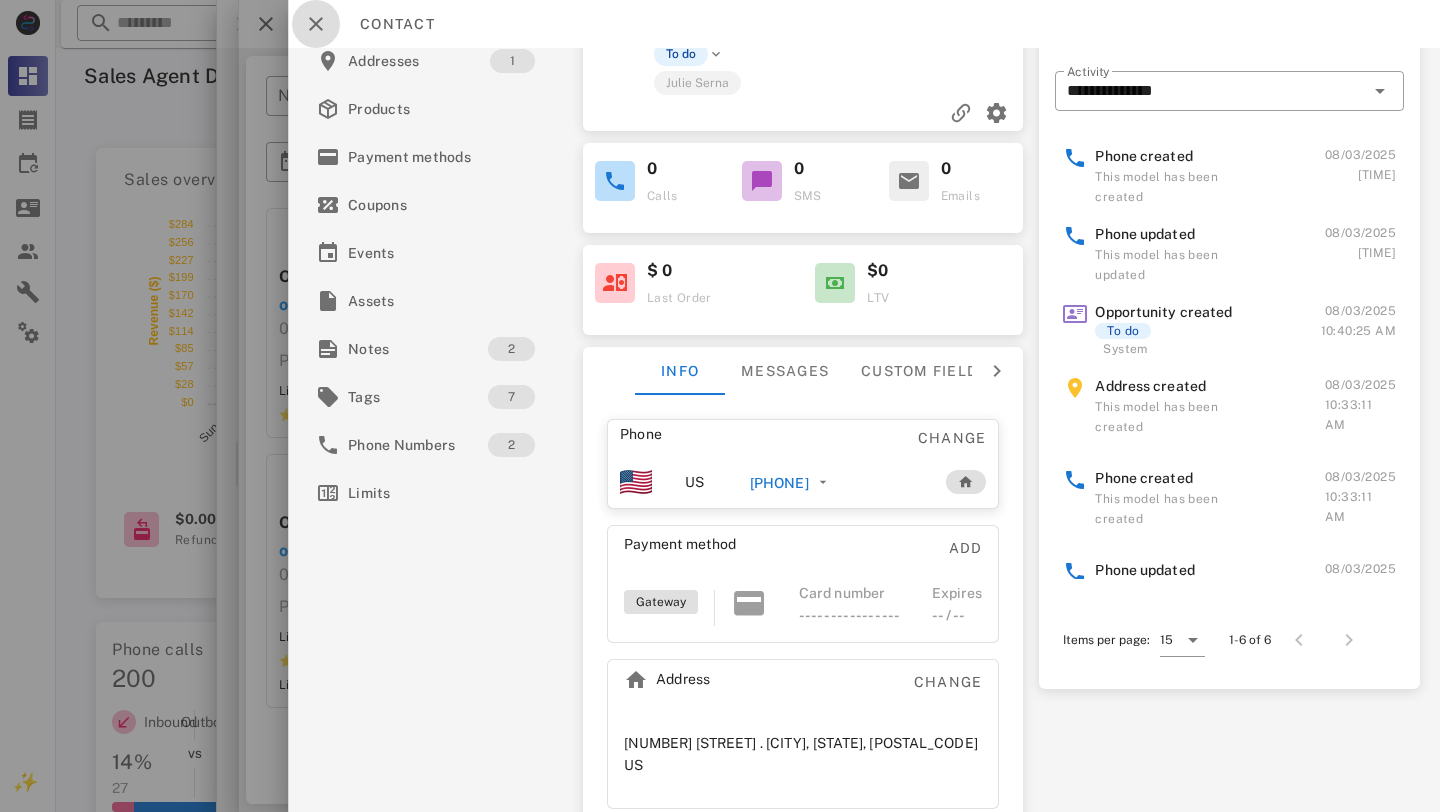 click at bounding box center [316, 24] 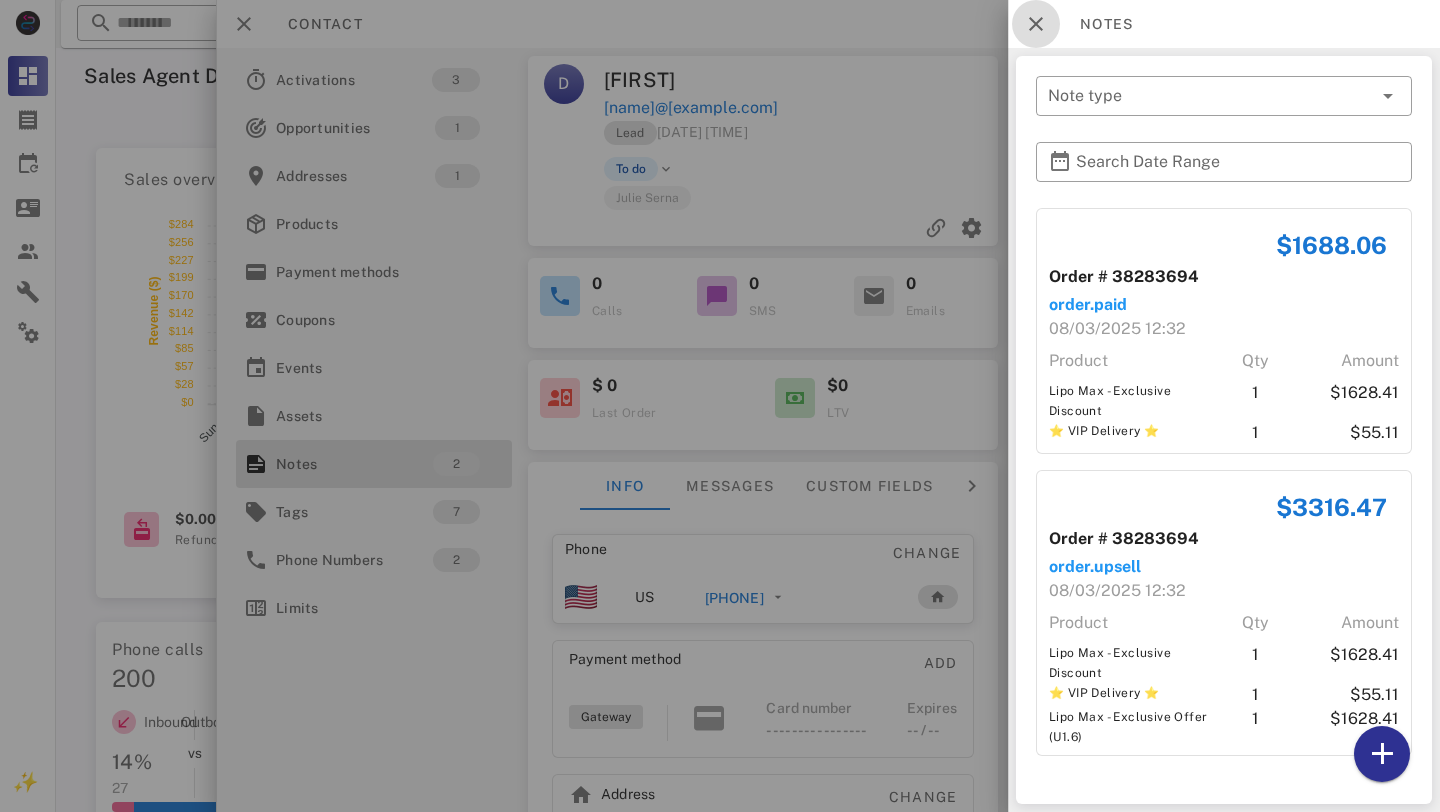 click at bounding box center (1036, 24) 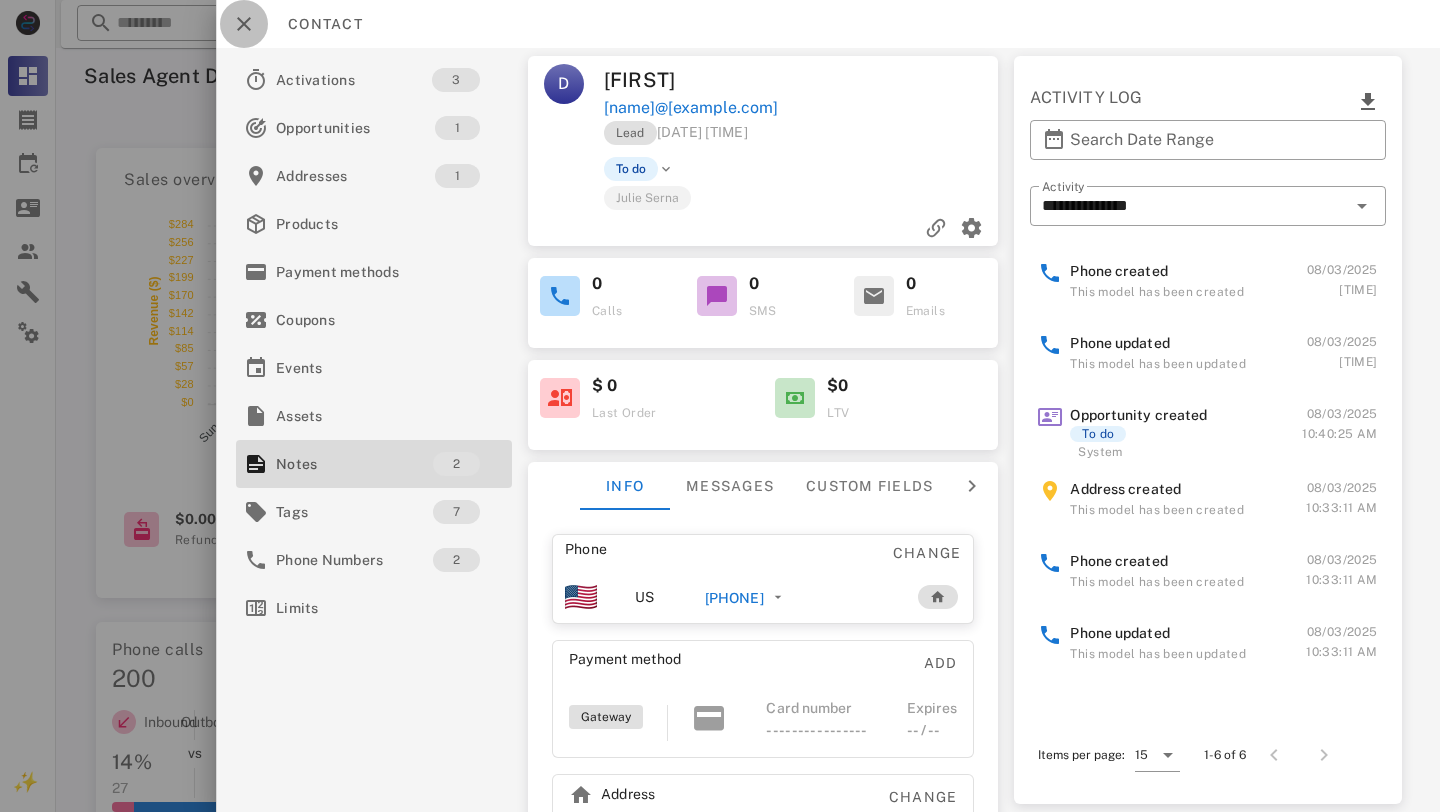 click at bounding box center (244, 24) 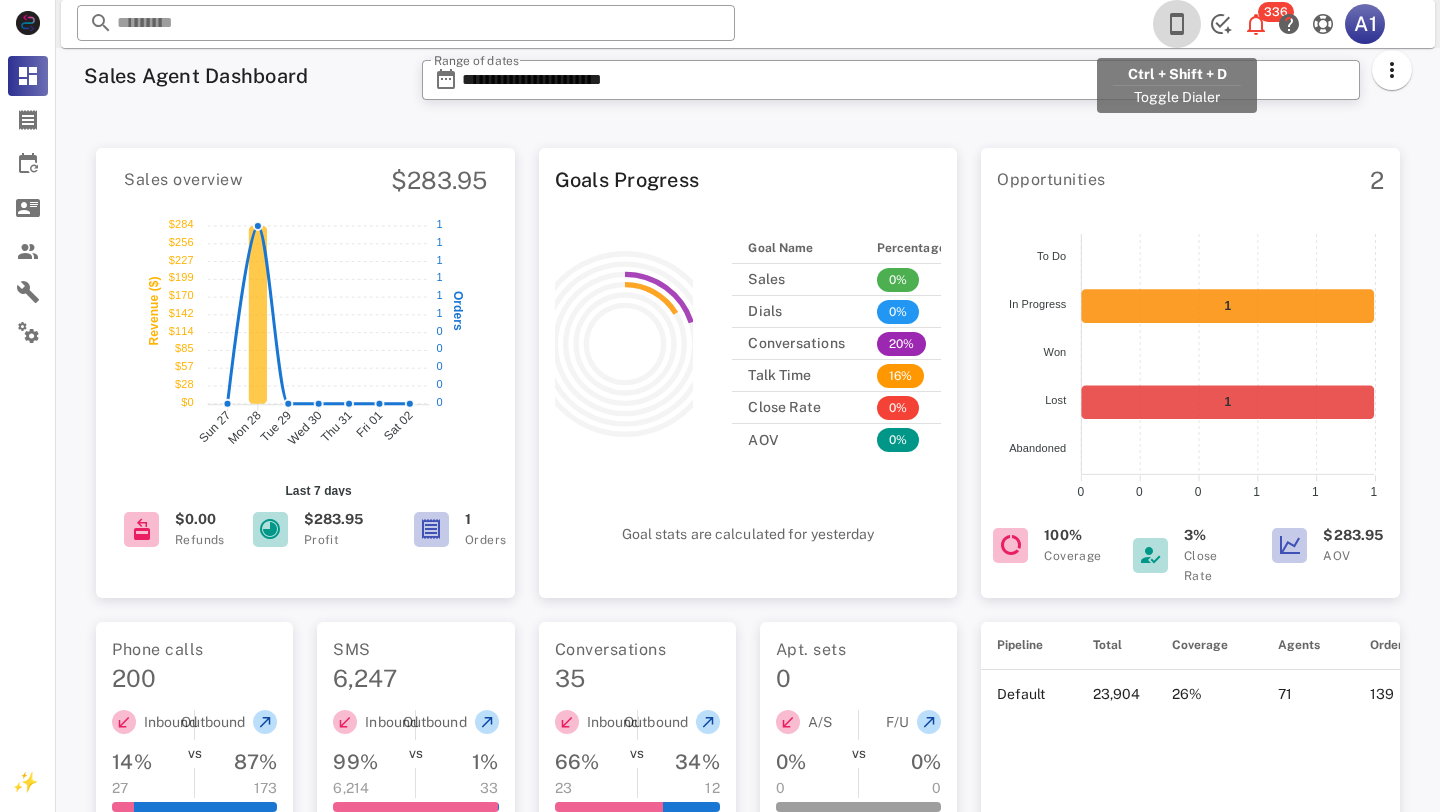click at bounding box center [1177, 24] 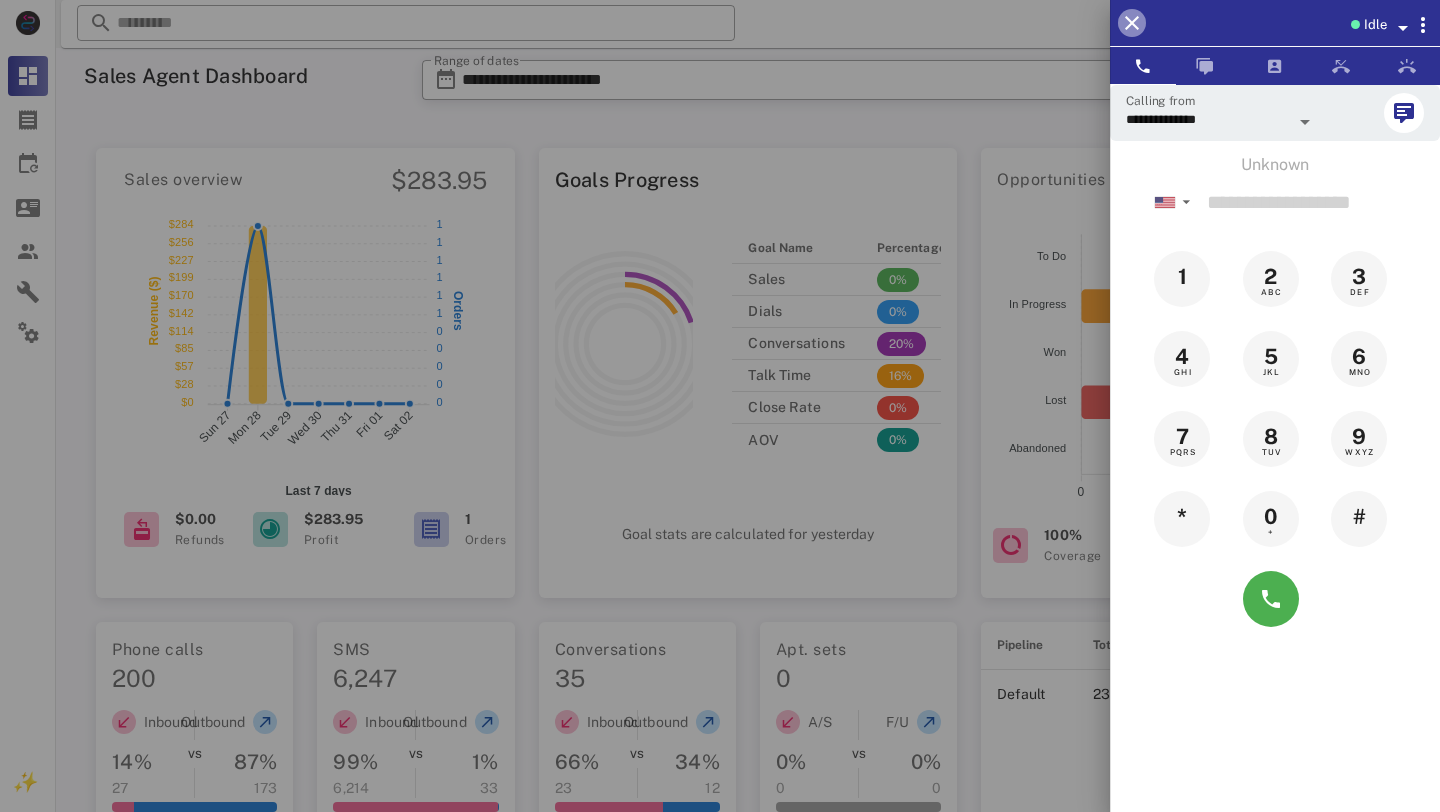 click at bounding box center (1132, 23) 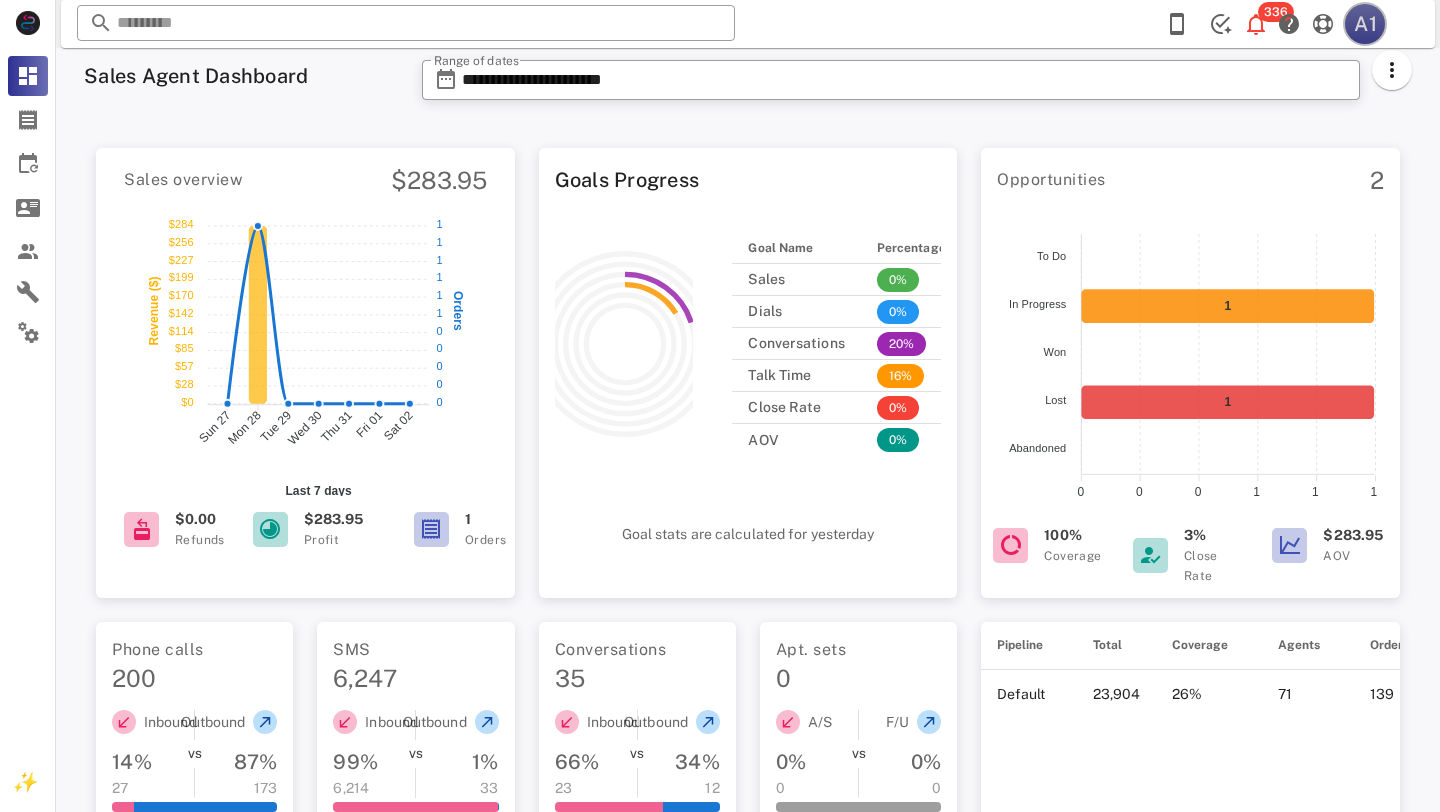 click on "A1" at bounding box center (1365, 24) 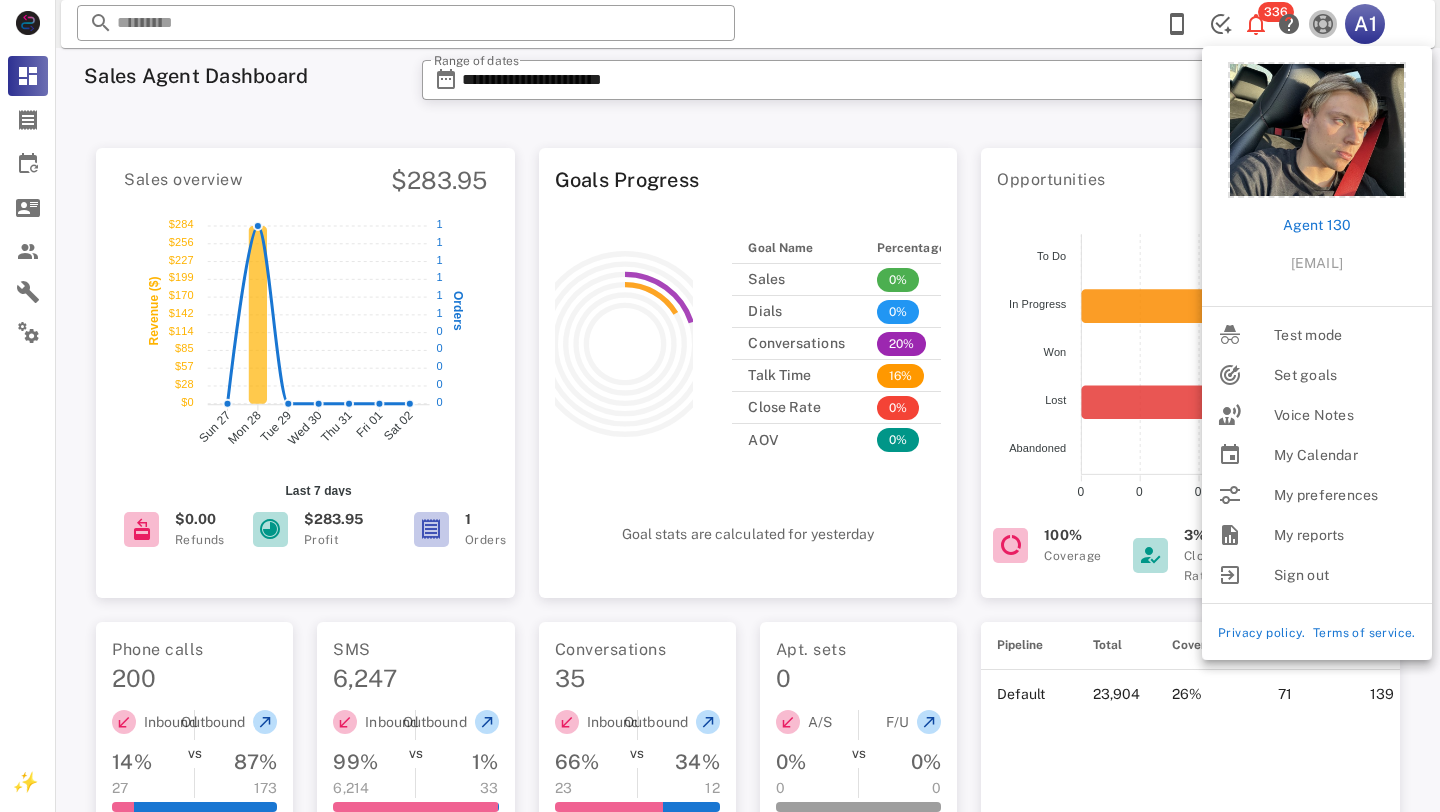 click at bounding box center [1323, 24] 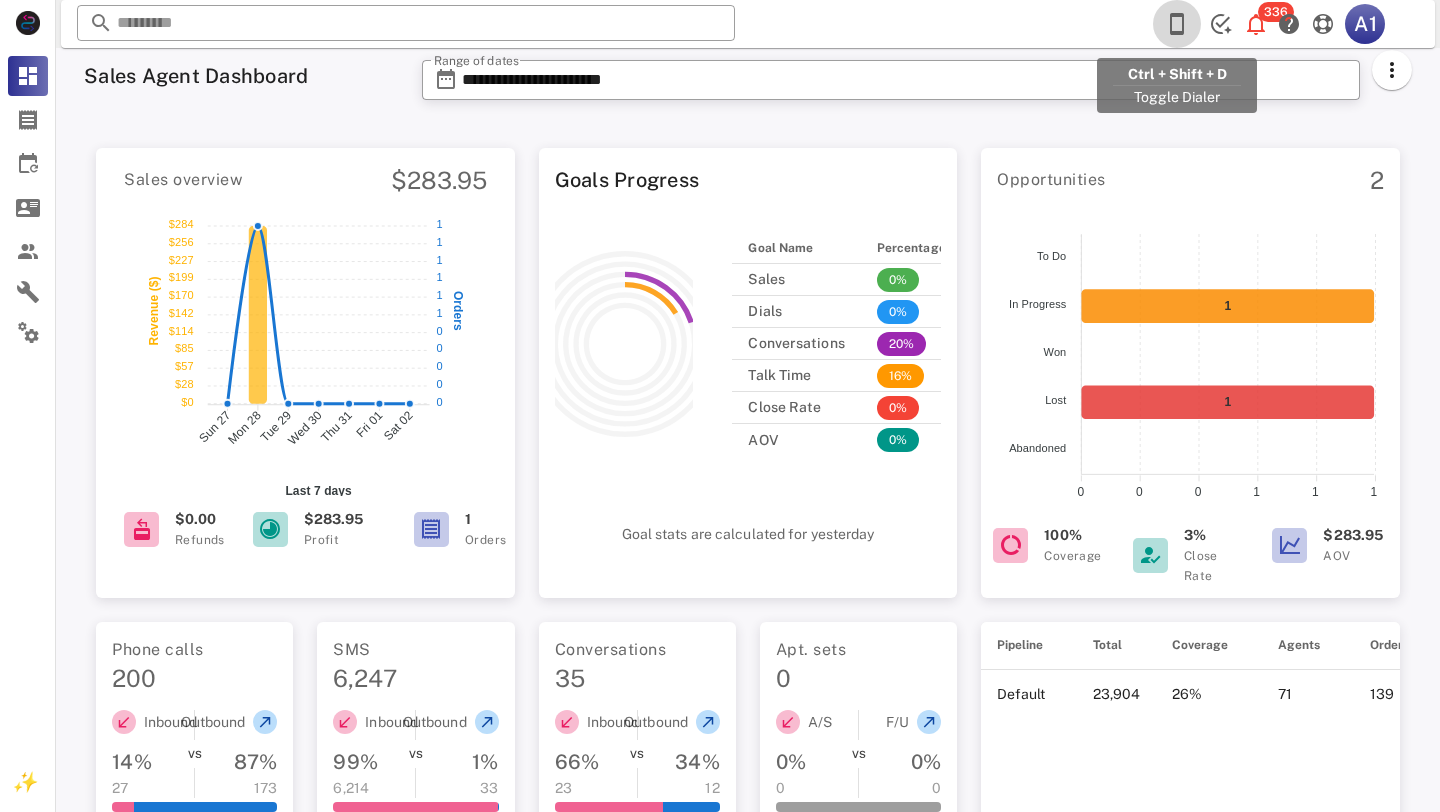 click at bounding box center [1177, 24] 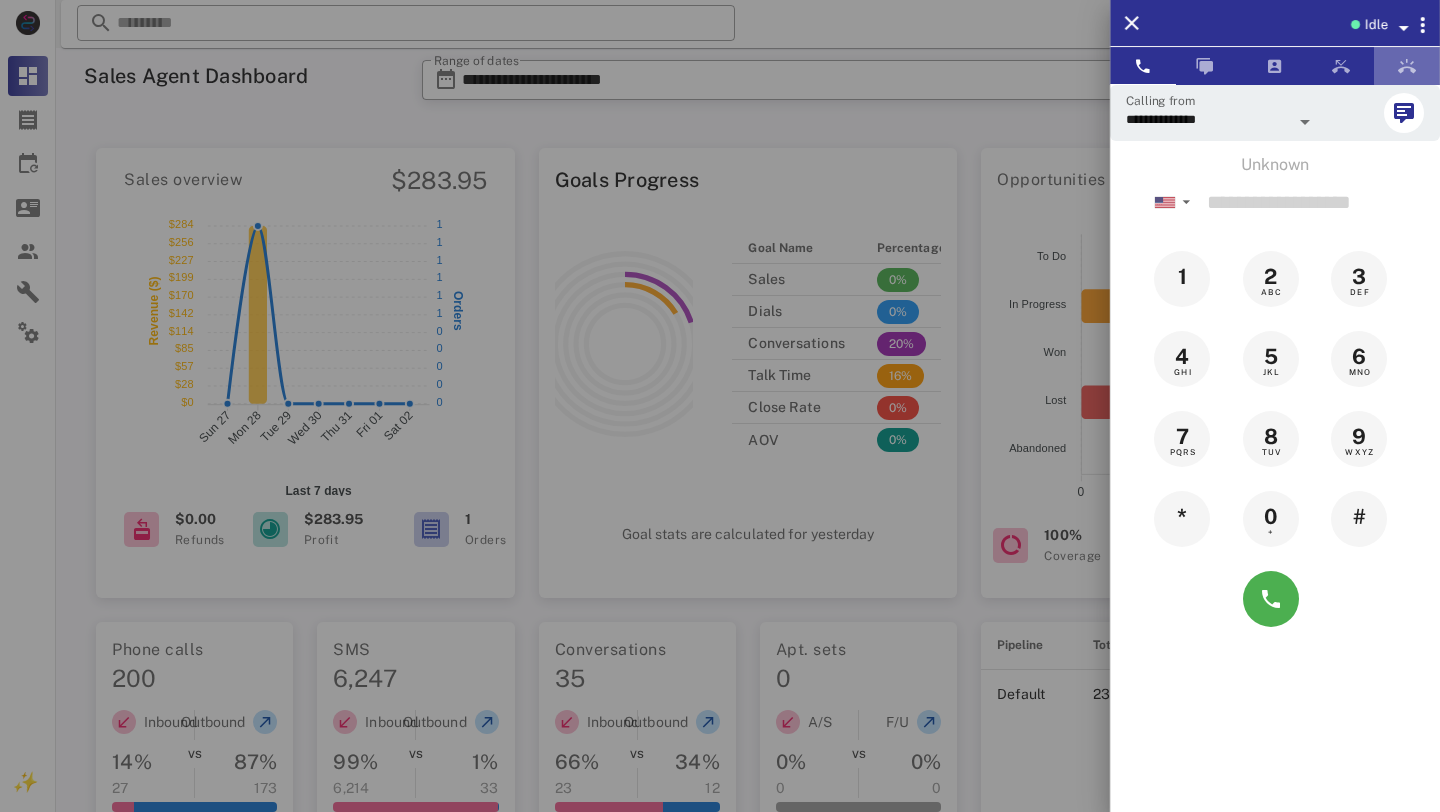 click at bounding box center (1407, 66) 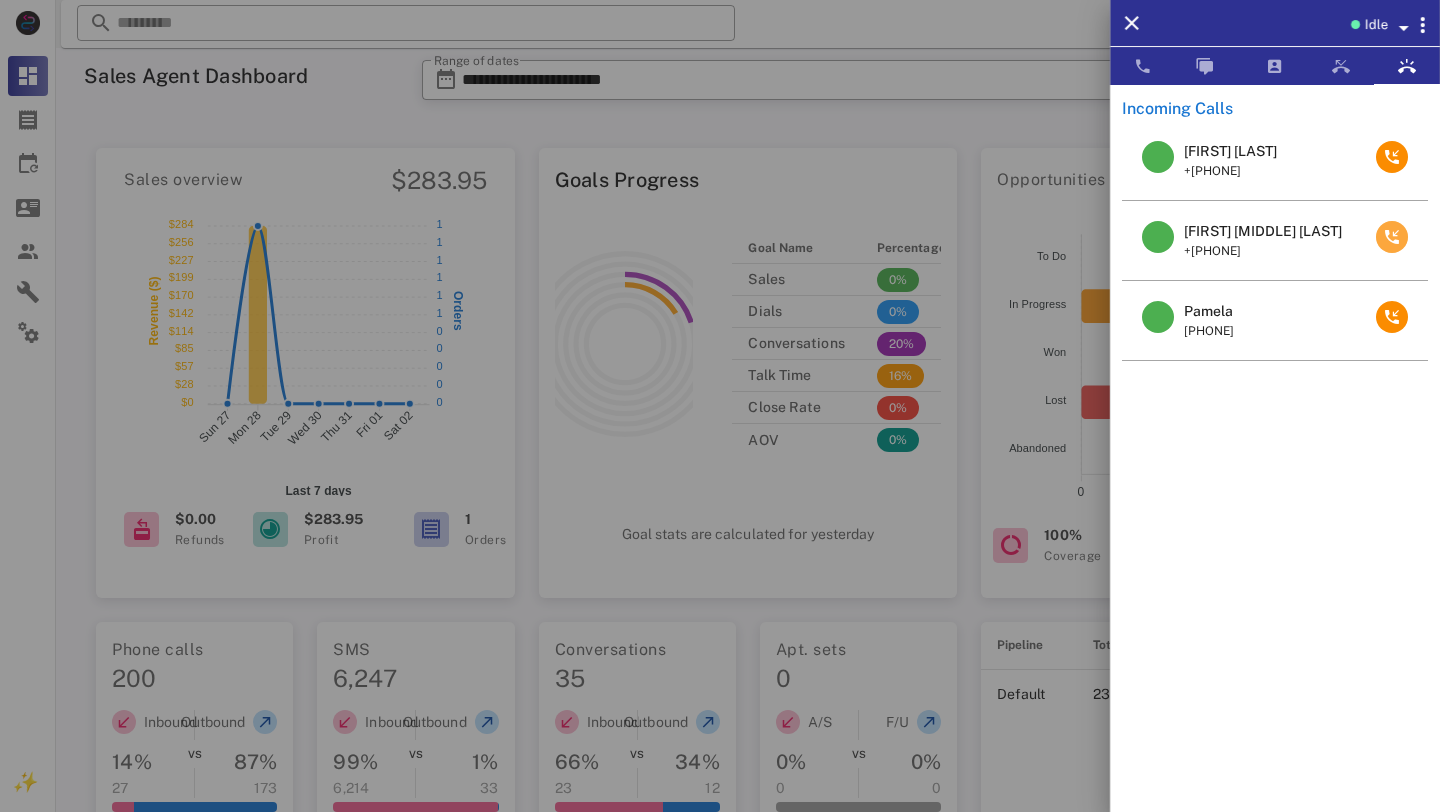 click at bounding box center (1392, 237) 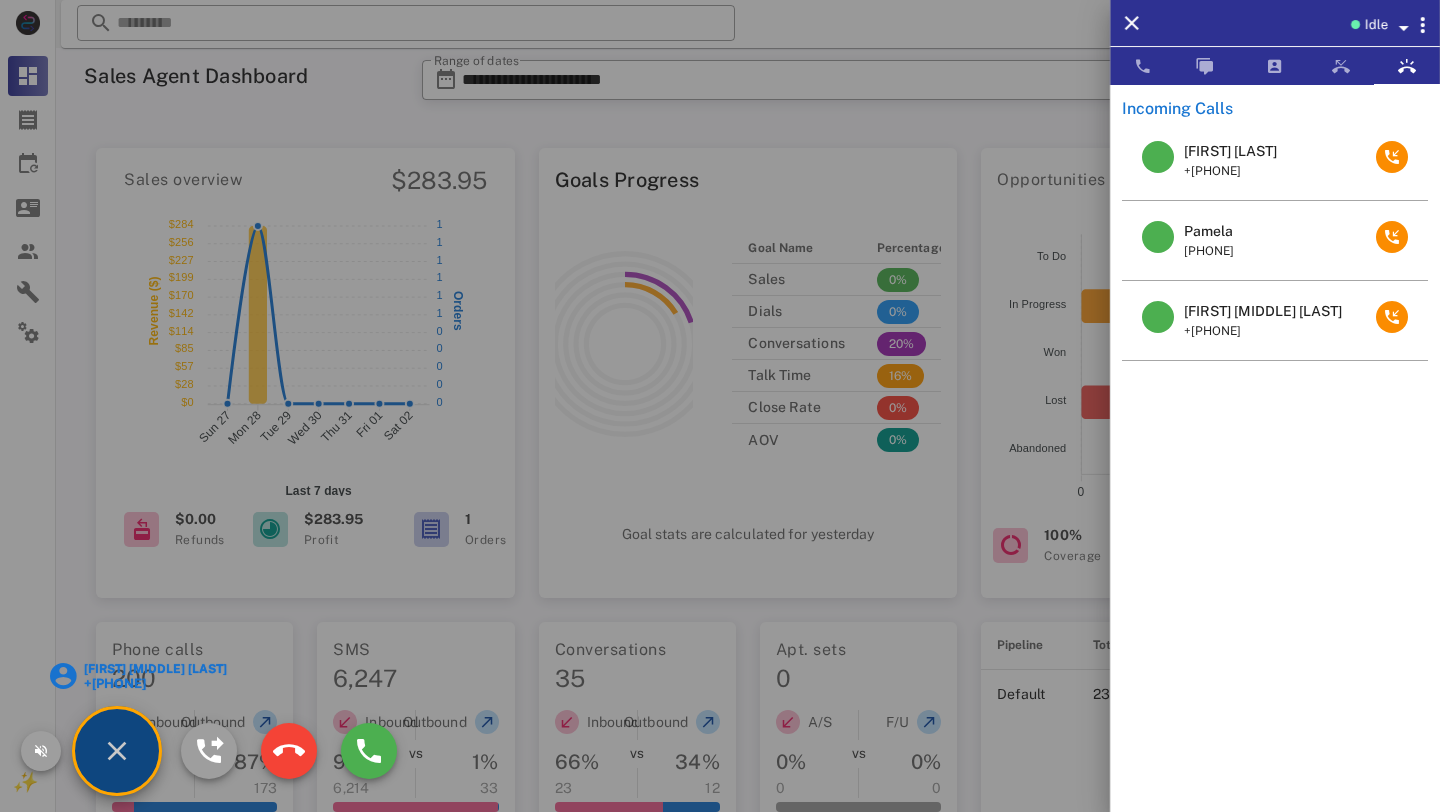 click on "Donna M Darian" at bounding box center [155, 669] 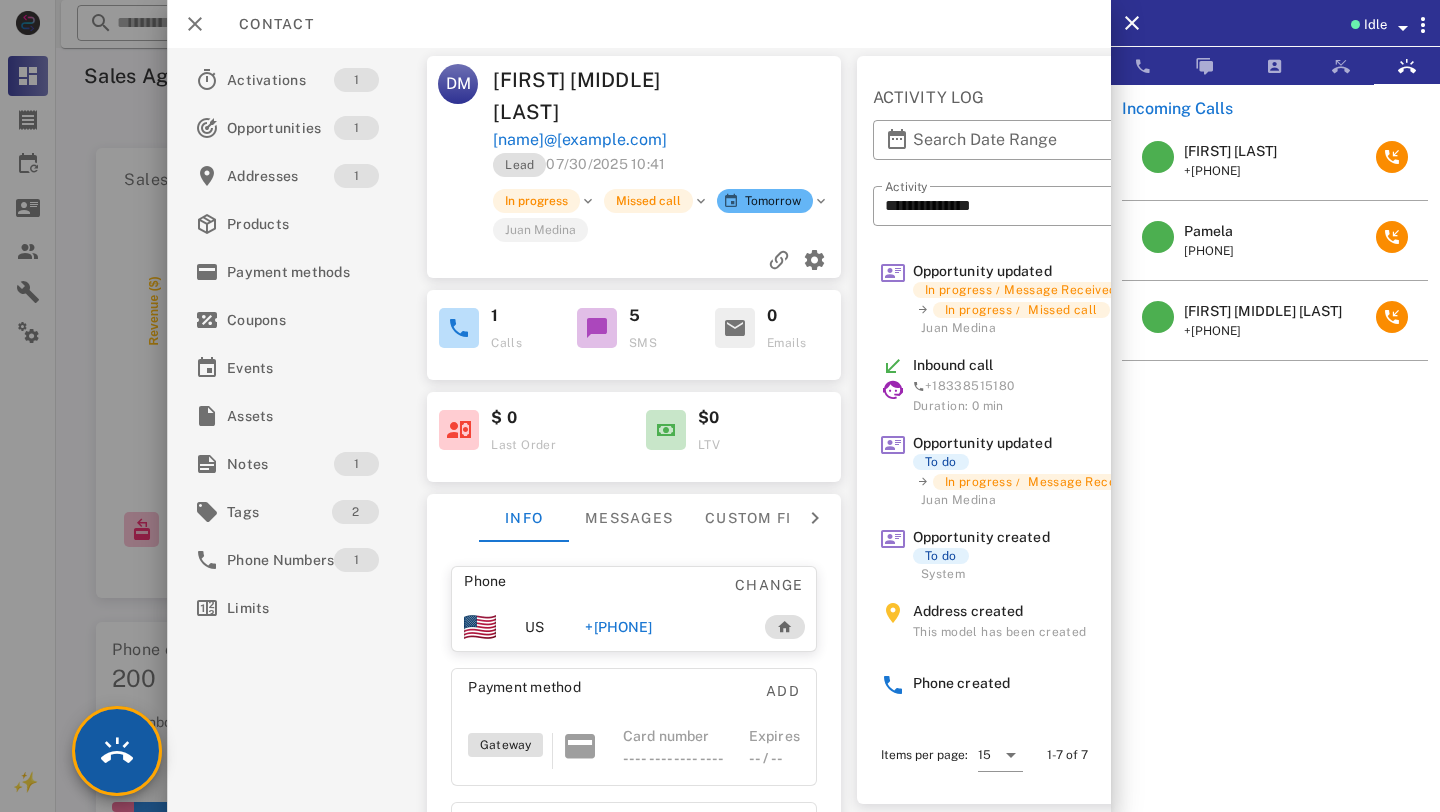 scroll, scrollTop: 111, scrollLeft: 0, axis: vertical 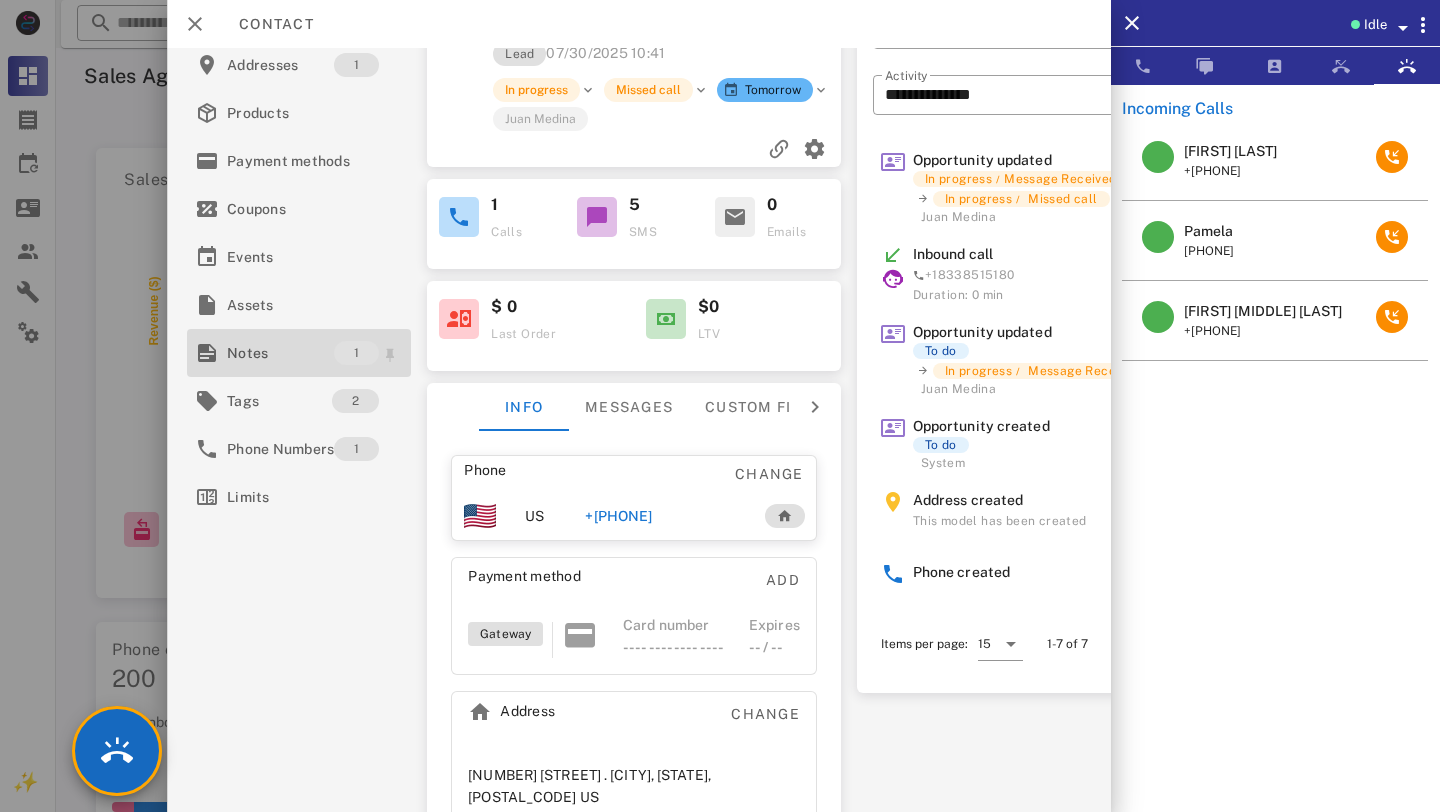 click on "Notes  1" at bounding box center (299, 353) 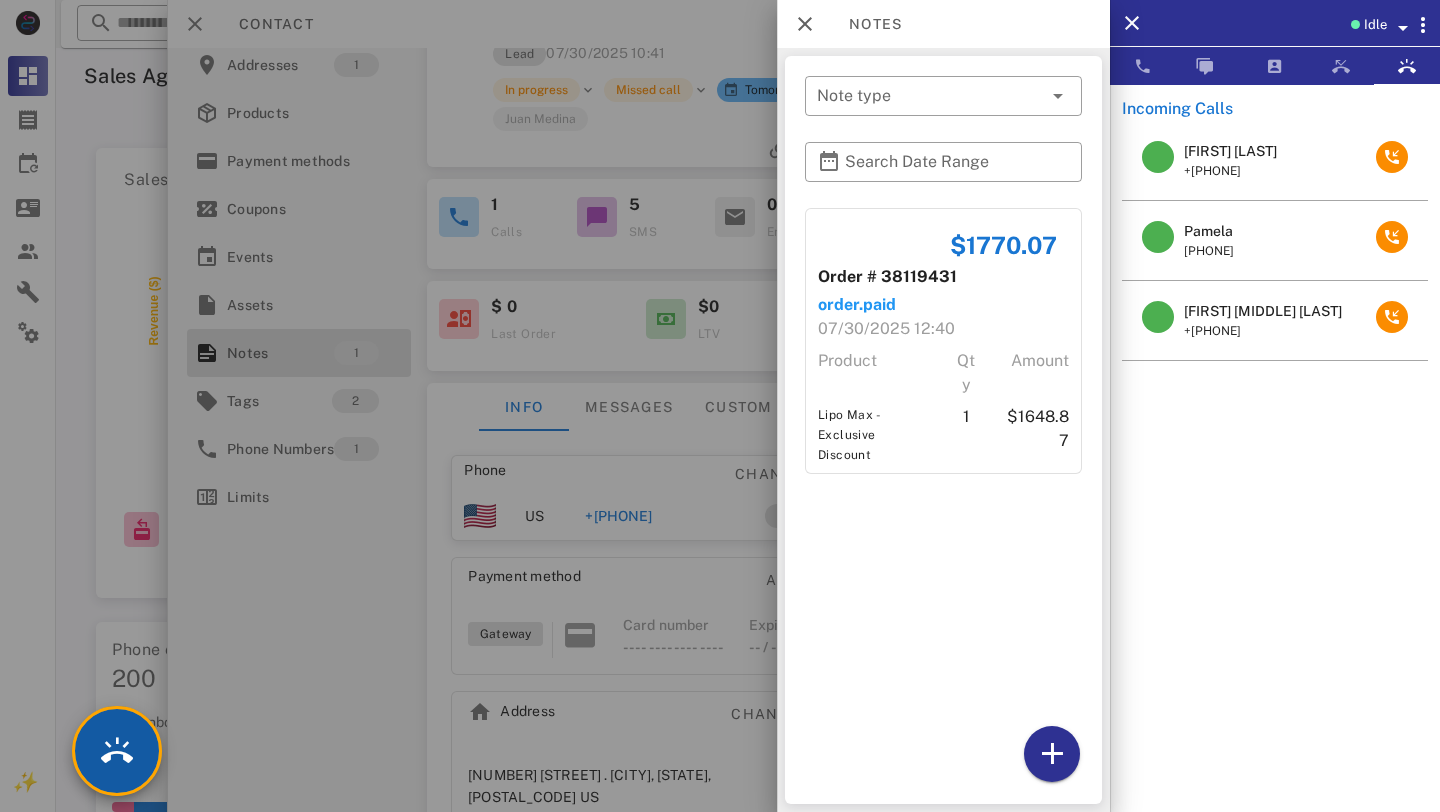 click at bounding box center [117, 751] 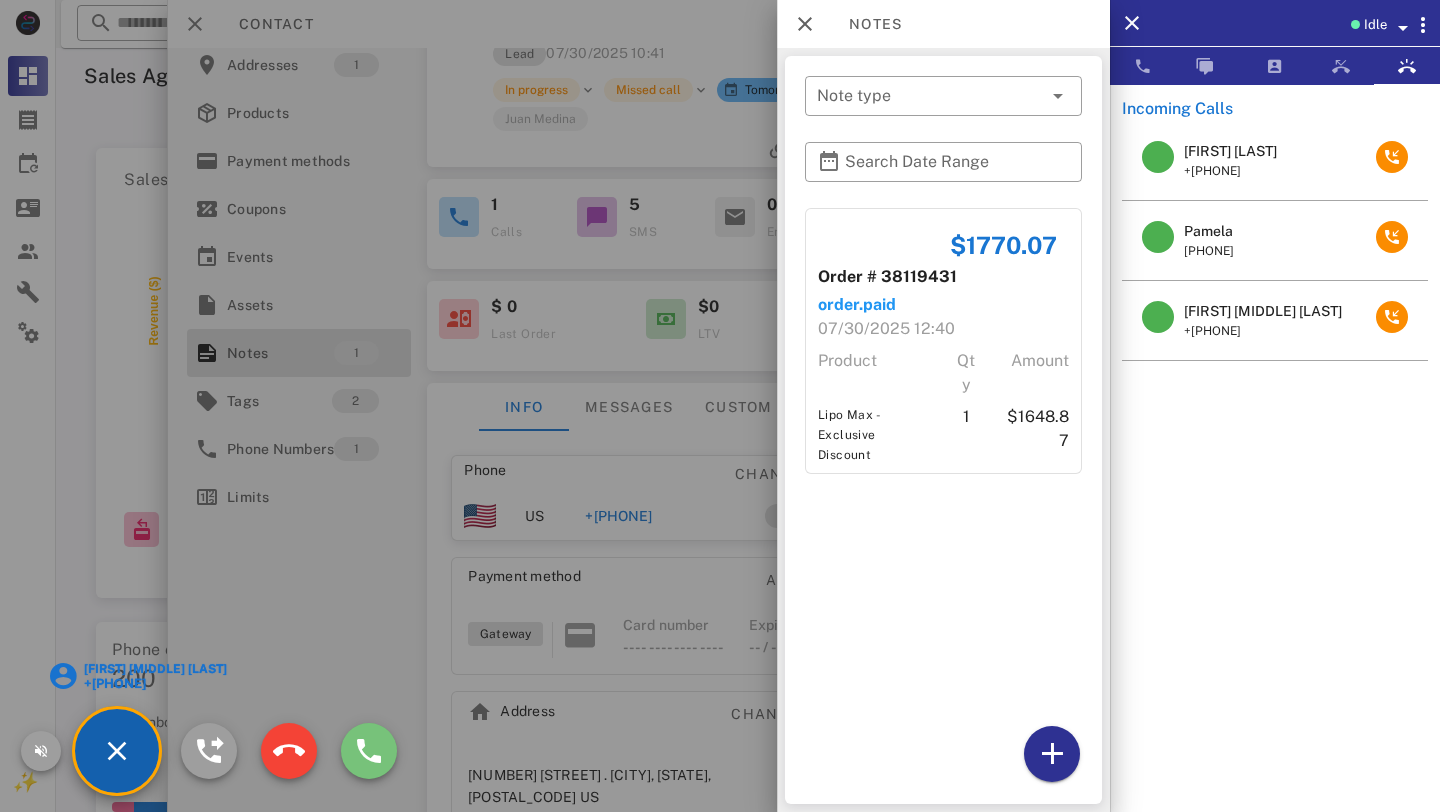 click at bounding box center [369, 751] 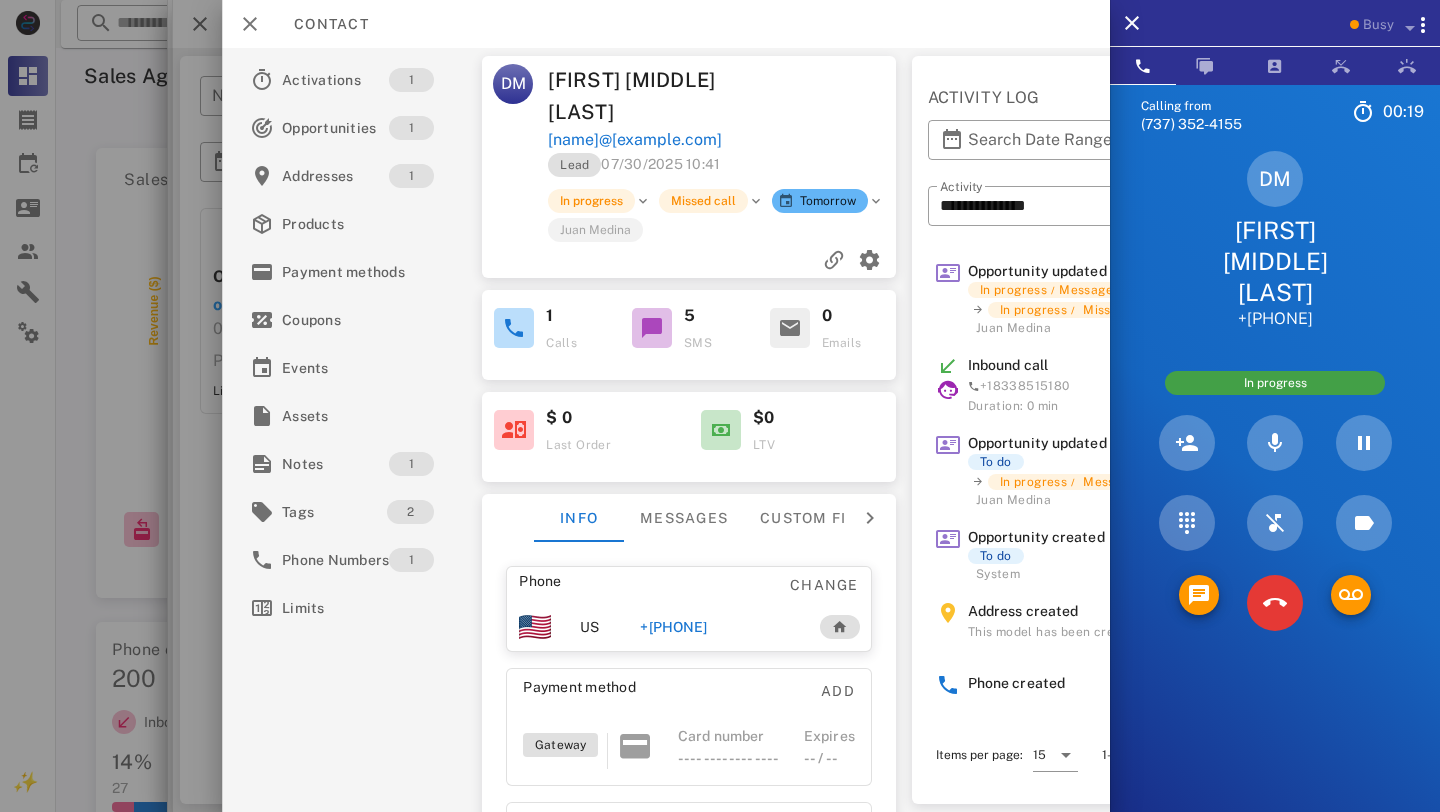 scroll, scrollTop: 111, scrollLeft: 0, axis: vertical 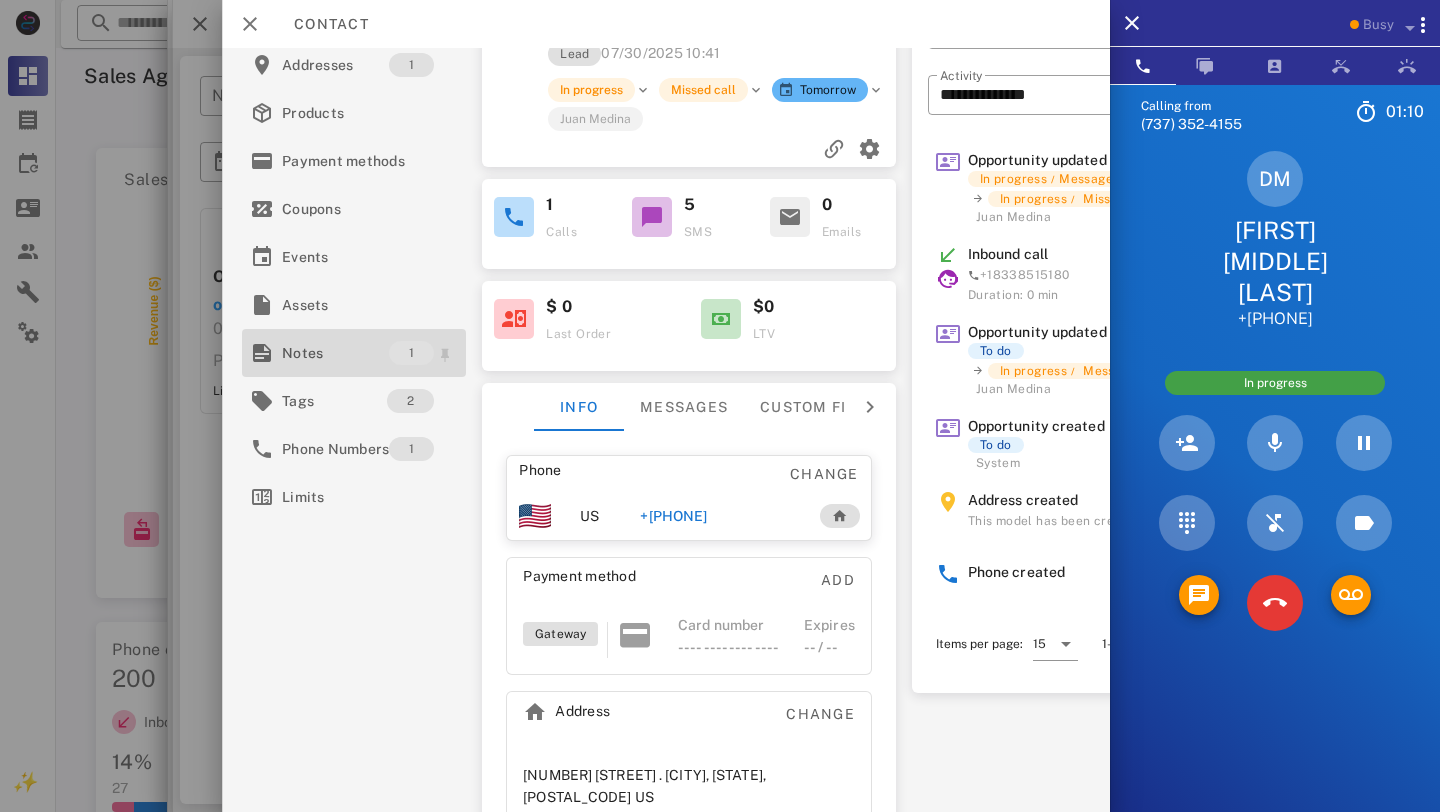 click on "Notes" at bounding box center [335, 353] 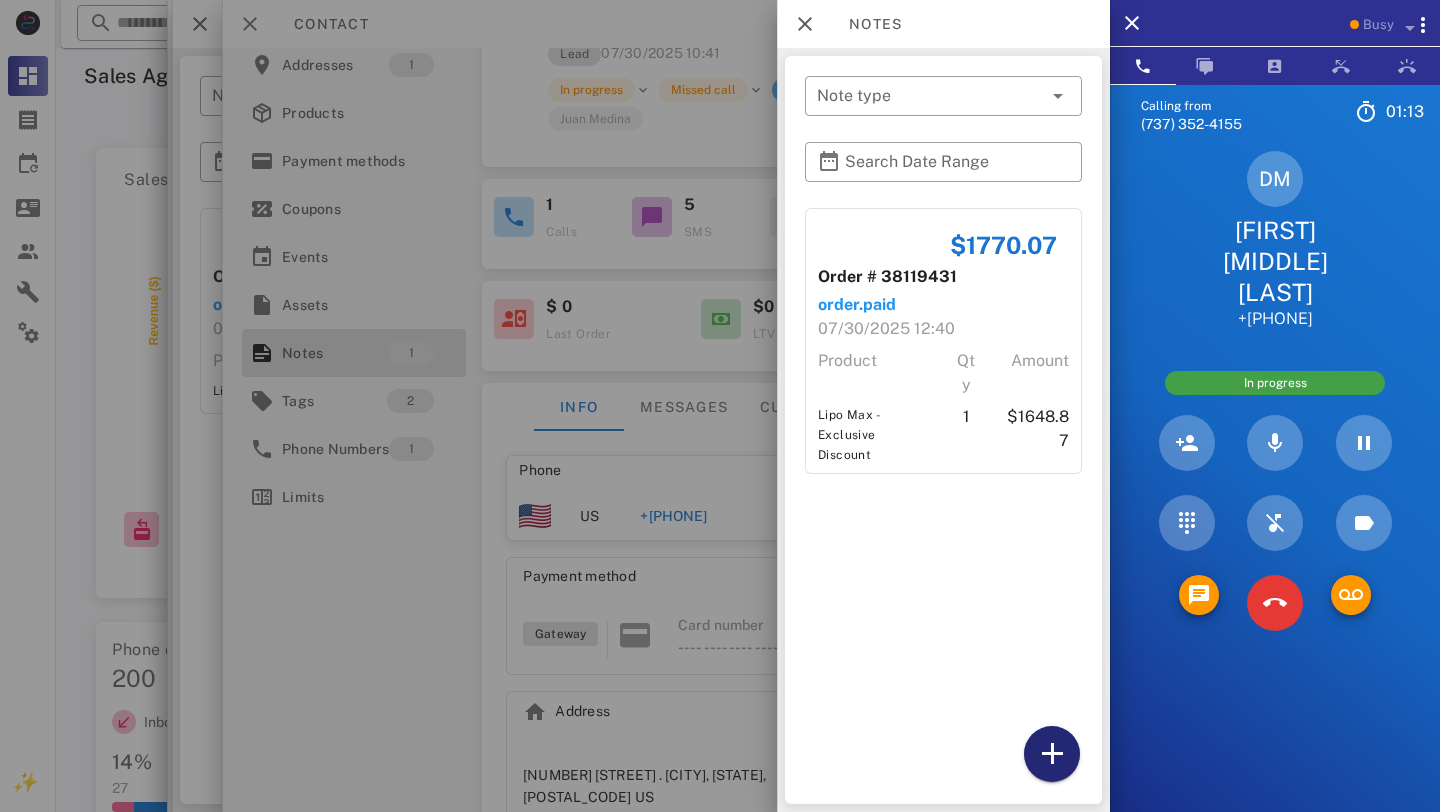 click at bounding box center [1052, 754] 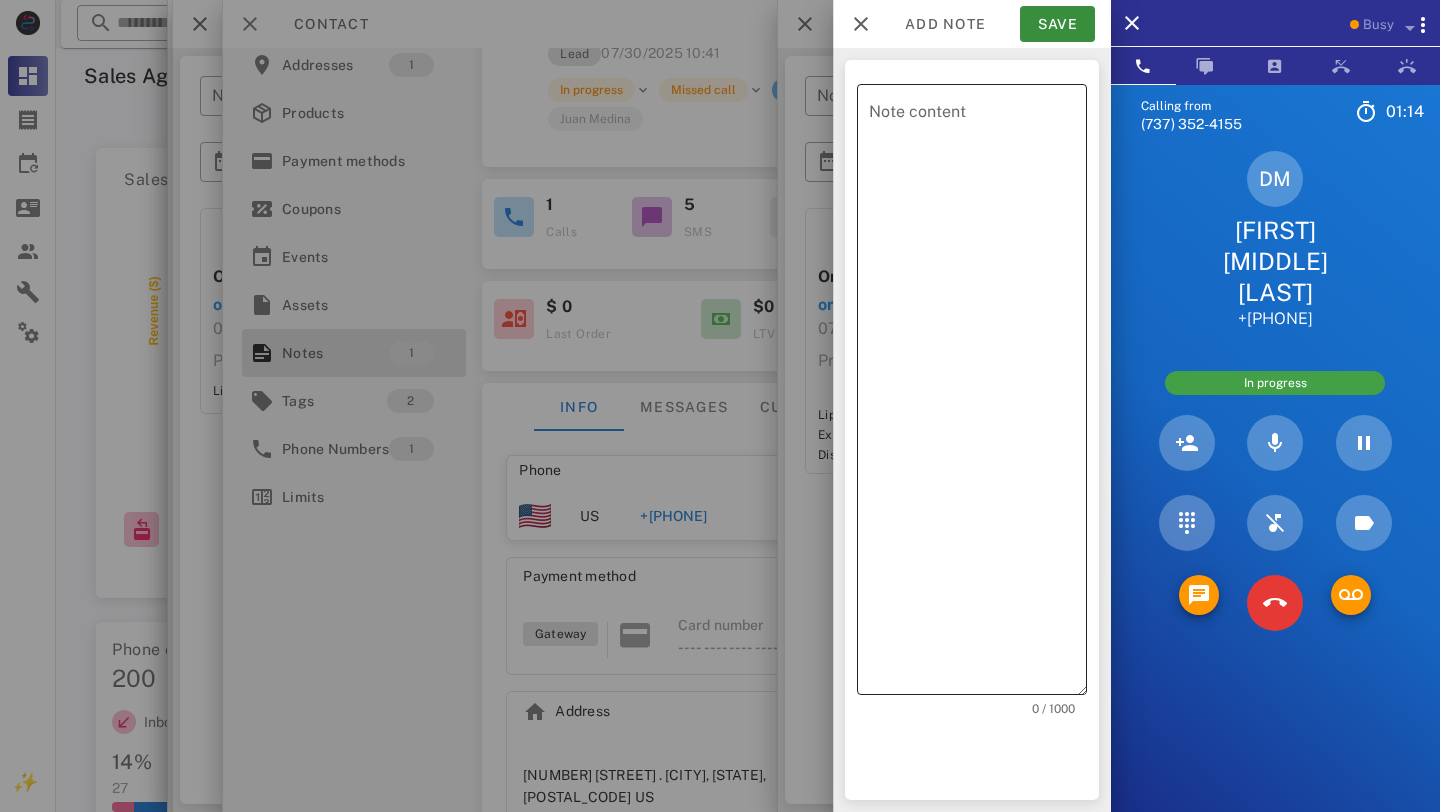 click on "Note content" at bounding box center (978, 394) 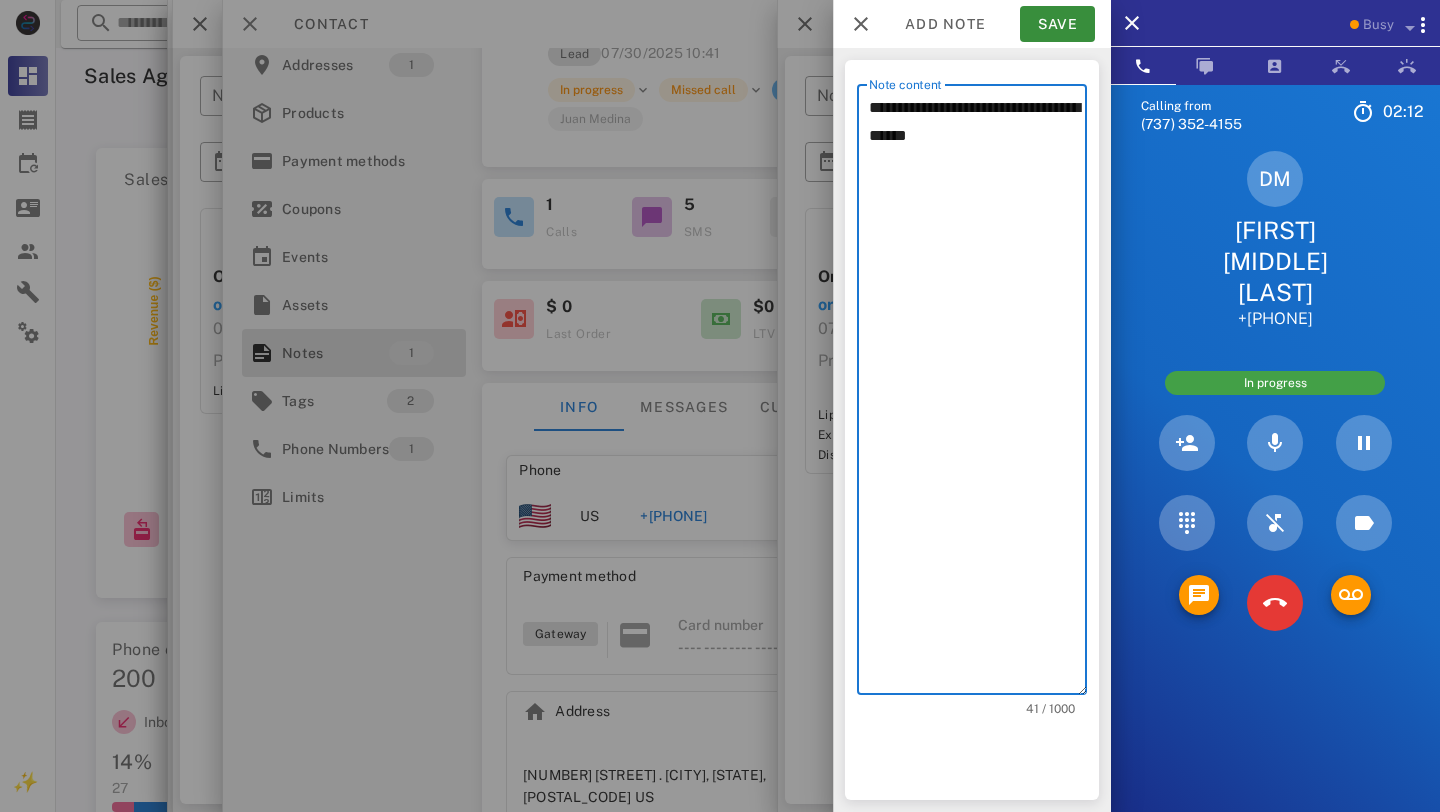 click on "**********" at bounding box center [978, 394] 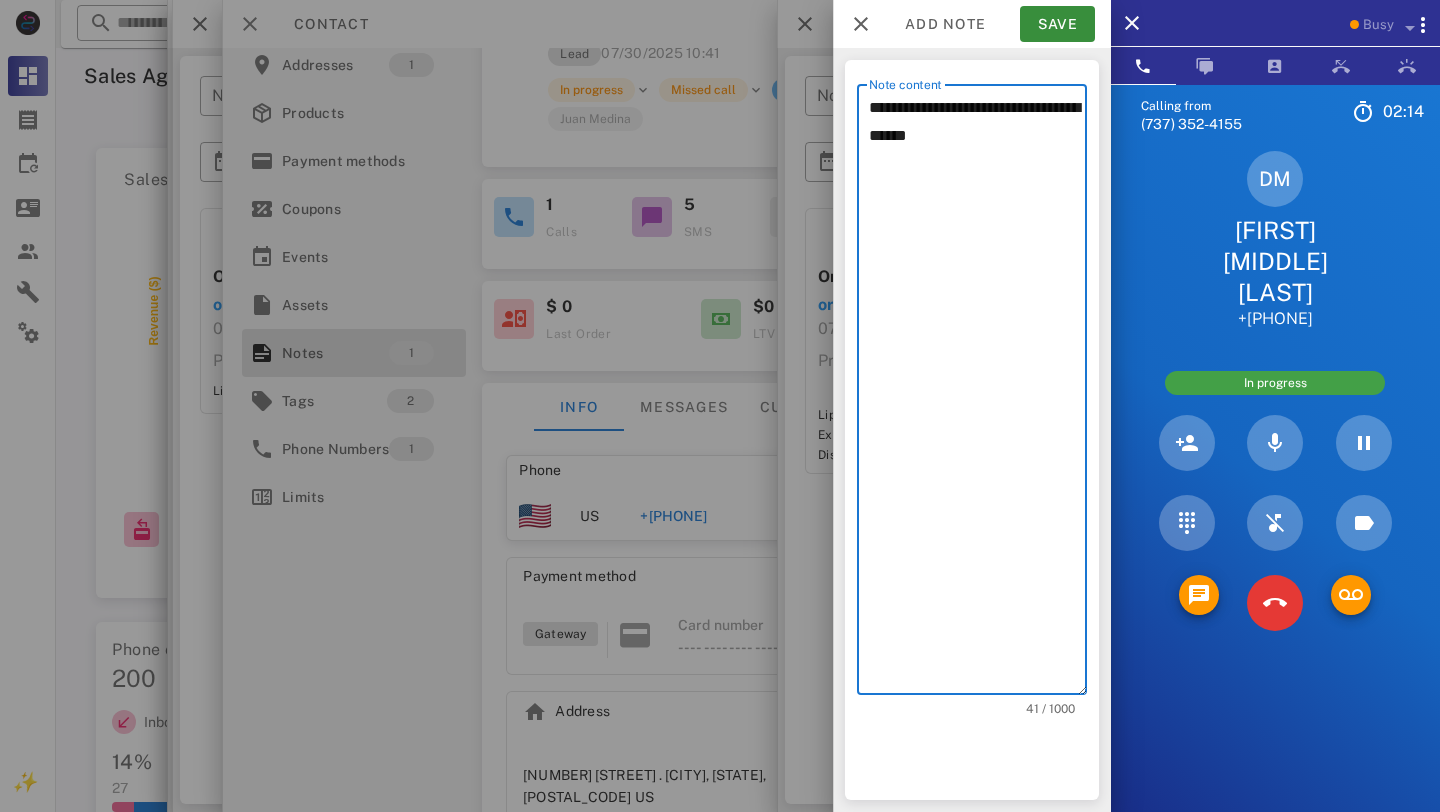 click on "* ** ***" 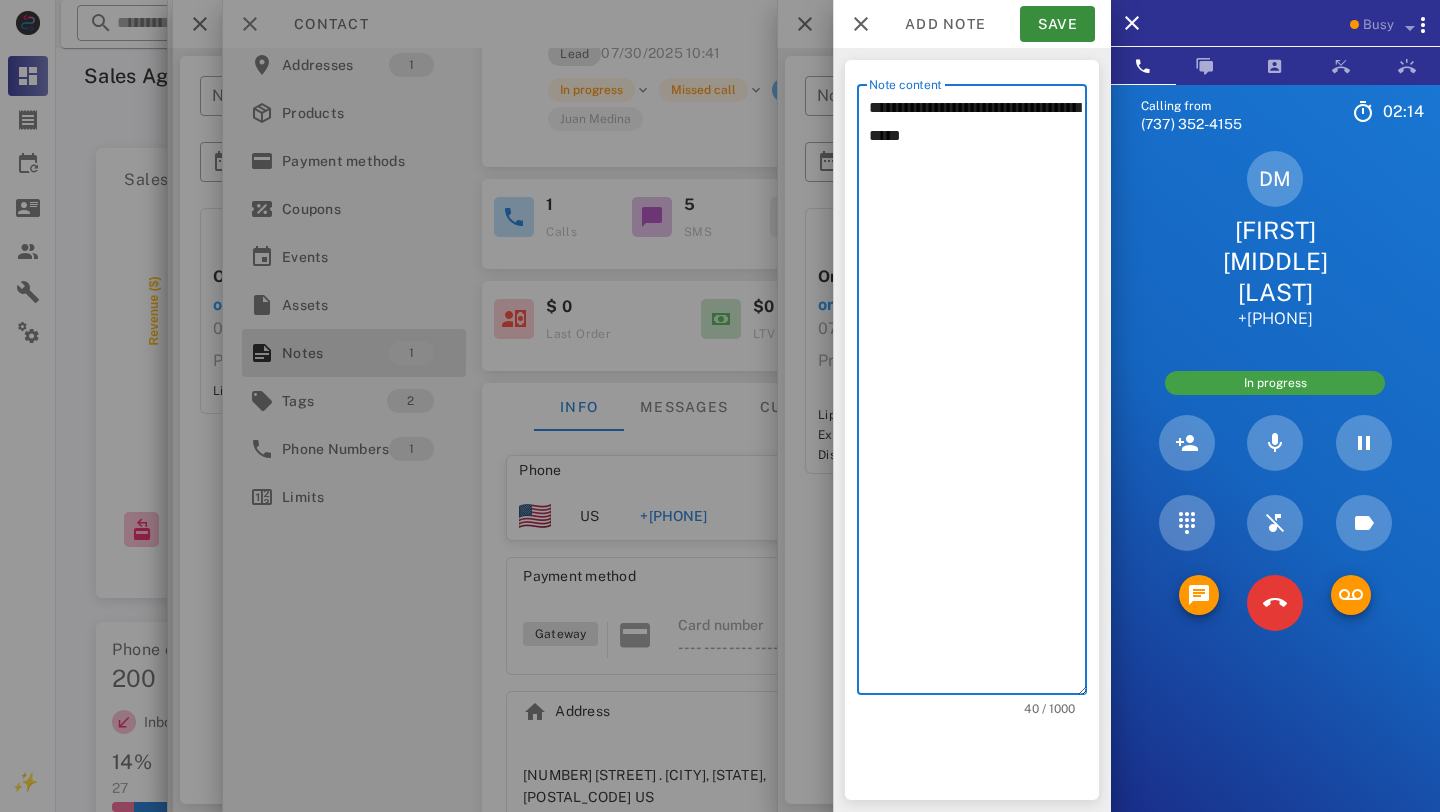 click on "**********" at bounding box center (978, 394) 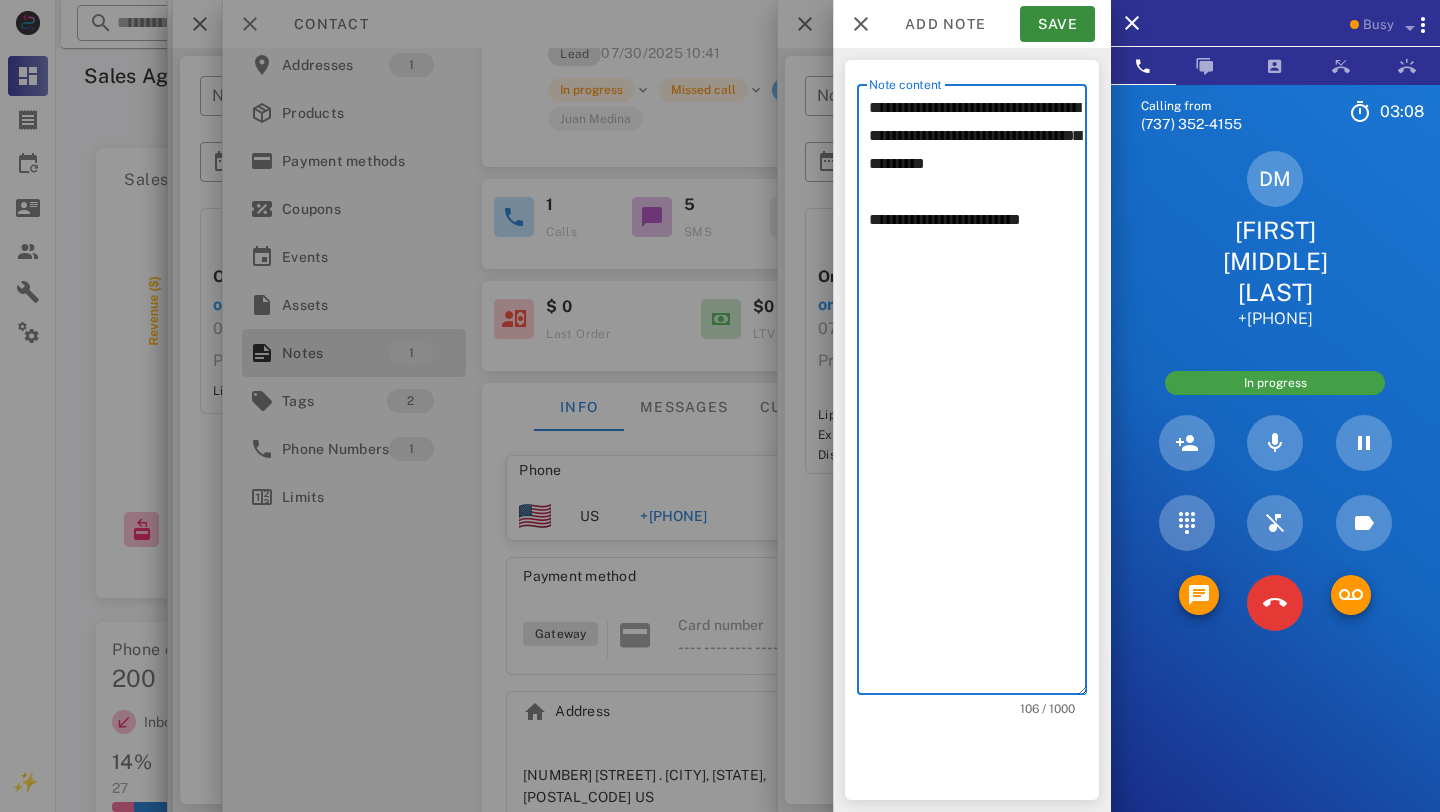 paste on "*********" 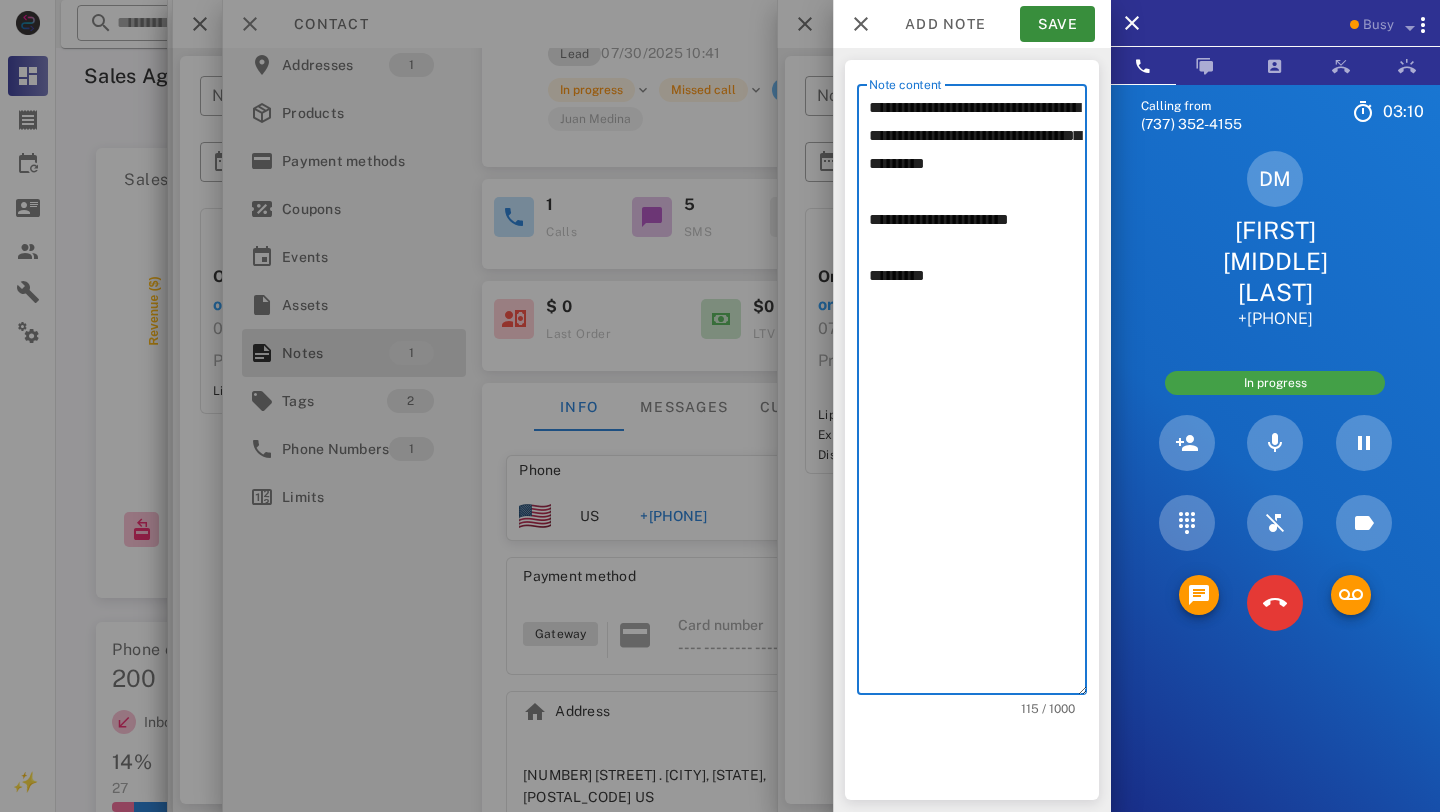 click on "**********" at bounding box center (978, 394) 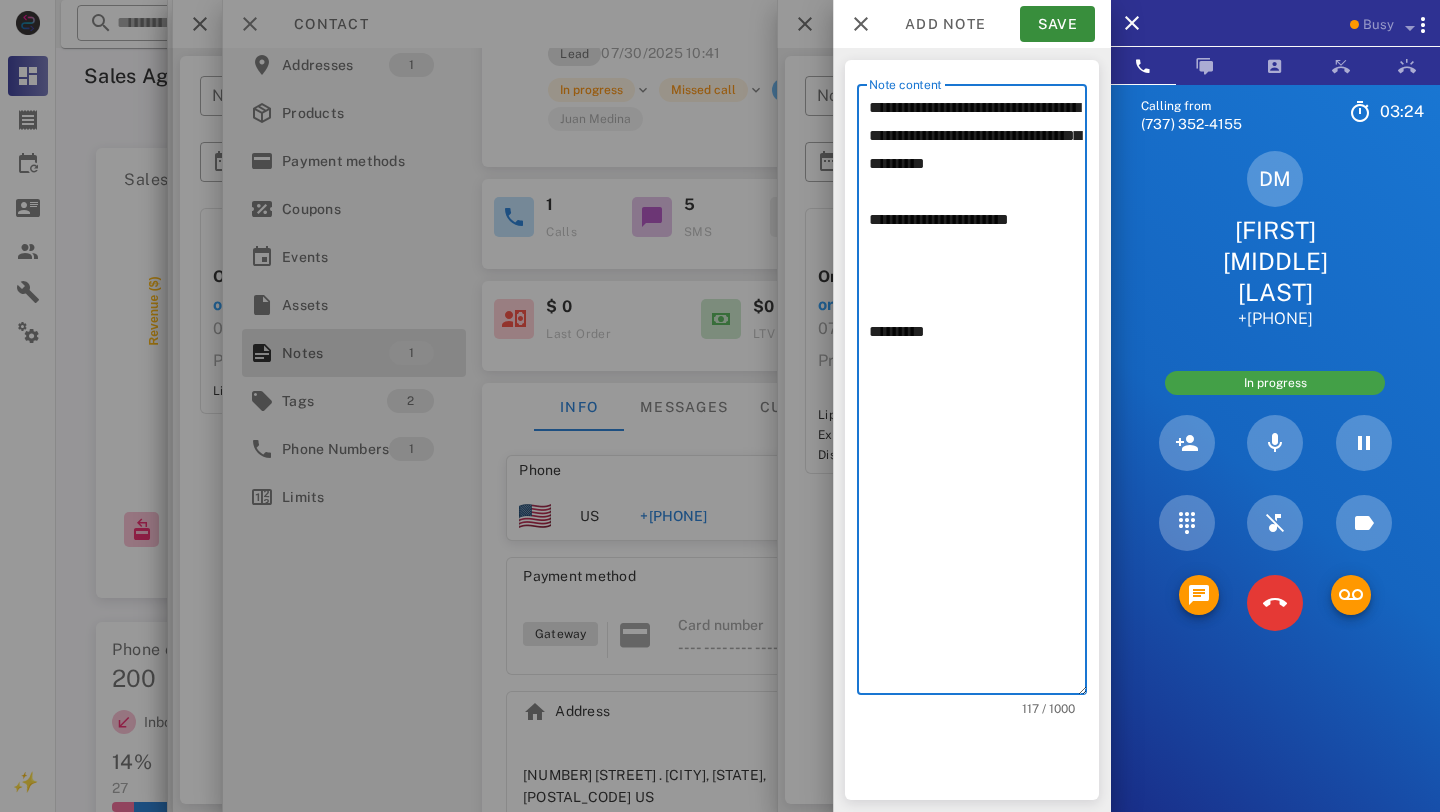 click on "**********" at bounding box center (978, 394) 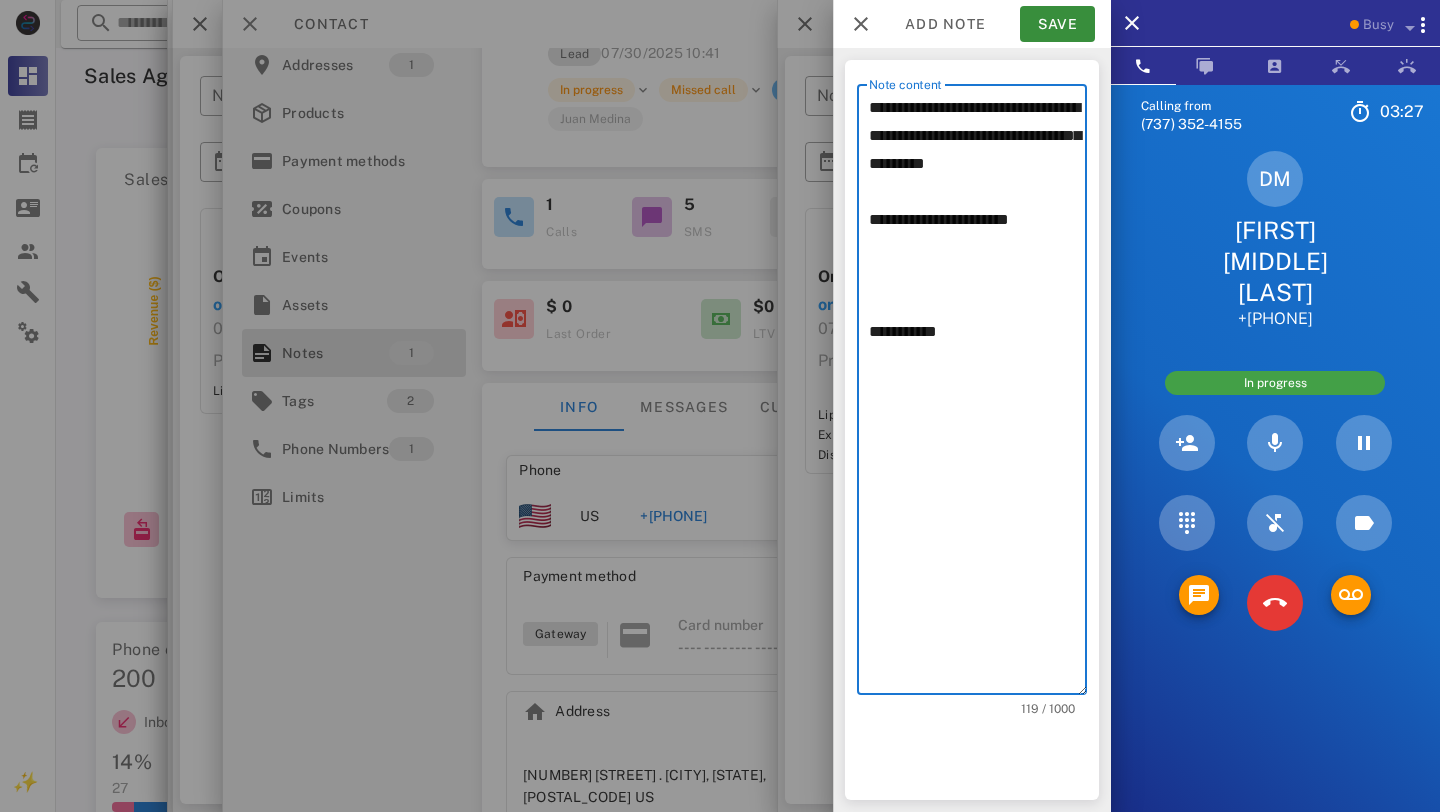 paste on "**********" 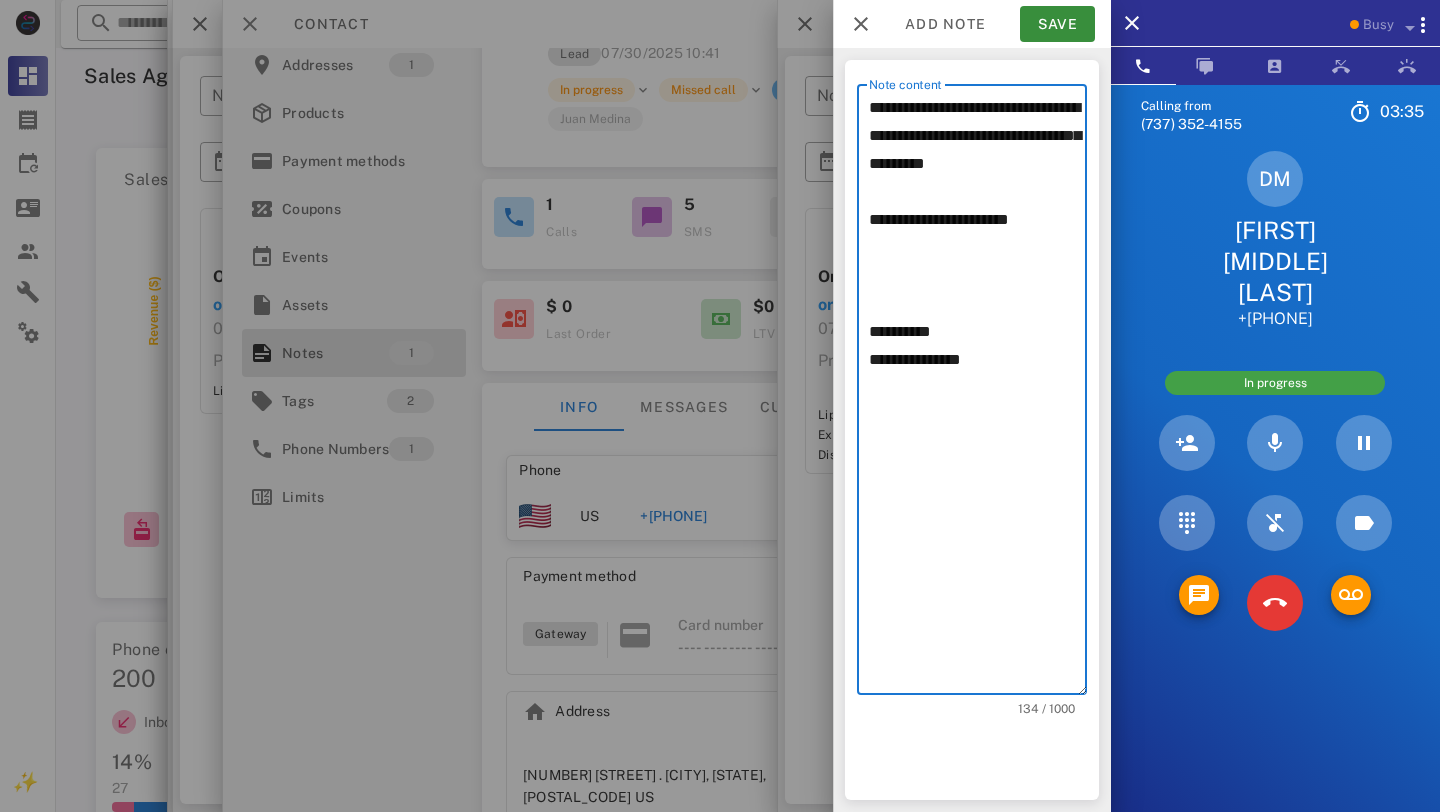 paste on "**********" 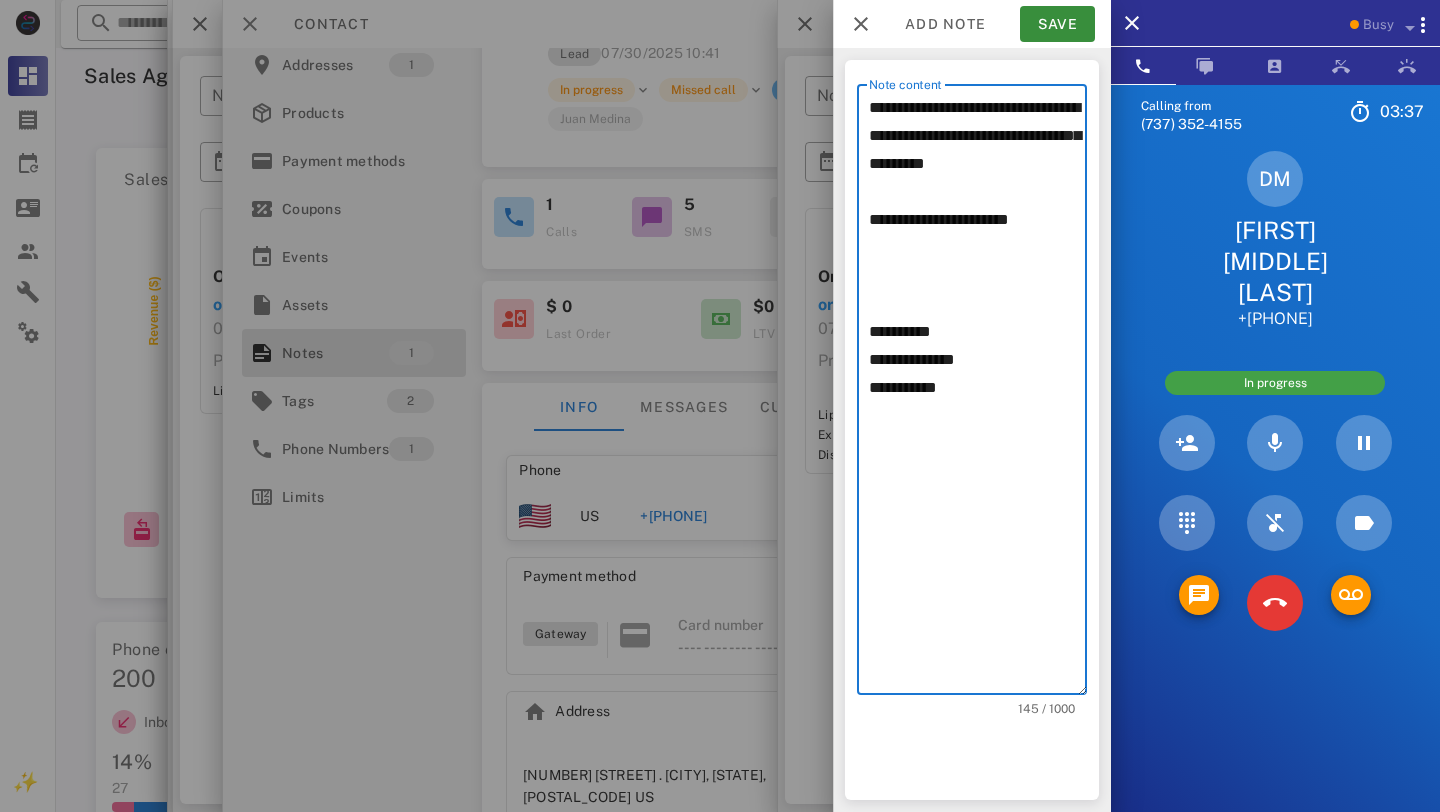 click on "**********" at bounding box center (978, 394) 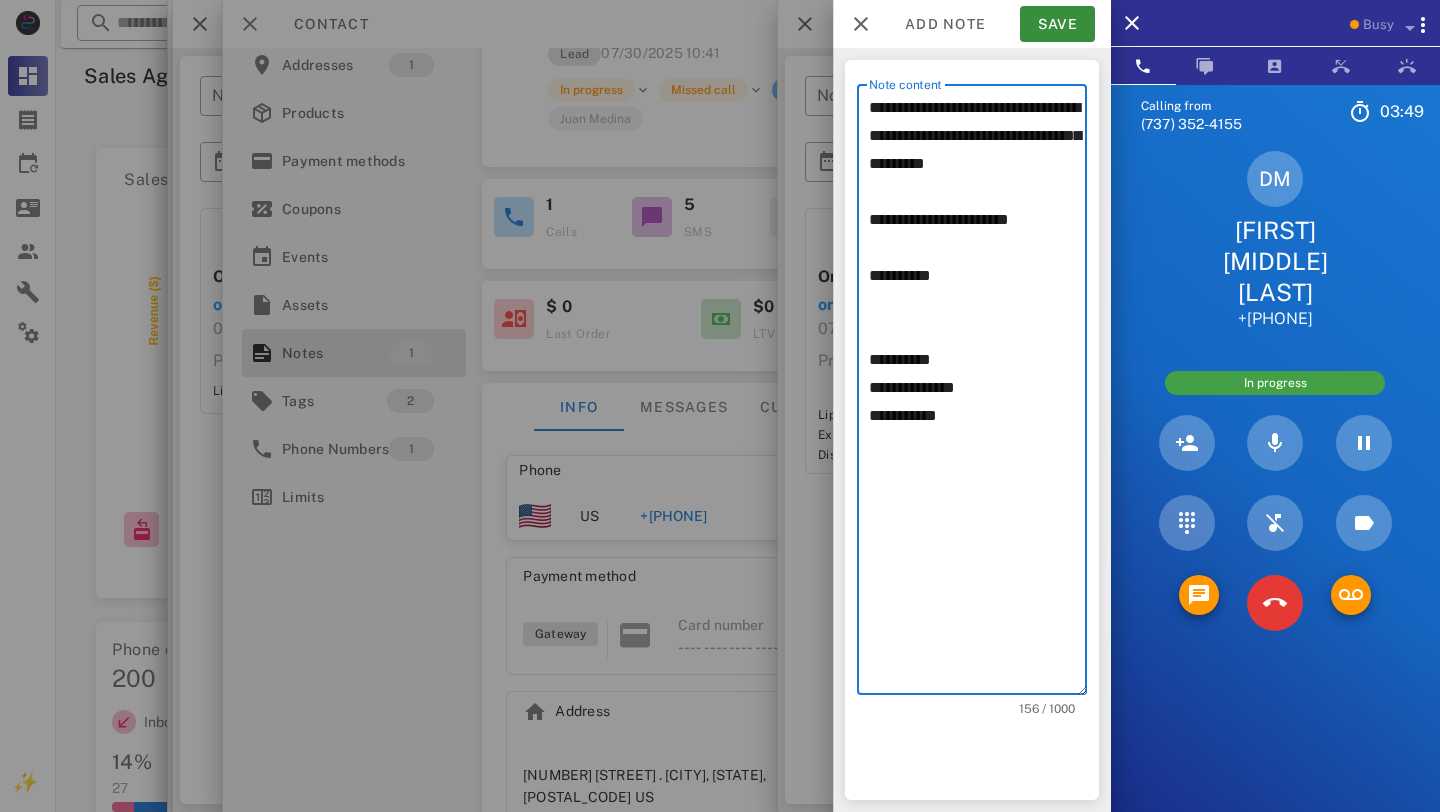 click on "**********" at bounding box center (978, 394) 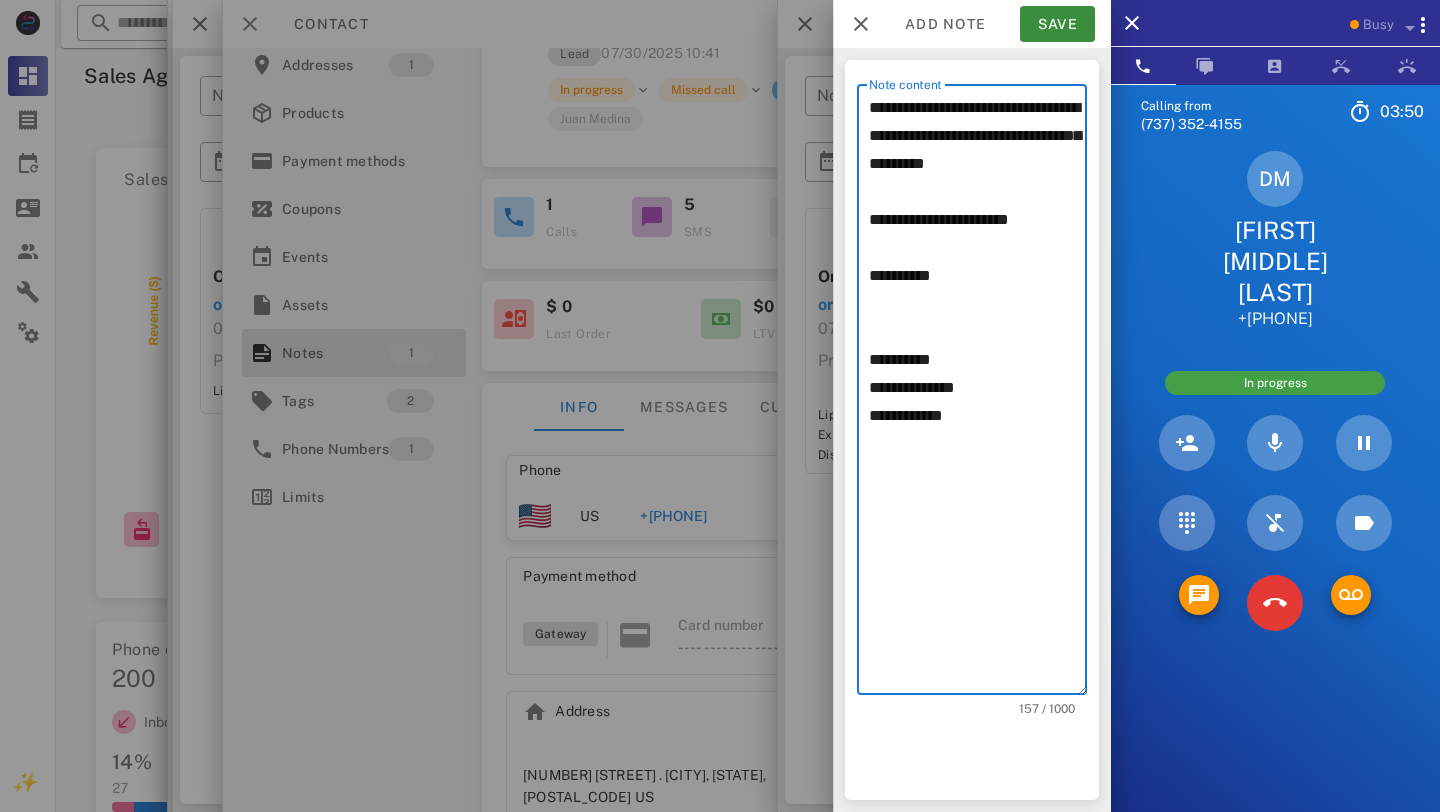 paste on "**********" 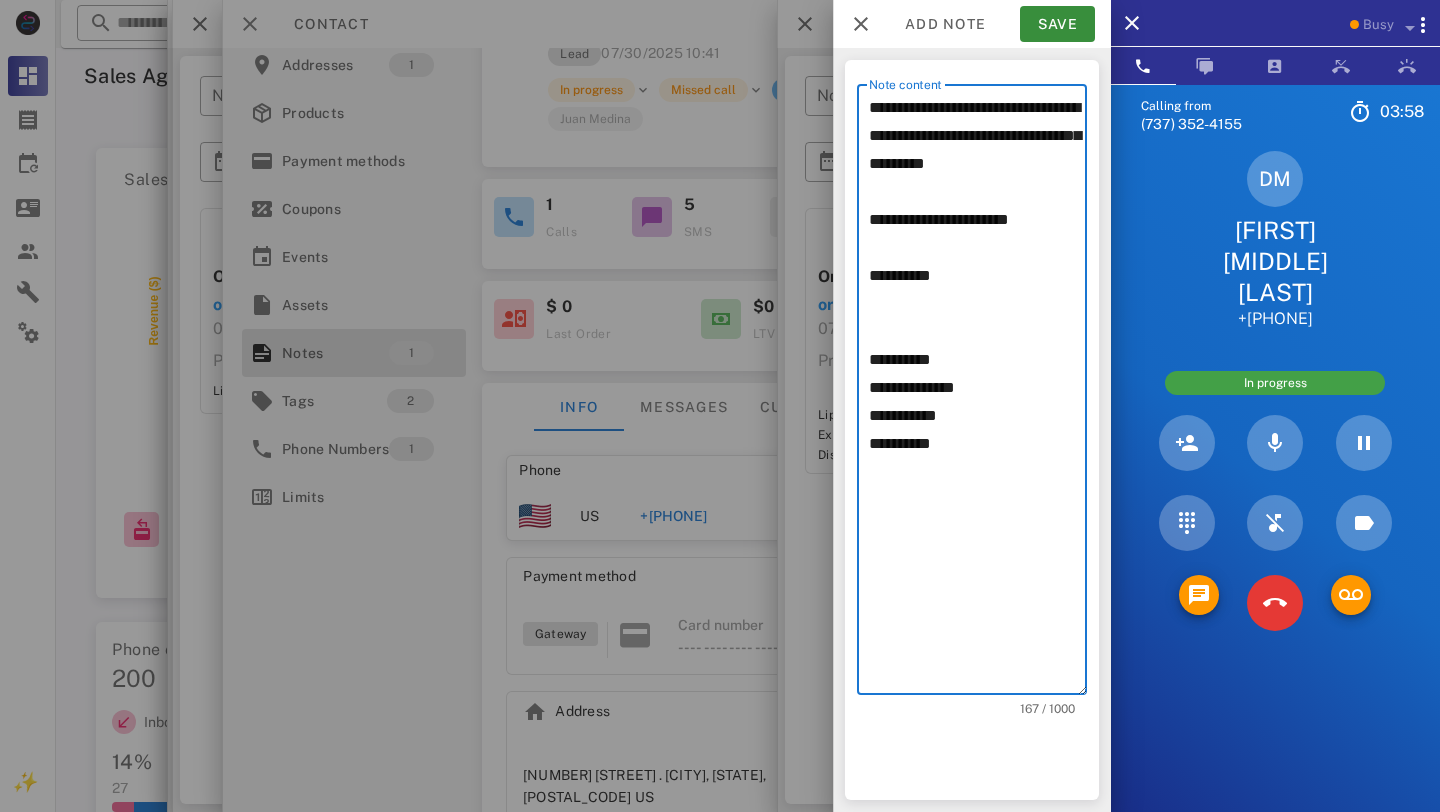 click on "**********" at bounding box center (978, 394) 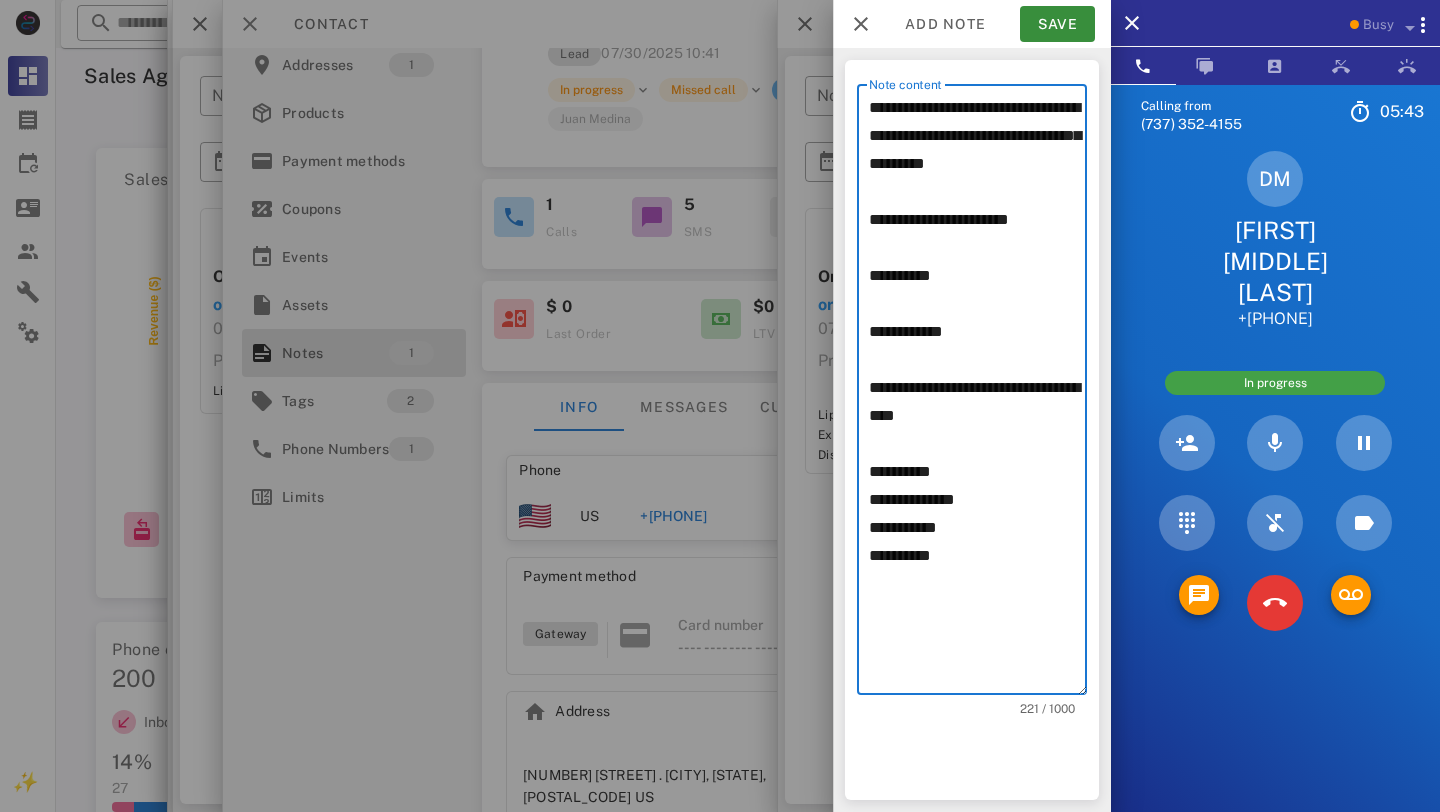 click on "**********" at bounding box center [978, 394] 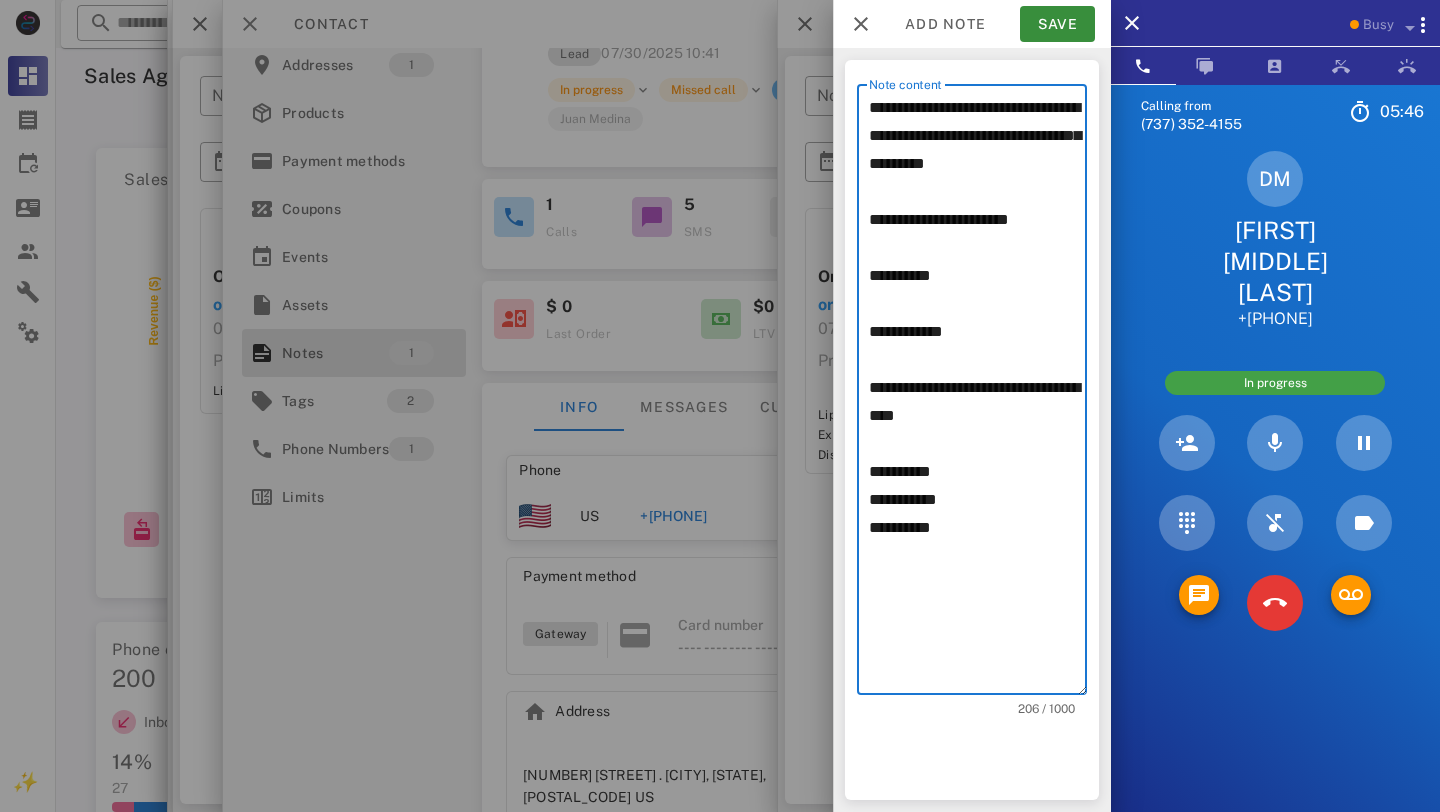 type on "**********" 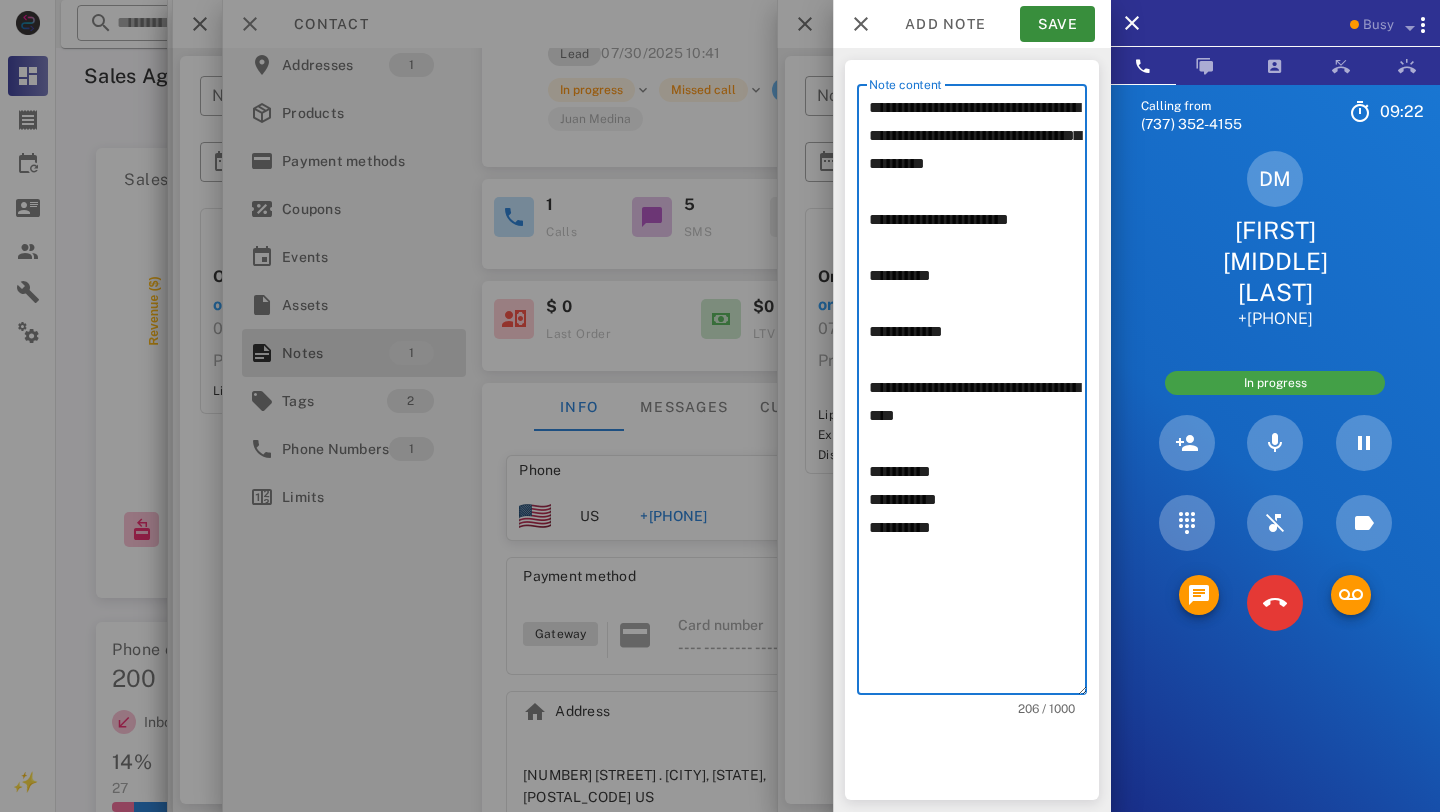 drag, startPoint x: 940, startPoint y: 568, endPoint x: 863, endPoint y: 465, distance: 128.60016 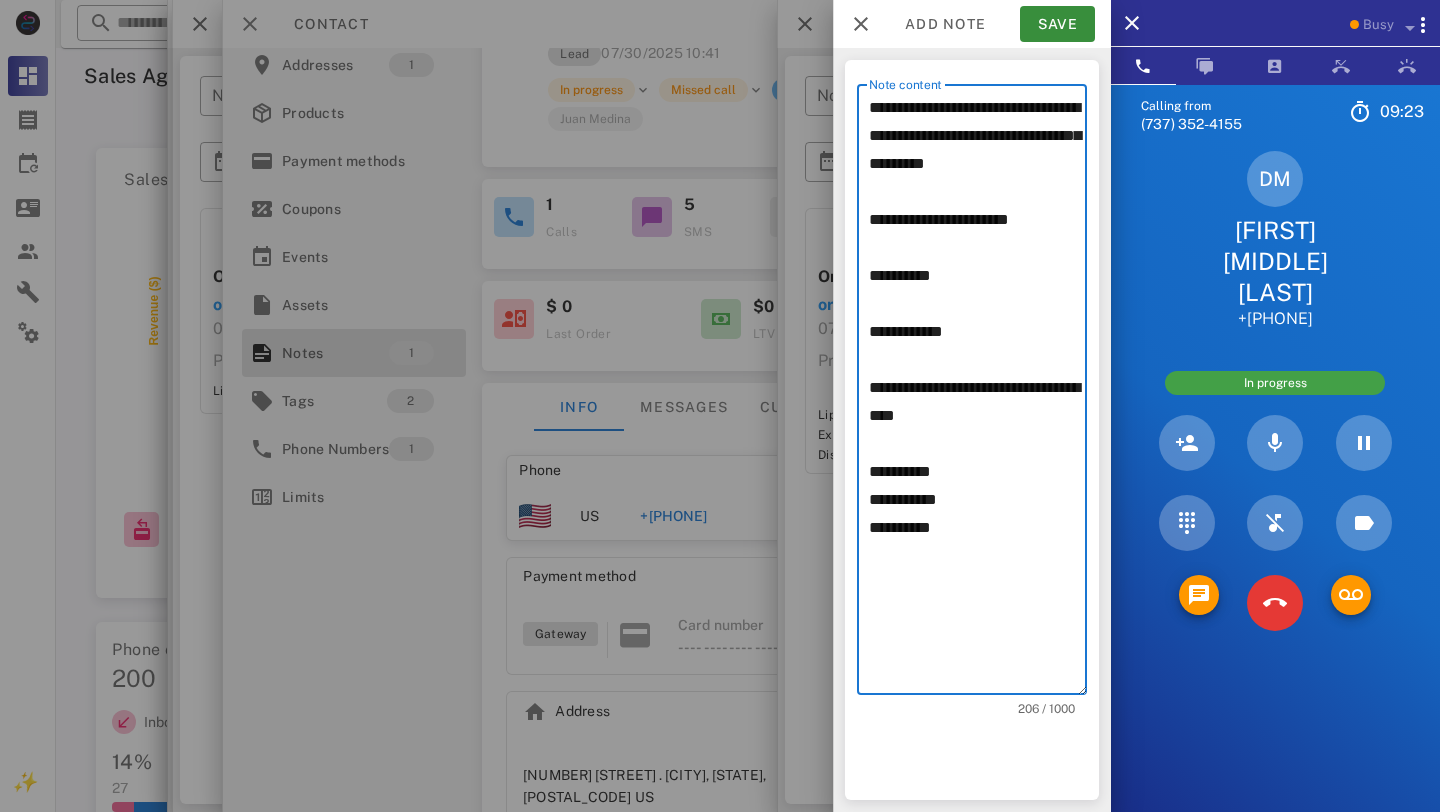 click on "**********" at bounding box center [978, 394] 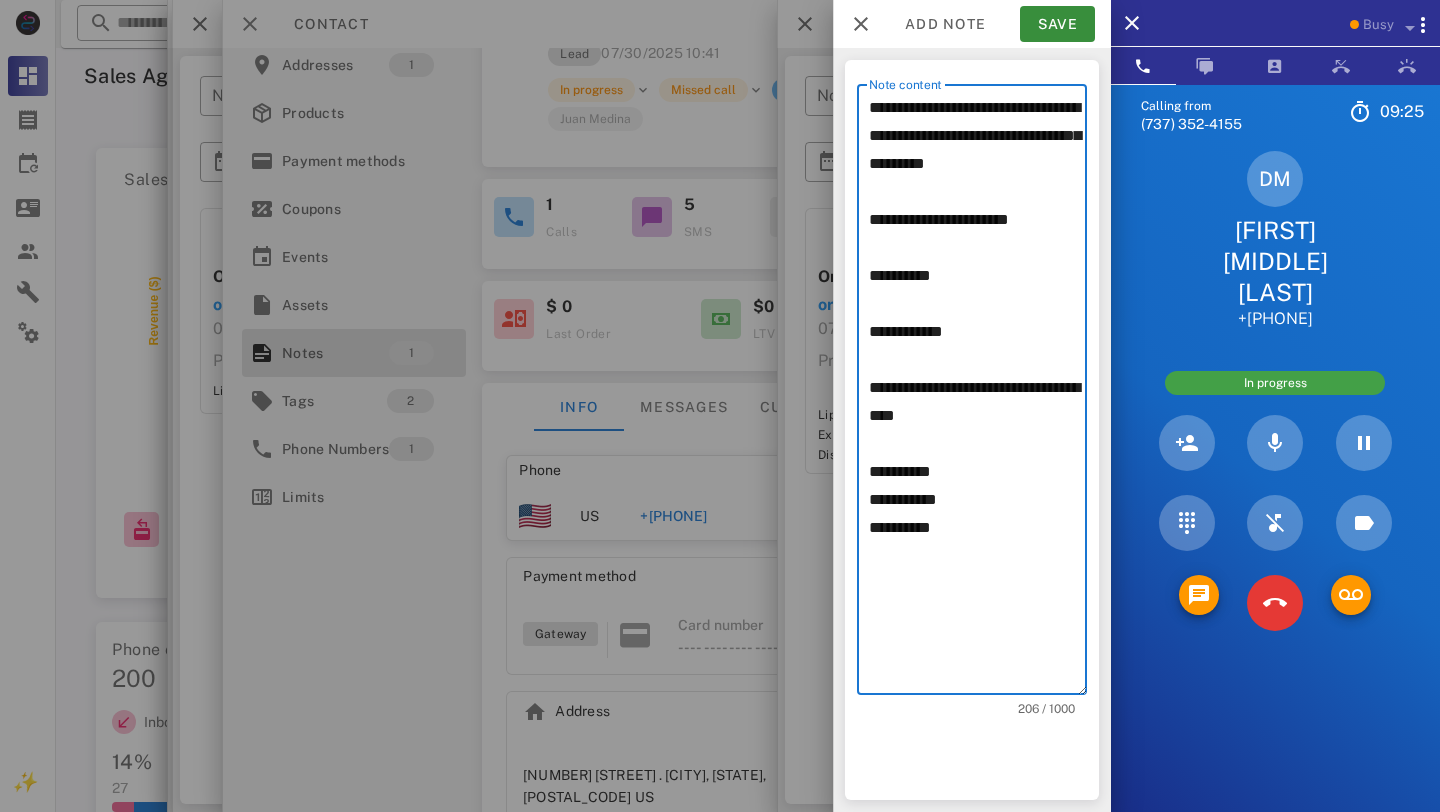 drag, startPoint x: 865, startPoint y: 473, endPoint x: 974, endPoint y: 556, distance: 137.00365 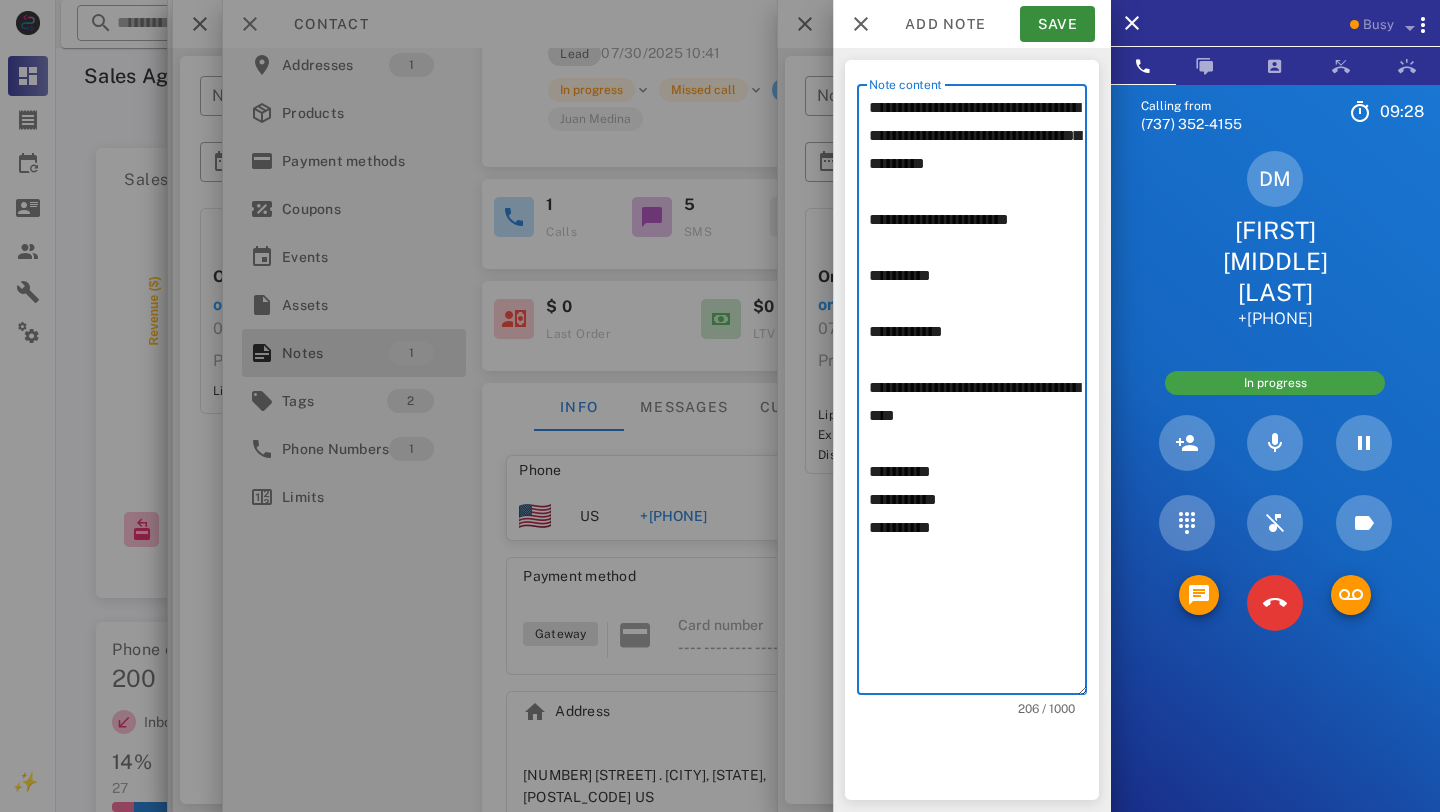 drag, startPoint x: 944, startPoint y: 560, endPoint x: 859, endPoint y: 441, distance: 146.23953 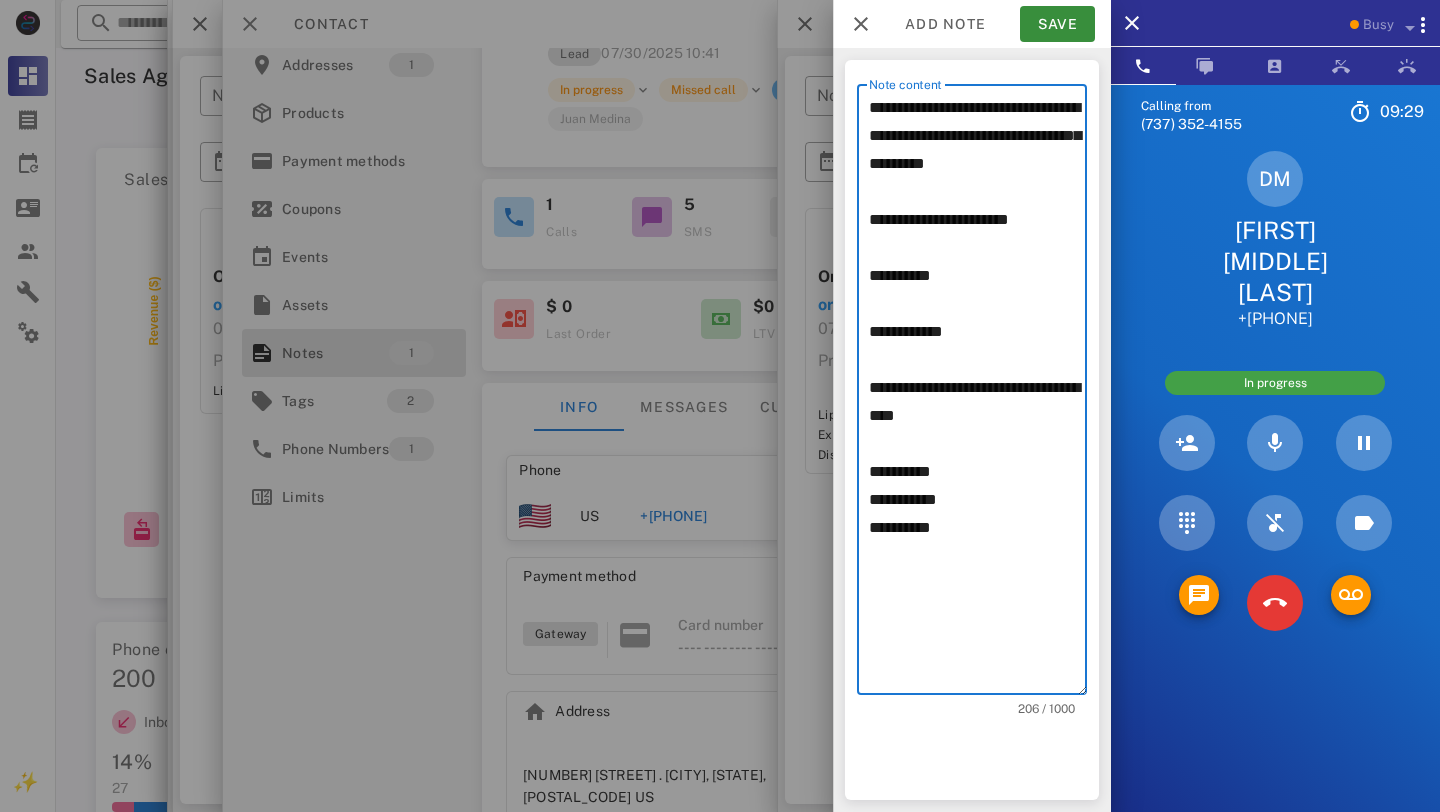 click on "**********" at bounding box center (978, 394) 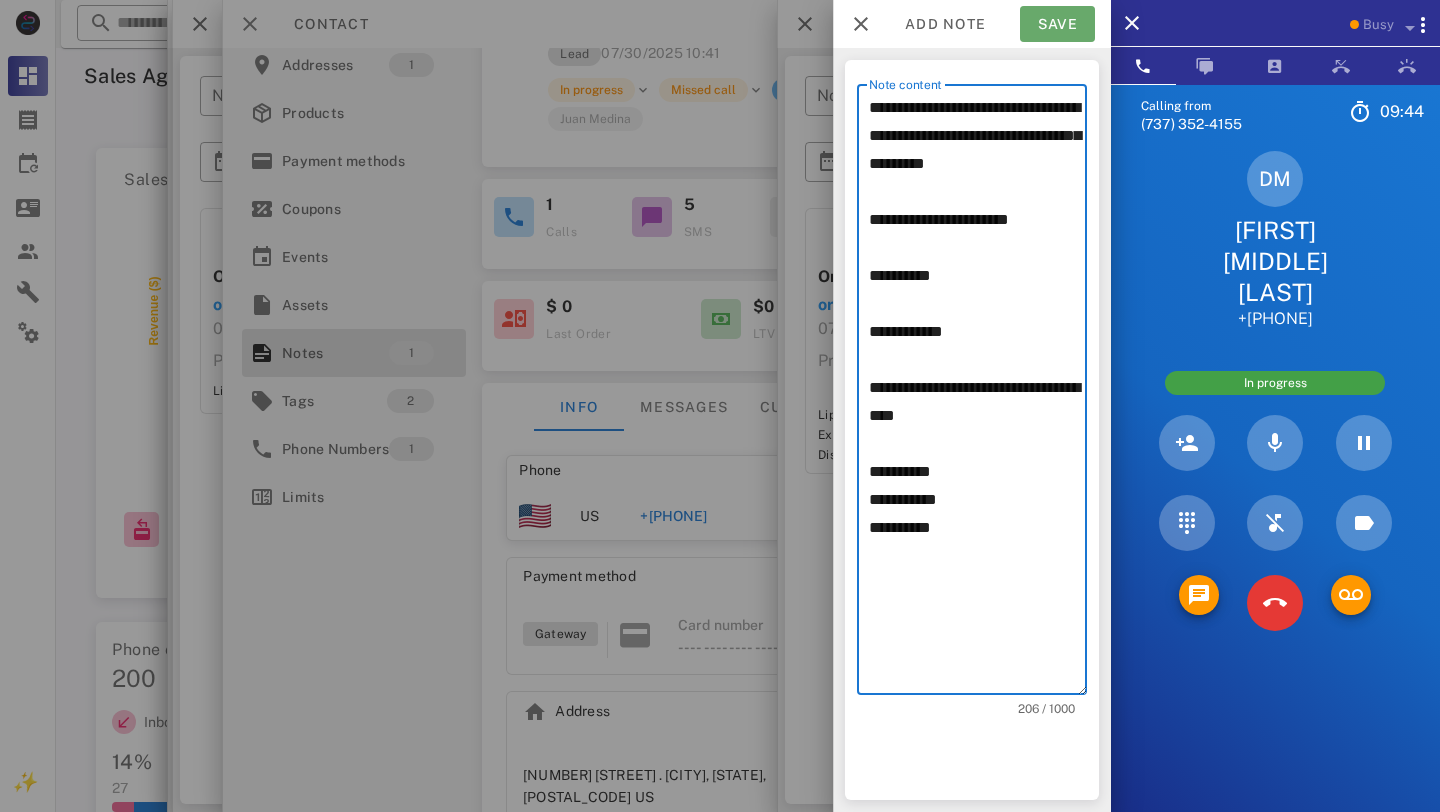 click on "Save" at bounding box center [1057, 24] 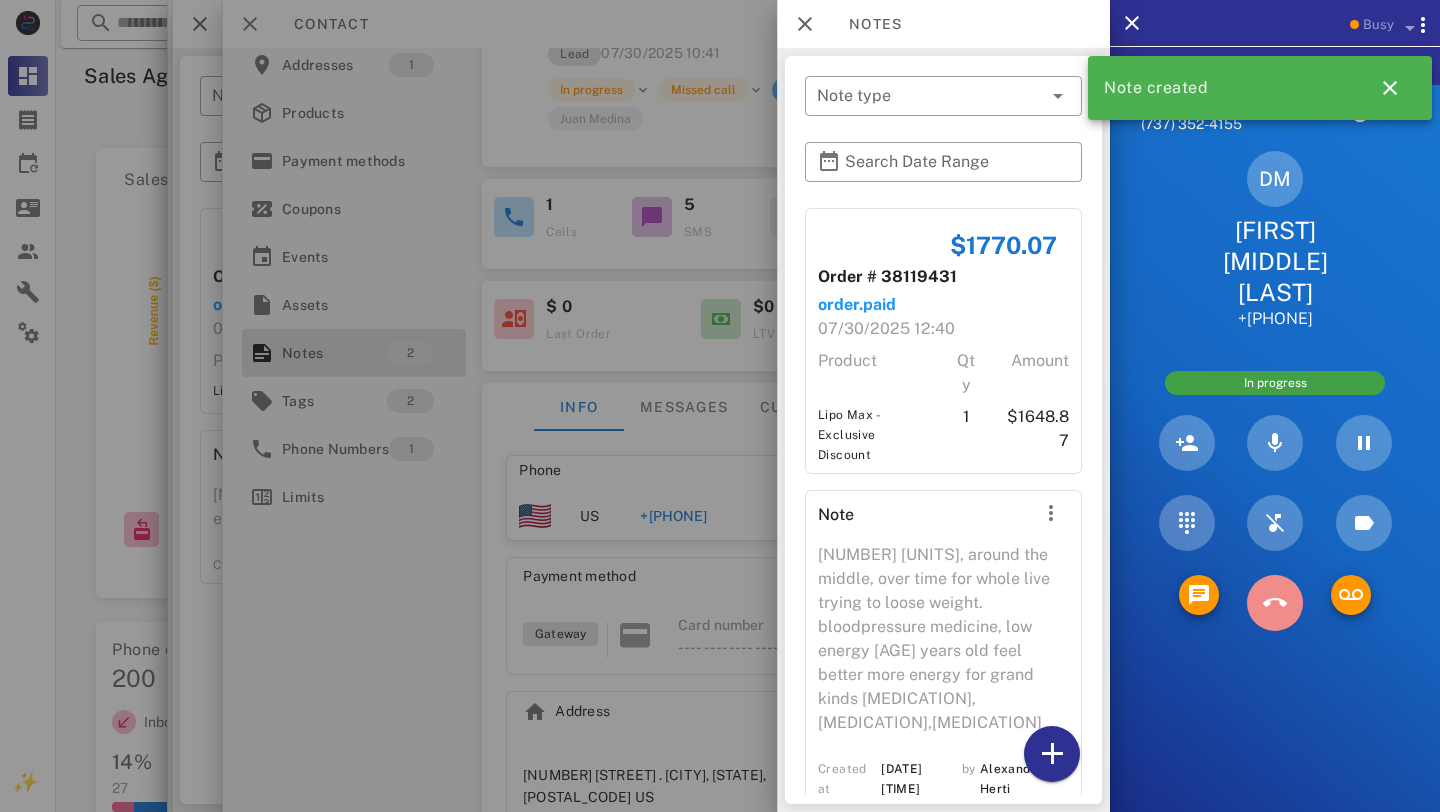 click at bounding box center (1275, 603) 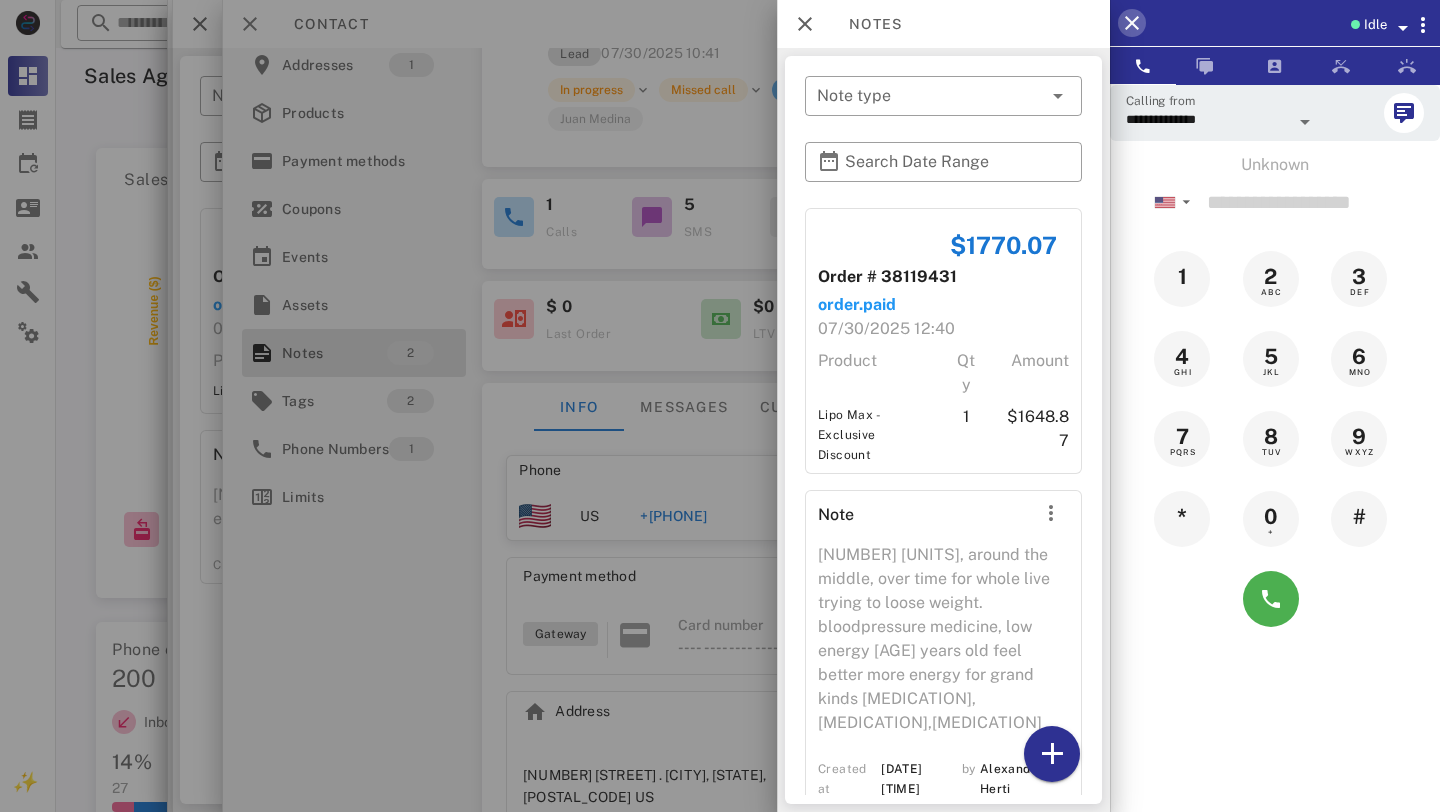 click at bounding box center (1132, 23) 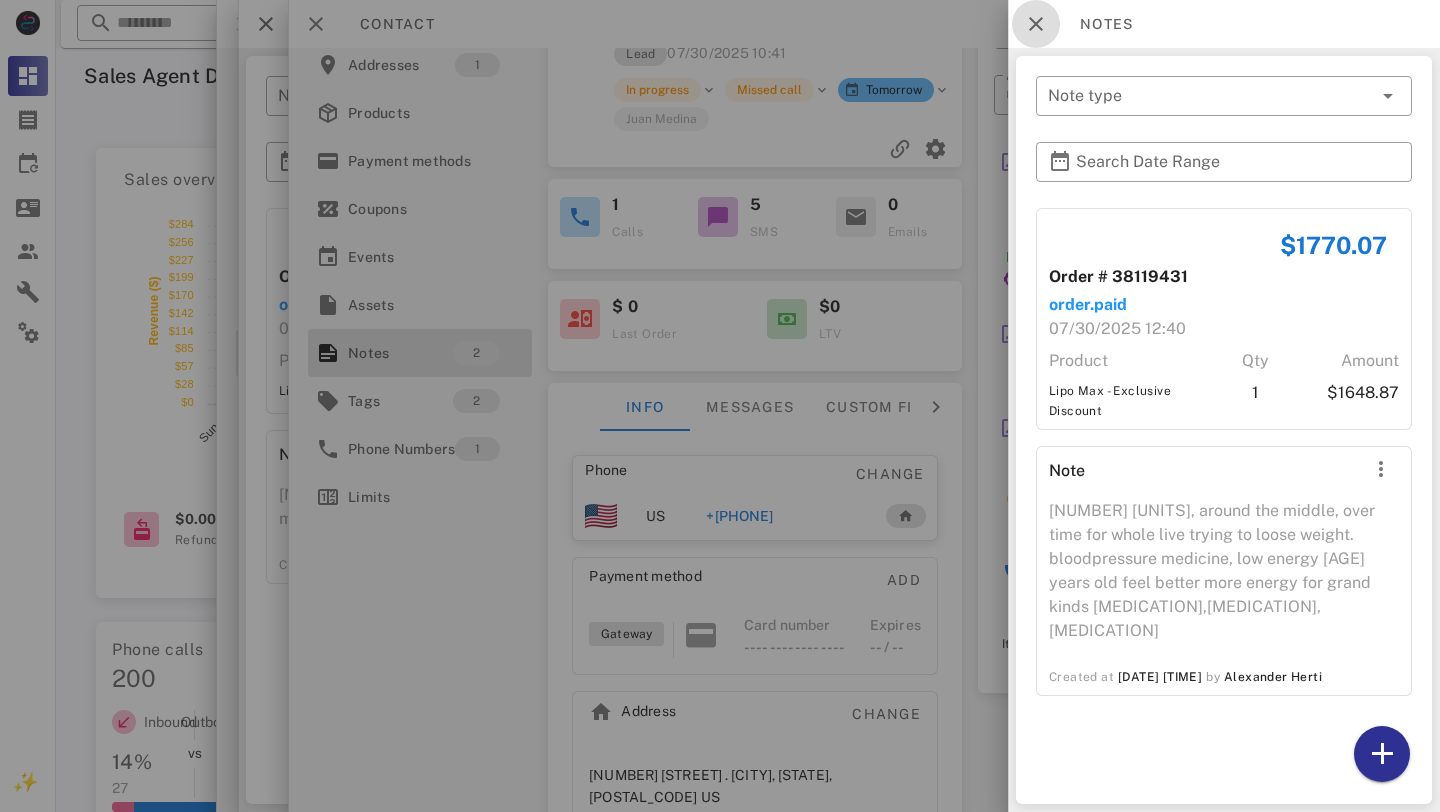 click at bounding box center [1036, 24] 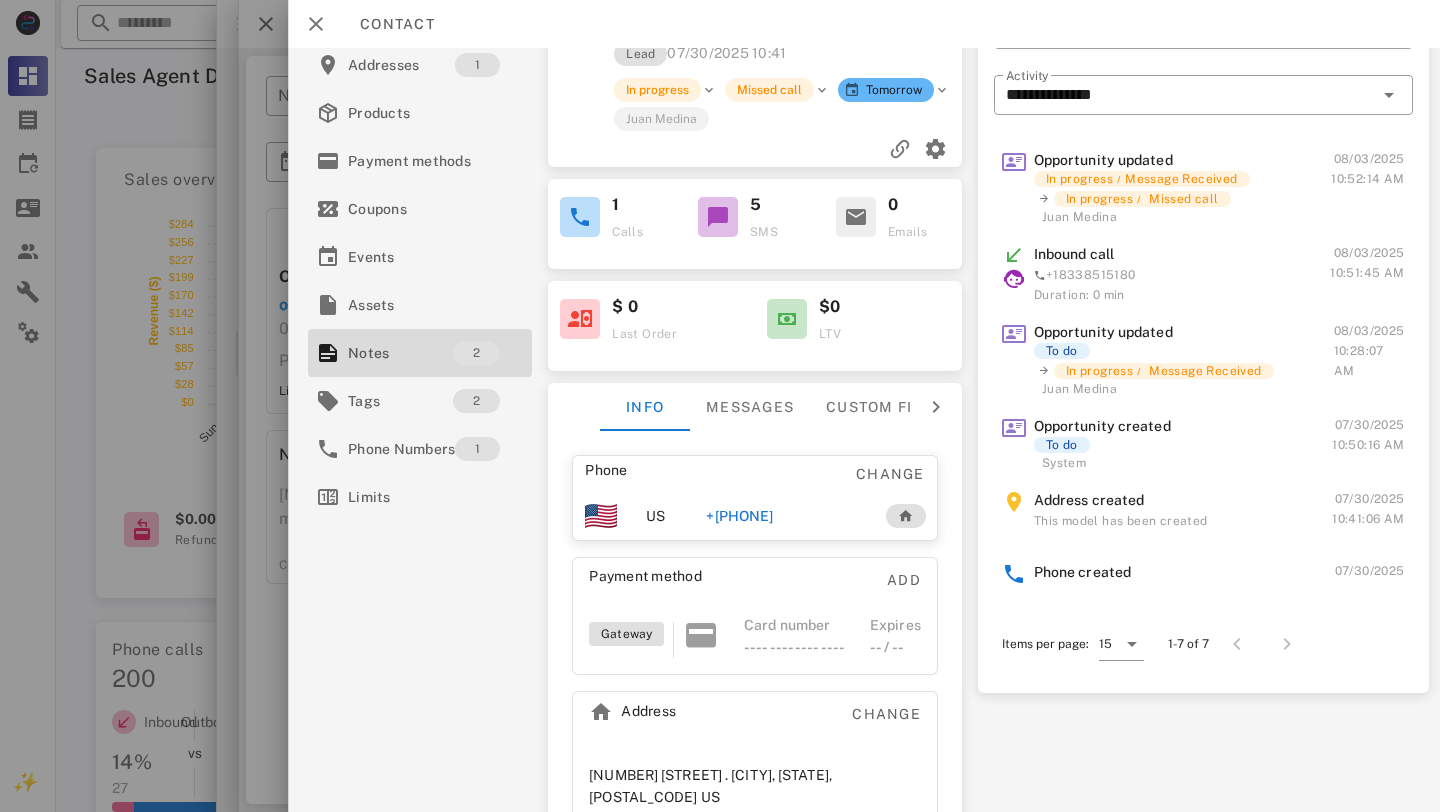 click on "Juan Medina" at bounding box center (825, 118) 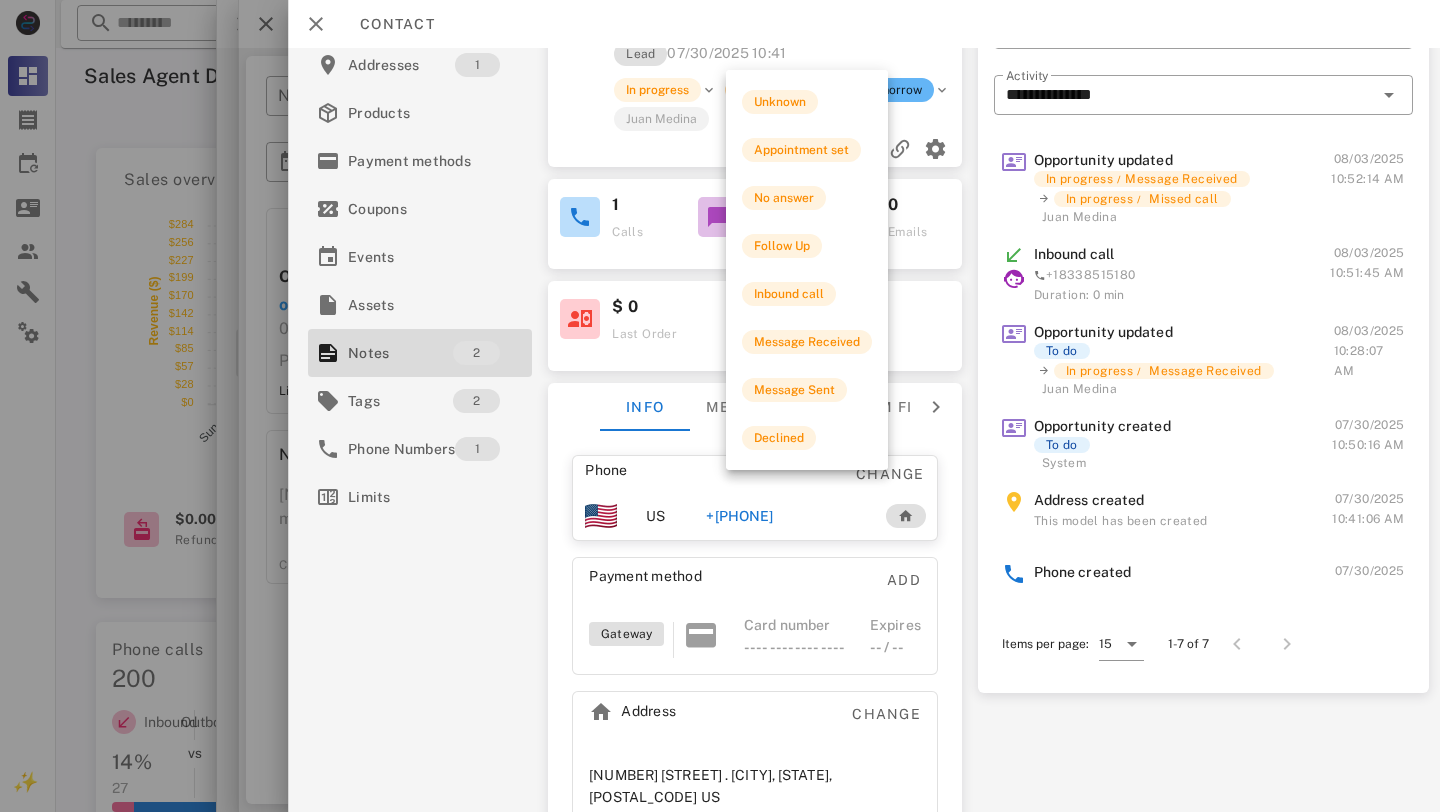 click on "Missed call" at bounding box center (769, 90) 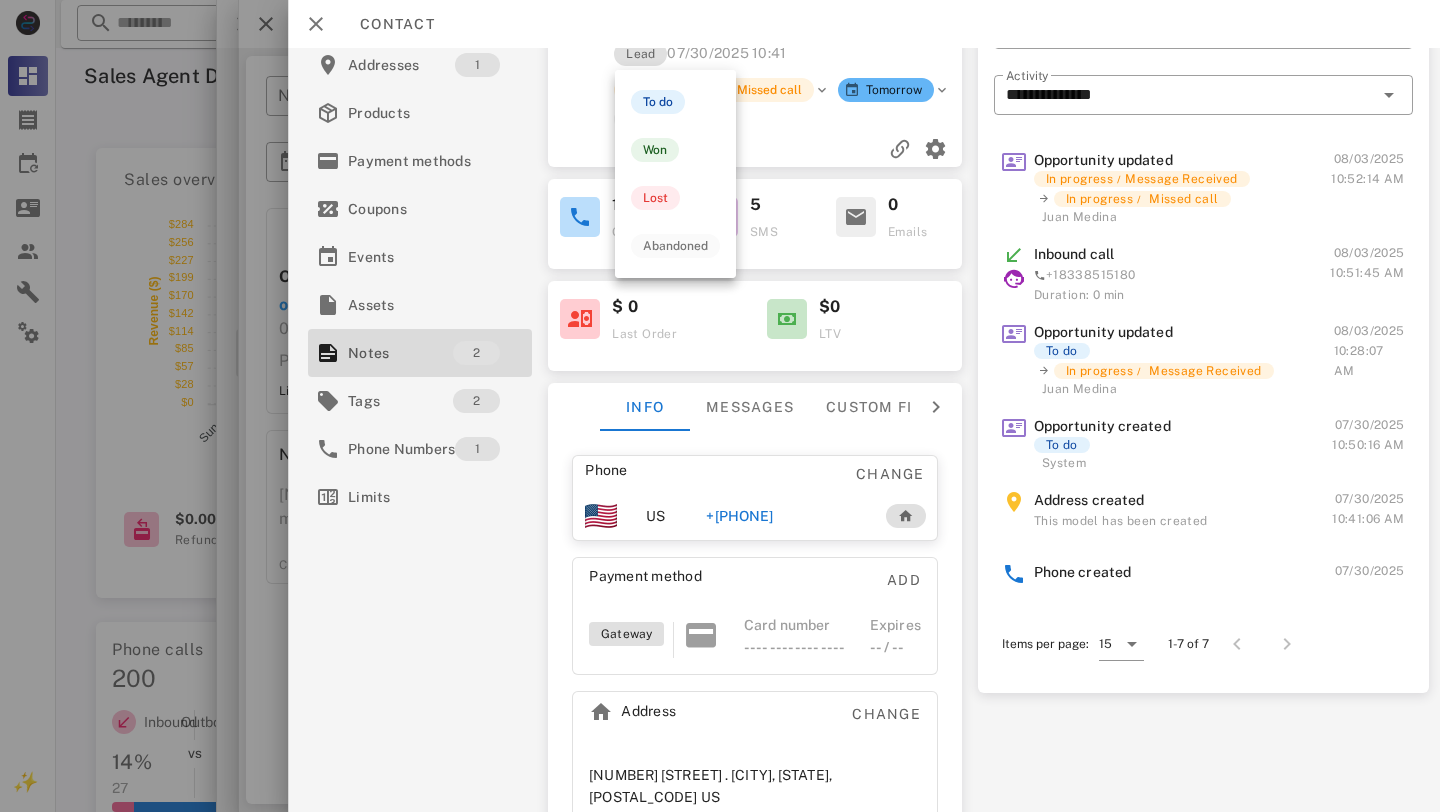 click on "In progress" at bounding box center (657, 90) 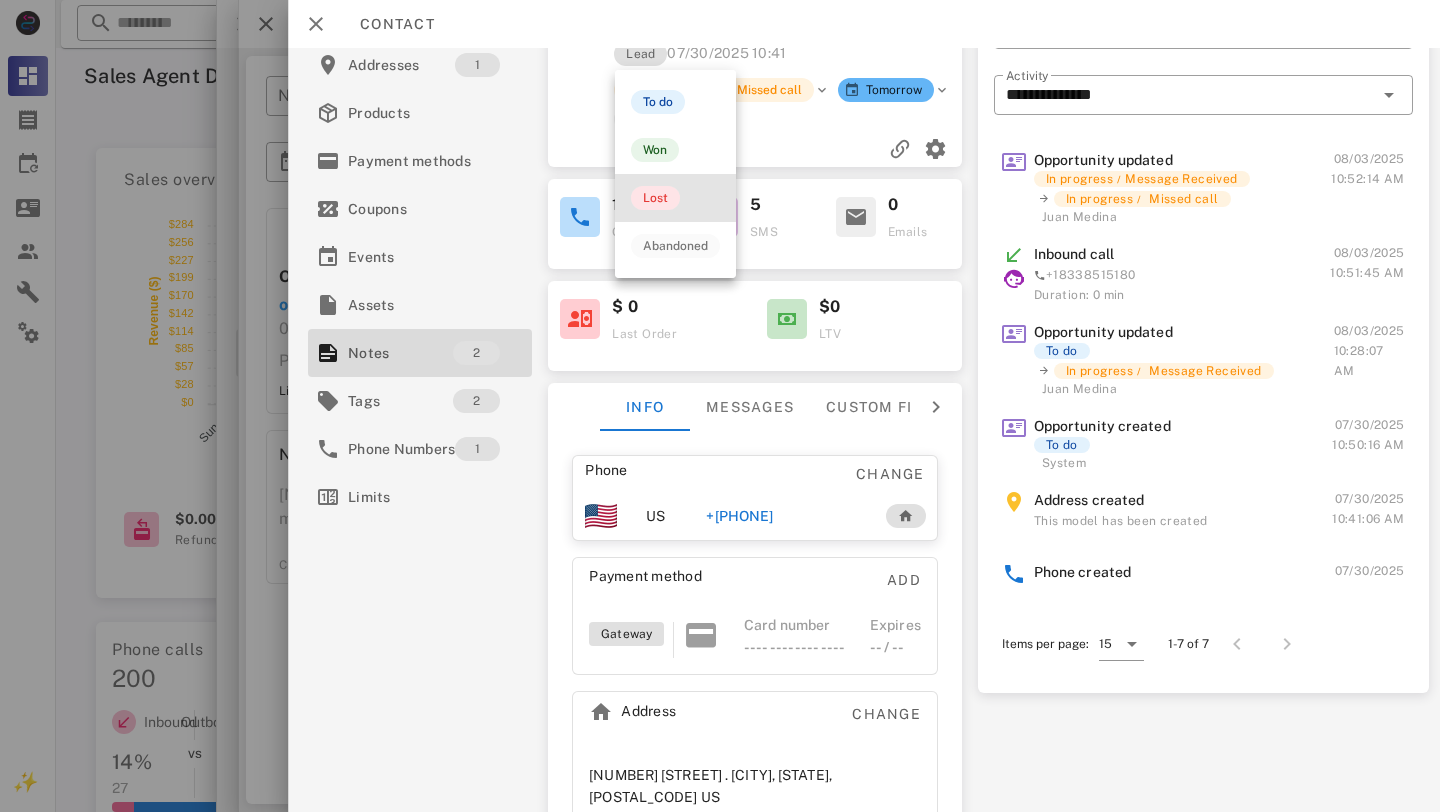 click on "Lost" at bounding box center [655, 198] 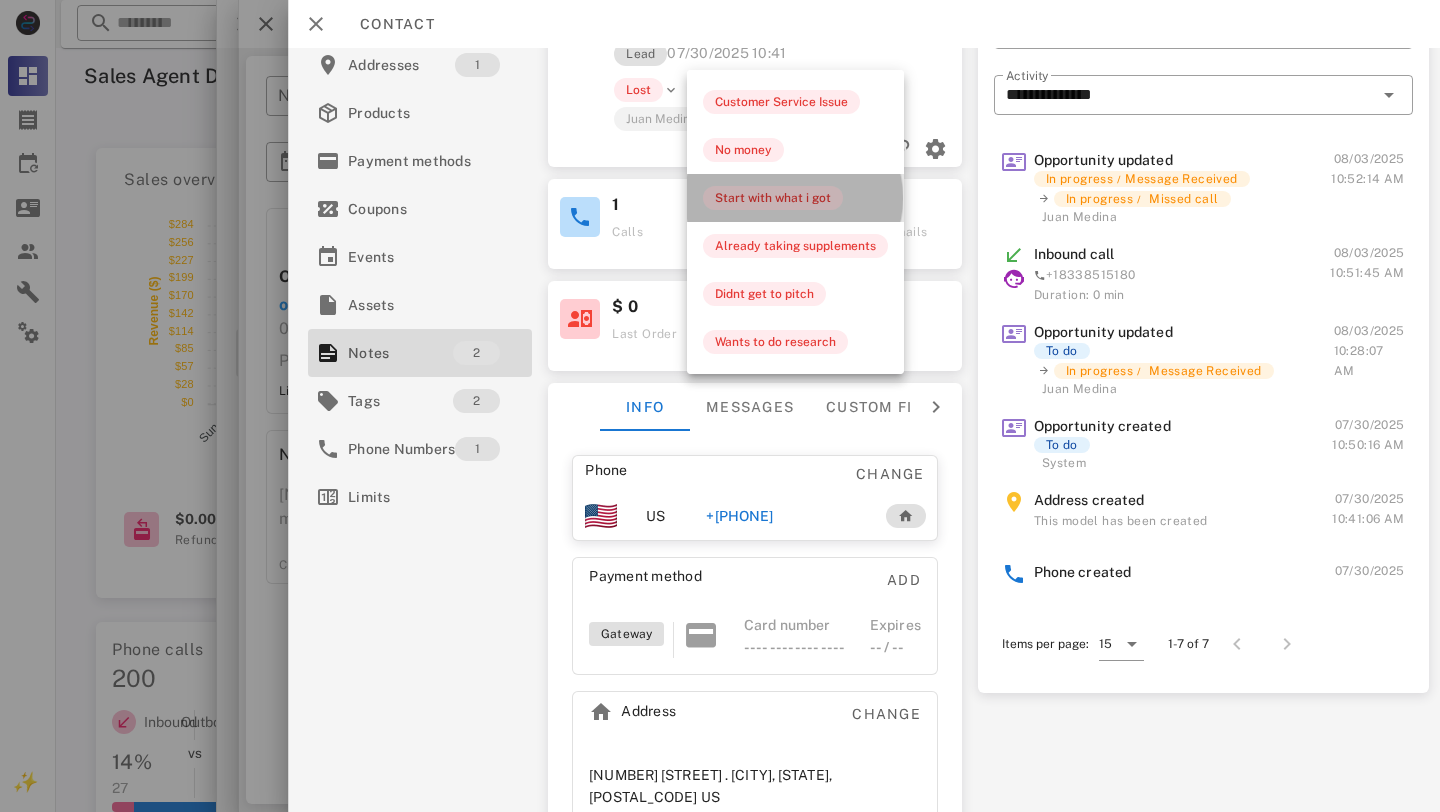 click on "Start with what i got" at bounding box center [773, 198] 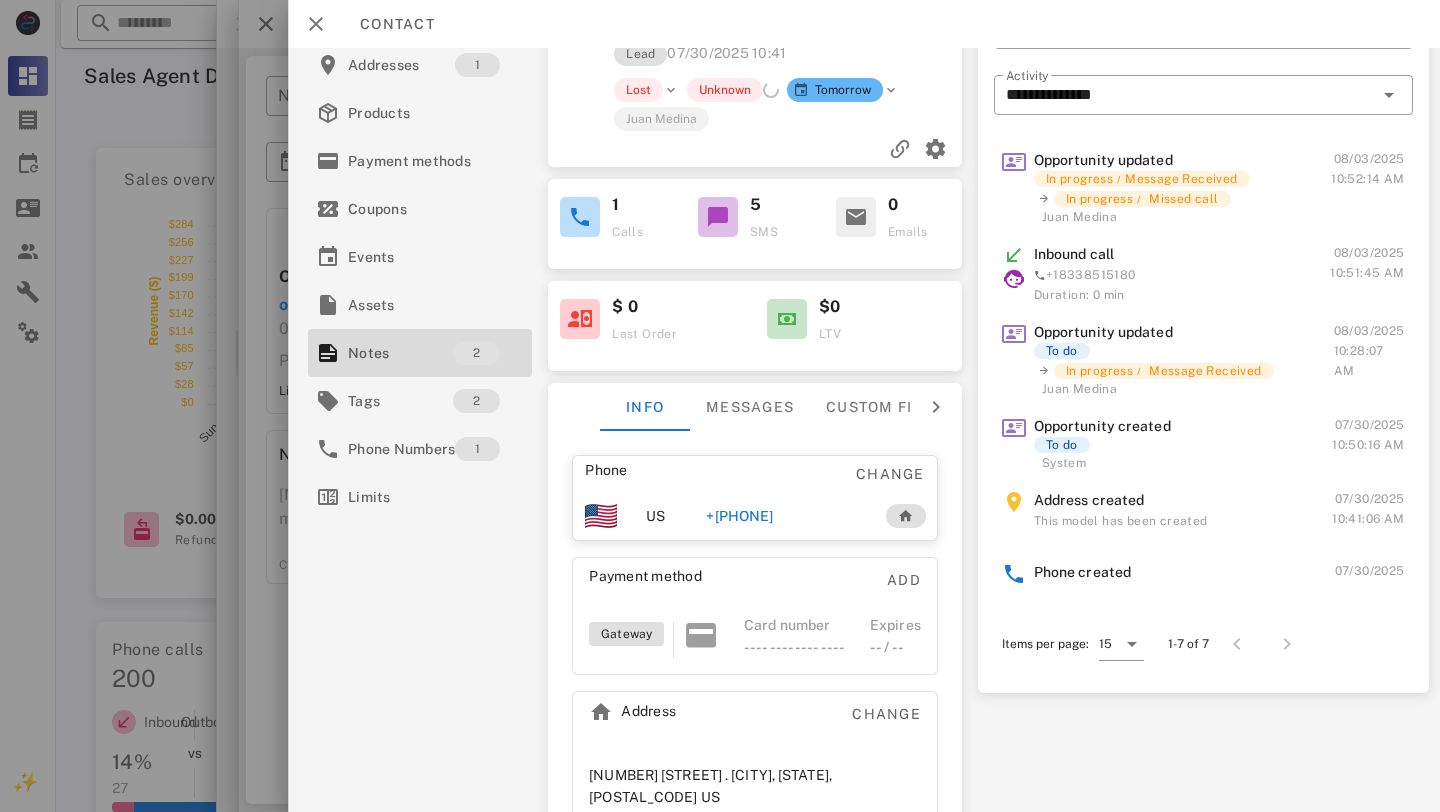 scroll, scrollTop: 0, scrollLeft: 0, axis: both 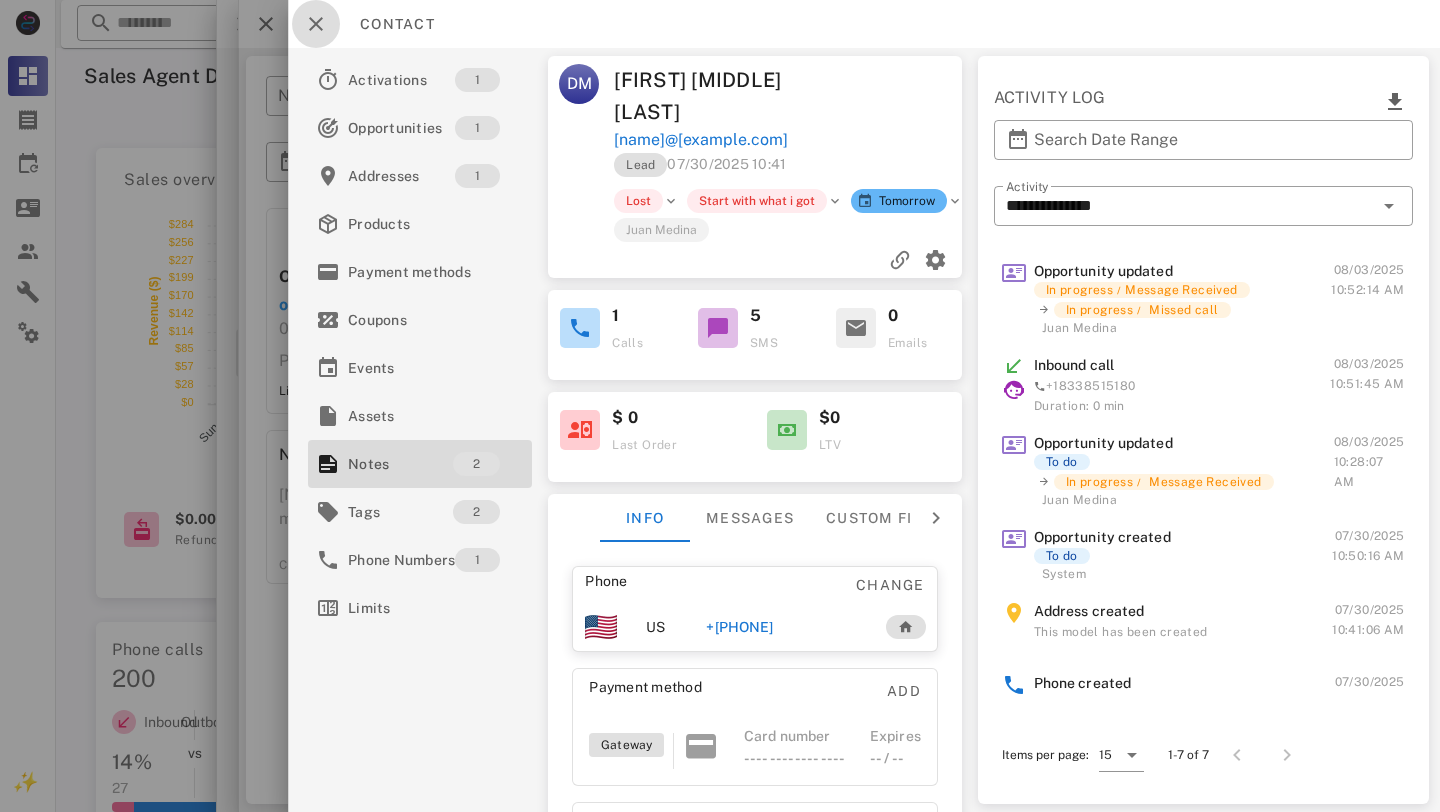 click at bounding box center [316, 24] 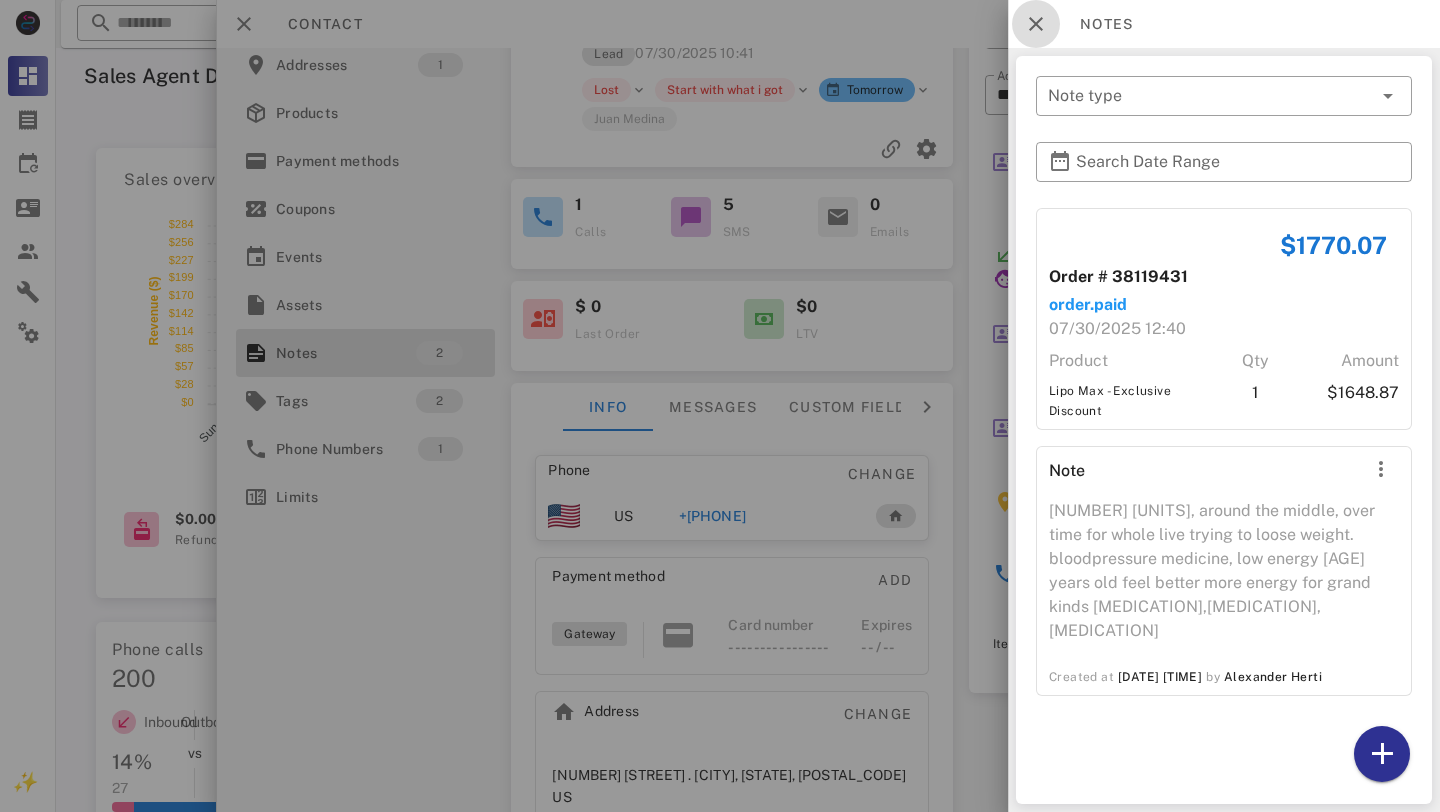 click at bounding box center [1036, 24] 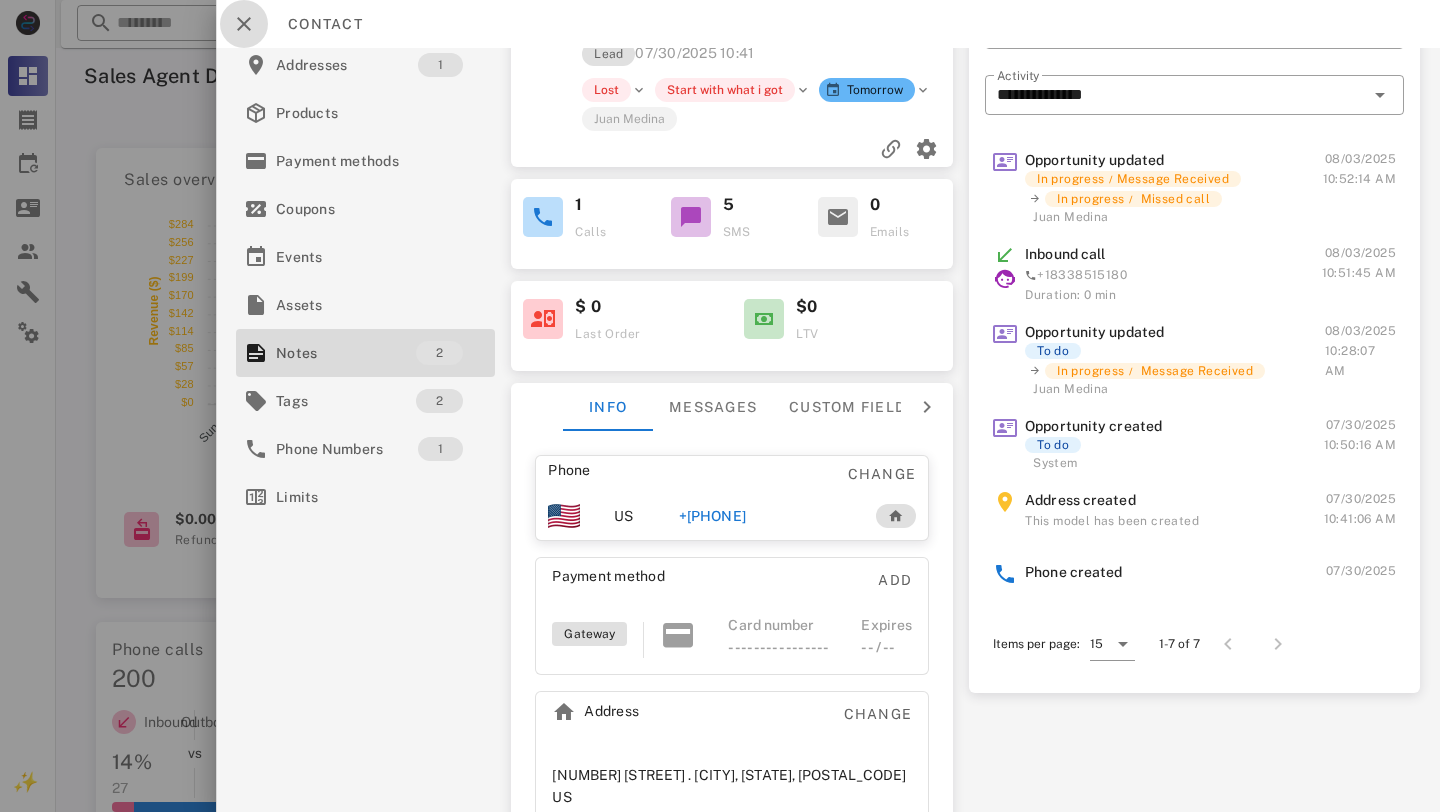 click at bounding box center [244, 24] 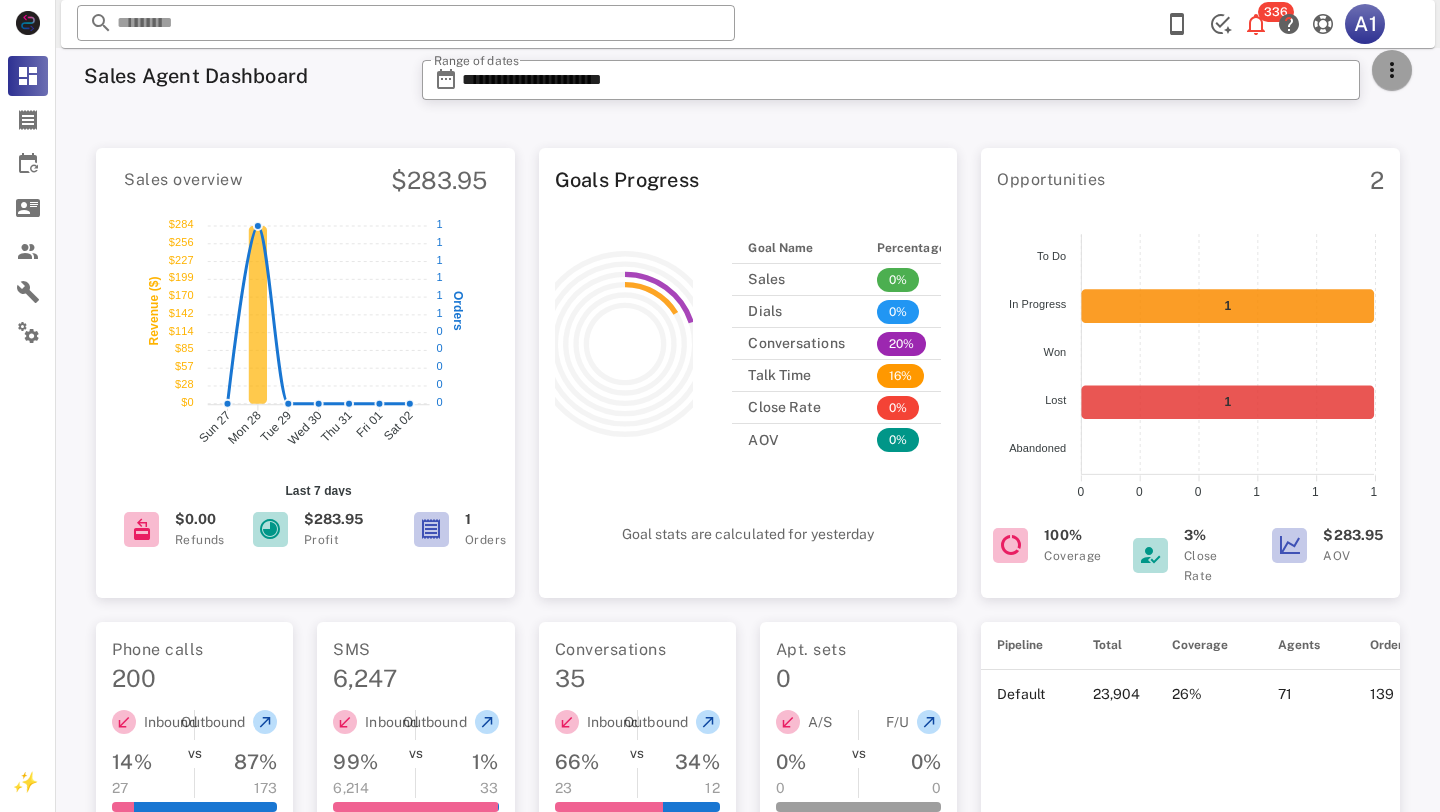 click at bounding box center [1392, 70] 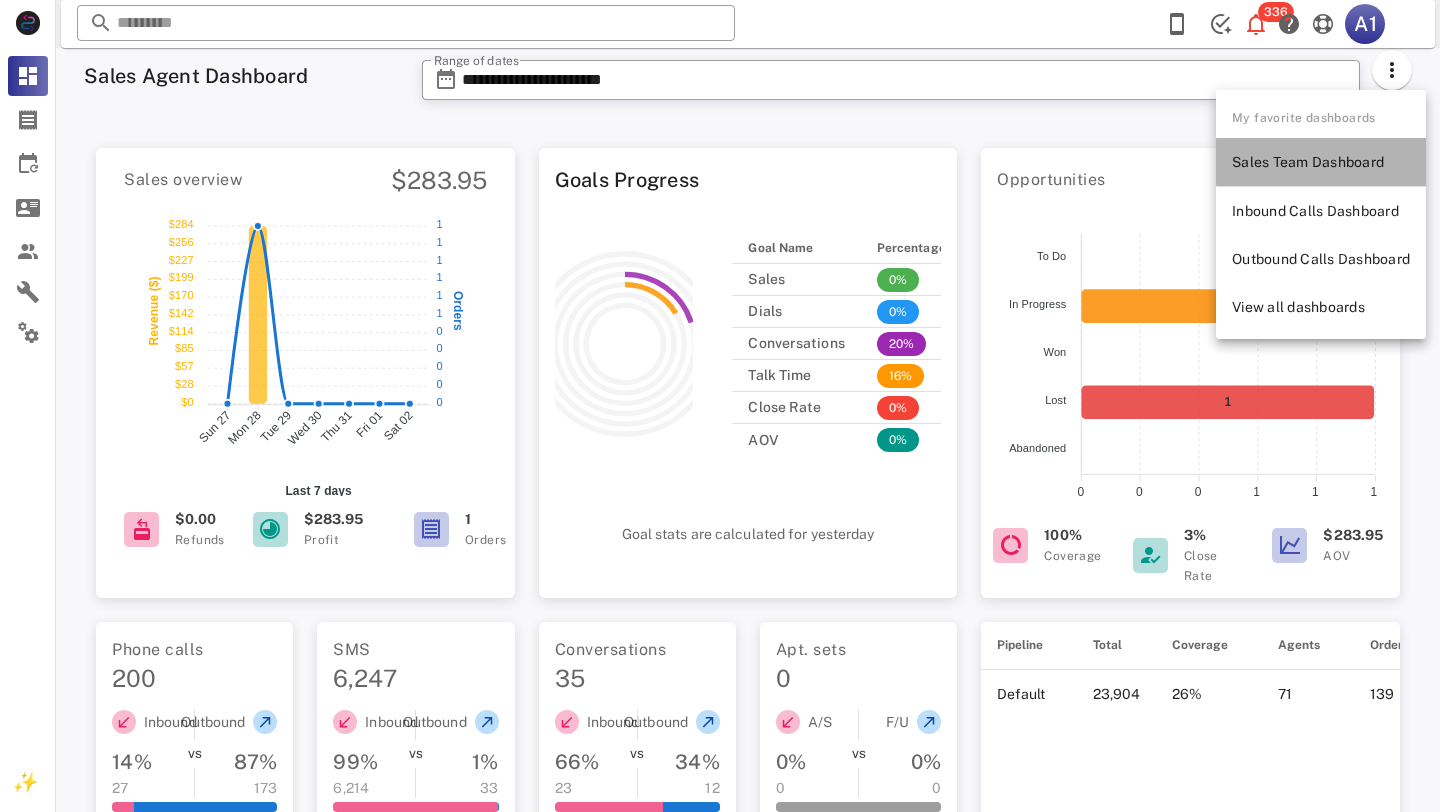 click on "Sales Team Dashboard" at bounding box center (1321, 162) 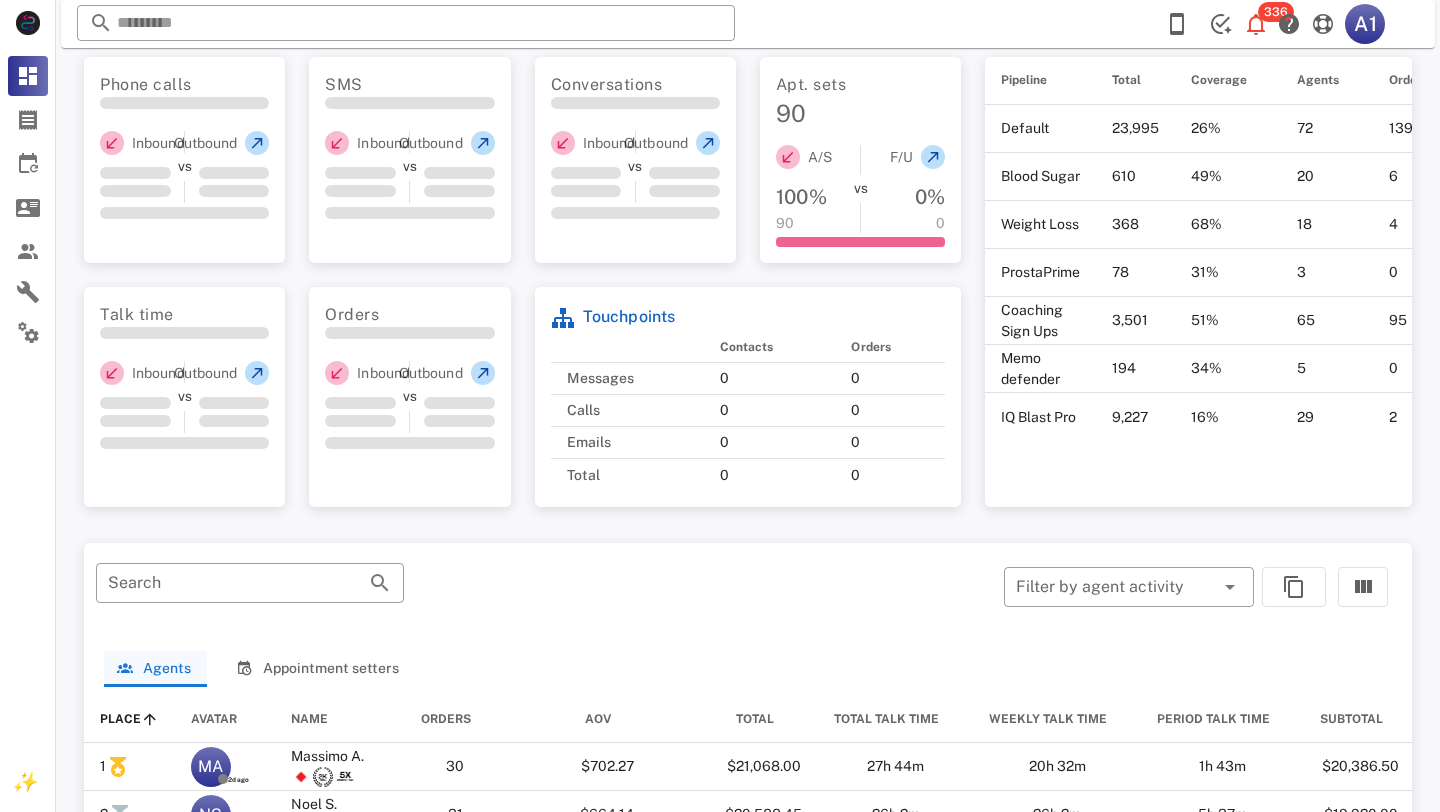 scroll, scrollTop: 0, scrollLeft: 0, axis: both 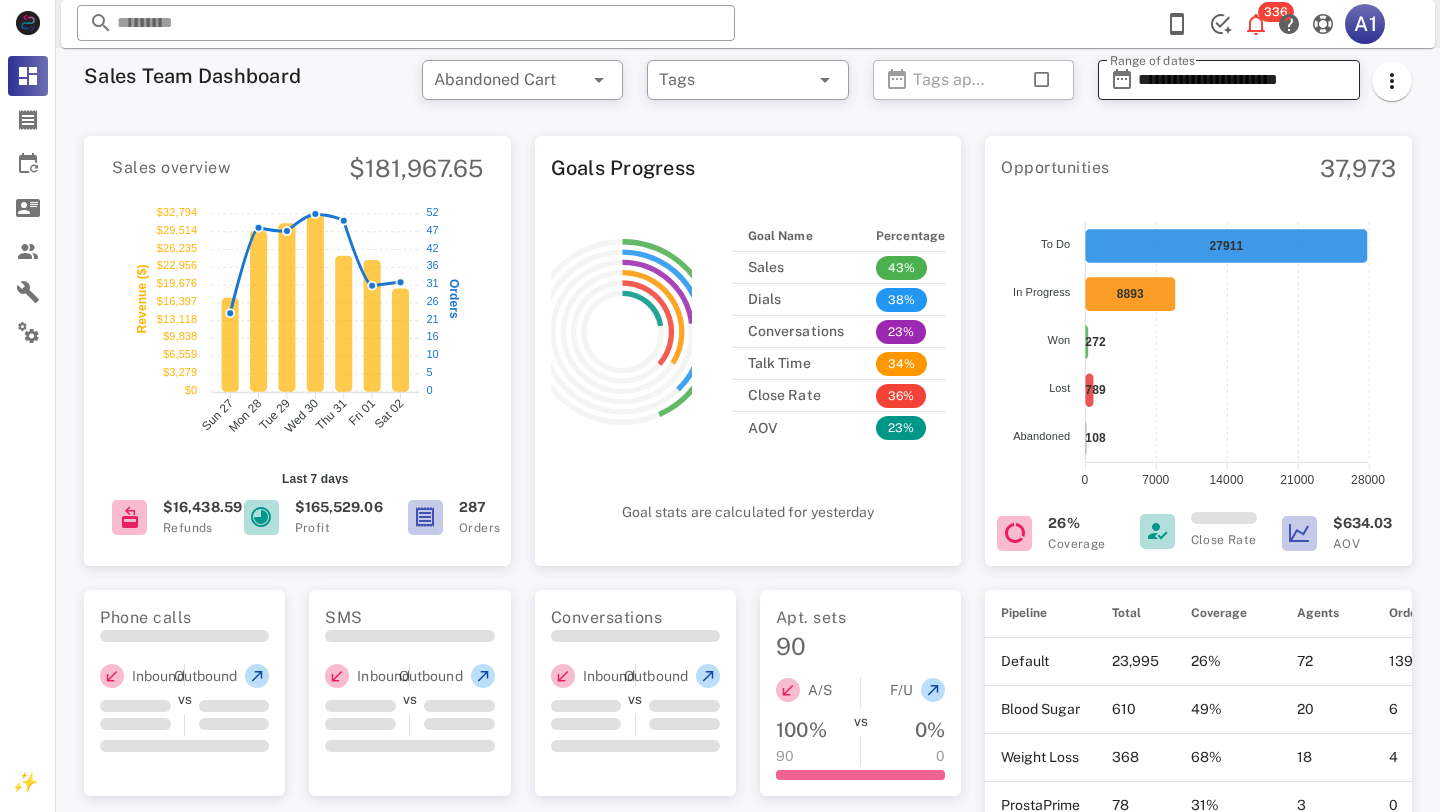 click on "**********" at bounding box center [1243, 80] 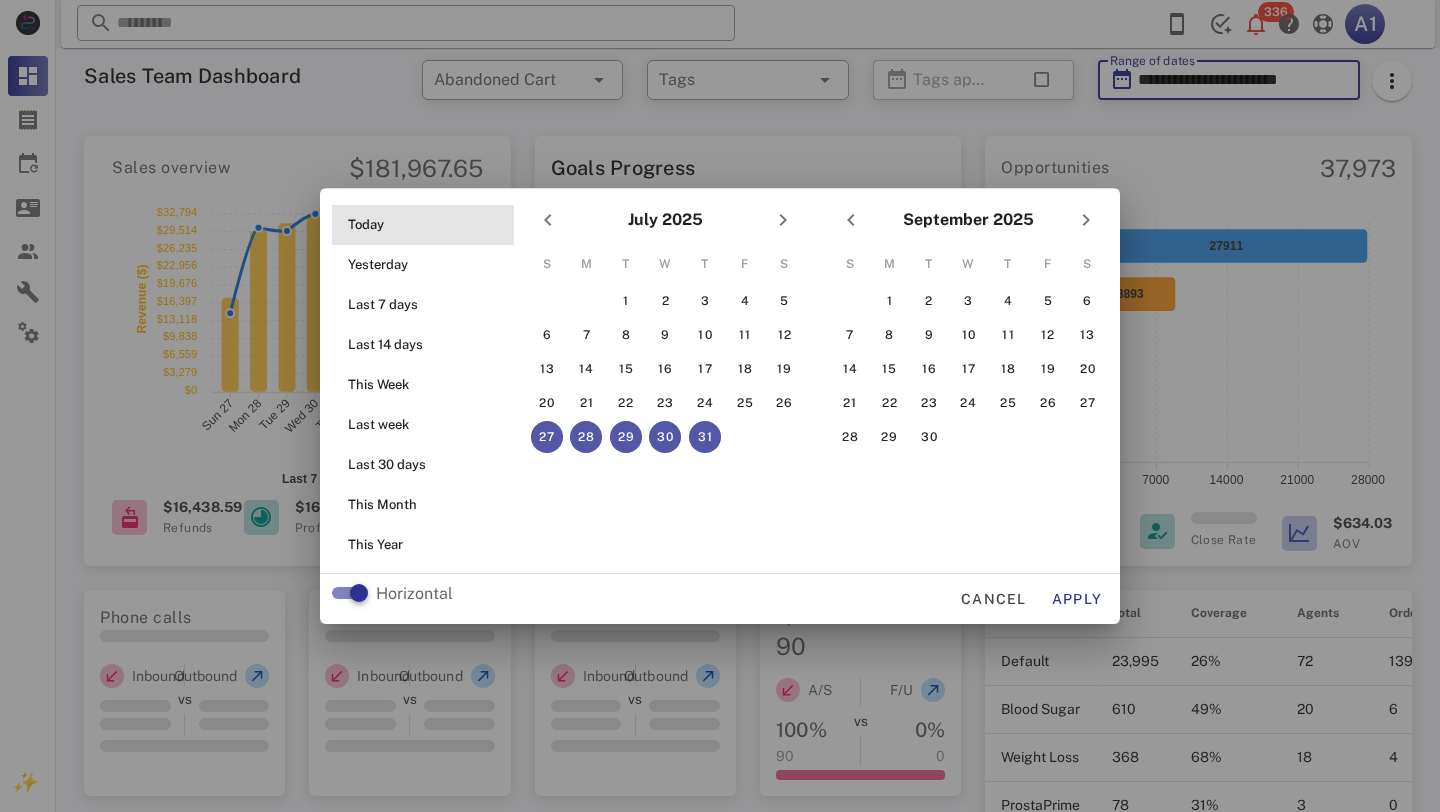 click on "Today" at bounding box center (429, 225) 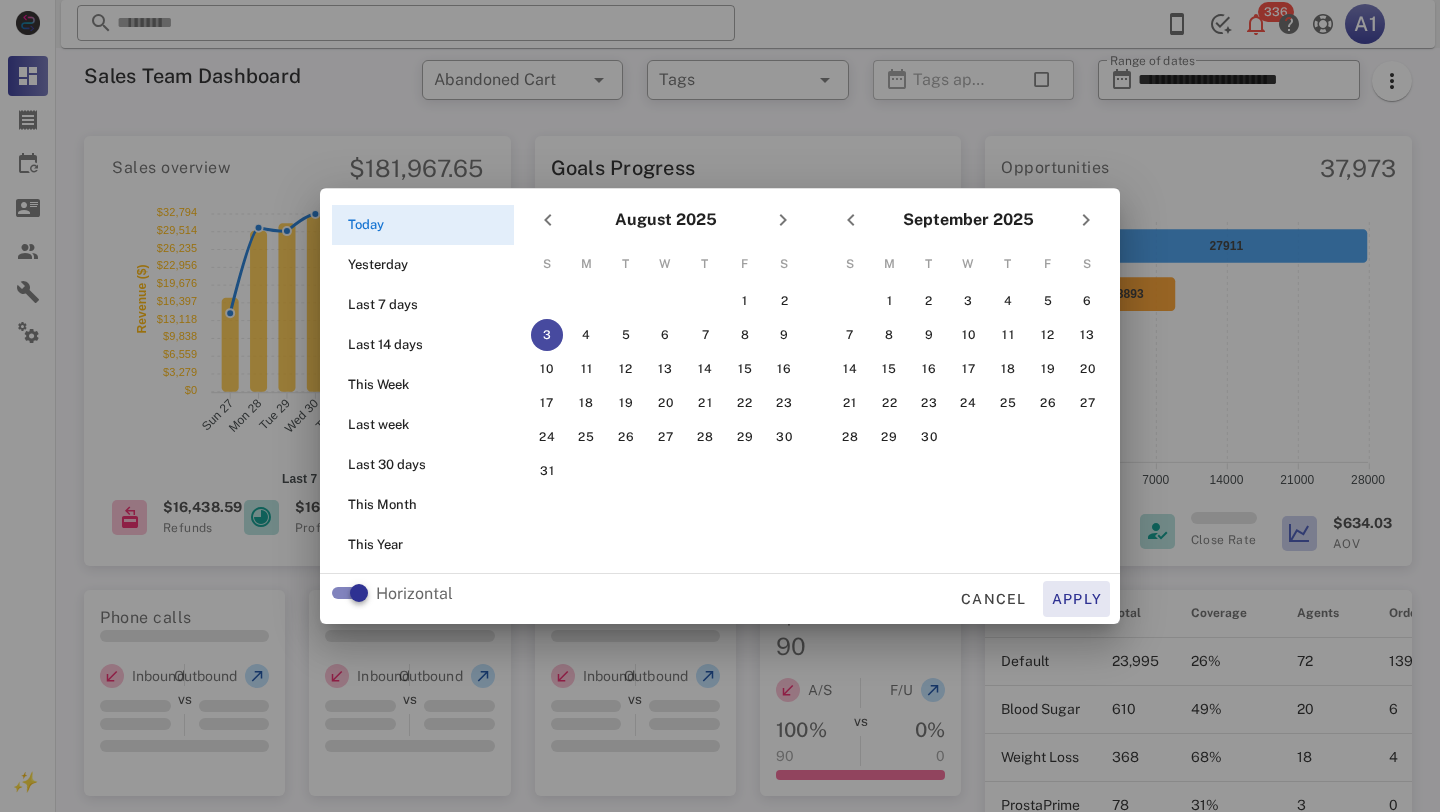 click on "Apply" at bounding box center (1077, 599) 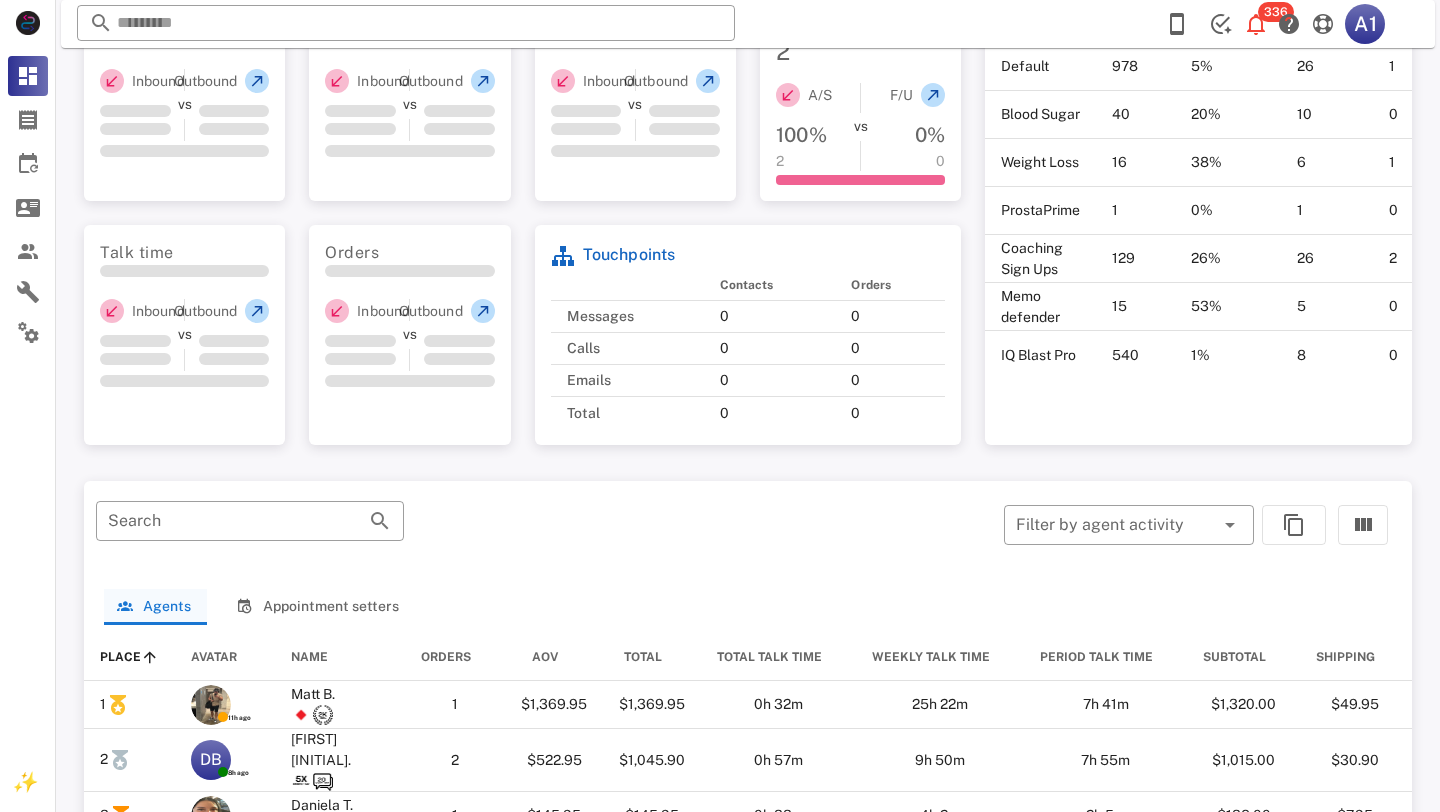 scroll, scrollTop: 630, scrollLeft: 0, axis: vertical 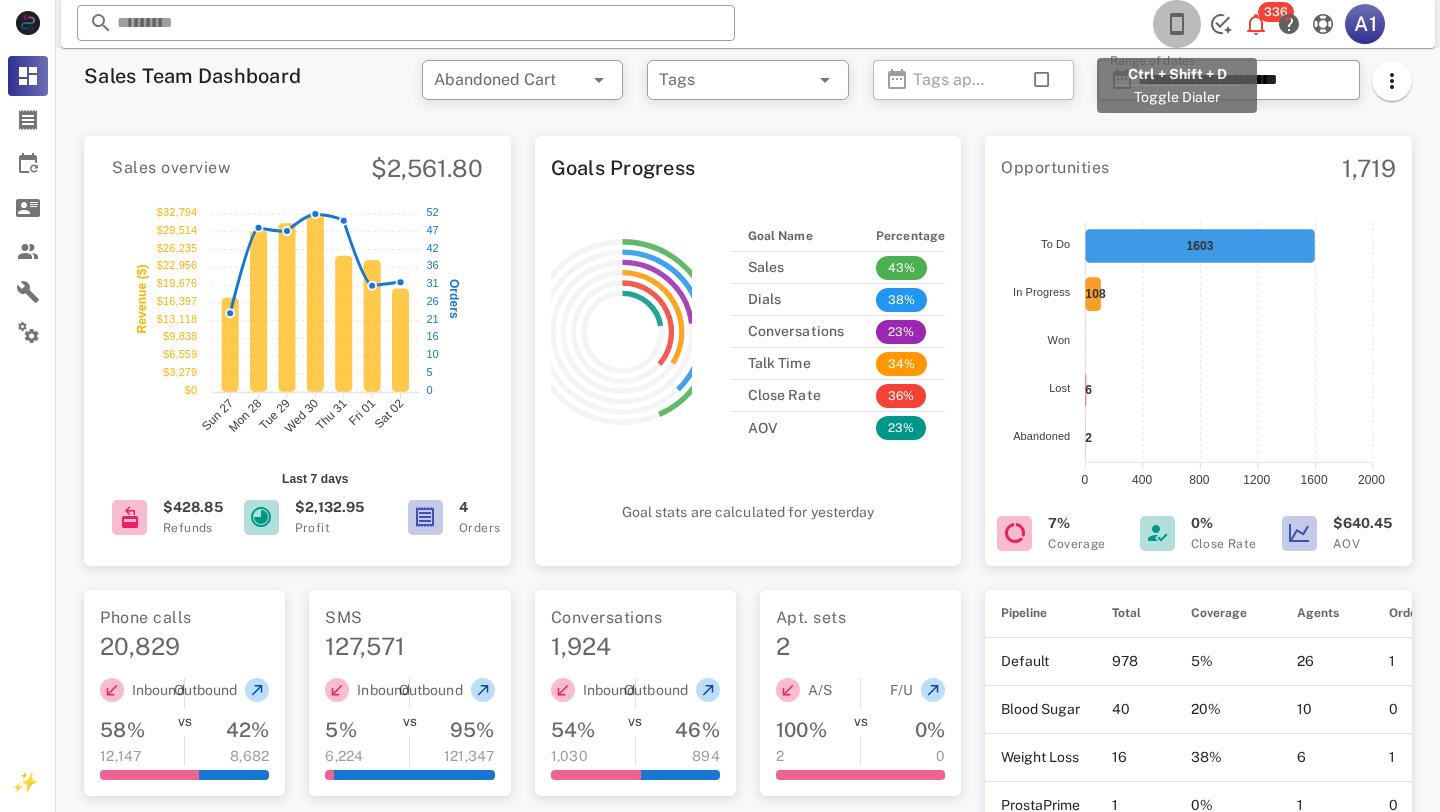 click at bounding box center [1177, 24] 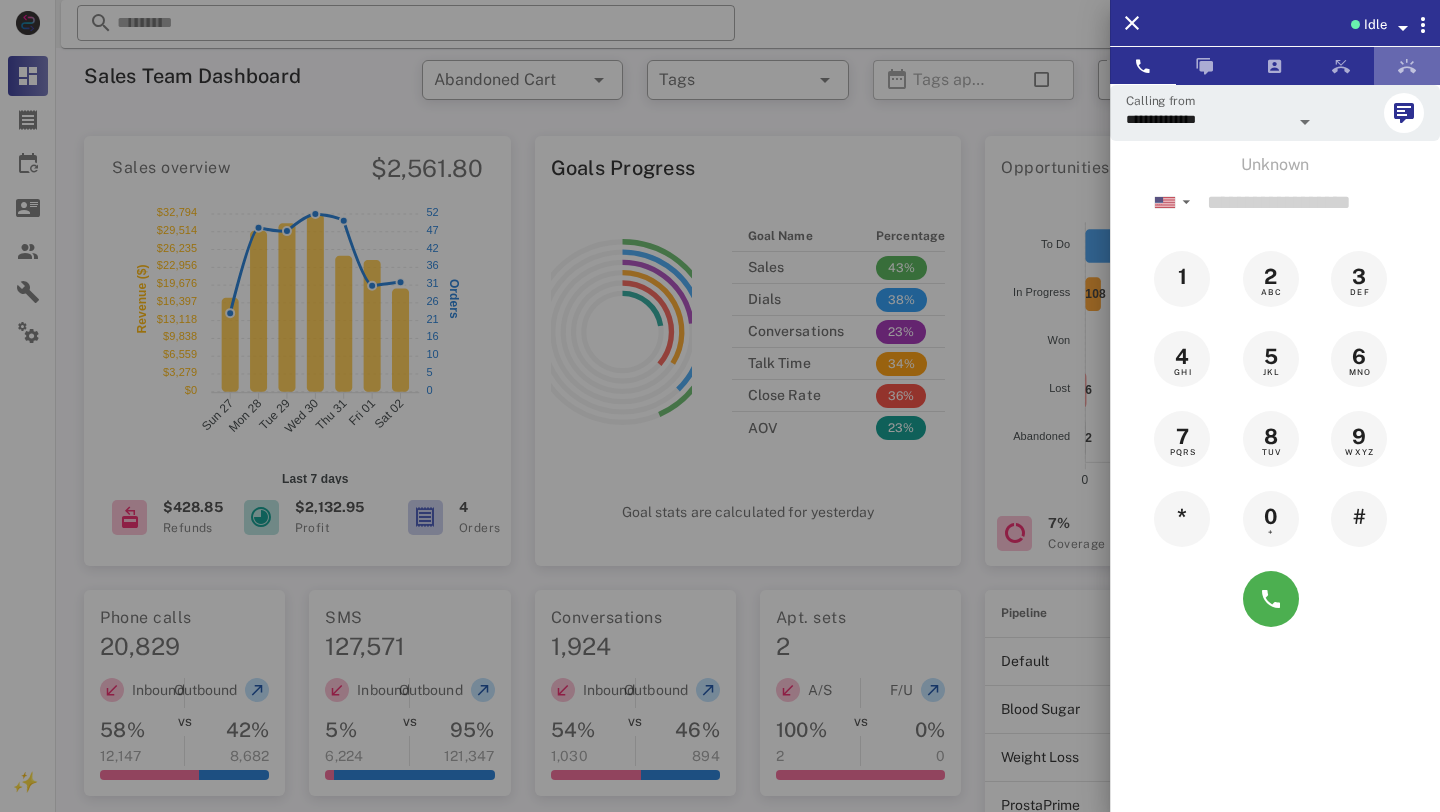 click at bounding box center [1407, 66] 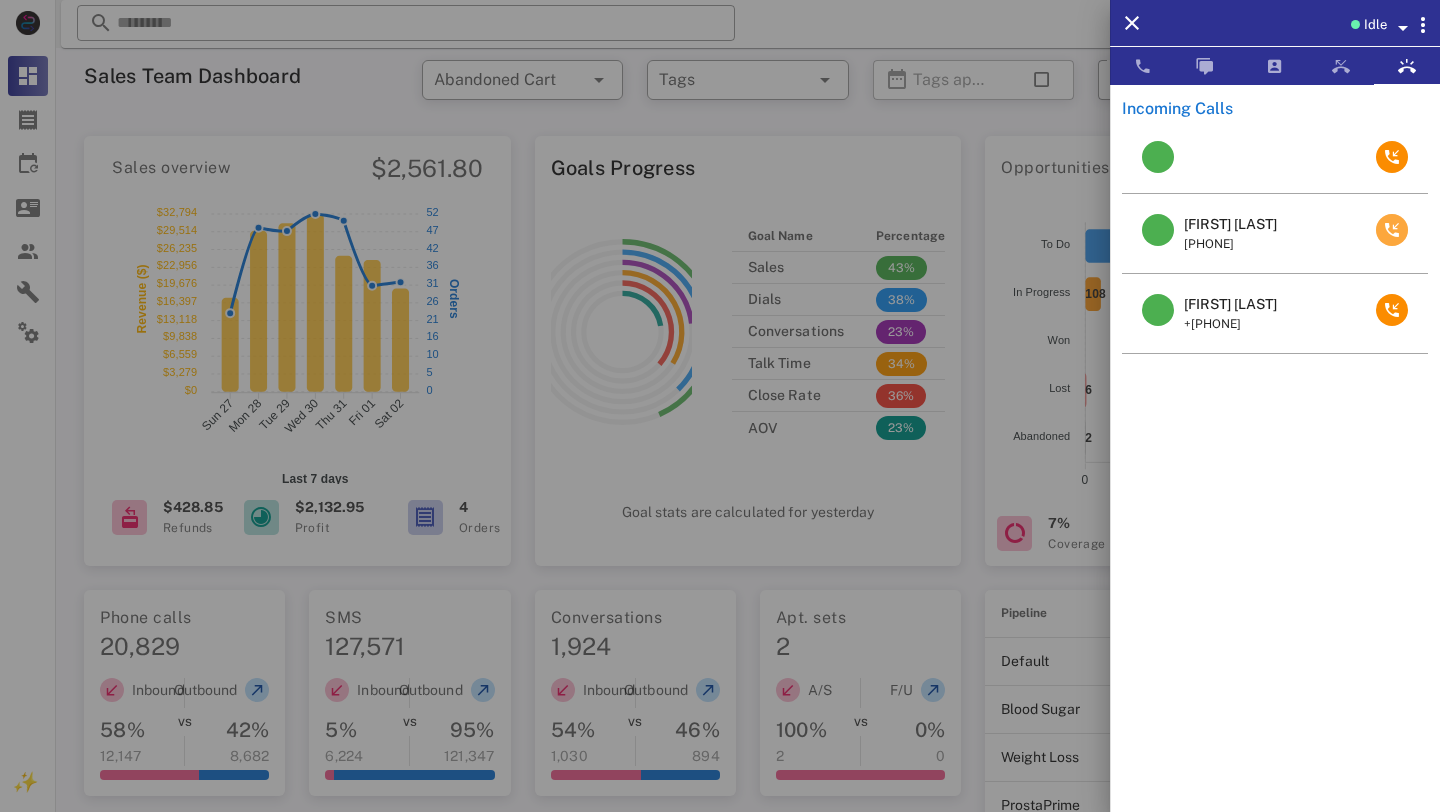 click at bounding box center [1392, 230] 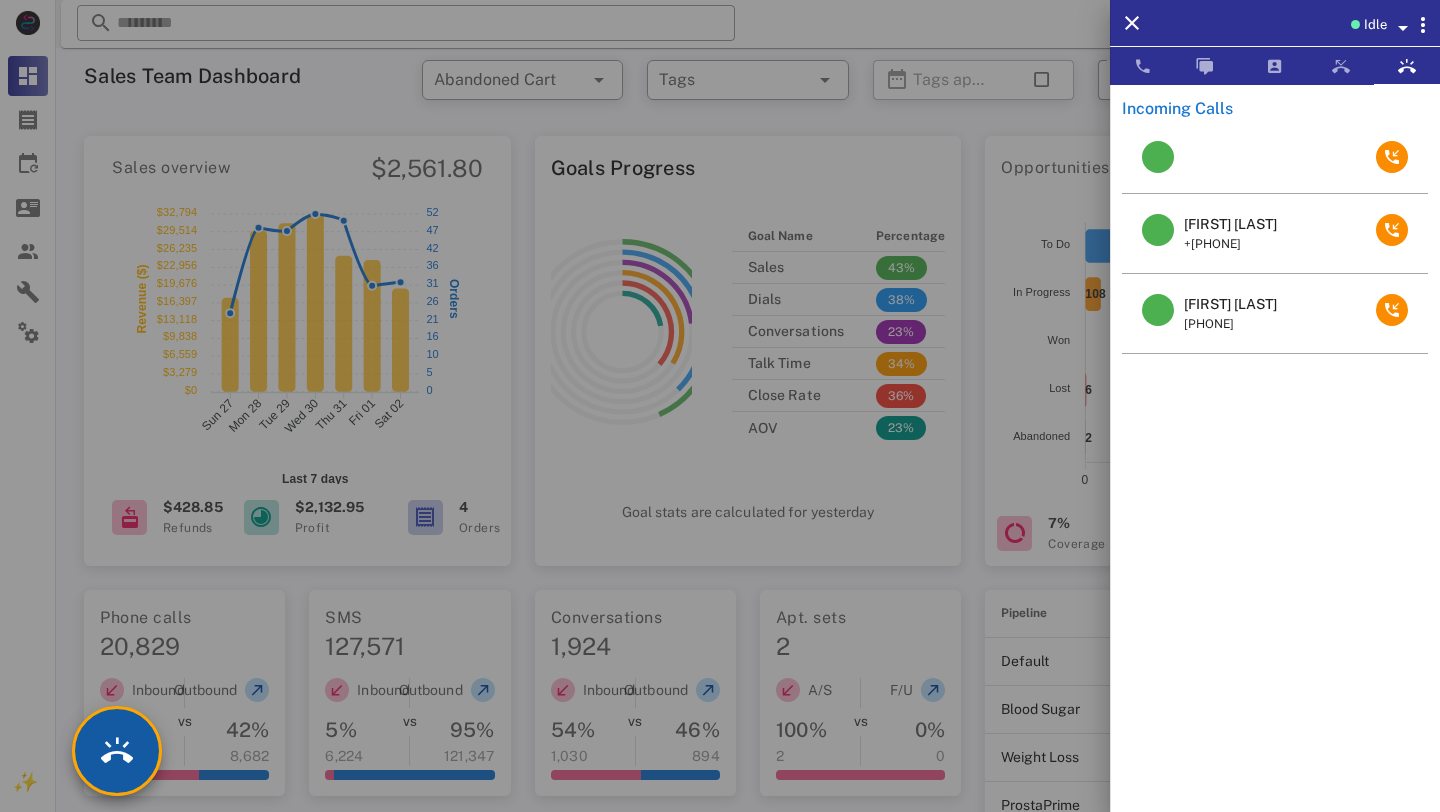 click at bounding box center (117, 751) 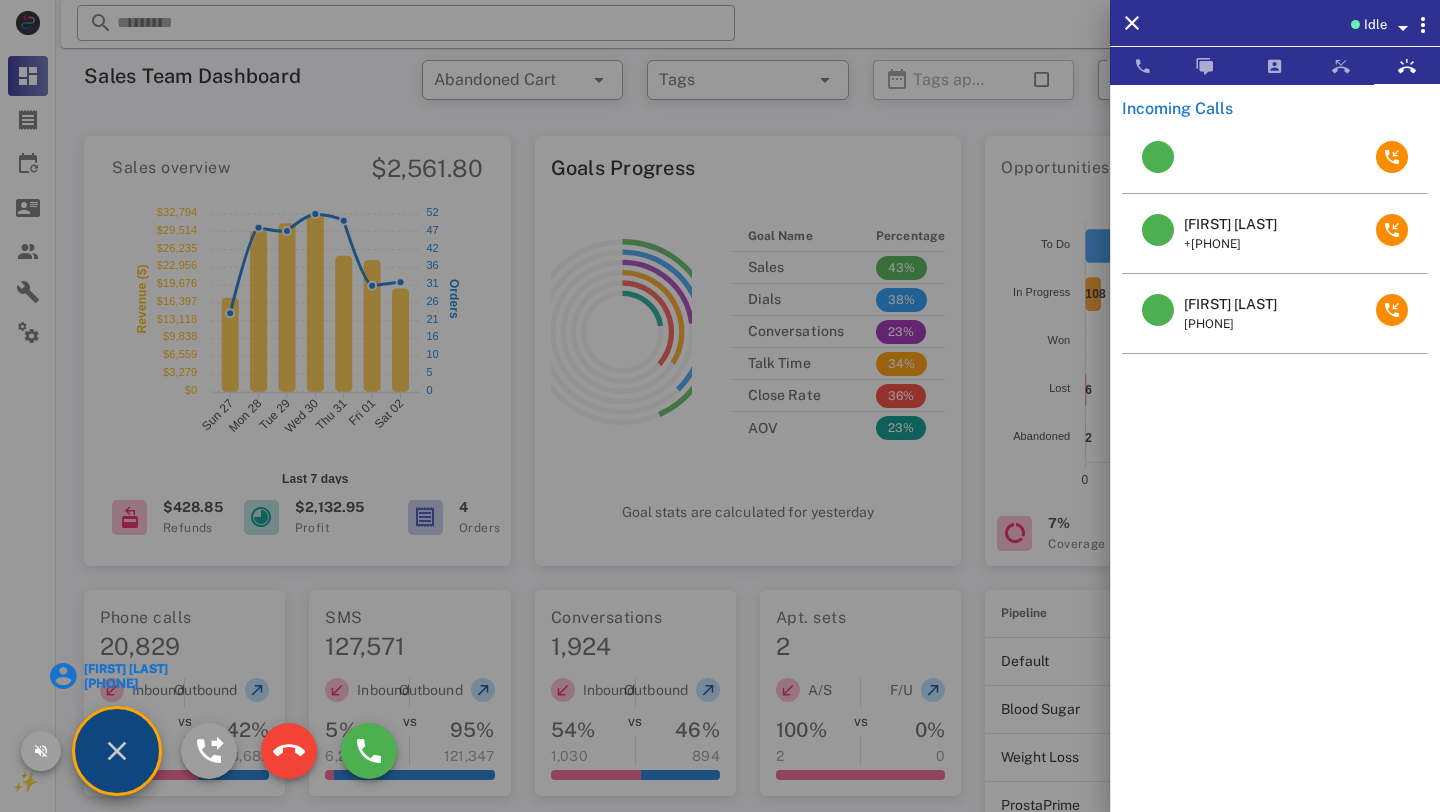 click on "Patricia Kloc +16096184630" at bounding box center (117, 751) 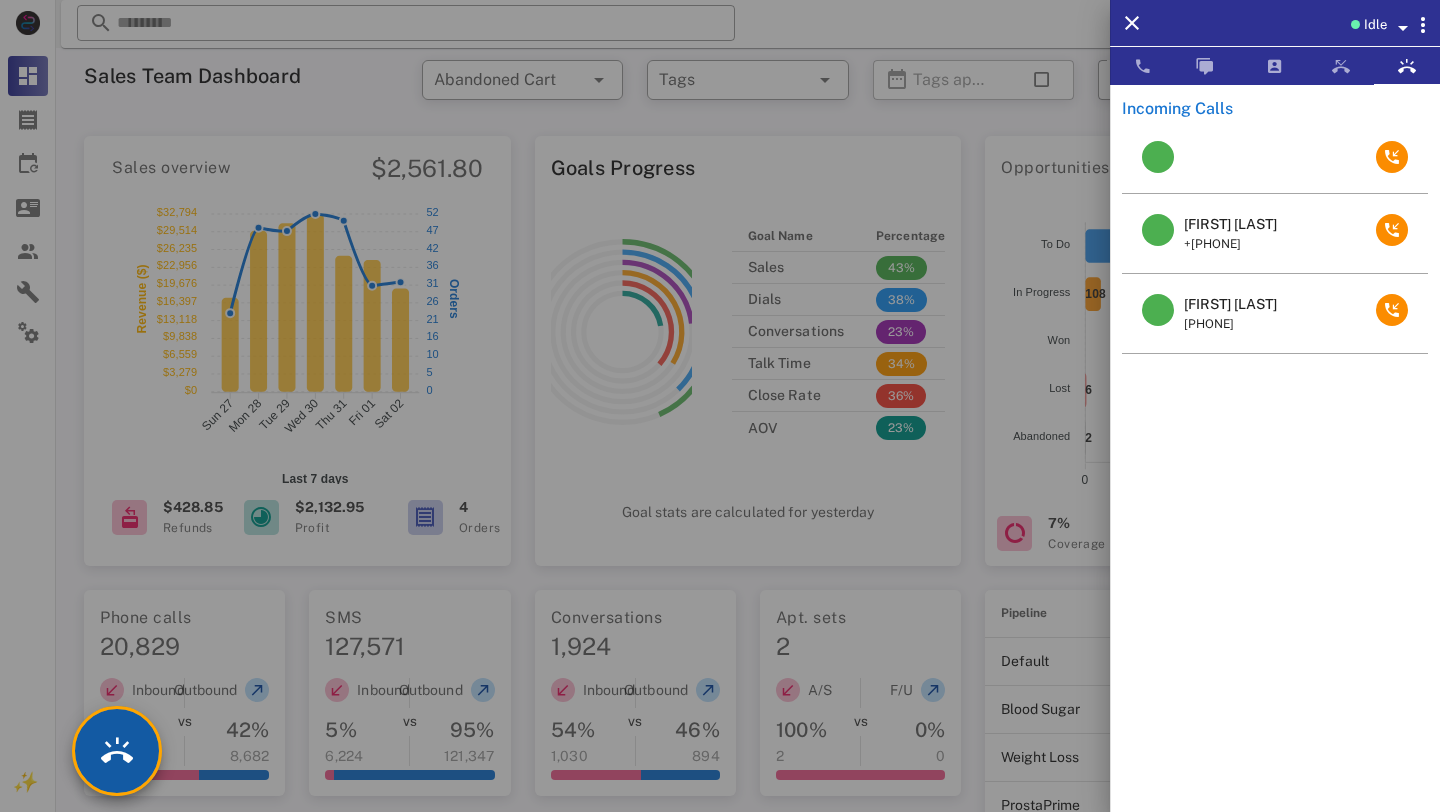 click at bounding box center (117, 751) 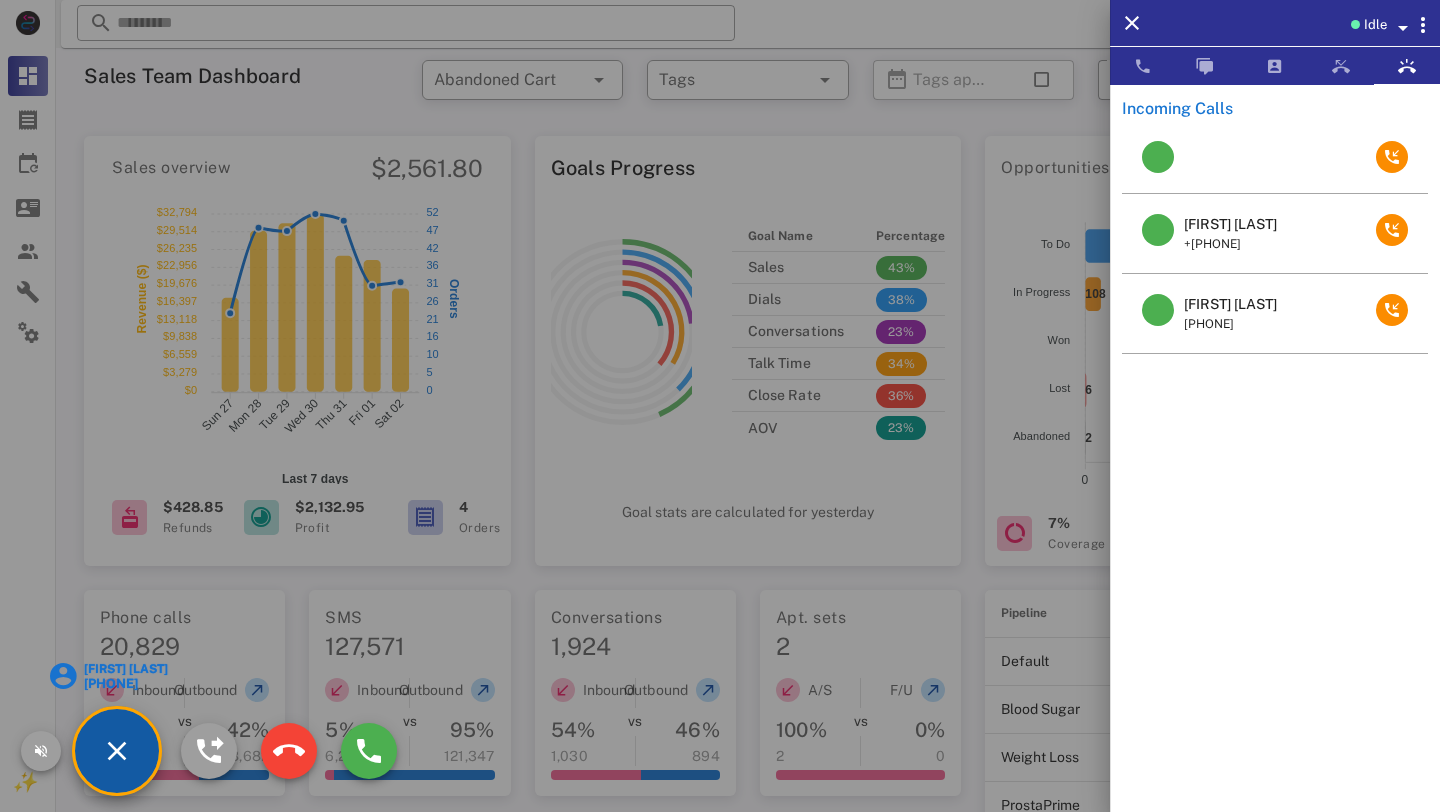 click at bounding box center [63, 676] 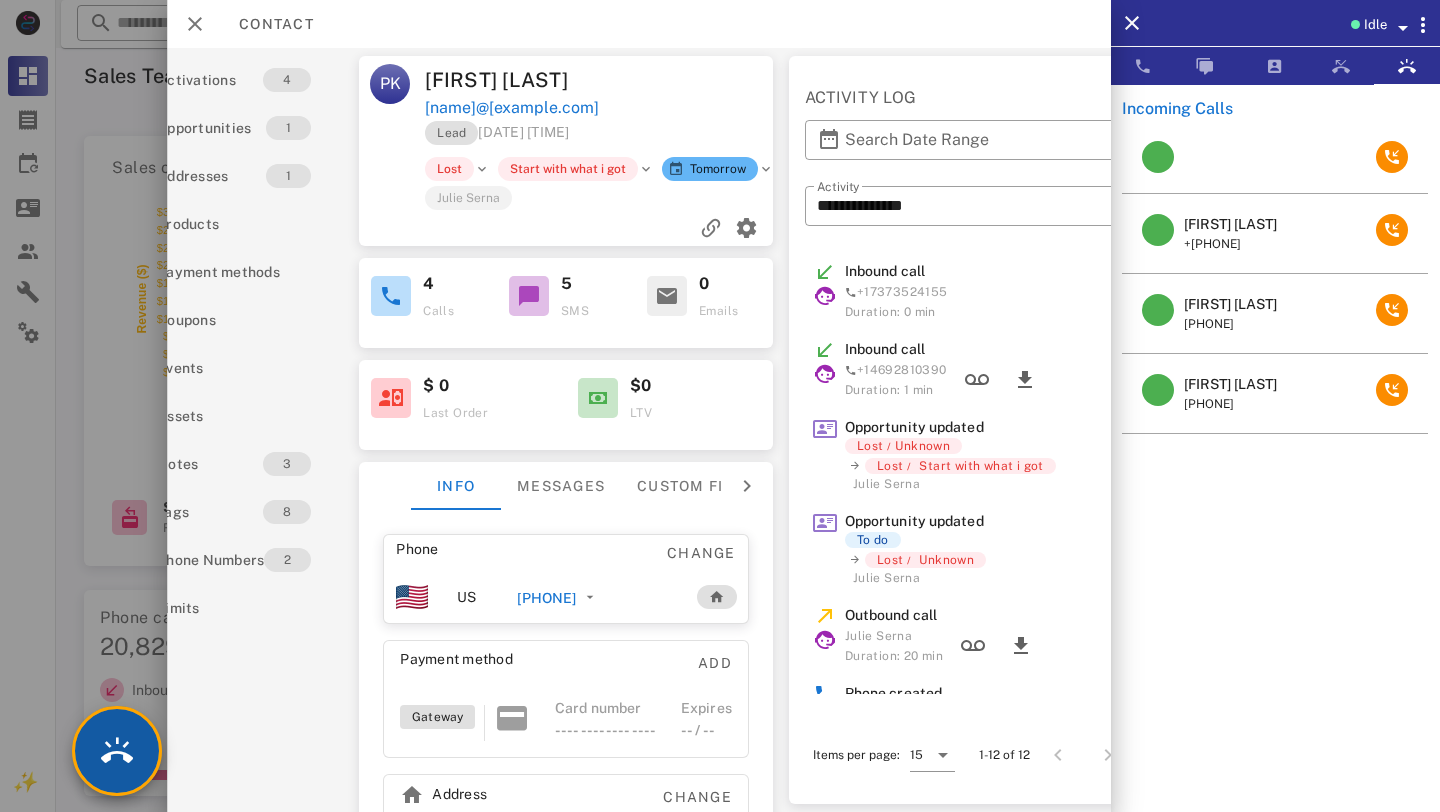 scroll, scrollTop: 0, scrollLeft: 71, axis: horizontal 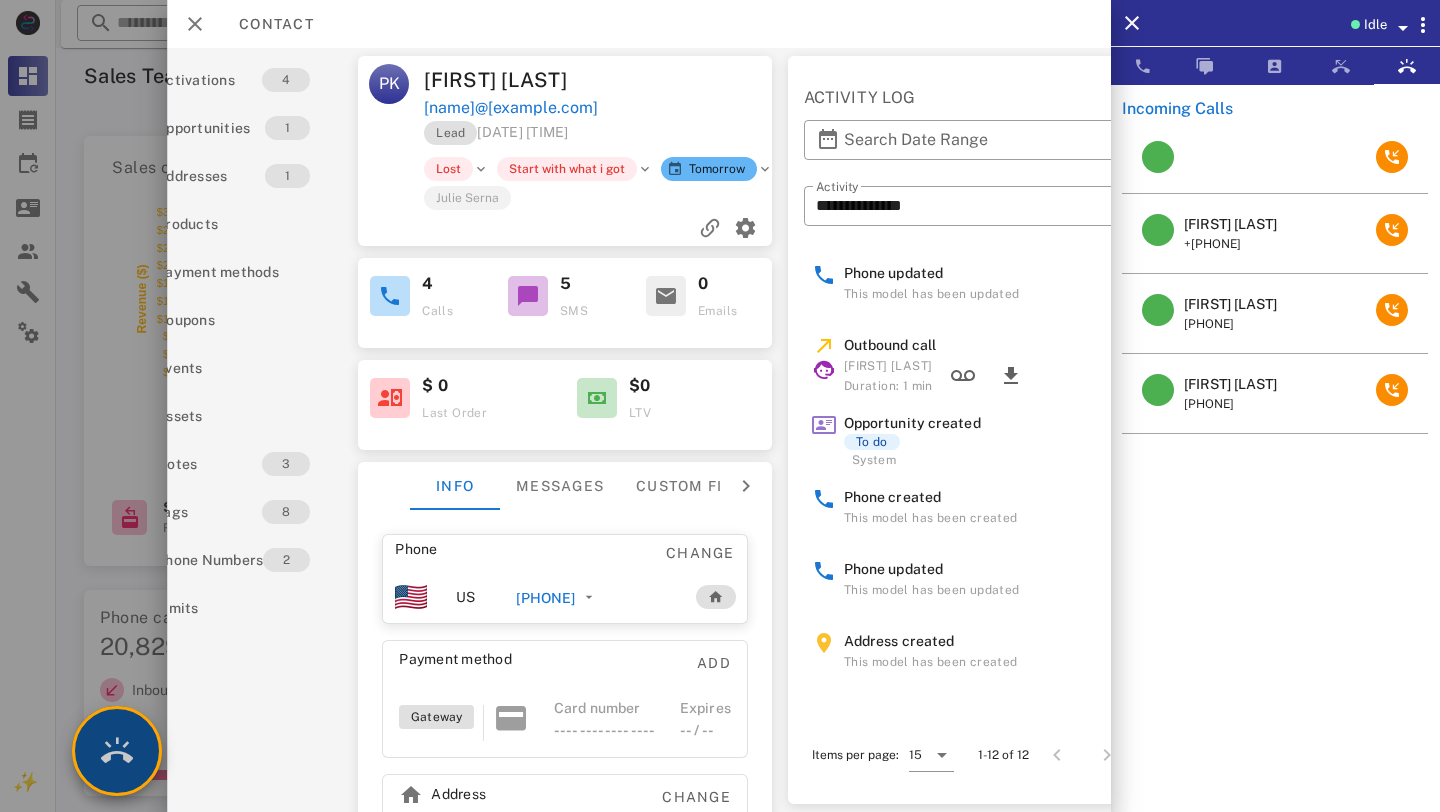 click at bounding box center (117, 751) 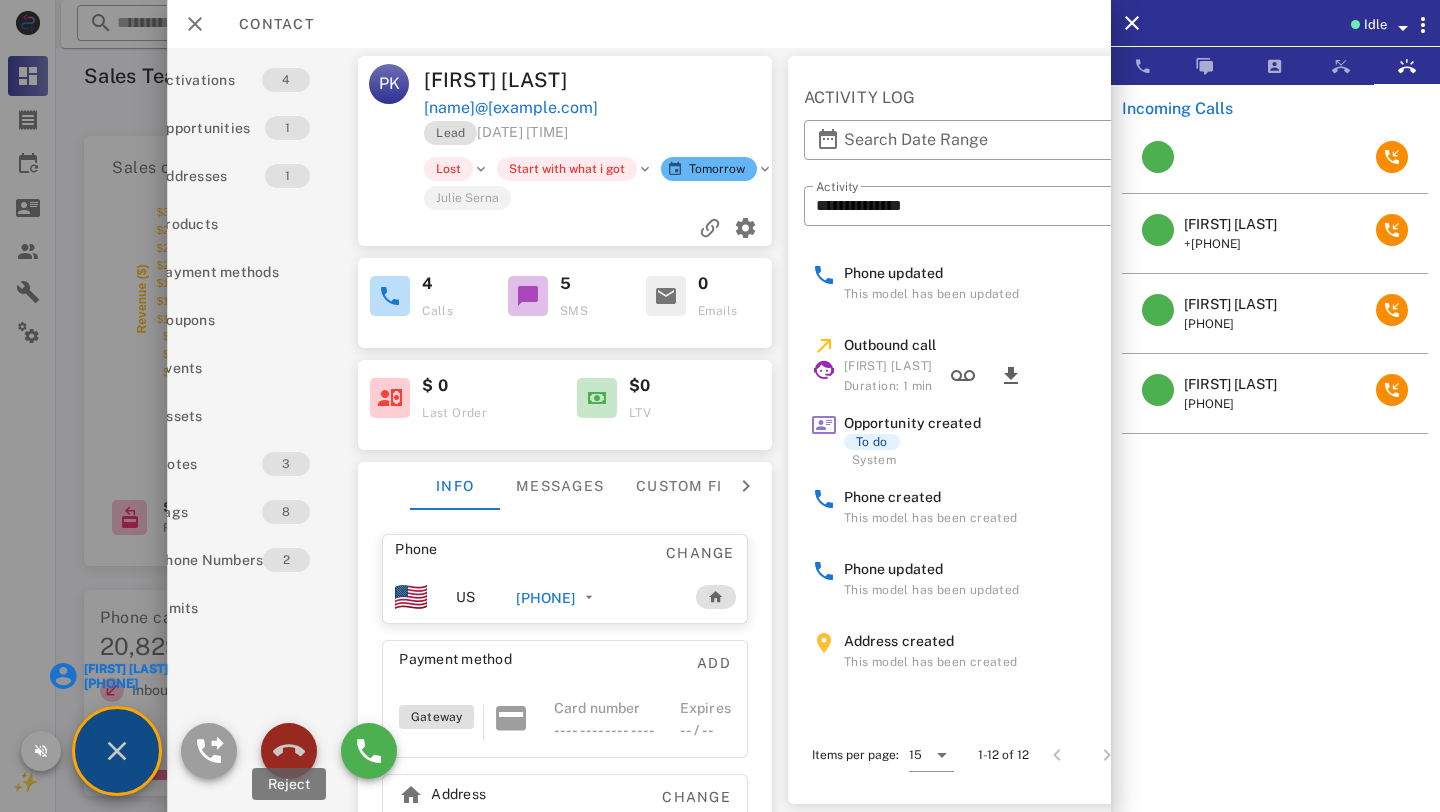 click at bounding box center (289, 751) 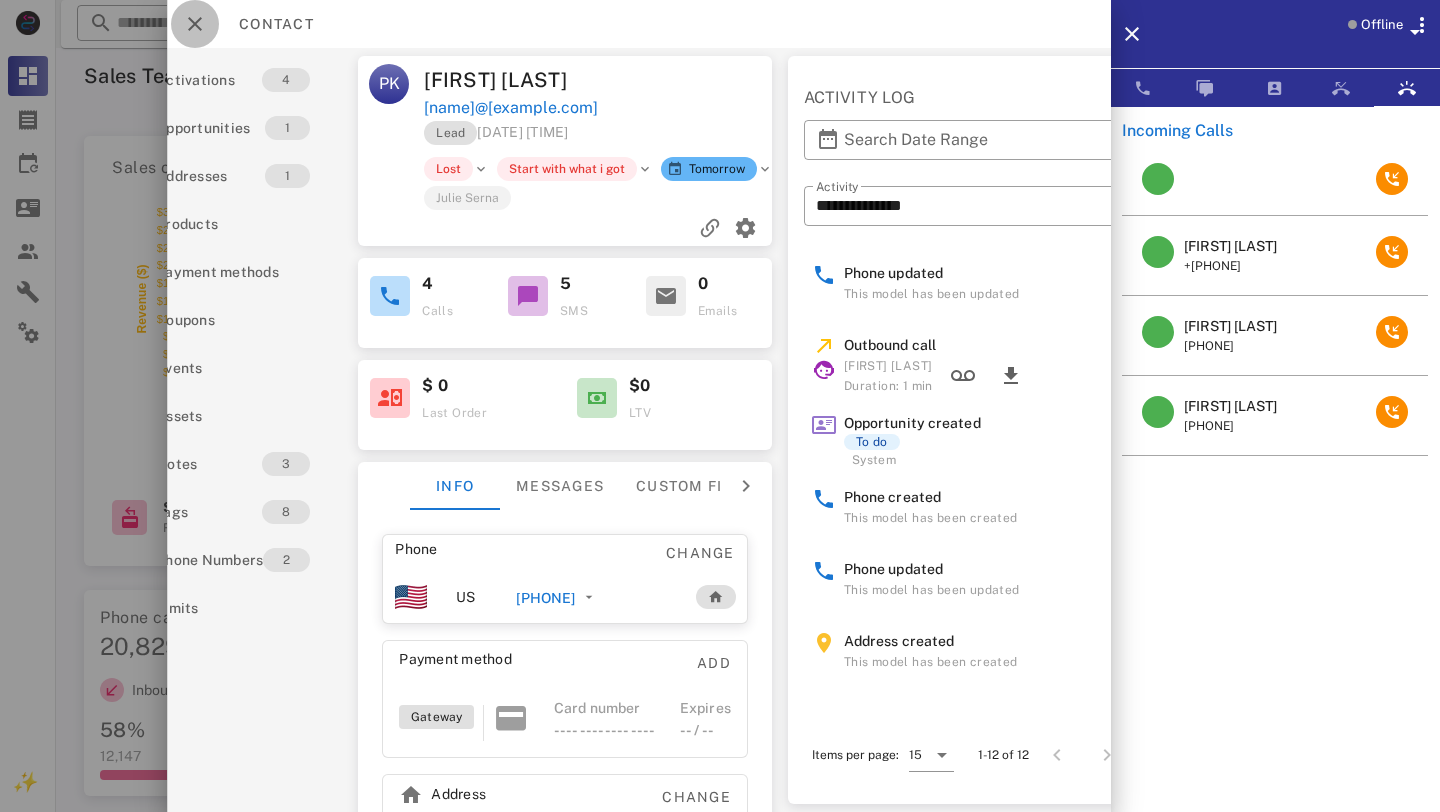 click at bounding box center (195, 24) 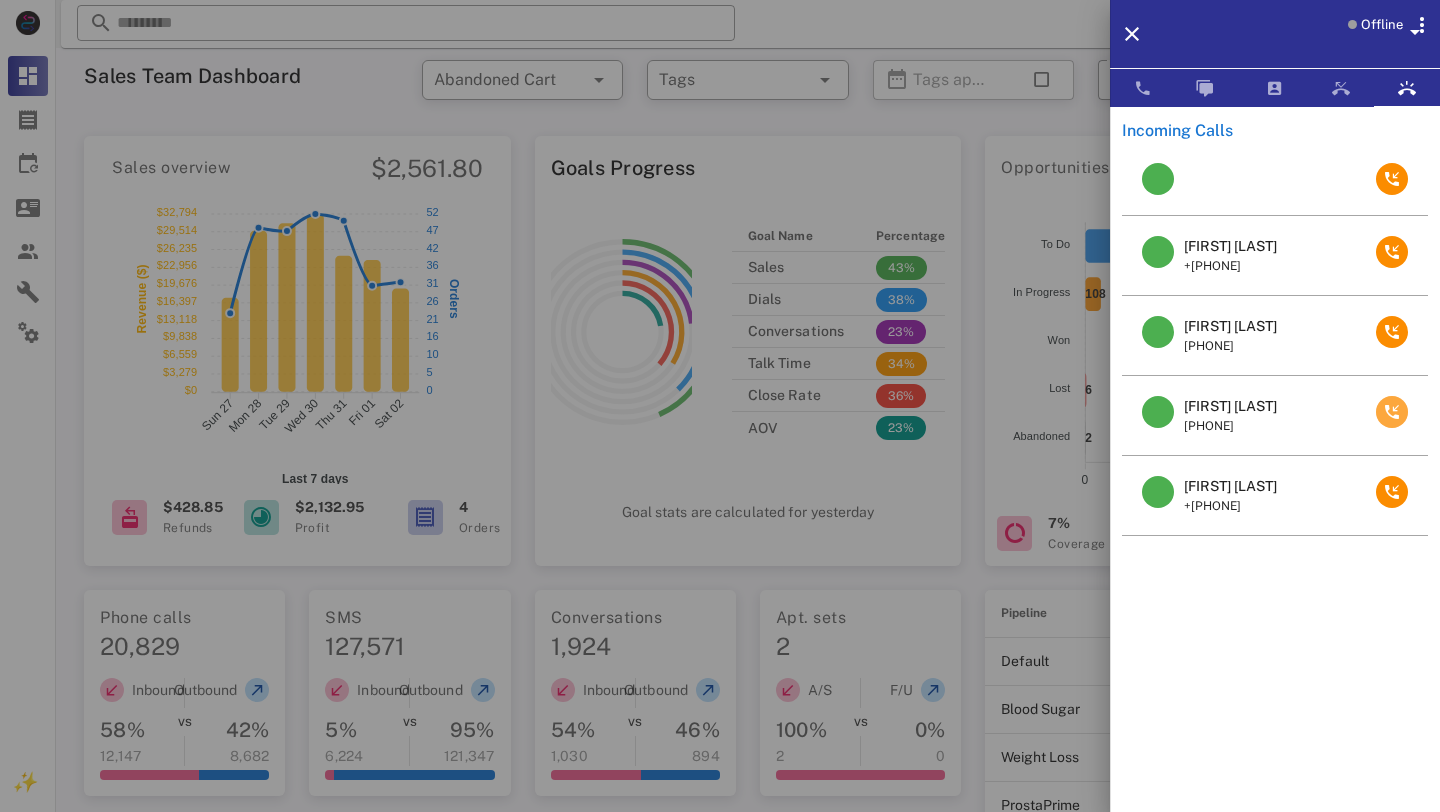 click at bounding box center (1392, 412) 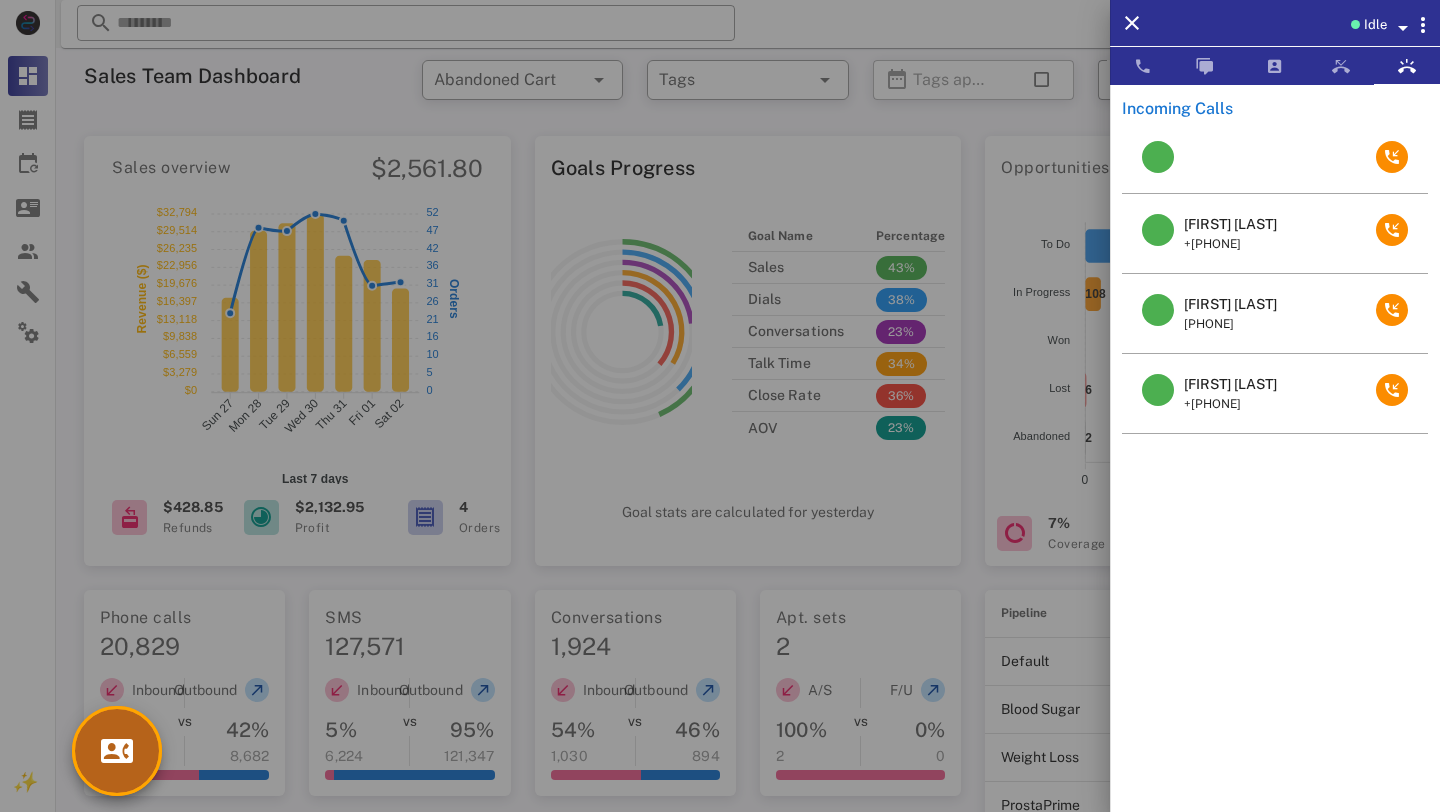 click at bounding box center (117, 751) 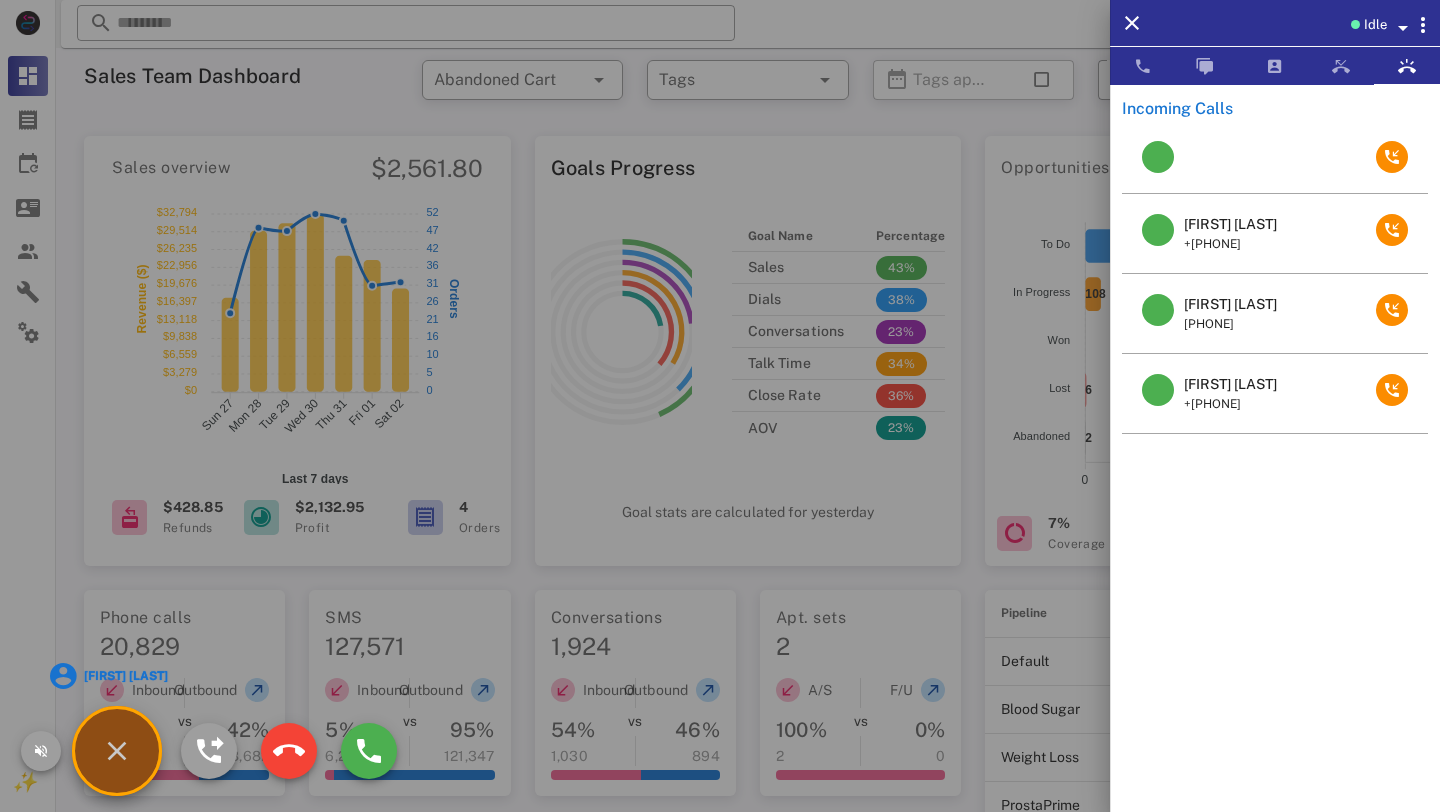 click on "Brenda Guzman" at bounding box center [109, 676] 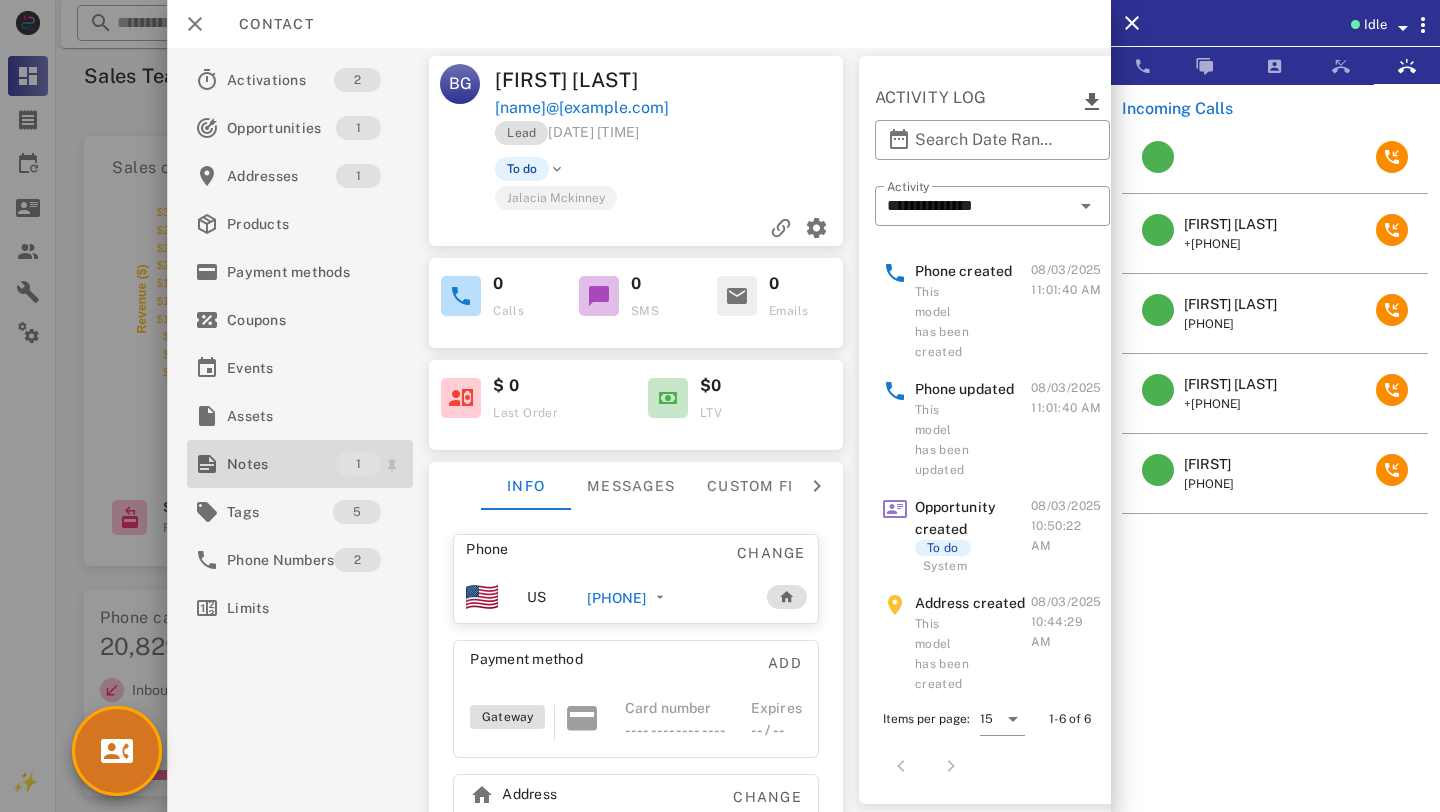 click on "Notes" at bounding box center [281, 464] 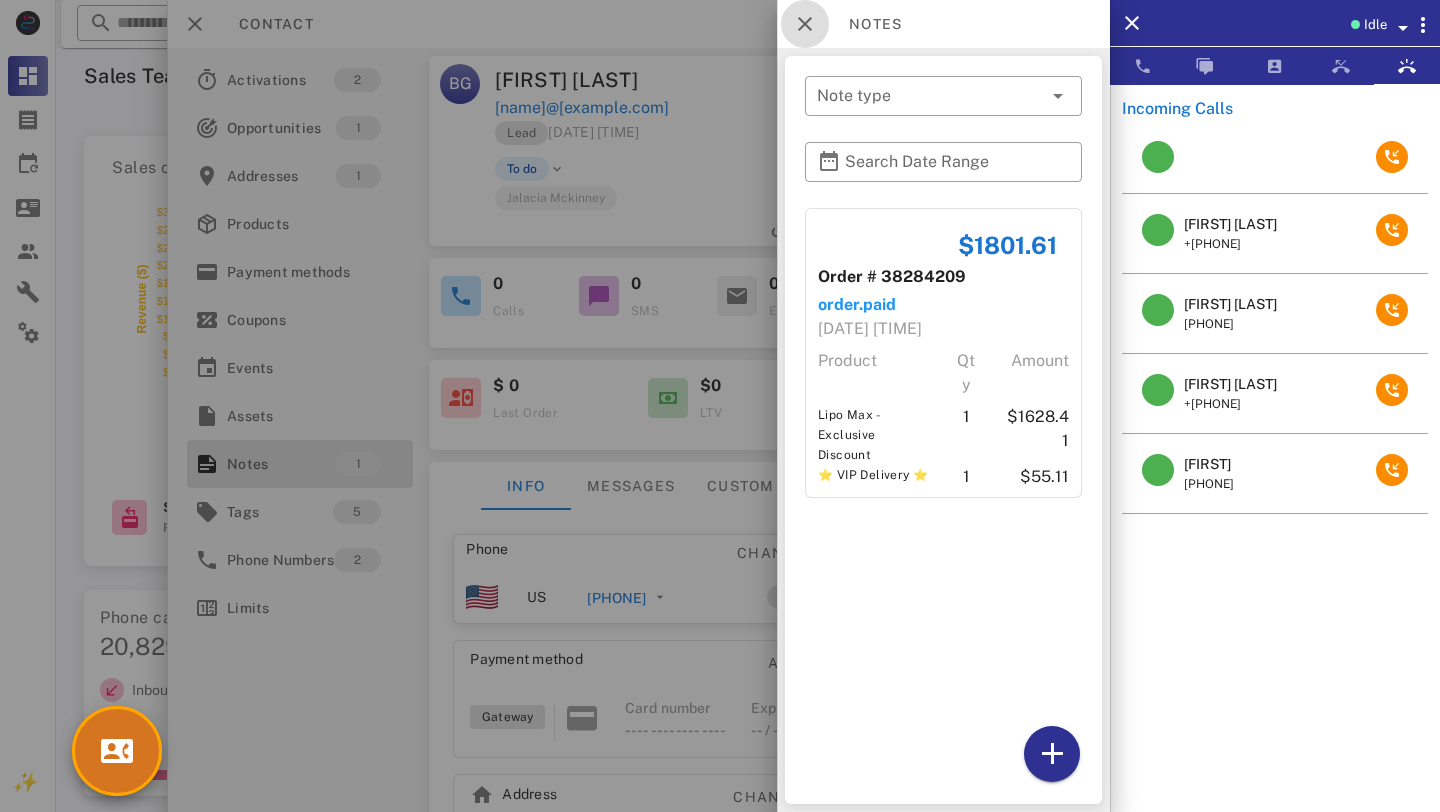 click at bounding box center [805, 24] 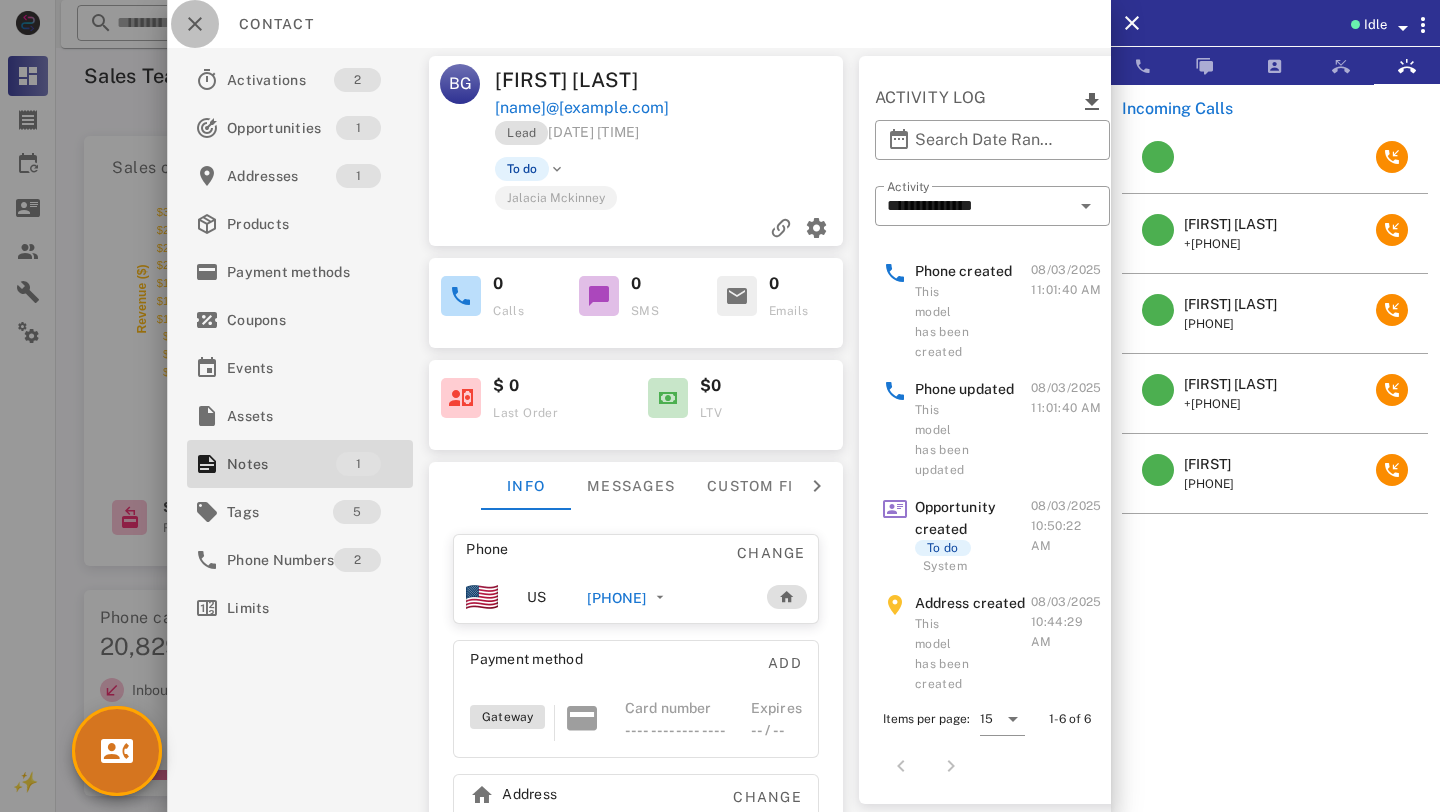 click at bounding box center [195, 24] 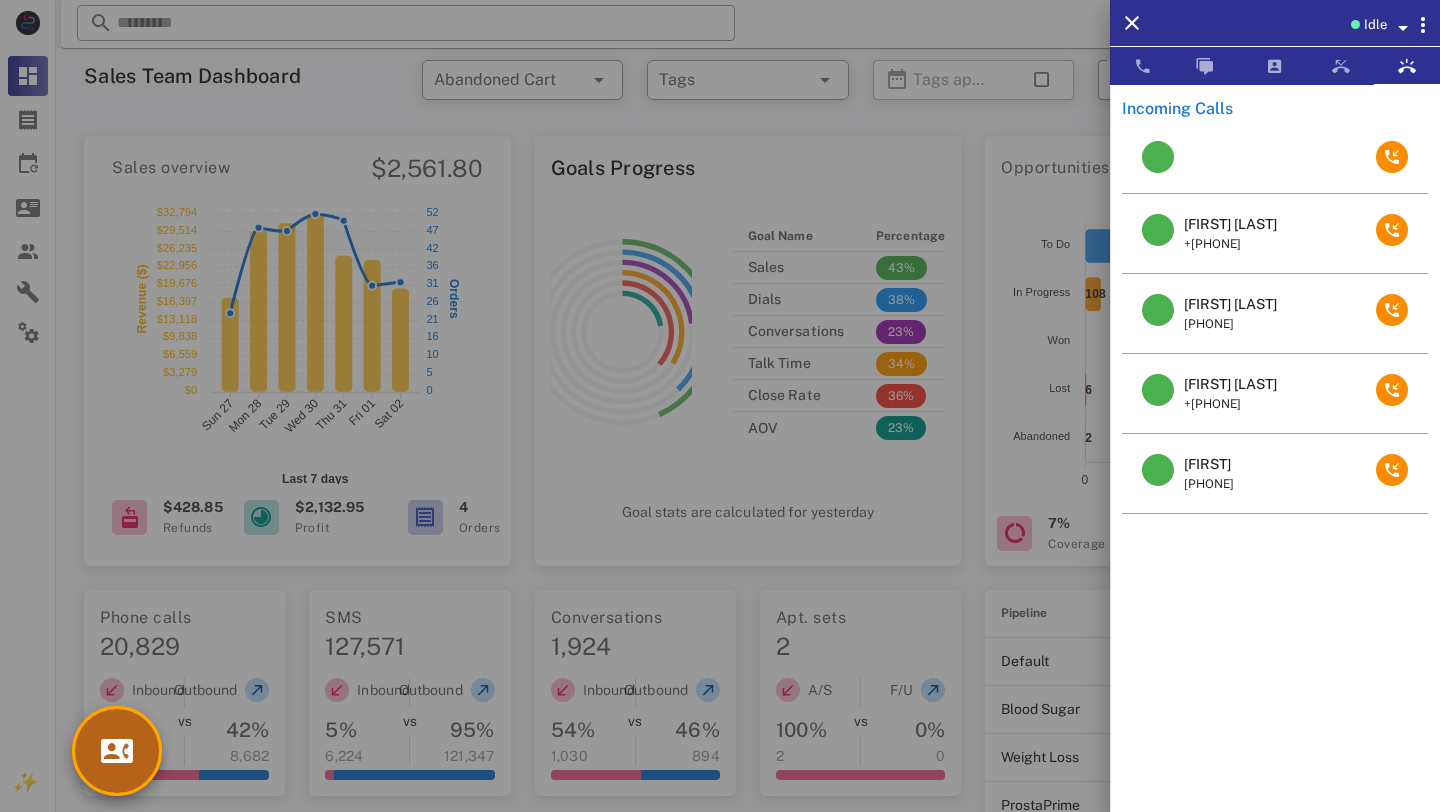 click at bounding box center [117, 751] 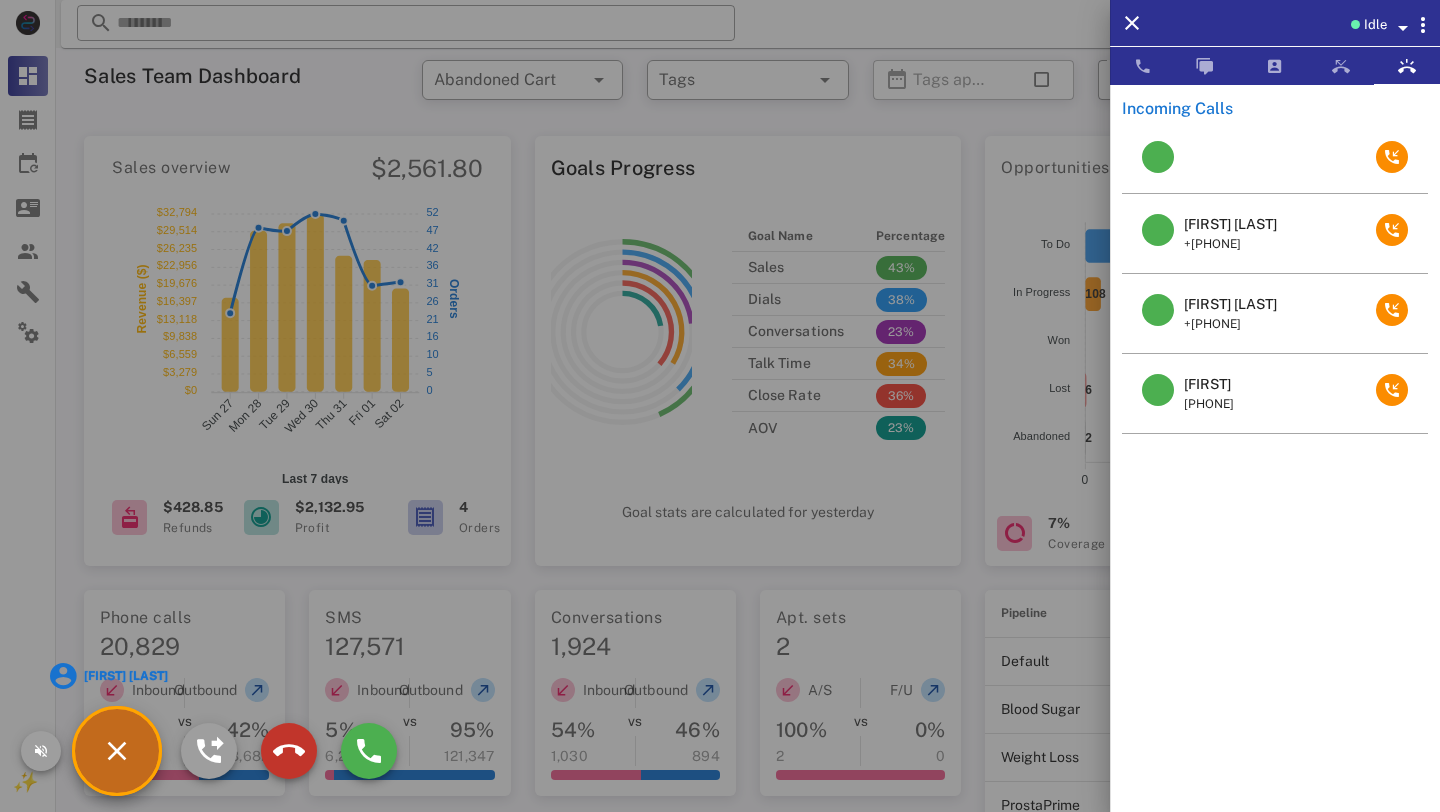 click at bounding box center [289, 751] 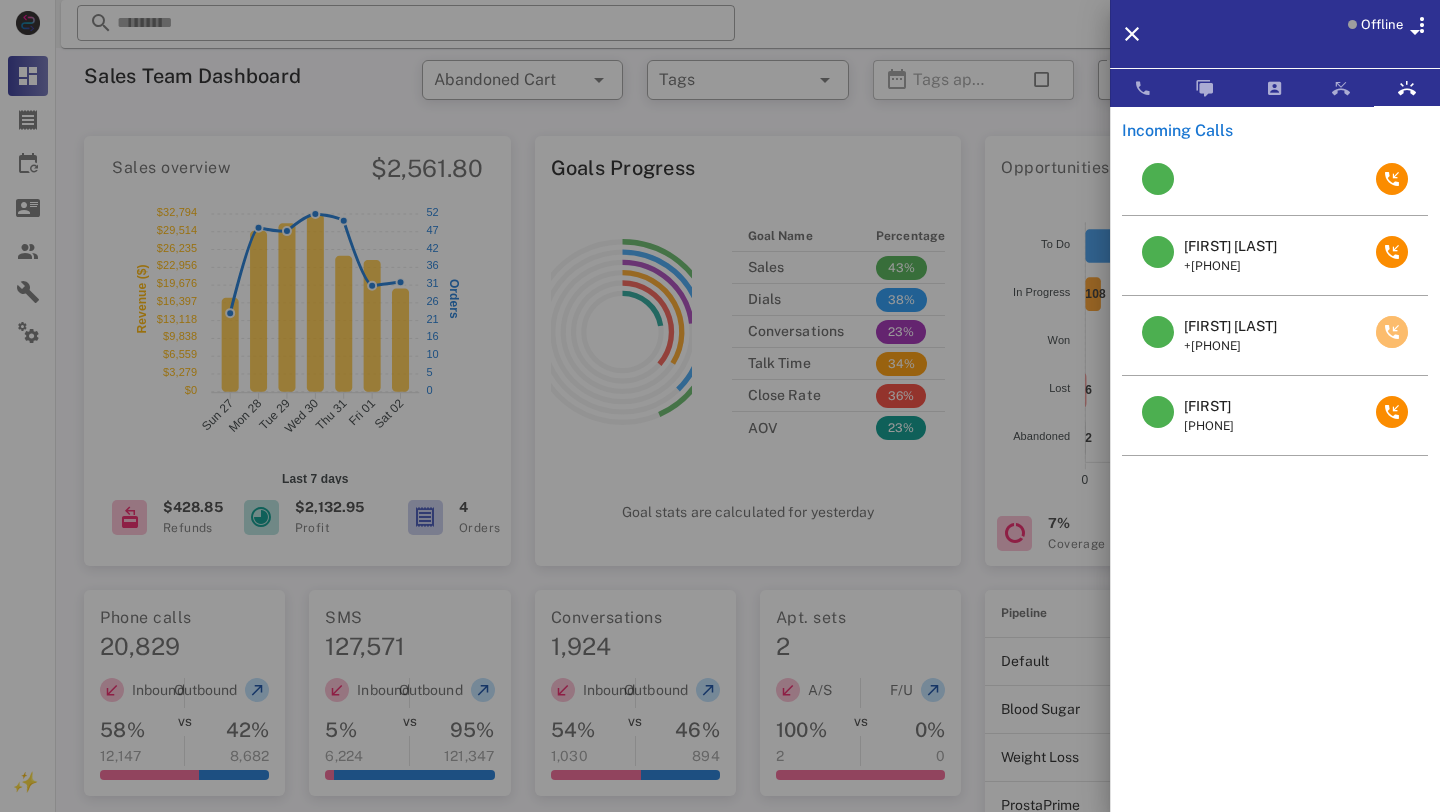 click at bounding box center [1392, 332] 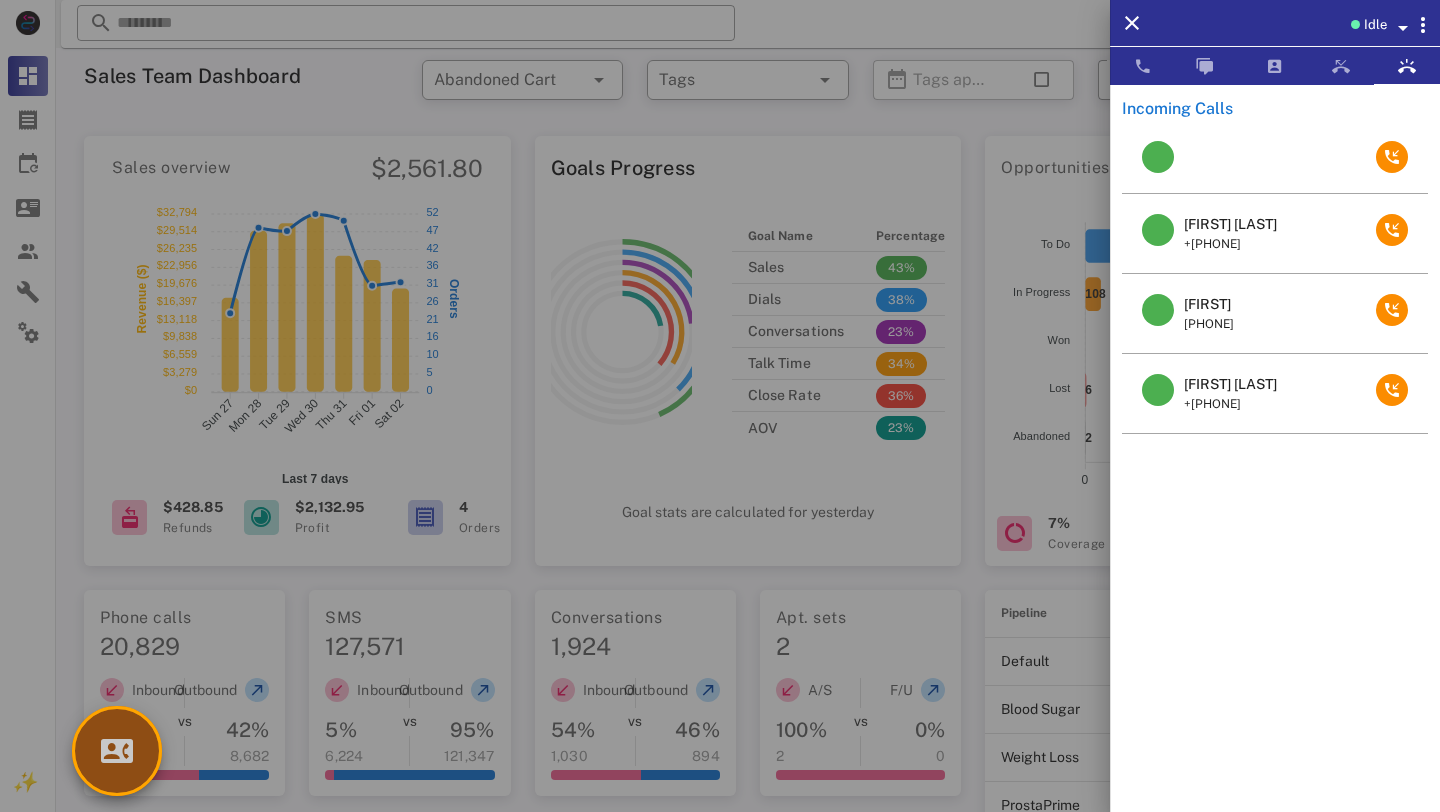 click at bounding box center [117, 751] 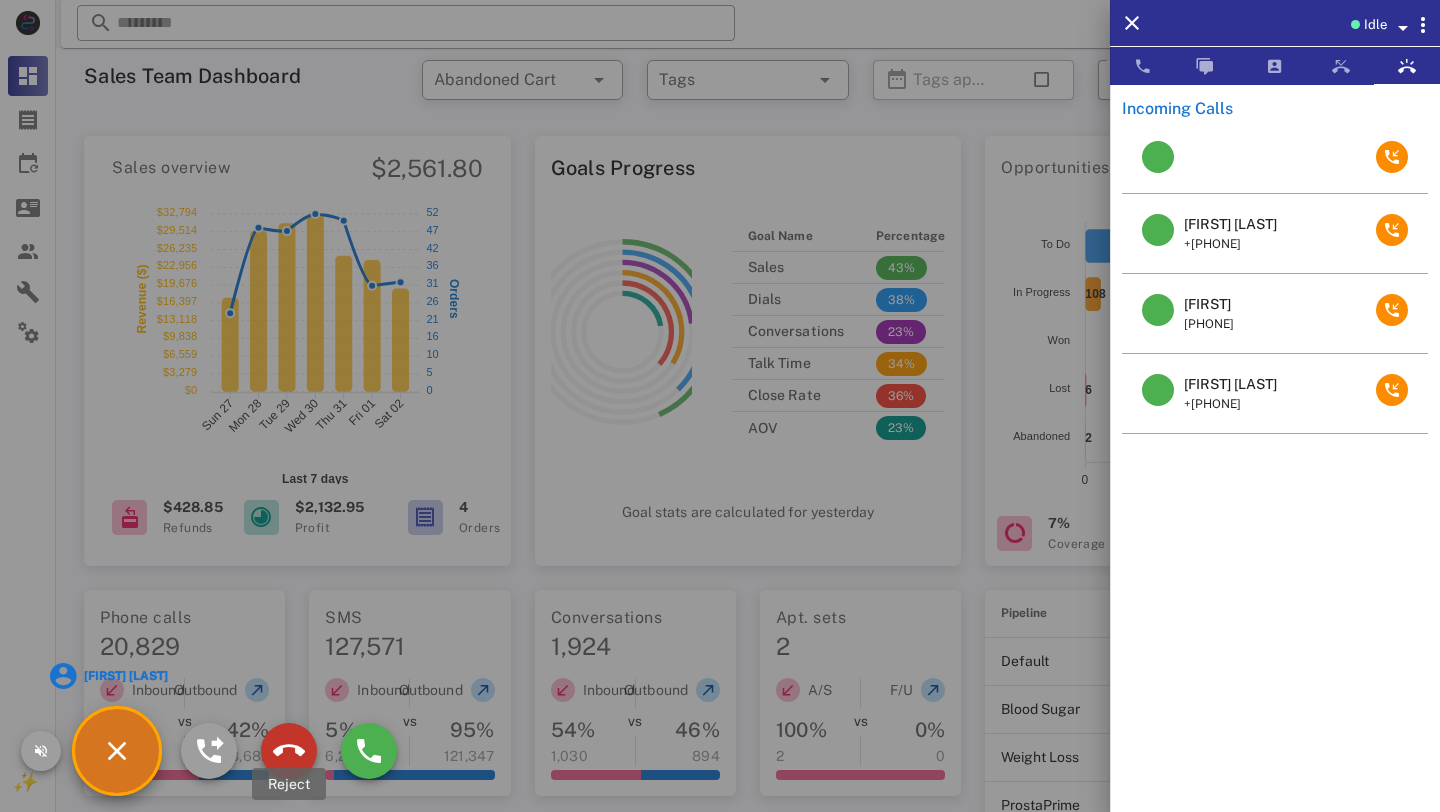 click at bounding box center (289, 751) 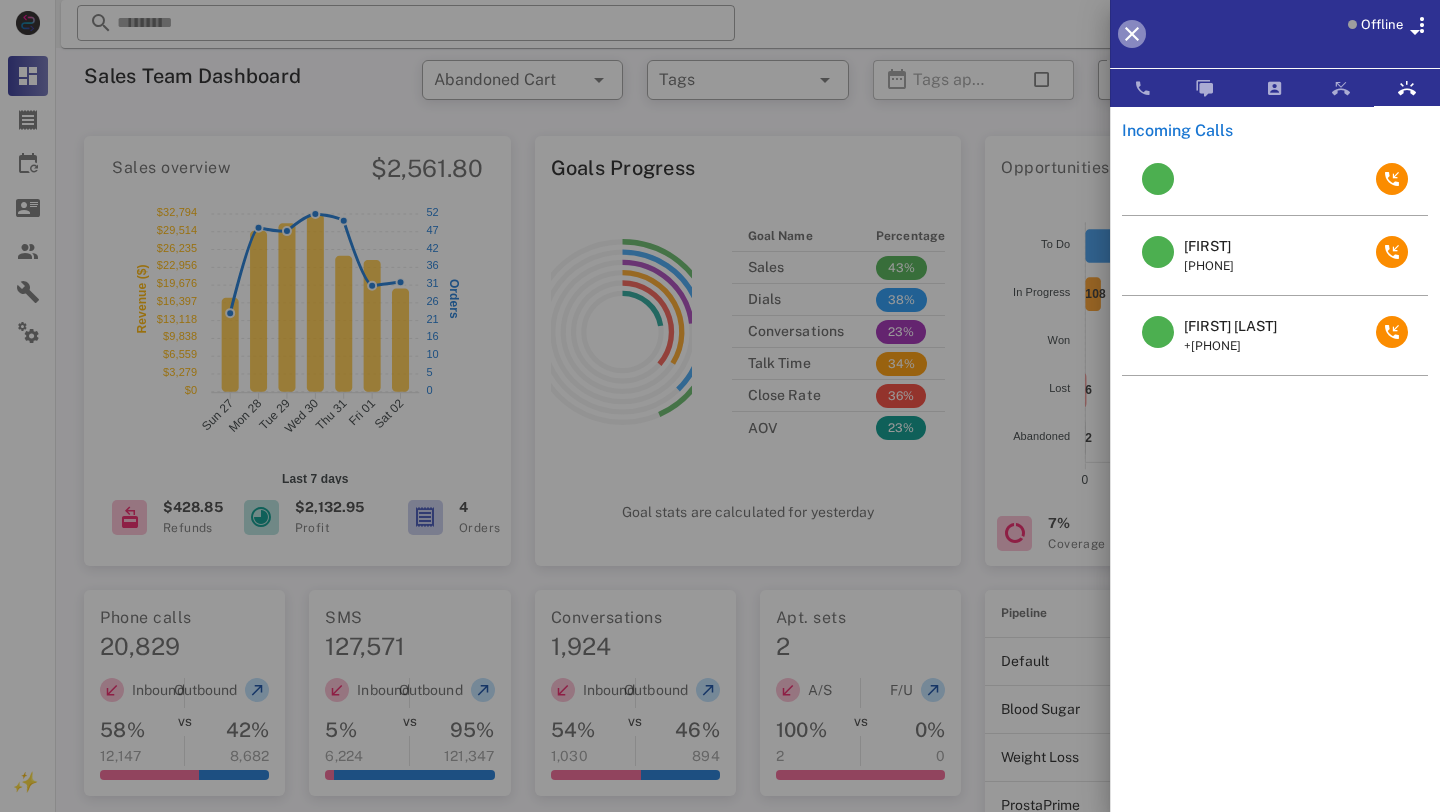 click at bounding box center (1132, 34) 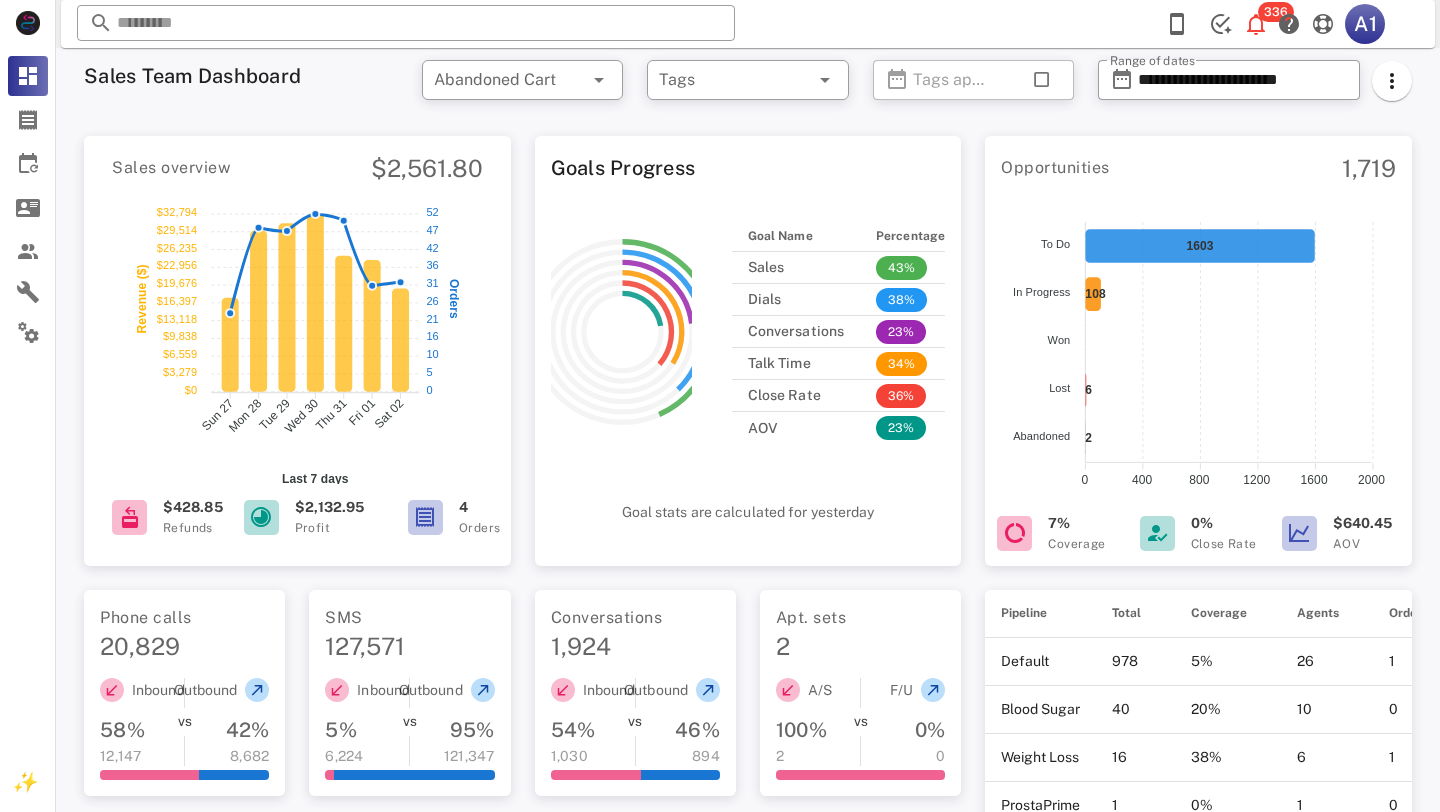 click on "**********" at bounding box center (1229, 86) 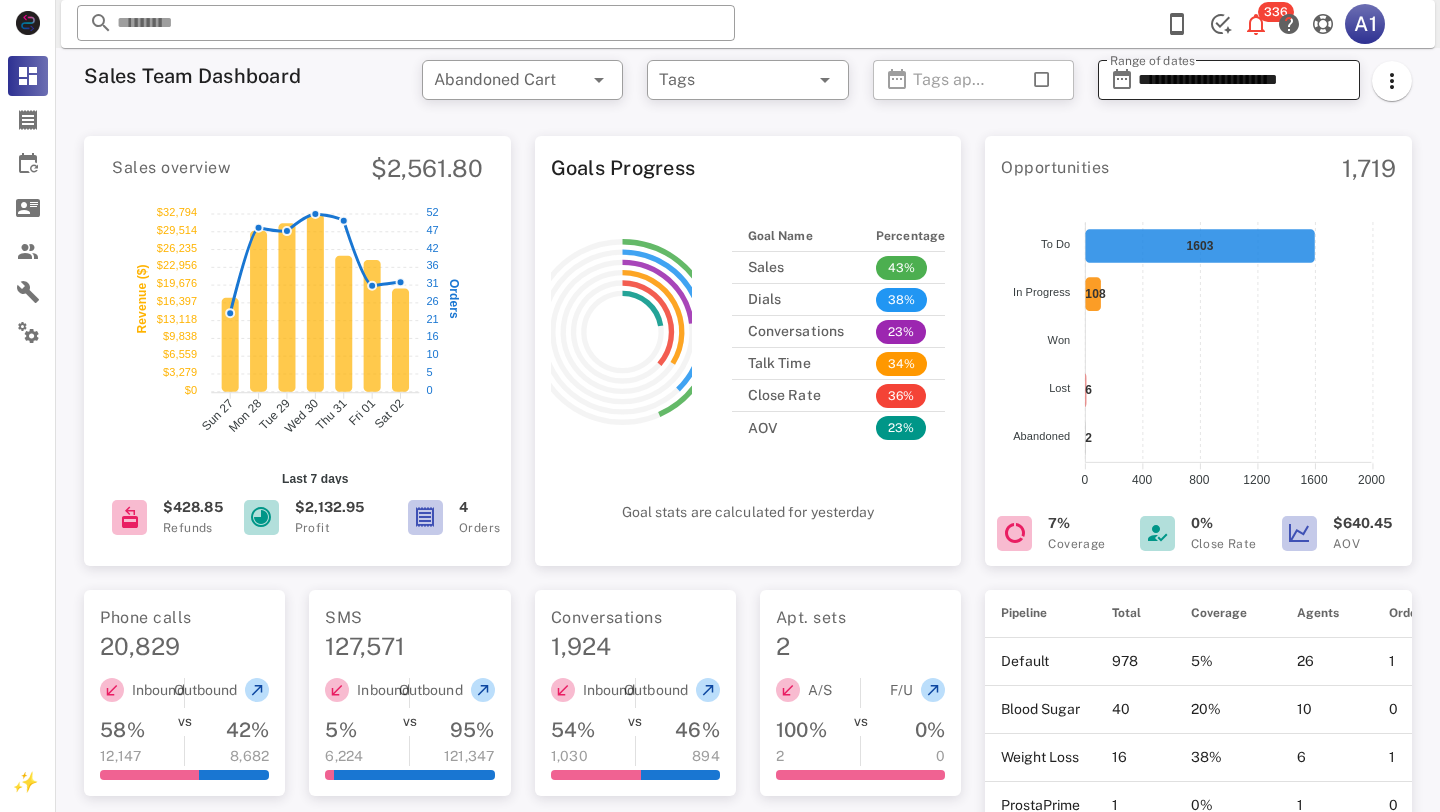 click on "**********" at bounding box center (1243, 80) 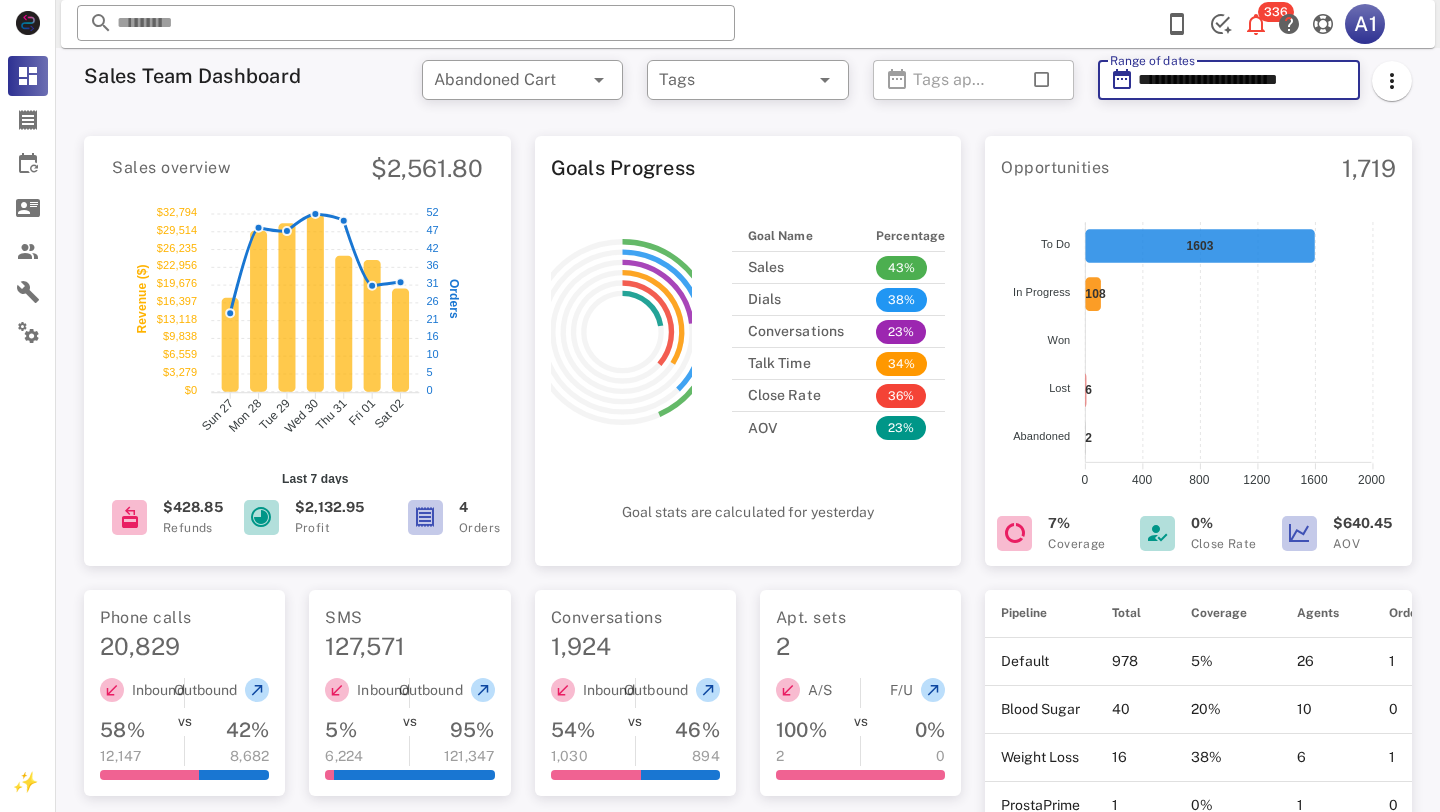 click on "**********" at bounding box center [1243, 80] 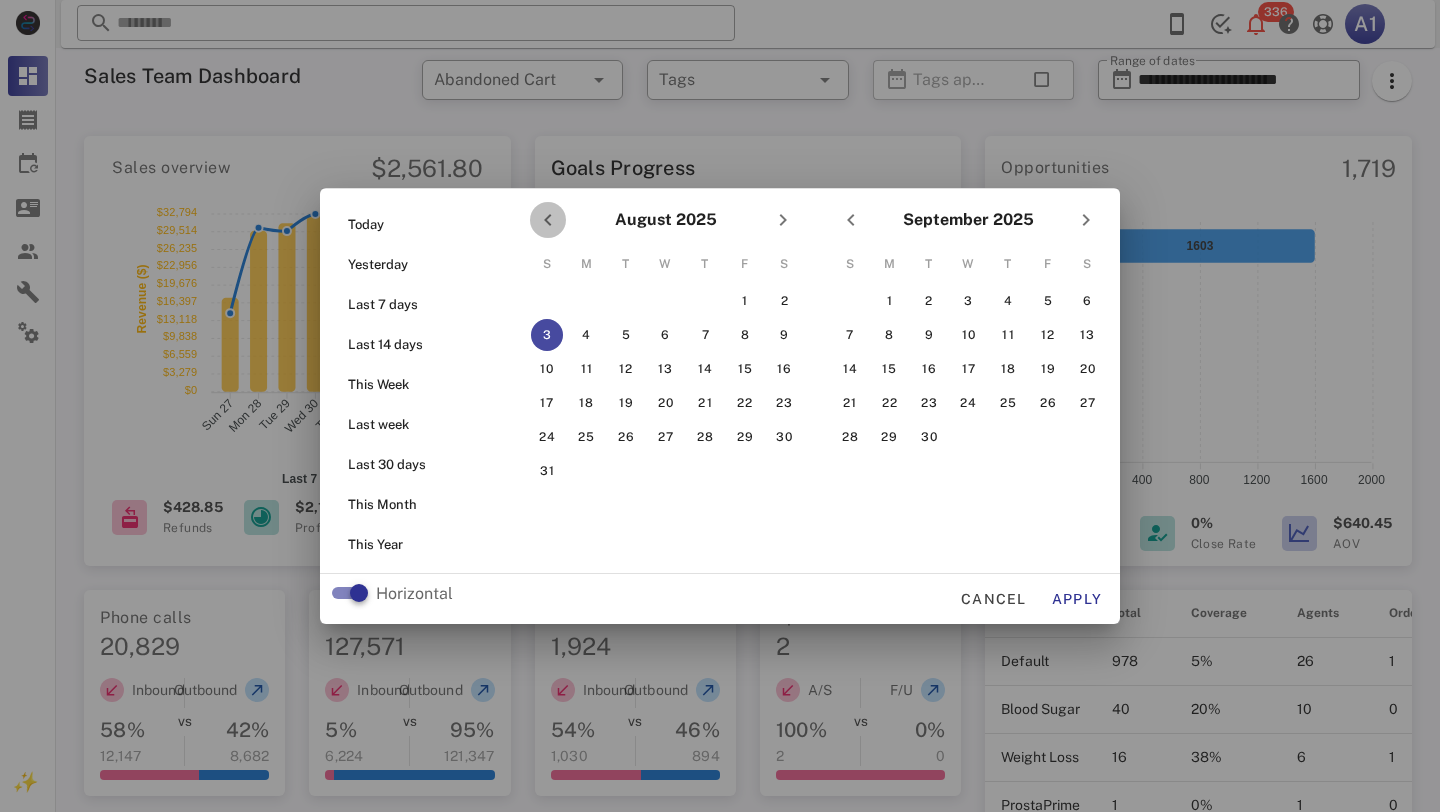 click at bounding box center (548, 220) 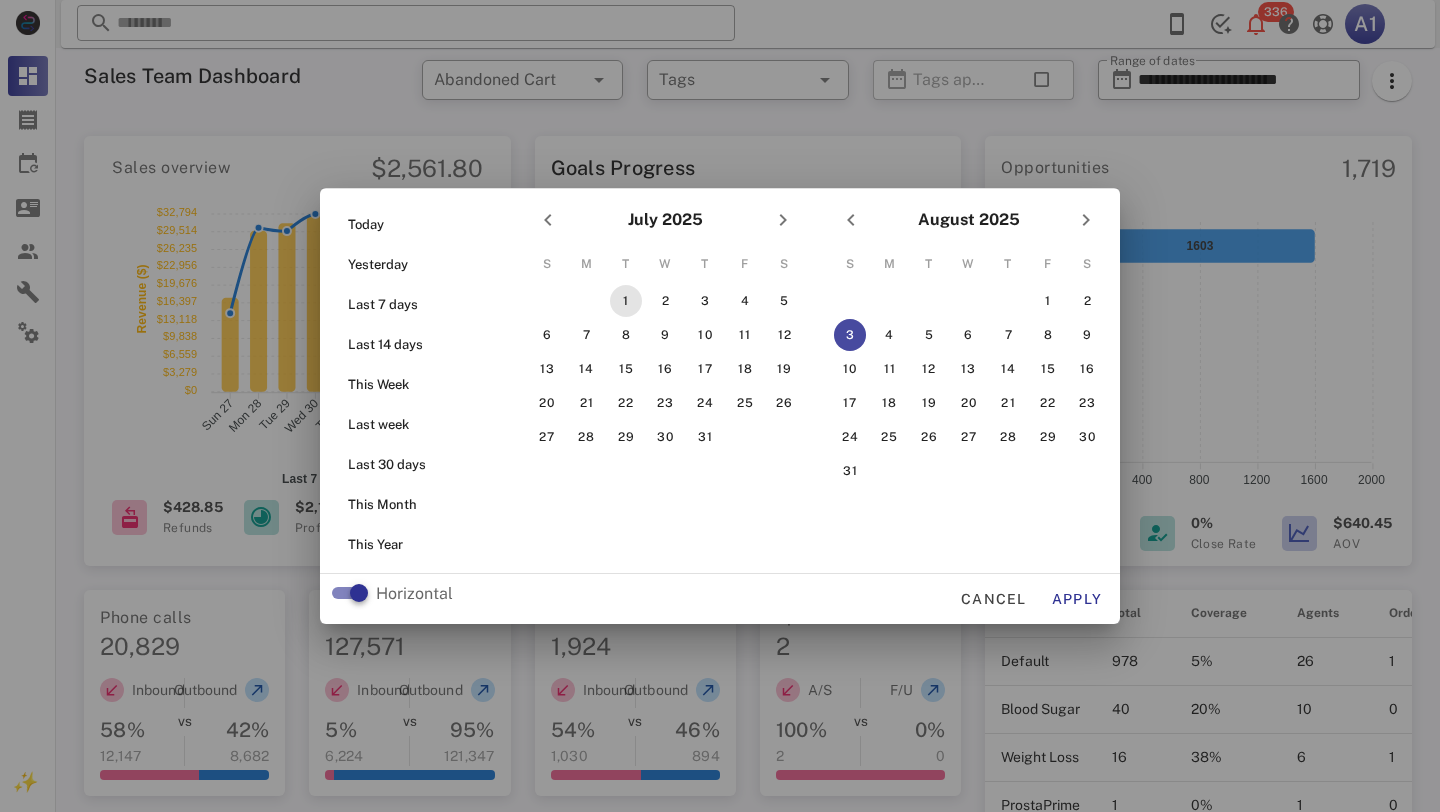 click on "1" at bounding box center [626, 301] 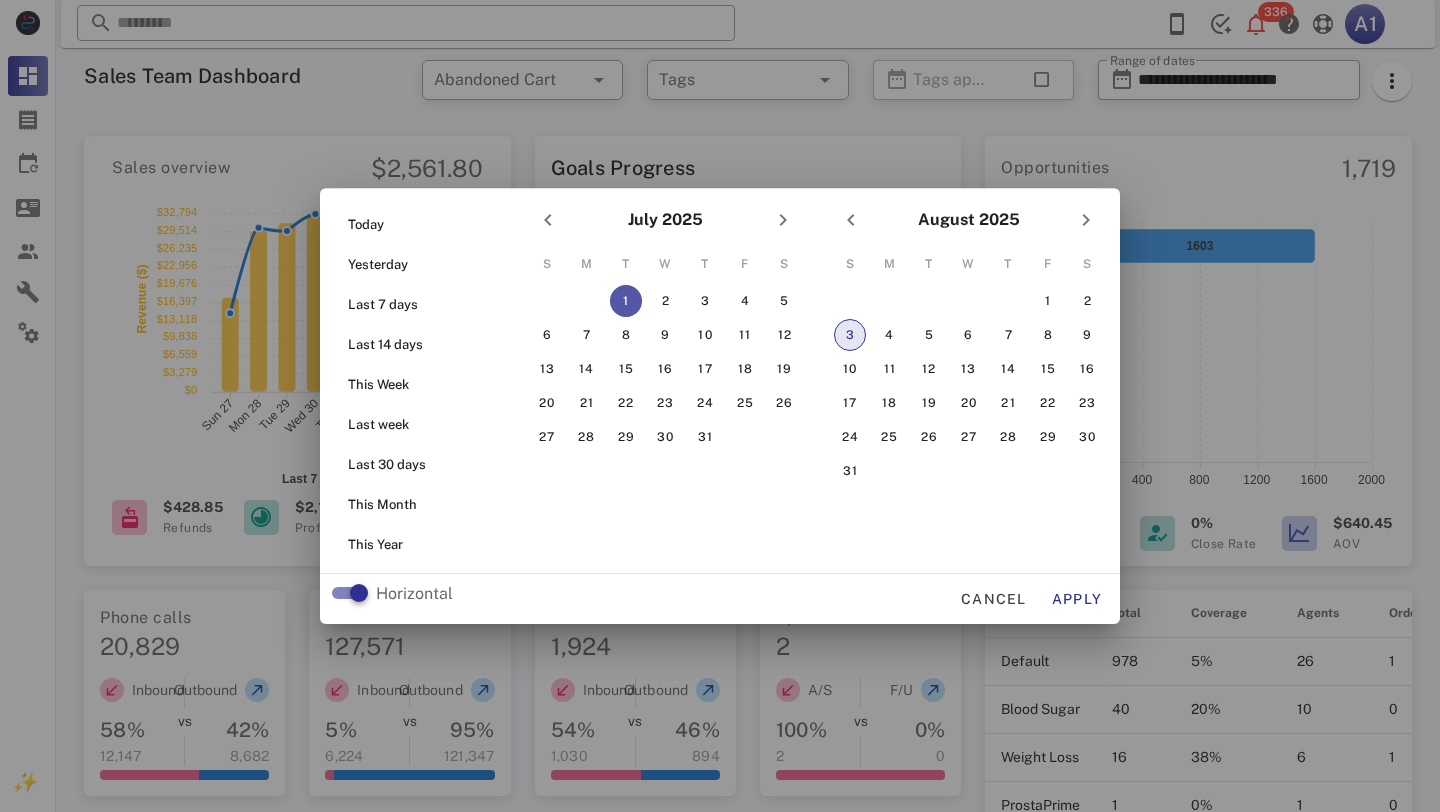 click on "3" at bounding box center (850, 335) 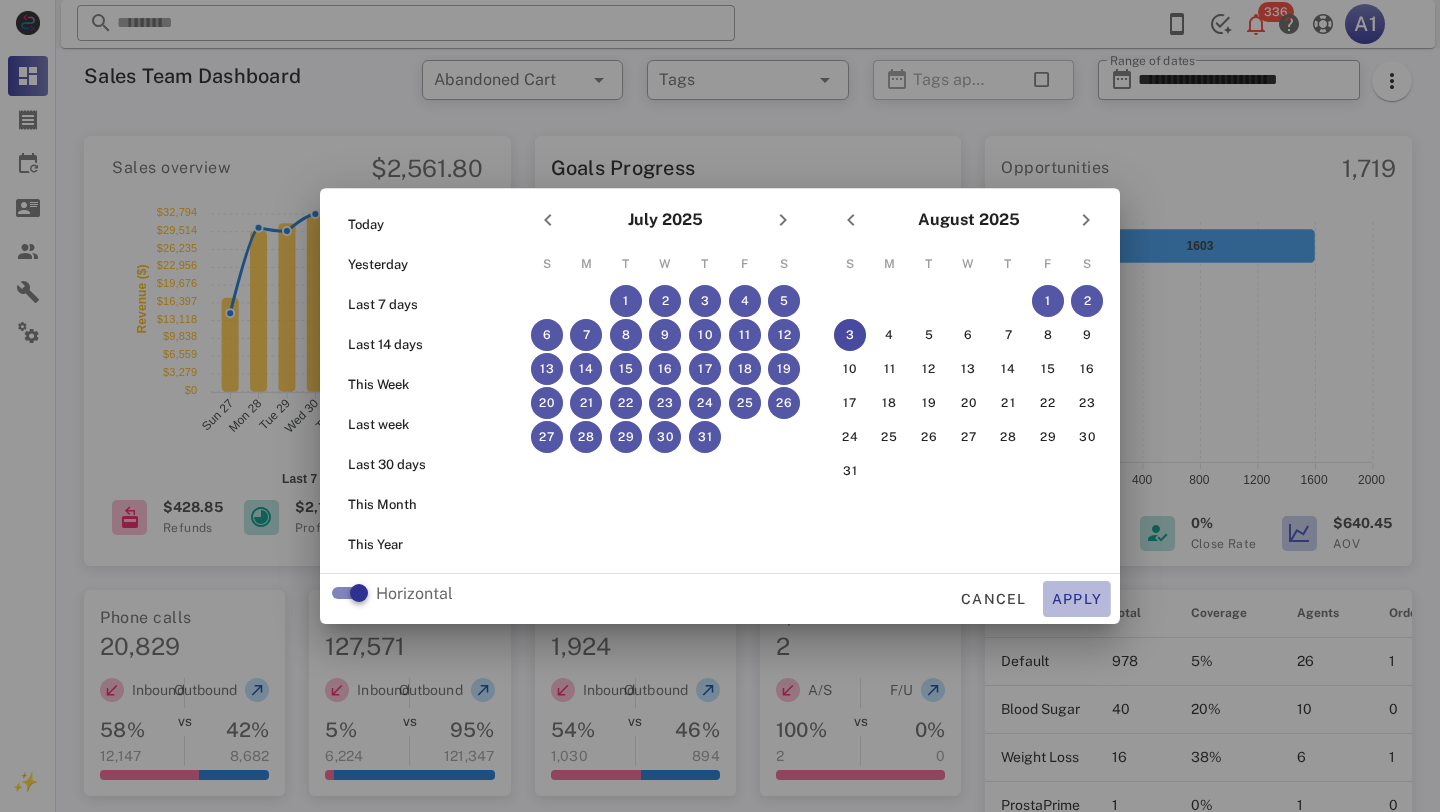 click on "Apply" at bounding box center (1077, 599) 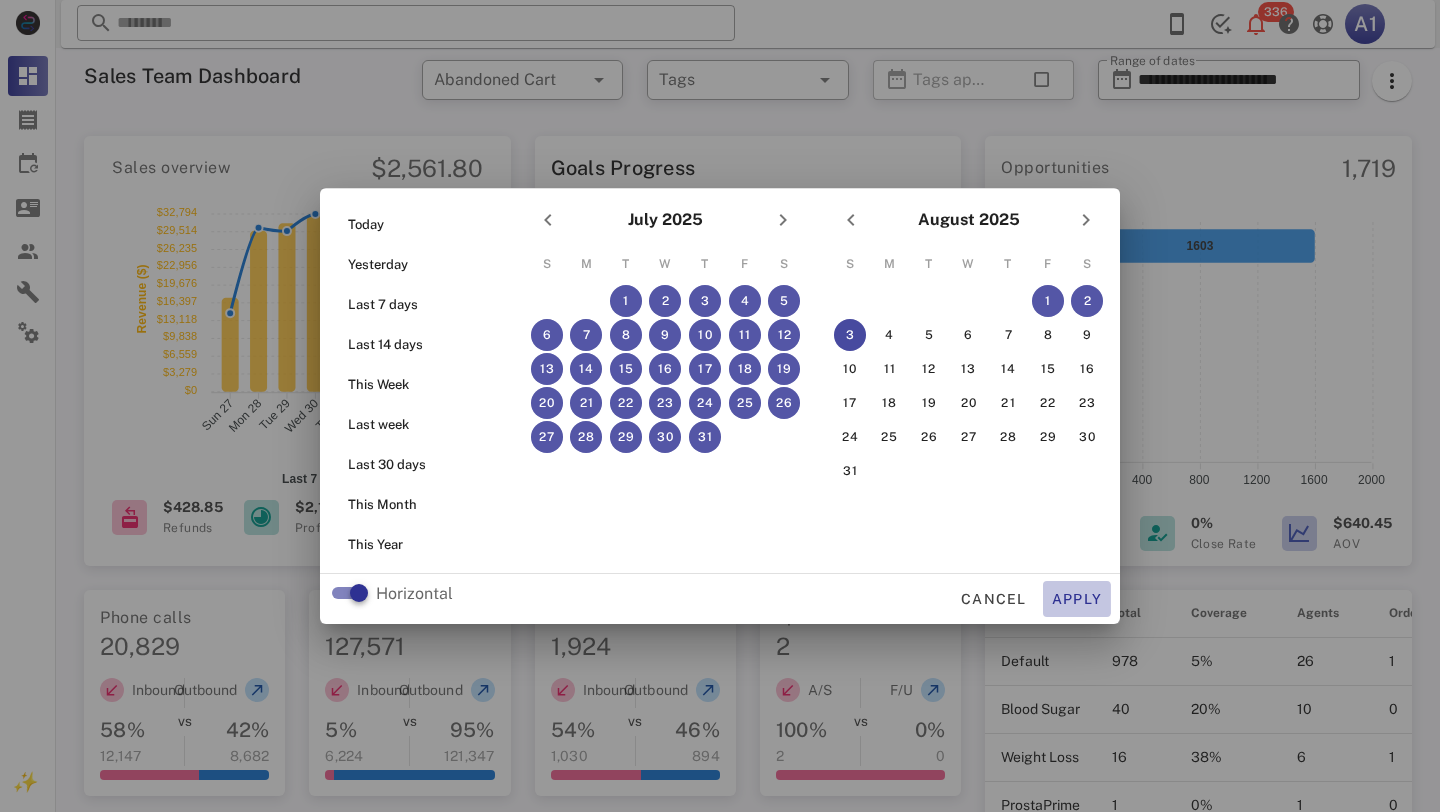 type on "**********" 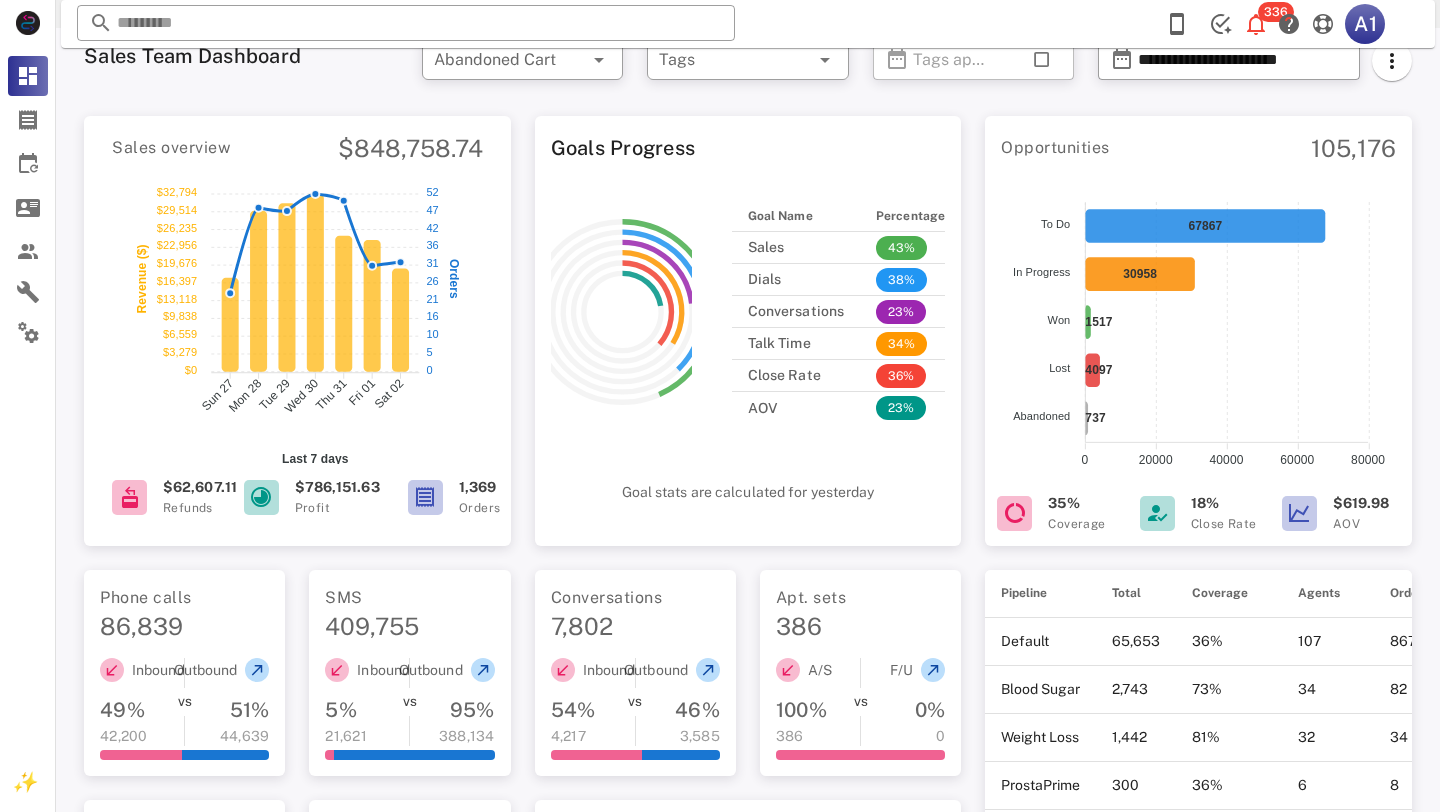 scroll, scrollTop: 0, scrollLeft: 0, axis: both 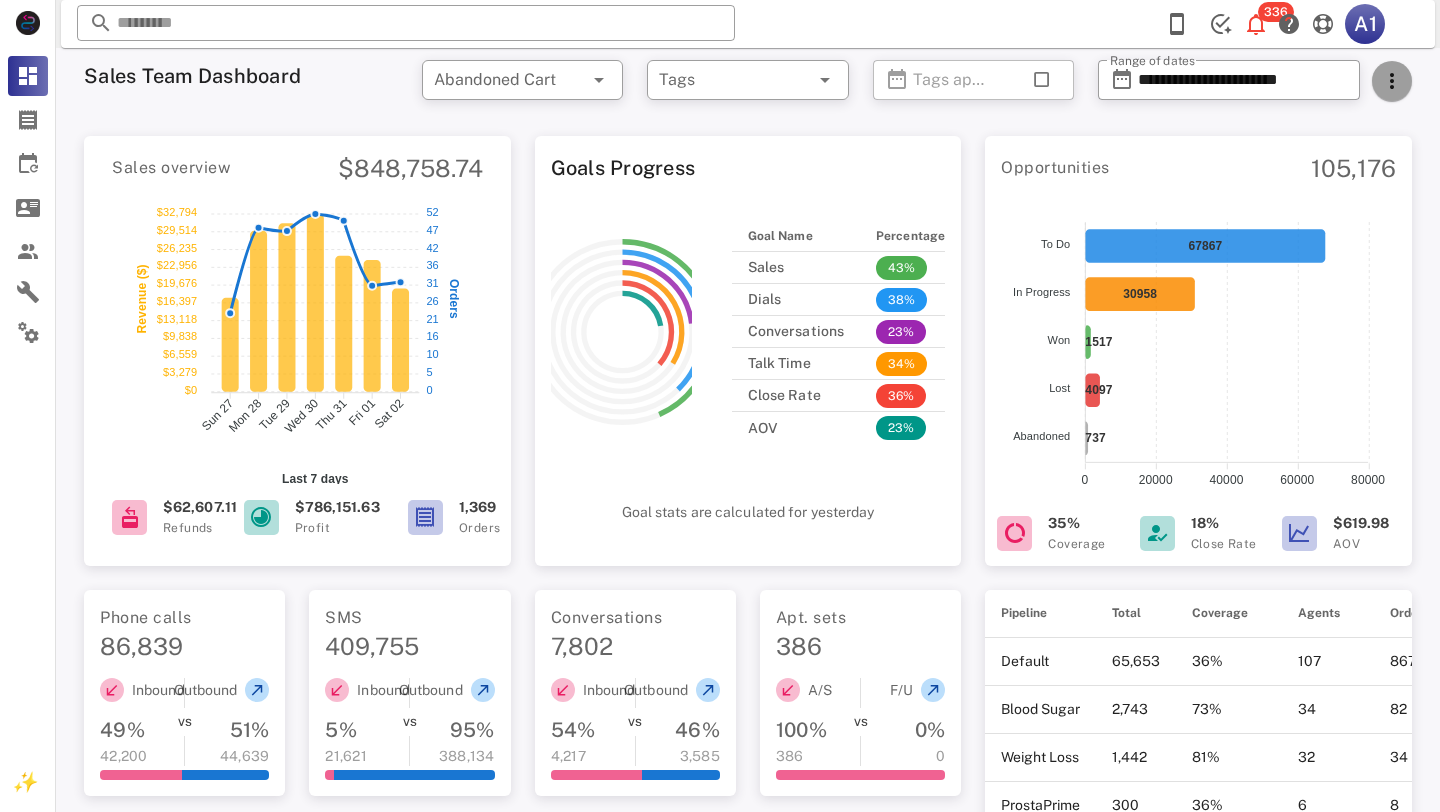 click at bounding box center [1392, 81] 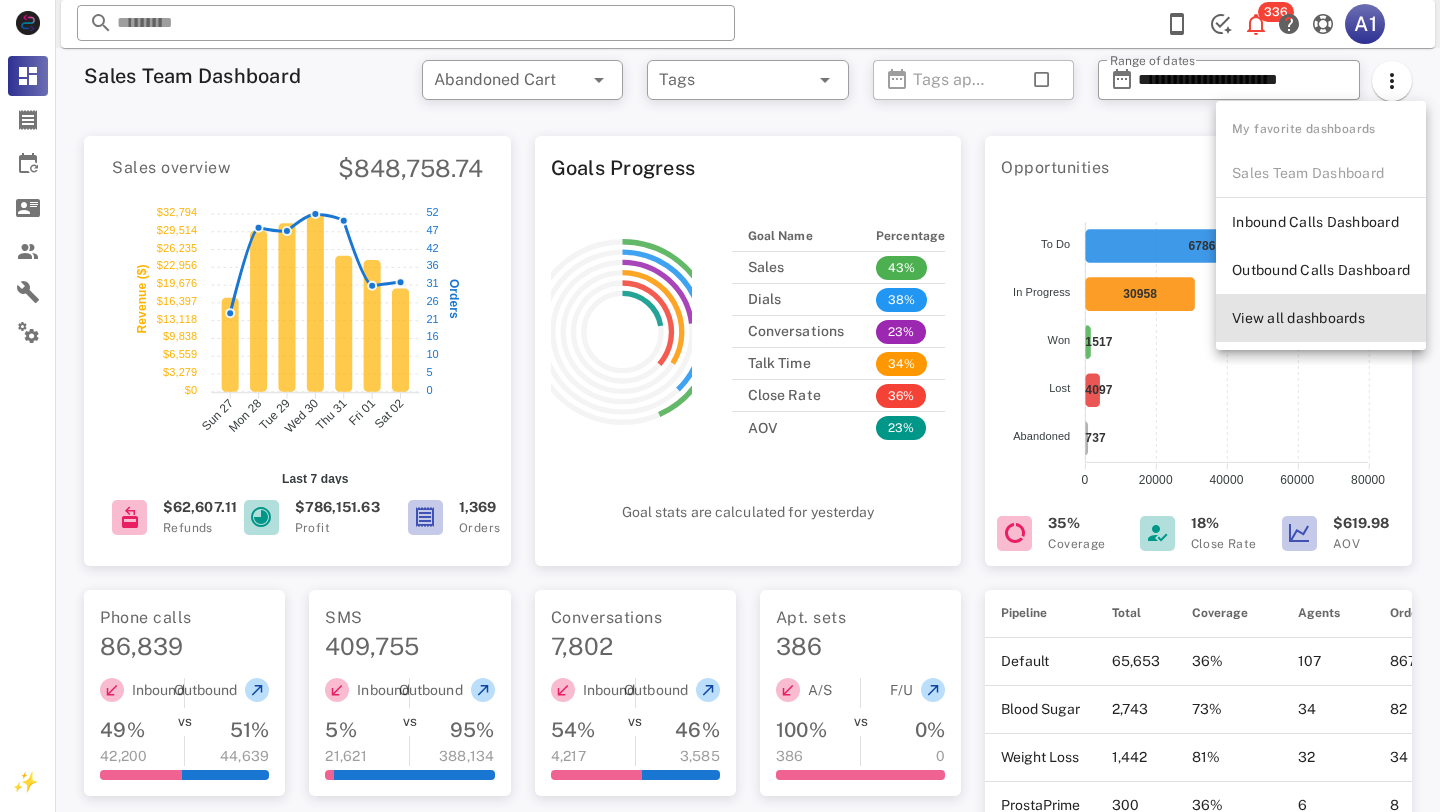 click on "View all dashboards" at bounding box center [1321, 318] 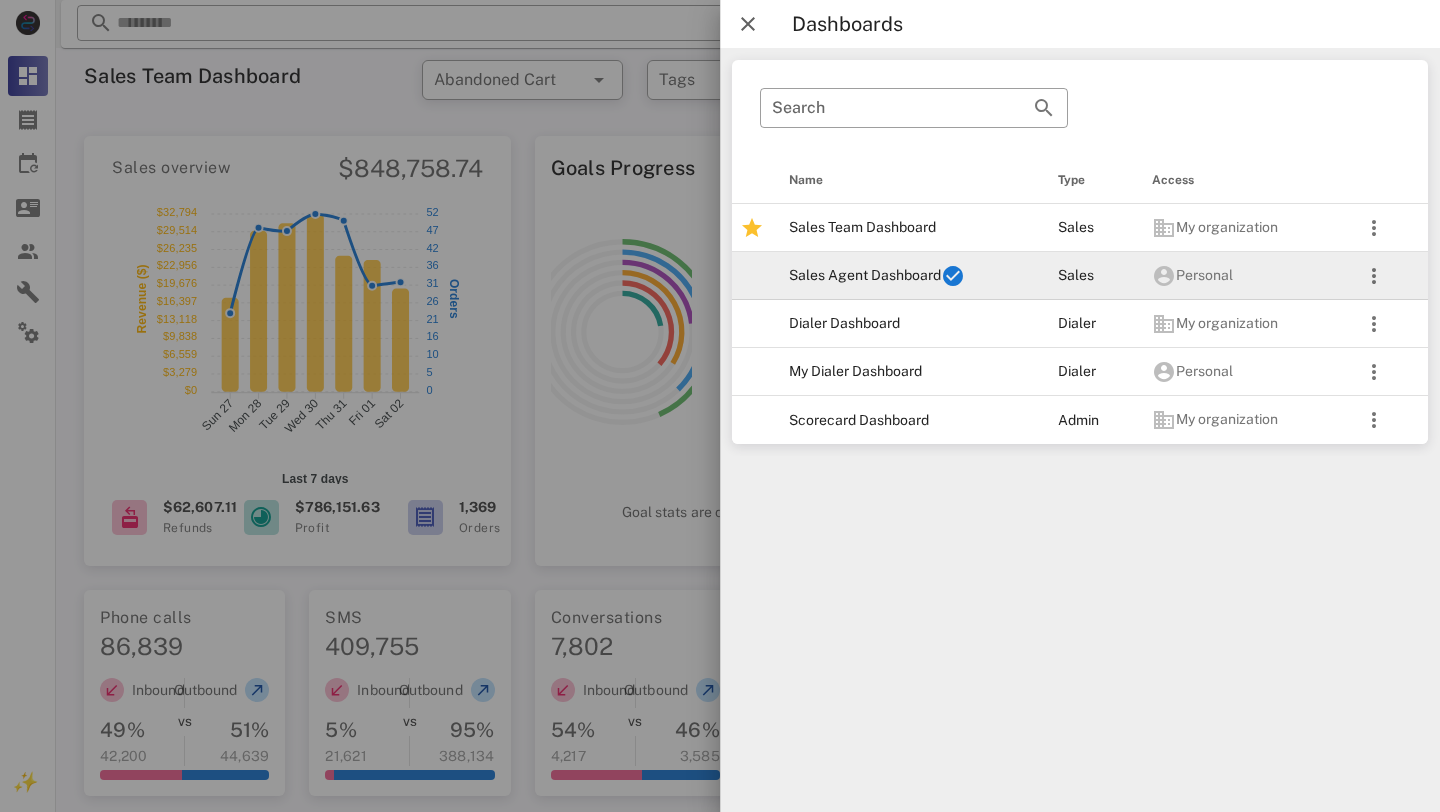 click on "Sales Agent Dashboard" at bounding box center (907, 276) 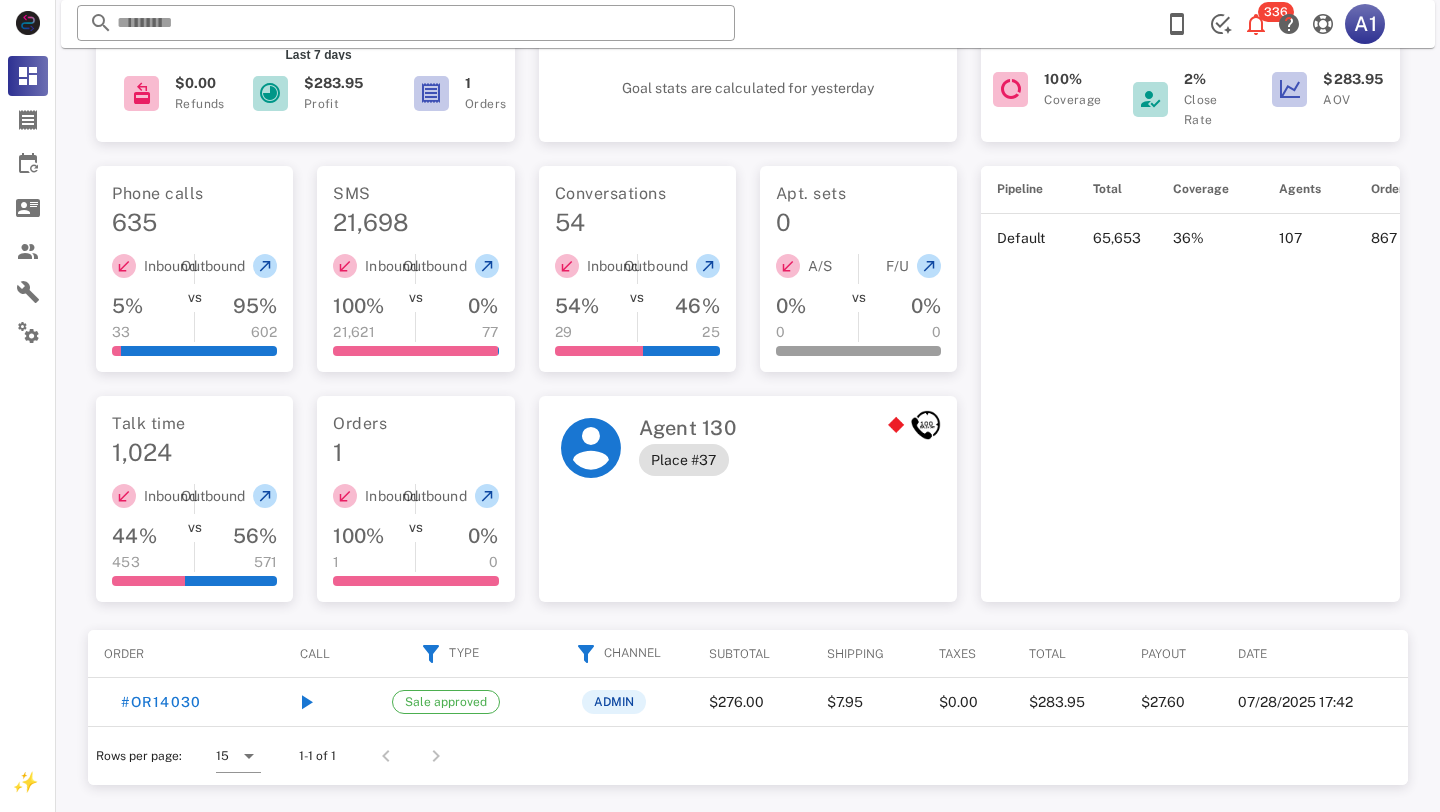 scroll, scrollTop: 441, scrollLeft: 0, axis: vertical 